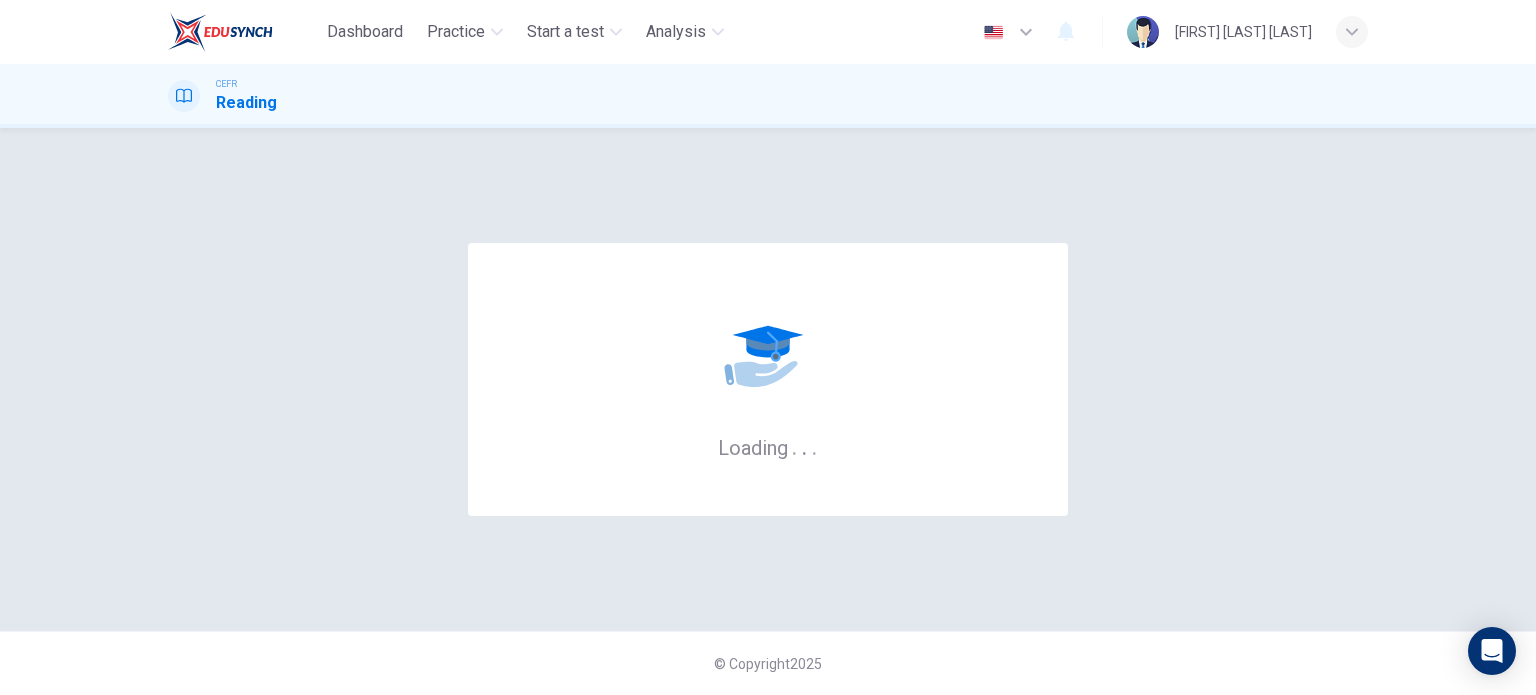 scroll, scrollTop: 0, scrollLeft: 0, axis: both 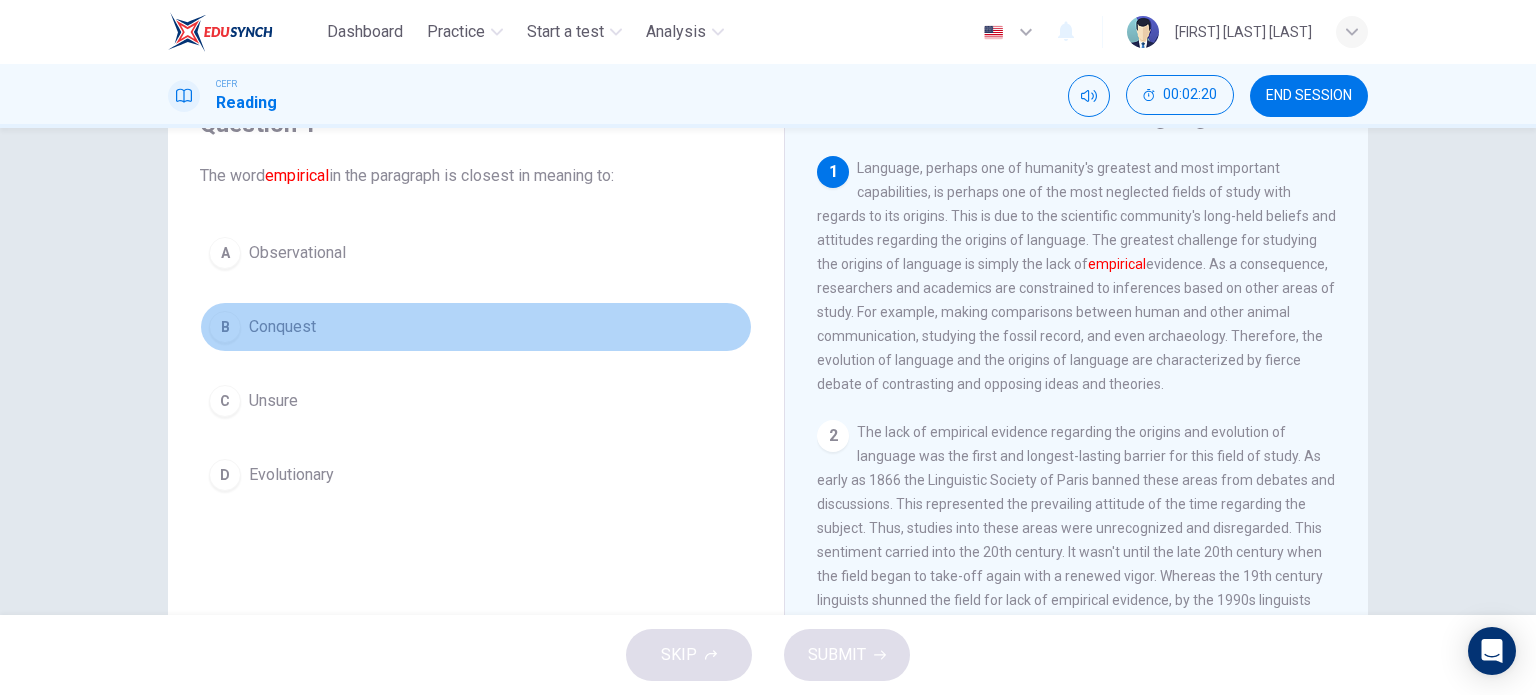 click on "B" at bounding box center (225, 253) 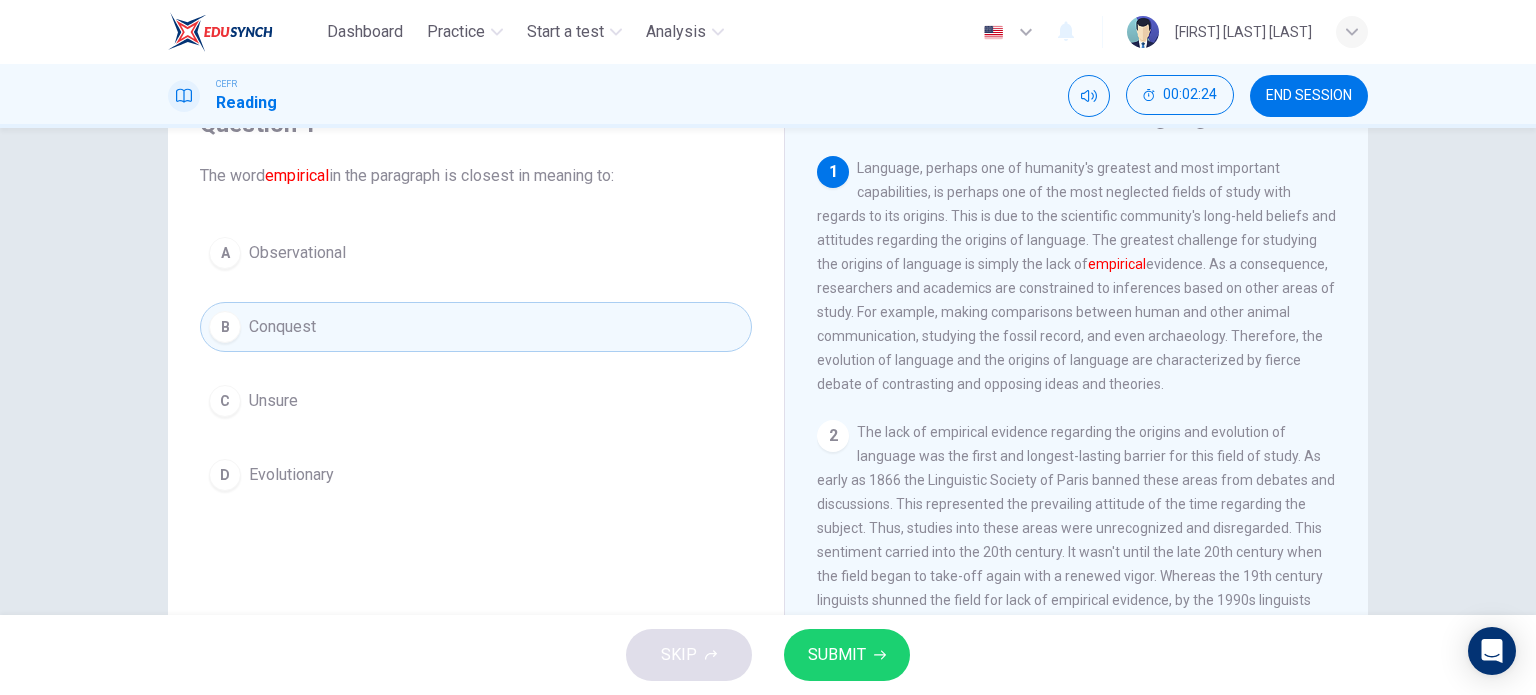 click on "SUBMIT" at bounding box center [837, 655] 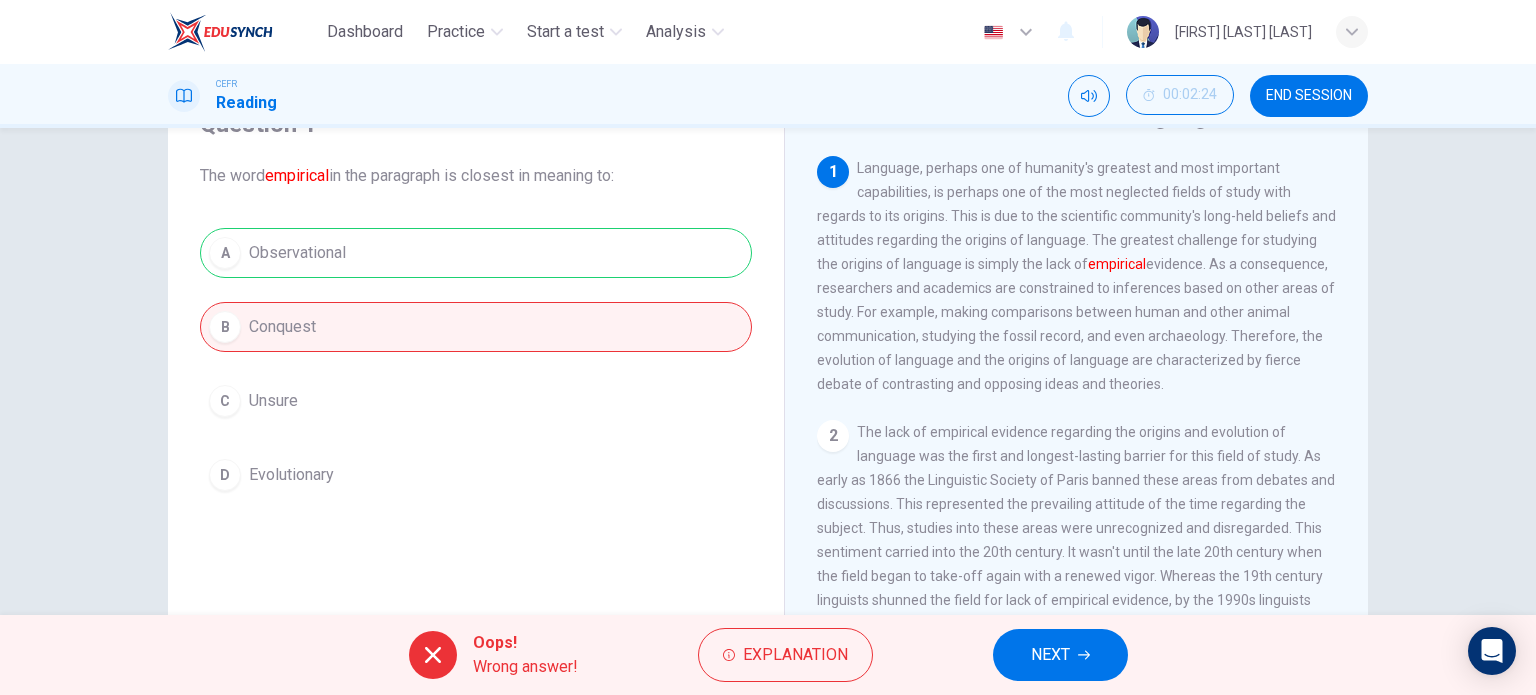 click on "NEXT" at bounding box center [1050, 655] 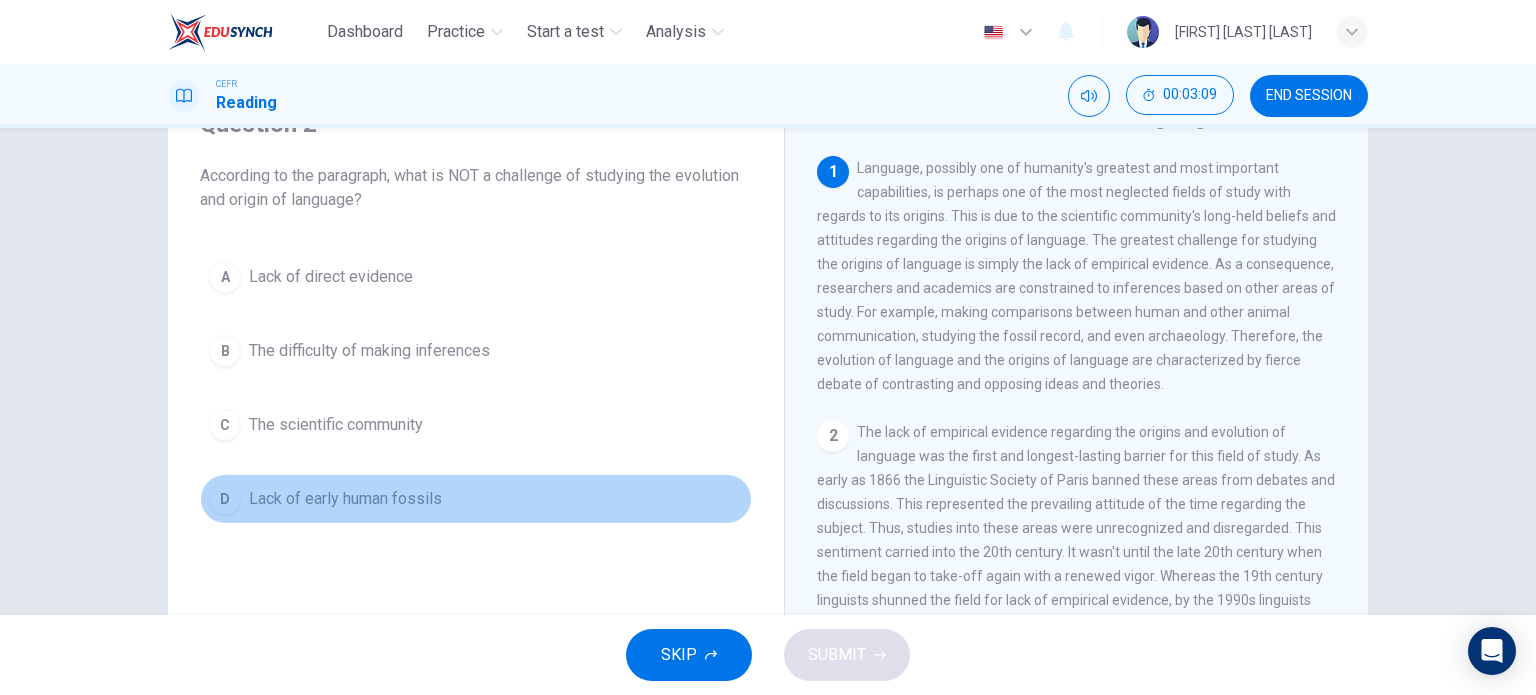 click on "Lack of early human fossils" at bounding box center [331, 277] 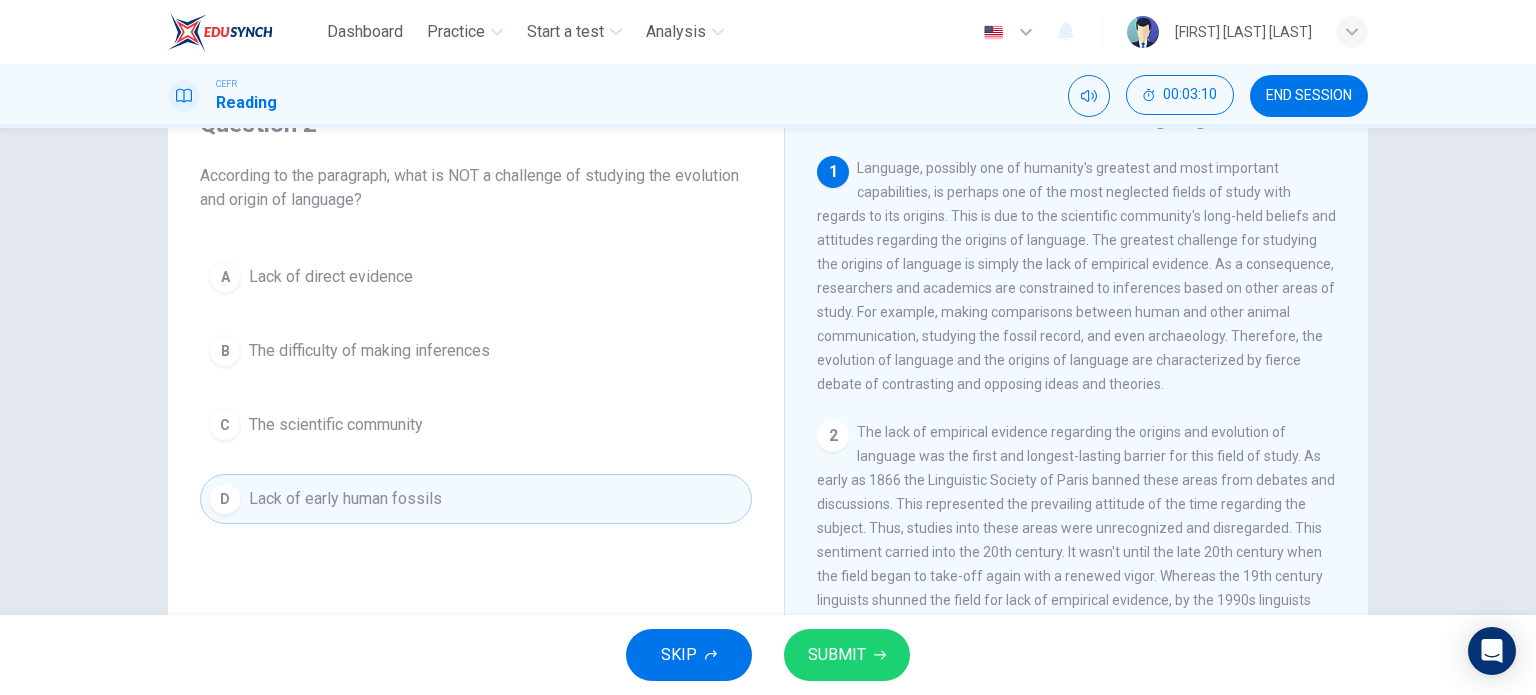 click on "SUBMIT" at bounding box center (837, 655) 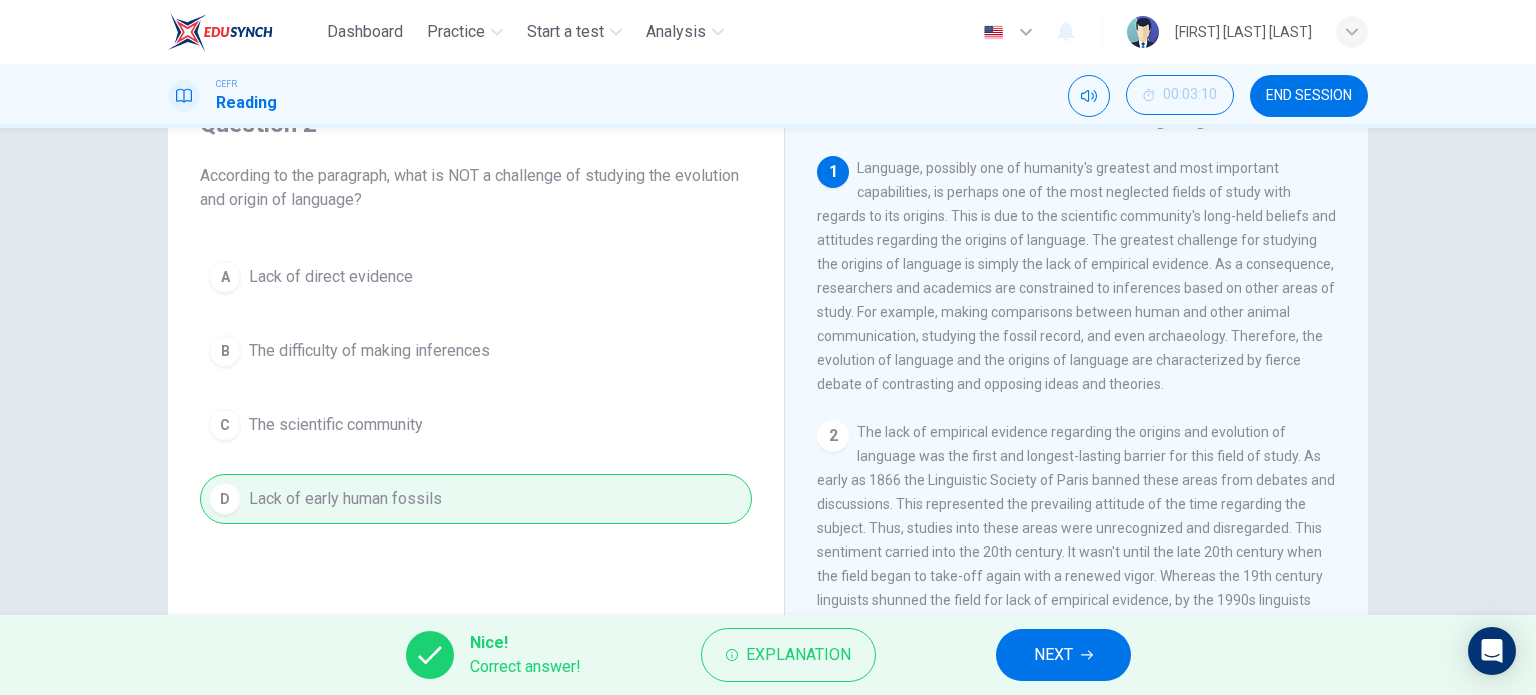 click on "NEXT" at bounding box center [1053, 655] 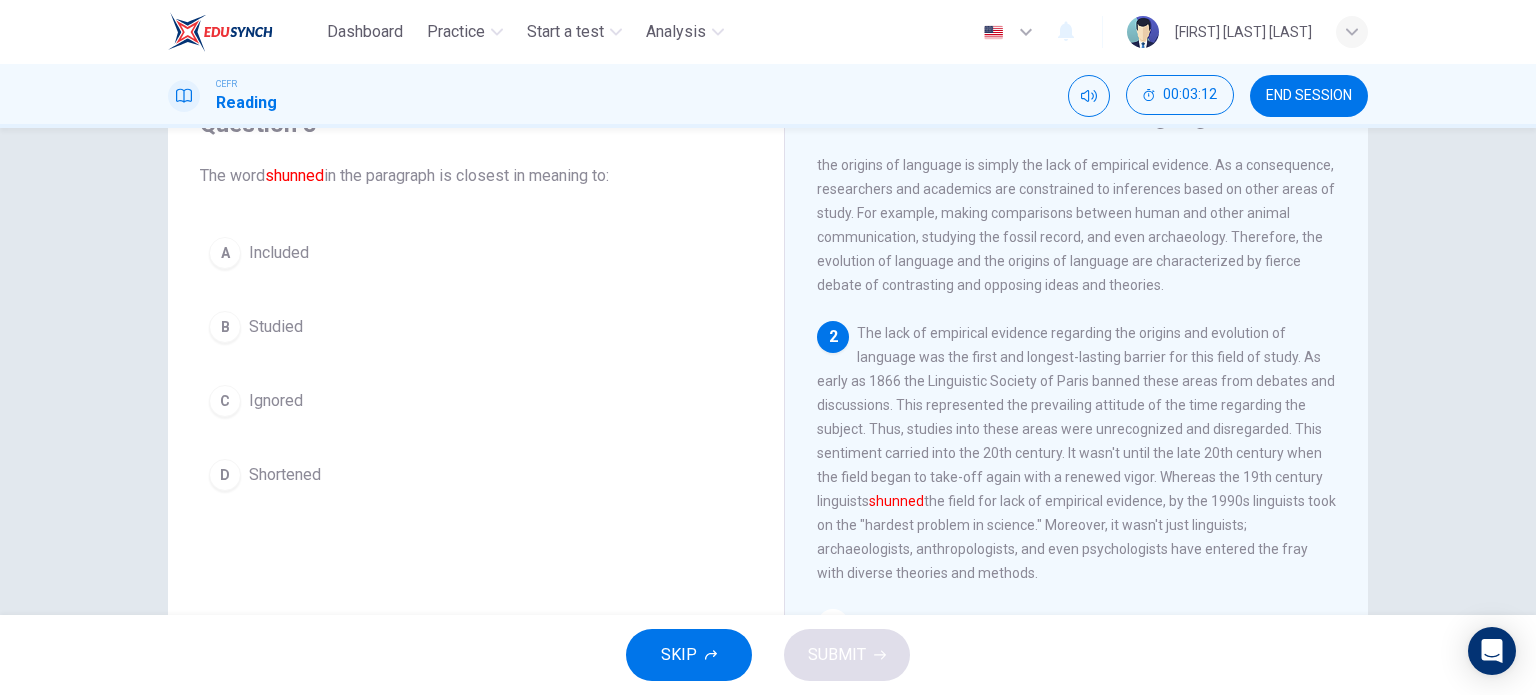 scroll, scrollTop: 100, scrollLeft: 0, axis: vertical 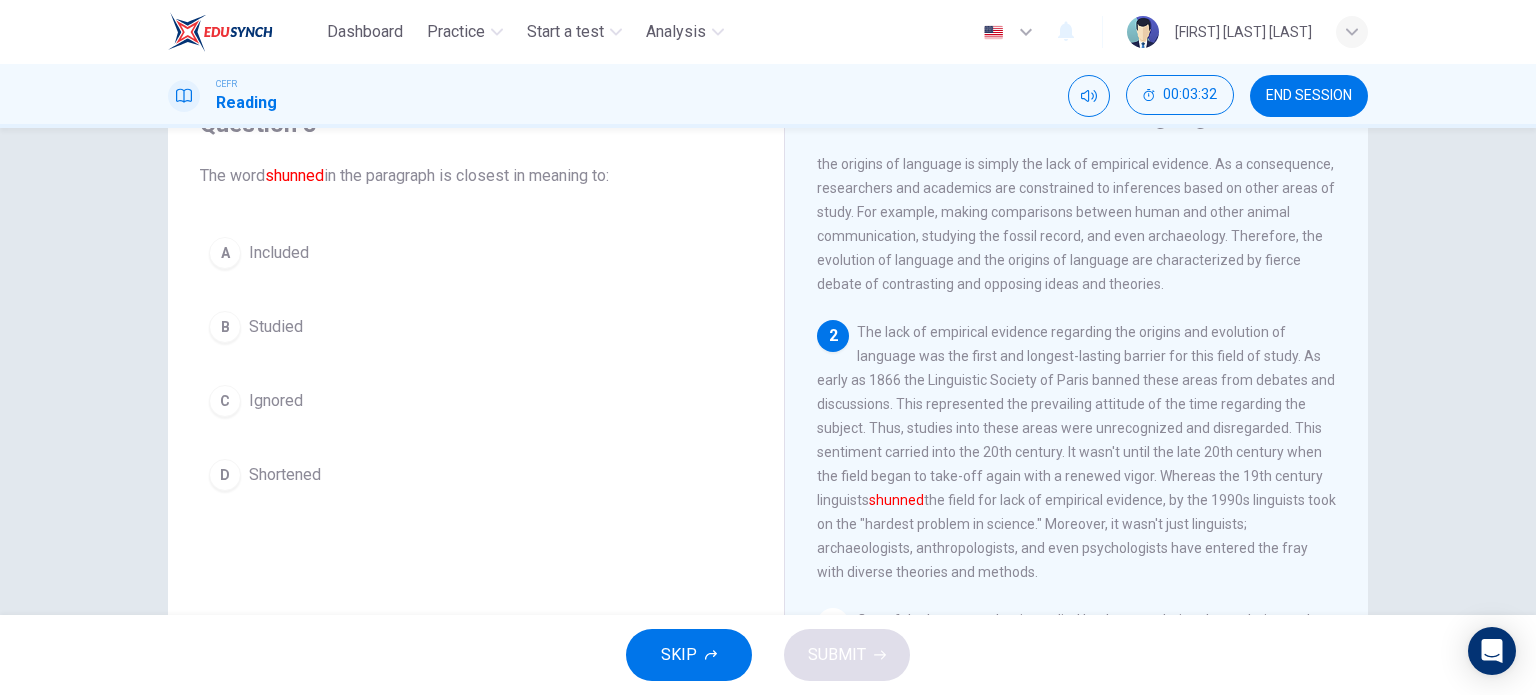 click on "C" at bounding box center [225, 253] 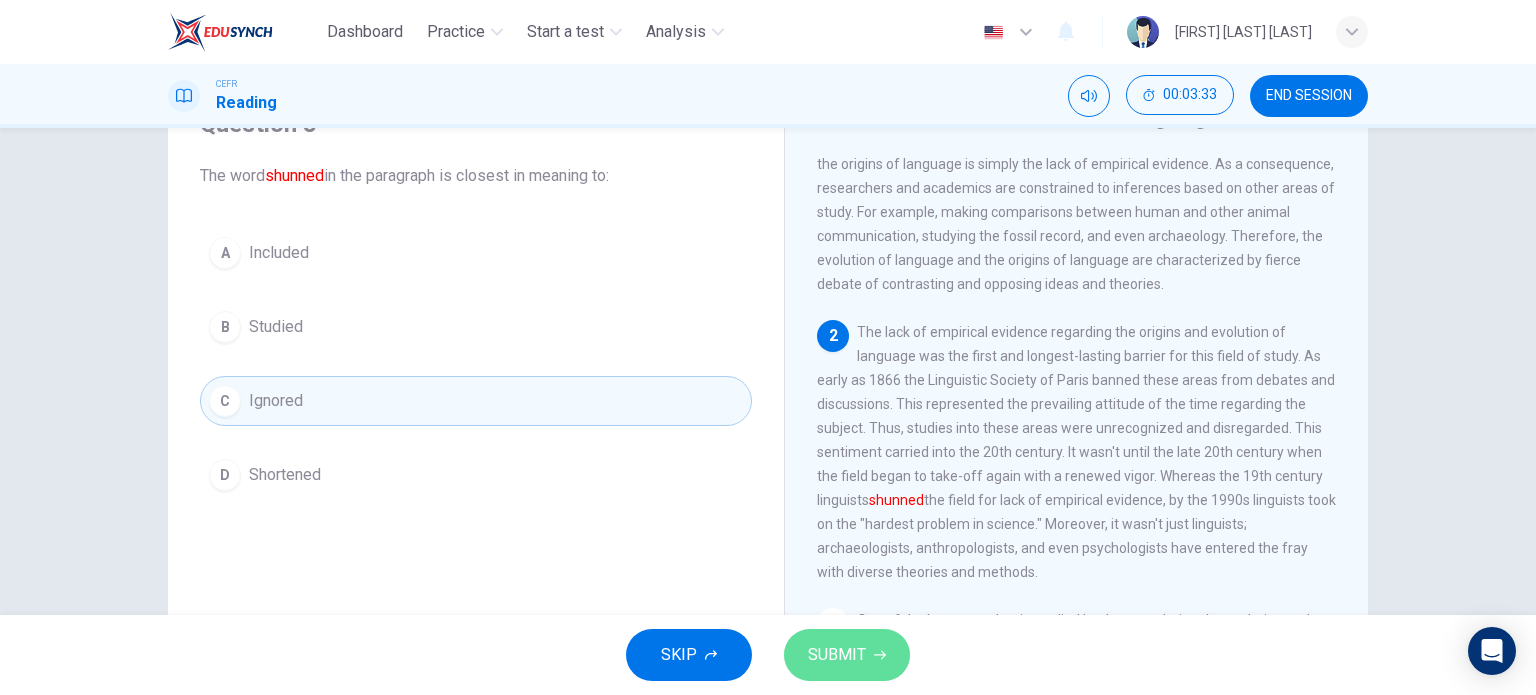 click on "SUBMIT" at bounding box center (837, 655) 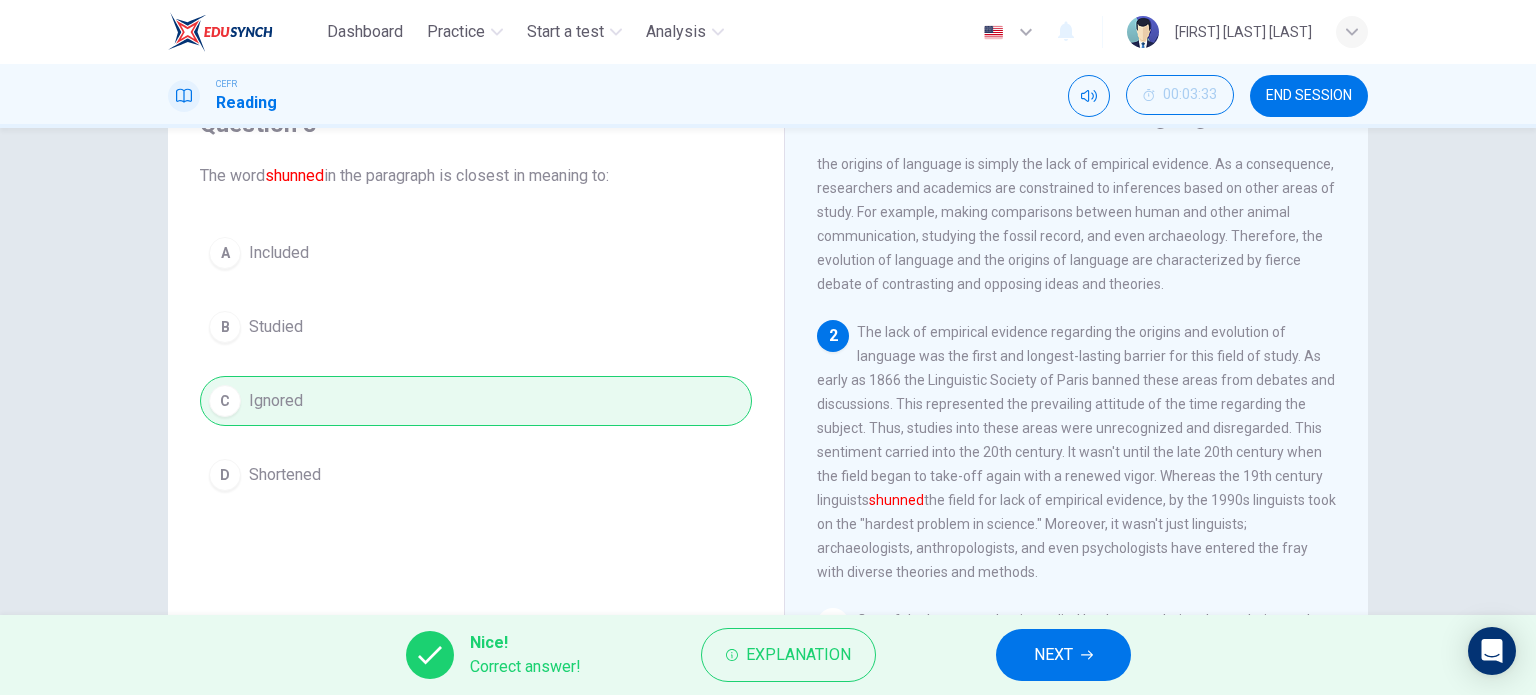 click on "NEXT" at bounding box center [1063, 655] 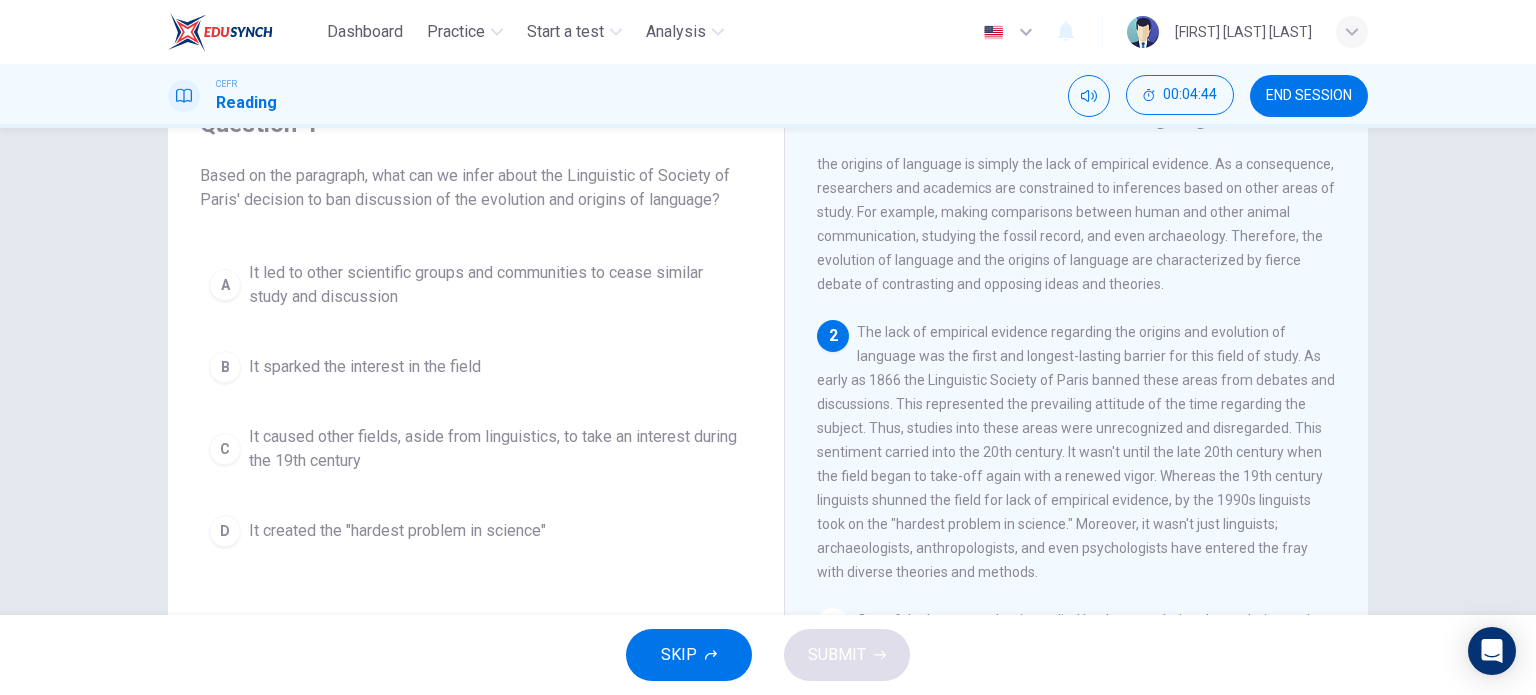 click on "It led to other scientific groups and communities to cease similar study and discussion" at bounding box center (496, 285) 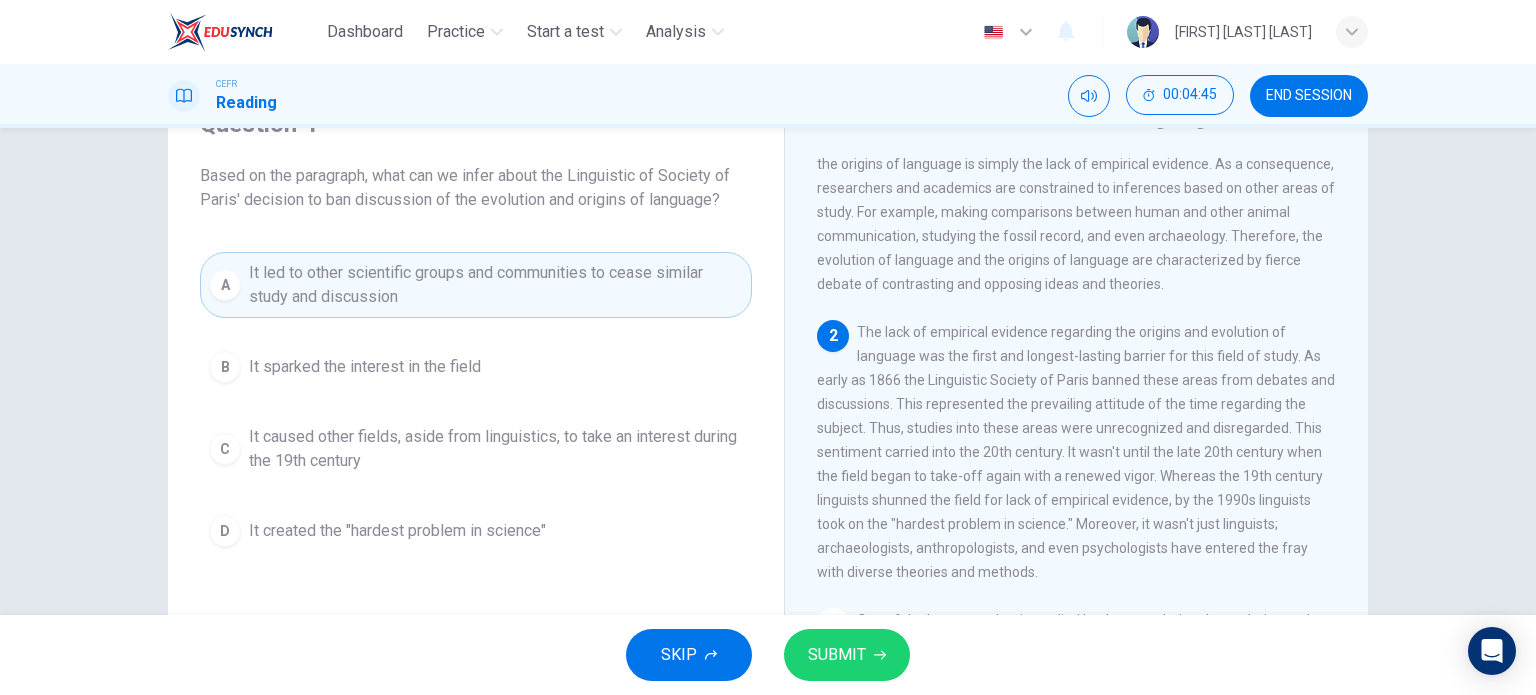 drag, startPoint x: 857, startPoint y: 659, endPoint x: 908, endPoint y: 677, distance: 54.08327 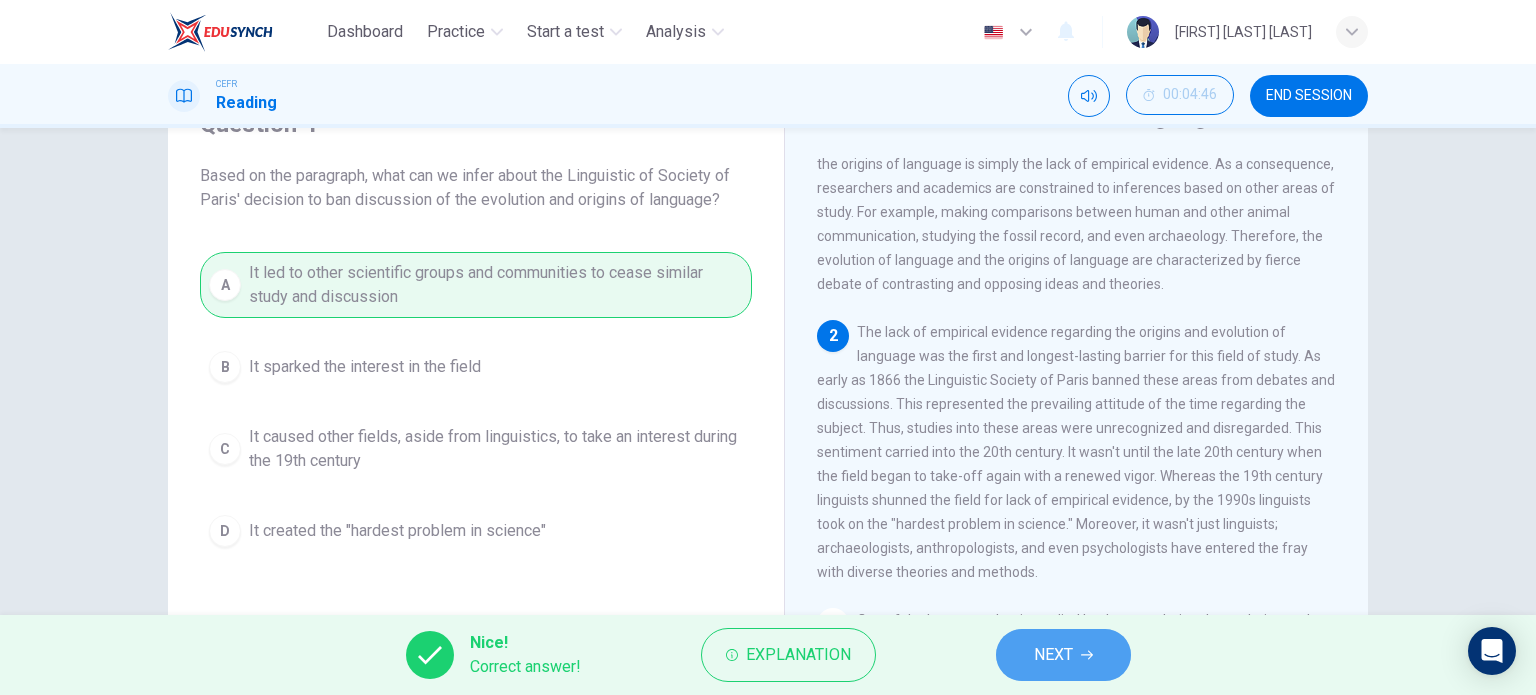 click on "NEXT" at bounding box center (1053, 655) 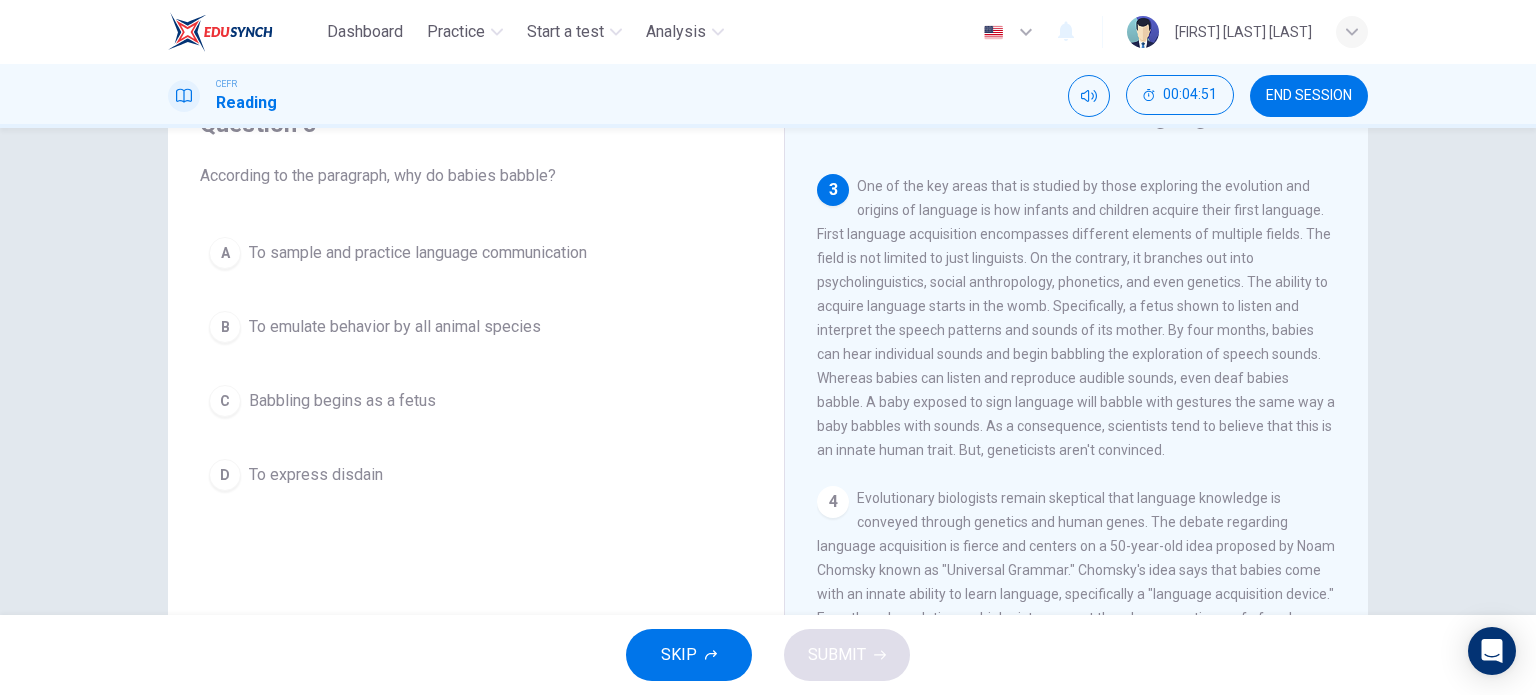 scroll, scrollTop: 500, scrollLeft: 0, axis: vertical 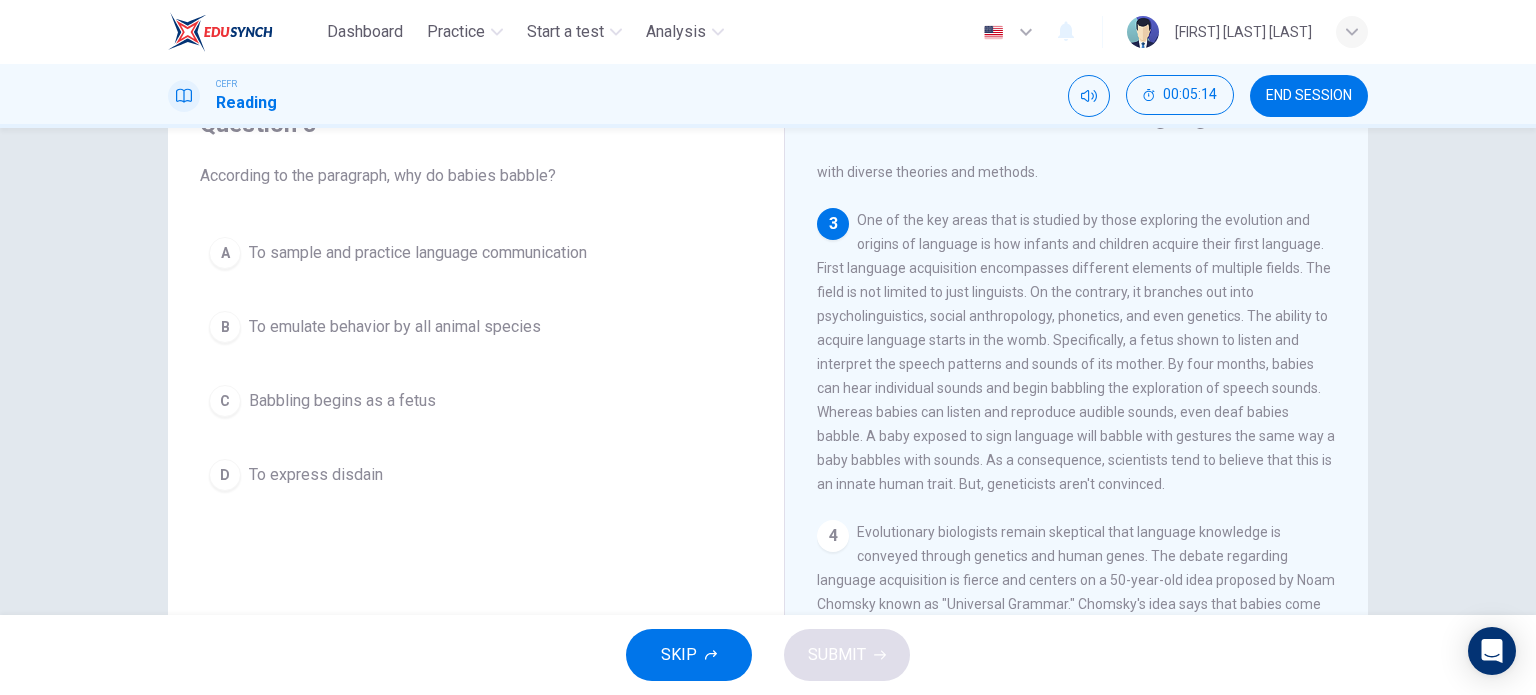 click on "To sample and practice language communication" at bounding box center (418, 253) 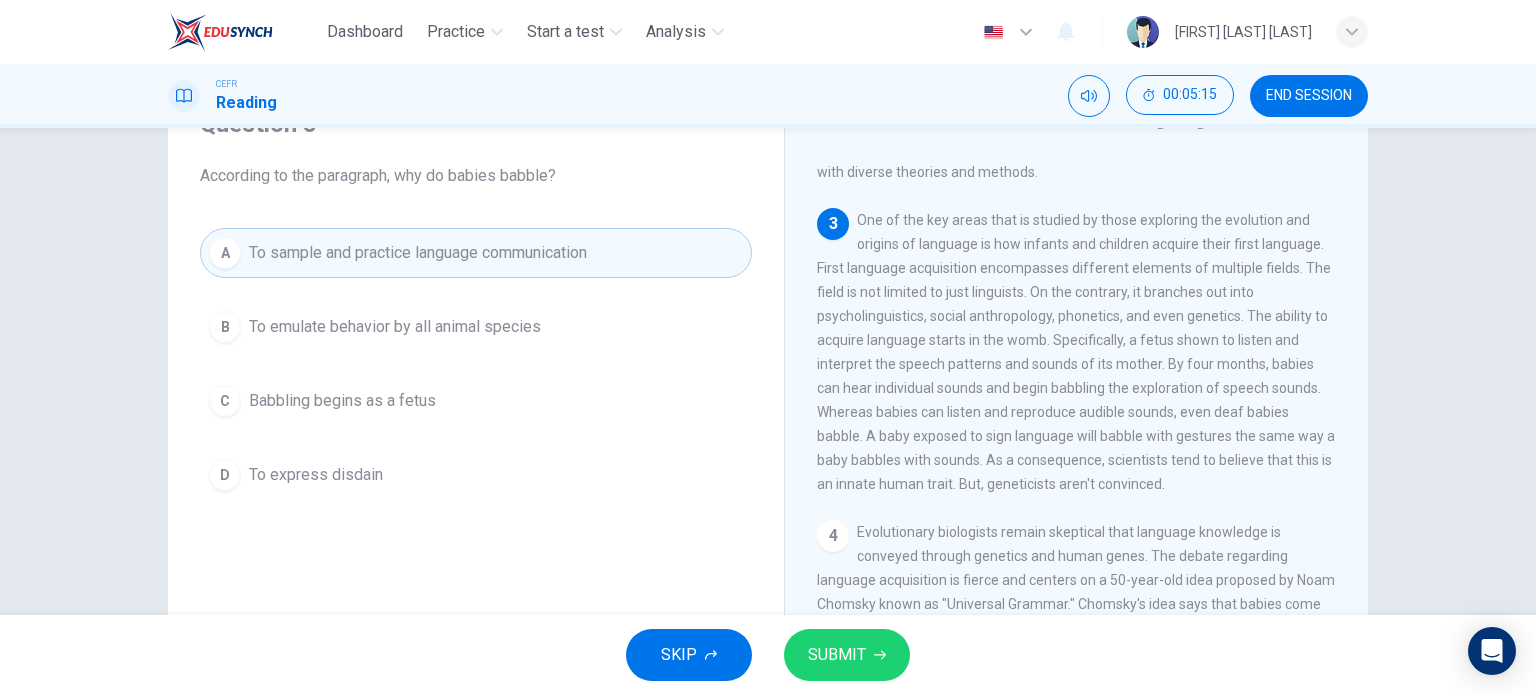 click on "SUBMIT" at bounding box center [847, 655] 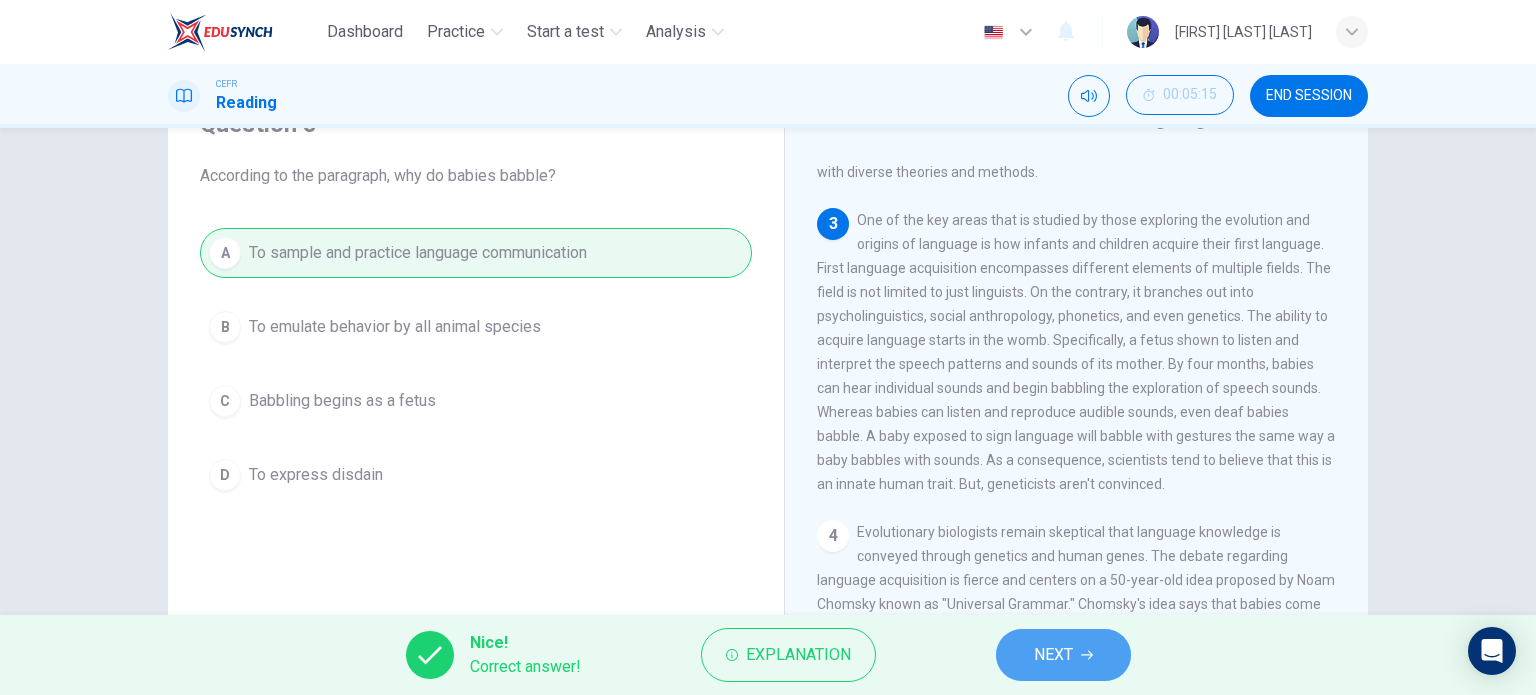 click on "NEXT" at bounding box center [1053, 655] 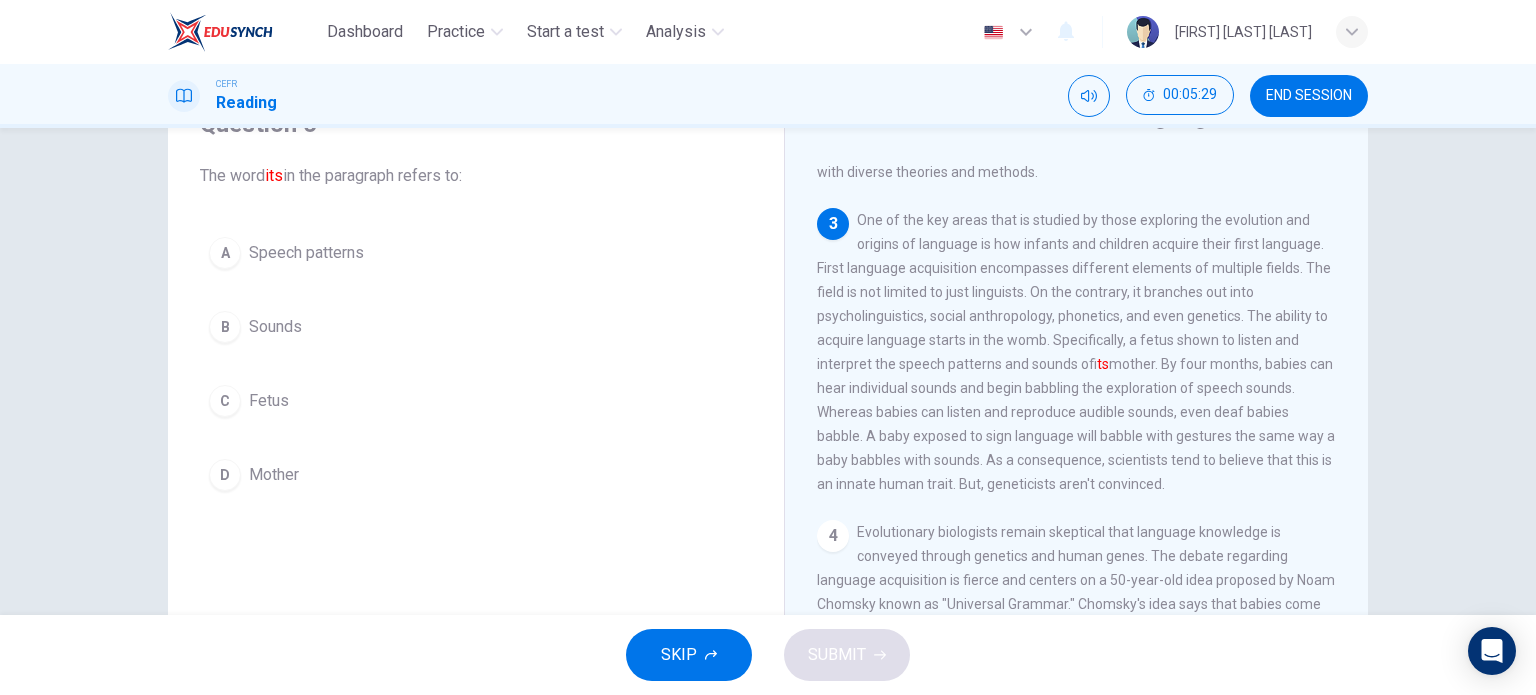 click on "Fetus" at bounding box center (306, 253) 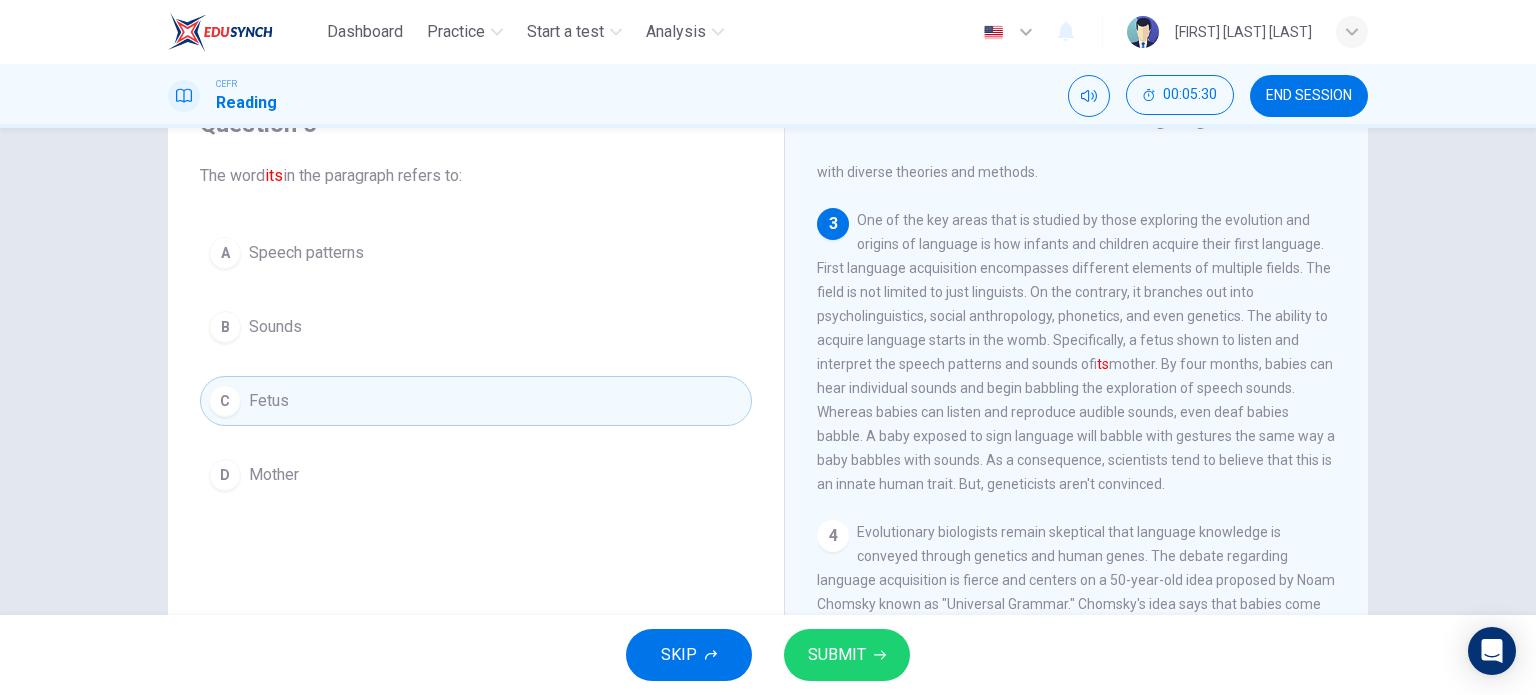 click on "SUBMIT" at bounding box center (837, 655) 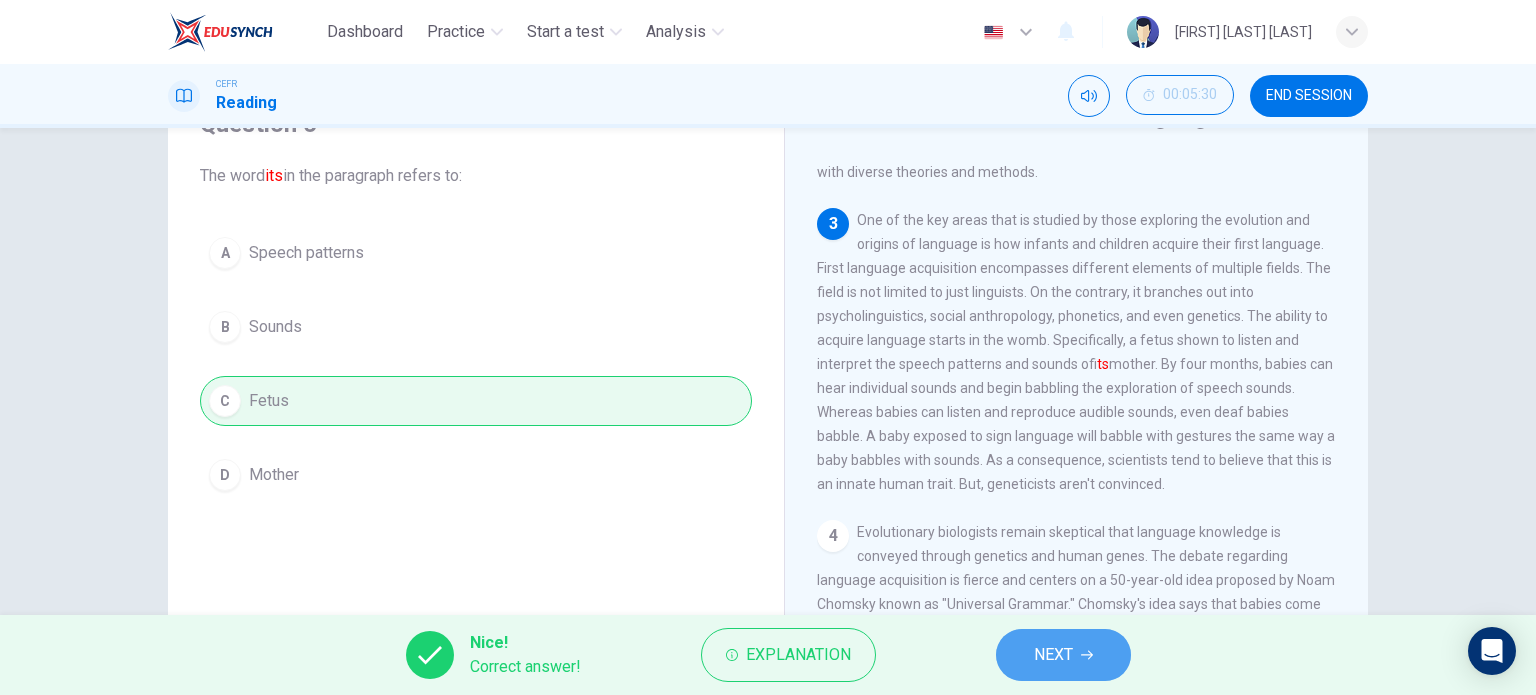 click on "NEXT" at bounding box center (1053, 655) 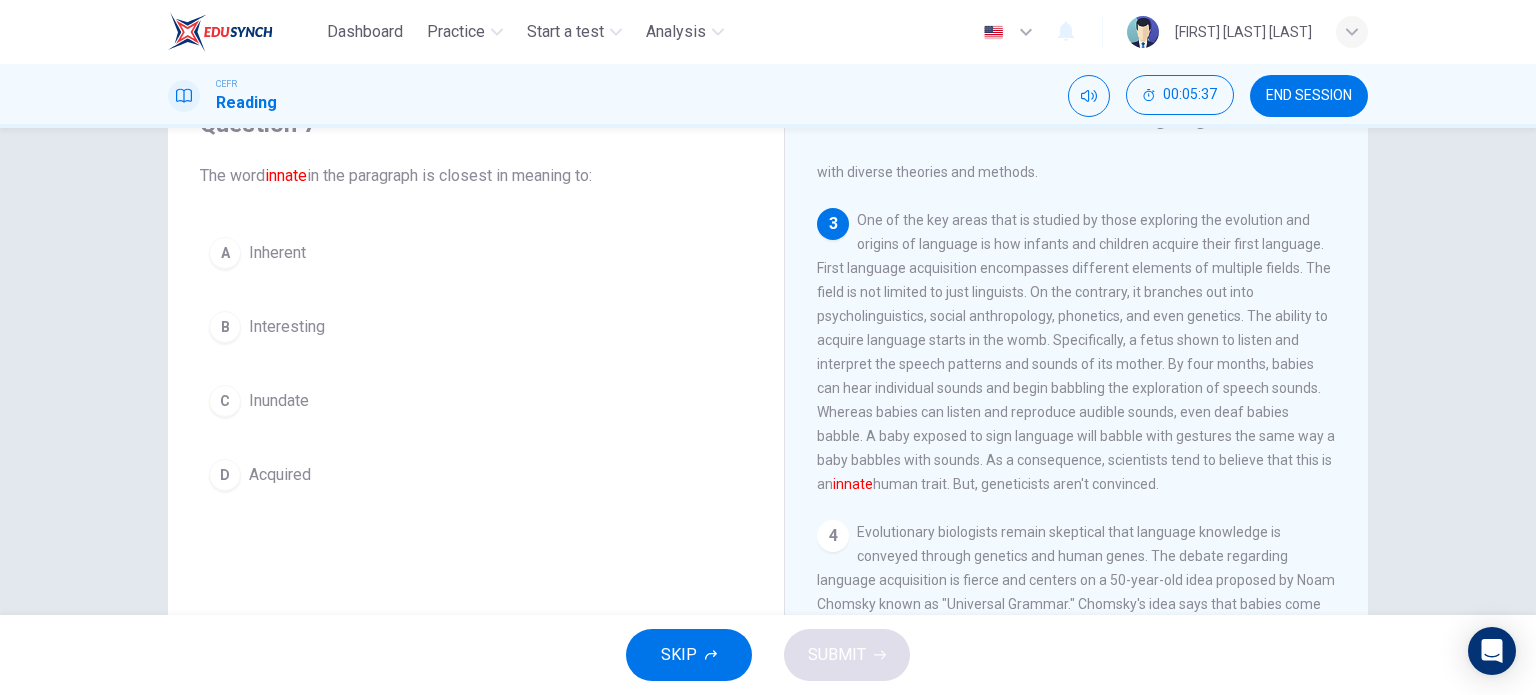 click on "Inherent" at bounding box center (277, 253) 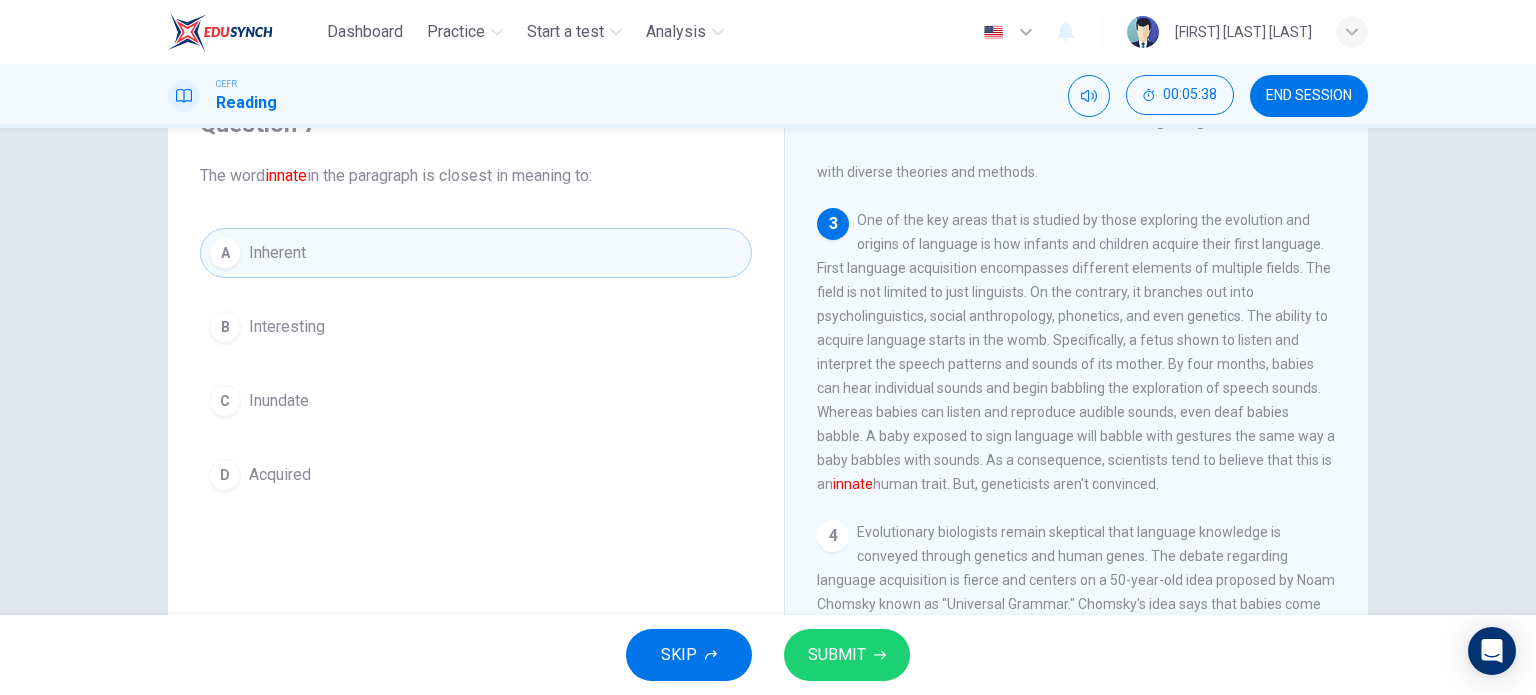 click at bounding box center (880, 655) 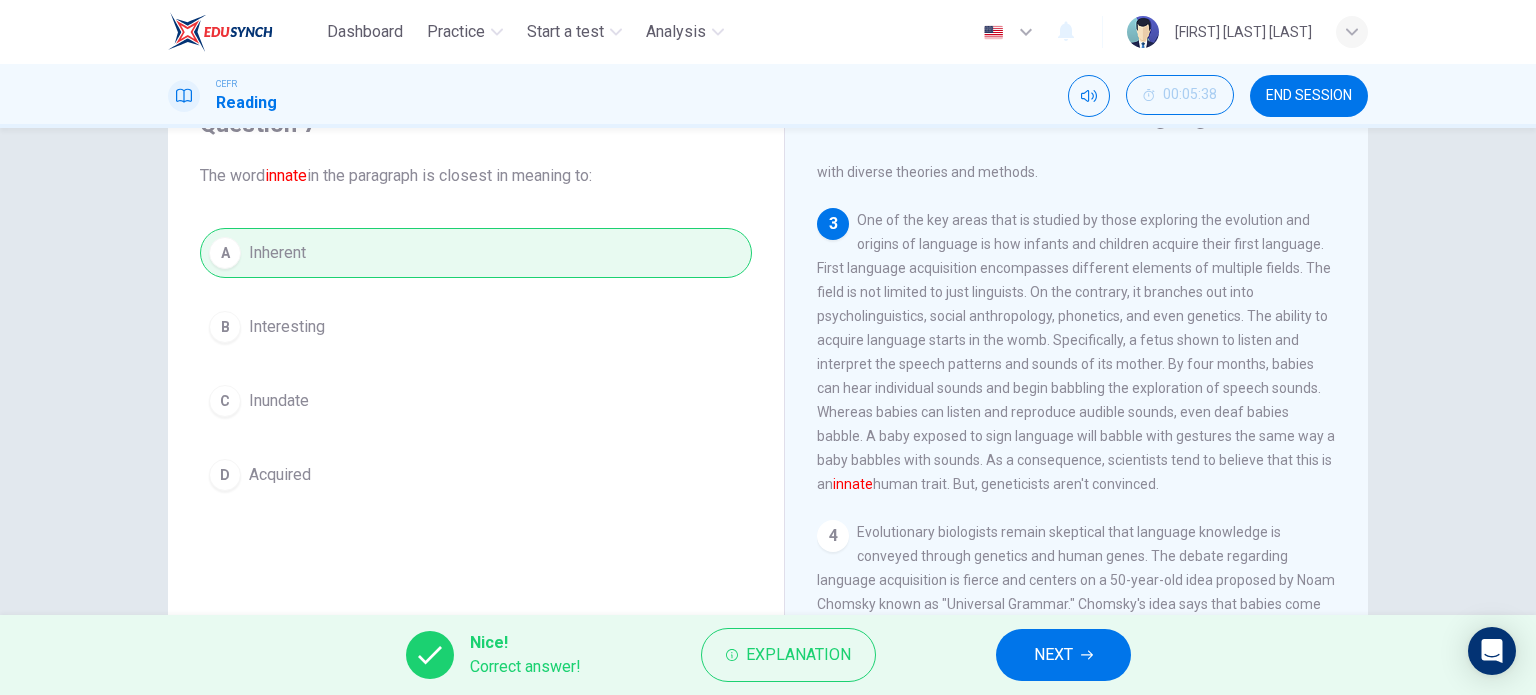 click on "NEXT" at bounding box center [1063, 655] 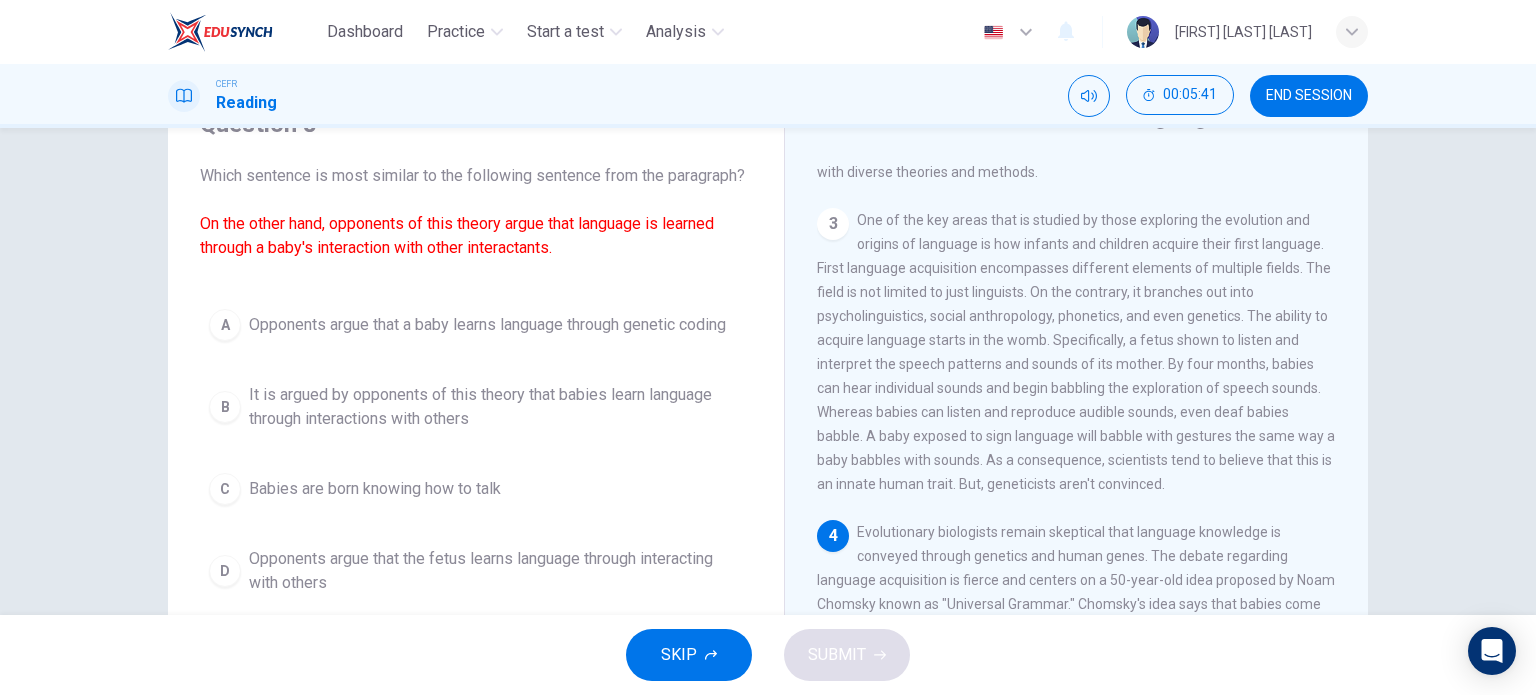 scroll, scrollTop: 600, scrollLeft: 0, axis: vertical 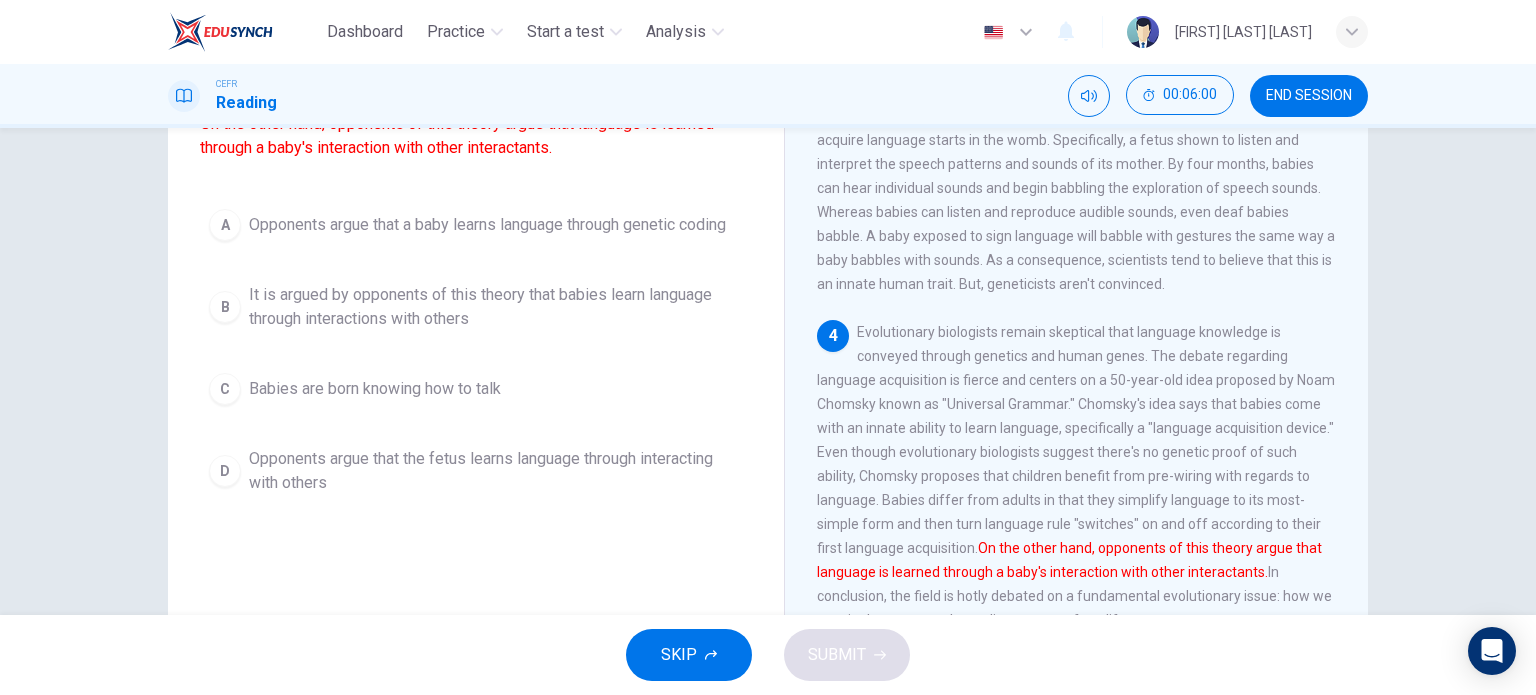 click on "It is argued by opponents of this theory that babies learn language through interactions with others" at bounding box center [487, 225] 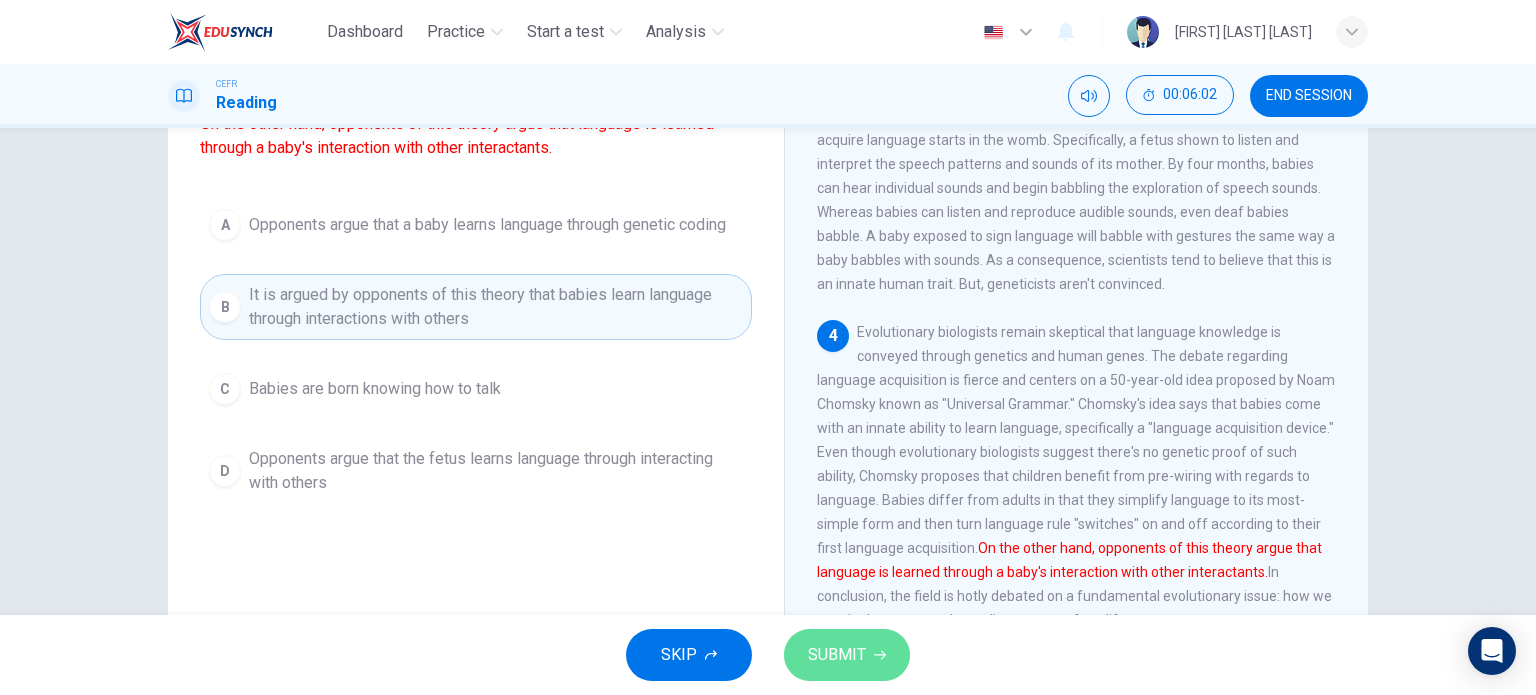 click on "SUBMIT" at bounding box center (837, 655) 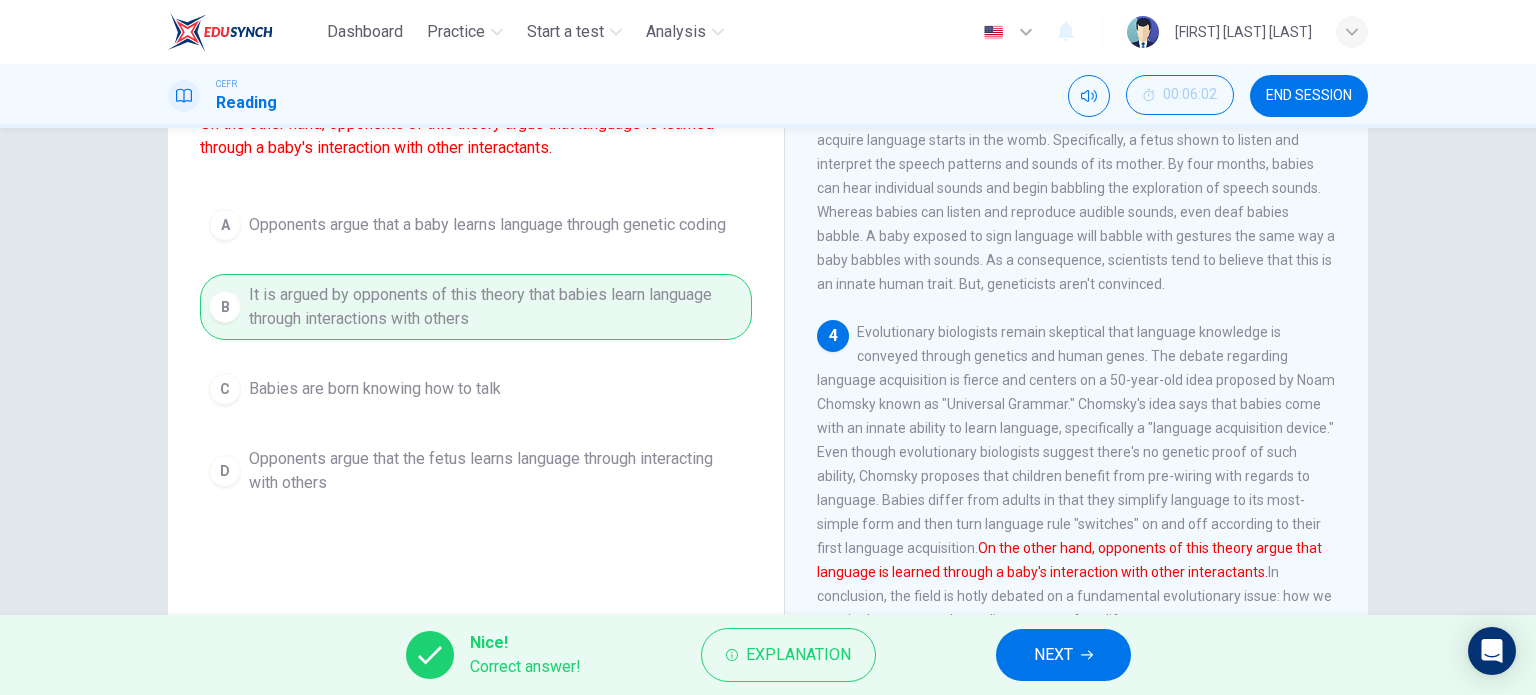 click on "NEXT" at bounding box center (1053, 655) 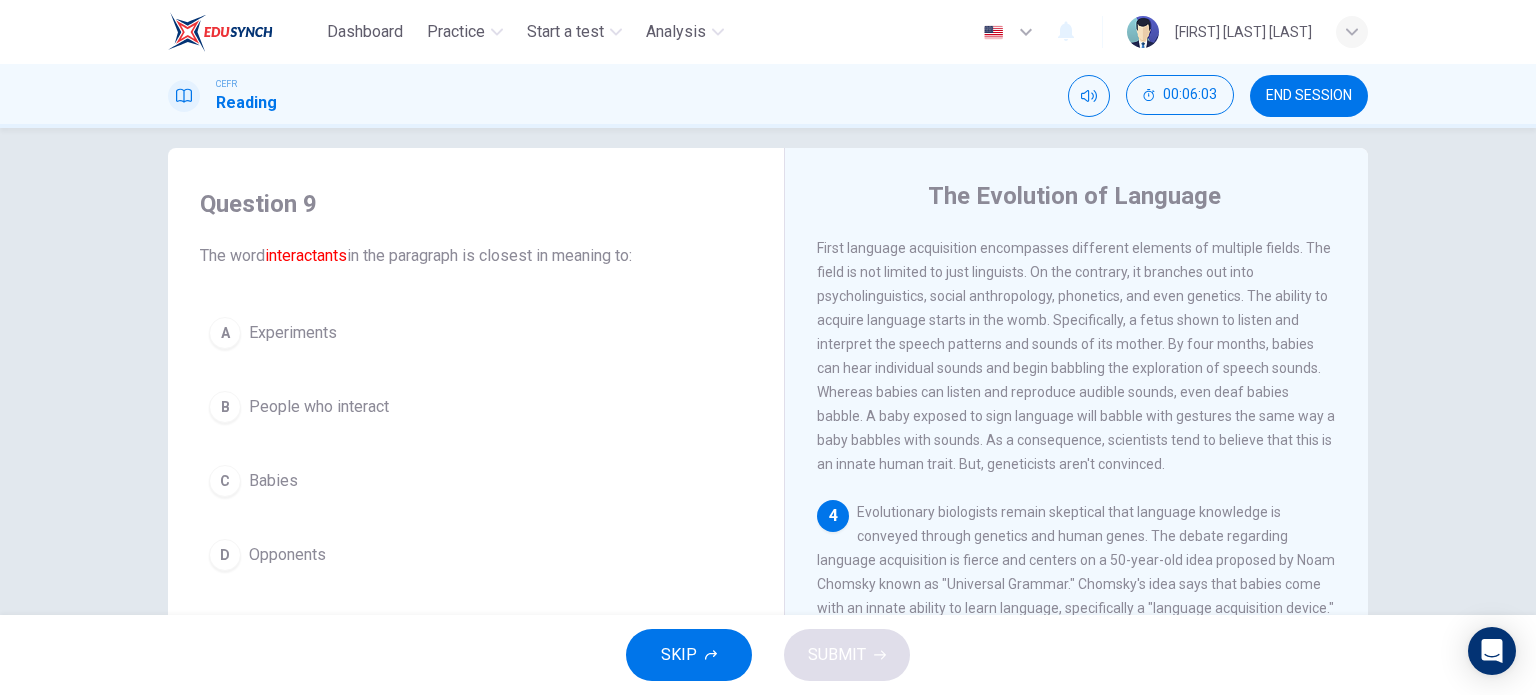 scroll, scrollTop: 0, scrollLeft: 0, axis: both 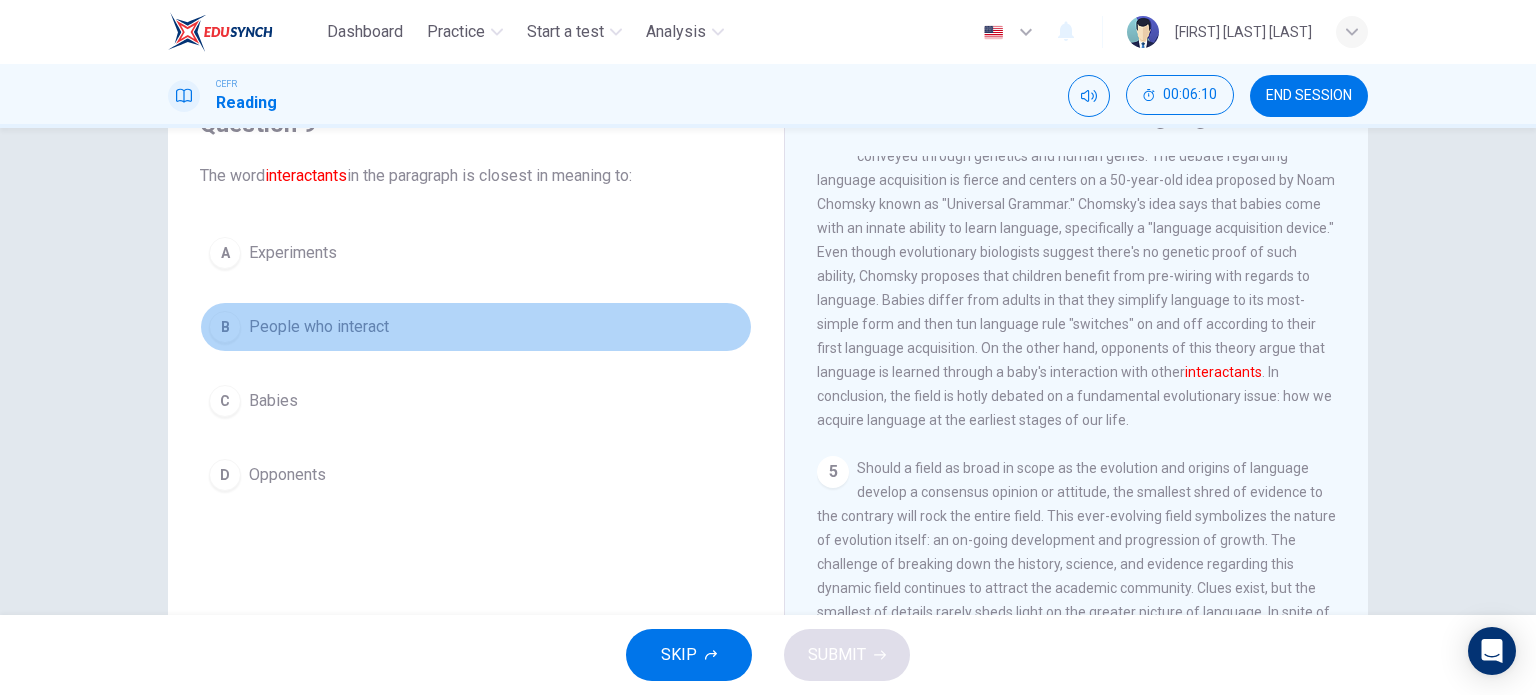 click on "People who interact" at bounding box center [293, 253] 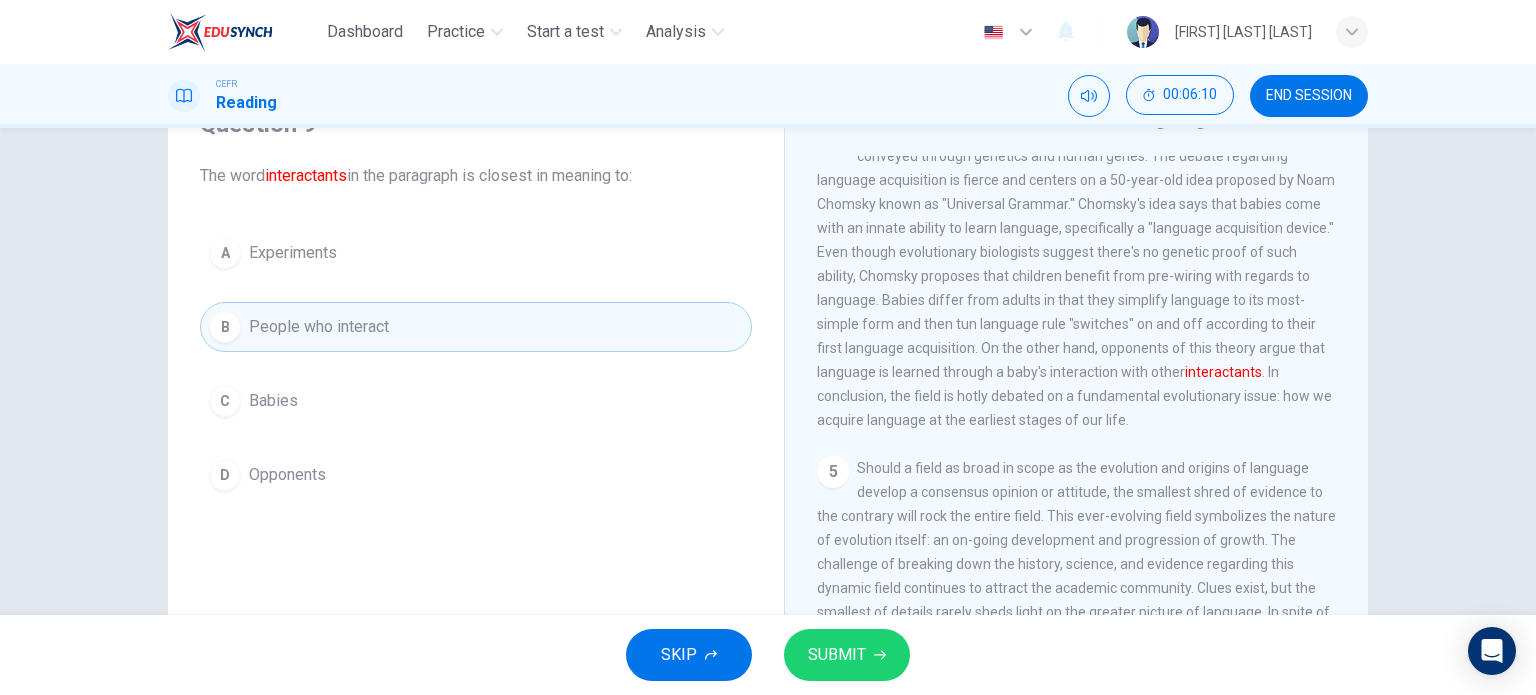 click at bounding box center (880, 655) 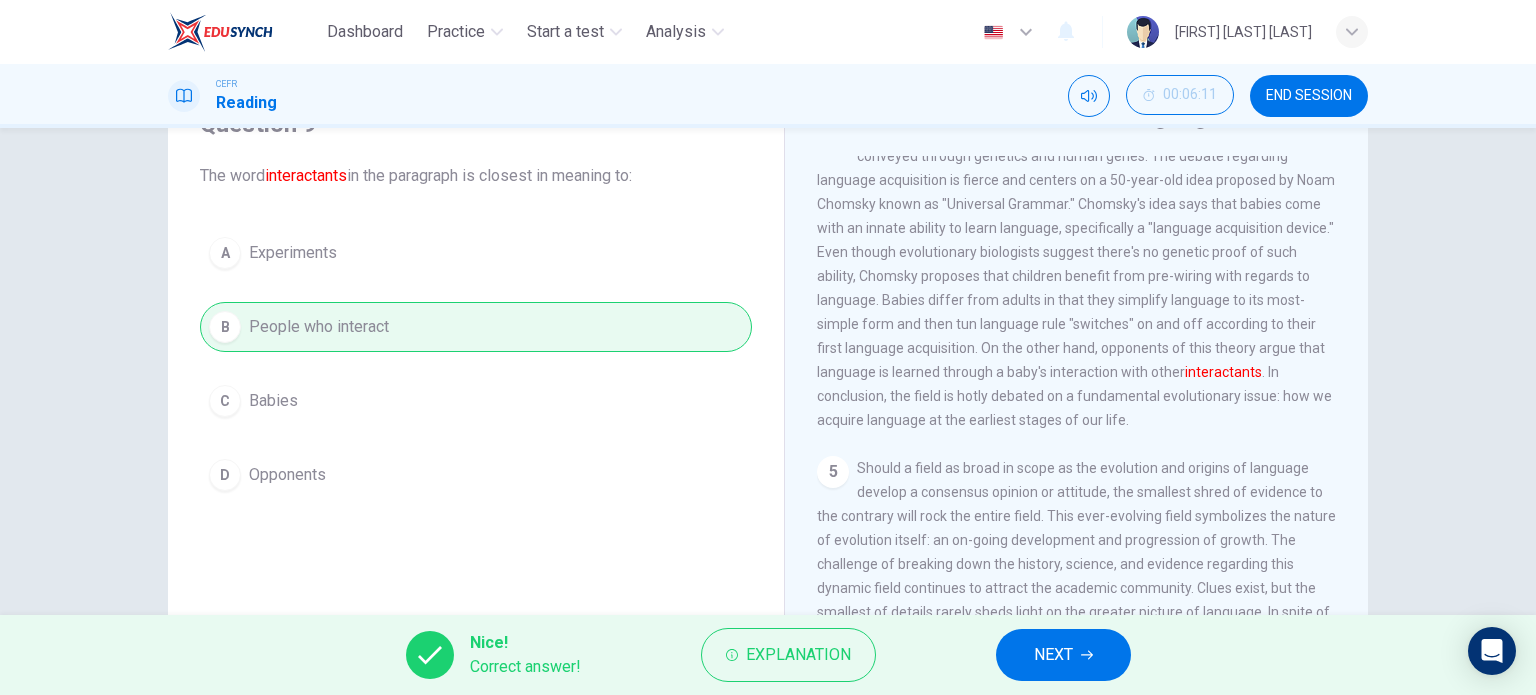 click on "NEXT" at bounding box center (1063, 655) 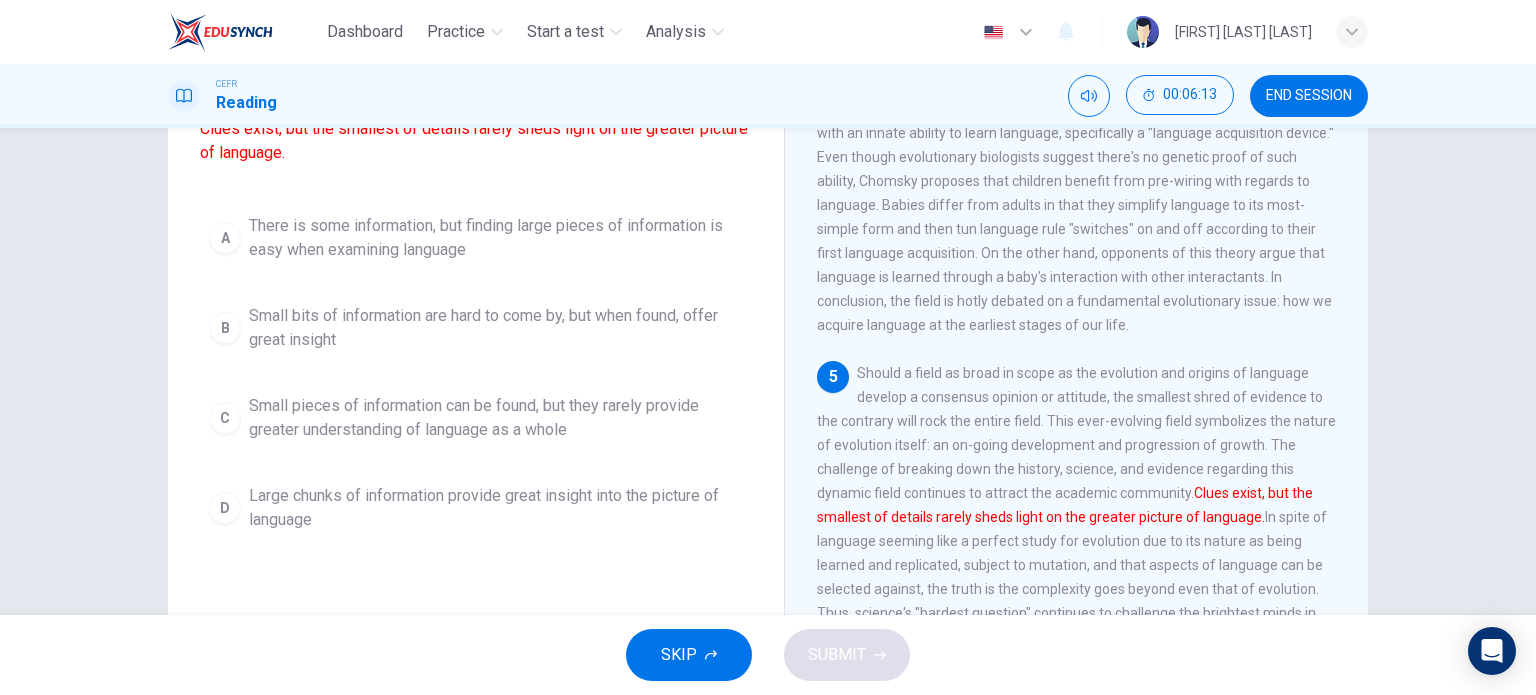 scroll, scrollTop: 200, scrollLeft: 0, axis: vertical 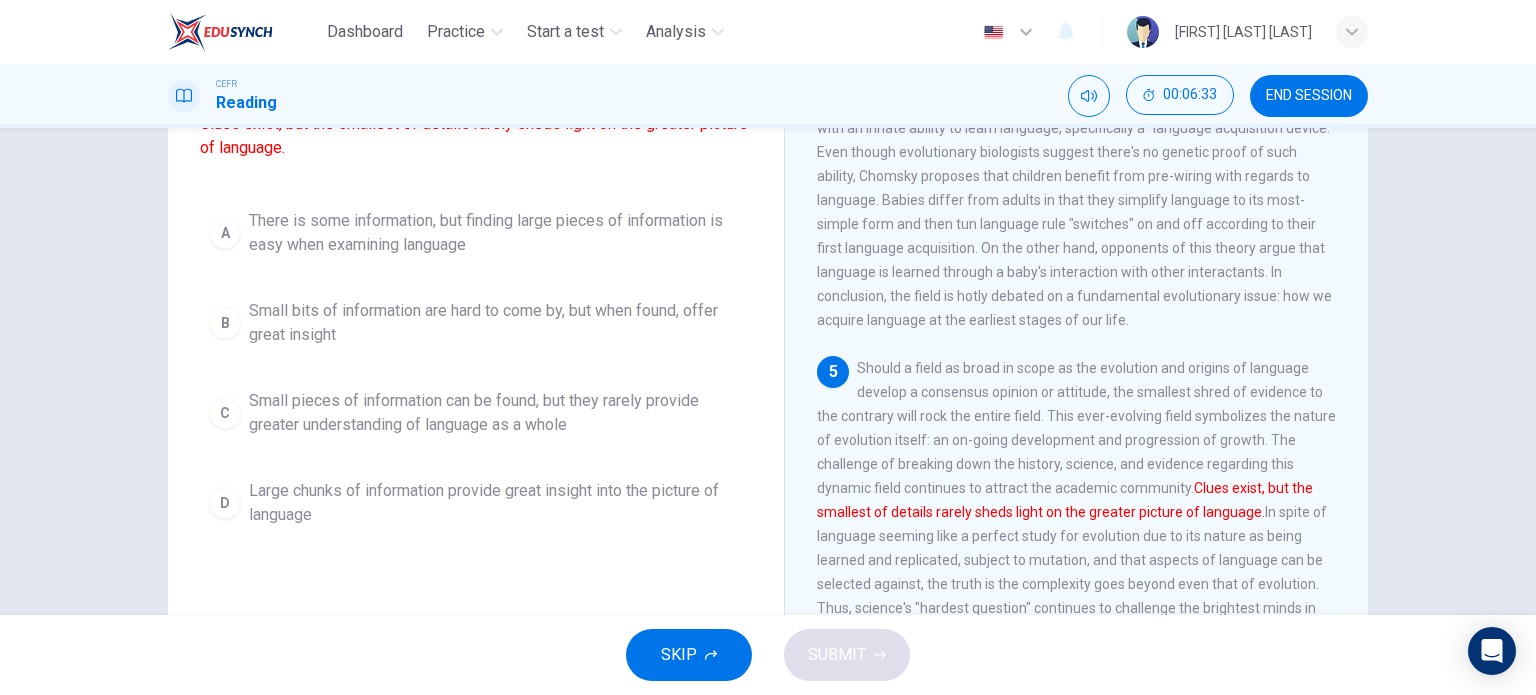 click on "Small pieces of information can be found, but they rarely provide greater understanding of language as a whole" at bounding box center (496, 233) 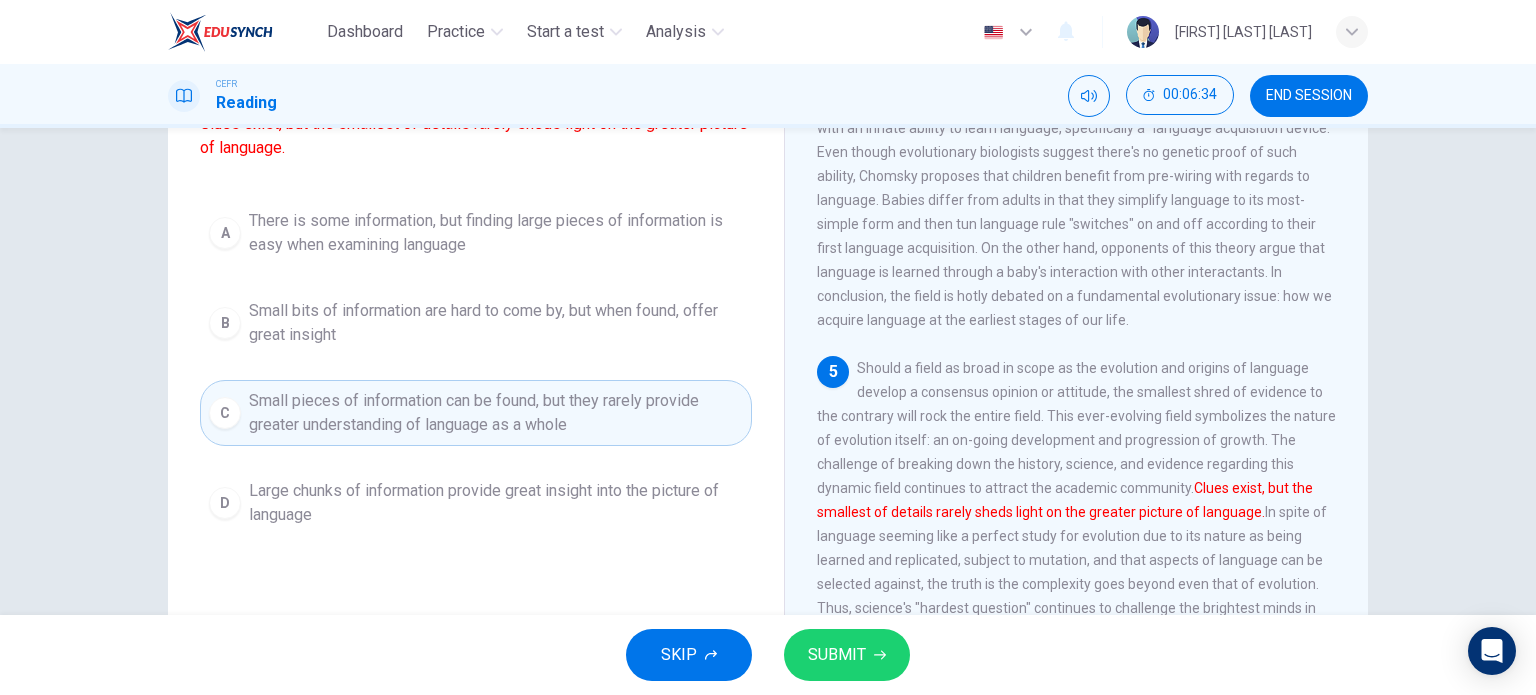 click on "SUBMIT" at bounding box center [837, 655] 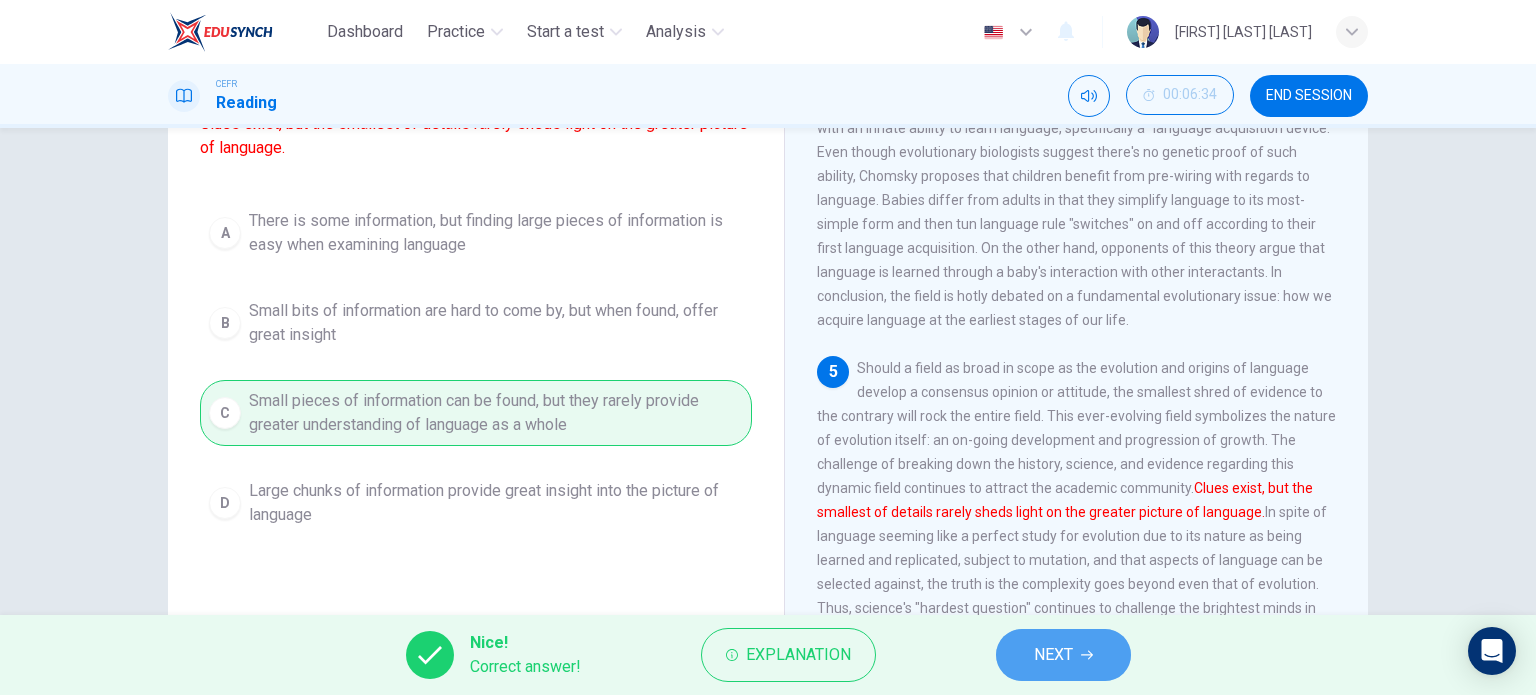 click on "NEXT" at bounding box center [1053, 655] 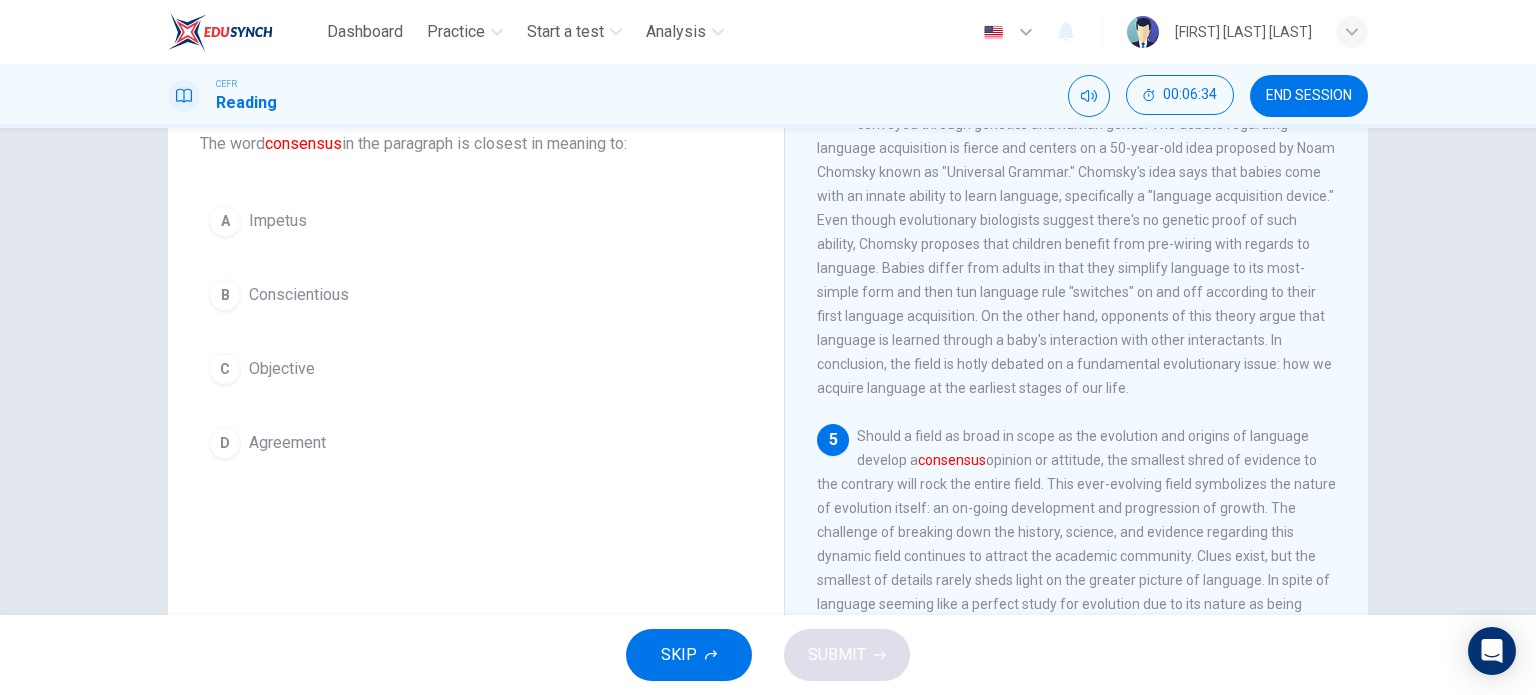 scroll, scrollTop: 100, scrollLeft: 0, axis: vertical 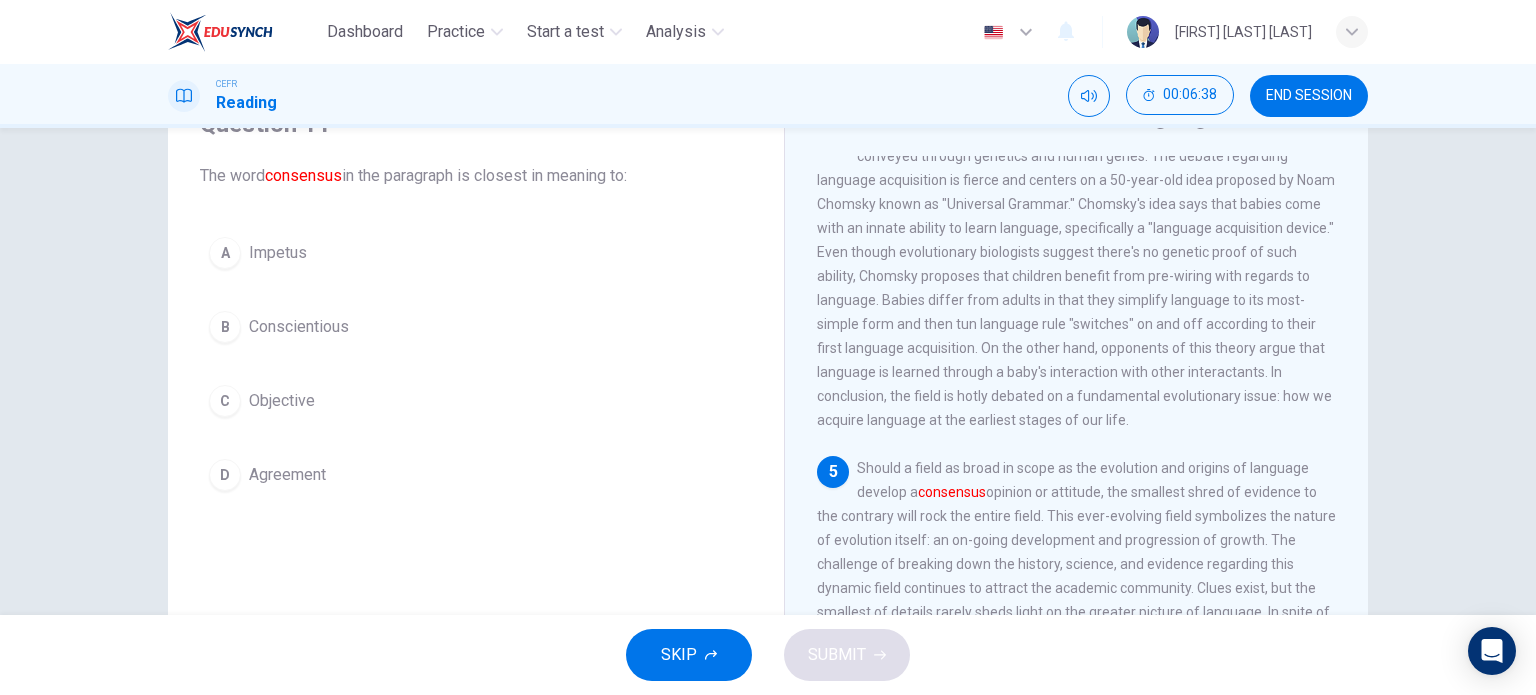 click on "Objective" at bounding box center (278, 253) 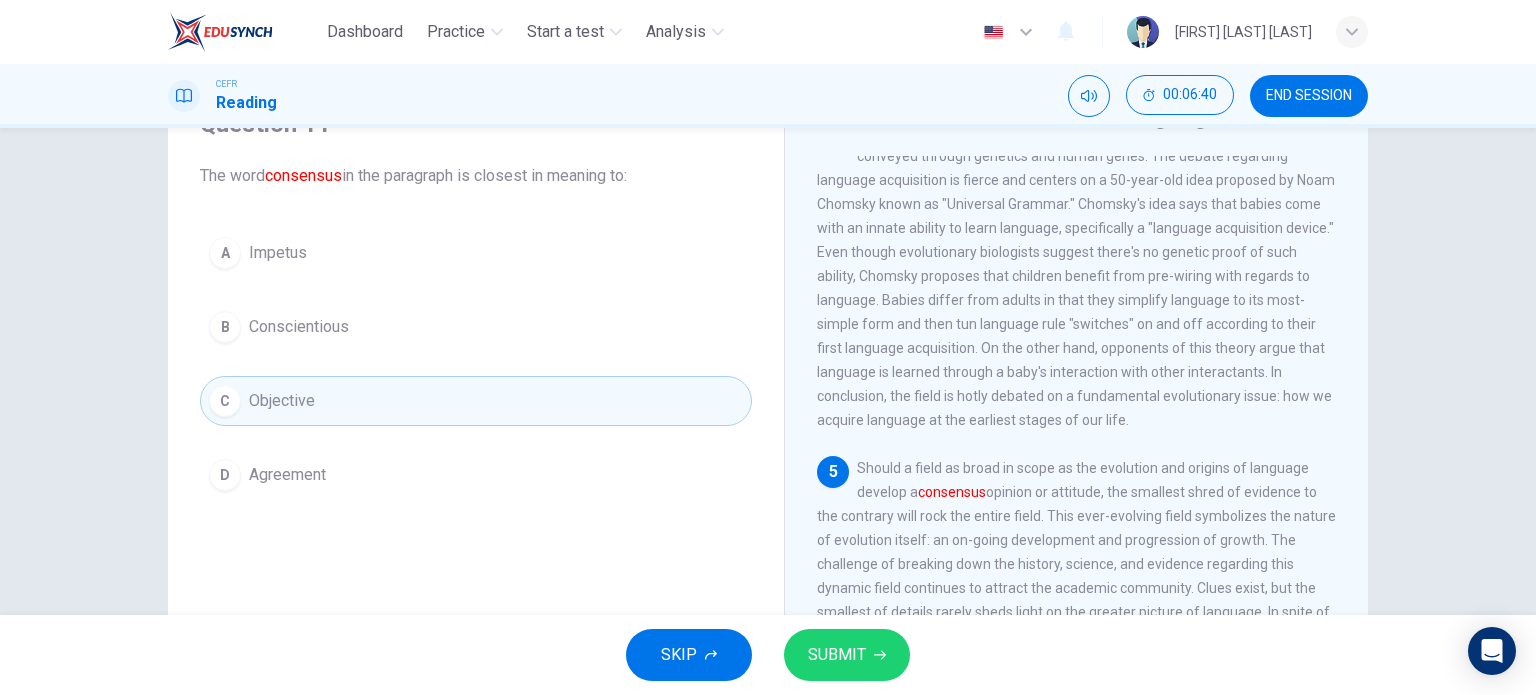 click on "SUBMIT" at bounding box center [837, 655] 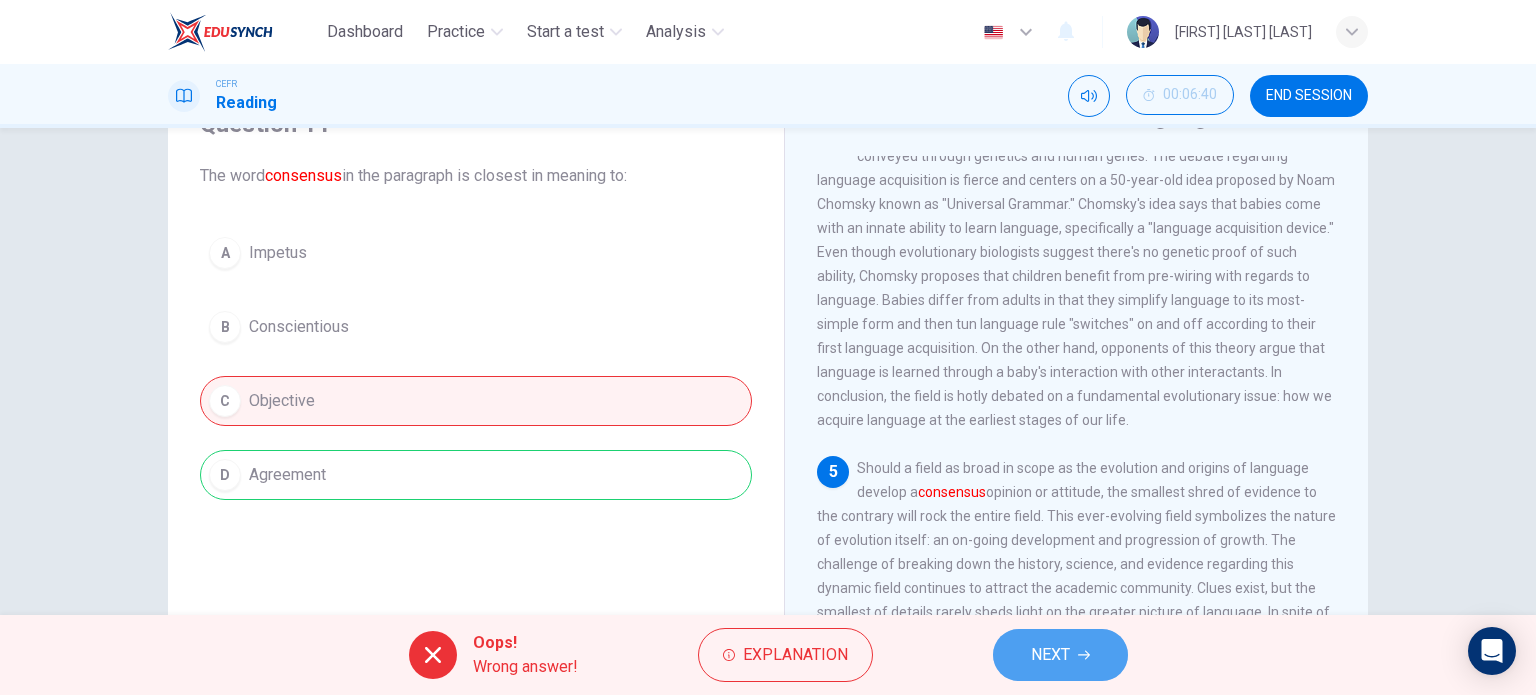 click on "NEXT" at bounding box center (1050, 655) 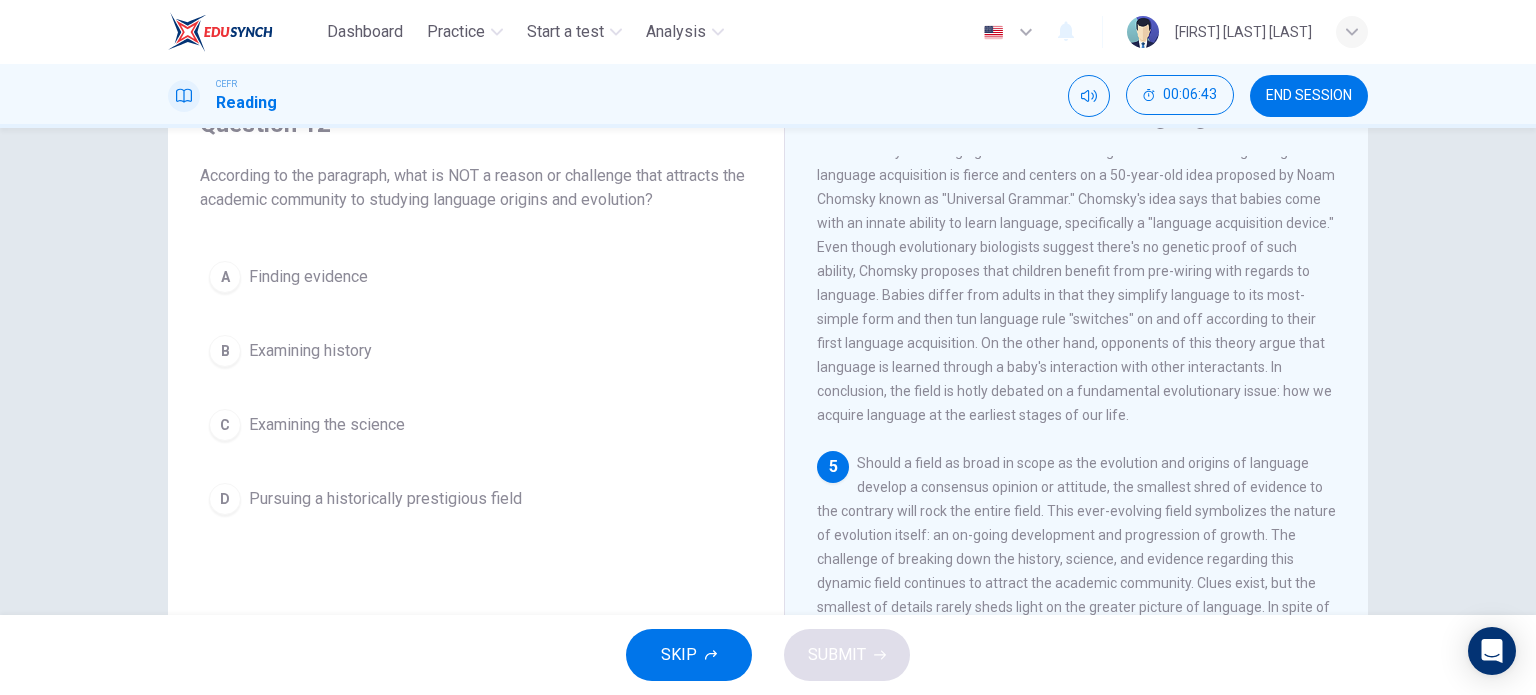 scroll, scrollTop: 951, scrollLeft: 0, axis: vertical 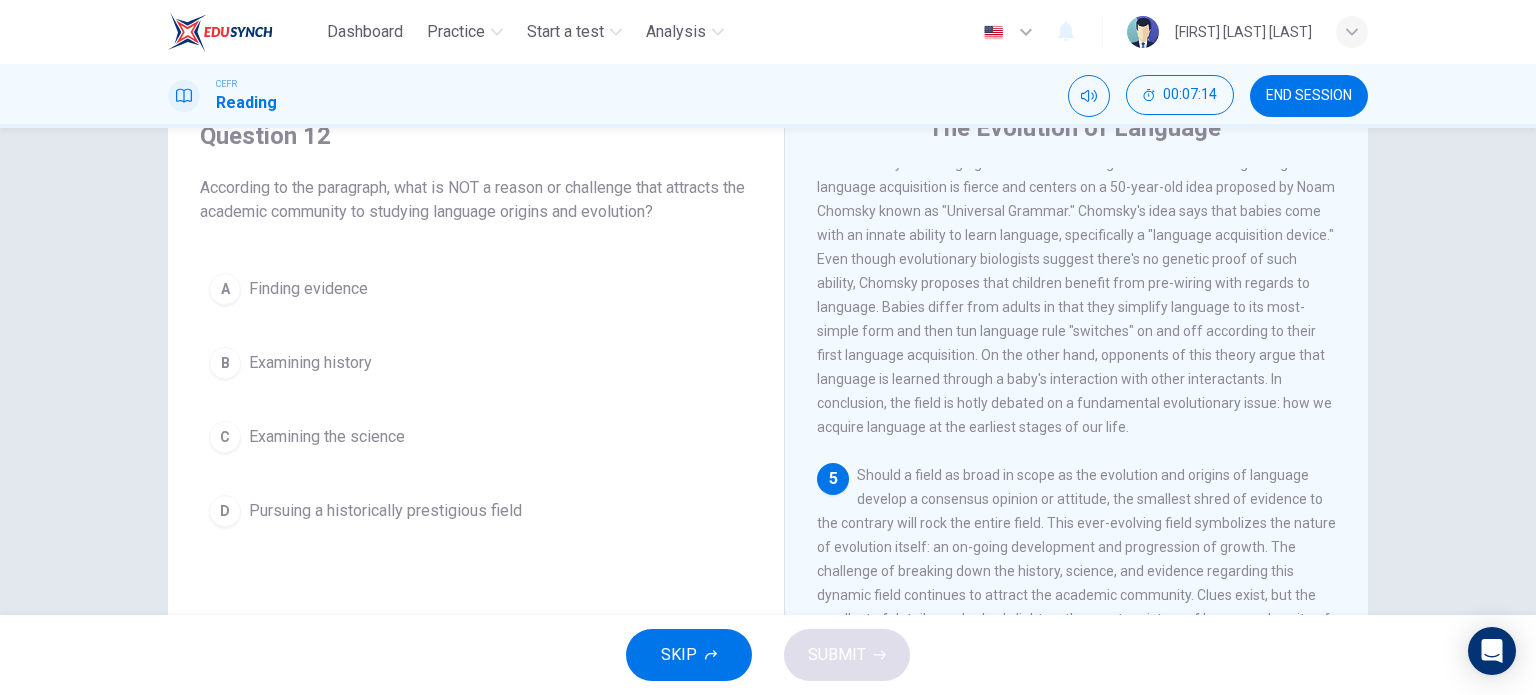 click on "Pursuing a historically prestigious field" at bounding box center (308, 289) 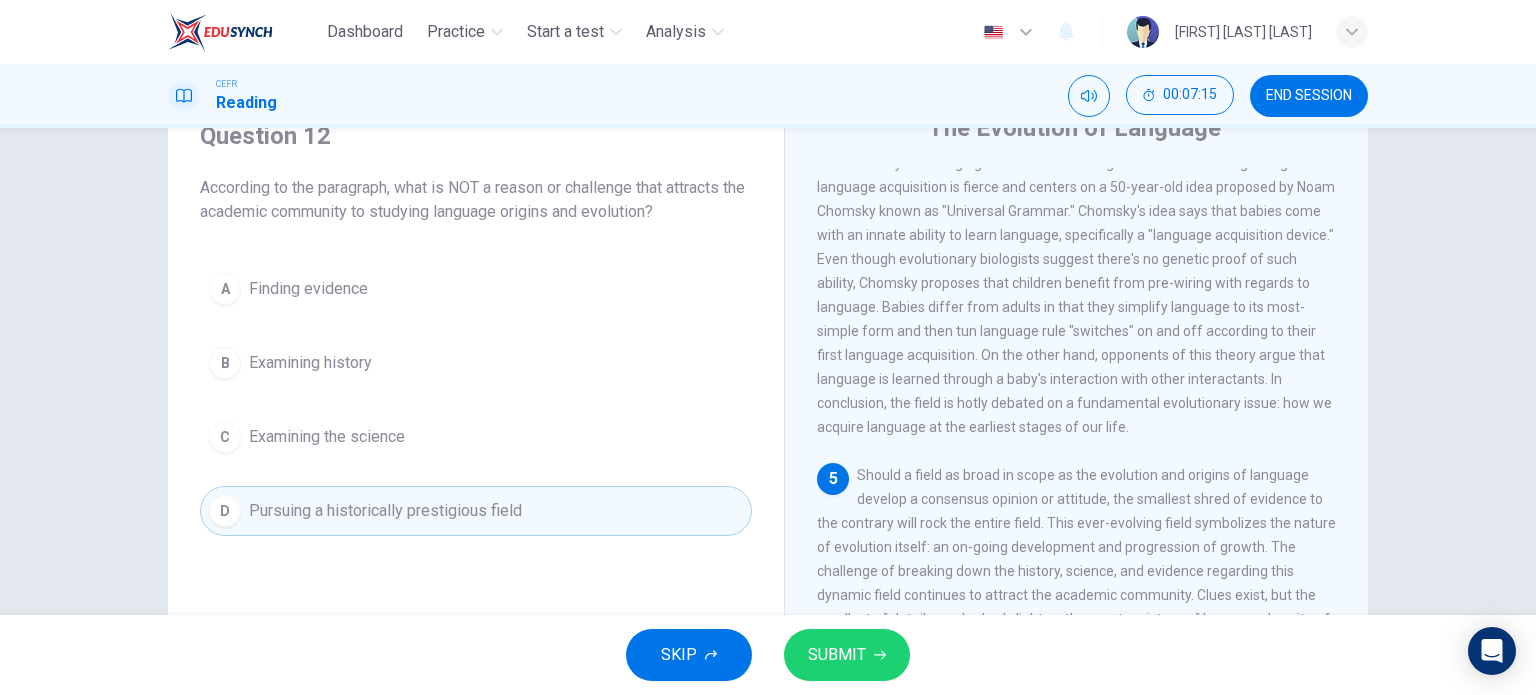 click on "SUBMIT" at bounding box center [837, 655] 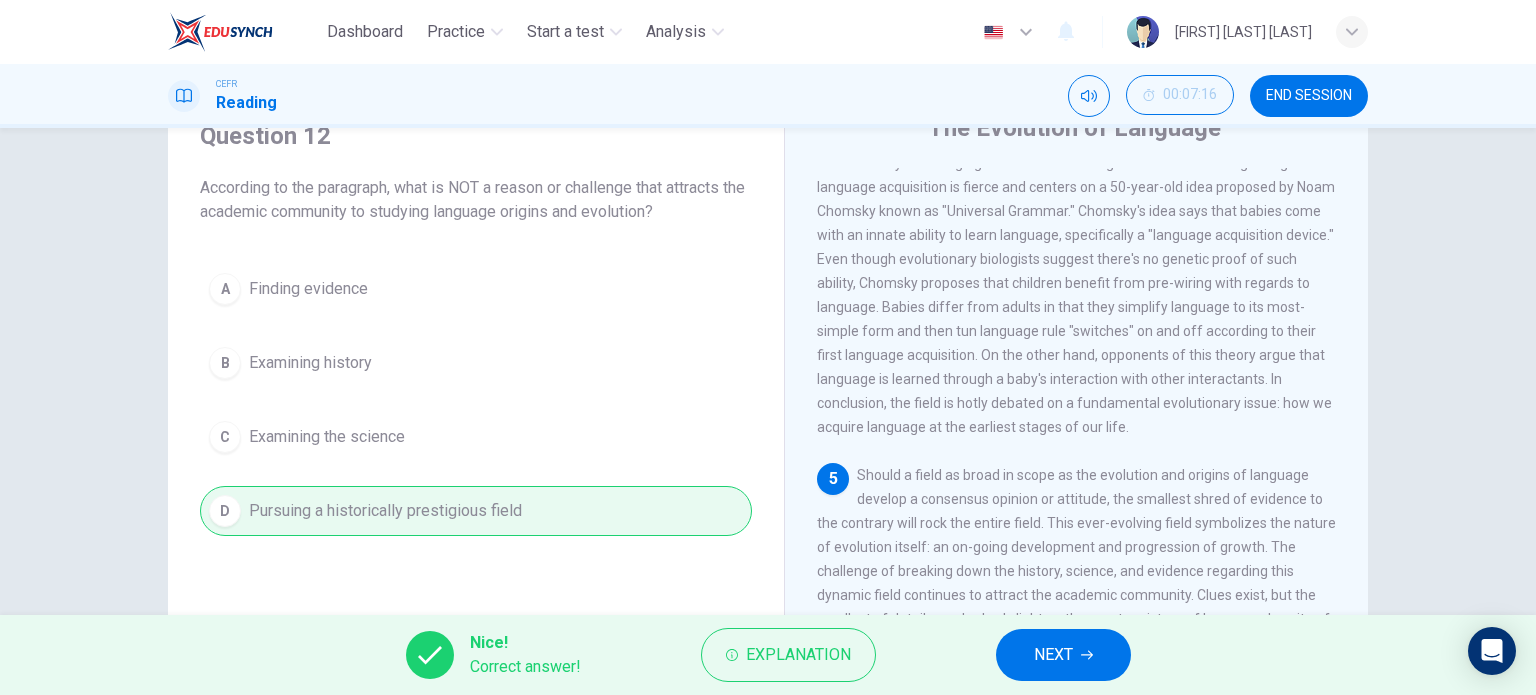 click on "NEXT" at bounding box center [1053, 655] 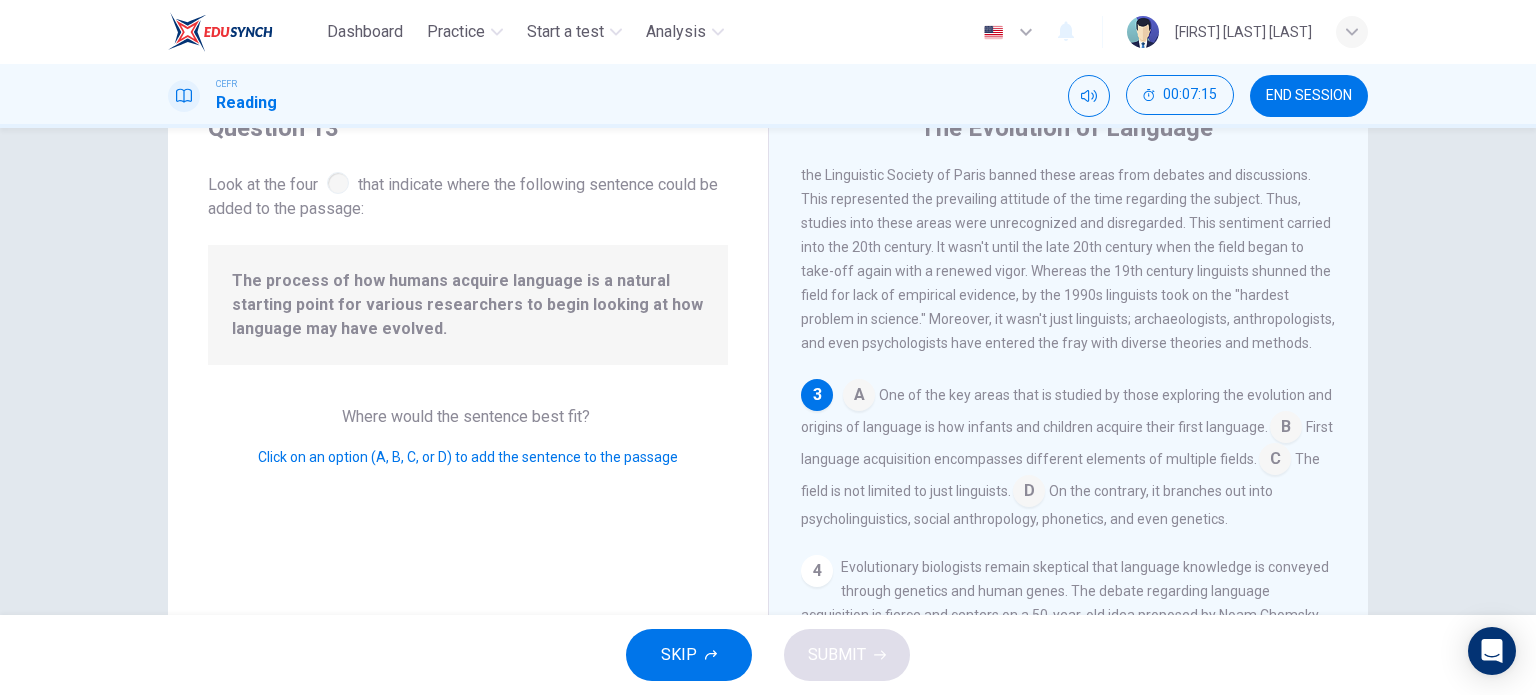 scroll, scrollTop: 337, scrollLeft: 0, axis: vertical 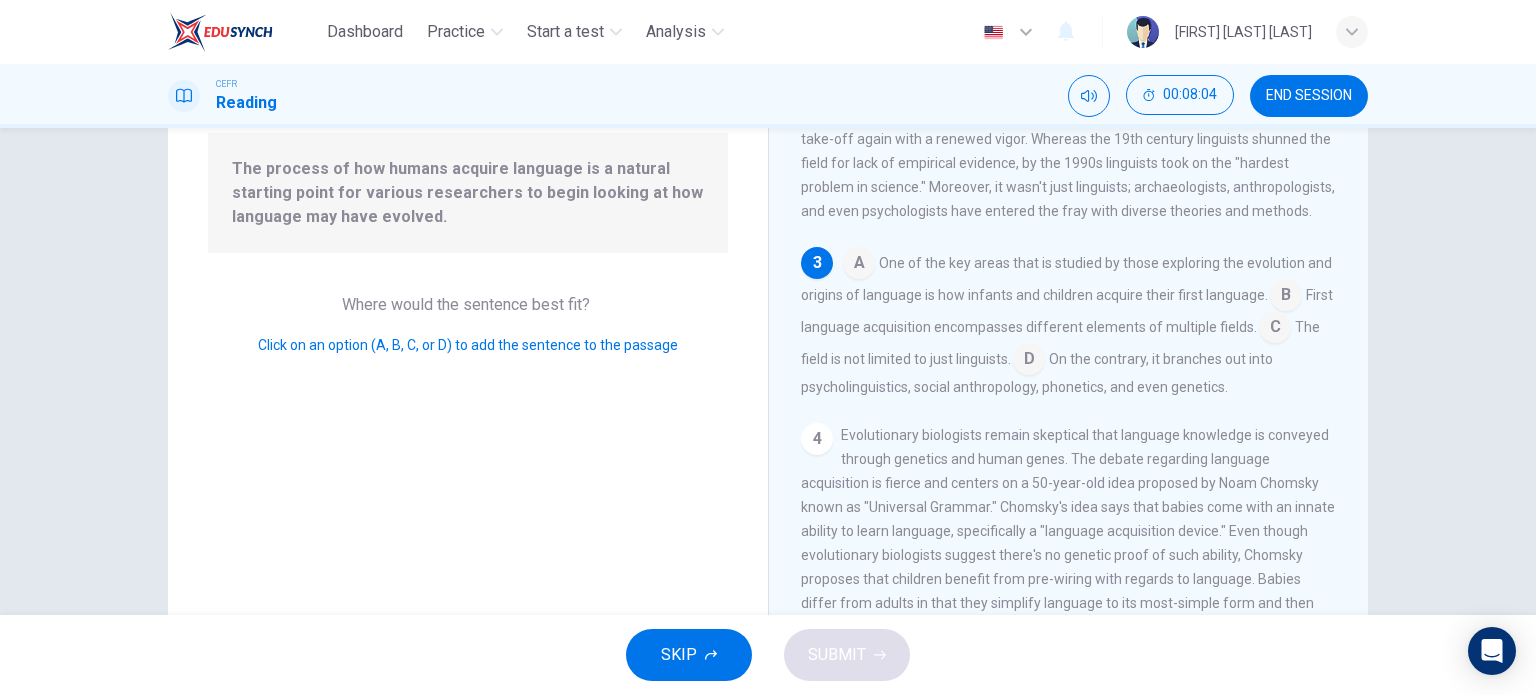 click at bounding box center [859, 265] 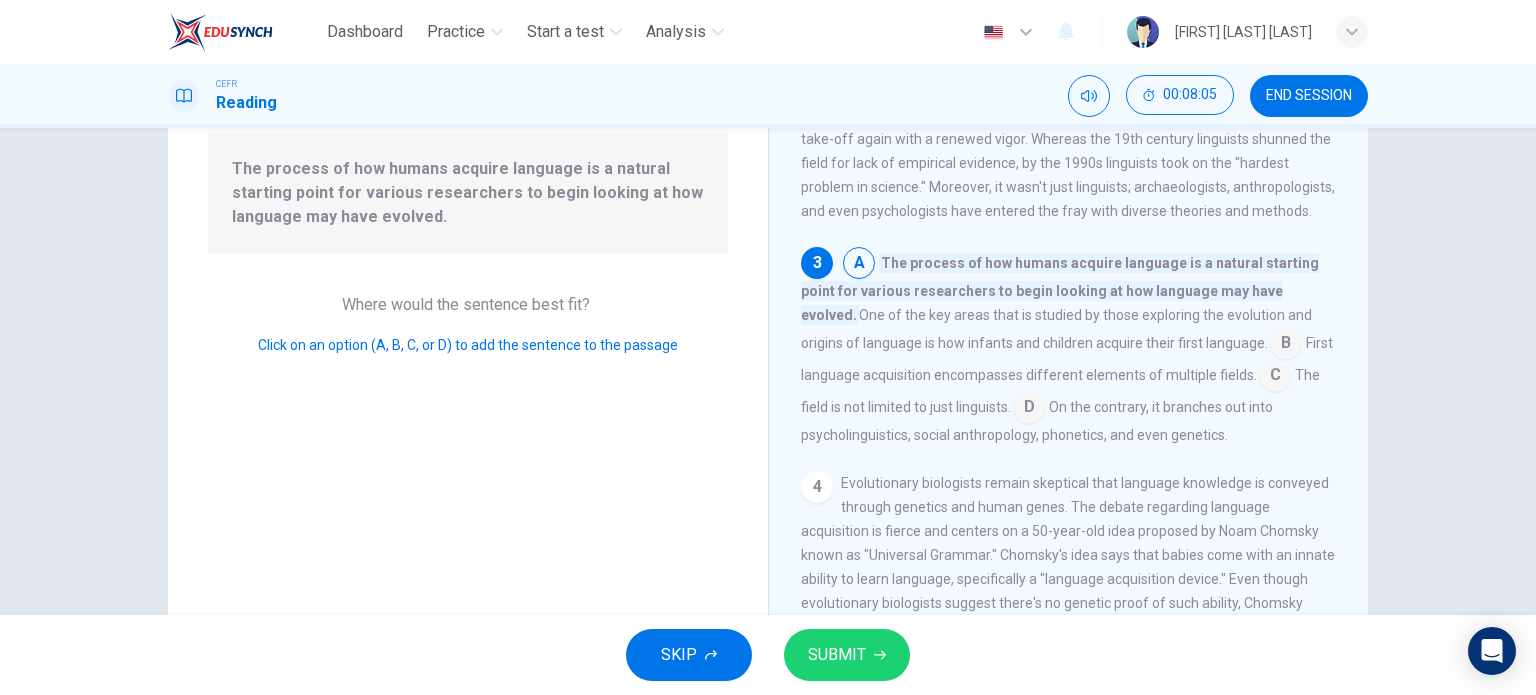 click on "SUBMIT" at bounding box center [847, 655] 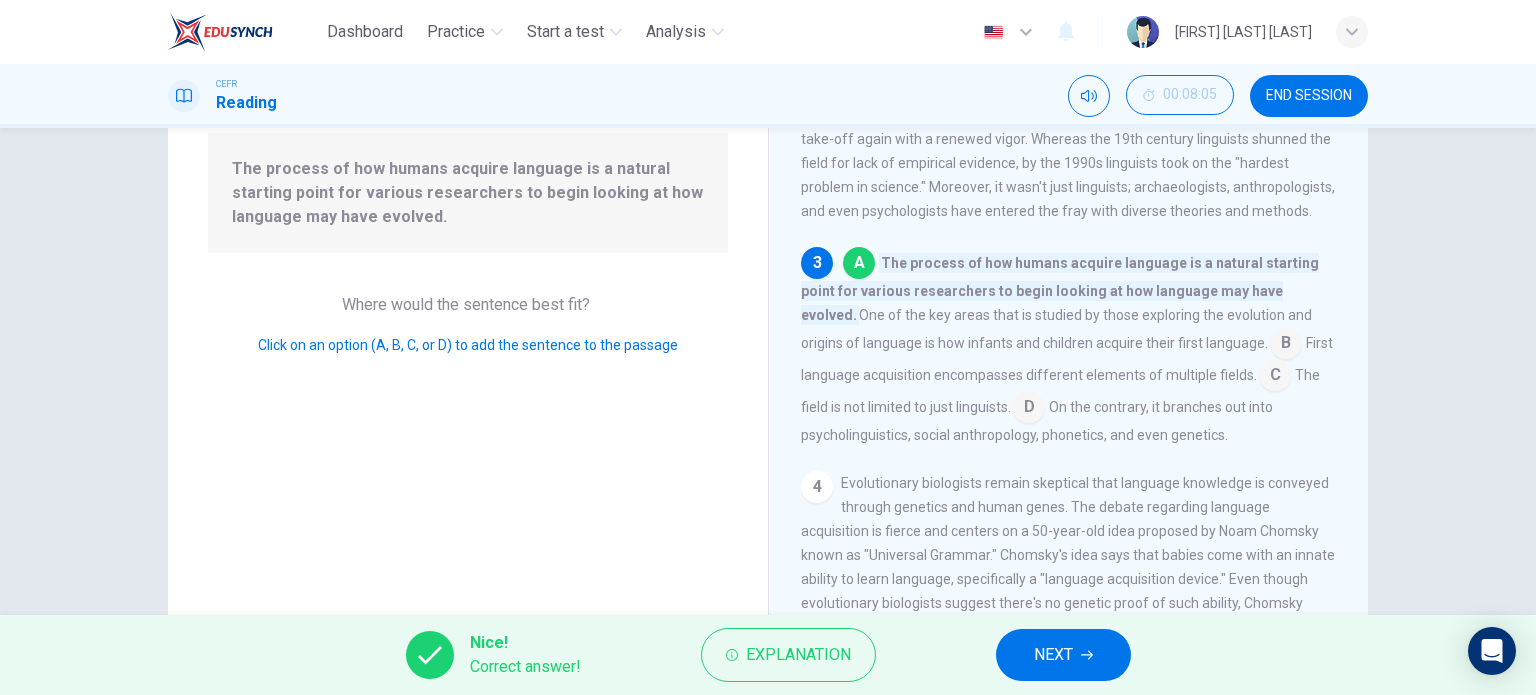 click on "NEXT" at bounding box center [1053, 655] 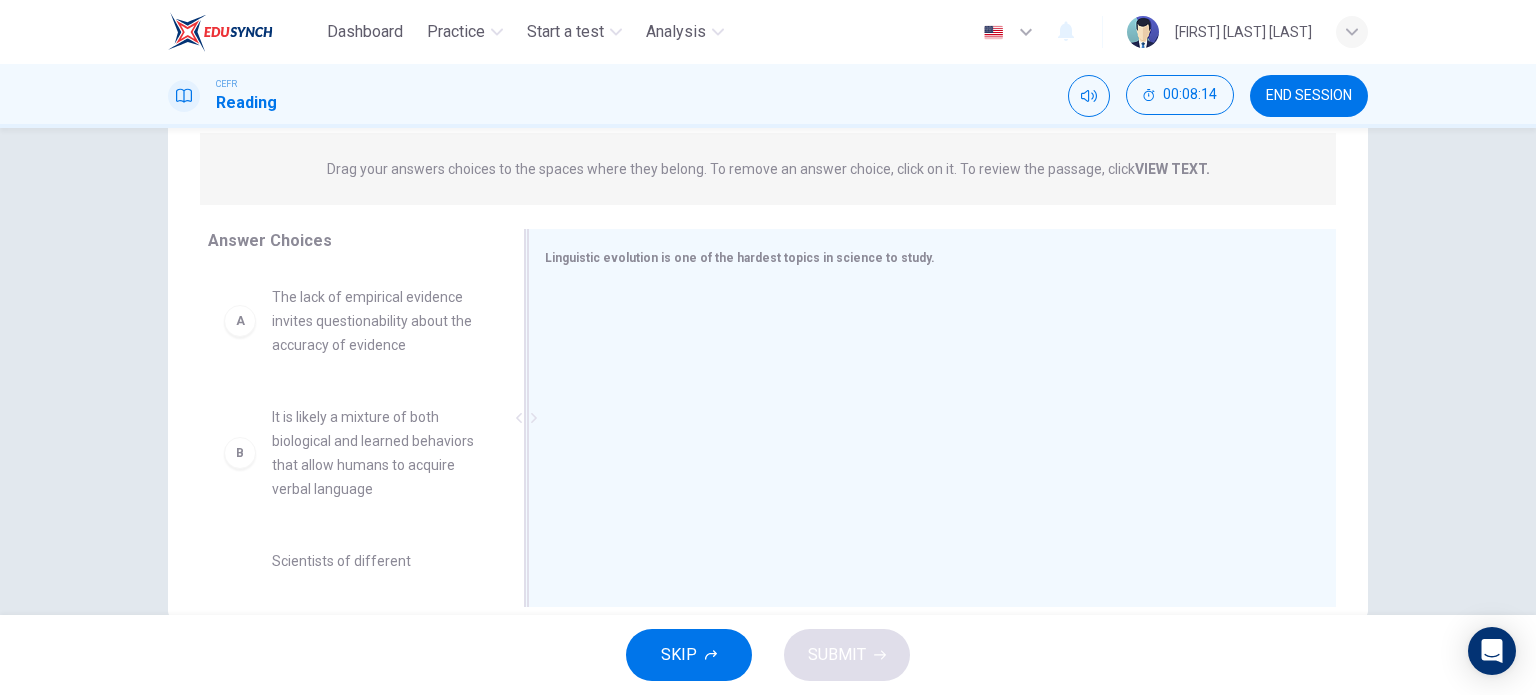 scroll, scrollTop: 288, scrollLeft: 0, axis: vertical 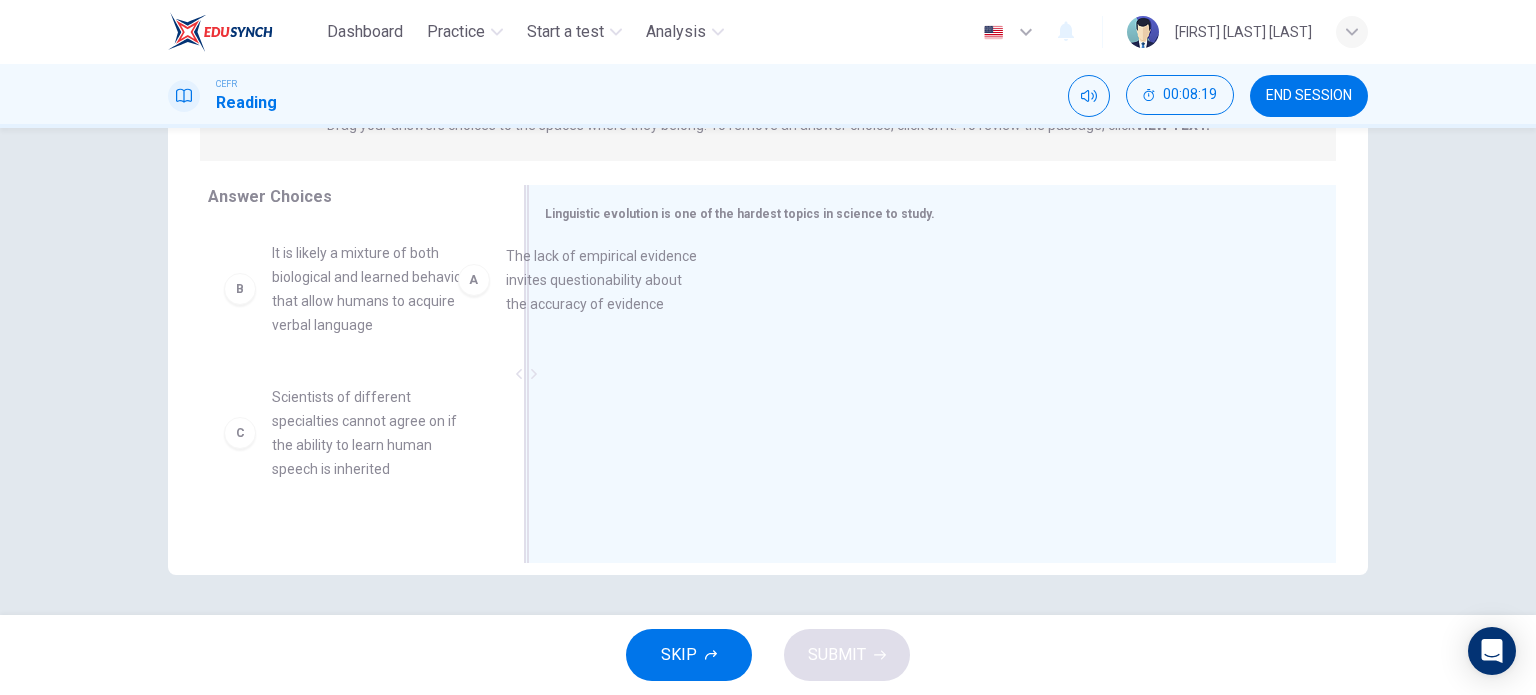 drag, startPoint x: 393, startPoint y: 322, endPoint x: 649, endPoint y: 326, distance: 256.03125 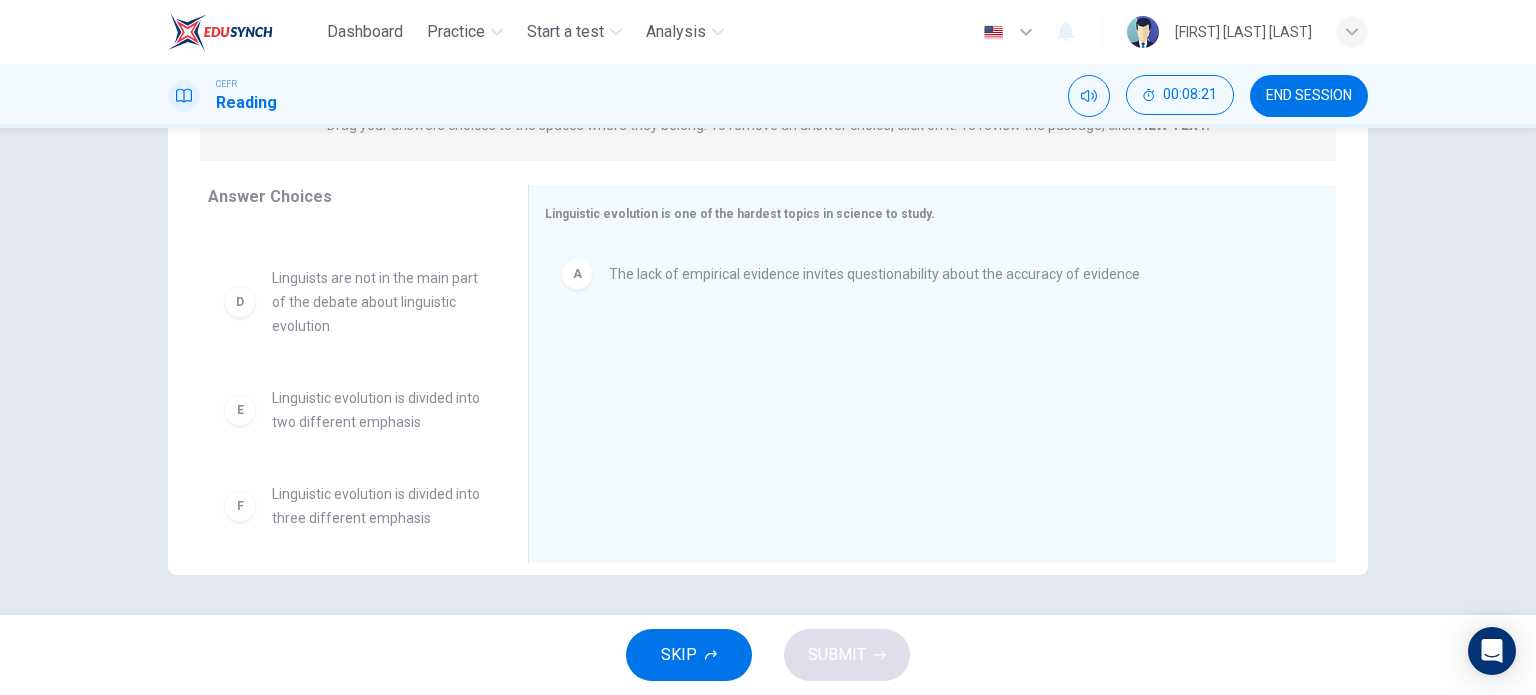 scroll, scrollTop: 276, scrollLeft: 0, axis: vertical 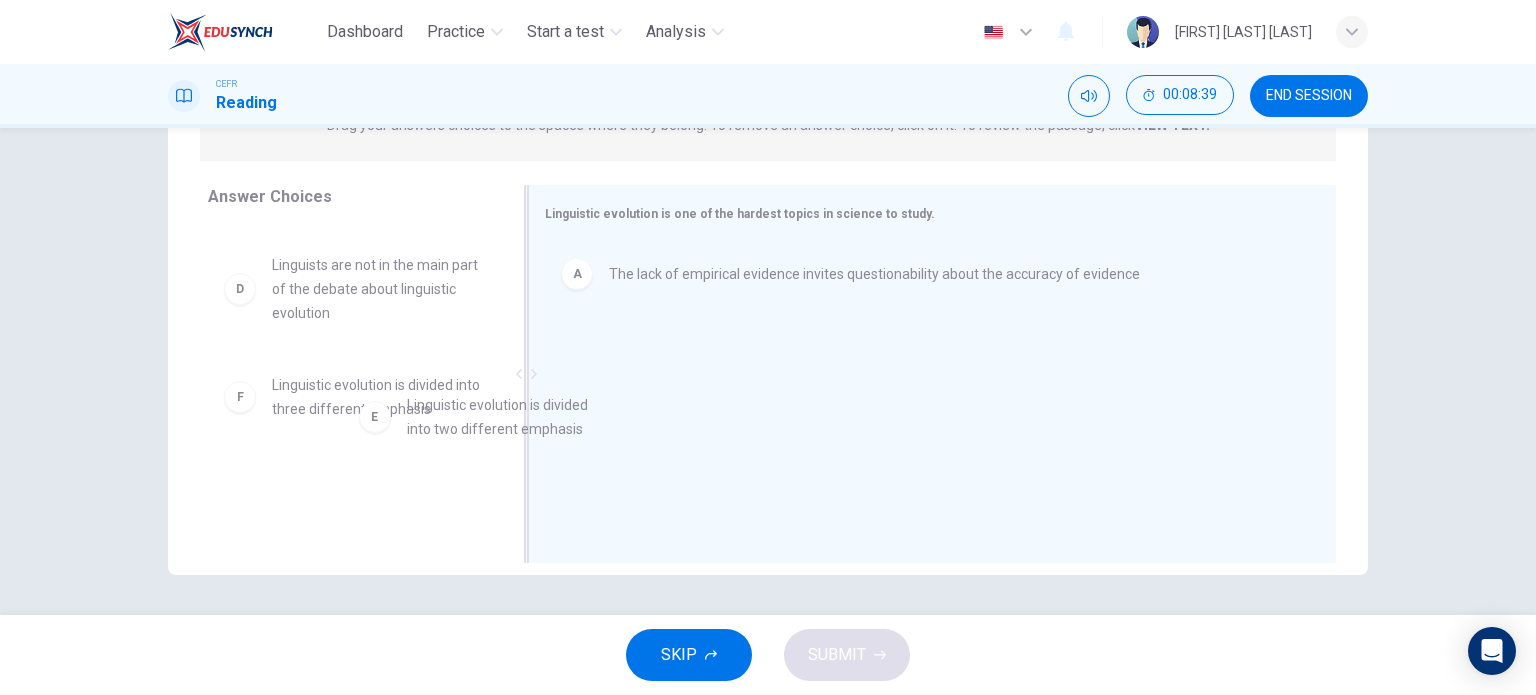 drag, startPoint x: 396, startPoint y: 411, endPoint x: 613, endPoint y: 442, distance: 219.20311 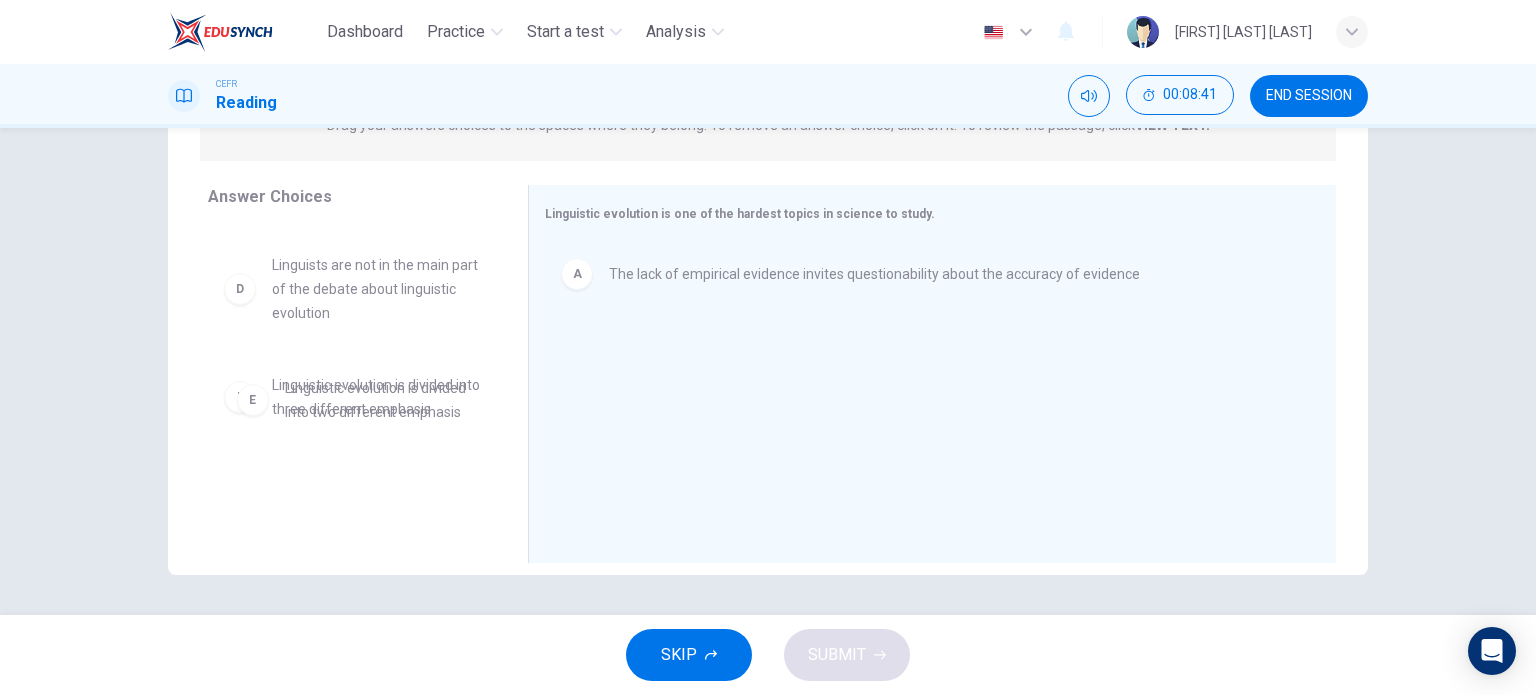 drag, startPoint x: 389, startPoint y: 398, endPoint x: 383, endPoint y: 422, distance: 24.738634 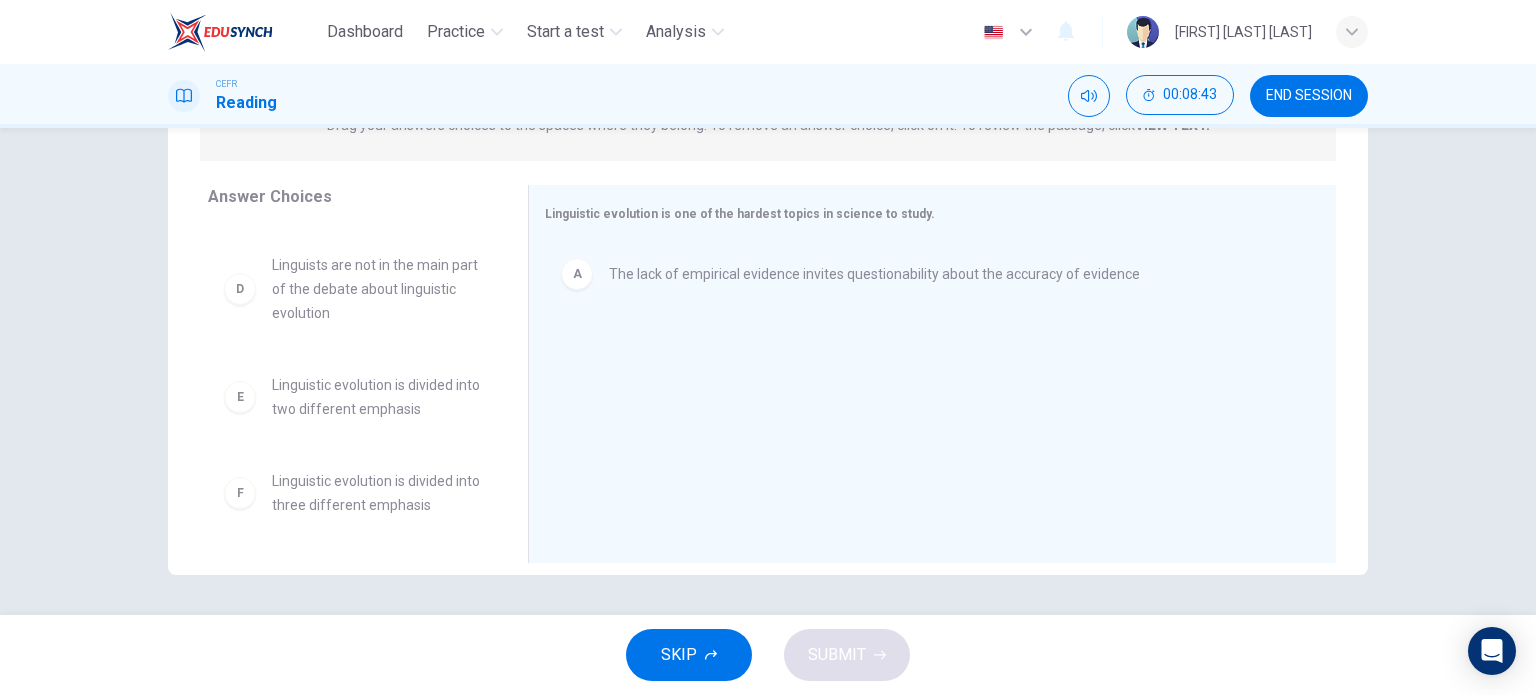 scroll, scrollTop: 0, scrollLeft: 0, axis: both 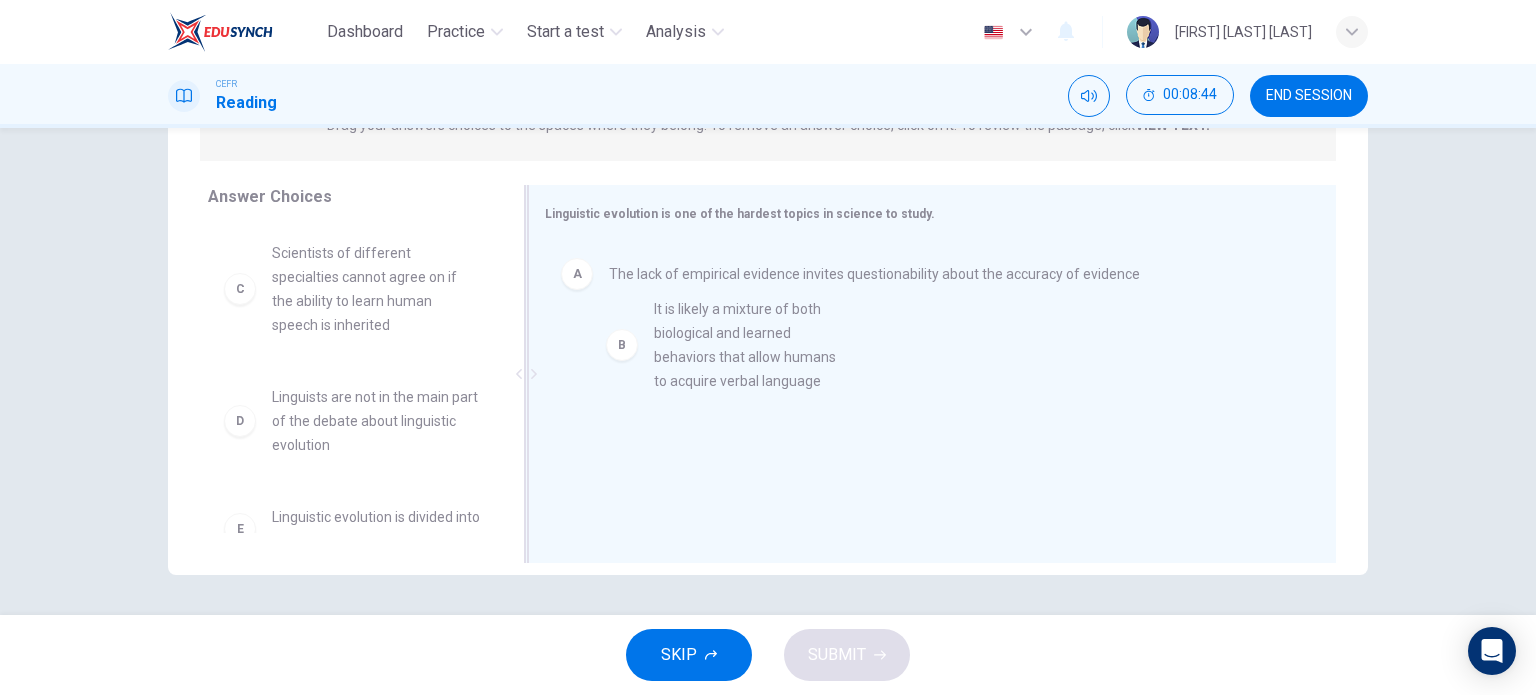 drag, startPoint x: 336, startPoint y: 289, endPoint x: 762, endPoint y: 345, distance: 429.66498 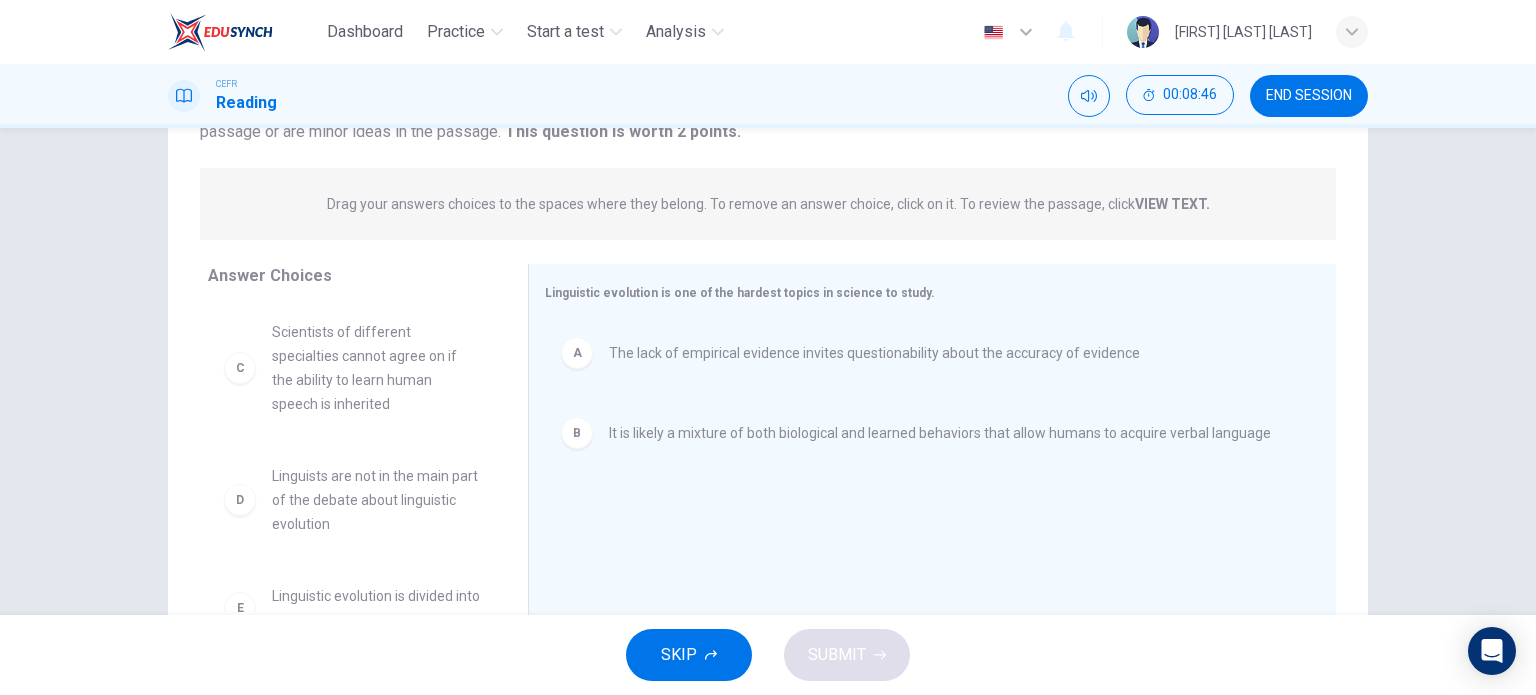 scroll, scrollTop: 188, scrollLeft: 0, axis: vertical 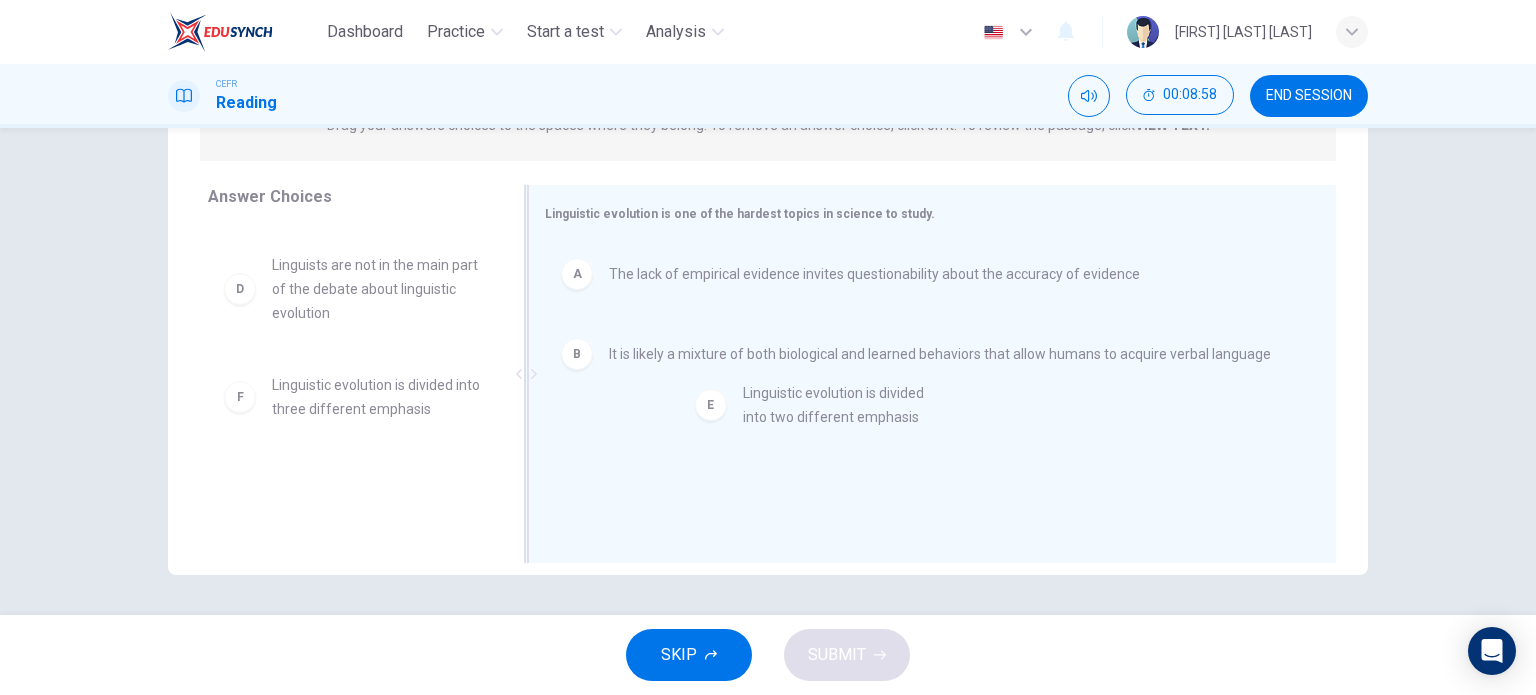 drag, startPoint x: 386, startPoint y: 407, endPoint x: 870, endPoint y: 410, distance: 484.0093 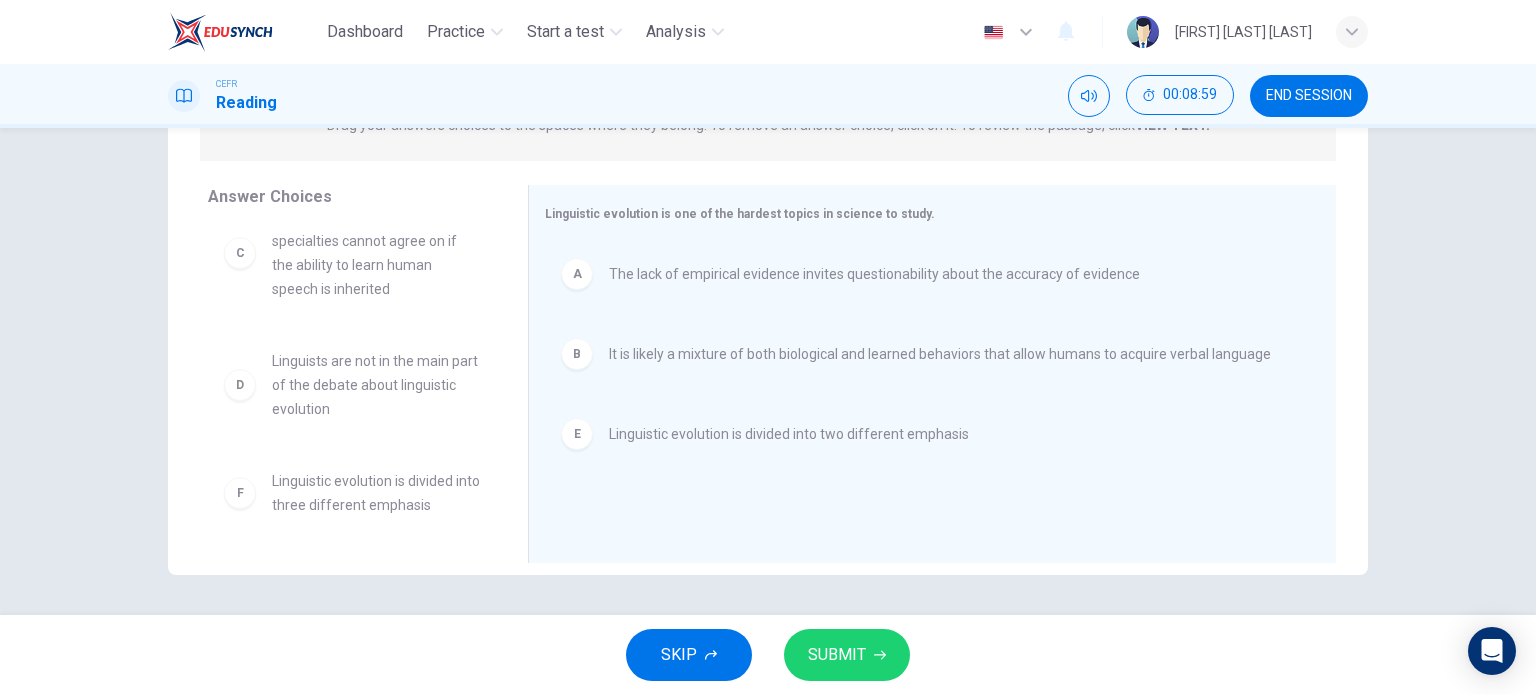 scroll, scrollTop: 36, scrollLeft: 0, axis: vertical 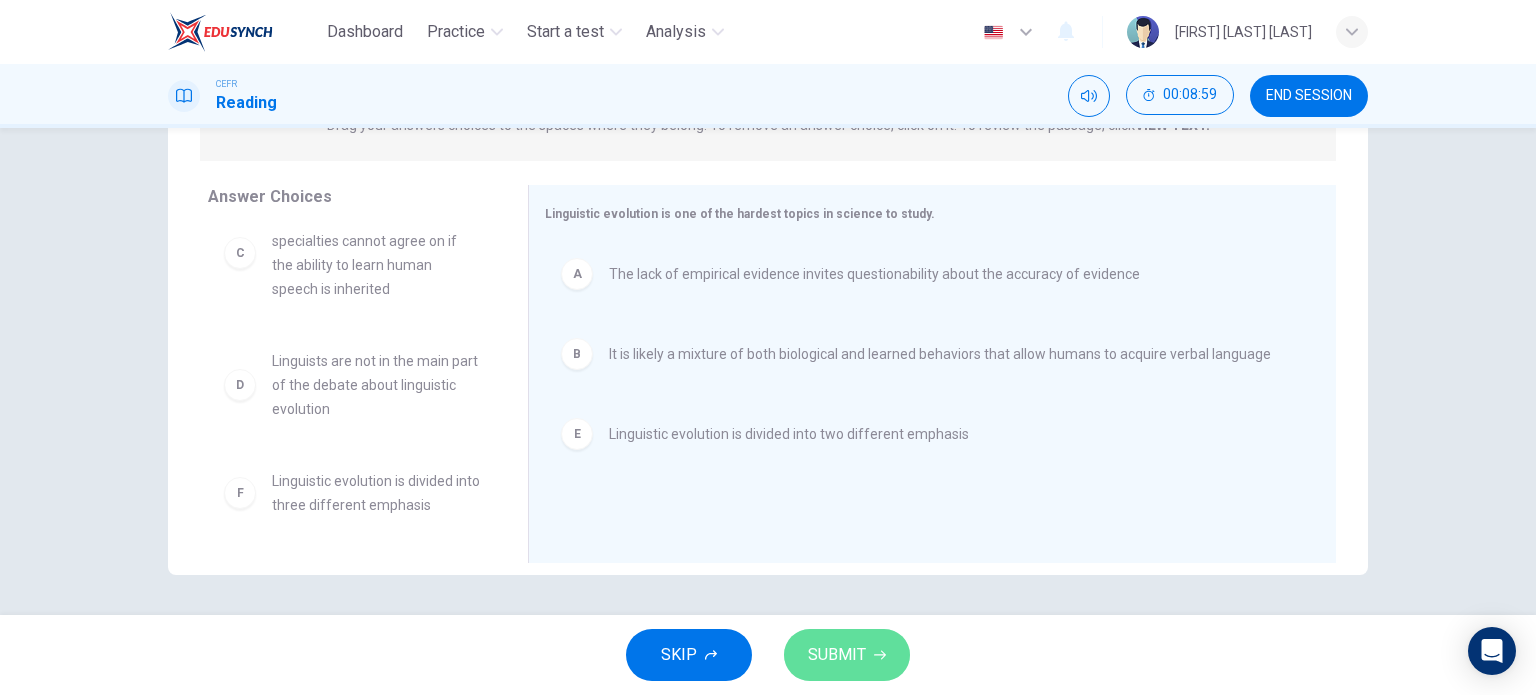 click on "SUBMIT" at bounding box center (837, 655) 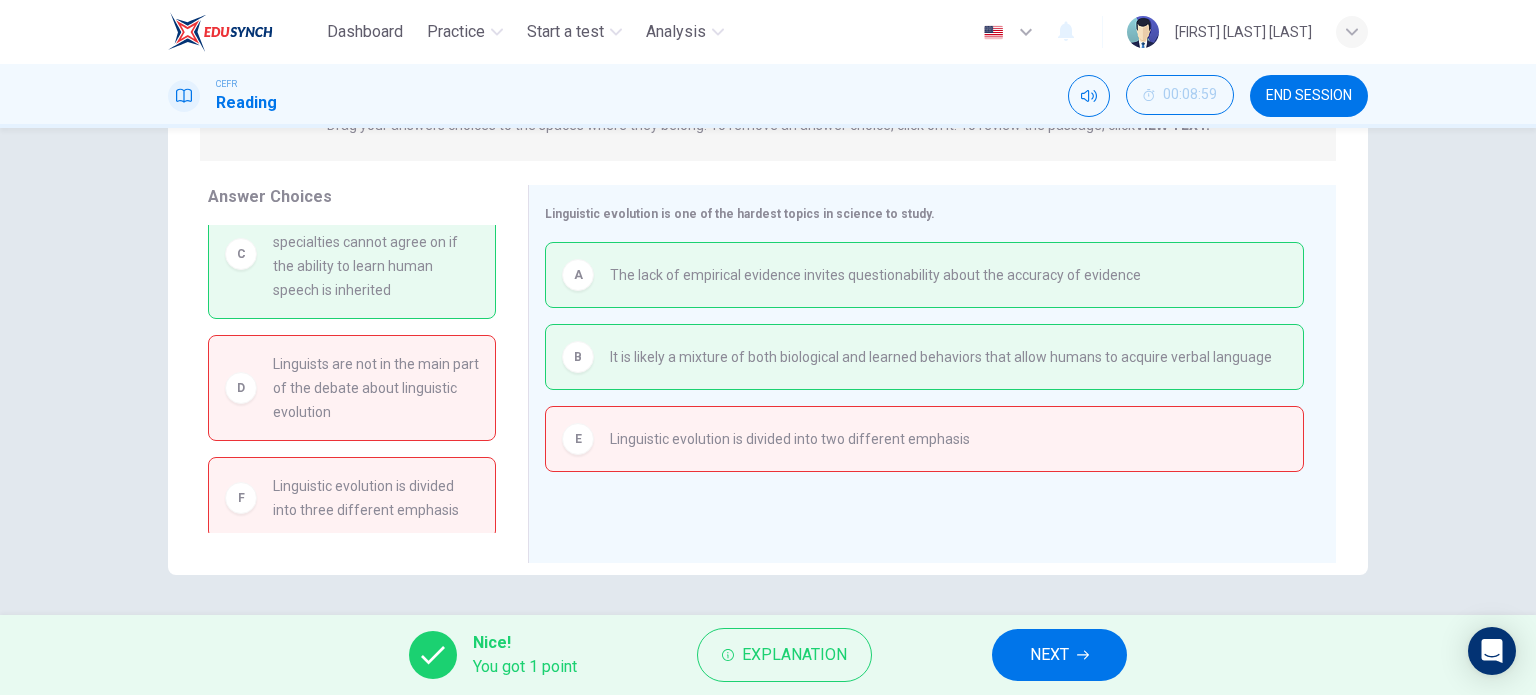 click on "NEXT" at bounding box center [1059, 655] 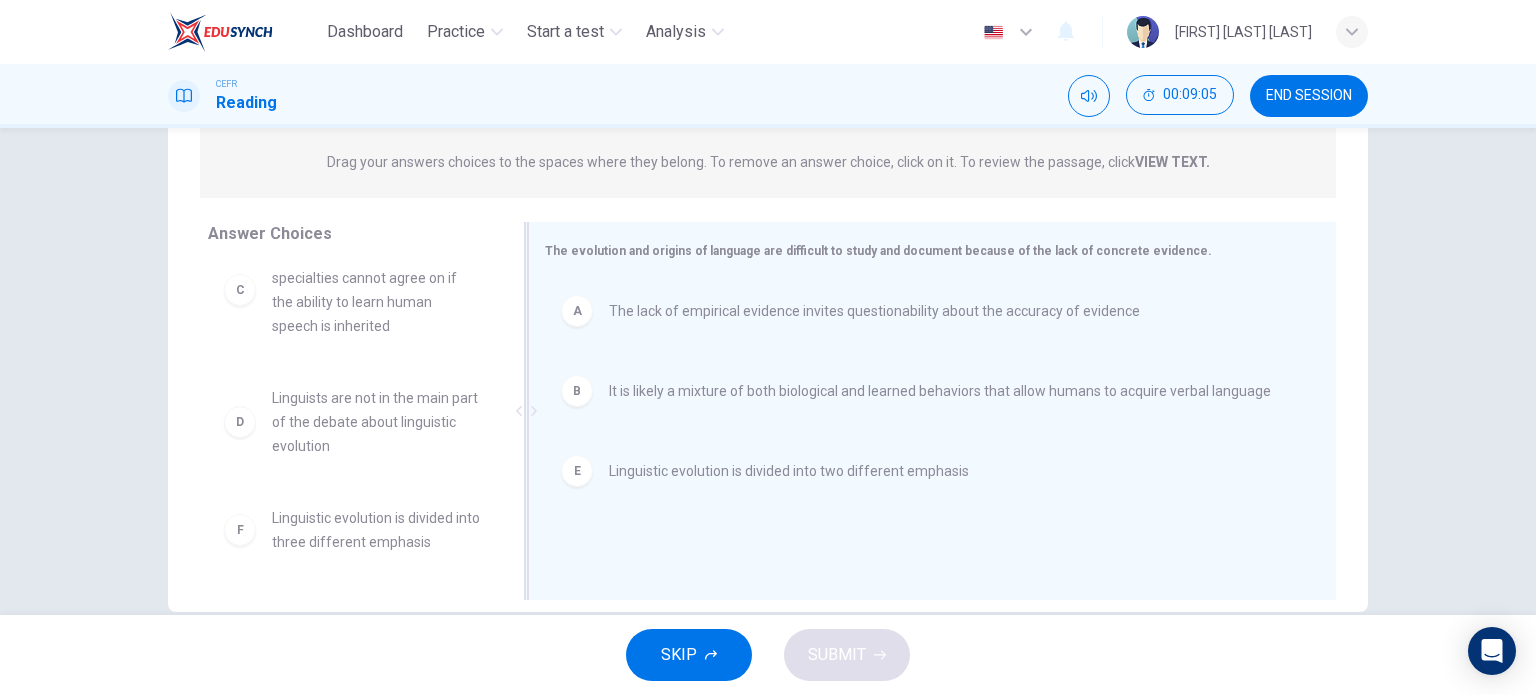 scroll, scrollTop: 288, scrollLeft: 0, axis: vertical 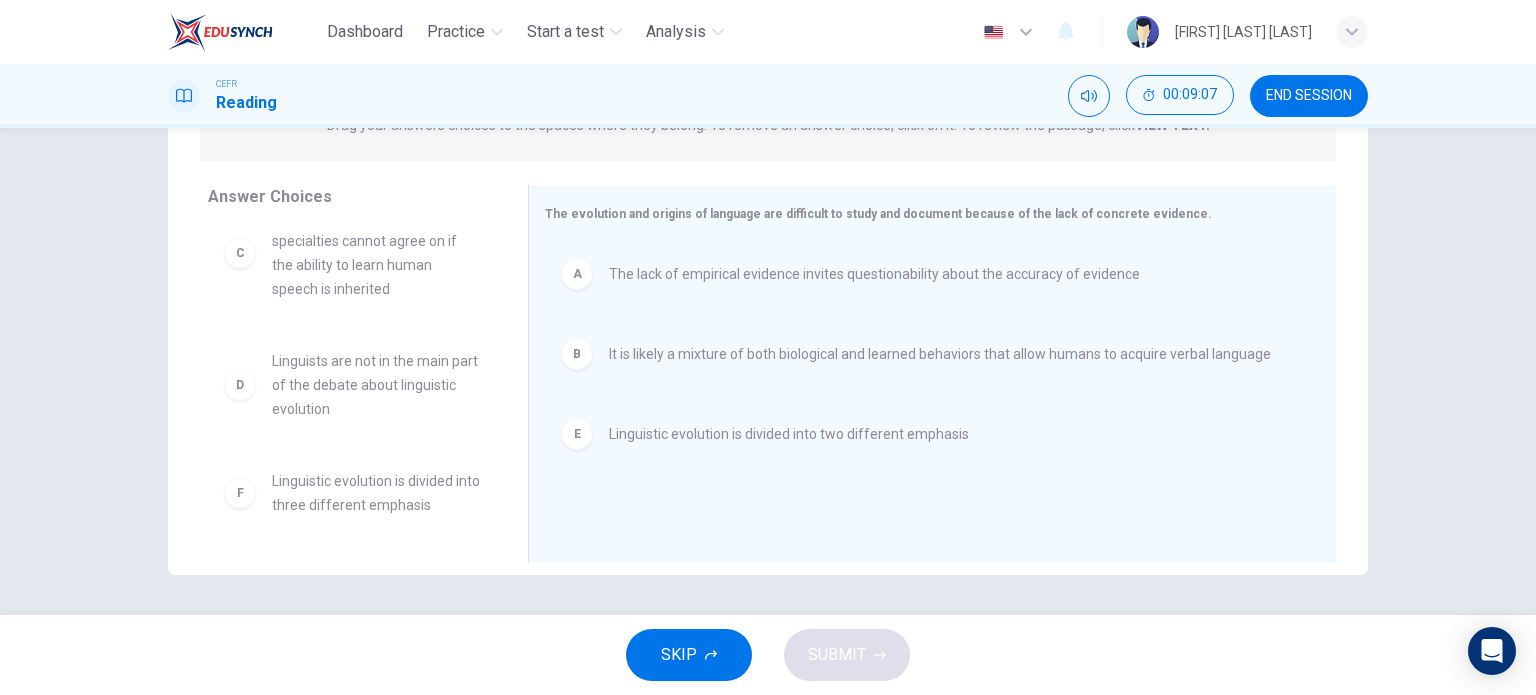 click on "SKIP SUBMIT" at bounding box center [768, 655] 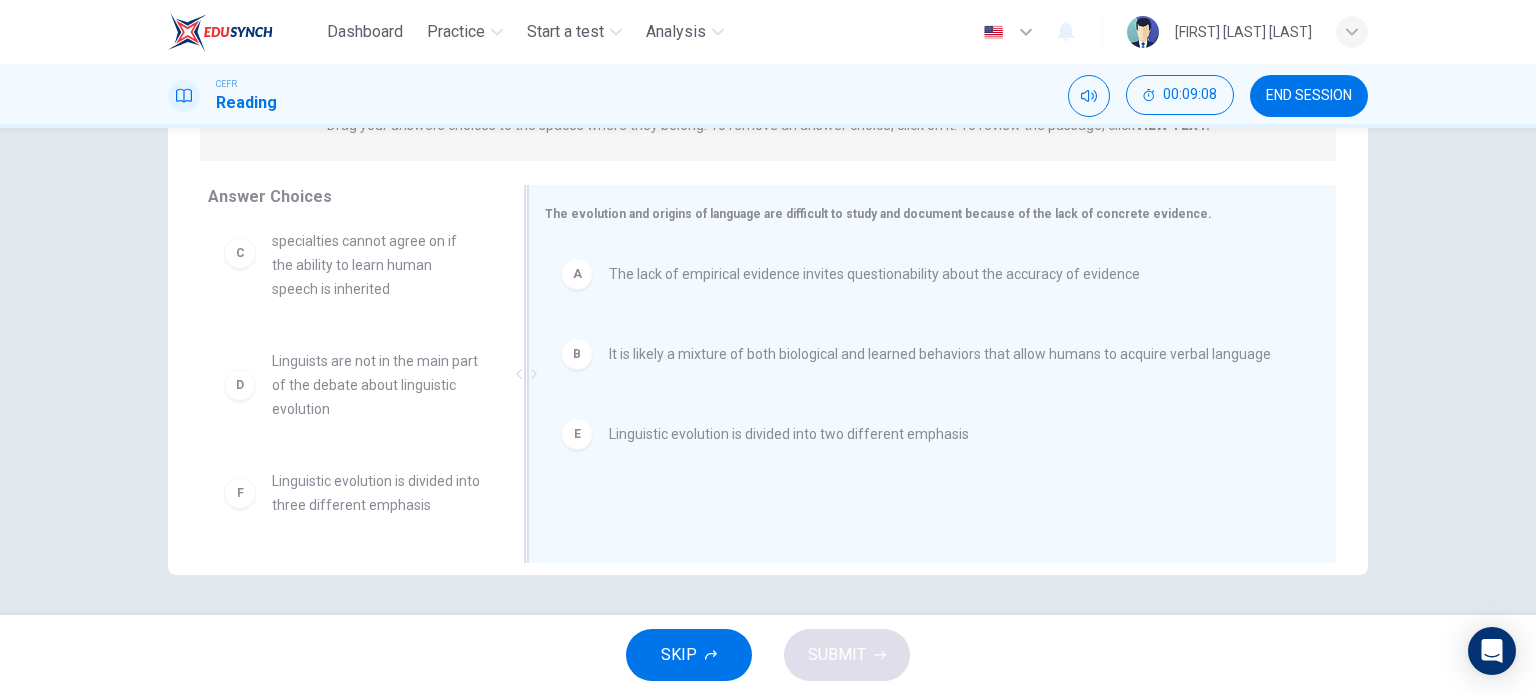 click on "Linguistic evolution is divided into two different emphasis" at bounding box center (874, 274) 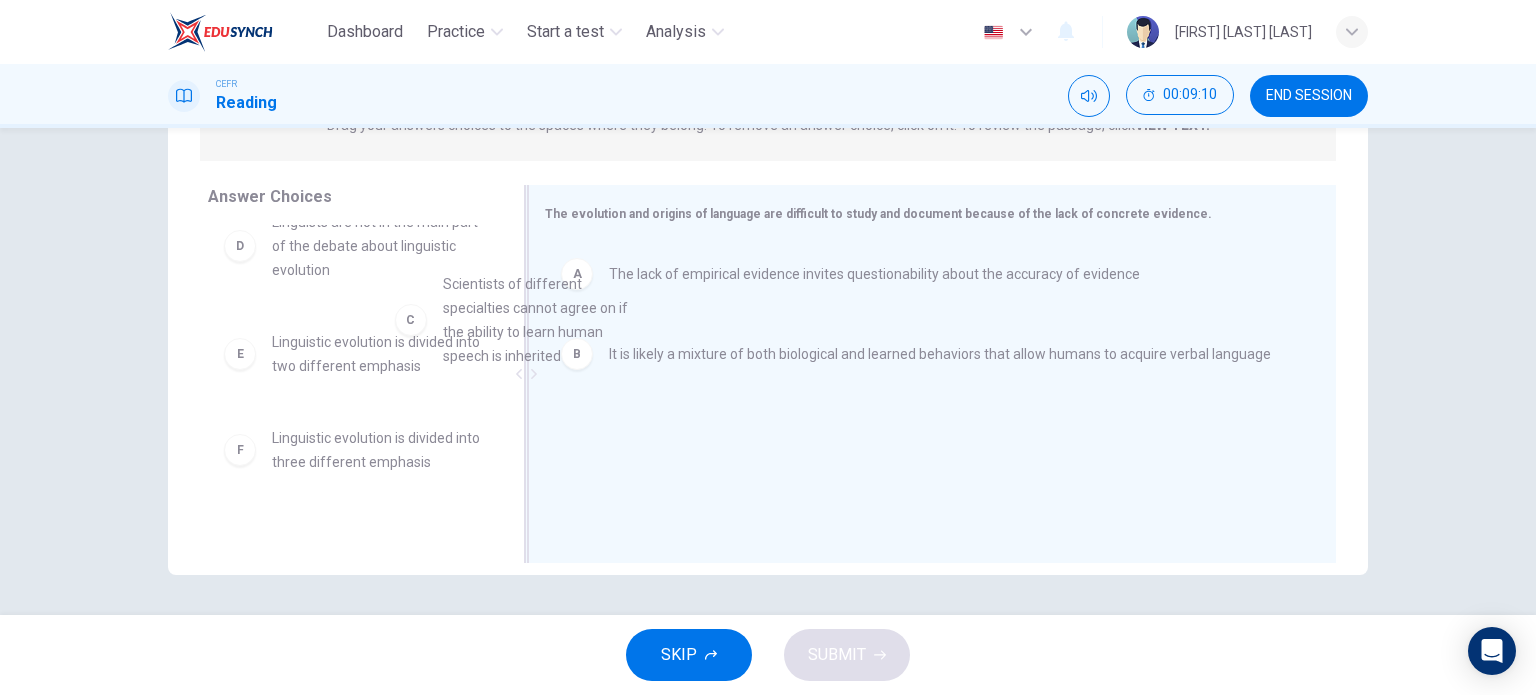 scroll, scrollTop: 29, scrollLeft: 0, axis: vertical 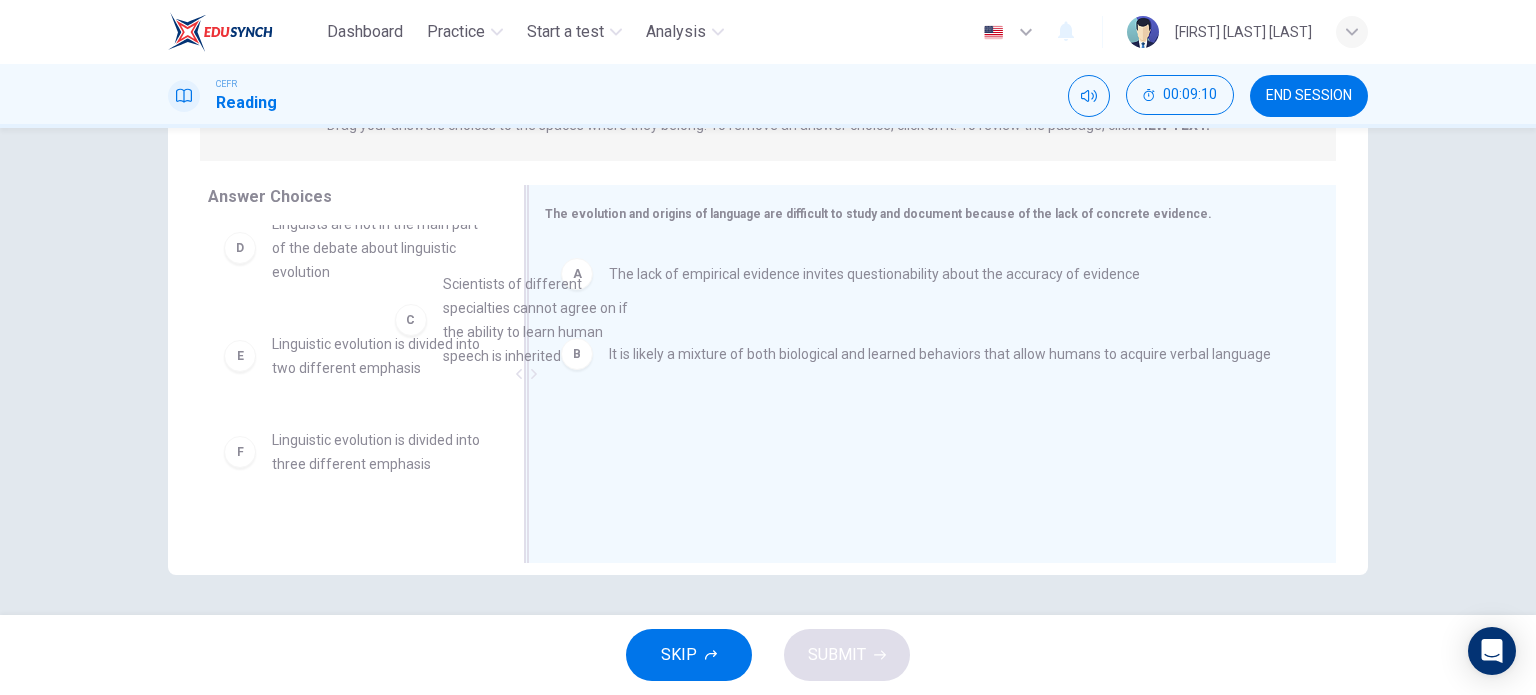 drag, startPoint x: 453, startPoint y: 304, endPoint x: 693, endPoint y: 427, distance: 269.68314 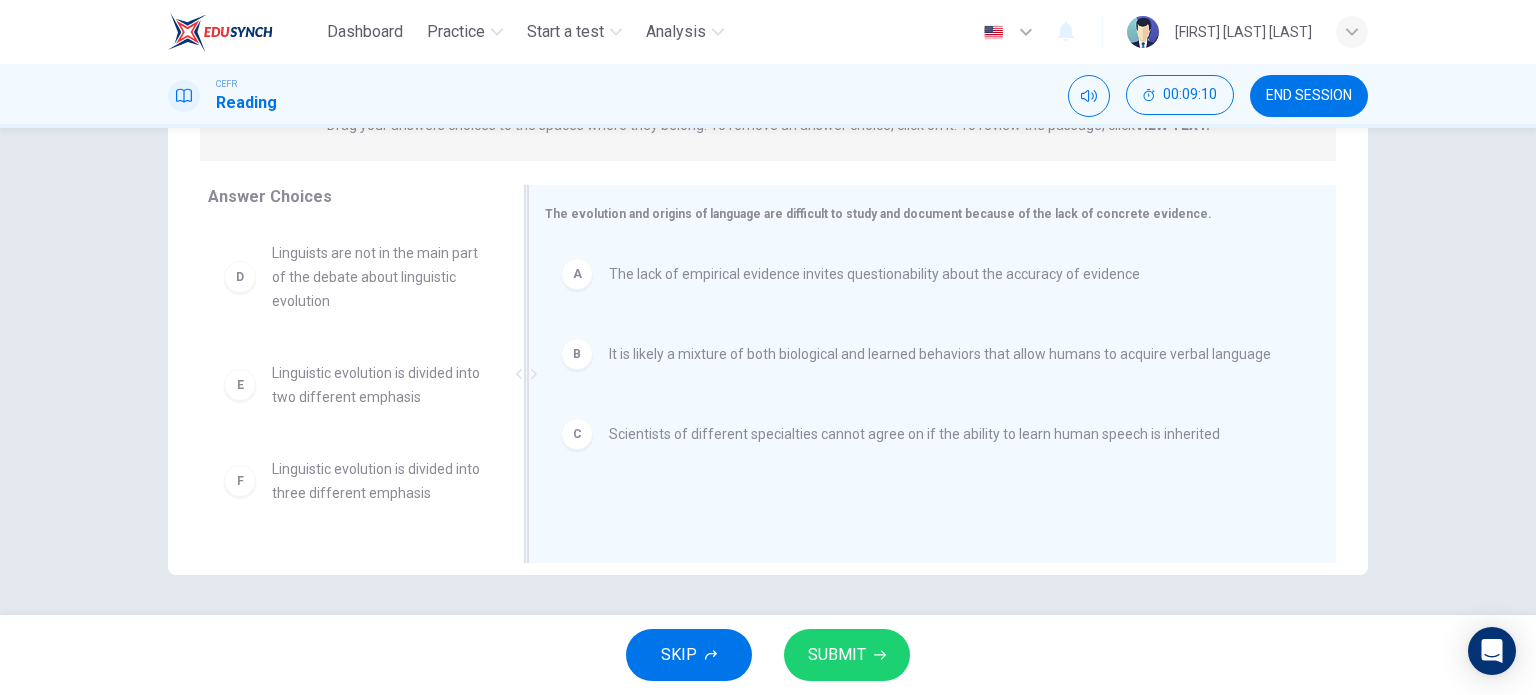 scroll, scrollTop: 0, scrollLeft: 0, axis: both 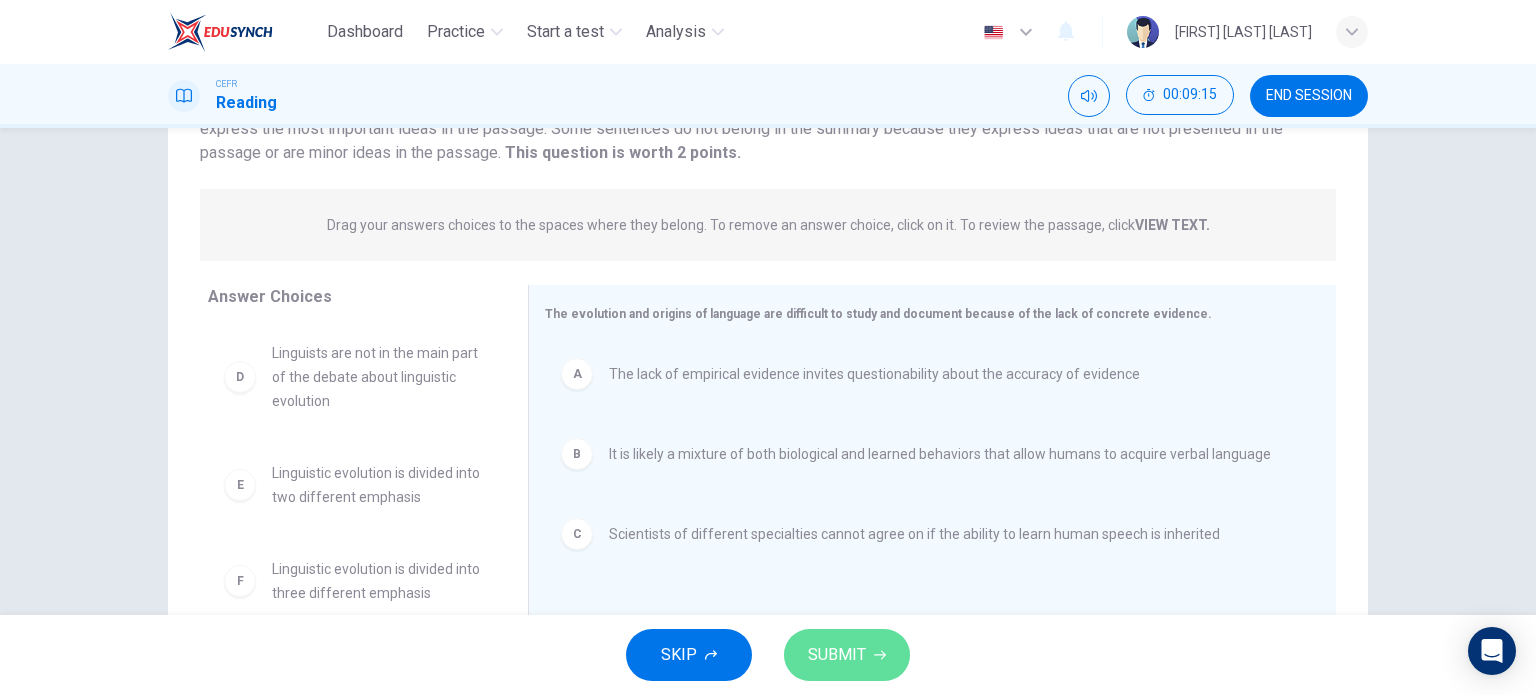 click on "SUBMIT" at bounding box center [837, 655] 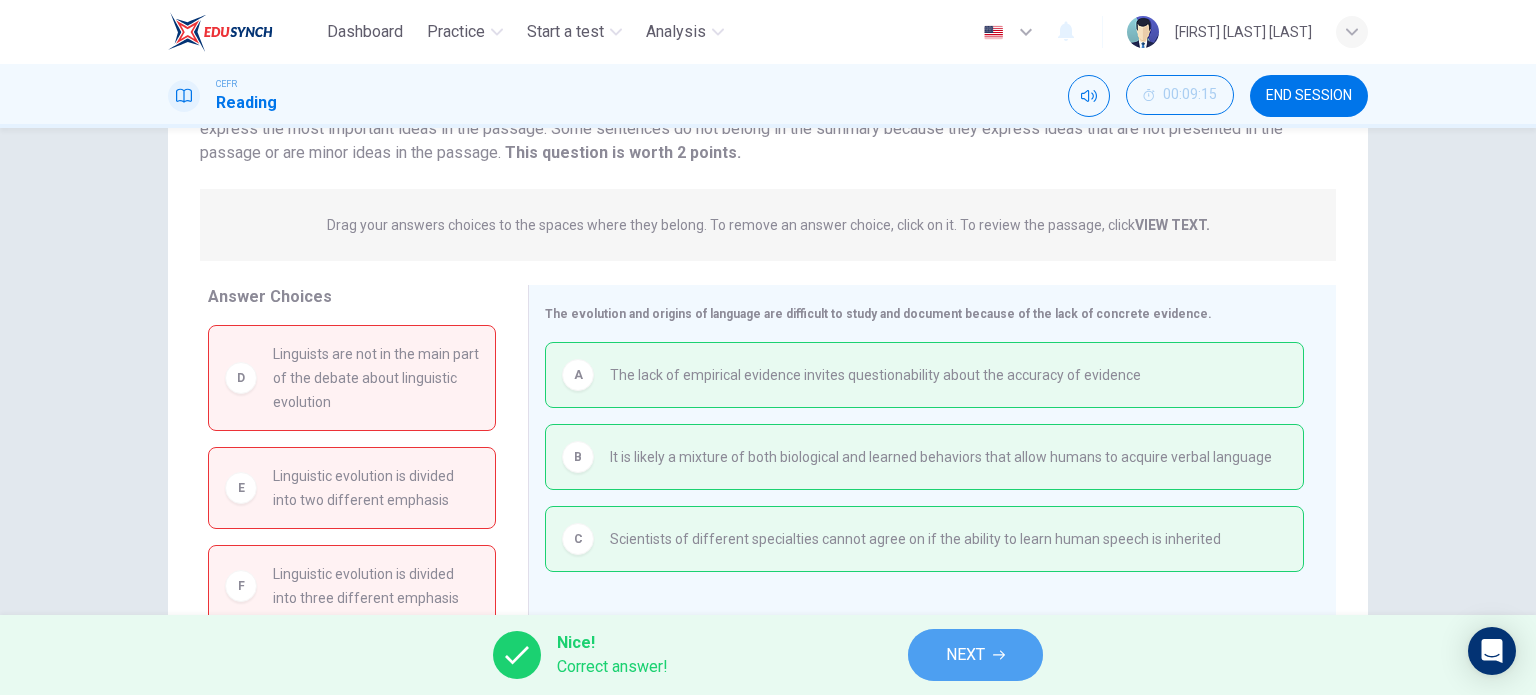 click on "NEXT" at bounding box center [965, 655] 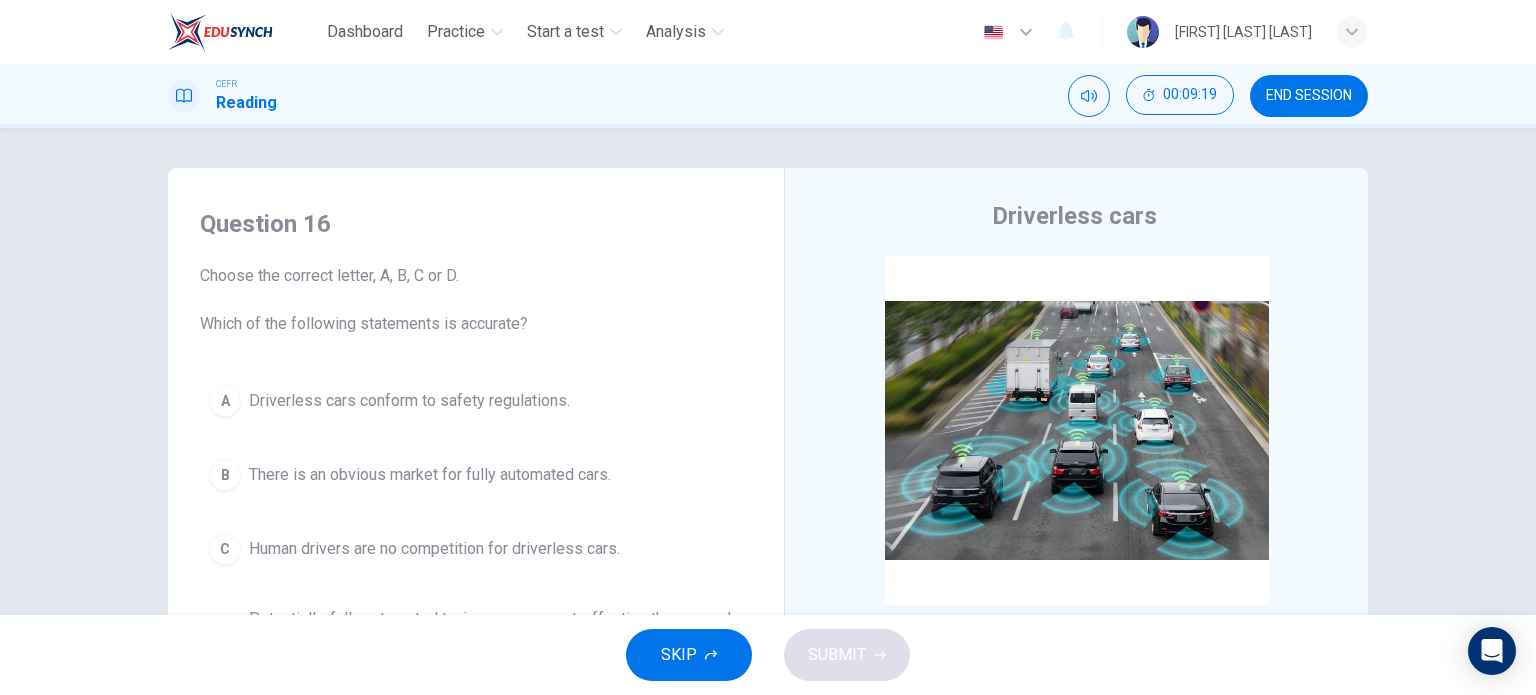 click on "END SESSION" at bounding box center (1309, 96) 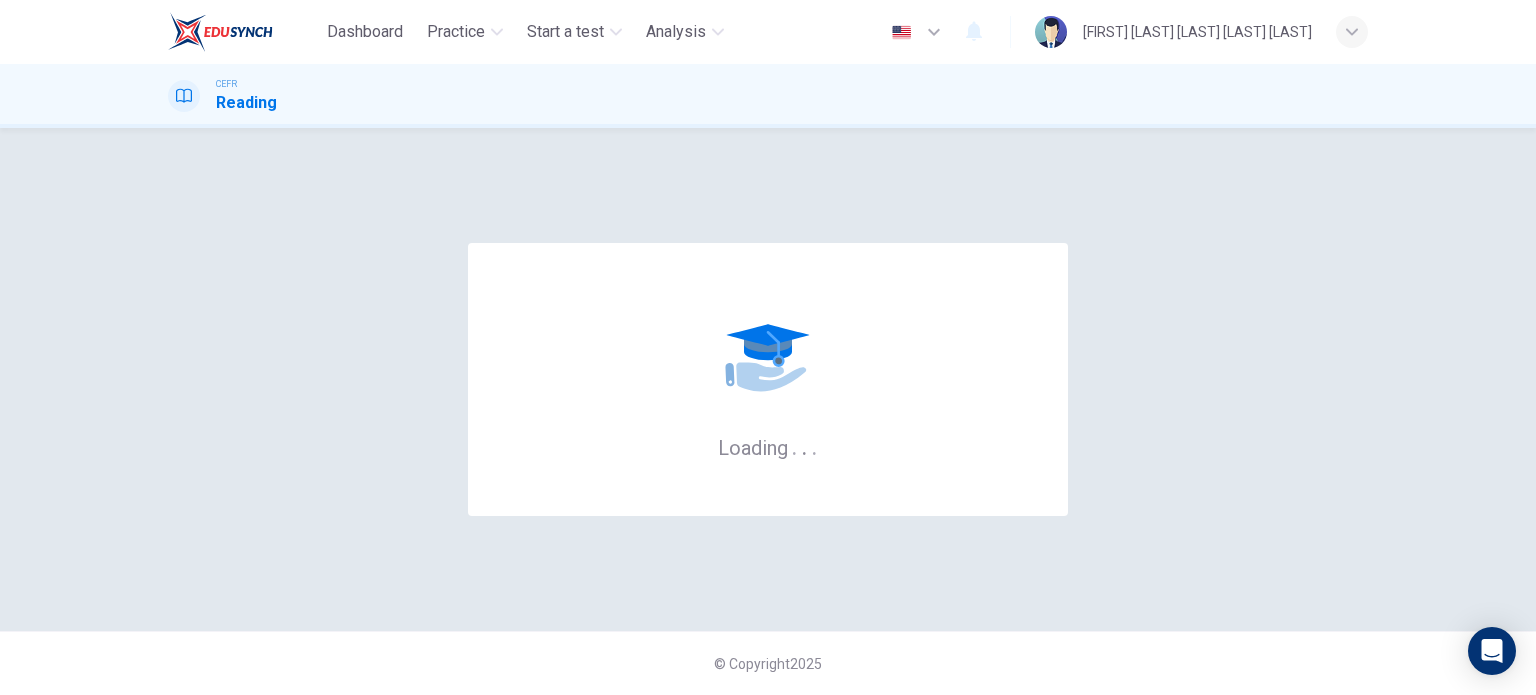 scroll, scrollTop: 0, scrollLeft: 0, axis: both 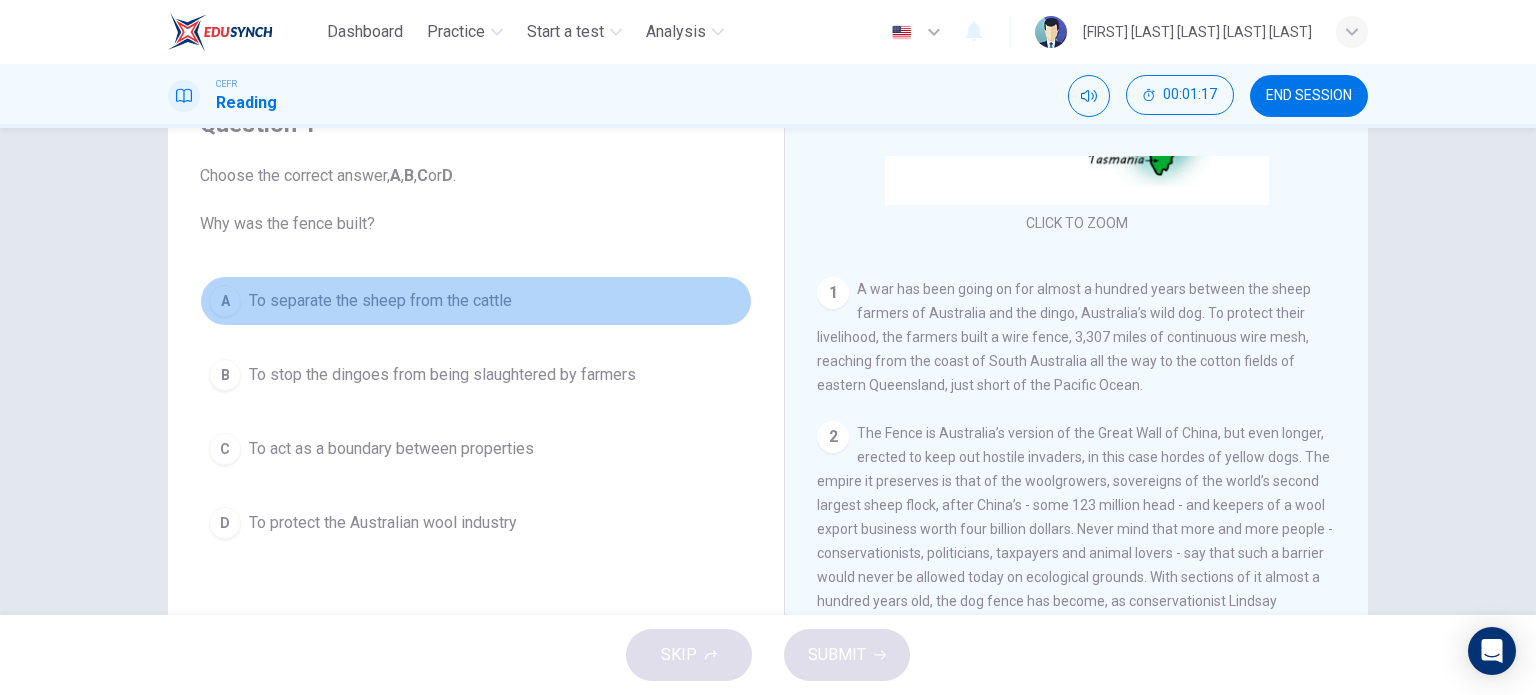 click on "To separate the sheep from the cattle" at bounding box center (380, 301) 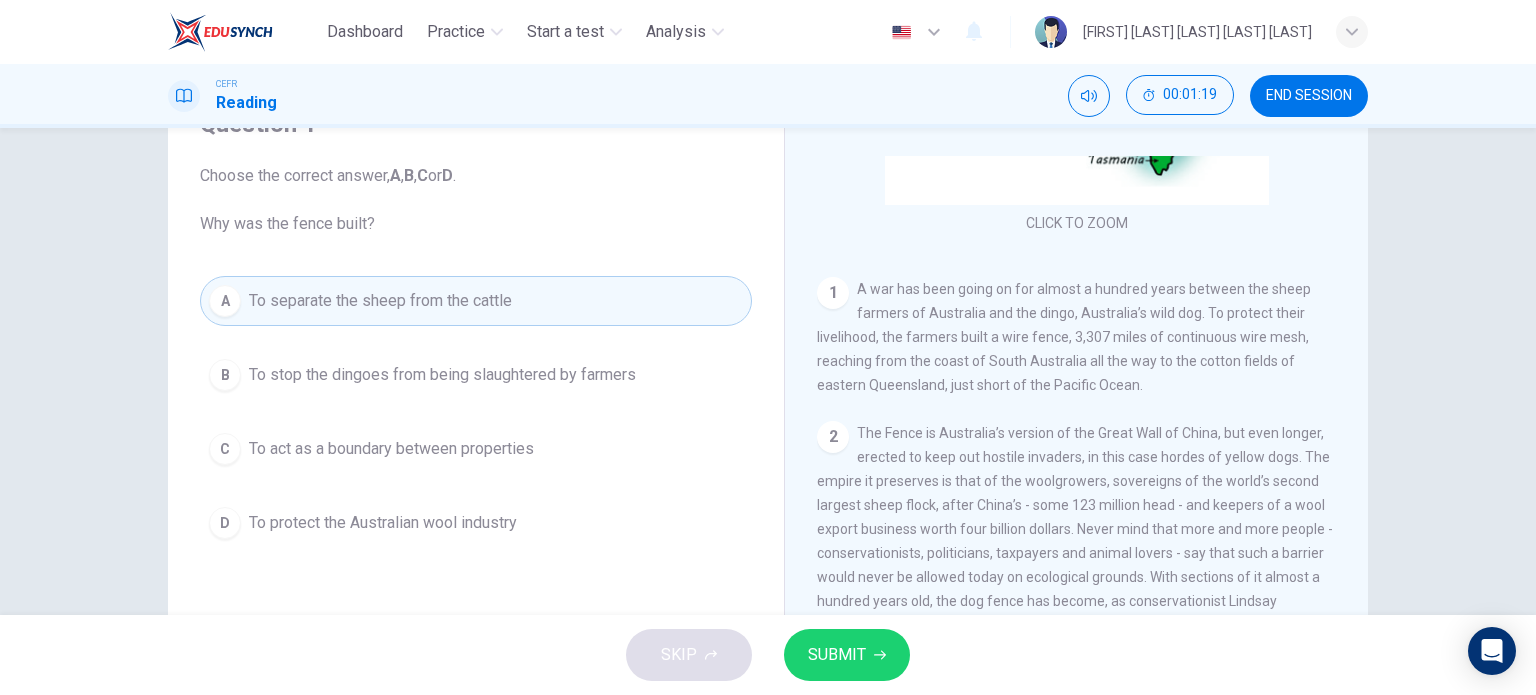click on "C To act as a boundary between properties" at bounding box center (476, 449) 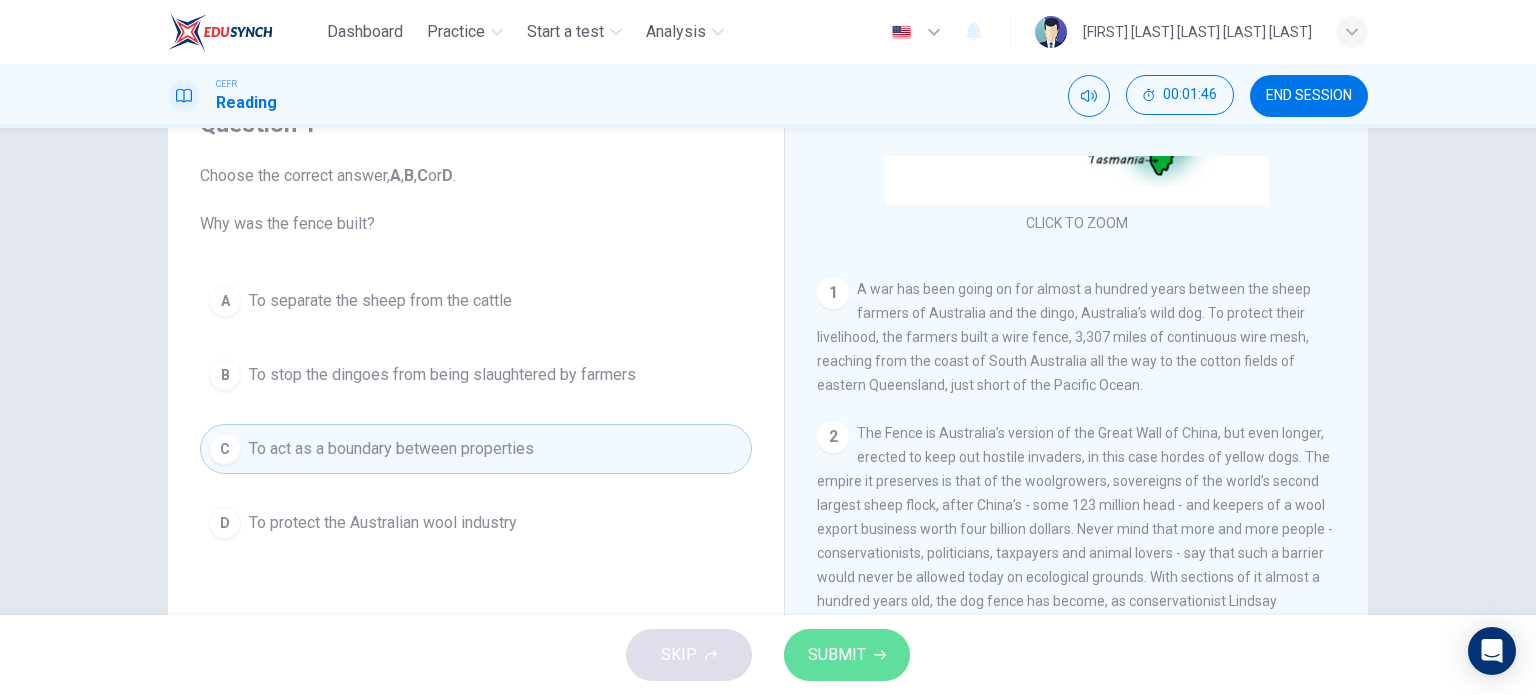 click on "SUBMIT" at bounding box center (847, 655) 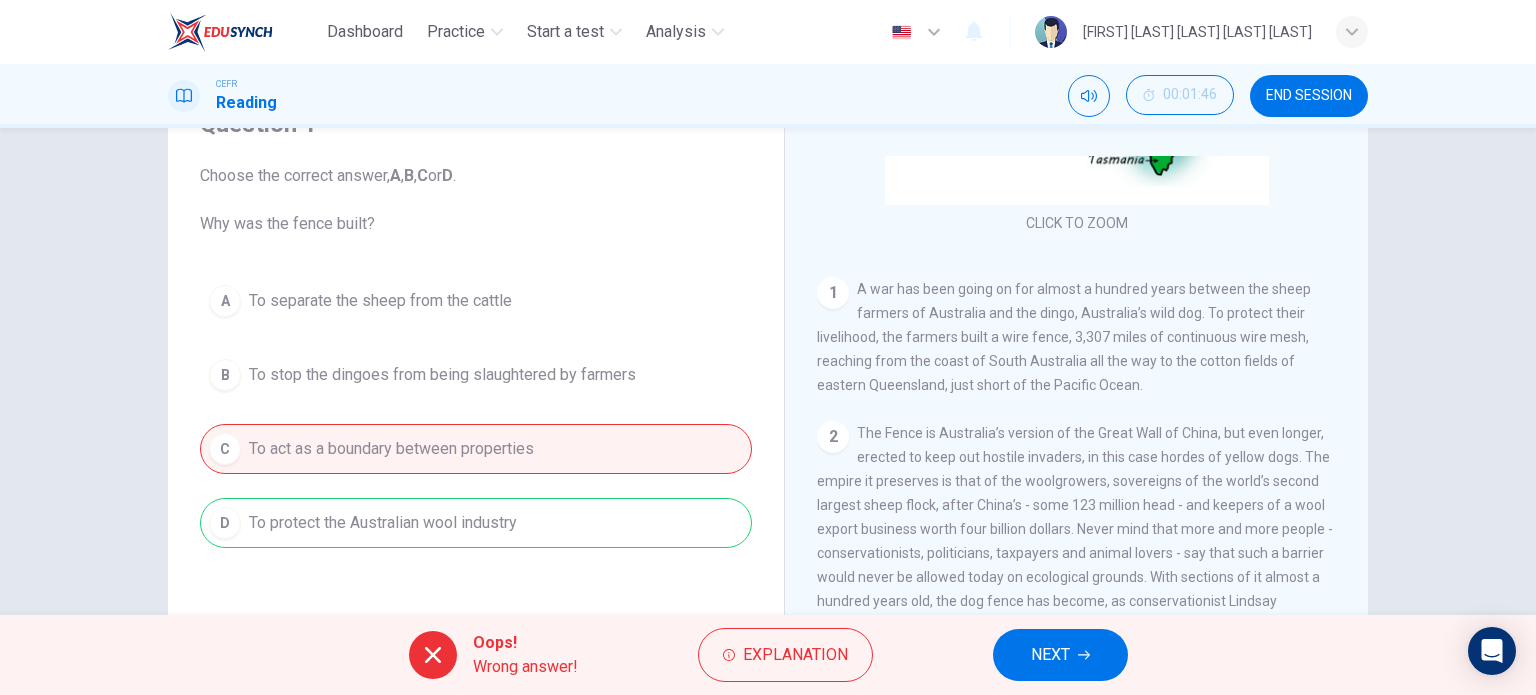 click on "NEXT" at bounding box center [1050, 655] 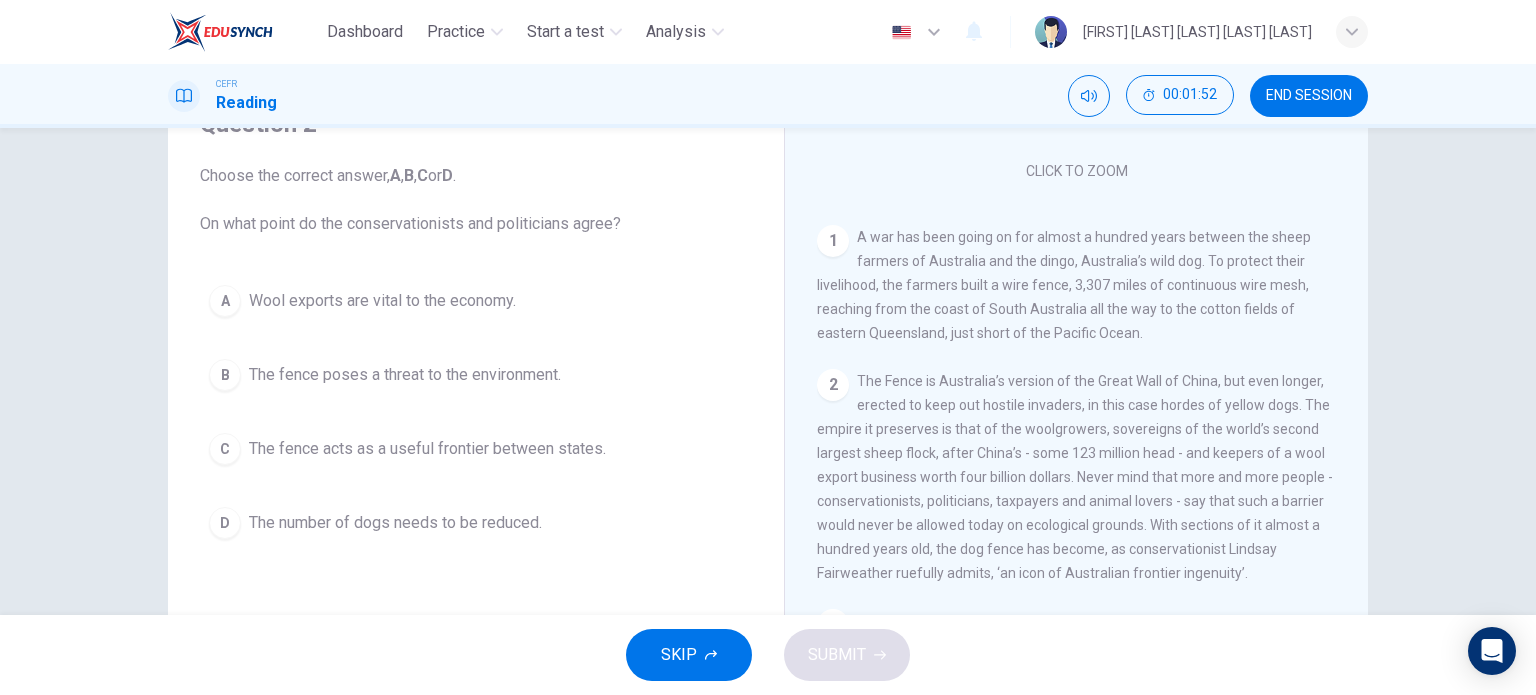 scroll, scrollTop: 400, scrollLeft: 0, axis: vertical 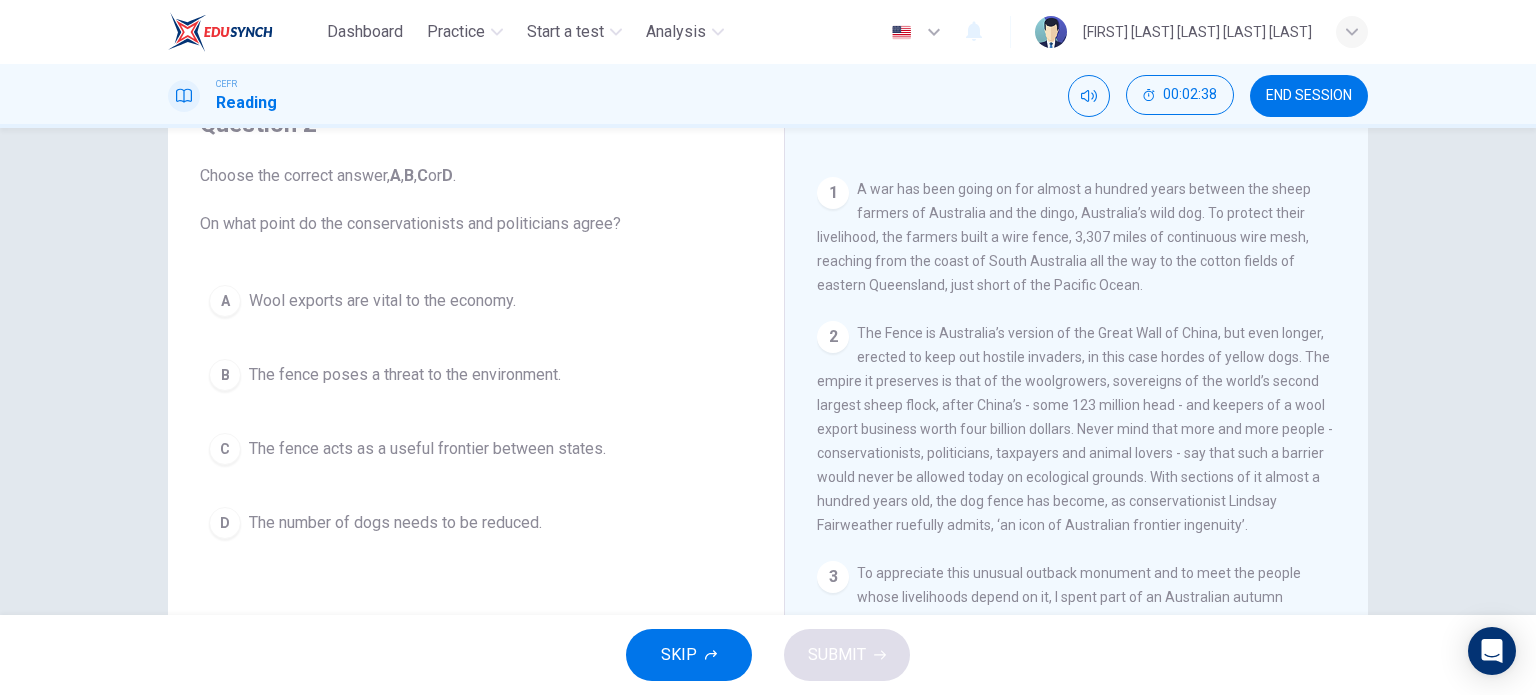 click on "The fence poses a threat to the environment." at bounding box center (382, 301) 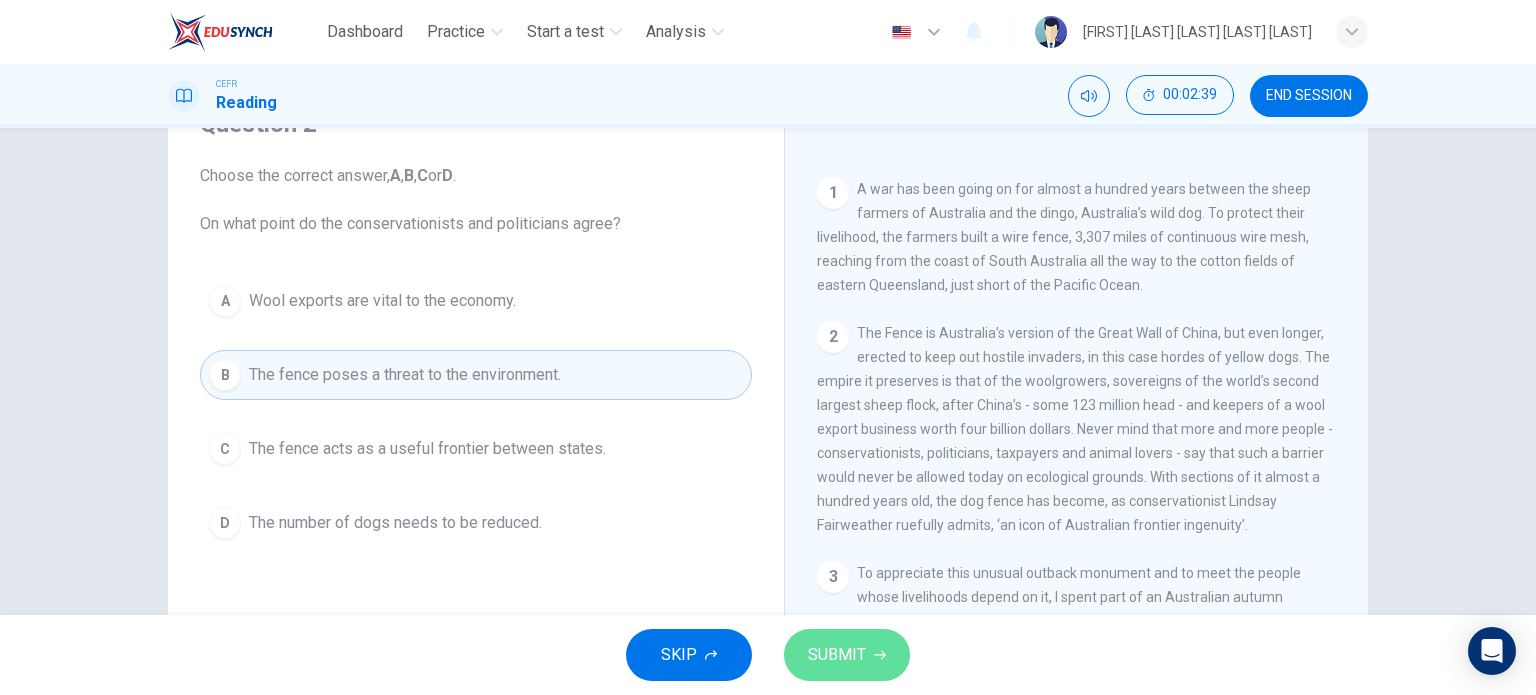 click on "SUBMIT" at bounding box center [837, 655] 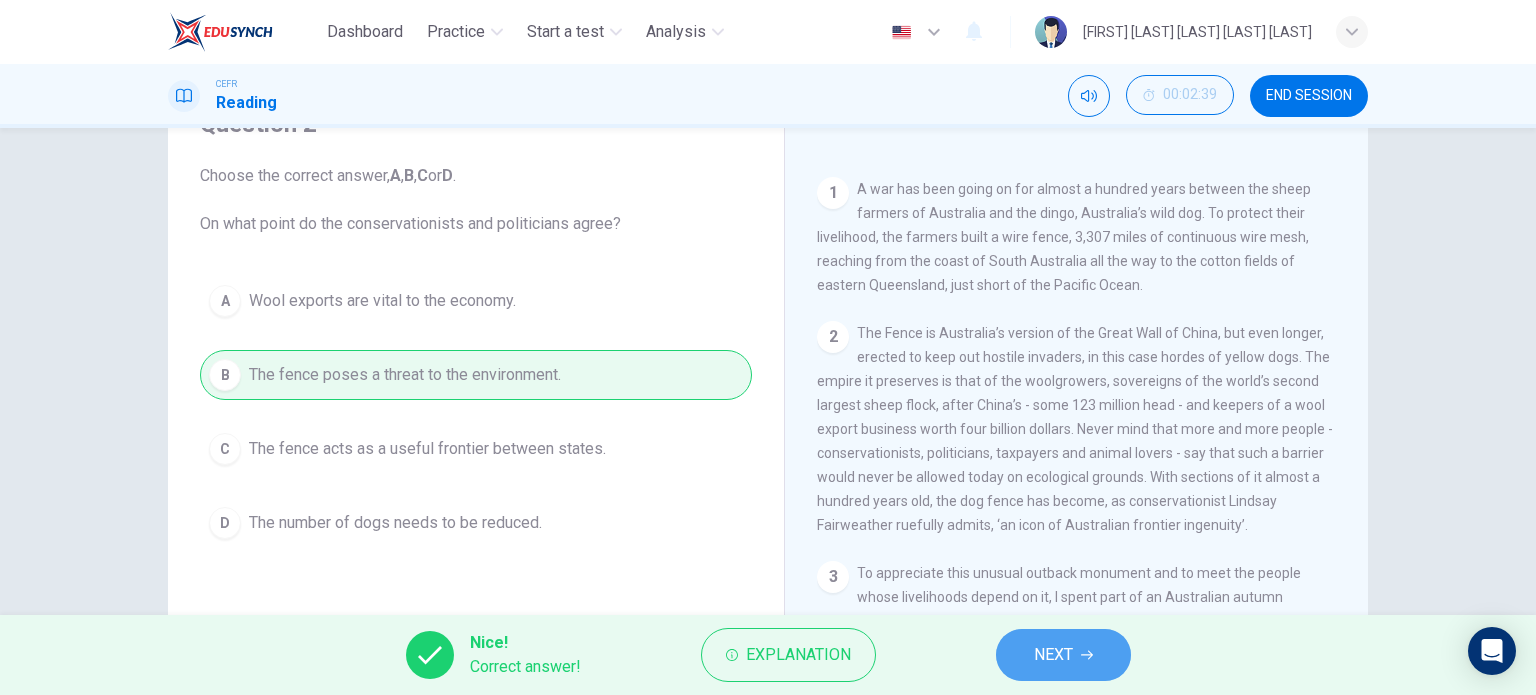 click on "NEXT" at bounding box center [1053, 655] 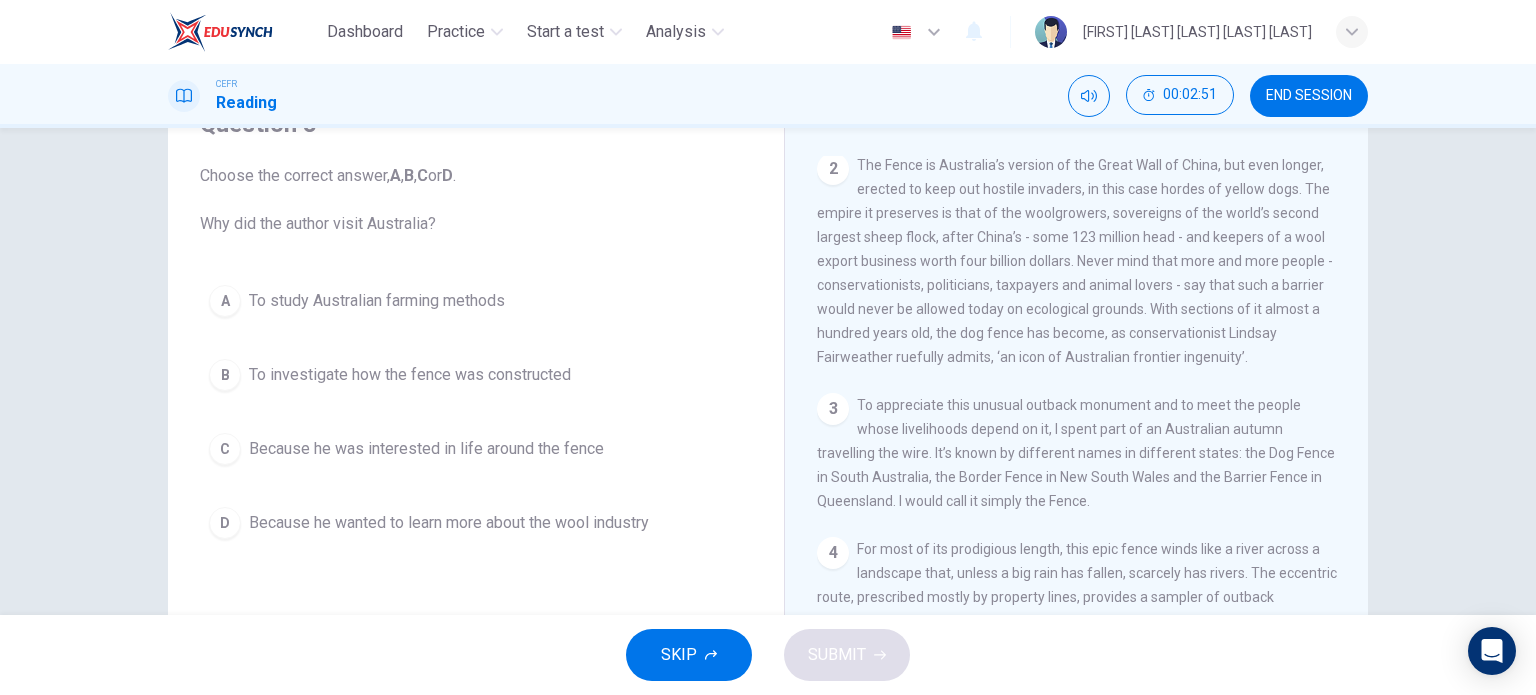 scroll, scrollTop: 600, scrollLeft: 0, axis: vertical 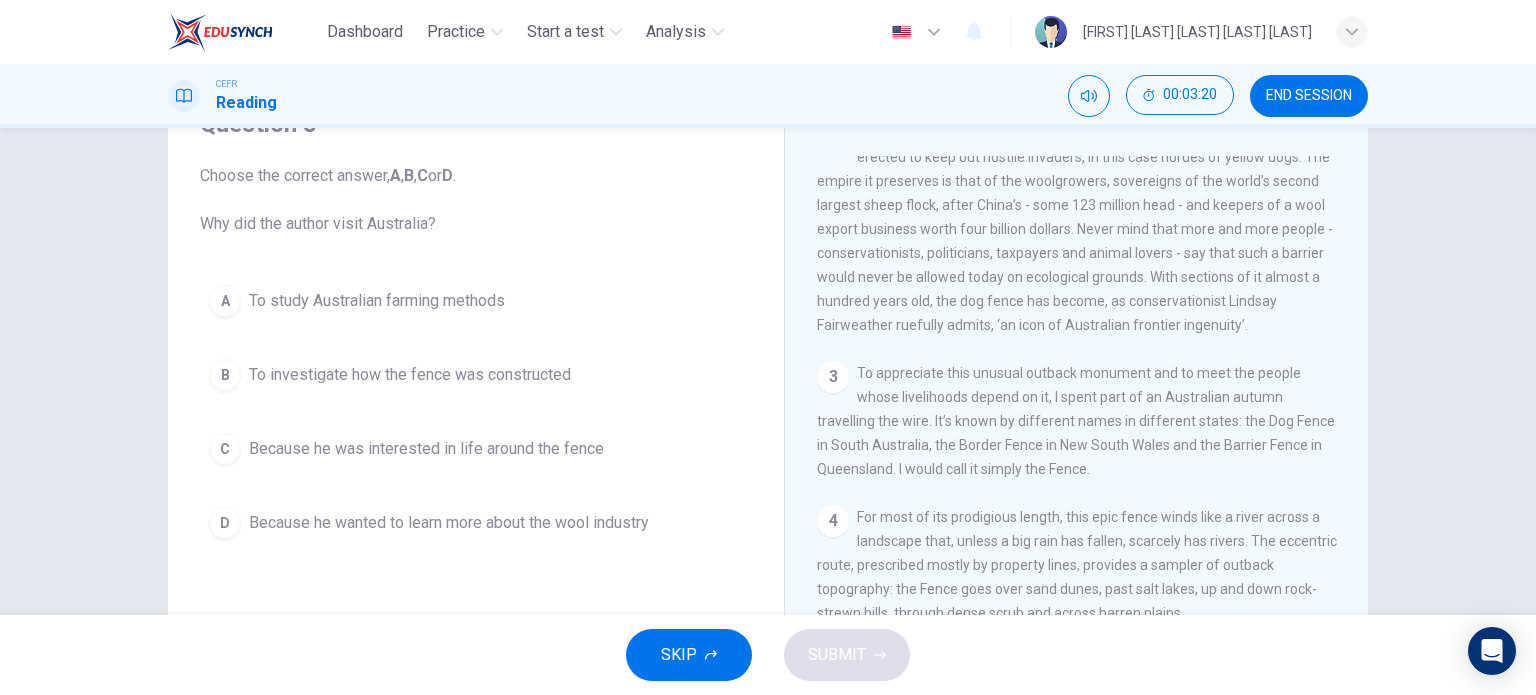 click on "Because he was interested in life around the fence" at bounding box center (377, 301) 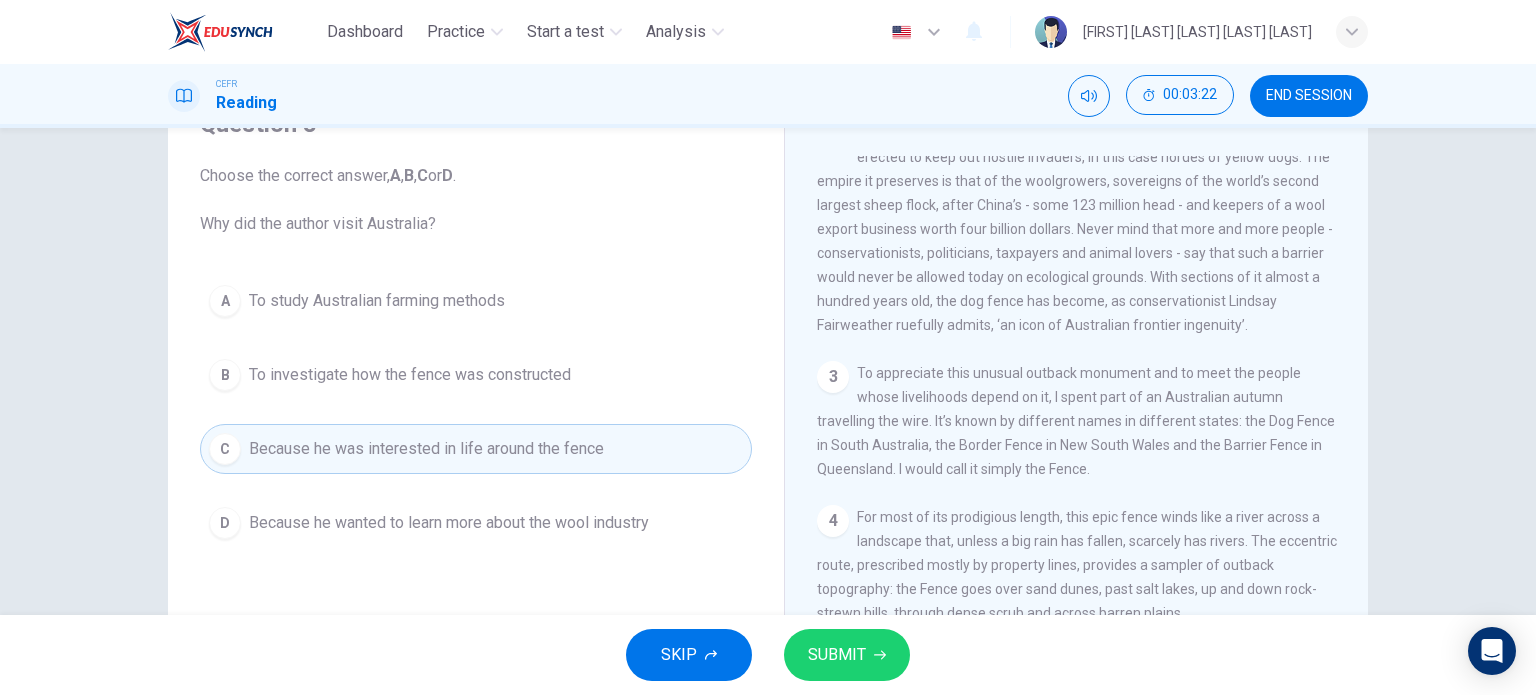 click on "SUBMIT" at bounding box center [847, 655] 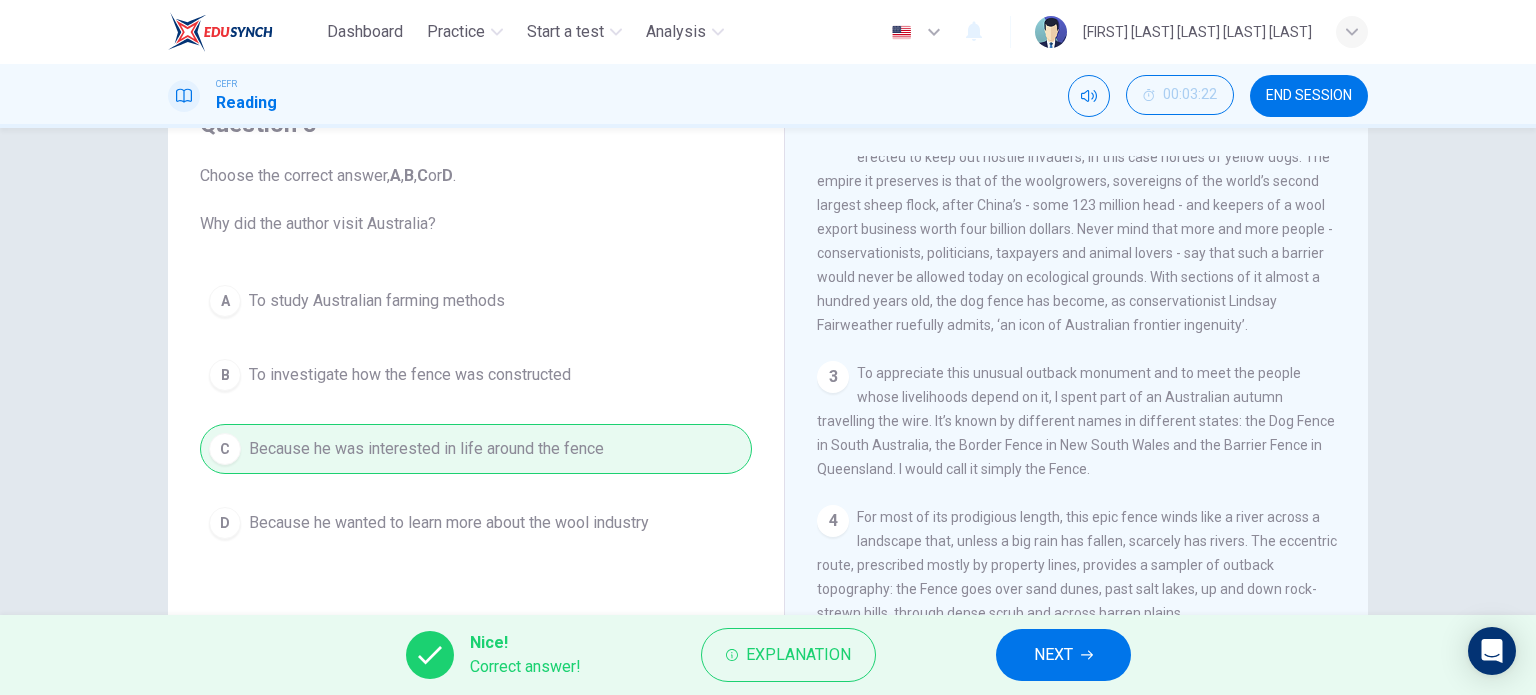 click on "NEXT" at bounding box center (1063, 655) 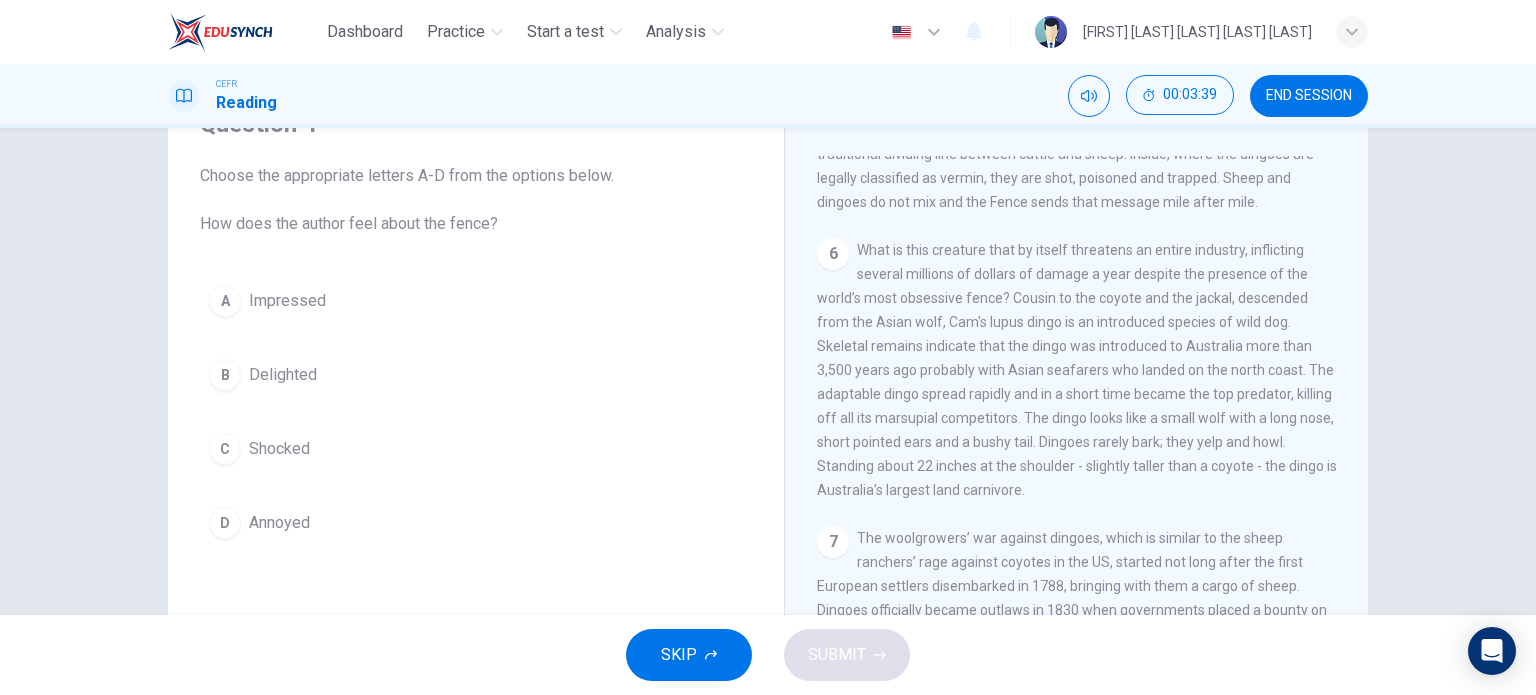 scroll, scrollTop: 1200, scrollLeft: 0, axis: vertical 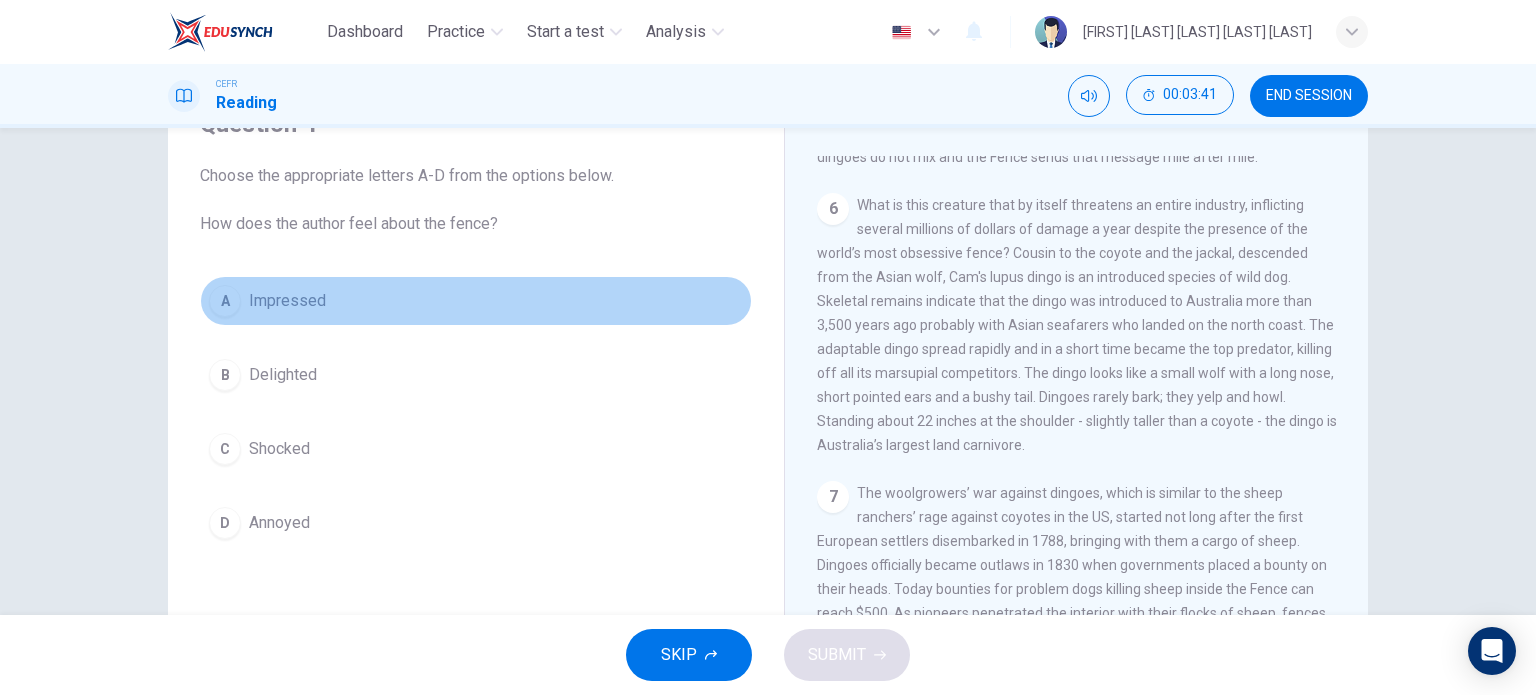 click on "A Impressed" at bounding box center (476, 301) 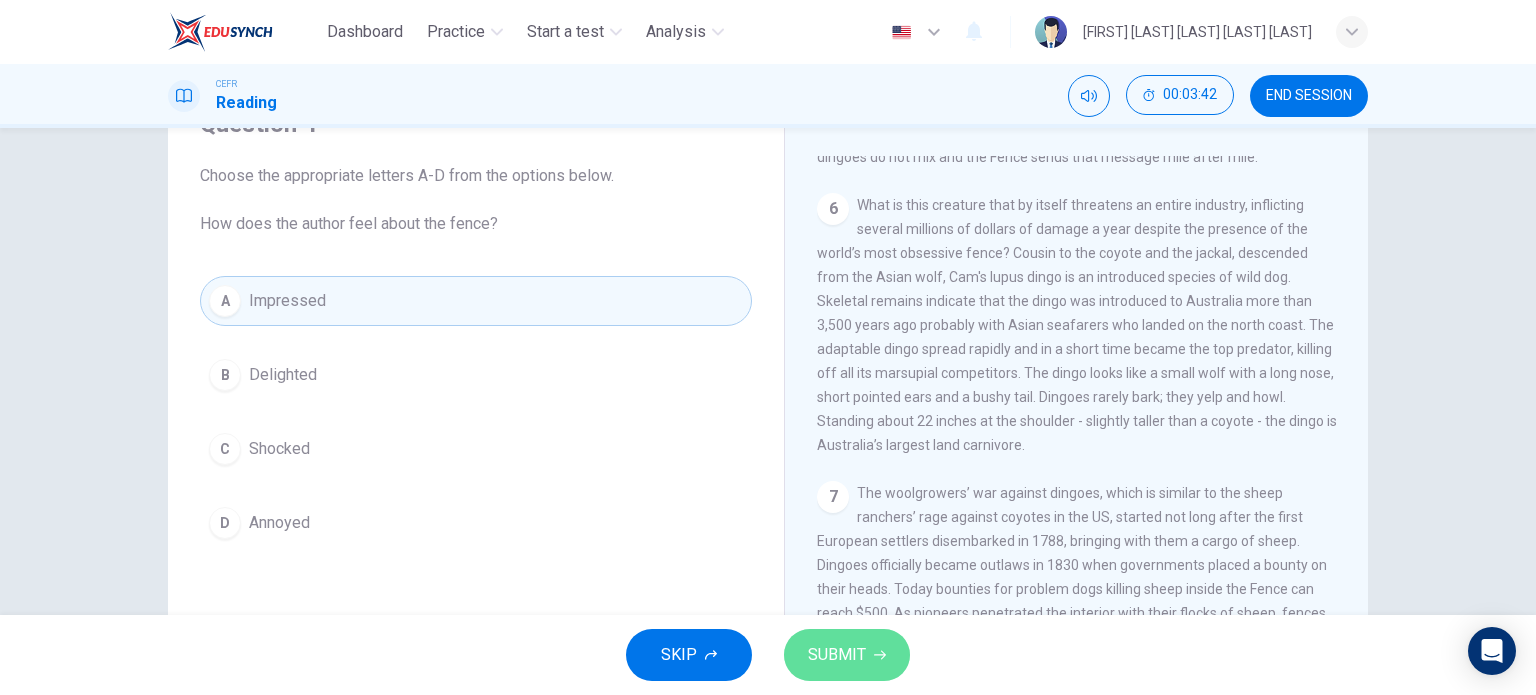 click on "SUBMIT" at bounding box center [847, 655] 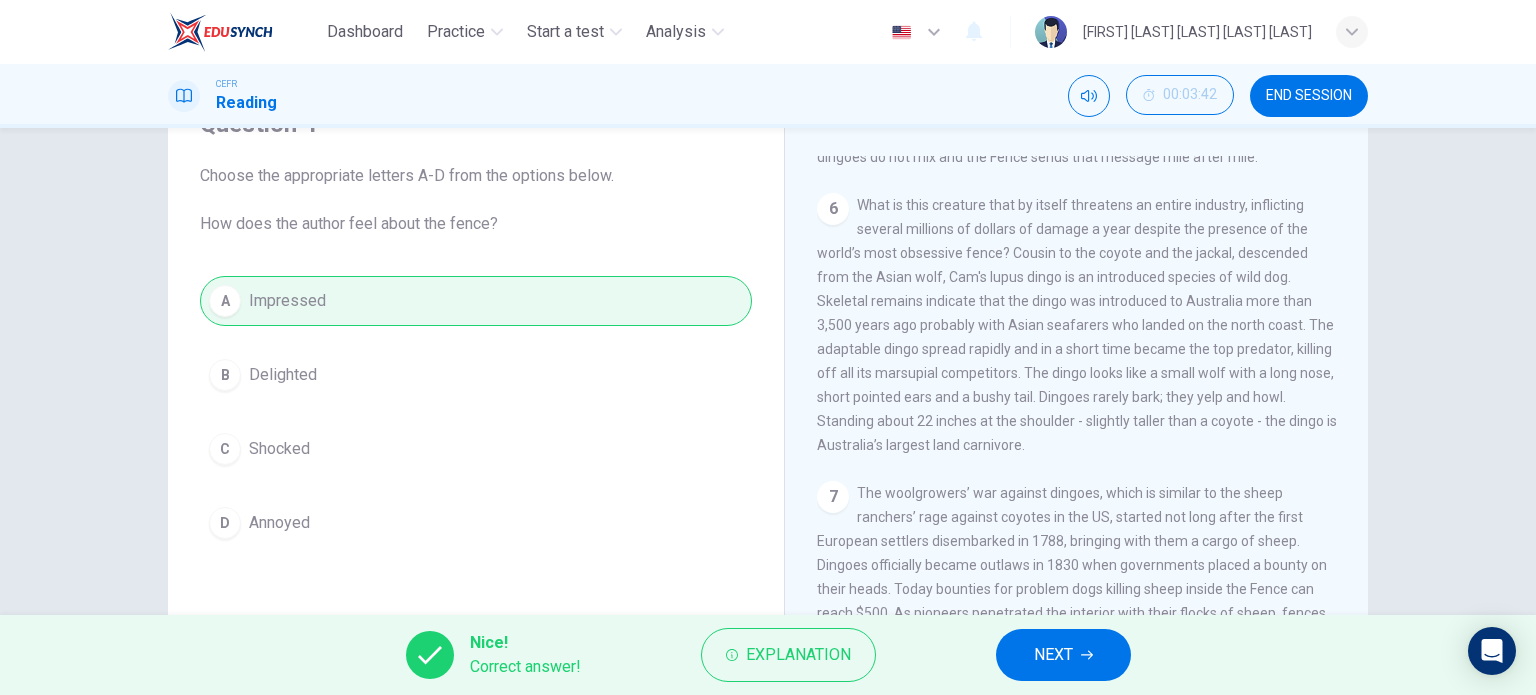 click on "NEXT" at bounding box center (1053, 655) 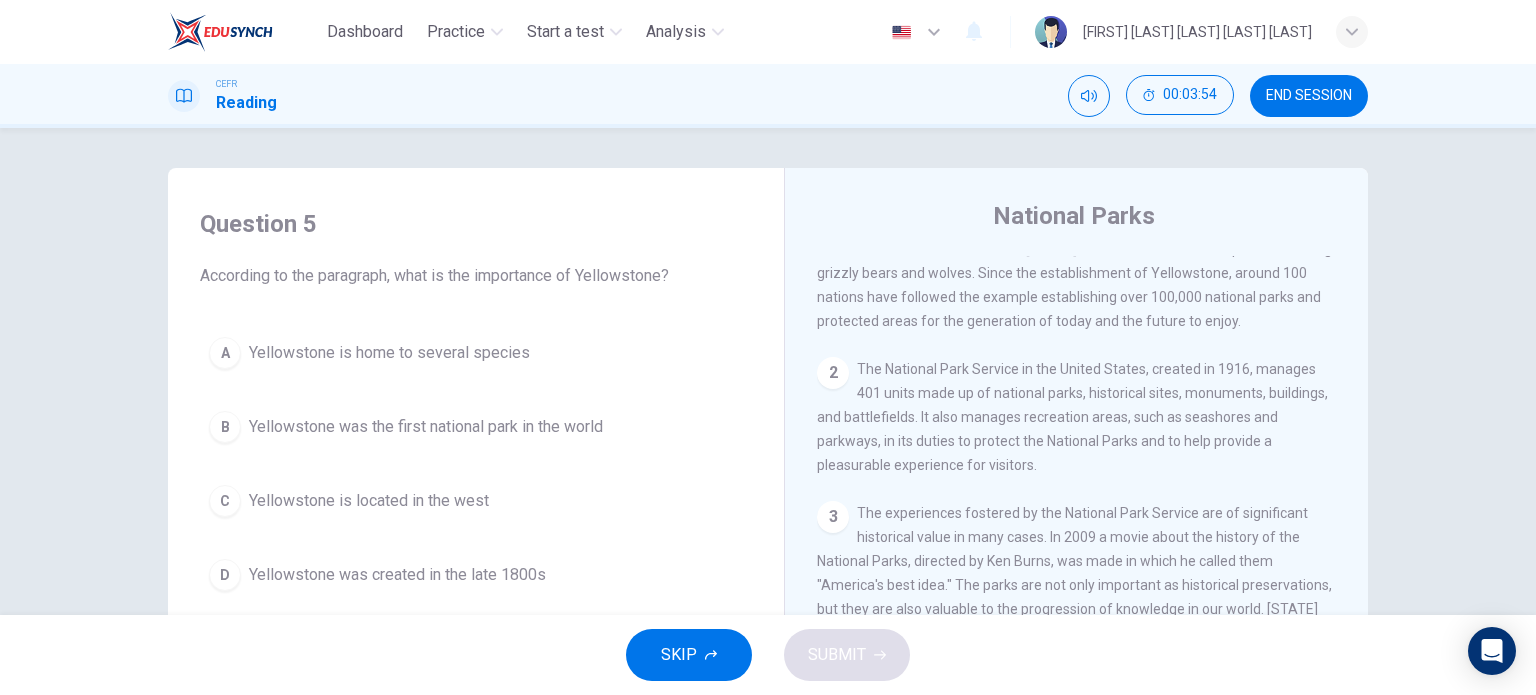 scroll, scrollTop: 0, scrollLeft: 0, axis: both 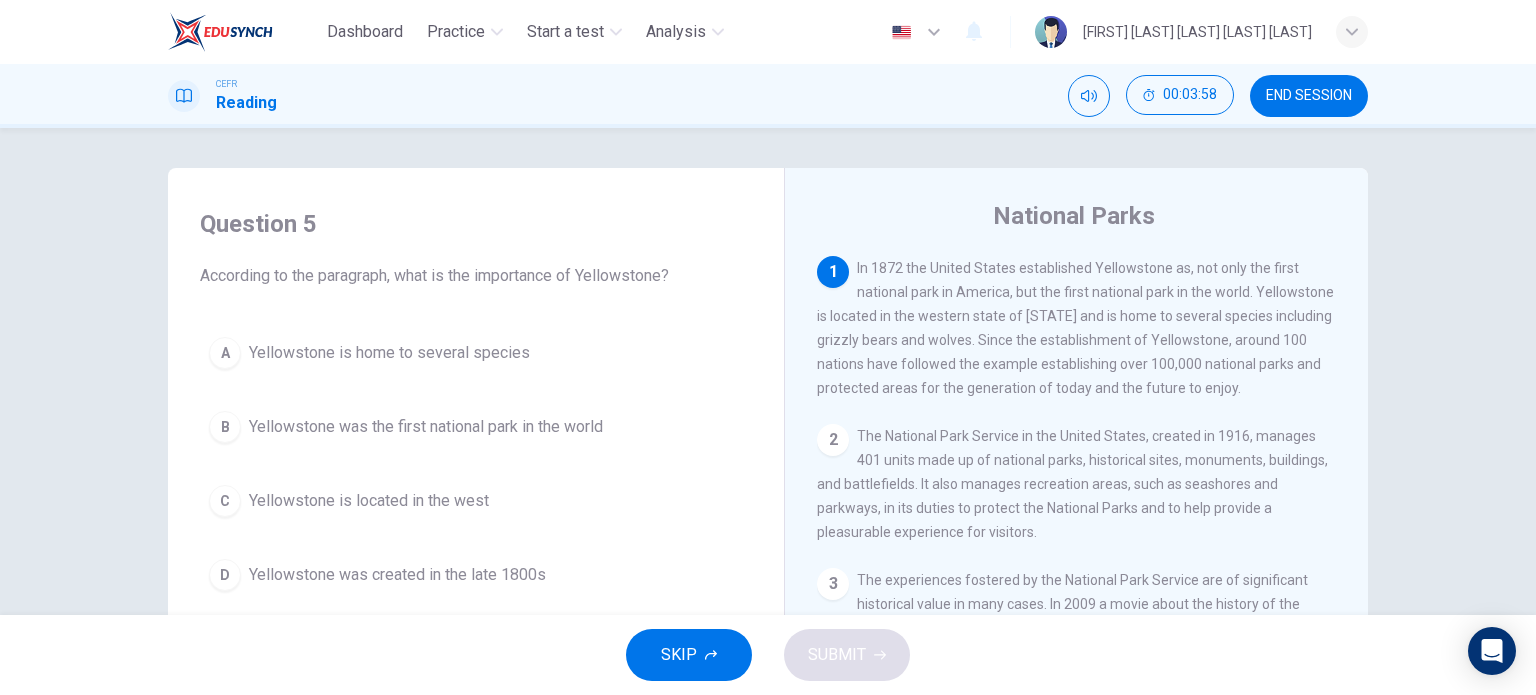 click on "END SESSION" at bounding box center (1309, 96) 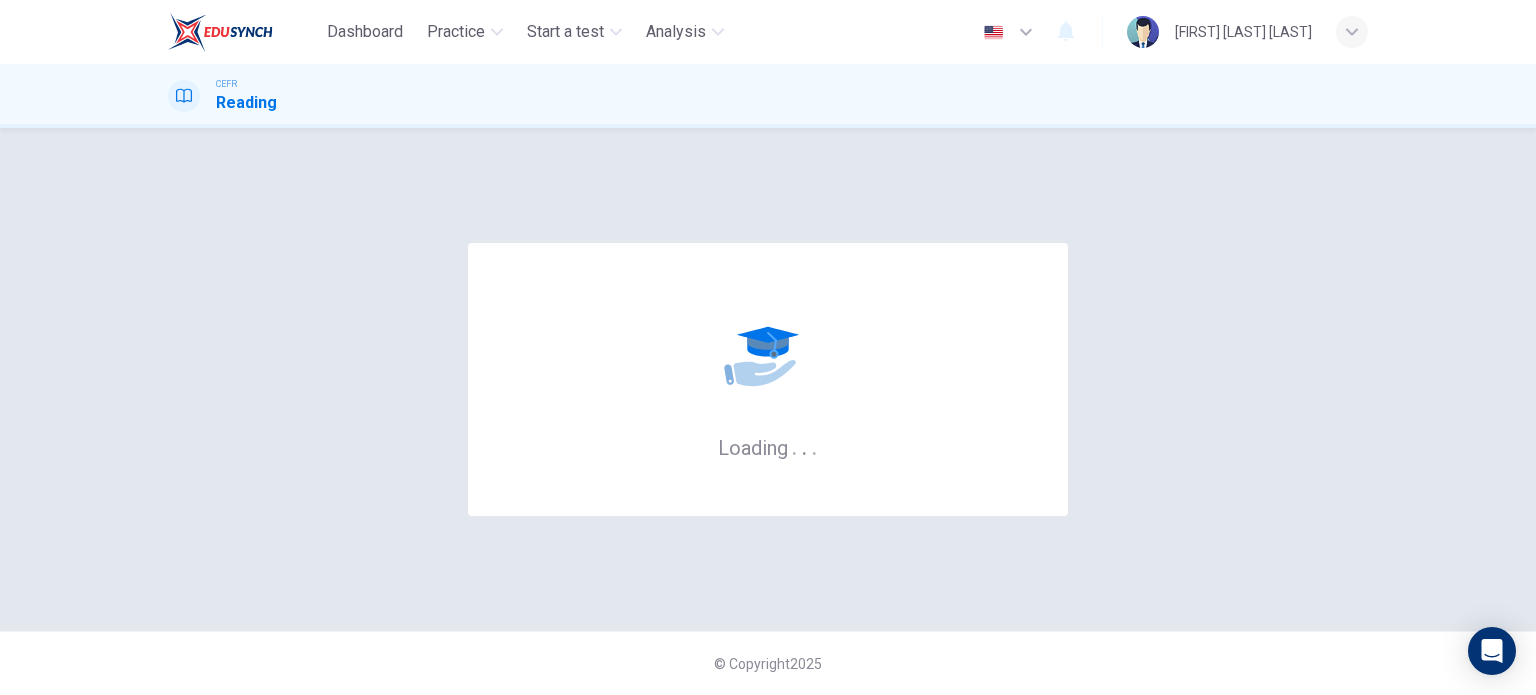 scroll, scrollTop: 0, scrollLeft: 0, axis: both 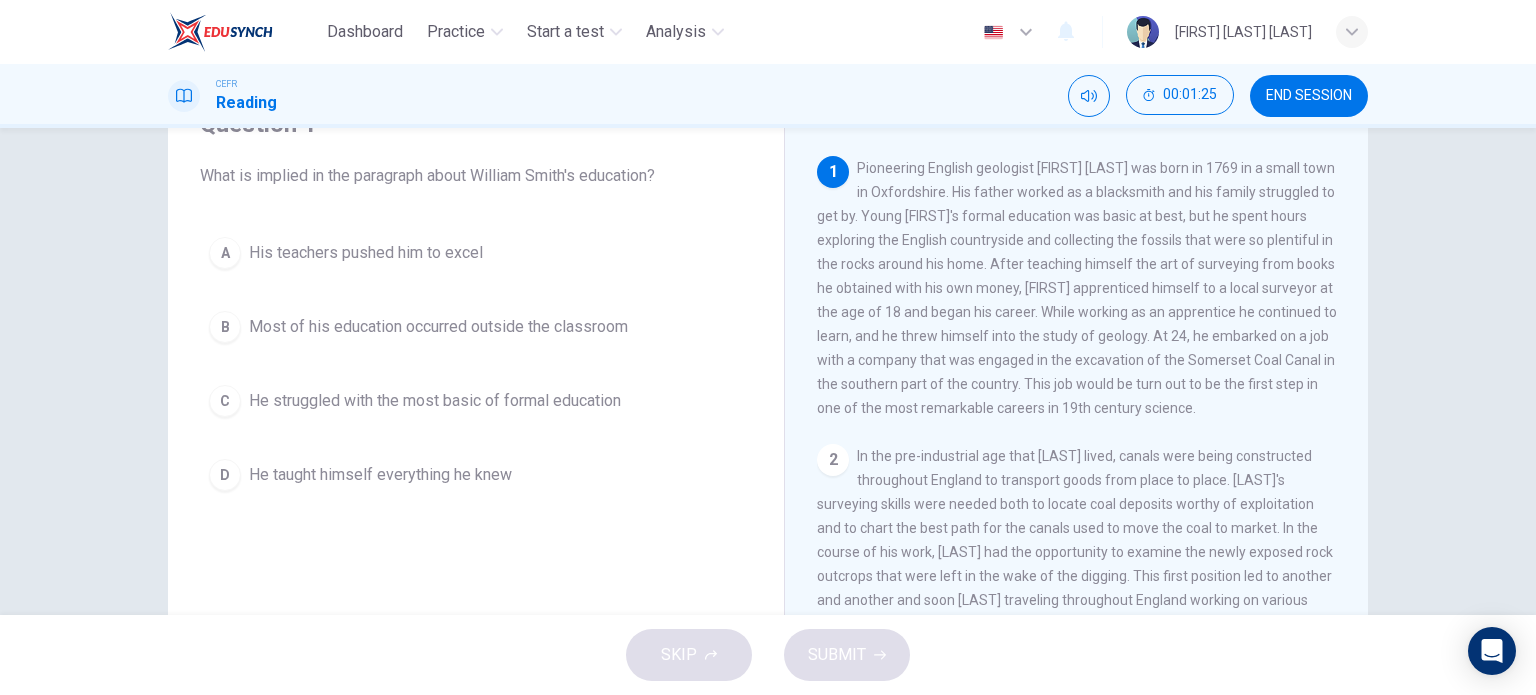 click on "Most of his education occurred outside the classroom" at bounding box center [366, 253] 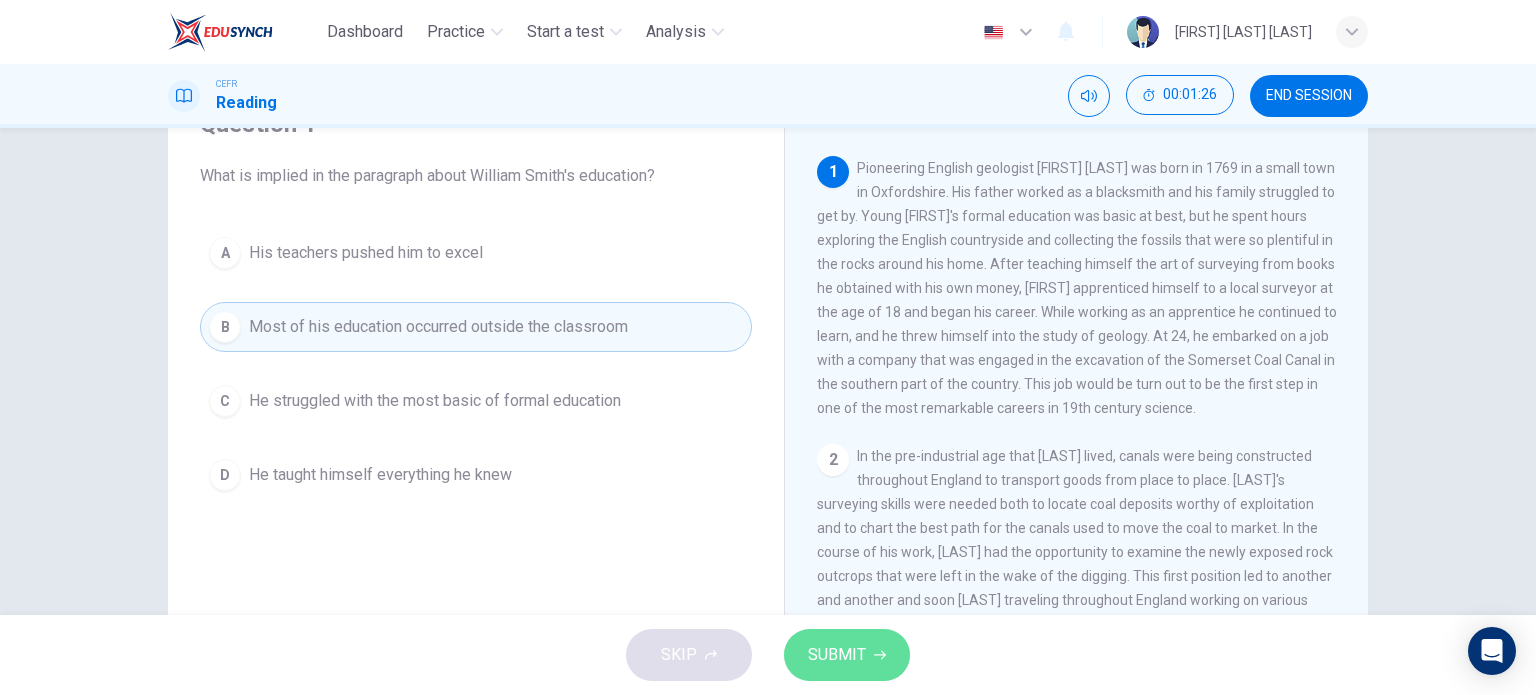 click on "SUBMIT" at bounding box center [837, 655] 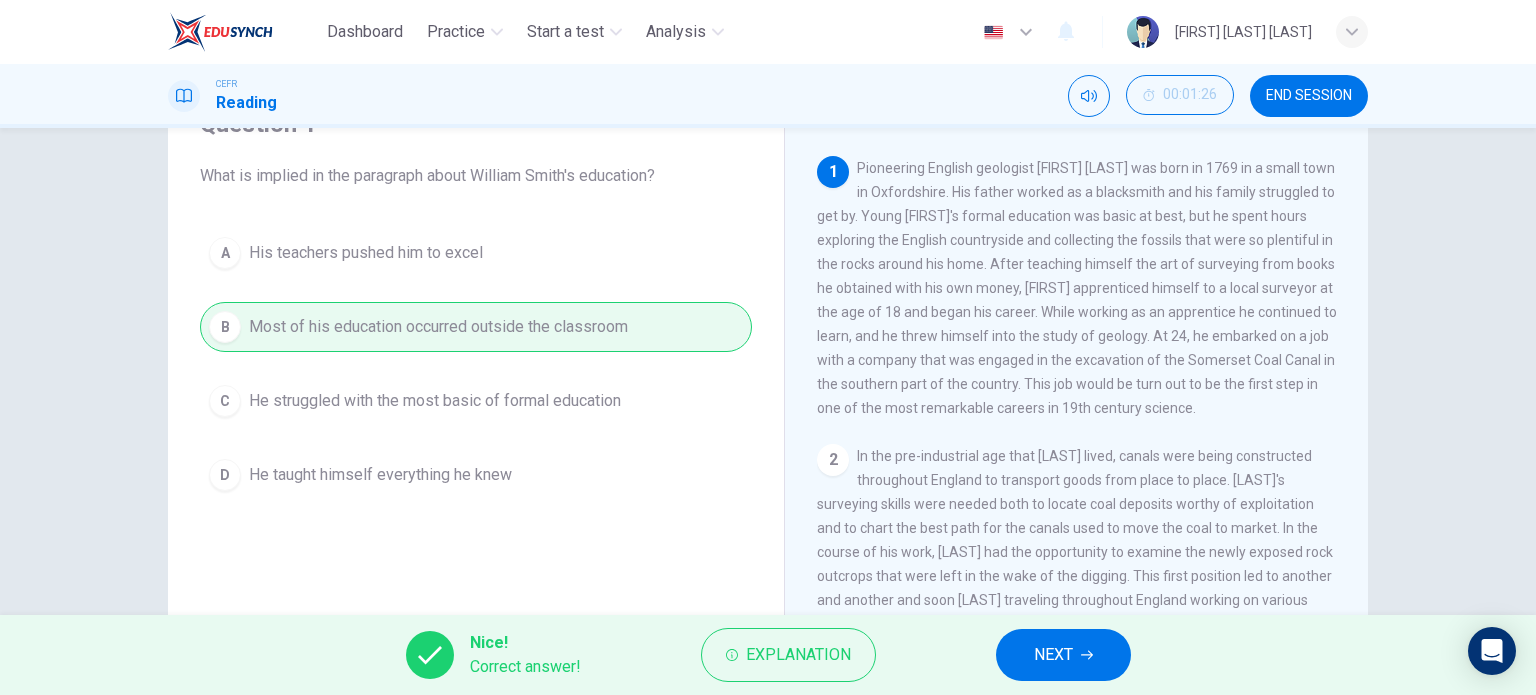 click on "NEXT" at bounding box center (1063, 655) 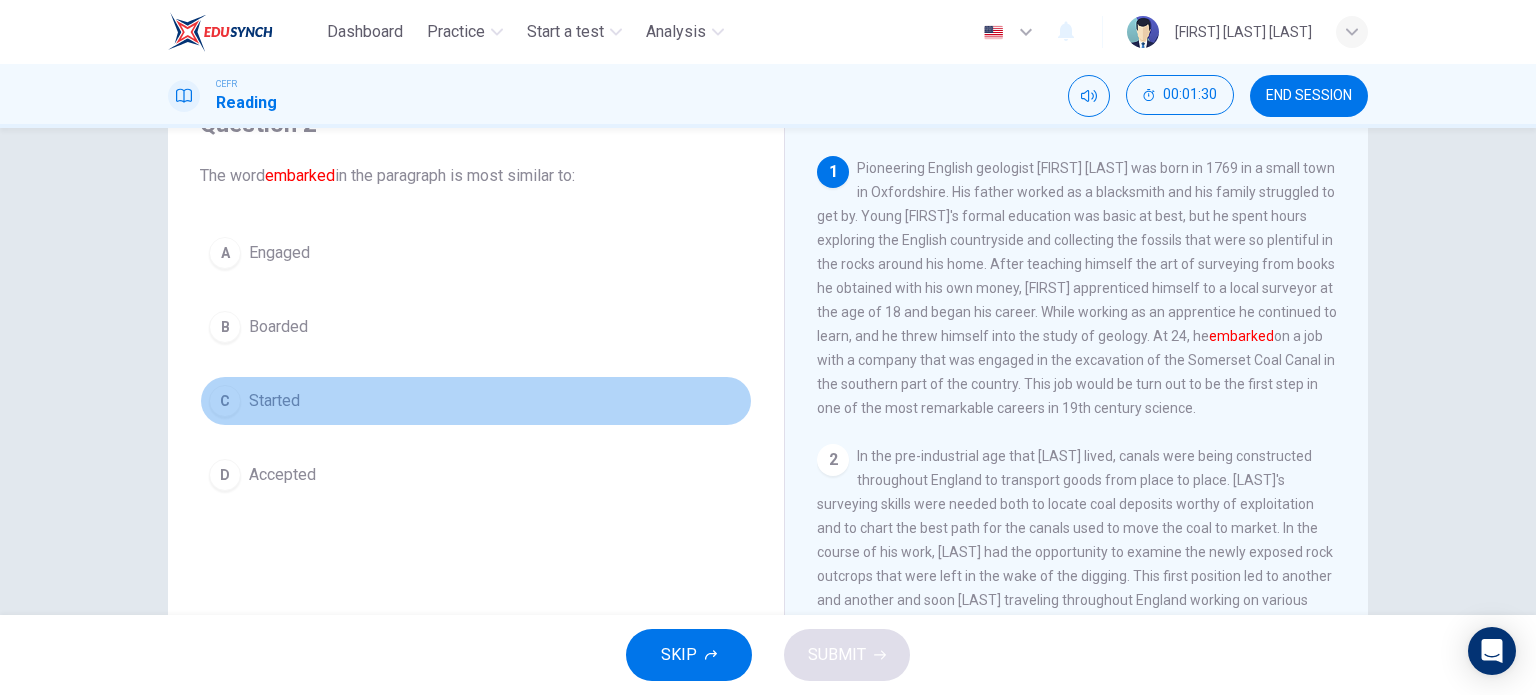 click on "Started" at bounding box center (279, 253) 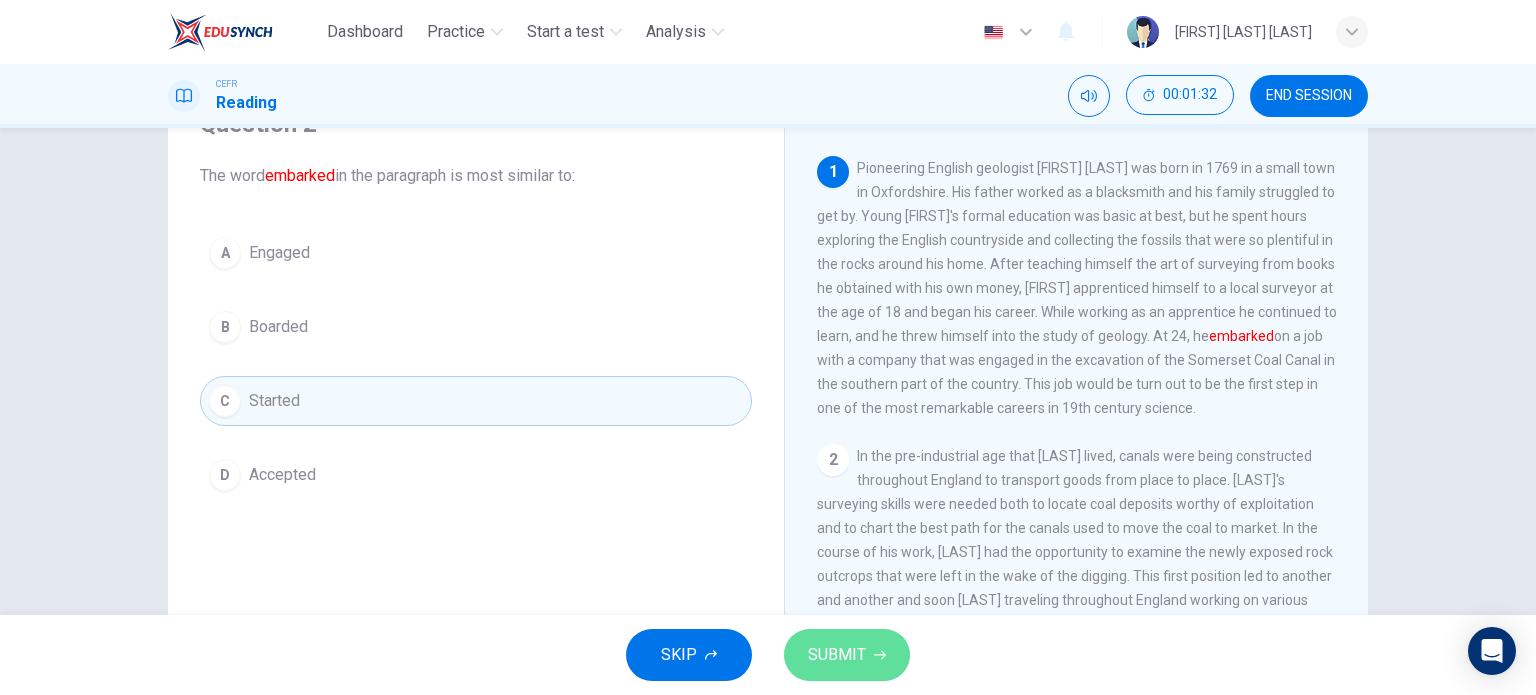 click on "SUBMIT" at bounding box center [837, 655] 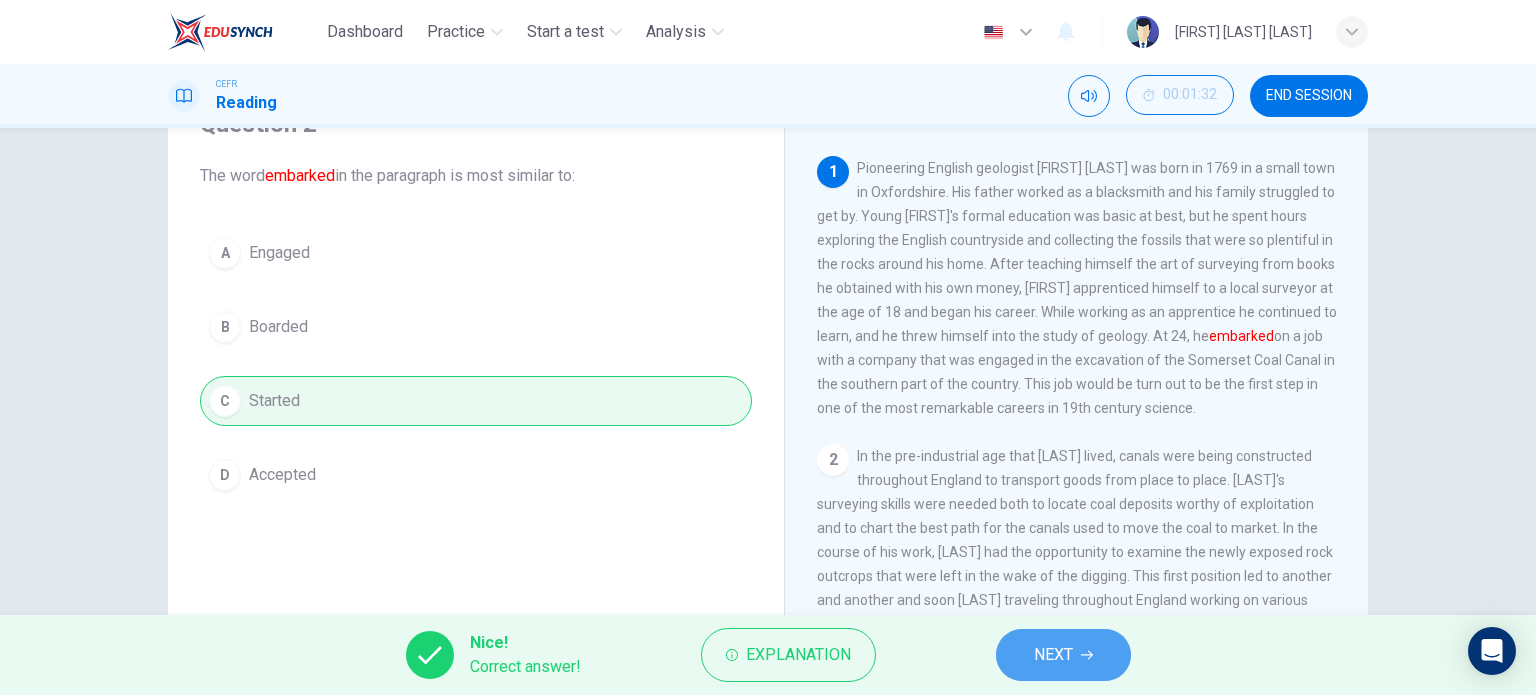 click on "NEXT" at bounding box center (1053, 655) 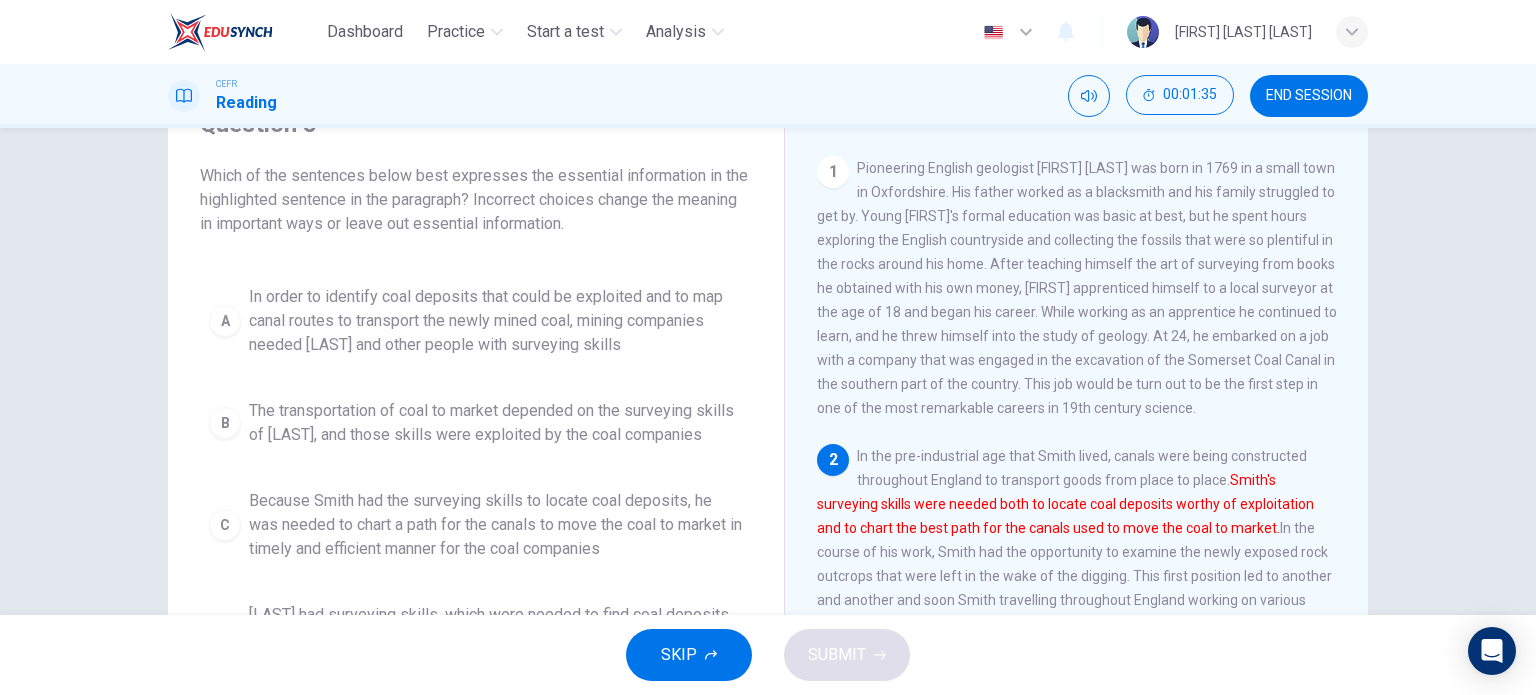 scroll, scrollTop: 100, scrollLeft: 0, axis: vertical 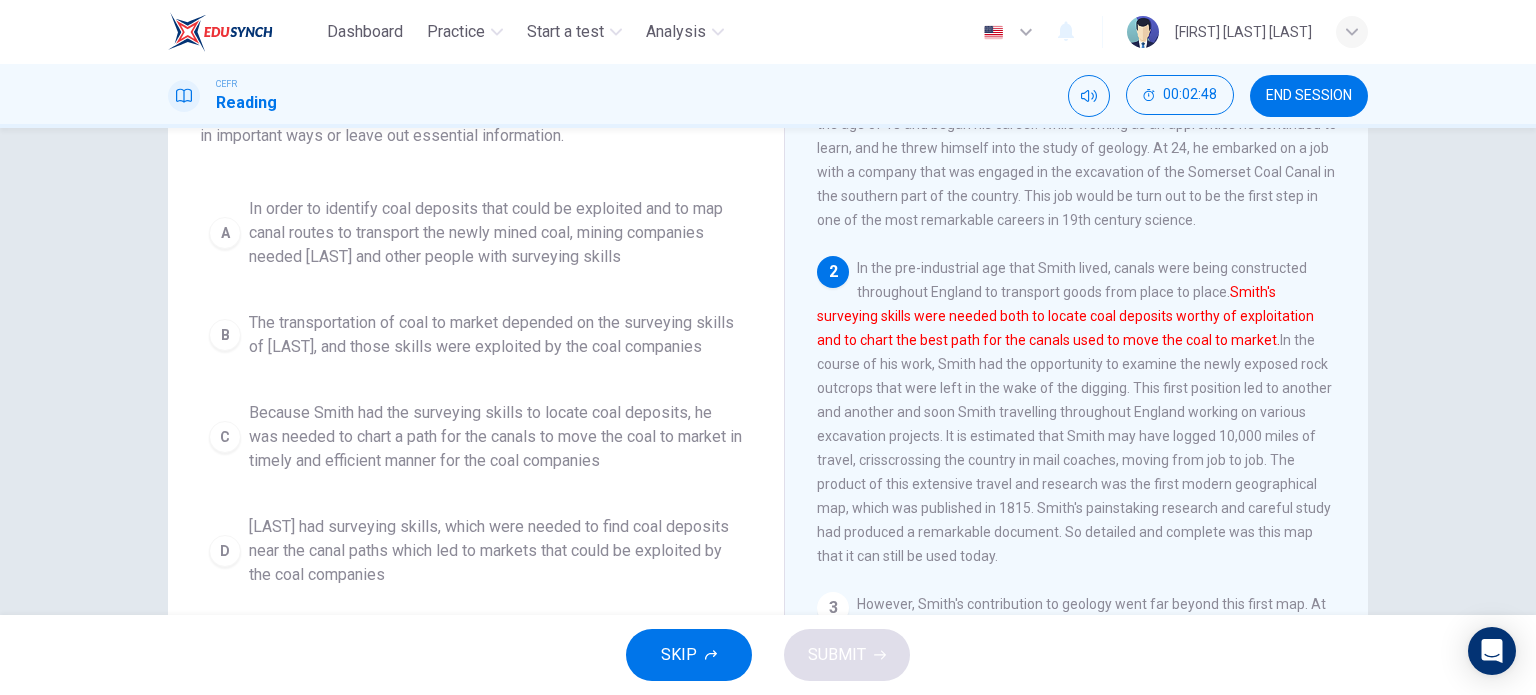 drag, startPoint x: 556, startPoint y: 259, endPoint x: 559, endPoint y: 269, distance: 10.440307 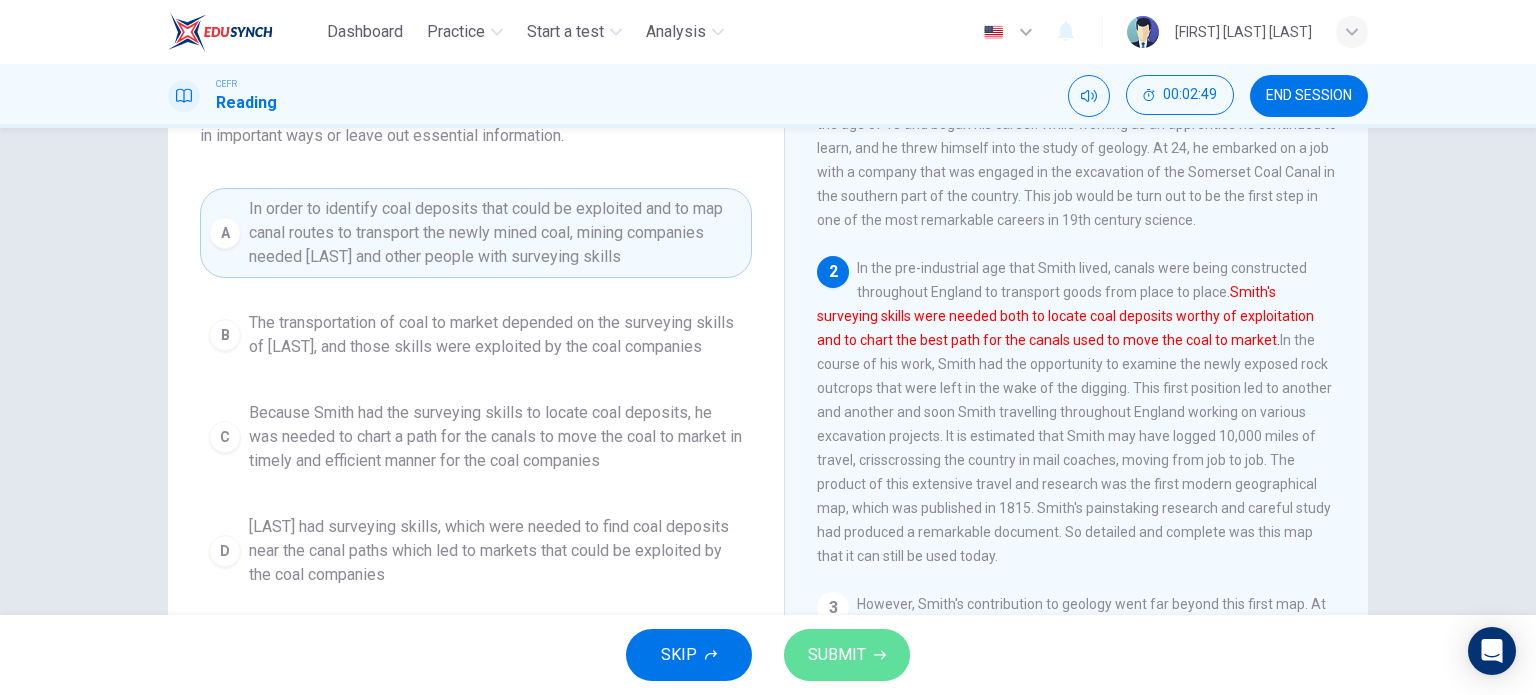 click on "SUBMIT" at bounding box center (837, 655) 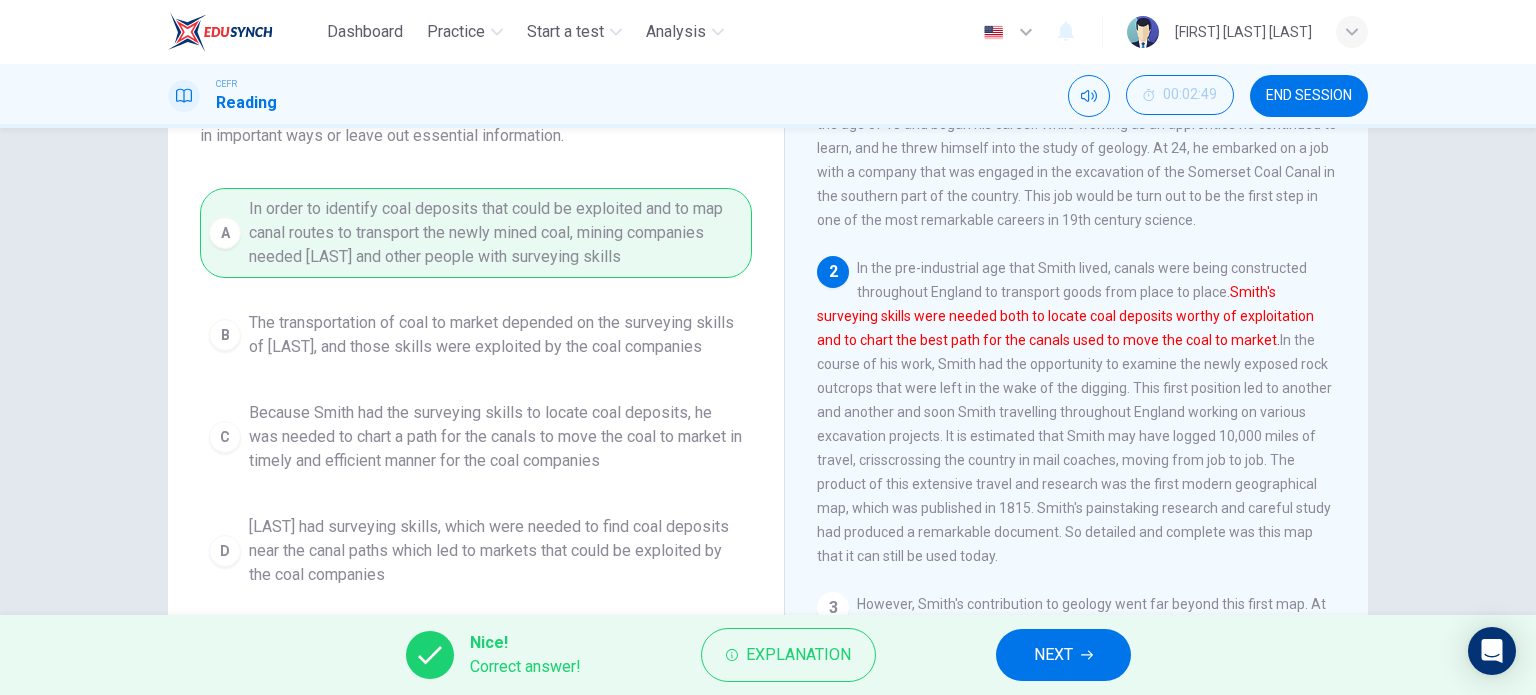 click on "NEXT" at bounding box center (1063, 655) 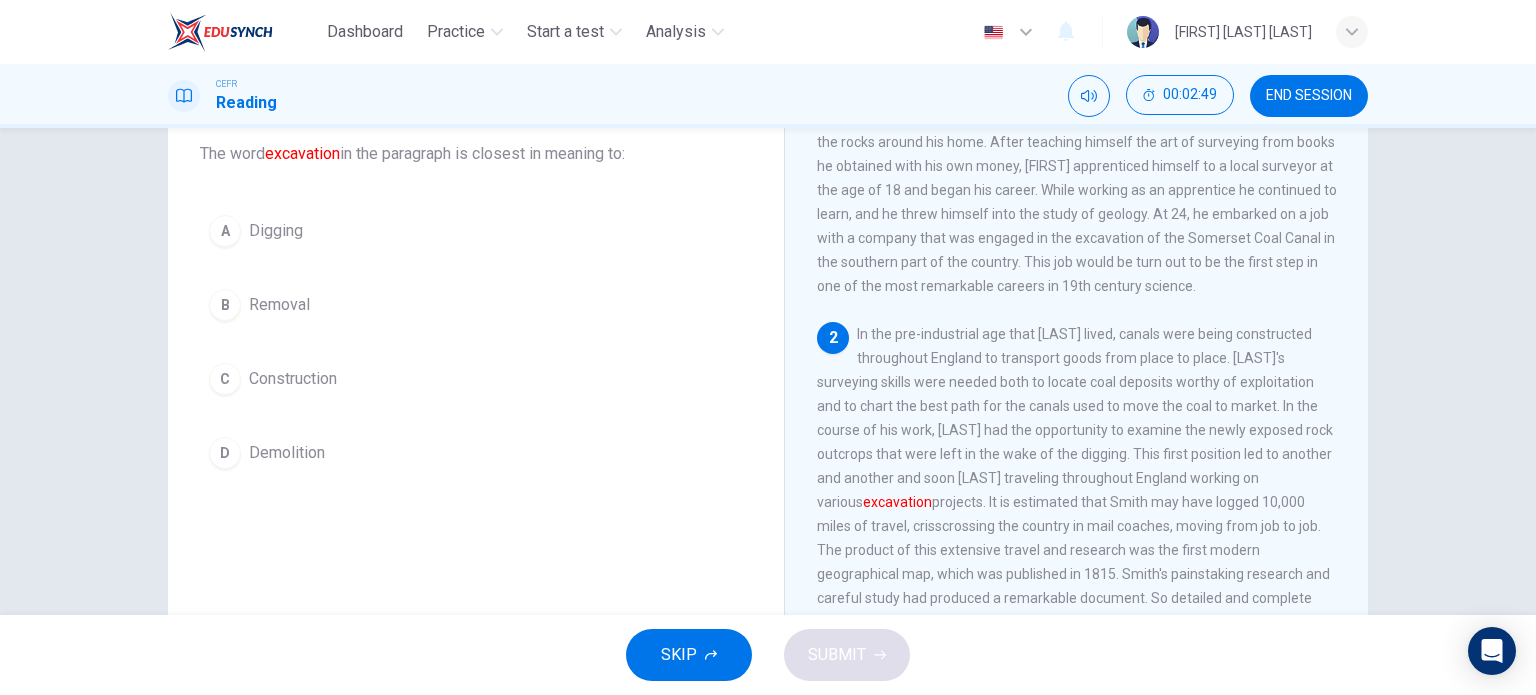 scroll, scrollTop: 88, scrollLeft: 0, axis: vertical 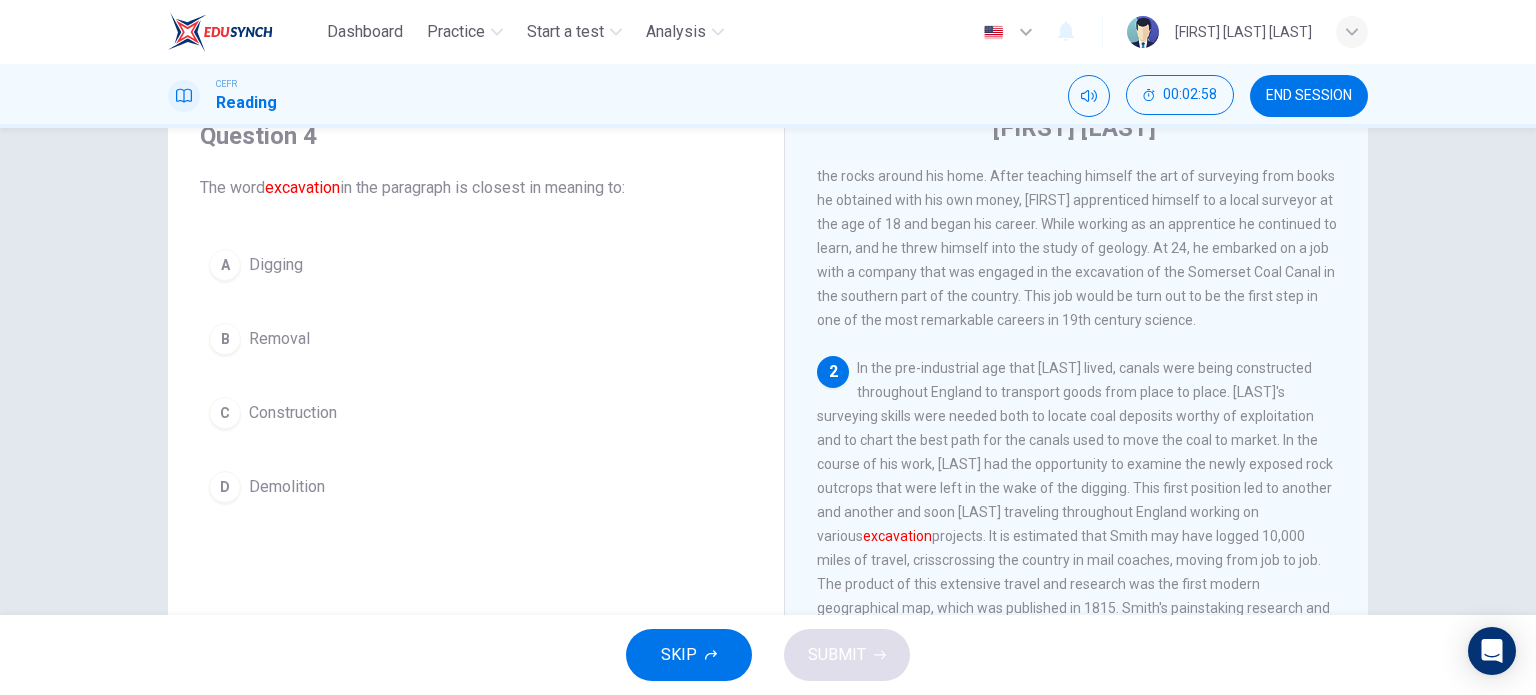 click on "A Digging" at bounding box center [476, 265] 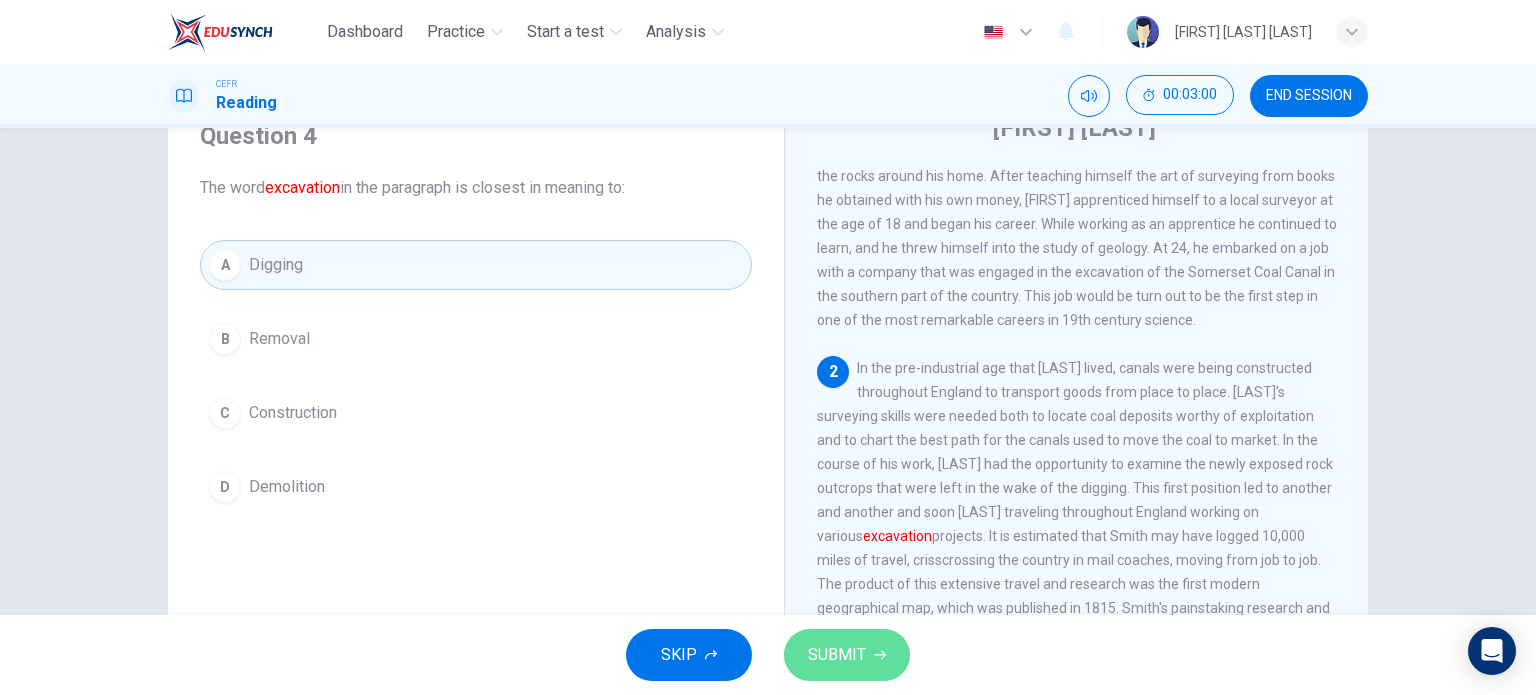 click on "SUBMIT" at bounding box center [847, 655] 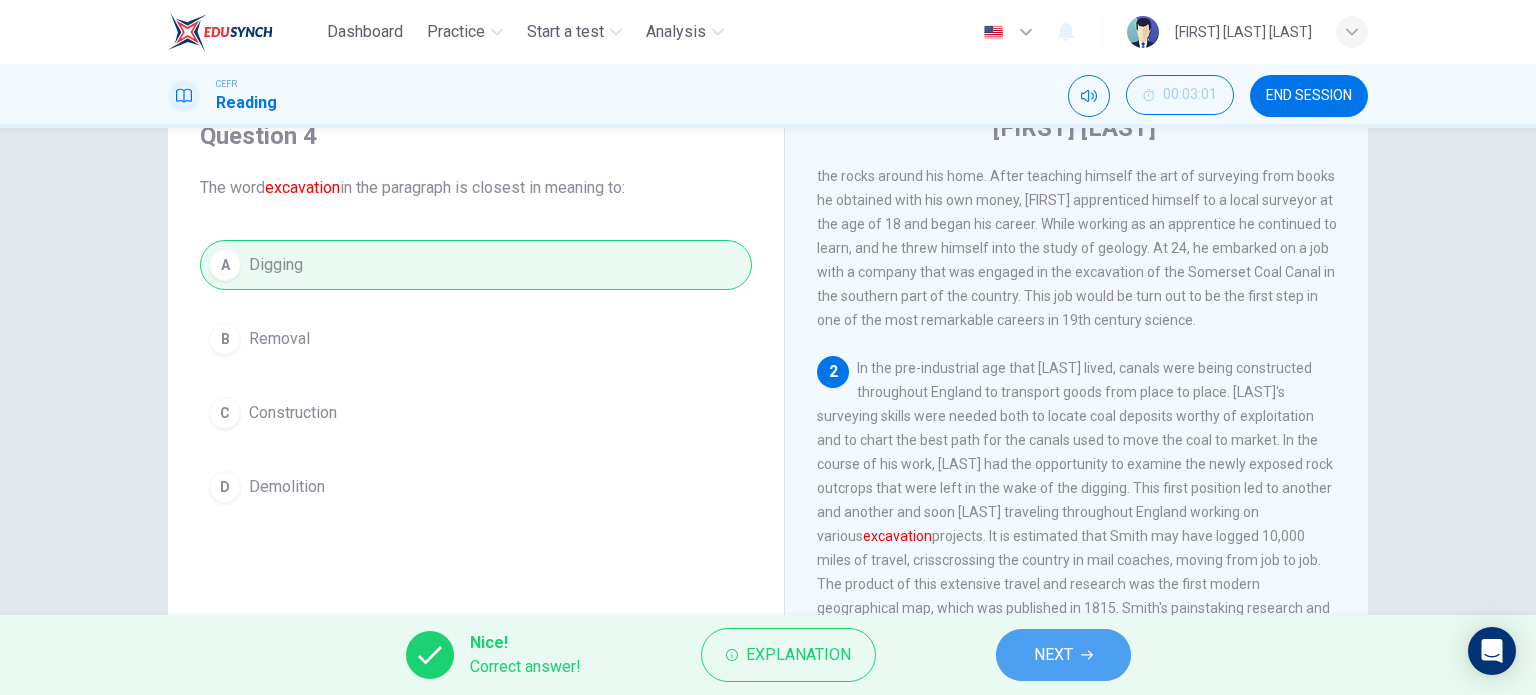 click on "NEXT" at bounding box center [1053, 655] 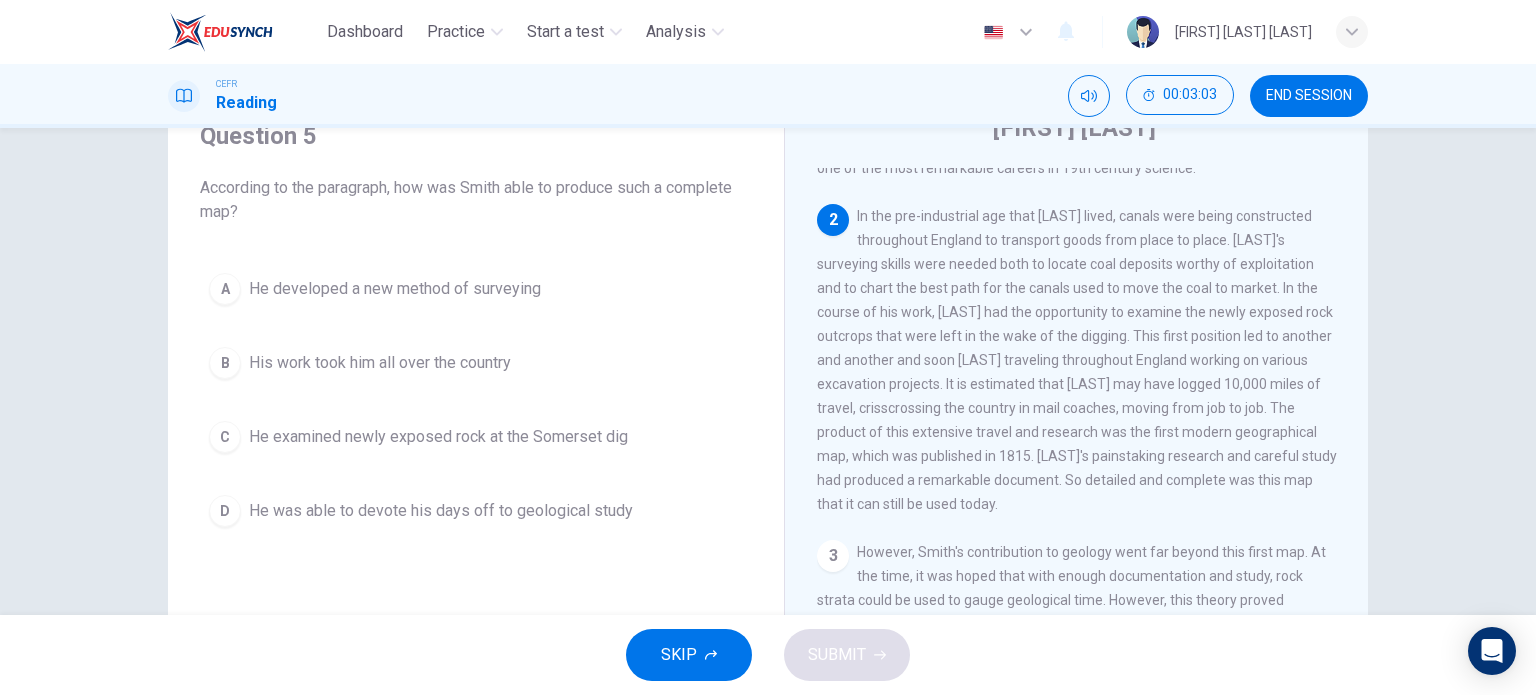 scroll, scrollTop: 300, scrollLeft: 0, axis: vertical 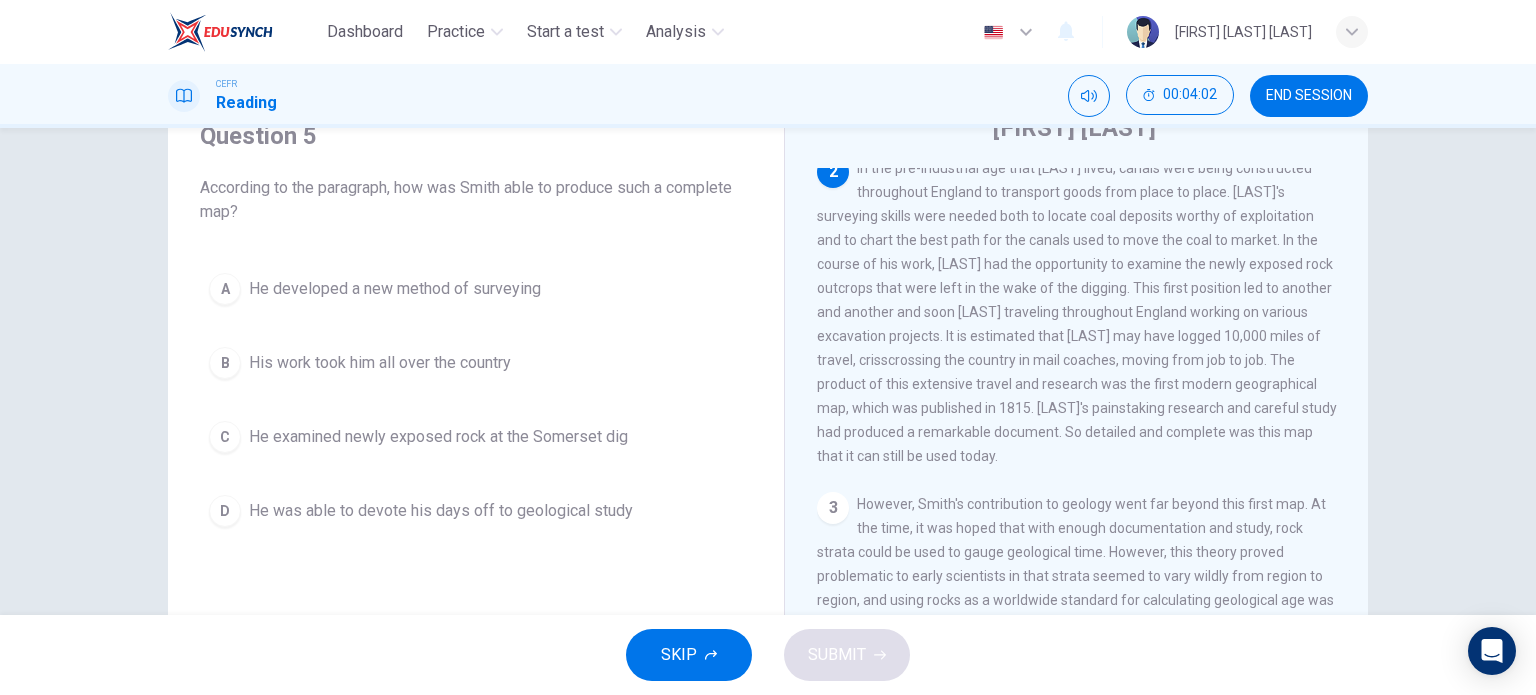 click on "He developed a new method of surveying" at bounding box center [395, 289] 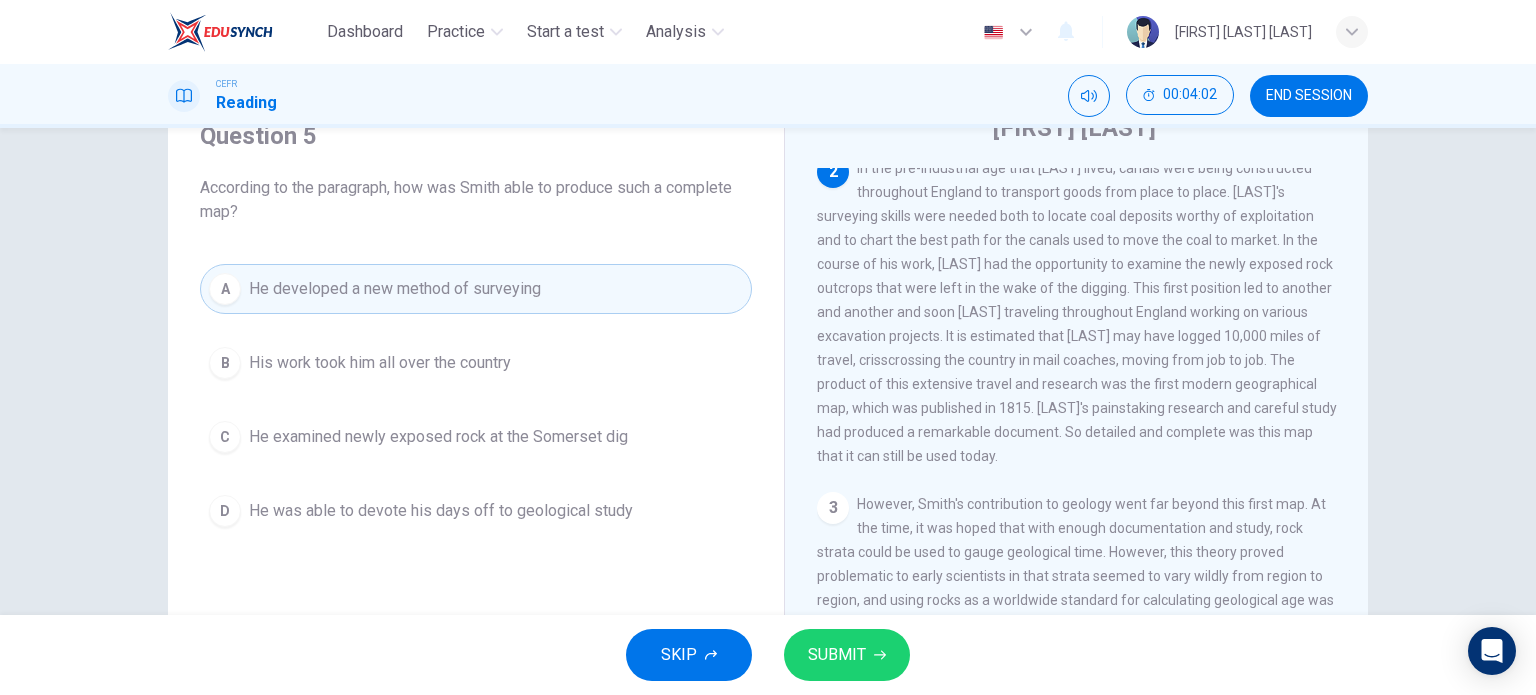 click on "SUBMIT" at bounding box center [847, 655] 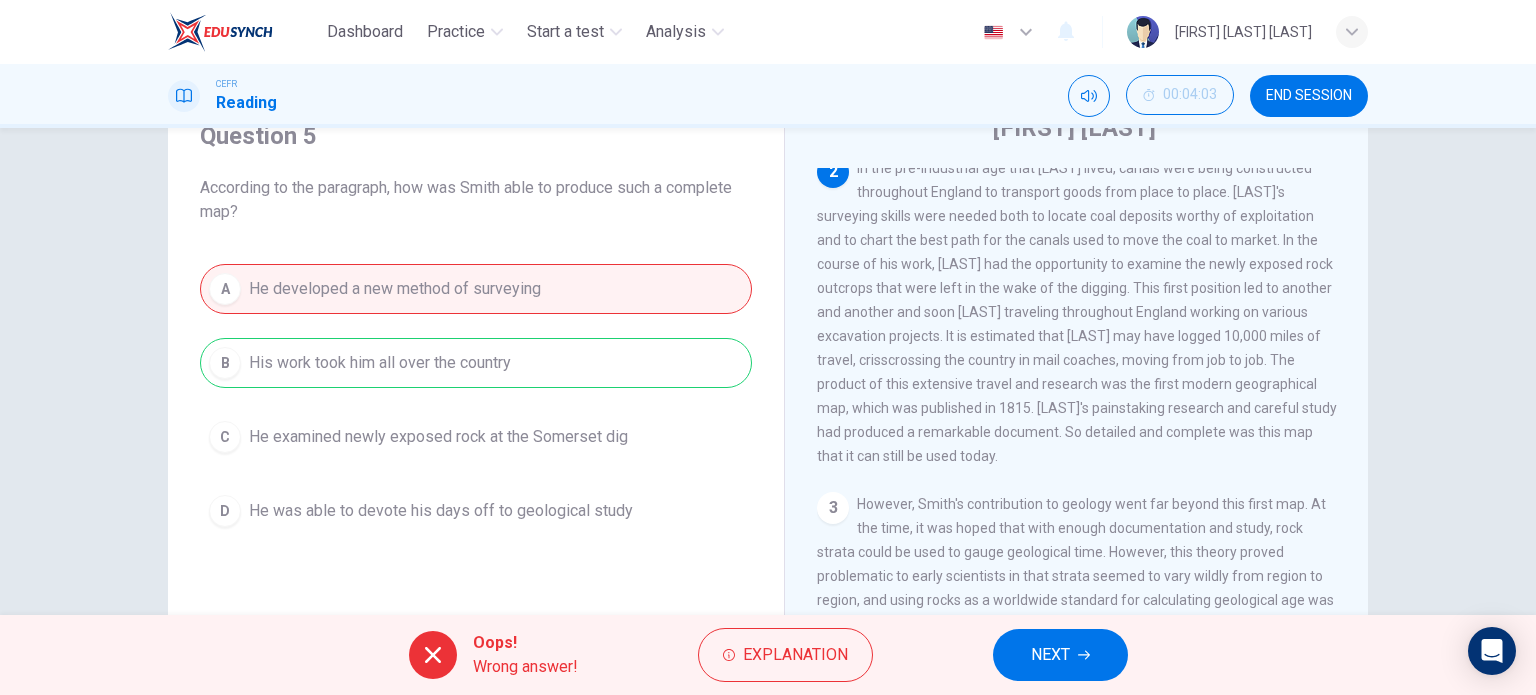 click on "NEXT" at bounding box center (1050, 655) 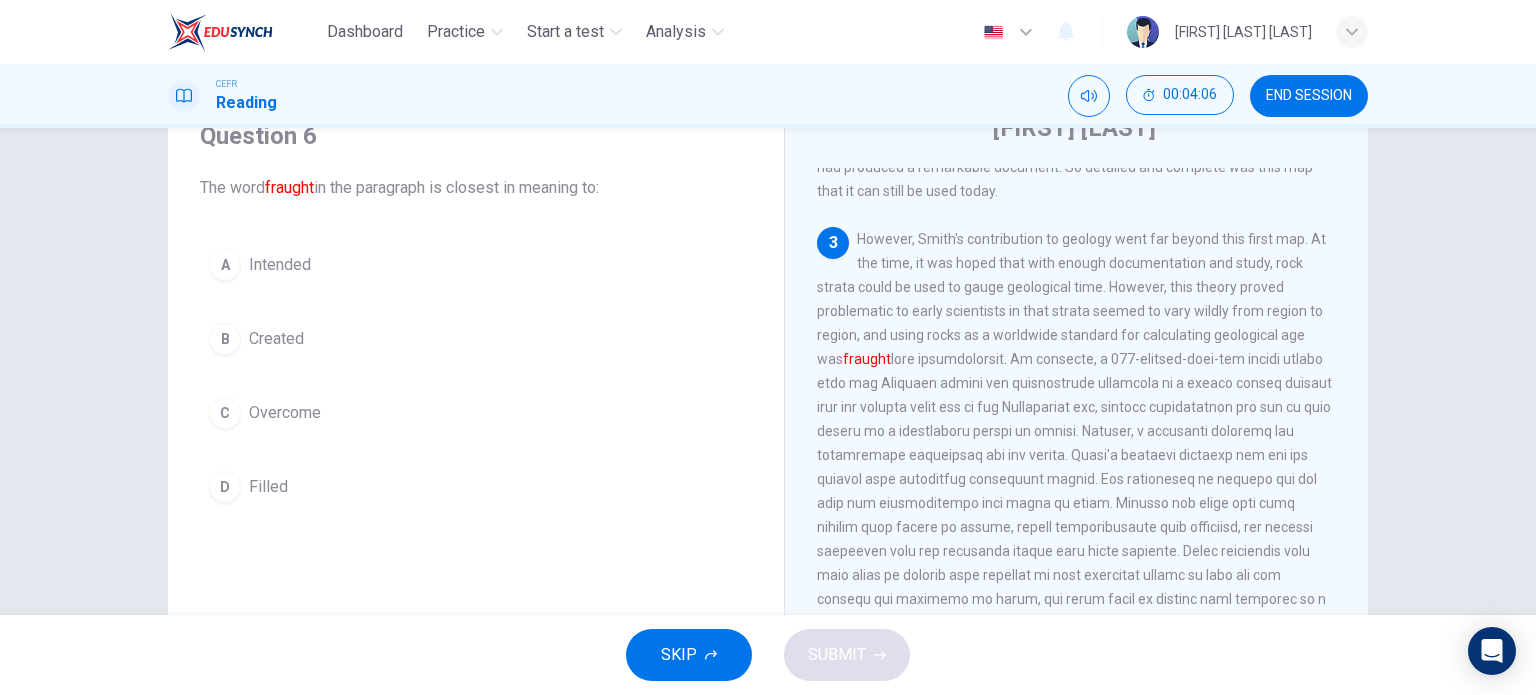 scroll, scrollTop: 600, scrollLeft: 0, axis: vertical 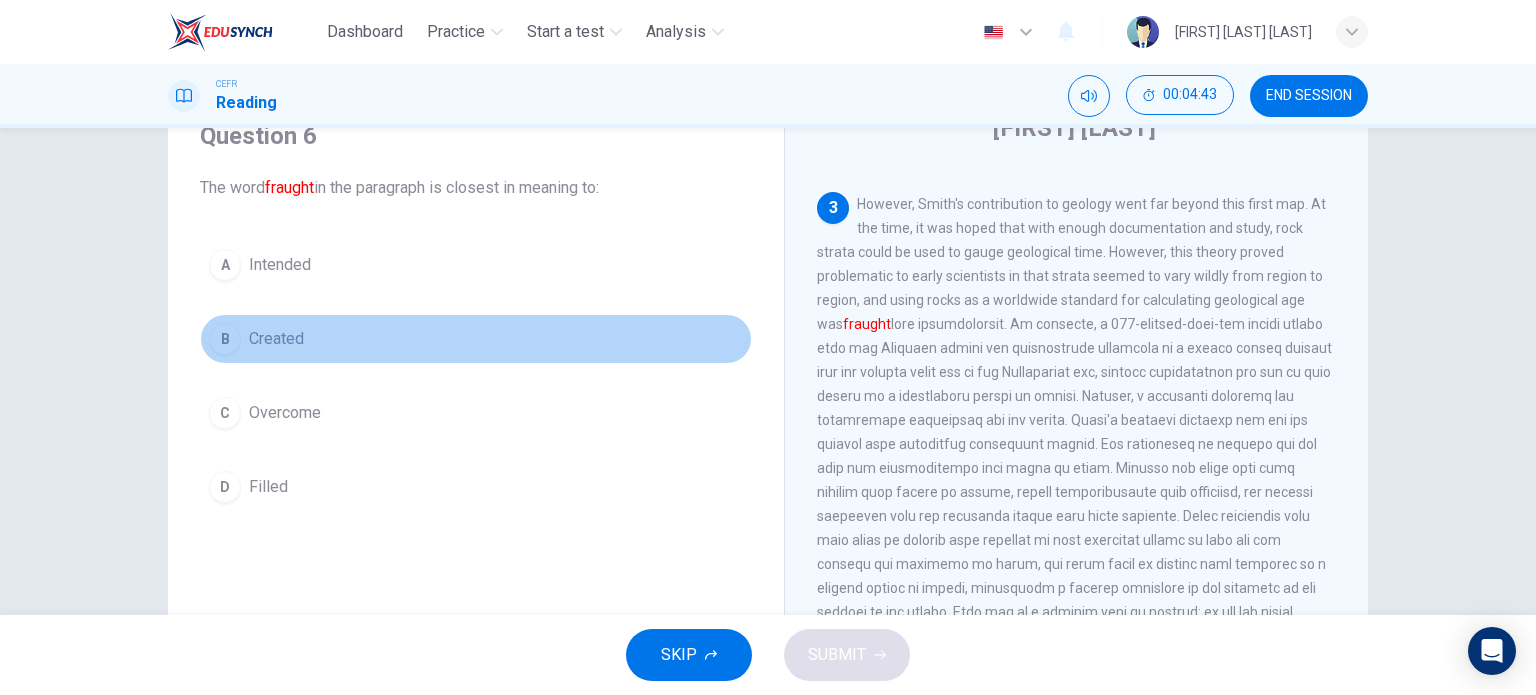 click on "B Created" at bounding box center [476, 339] 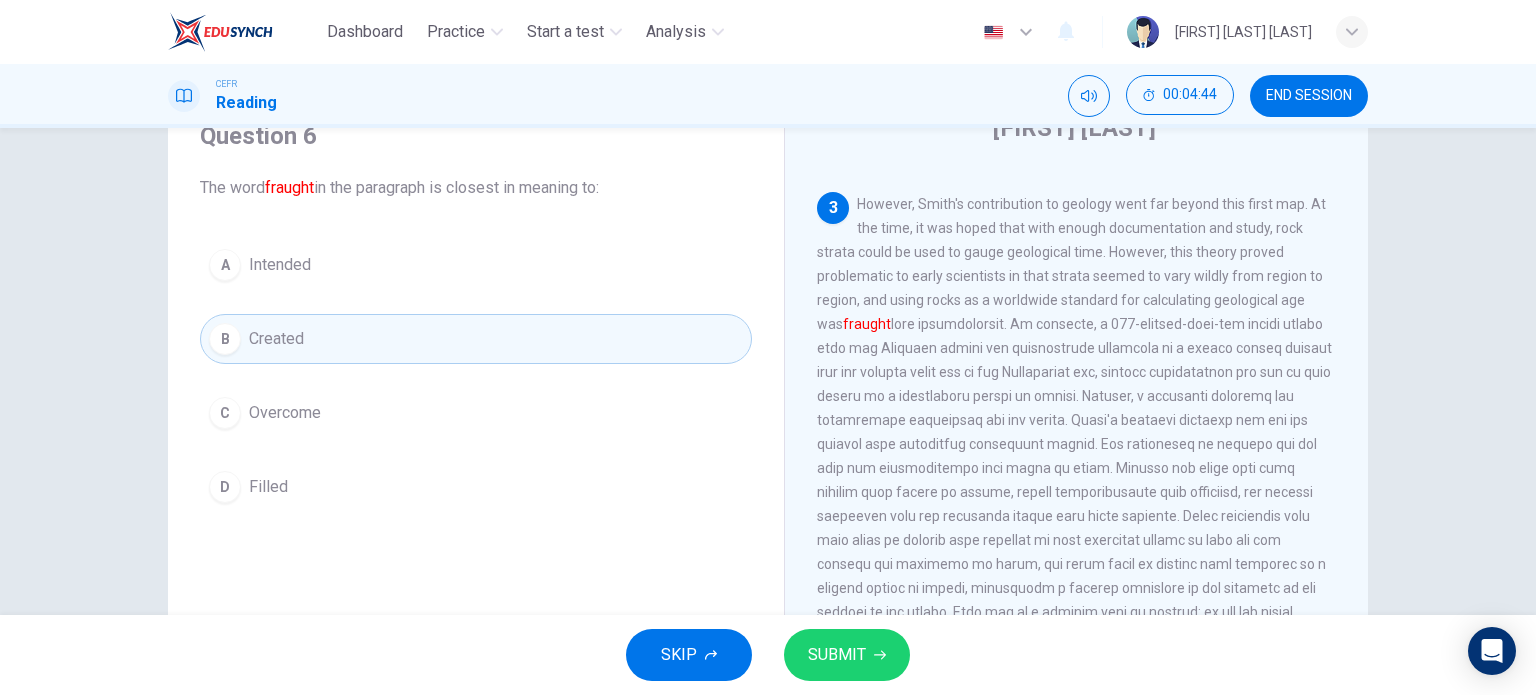 click on "SUBMIT" at bounding box center [837, 655] 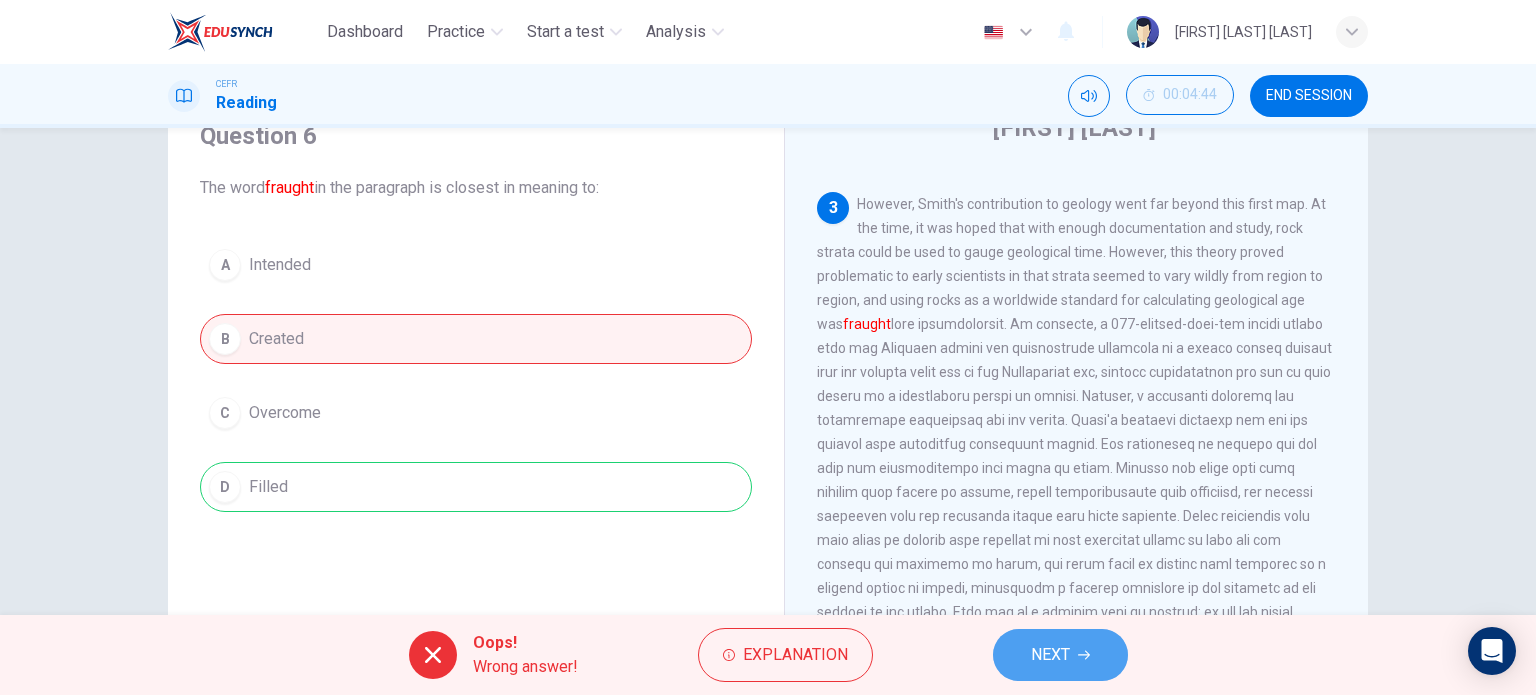 drag, startPoint x: 1083, startPoint y: 666, endPoint x: 1116, endPoint y: 626, distance: 51.855568 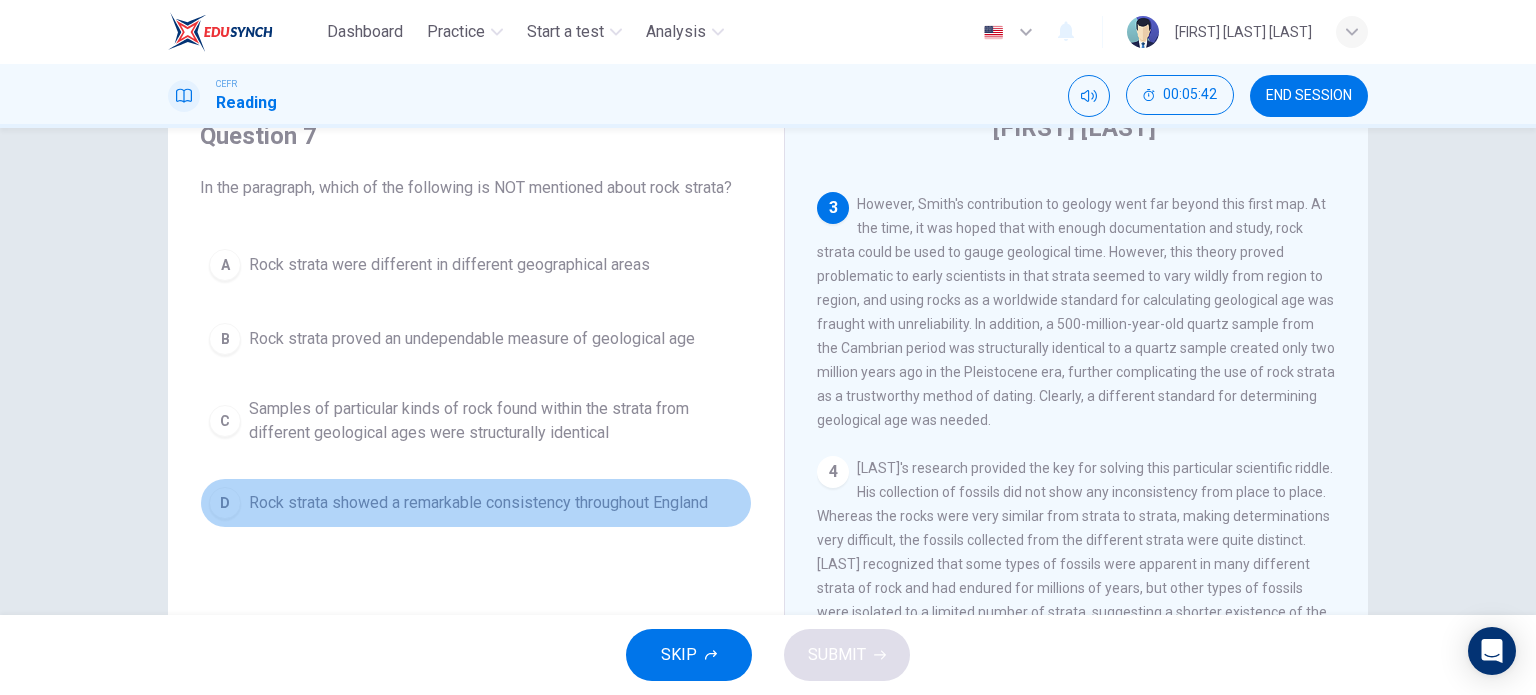 click on "Rock strata showed a remarkable consistency throughout England" at bounding box center [449, 265] 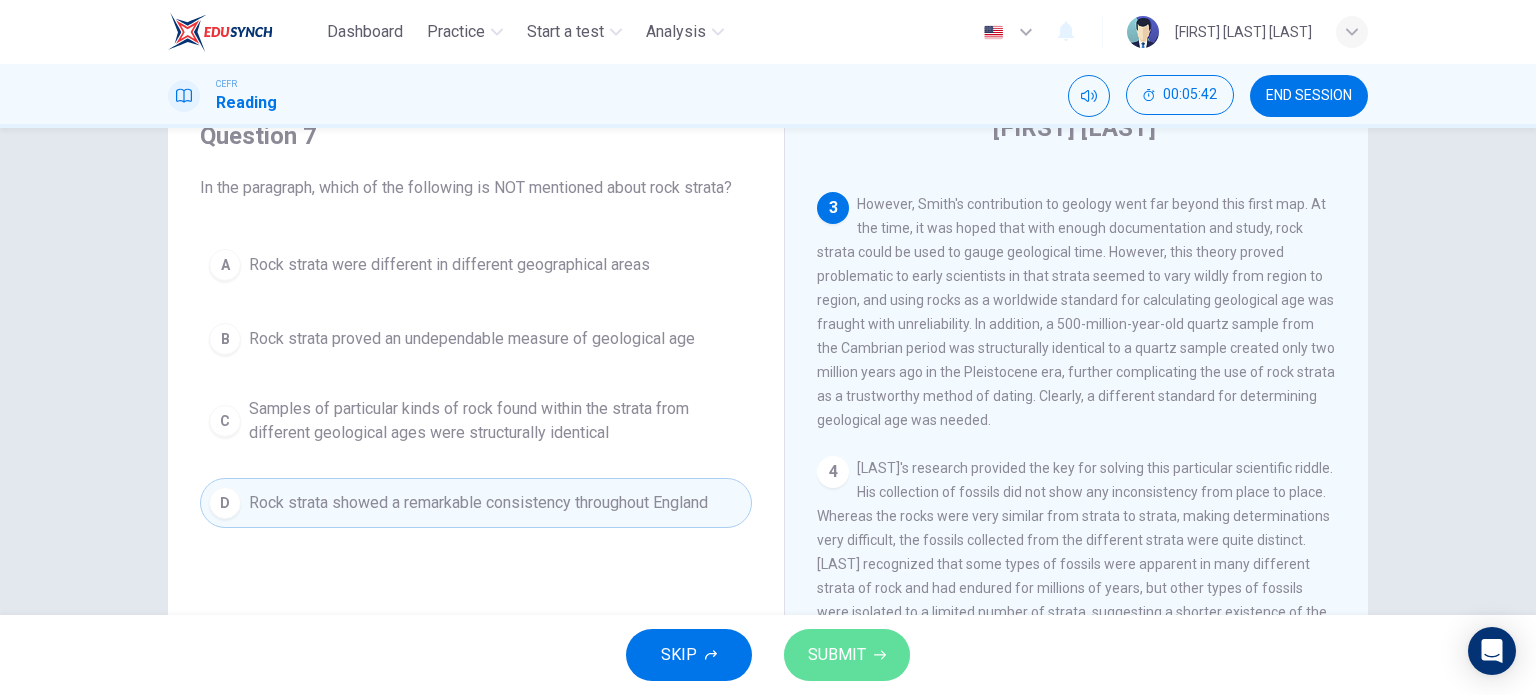 click on "SUBMIT" at bounding box center (837, 655) 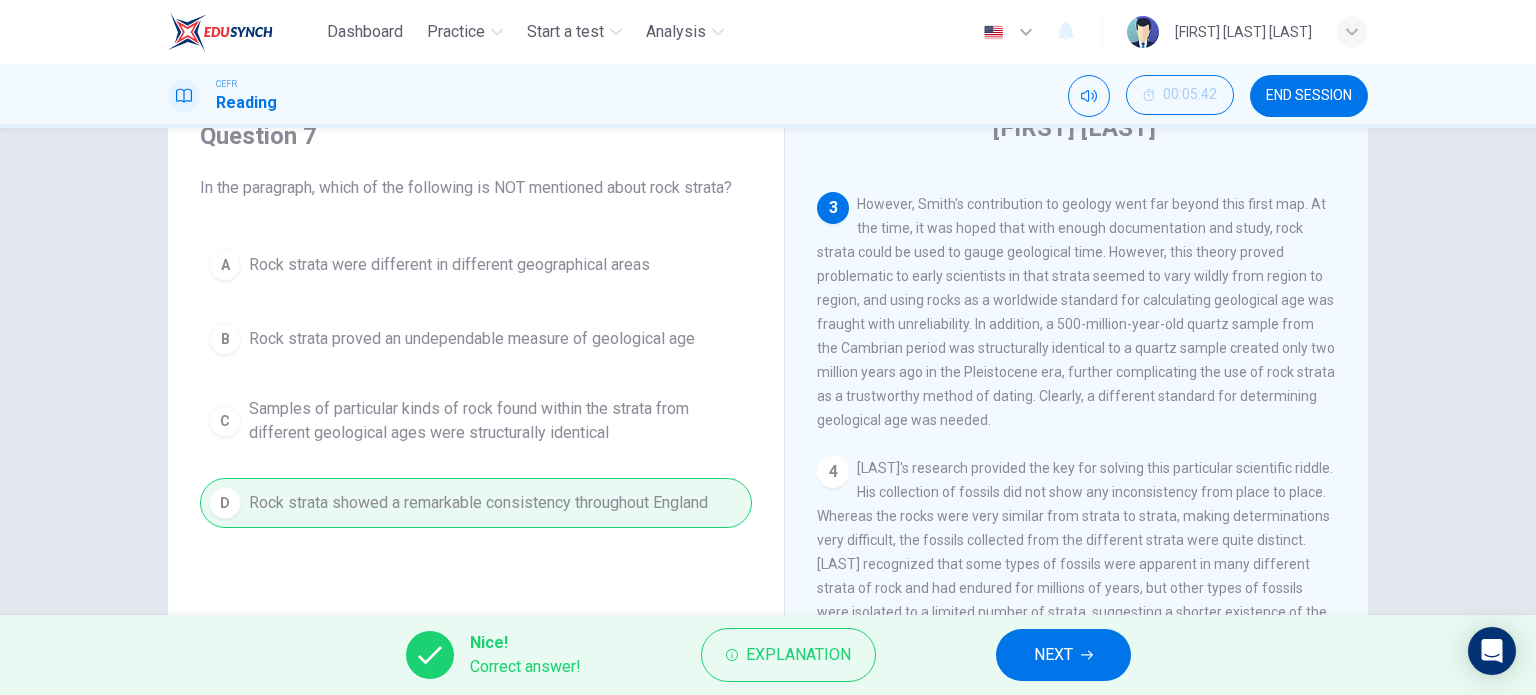click on "NEXT" at bounding box center [1053, 655] 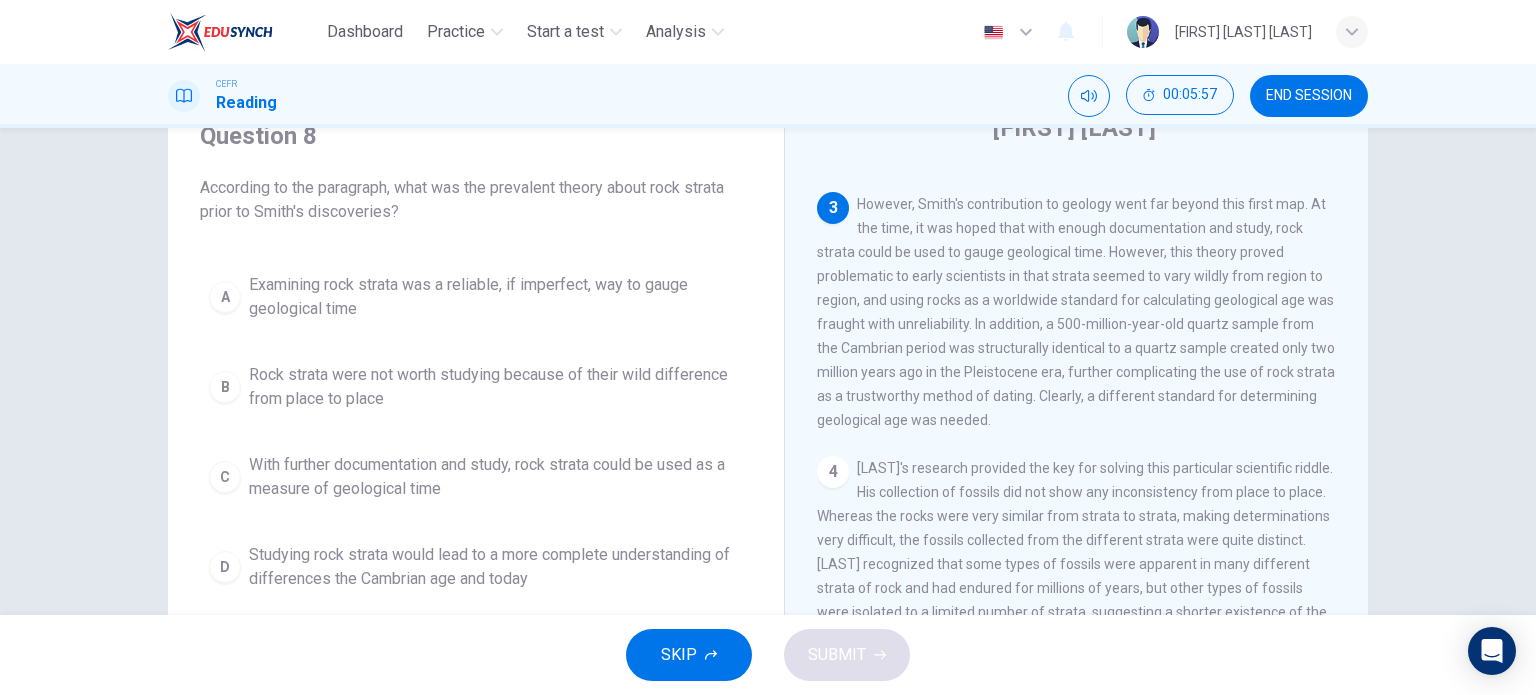 click on "With further documentation and study, rock strata could be used as a measure of geological time" at bounding box center [496, 297] 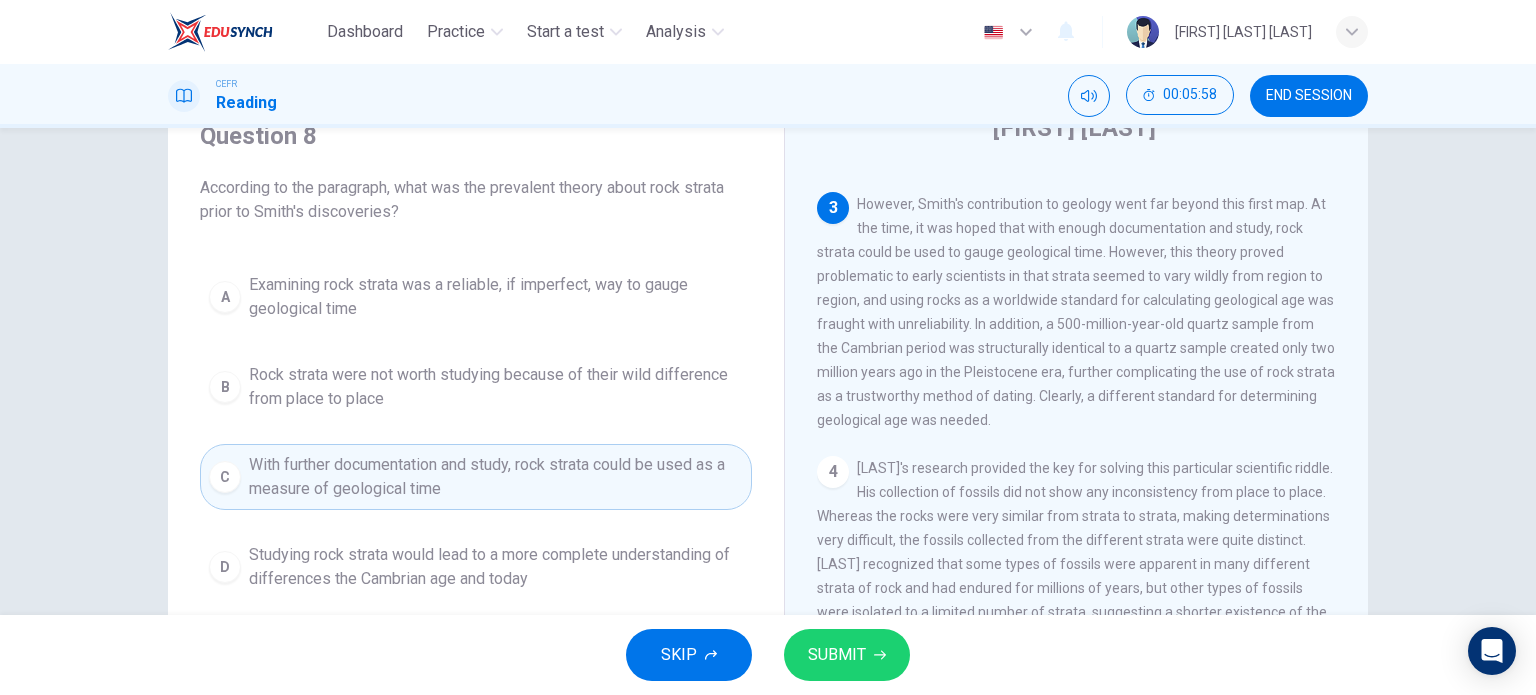 click on "SUBMIT" at bounding box center (847, 655) 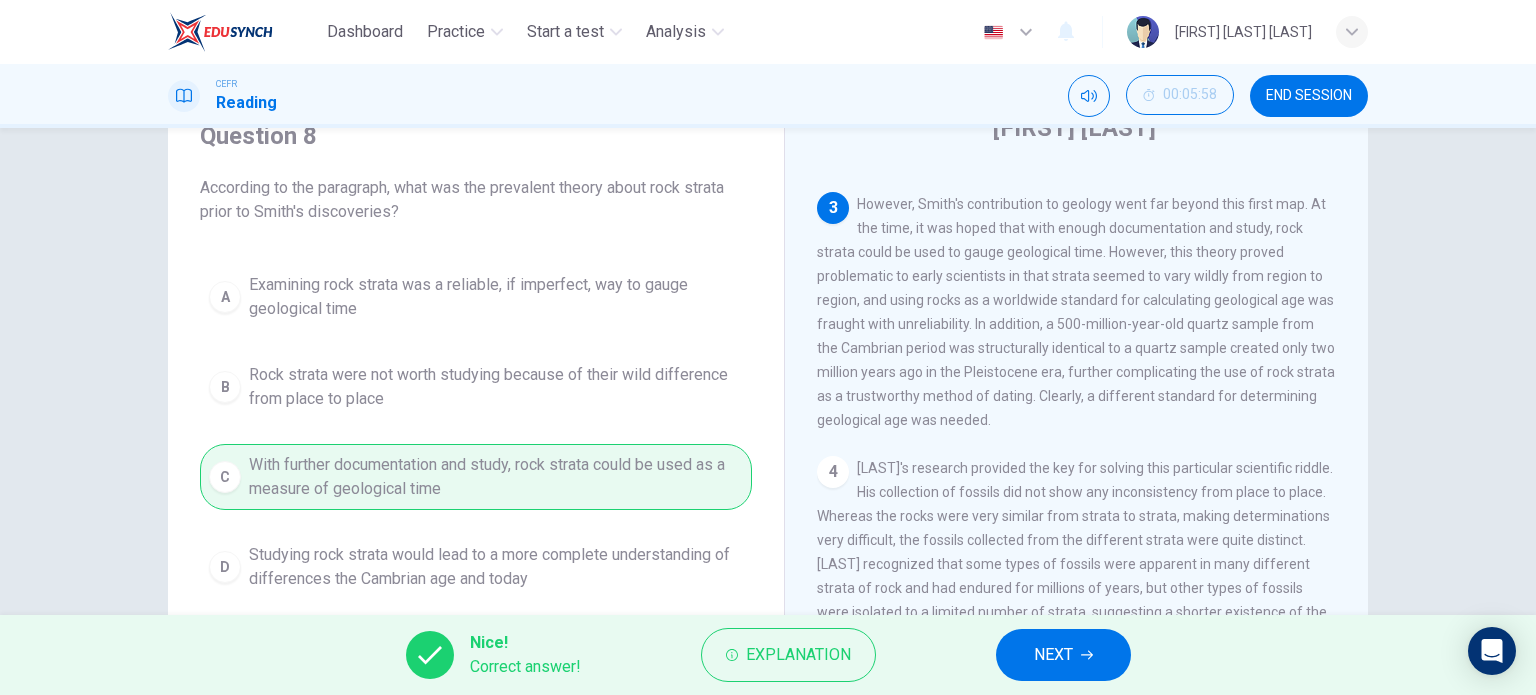 click on "NEXT" at bounding box center (1053, 655) 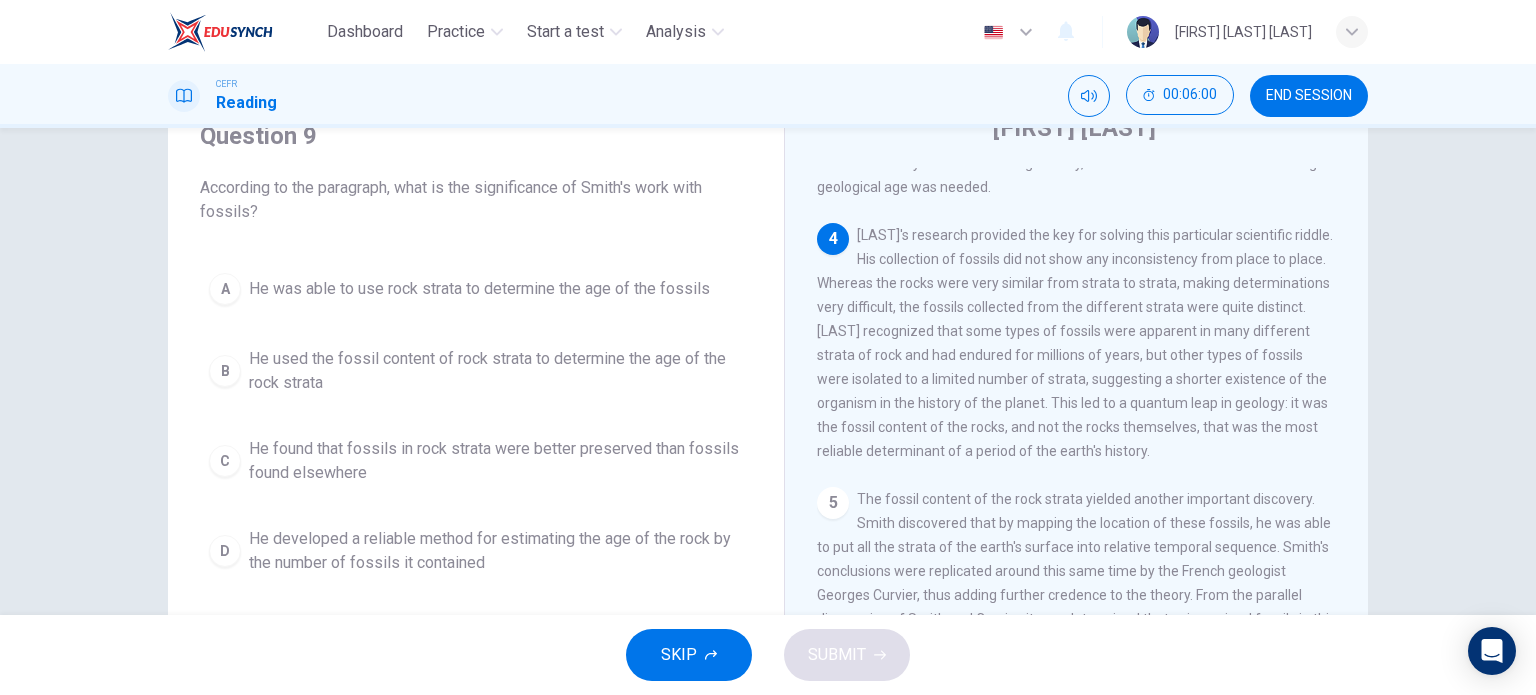 scroll, scrollTop: 900, scrollLeft: 0, axis: vertical 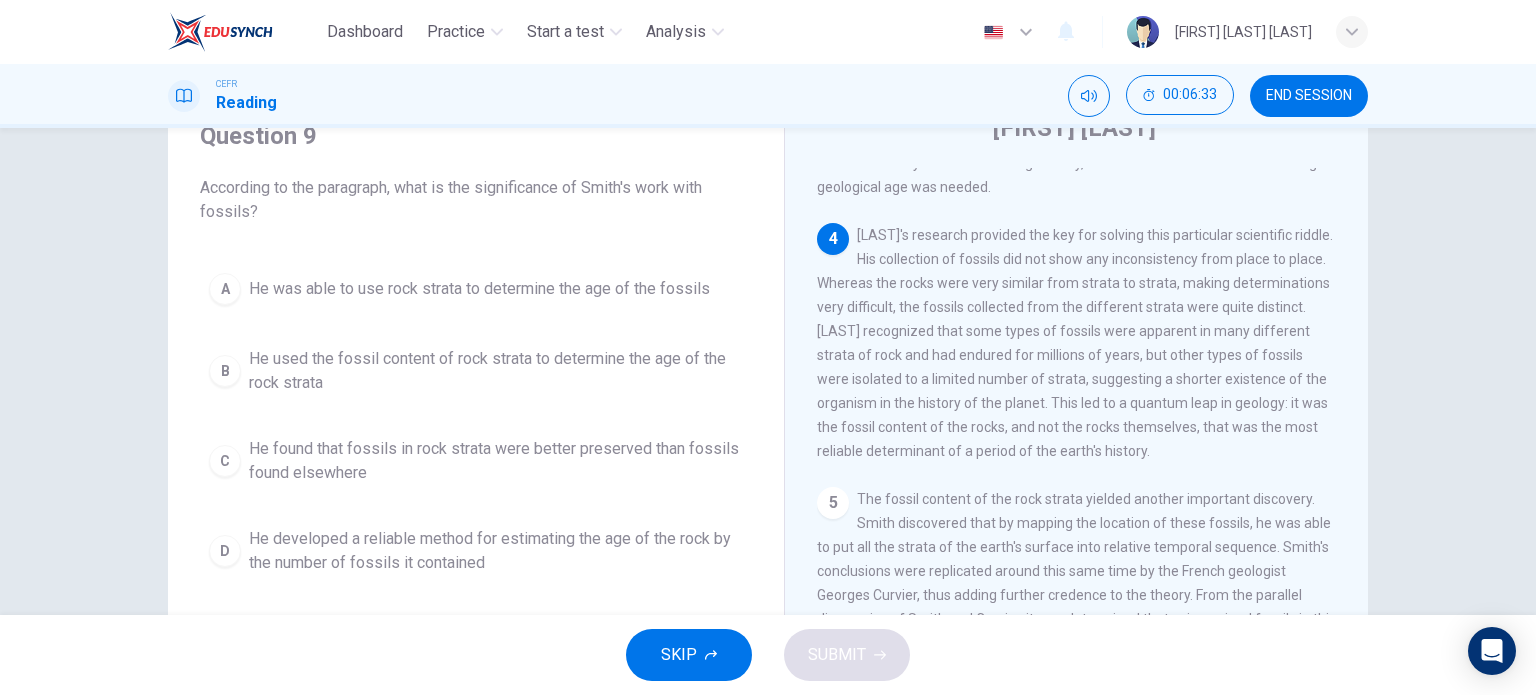 click on "A He was able to use rock strata to determine the age of the fossils" at bounding box center (476, 289) 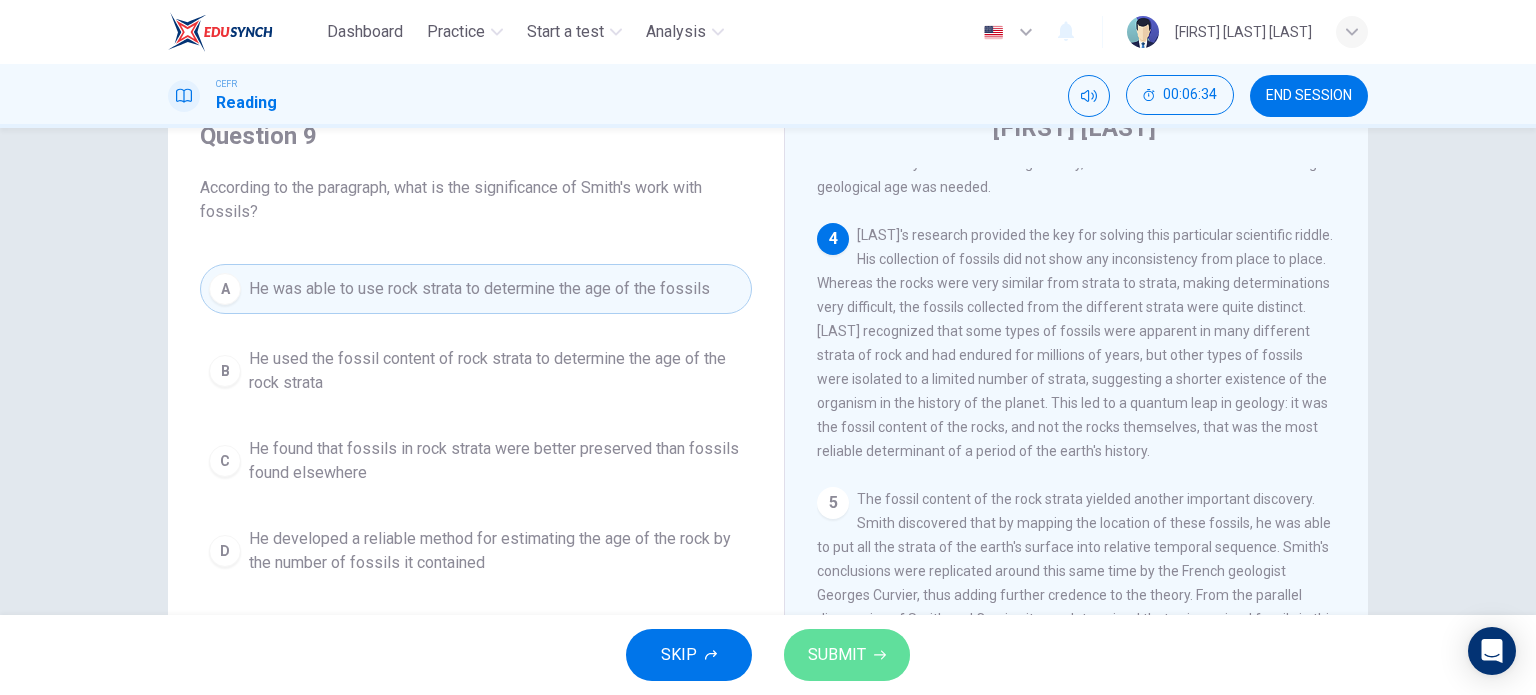 click on "SUBMIT" at bounding box center [837, 655] 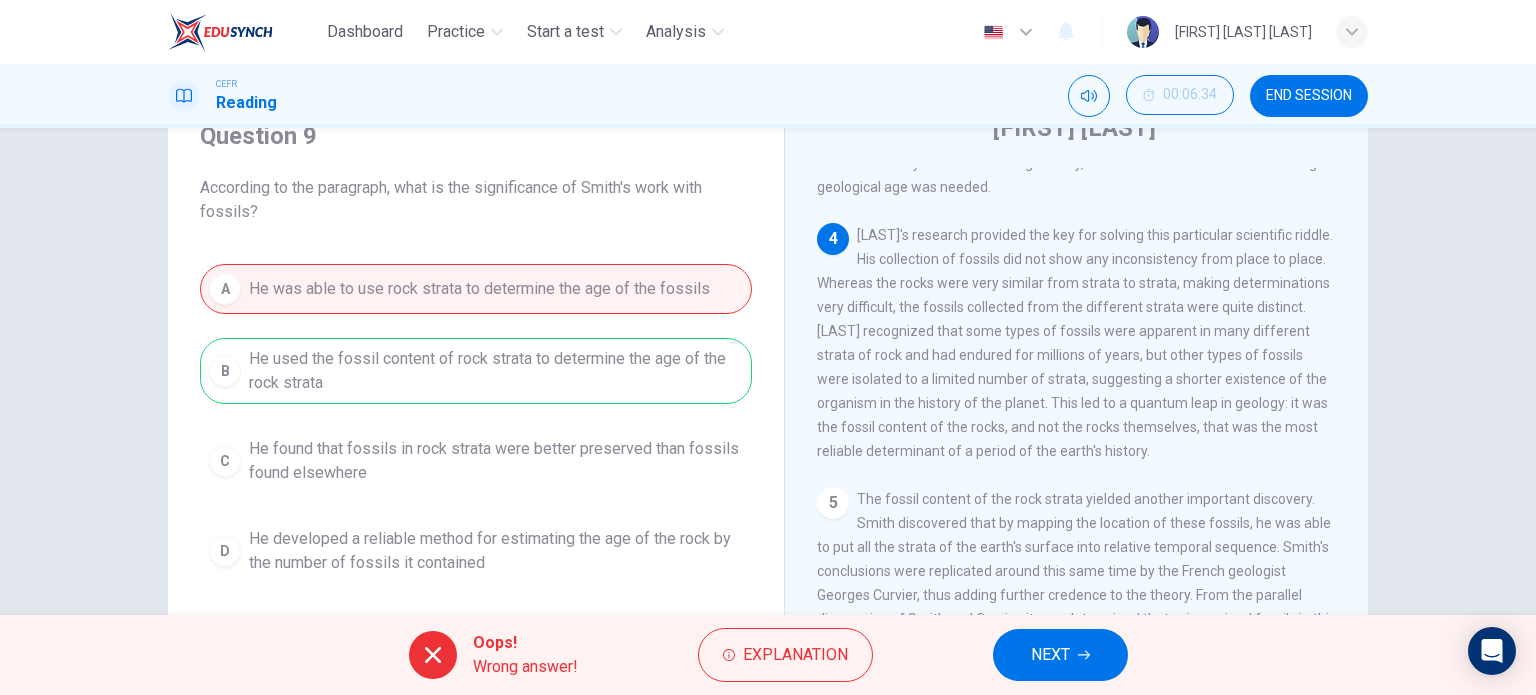 click at bounding box center (1084, 655) 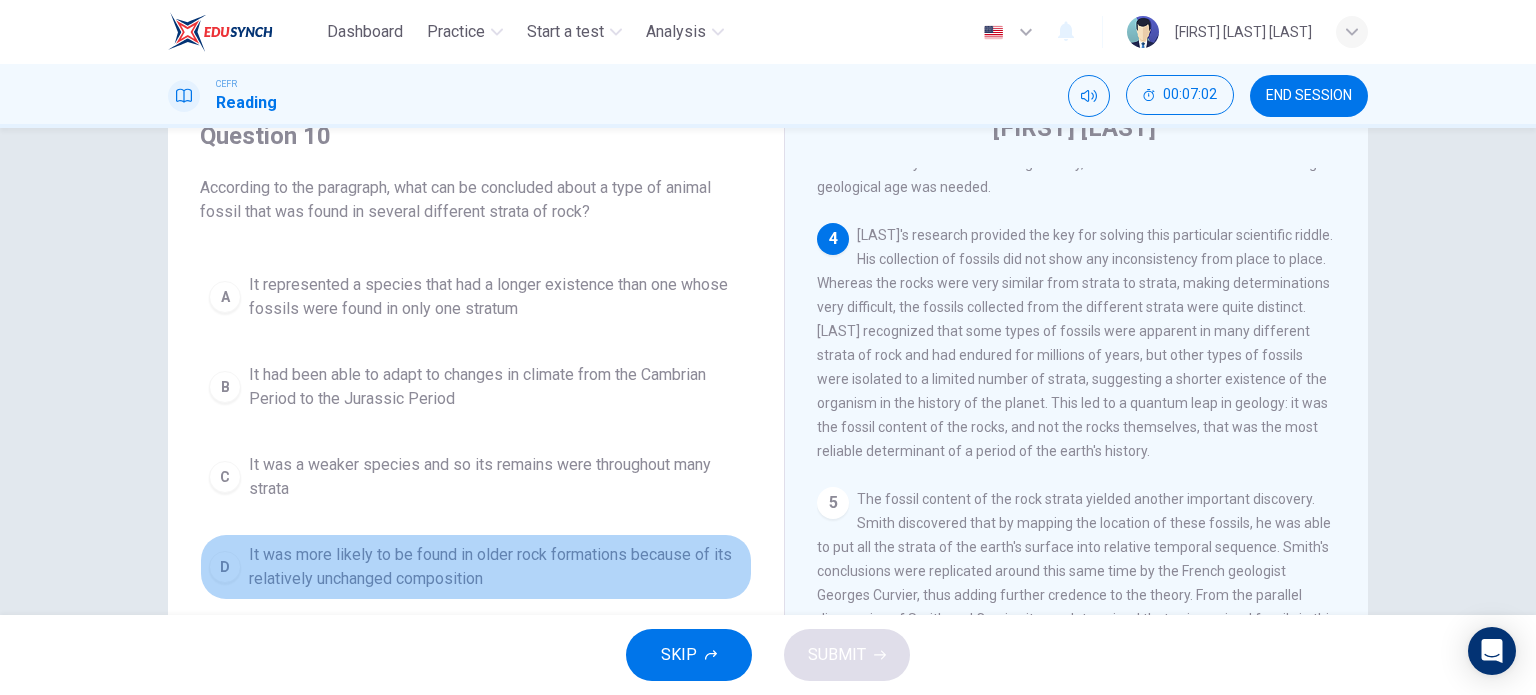 click on "It was more likely to be found in older rock formations because of its relatively unchanged composition" at bounding box center [496, 297] 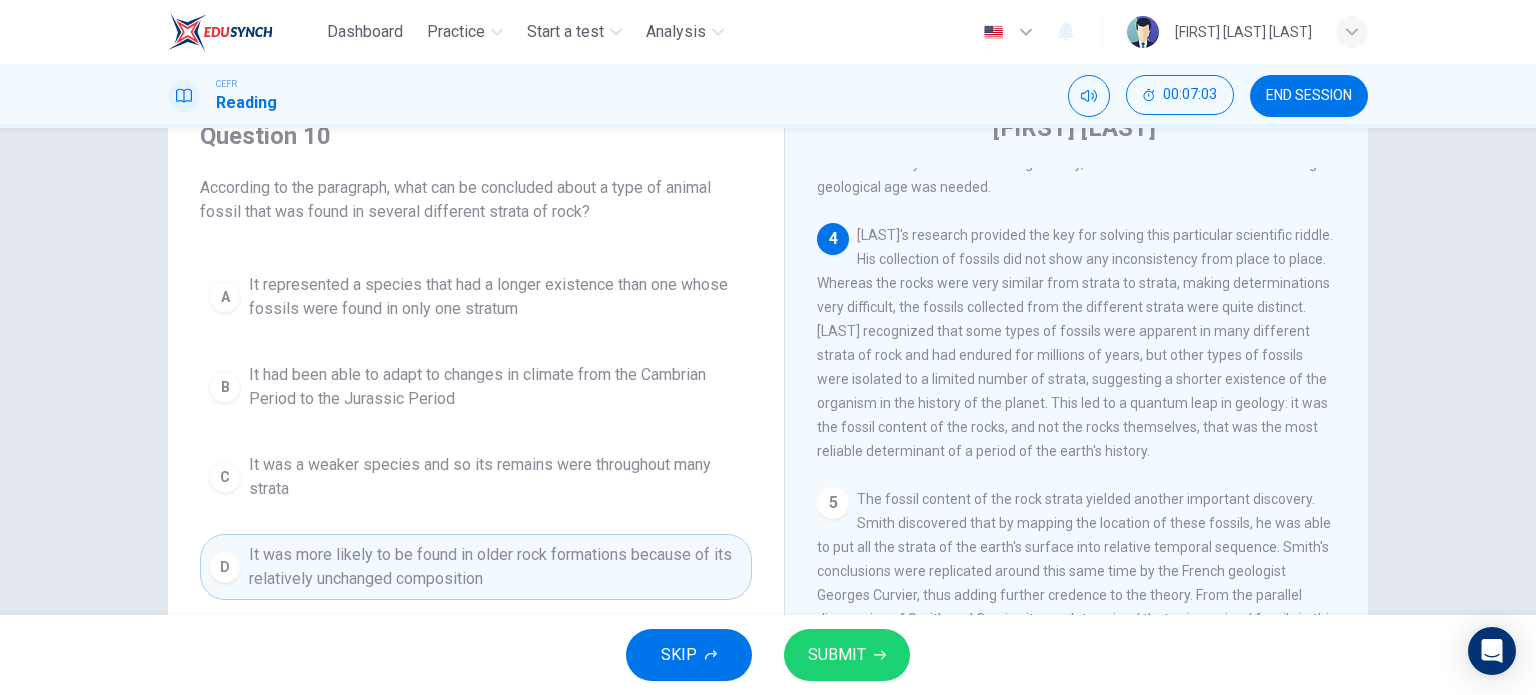 click on "SUBMIT" at bounding box center (837, 655) 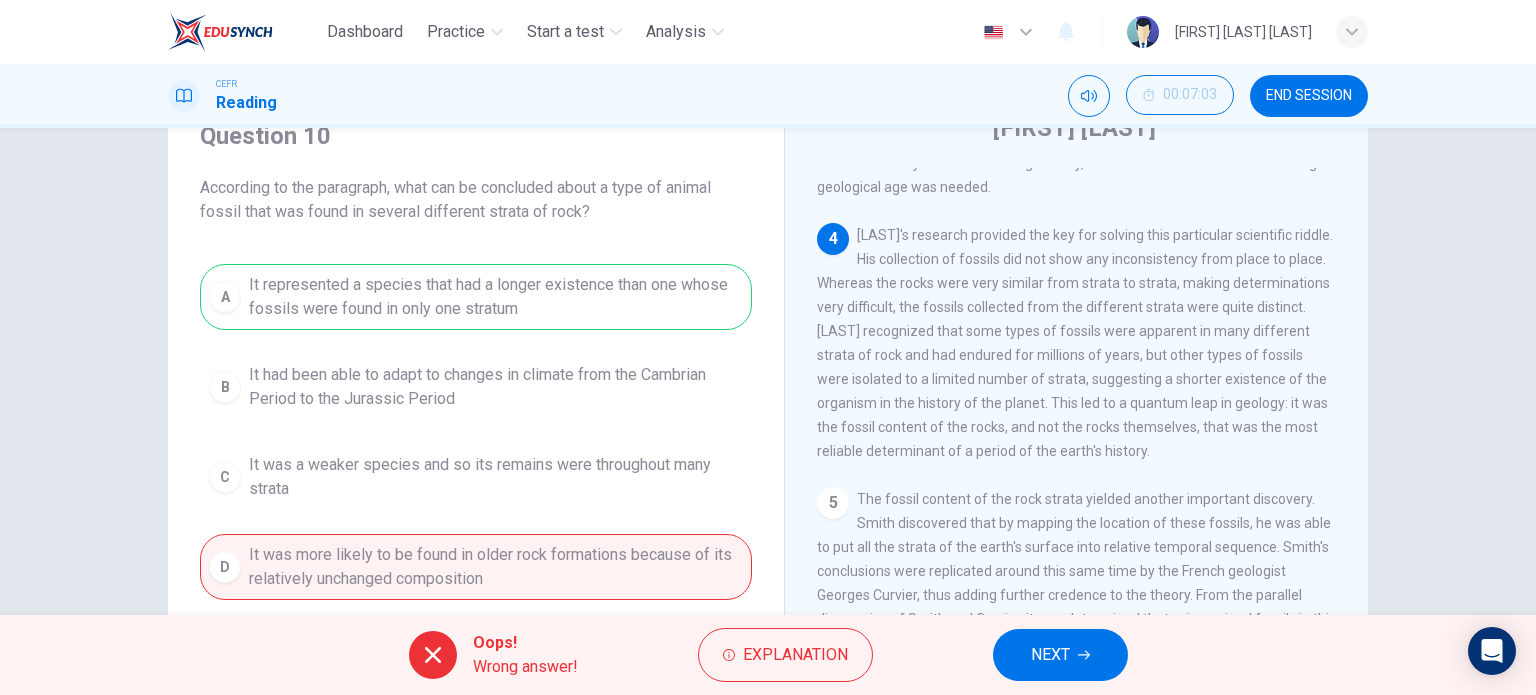 click on "NEXT" at bounding box center (1050, 655) 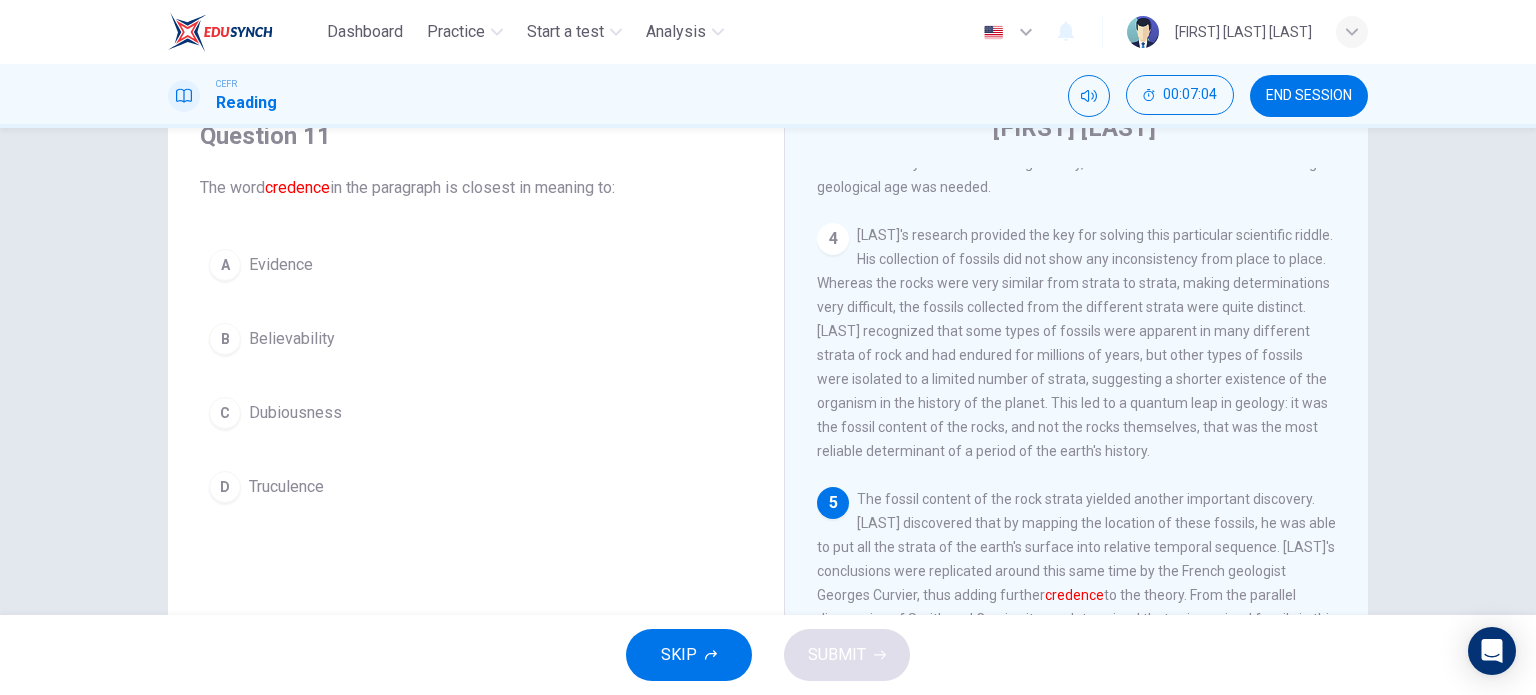scroll, scrollTop: 901, scrollLeft: 0, axis: vertical 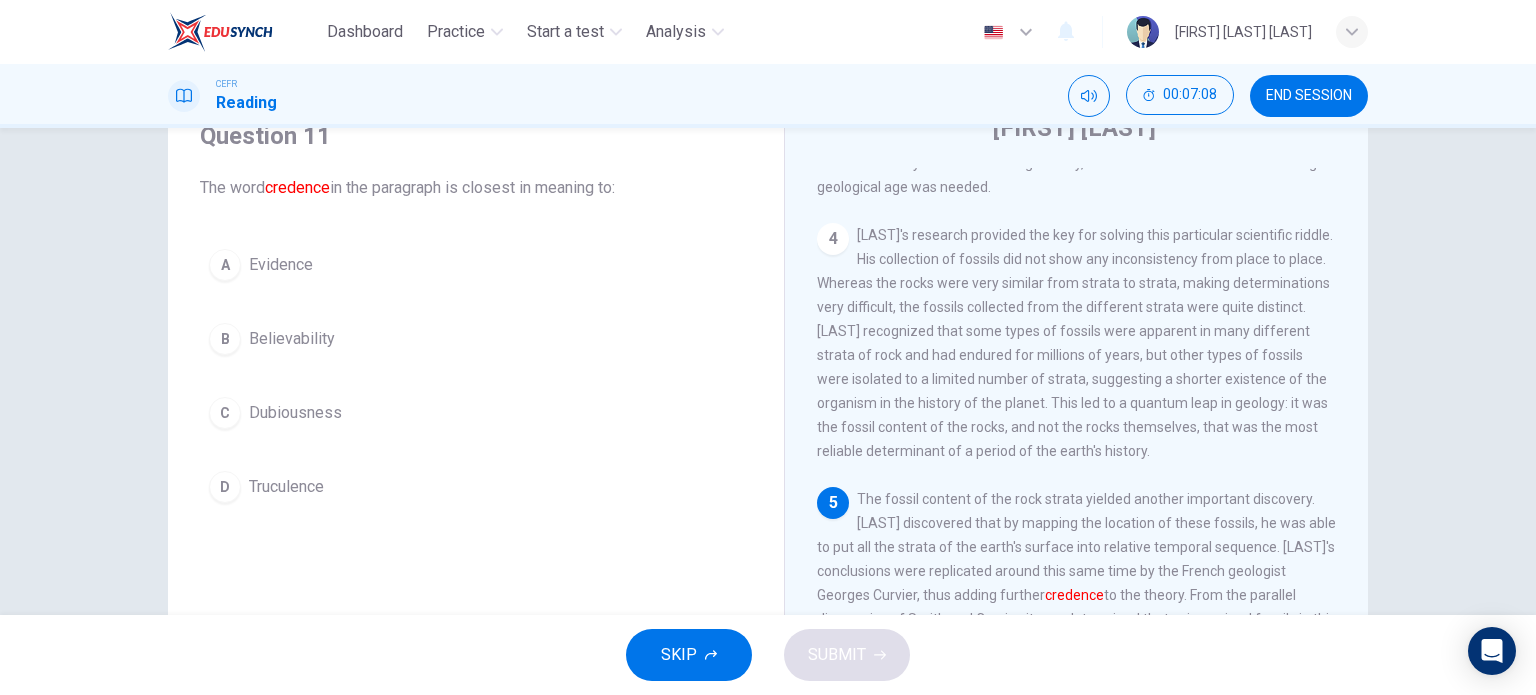 click on "Believability" at bounding box center (281, 265) 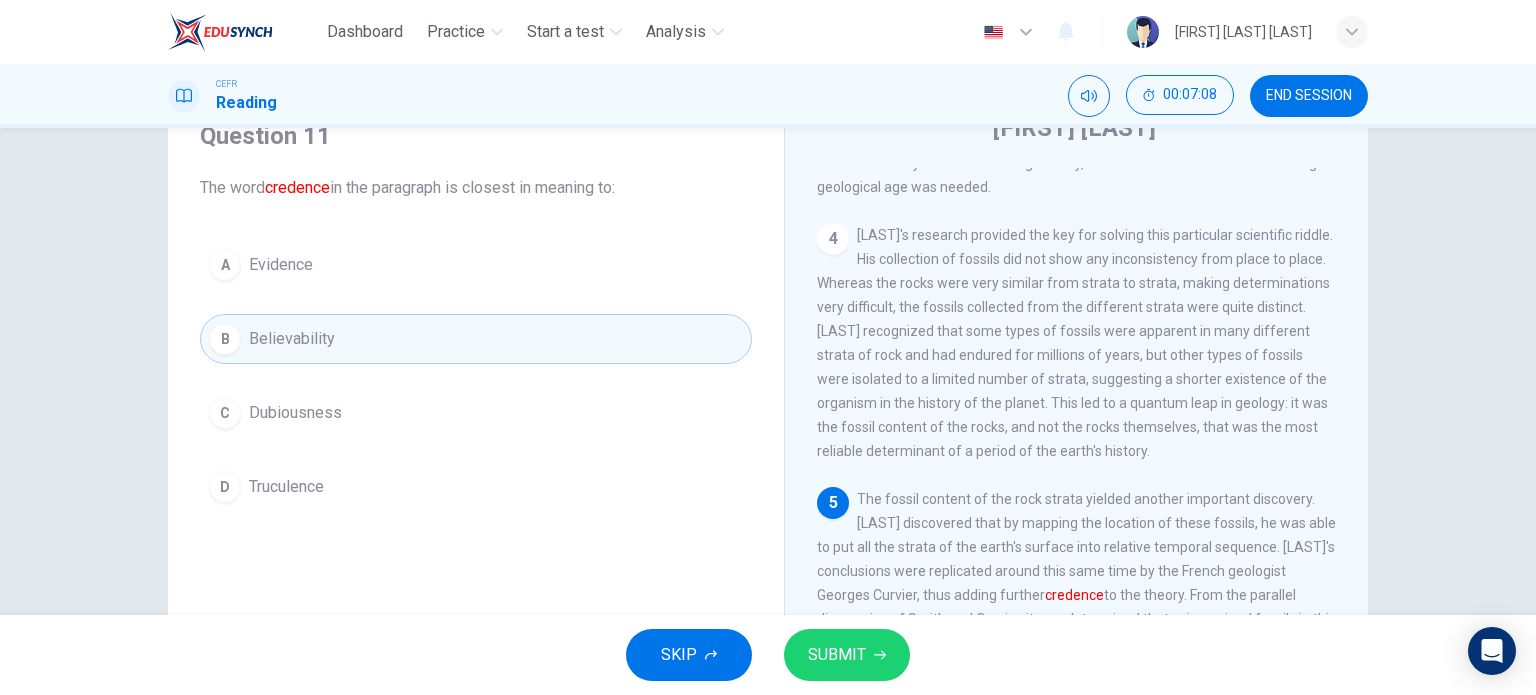 click on "SUBMIT" at bounding box center [837, 655] 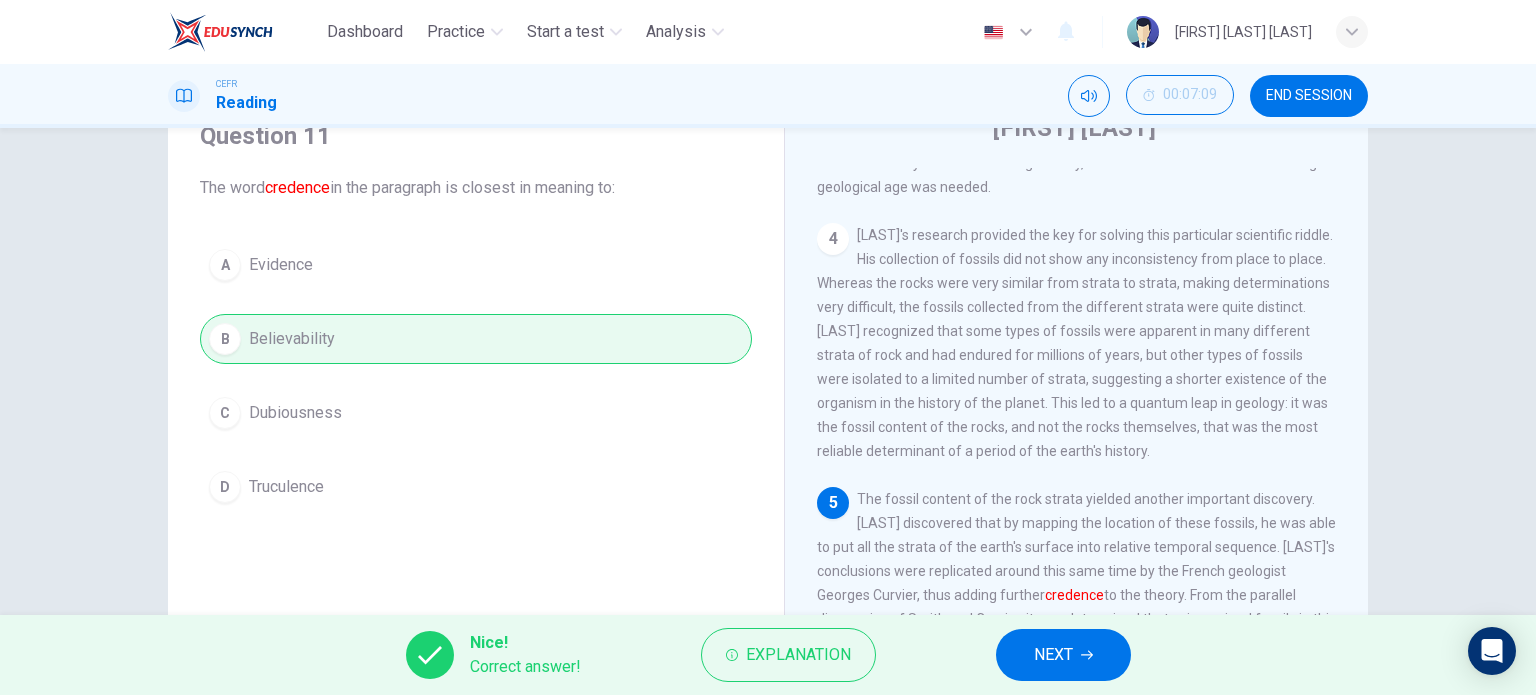 click at bounding box center (1087, 655) 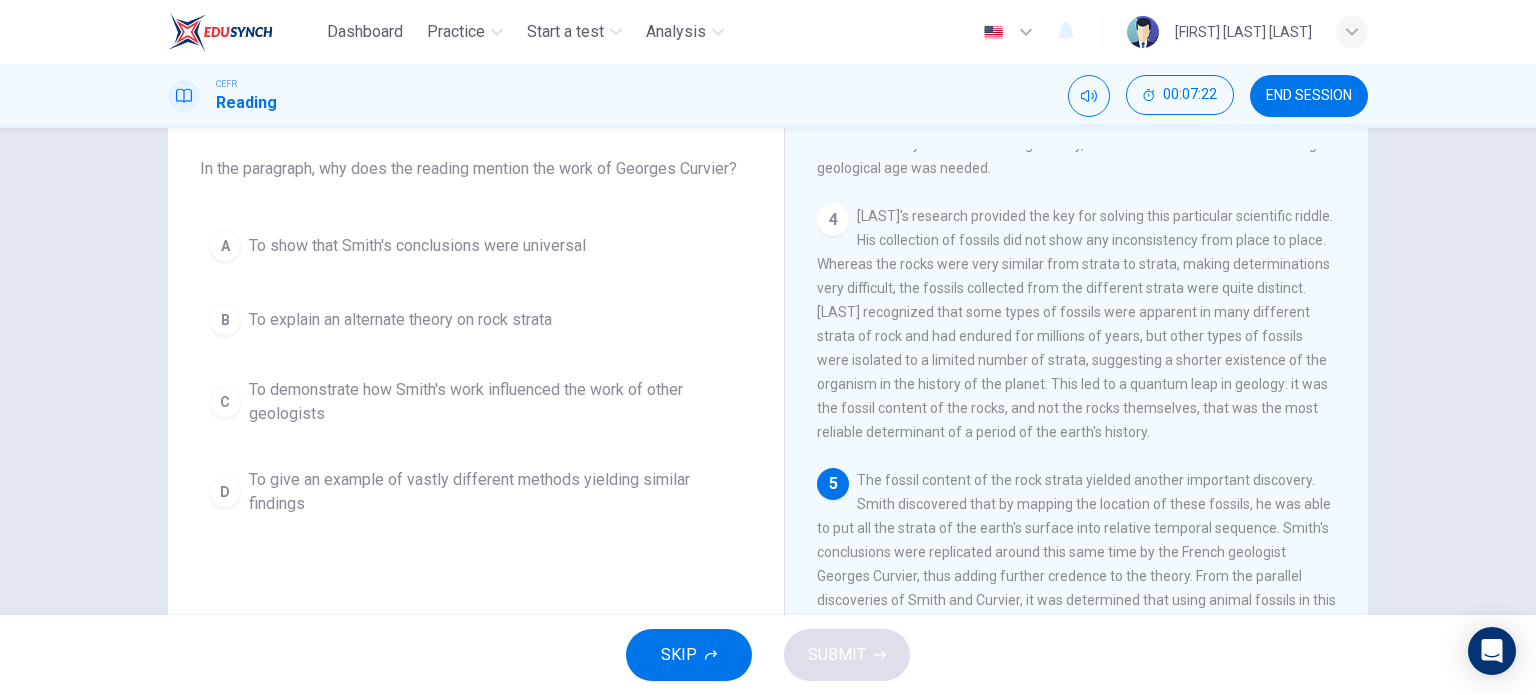 scroll, scrollTop: 88, scrollLeft: 0, axis: vertical 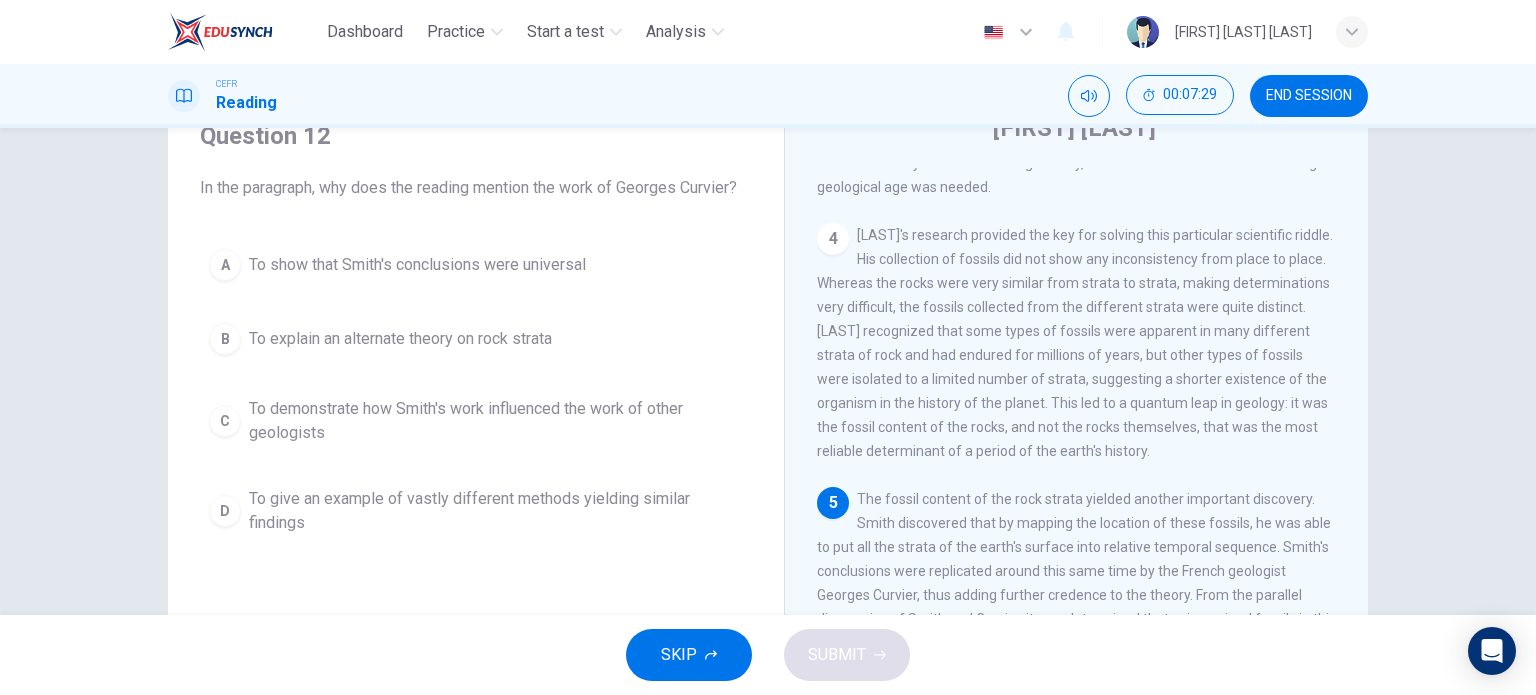 click on "To give an example of vastly different methods yielding similar findings" at bounding box center [417, 265] 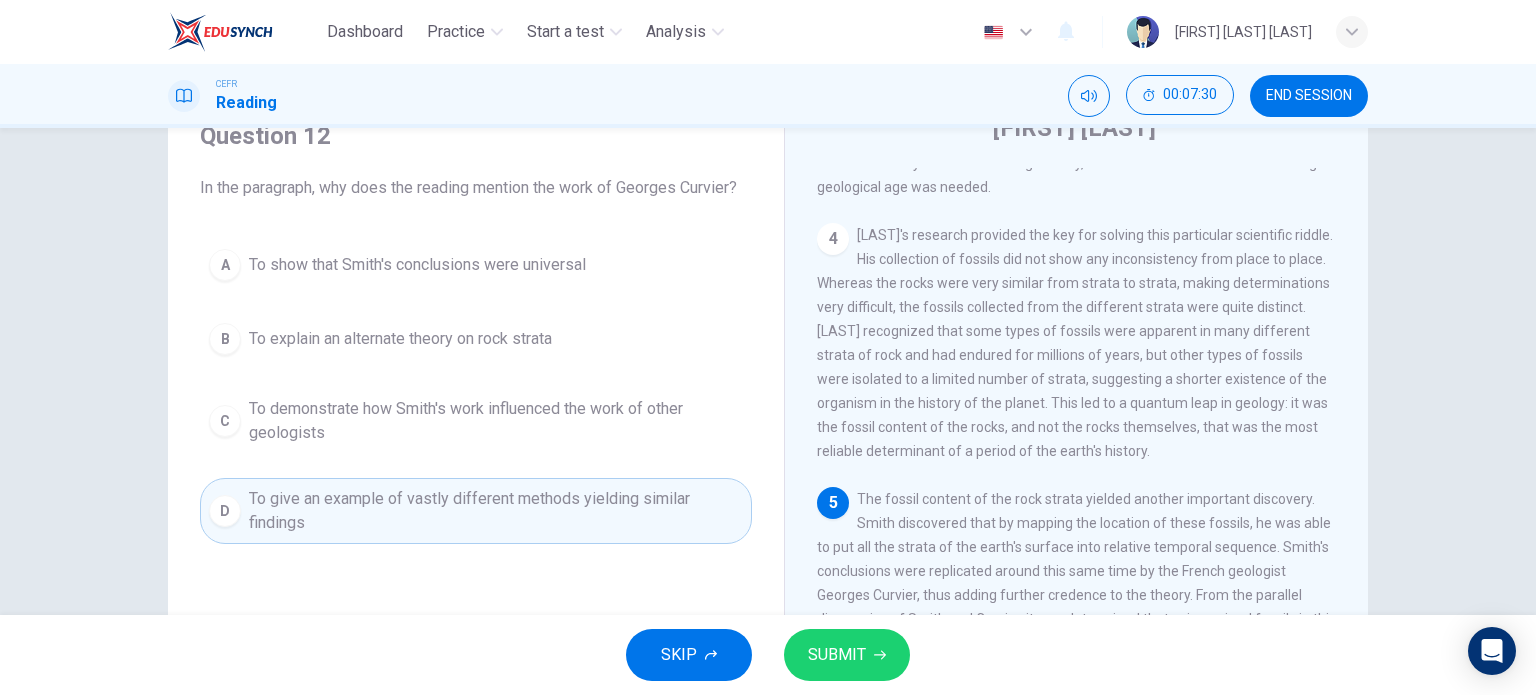 click on "SUBMIT" at bounding box center [847, 655] 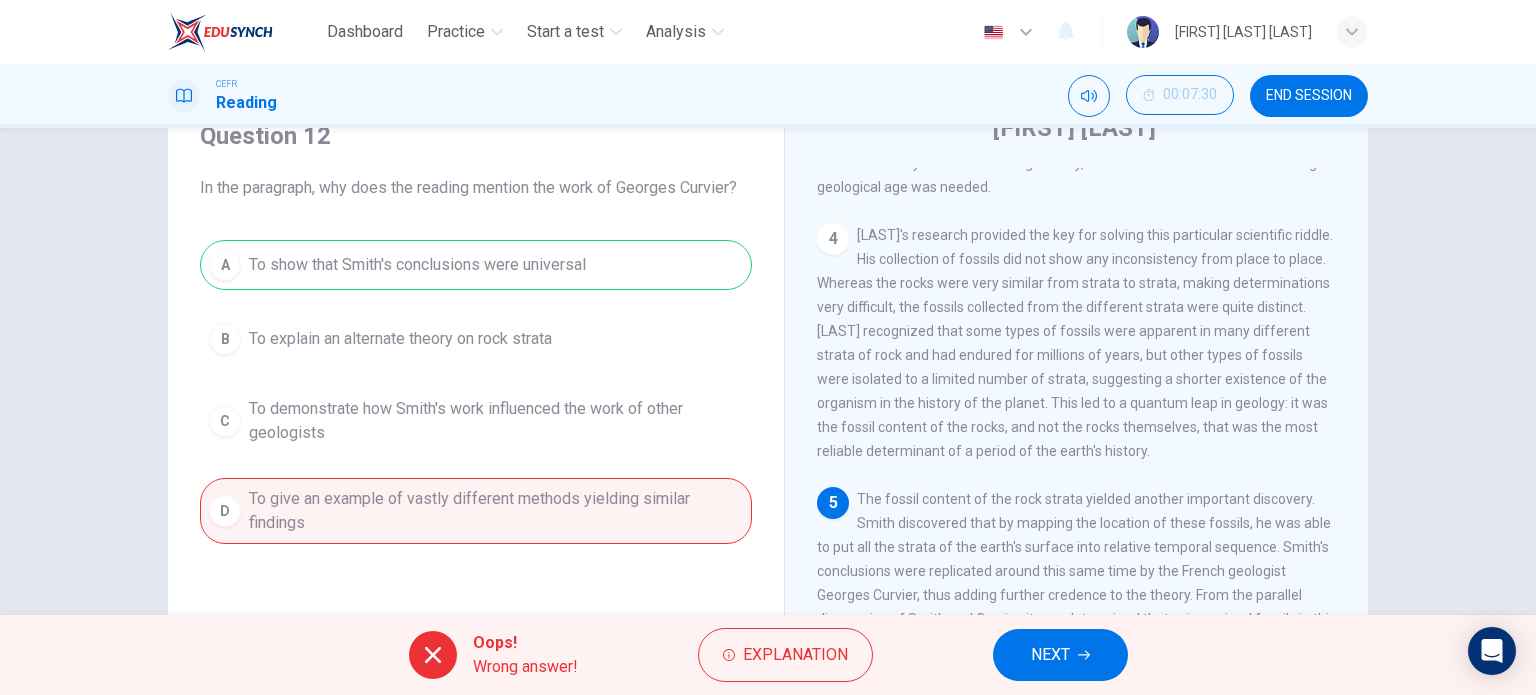 click on "NEXT" at bounding box center (1060, 655) 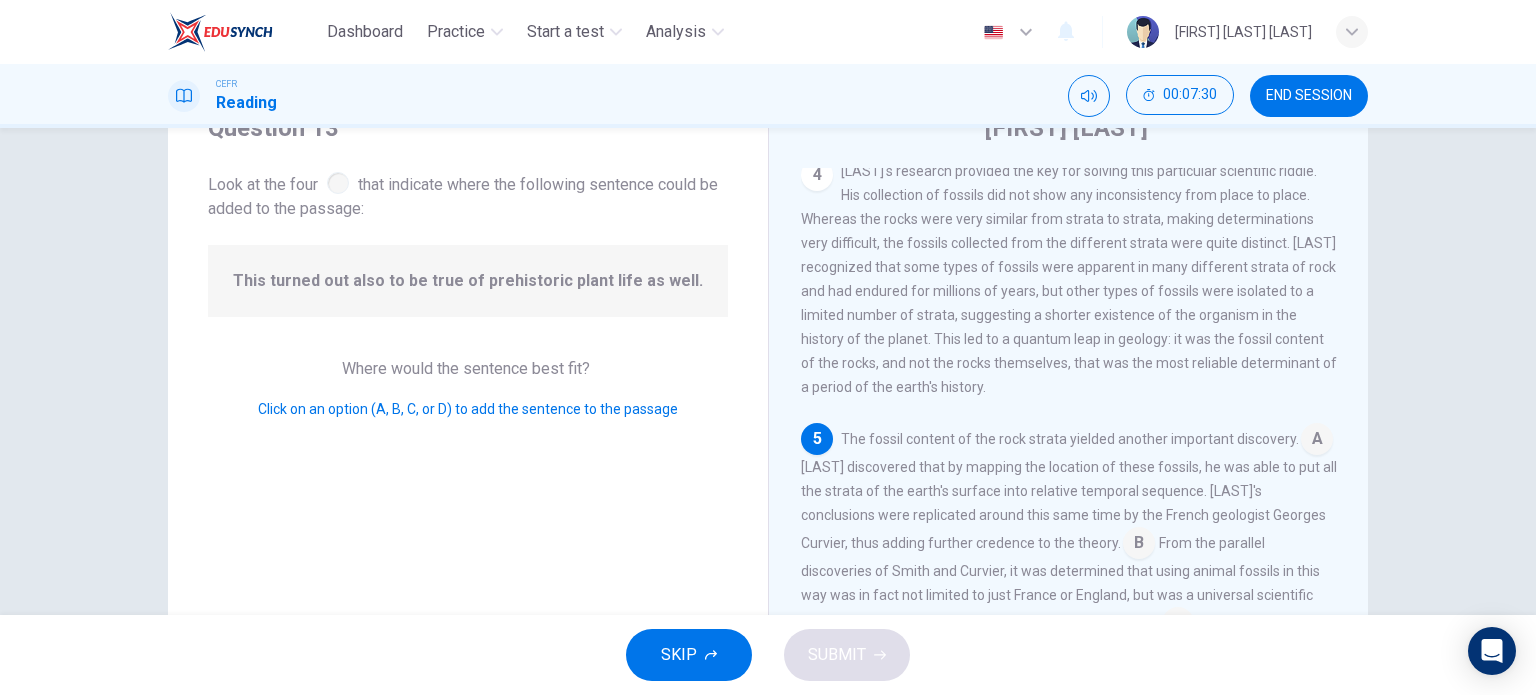 scroll, scrollTop: 907, scrollLeft: 0, axis: vertical 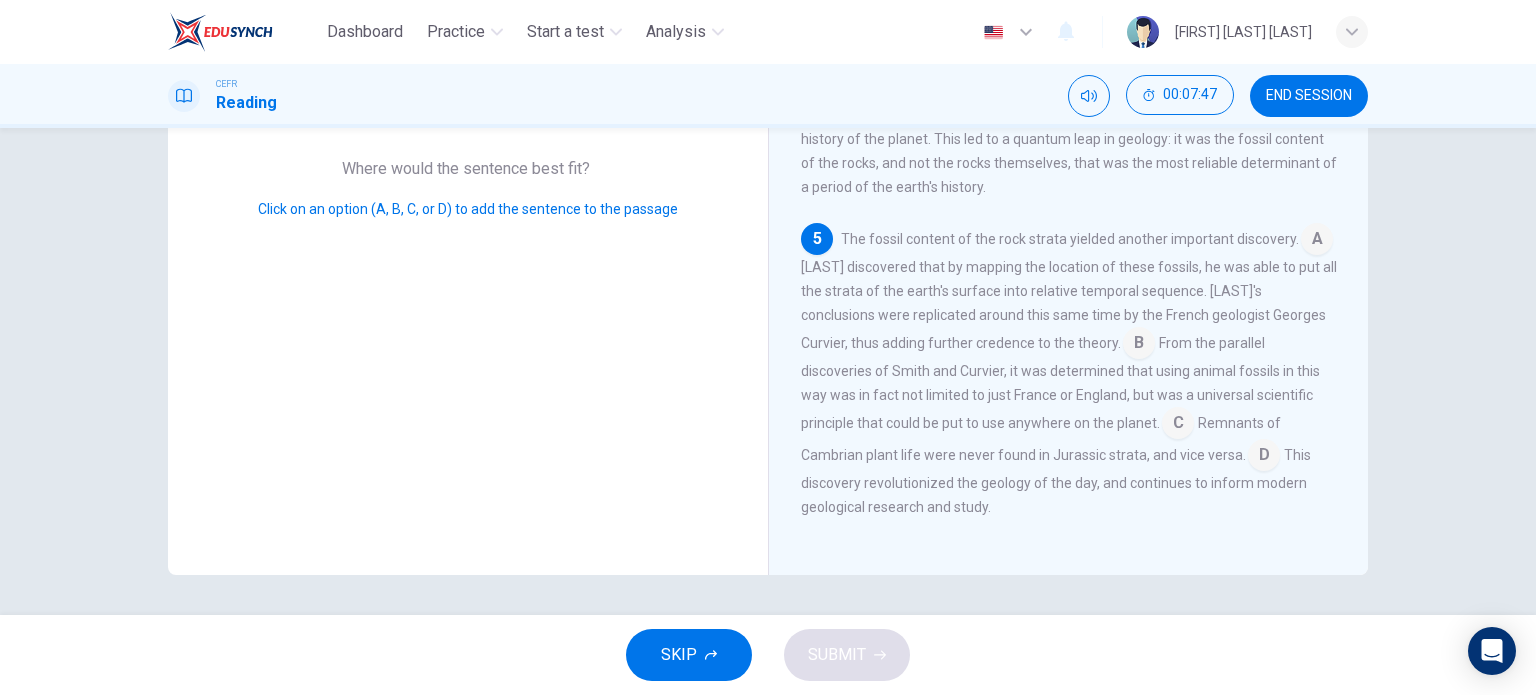 click at bounding box center (1317, 241) 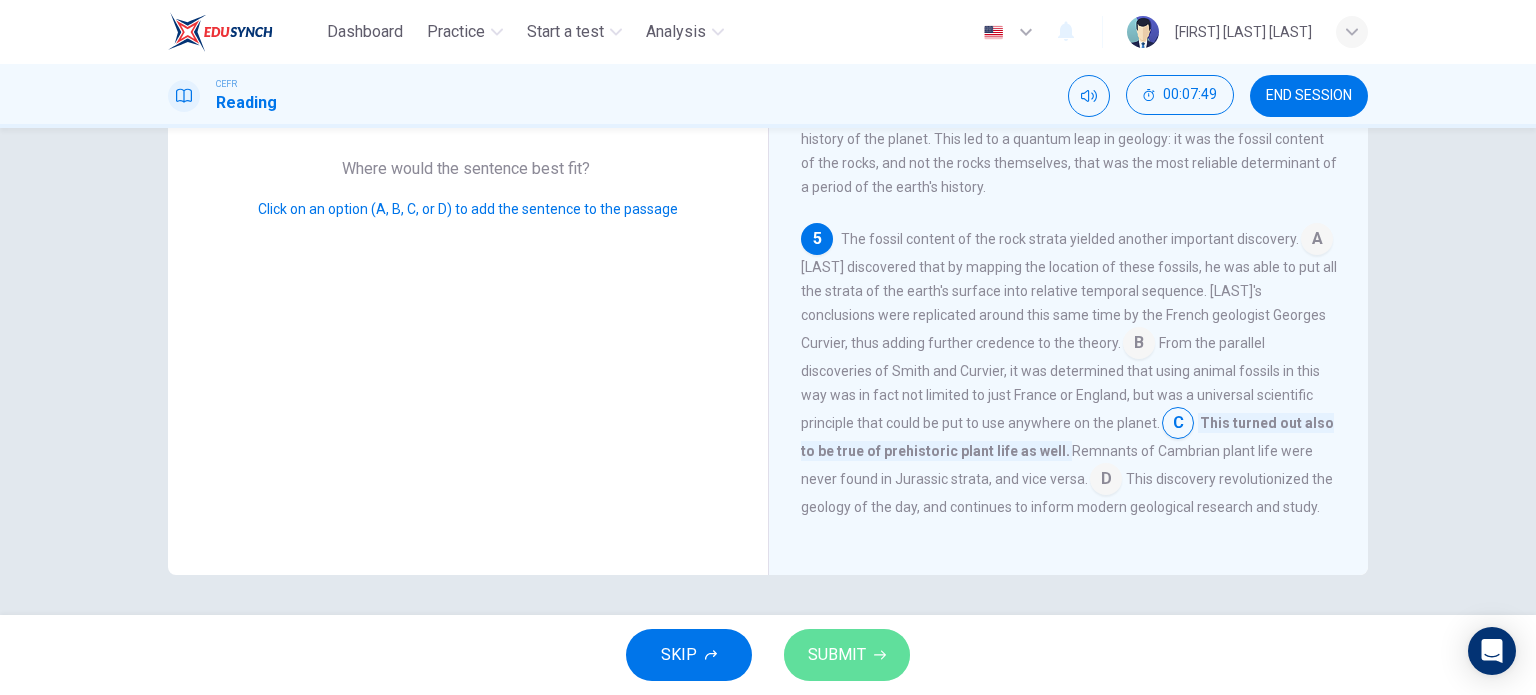 click on "SUBMIT" at bounding box center (837, 655) 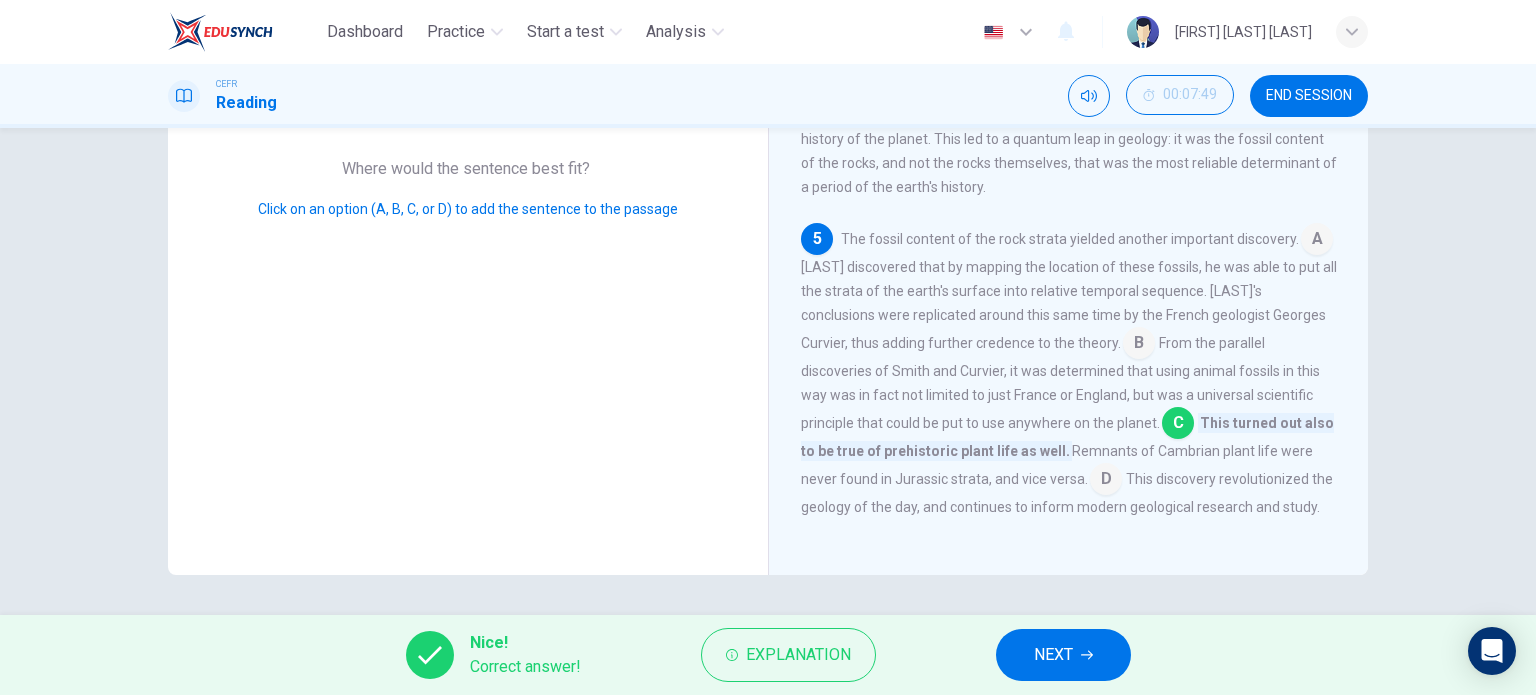 click on "NEXT" at bounding box center [1053, 655] 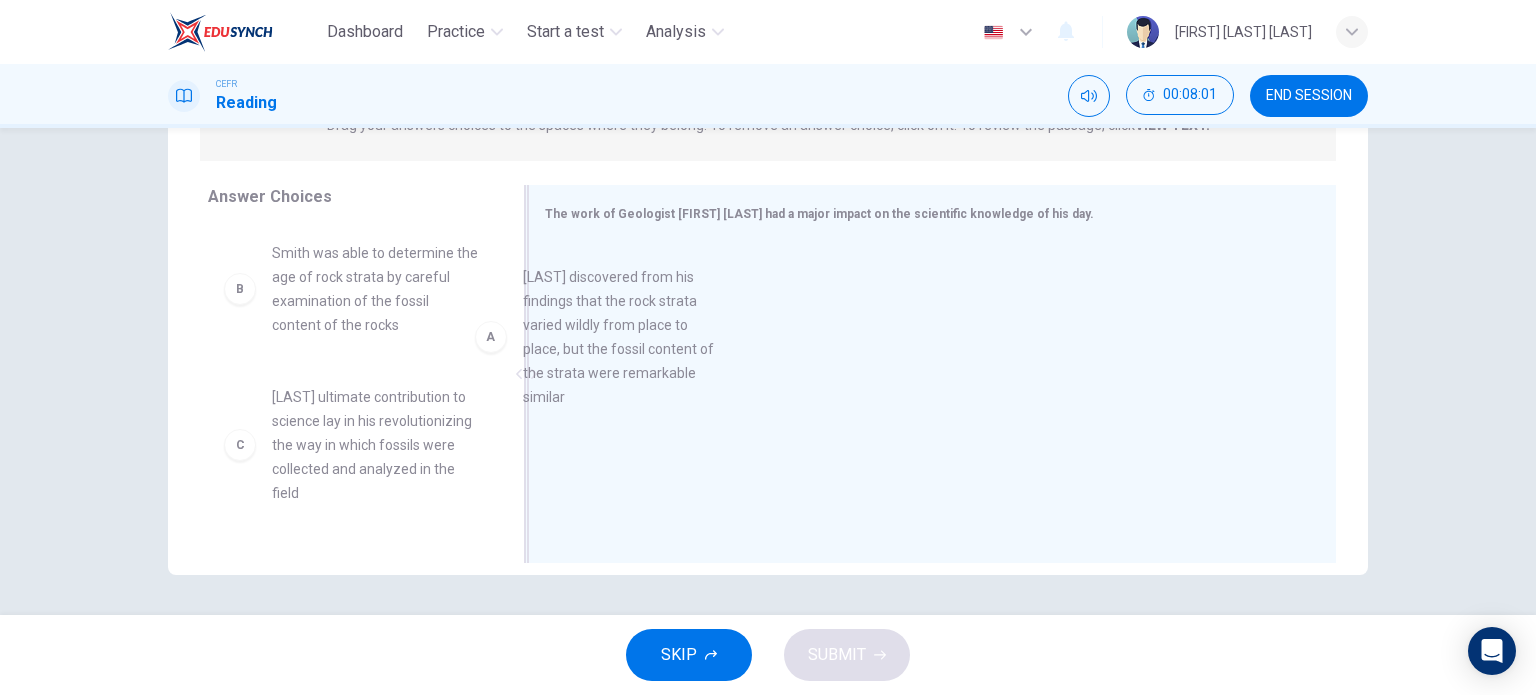 drag, startPoint x: 391, startPoint y: 351, endPoint x: 646, endPoint y: 376, distance: 256.22256 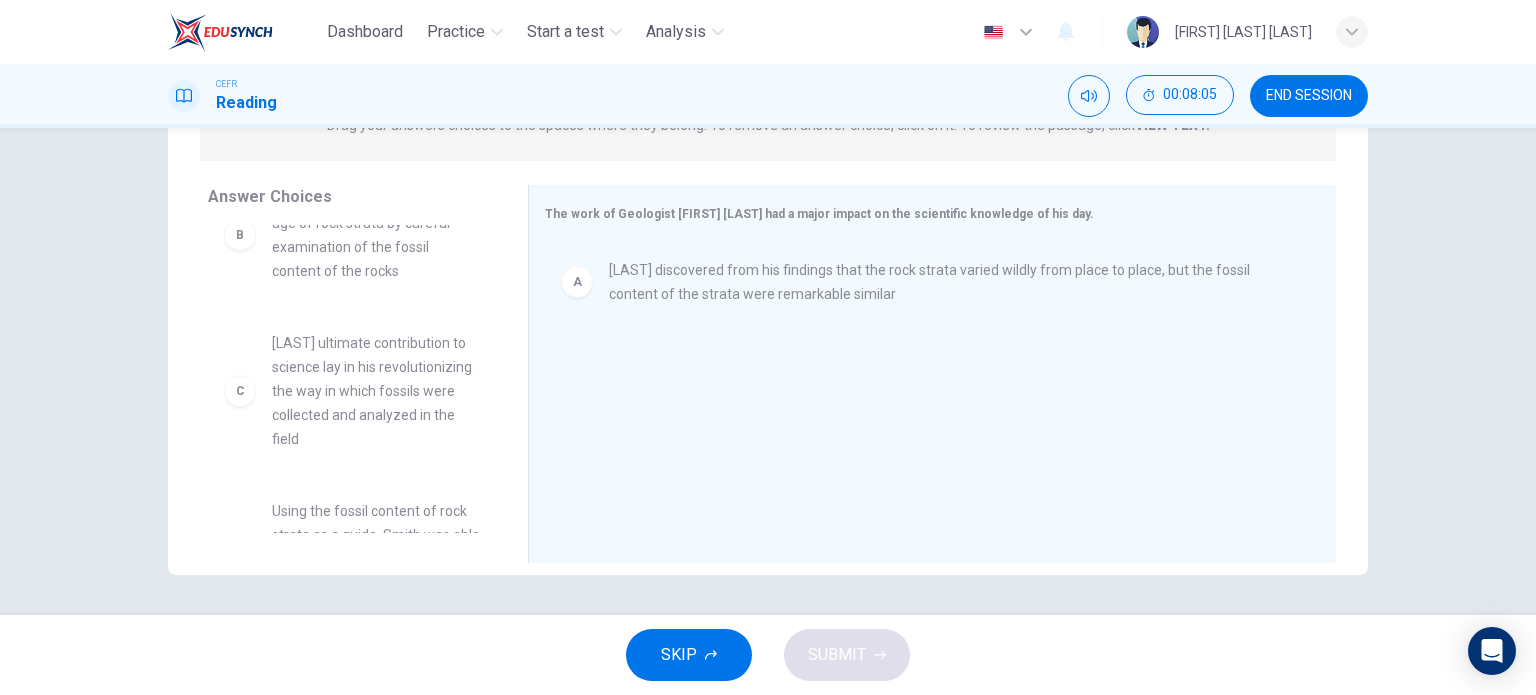 scroll, scrollTop: 100, scrollLeft: 0, axis: vertical 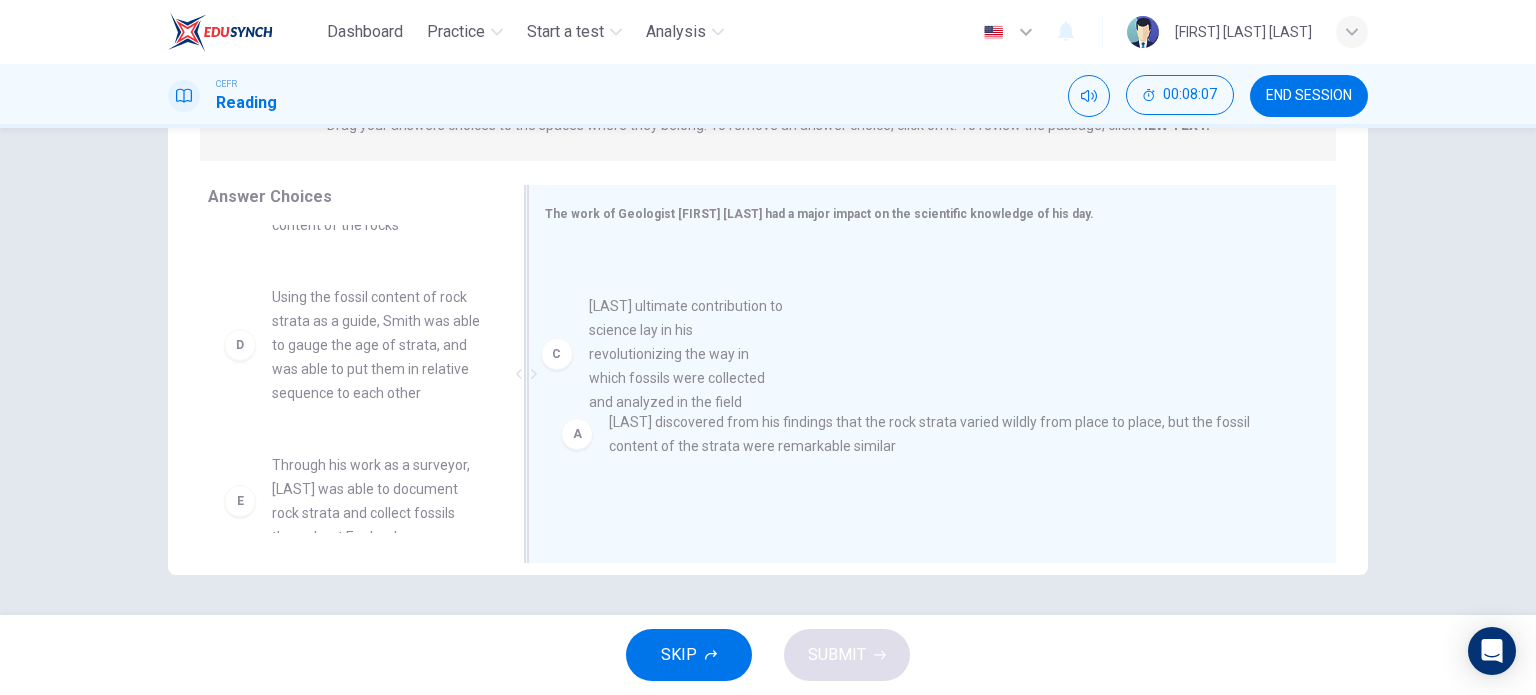 drag, startPoint x: 463, startPoint y: 390, endPoint x: 744, endPoint y: 385, distance: 281.0445 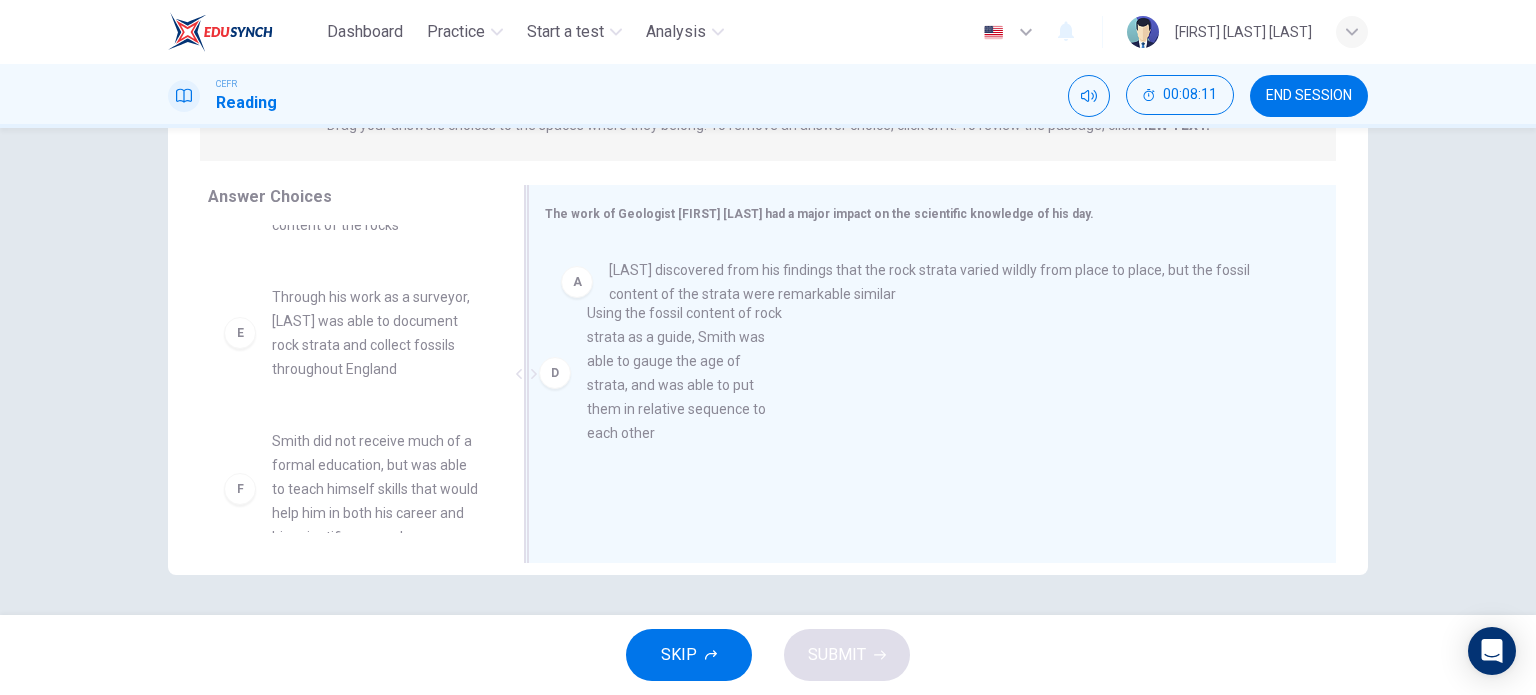 drag, startPoint x: 404, startPoint y: 383, endPoint x: 732, endPoint y: 399, distance: 328.39 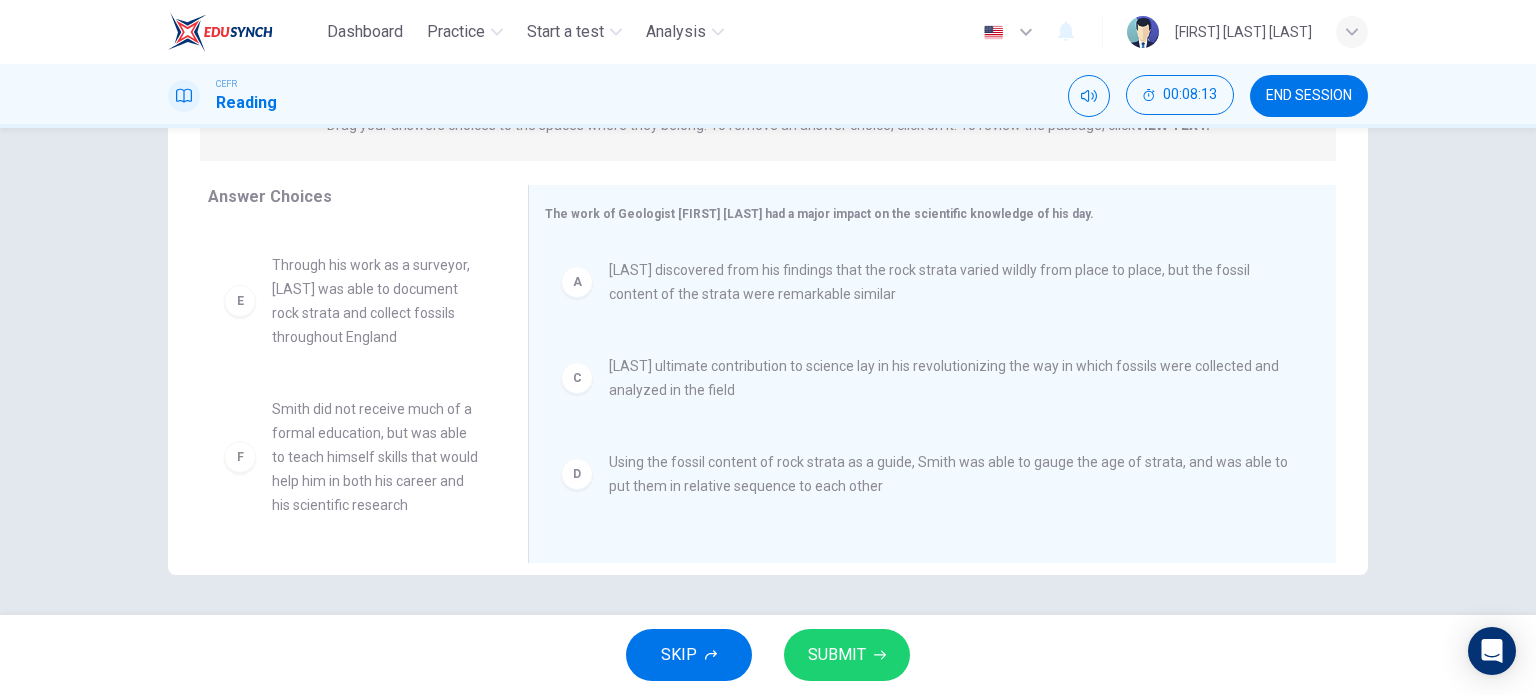 scroll, scrollTop: 156, scrollLeft: 0, axis: vertical 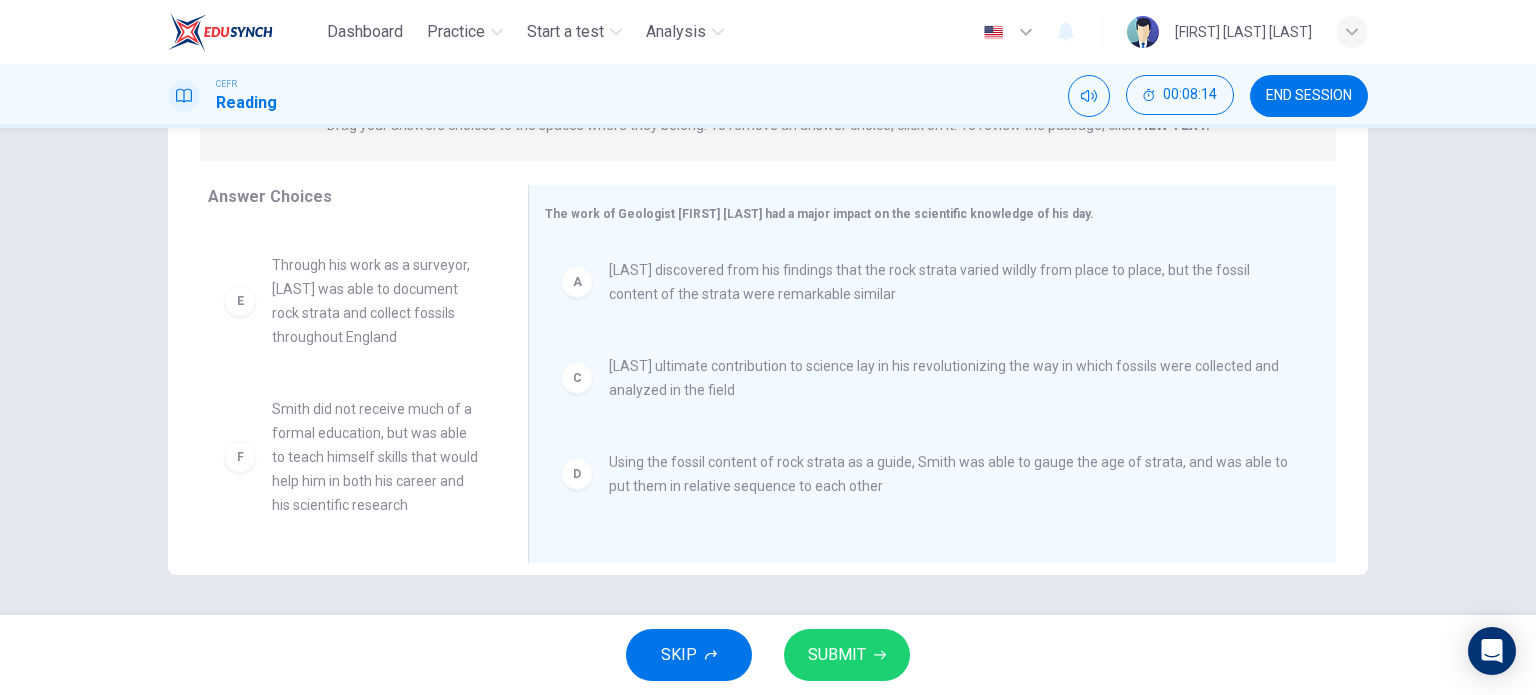 click on "SUBMIT" at bounding box center [837, 655] 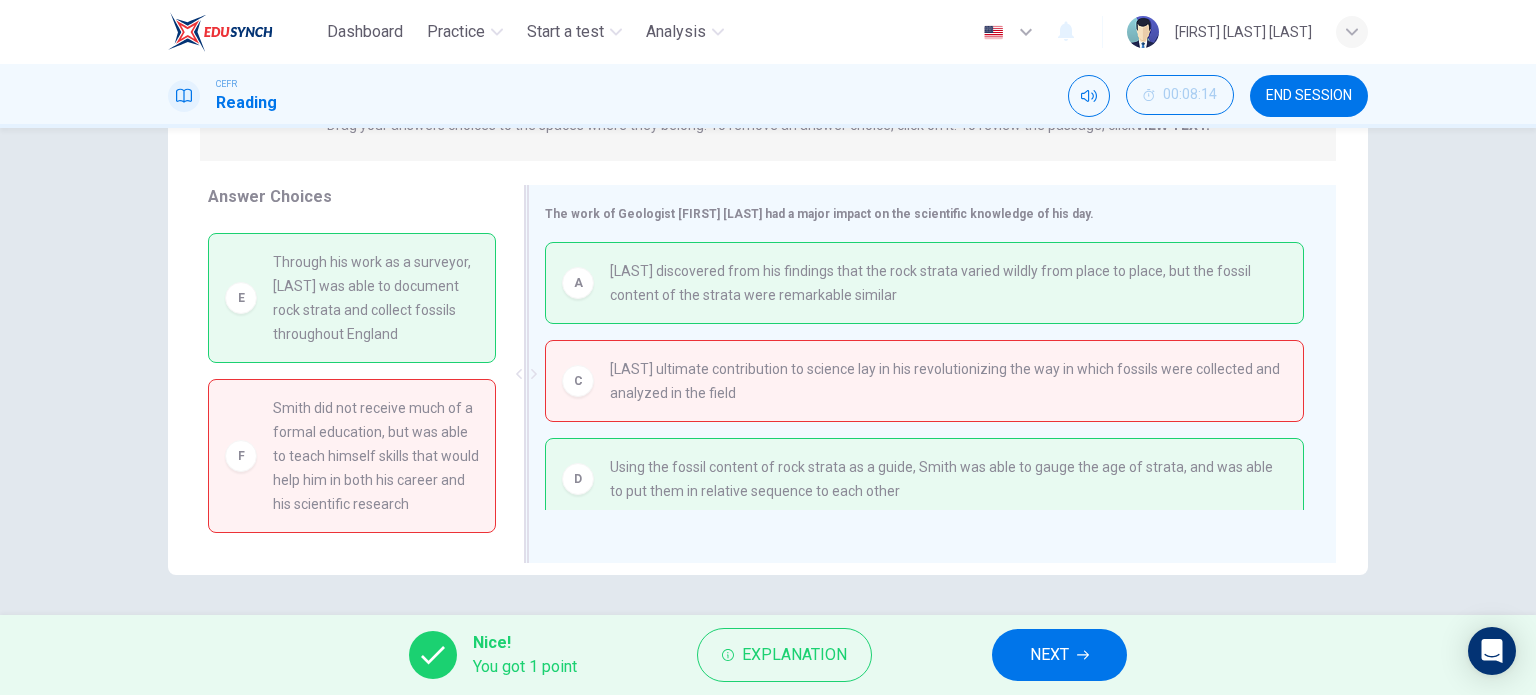drag, startPoint x: 422, startPoint y: 309, endPoint x: 651, endPoint y: 379, distance: 239.45981 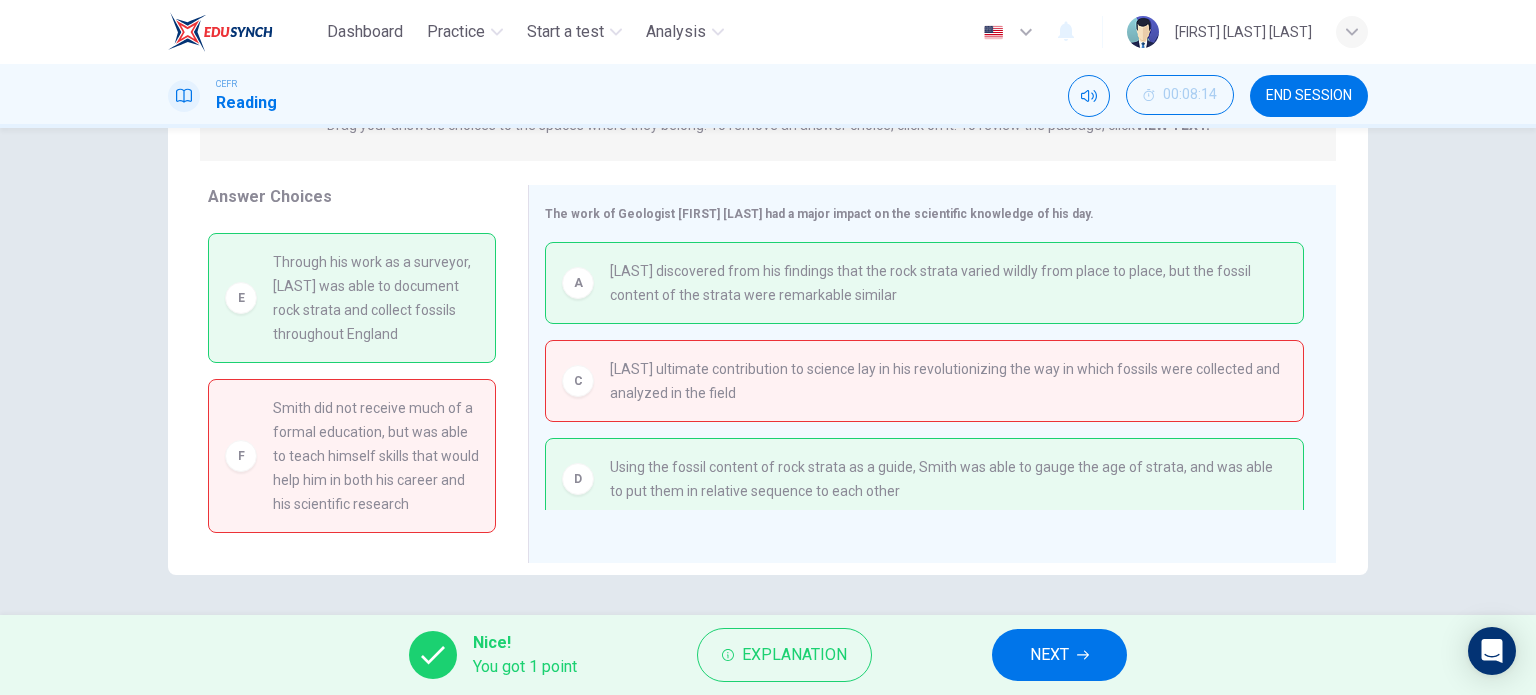 click on "NEXT" at bounding box center (1049, 655) 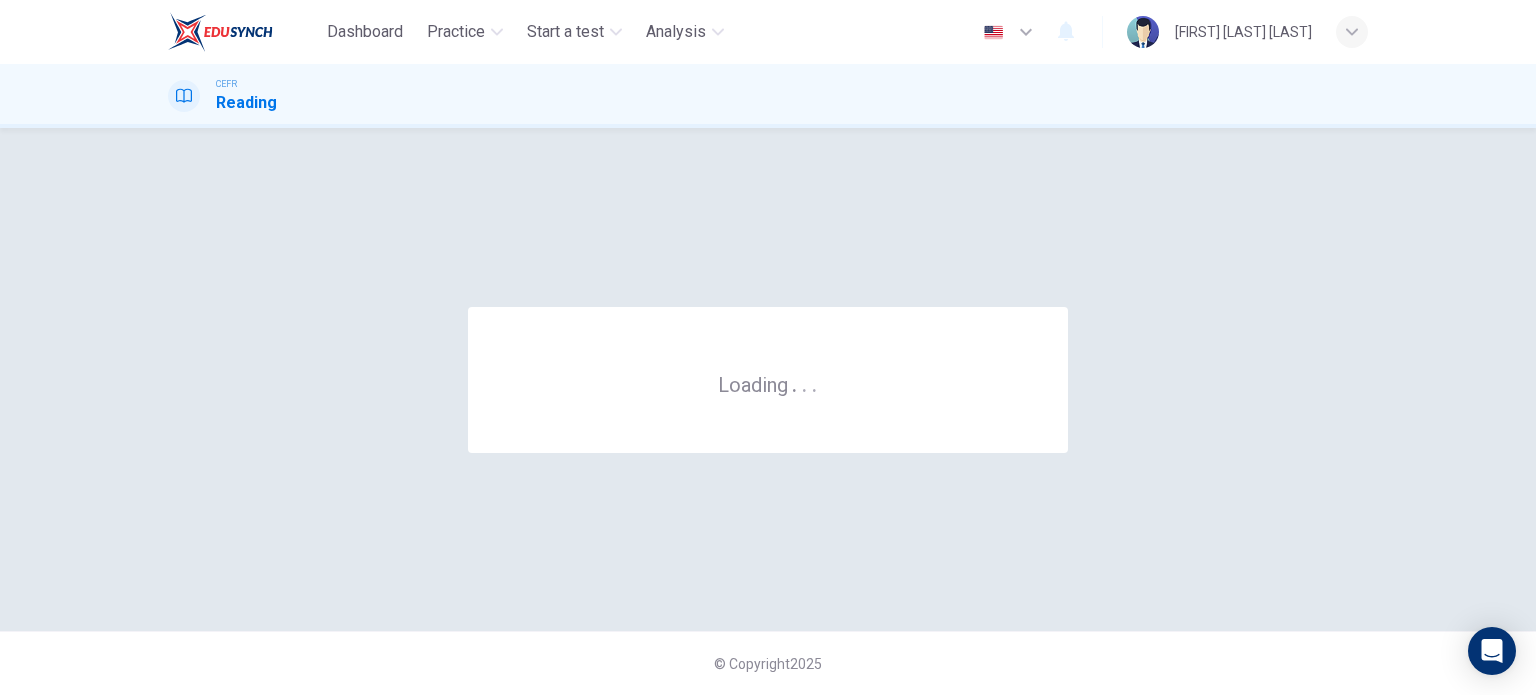 scroll, scrollTop: 0, scrollLeft: 0, axis: both 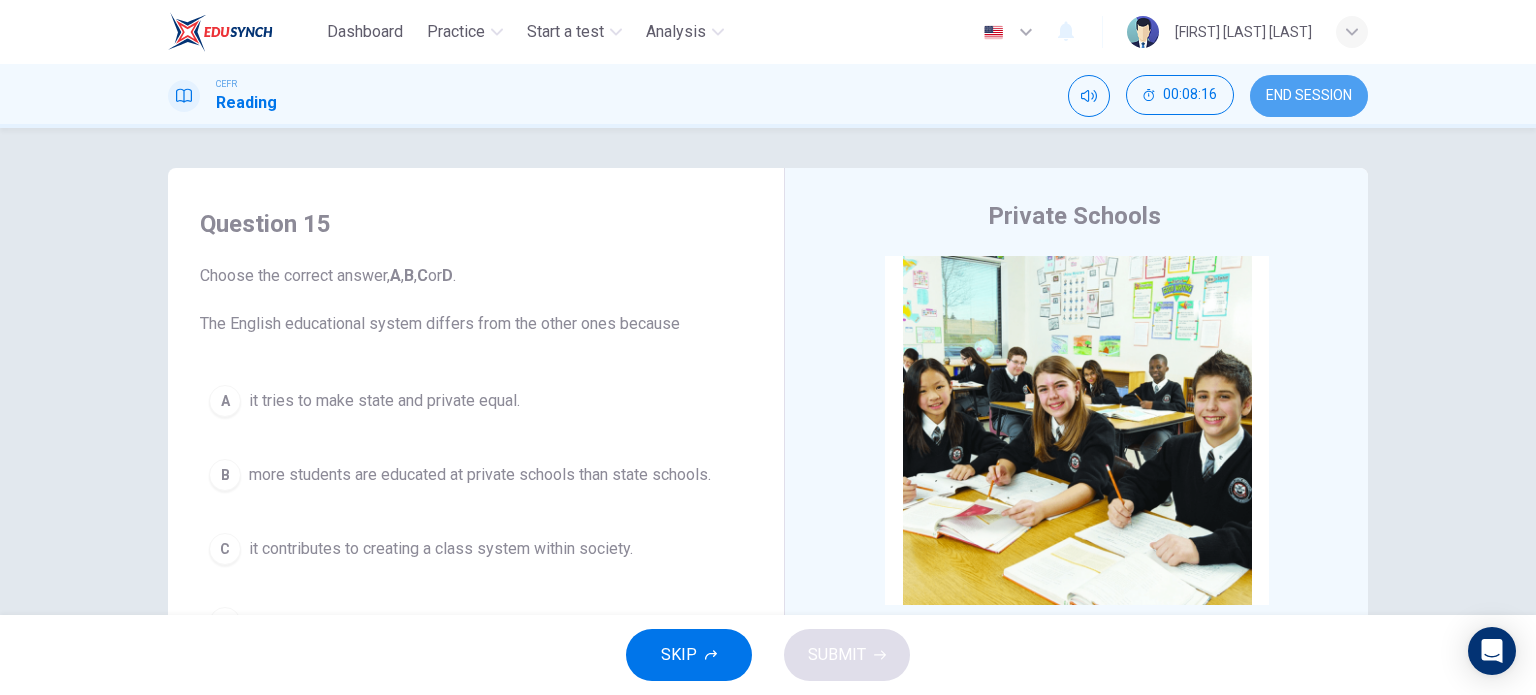 click on "END SESSION" at bounding box center (1309, 96) 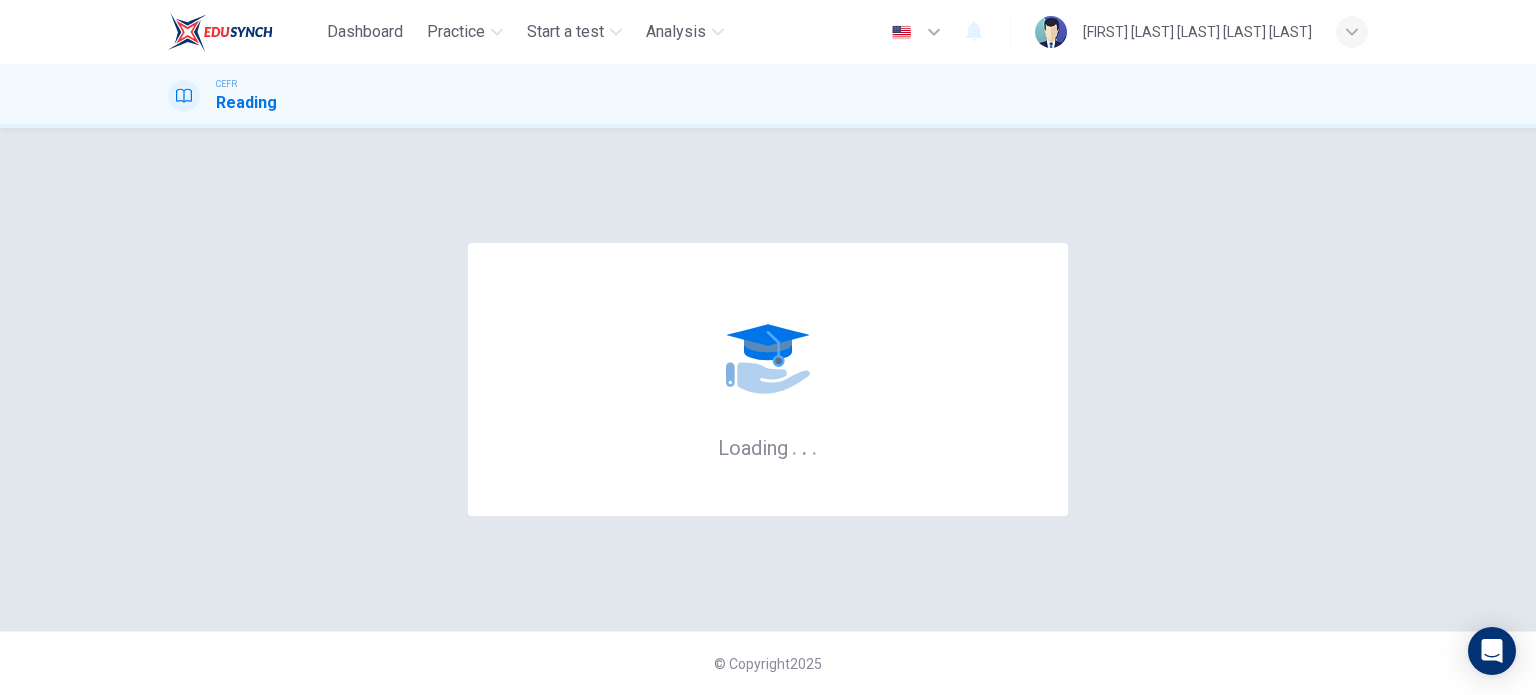 scroll, scrollTop: 0, scrollLeft: 0, axis: both 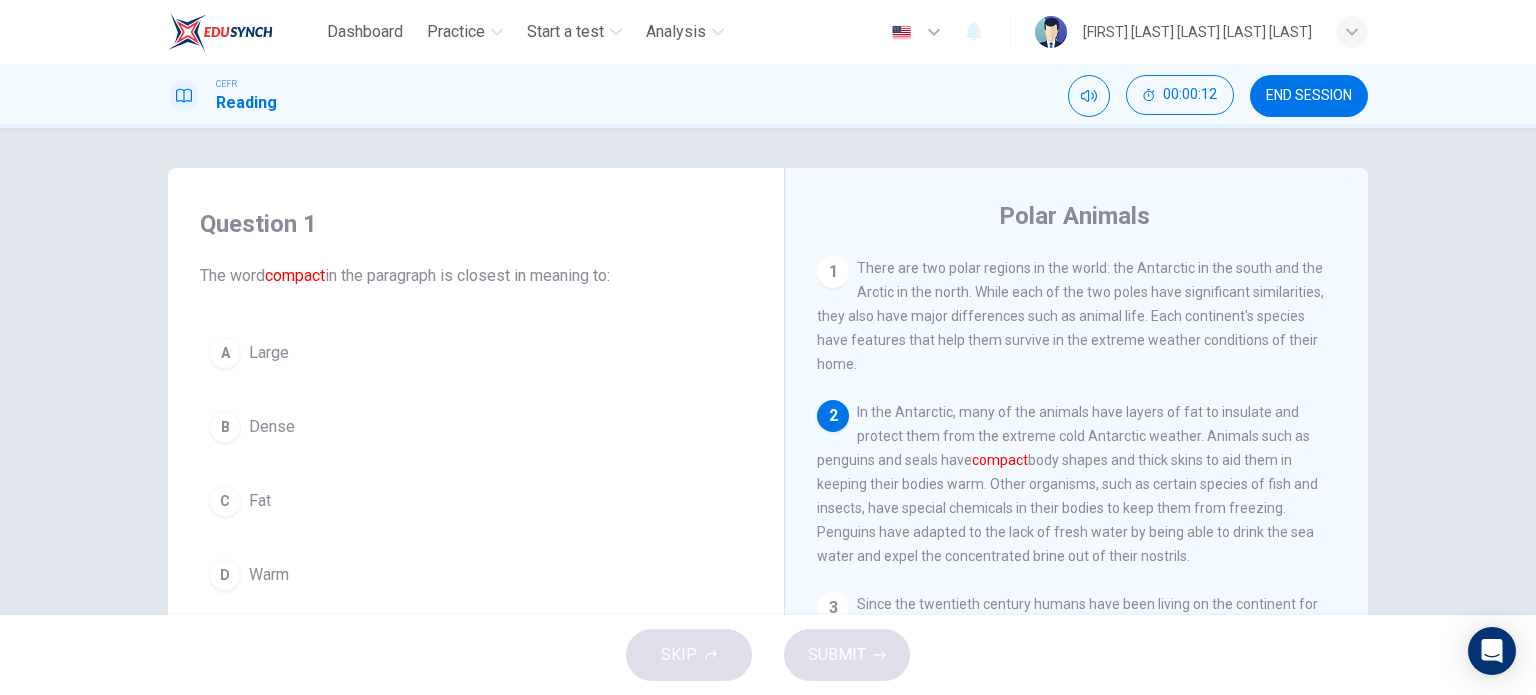 click on "Dense" at bounding box center (269, 353) 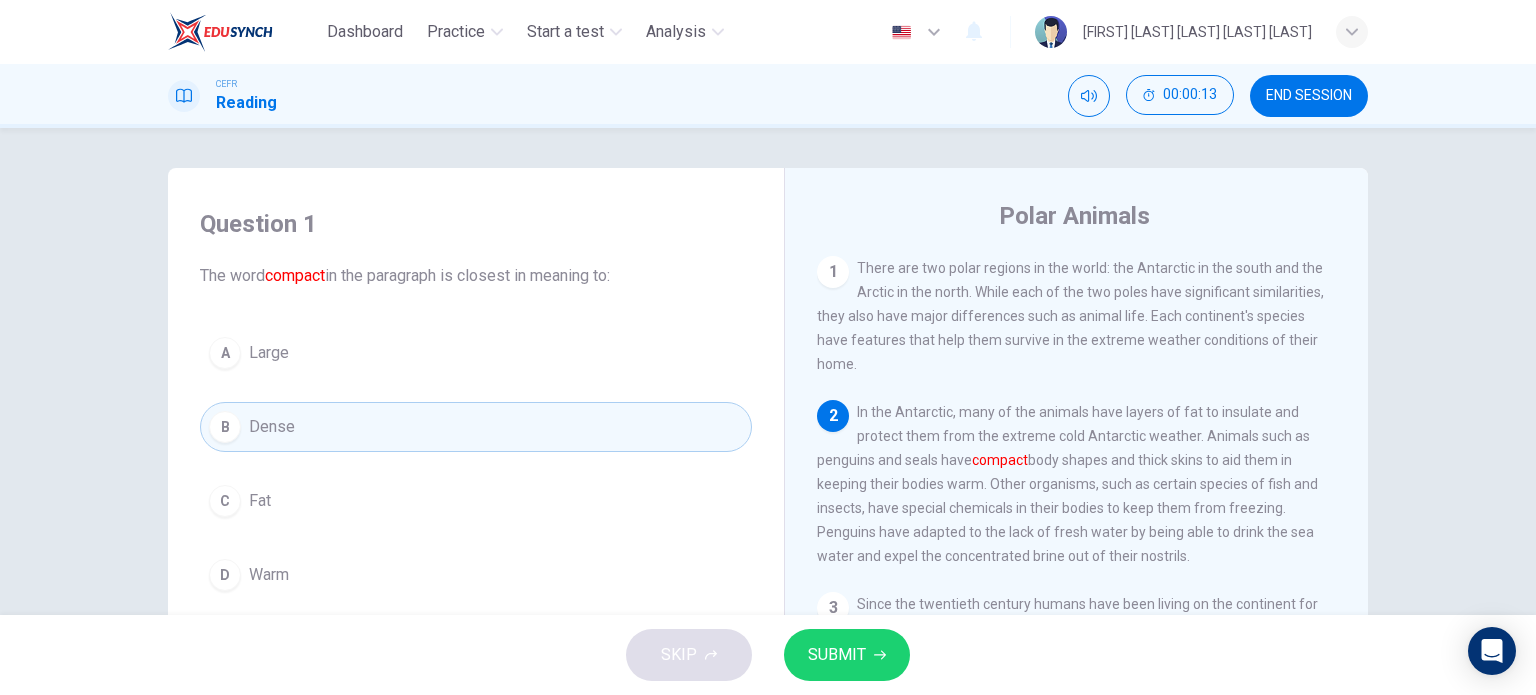 click at bounding box center [880, 655] 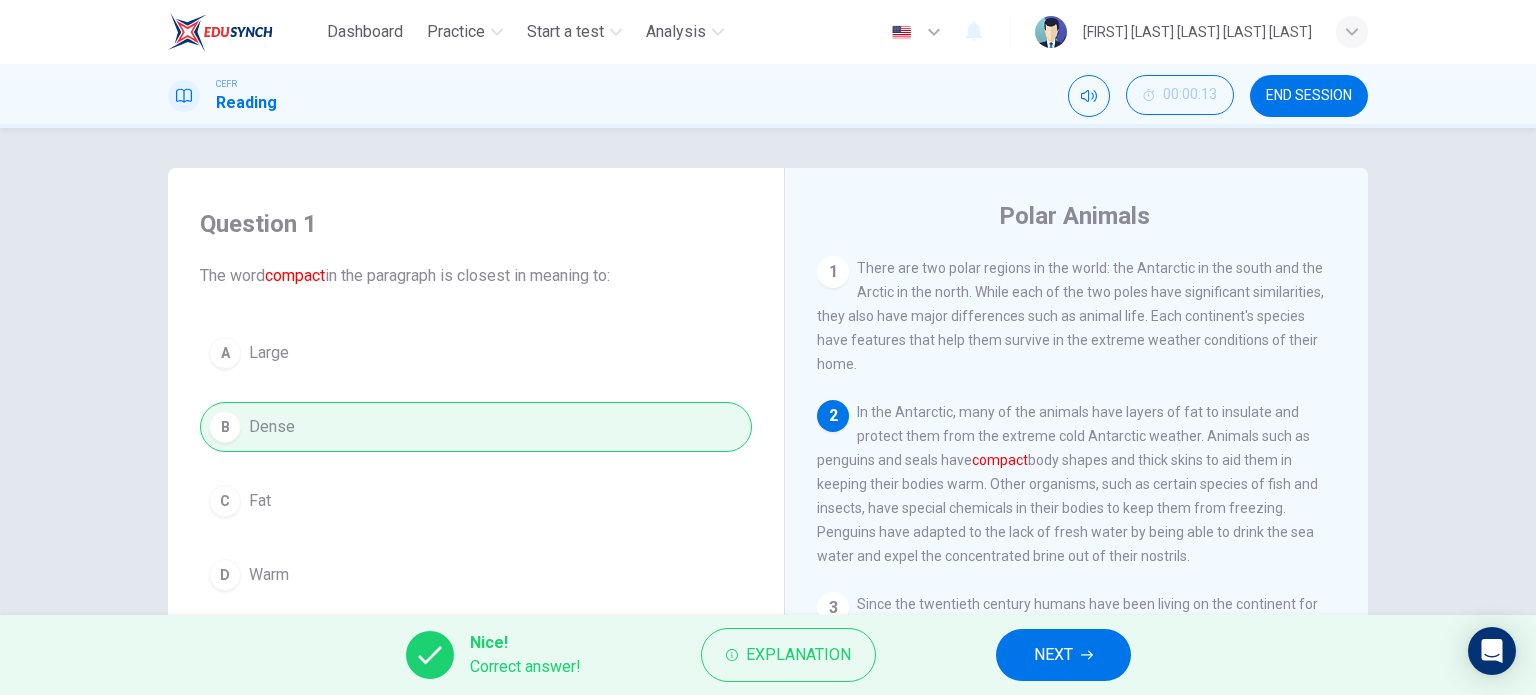 click on "NEXT" at bounding box center (1053, 655) 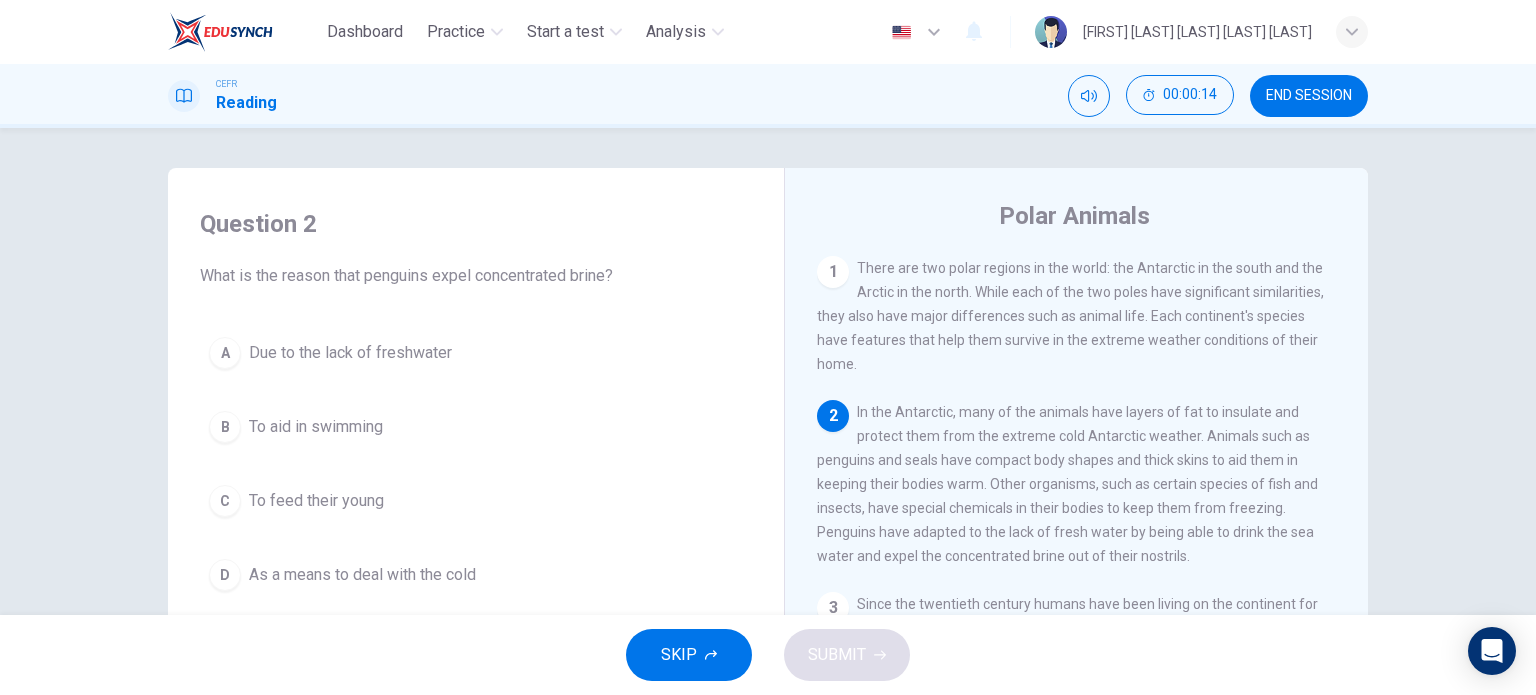 scroll, scrollTop: 100, scrollLeft: 0, axis: vertical 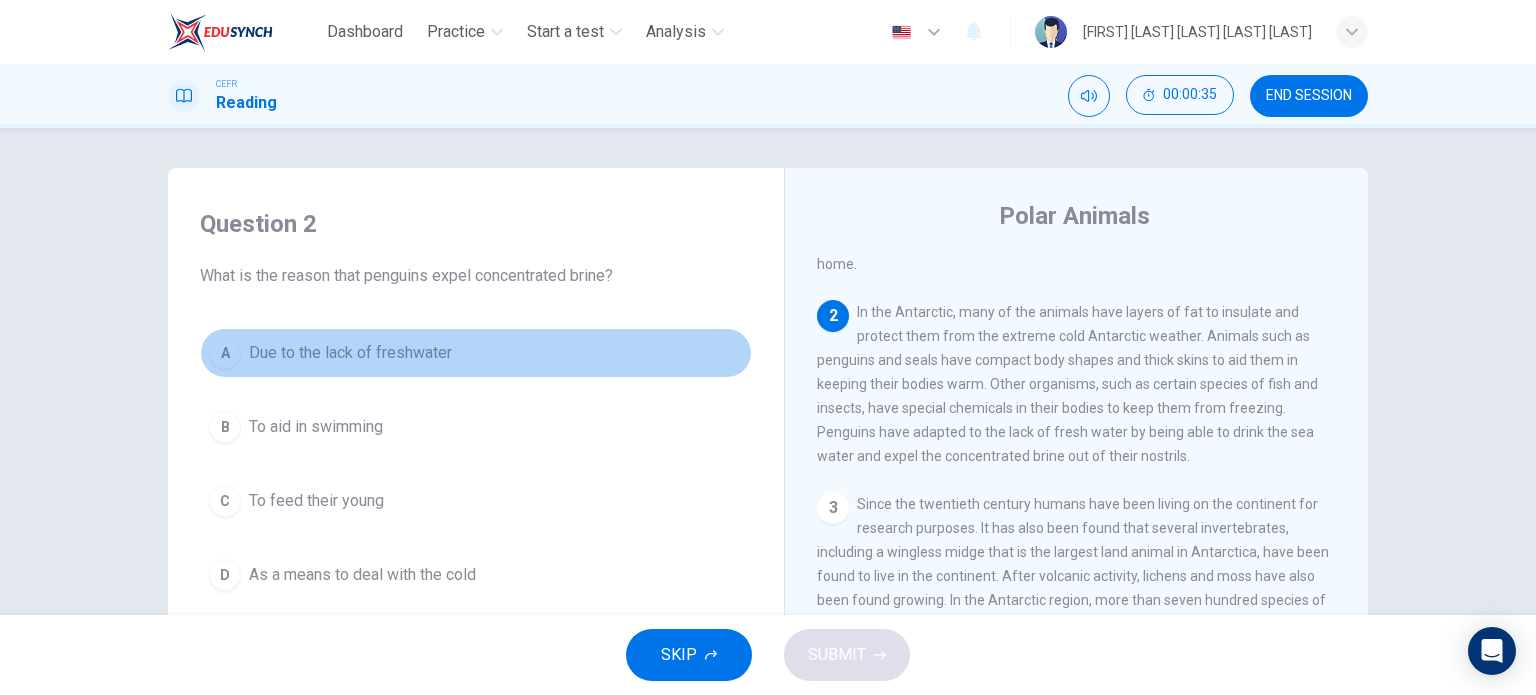 click on "A Due to the lack of freshwater" at bounding box center [476, 353] 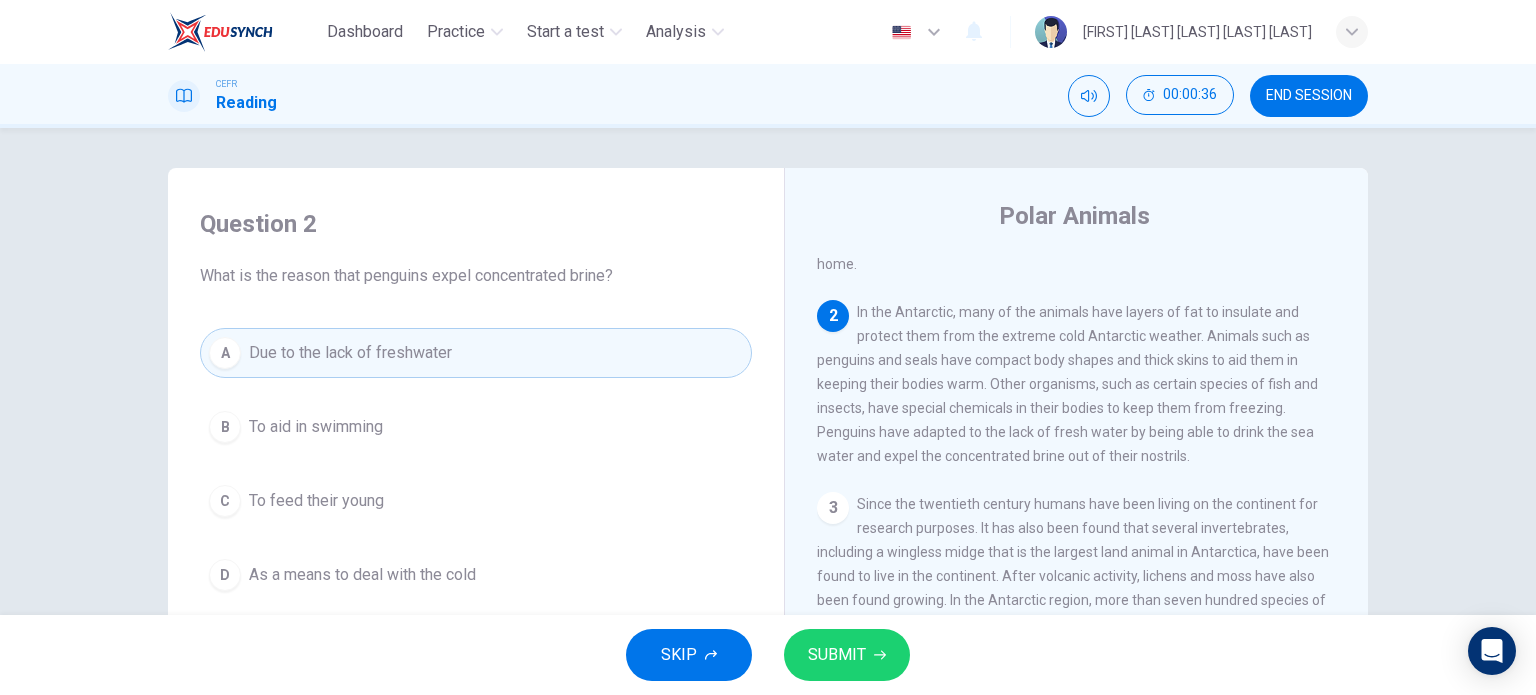 click on "SUBMIT" at bounding box center [847, 655] 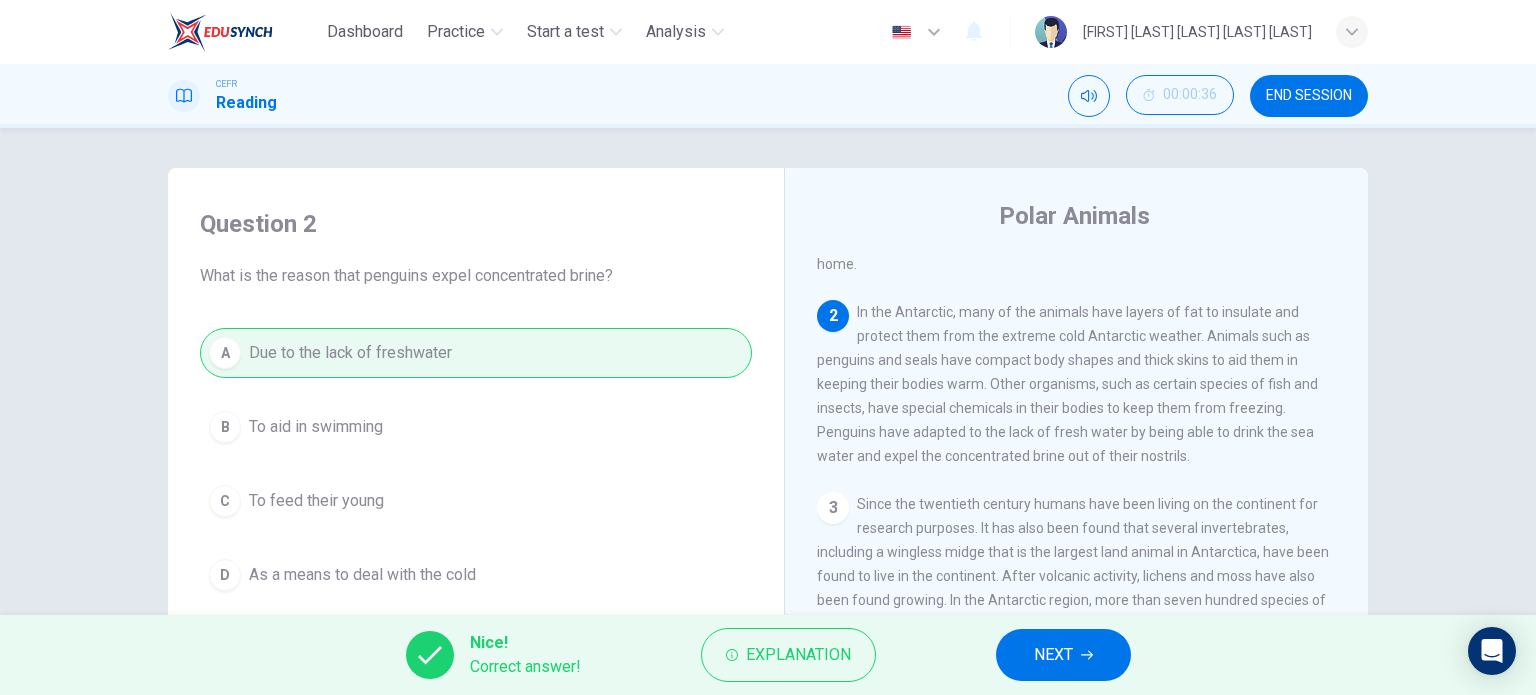 click on "NEXT" at bounding box center [1053, 655] 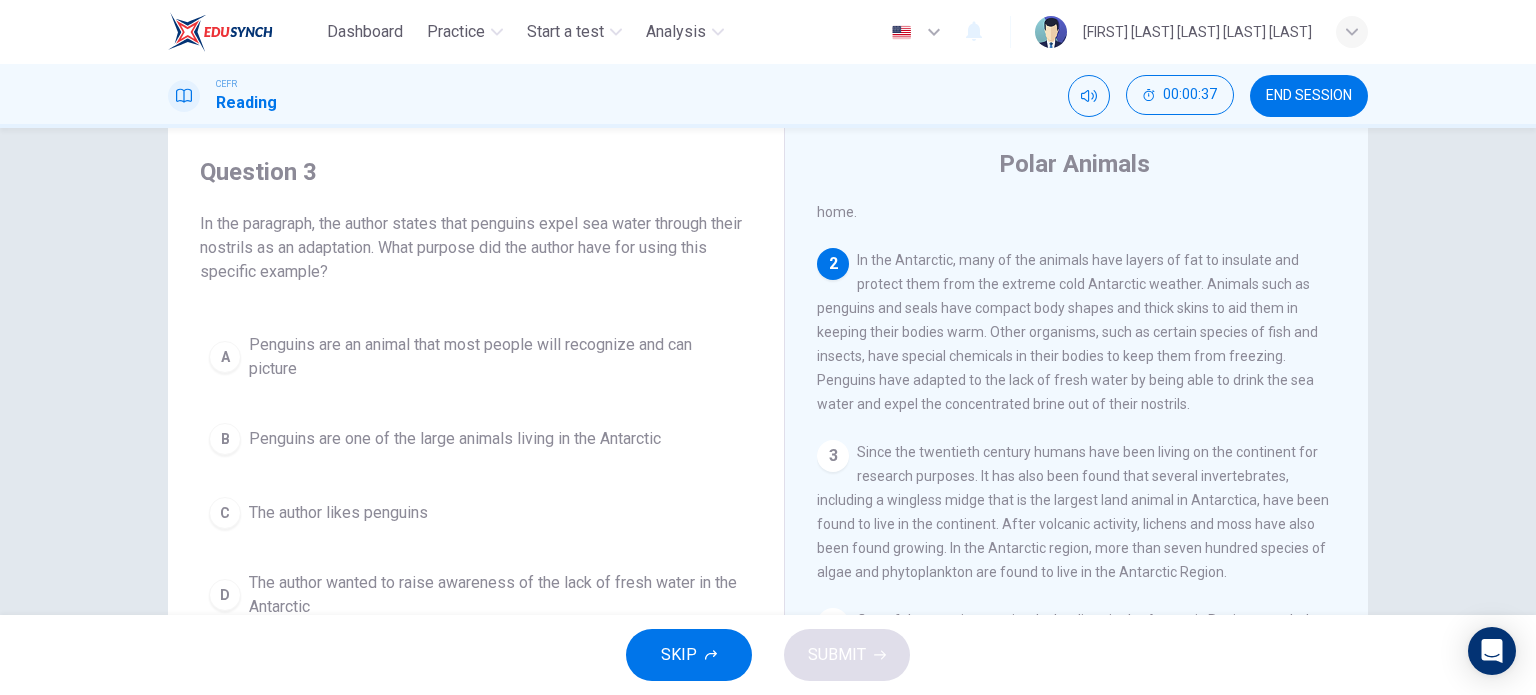 scroll, scrollTop: 100, scrollLeft: 0, axis: vertical 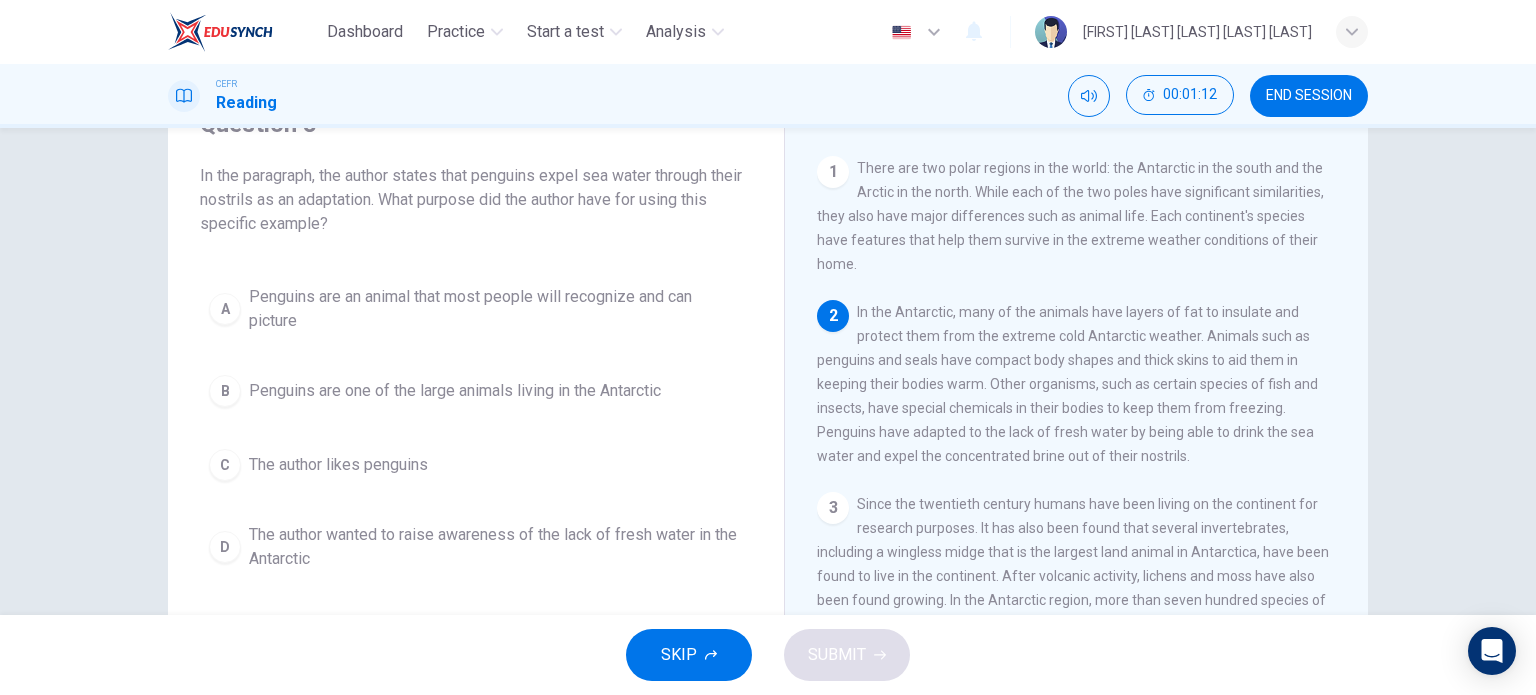 click on "B Penguins are one of the large animals living in the Antarctic" at bounding box center (476, 391) 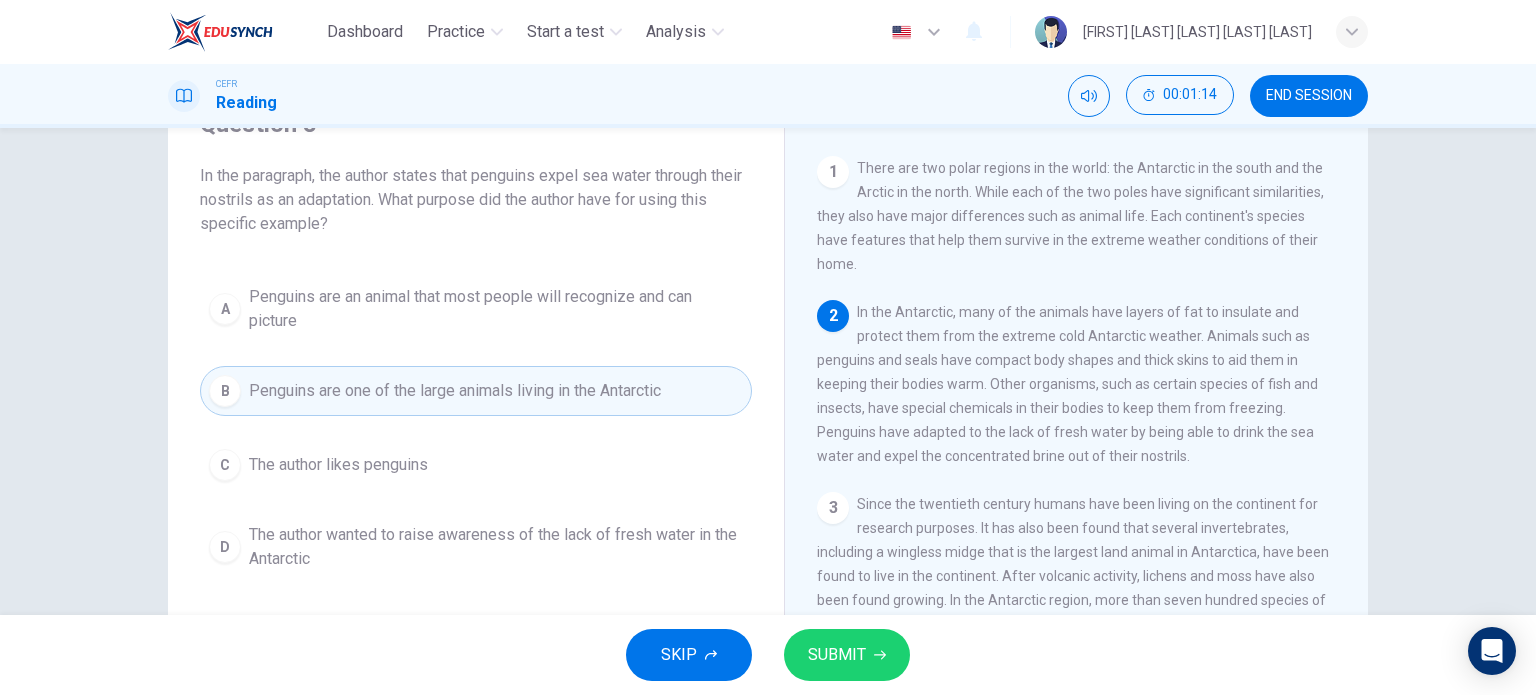 click on "SUBMIT" at bounding box center (837, 655) 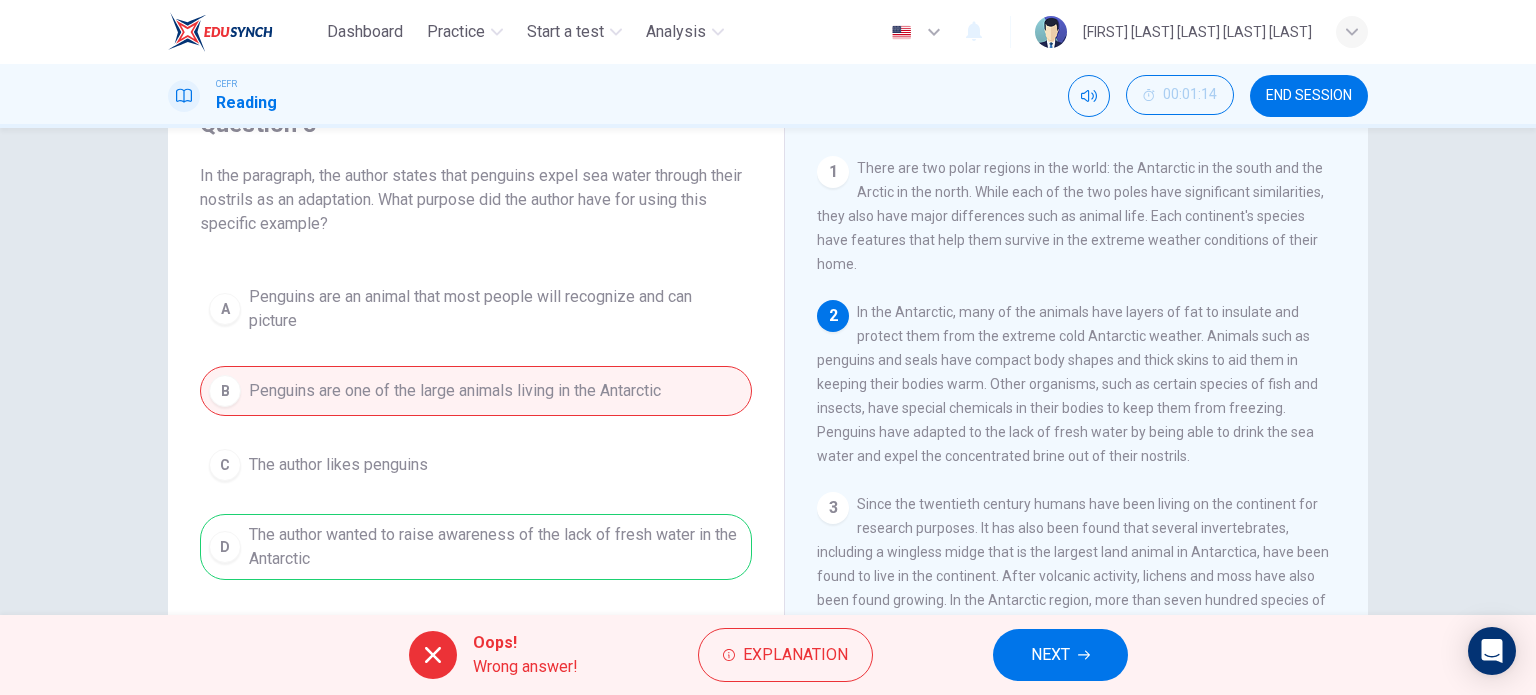 click on "NEXT" at bounding box center (1060, 655) 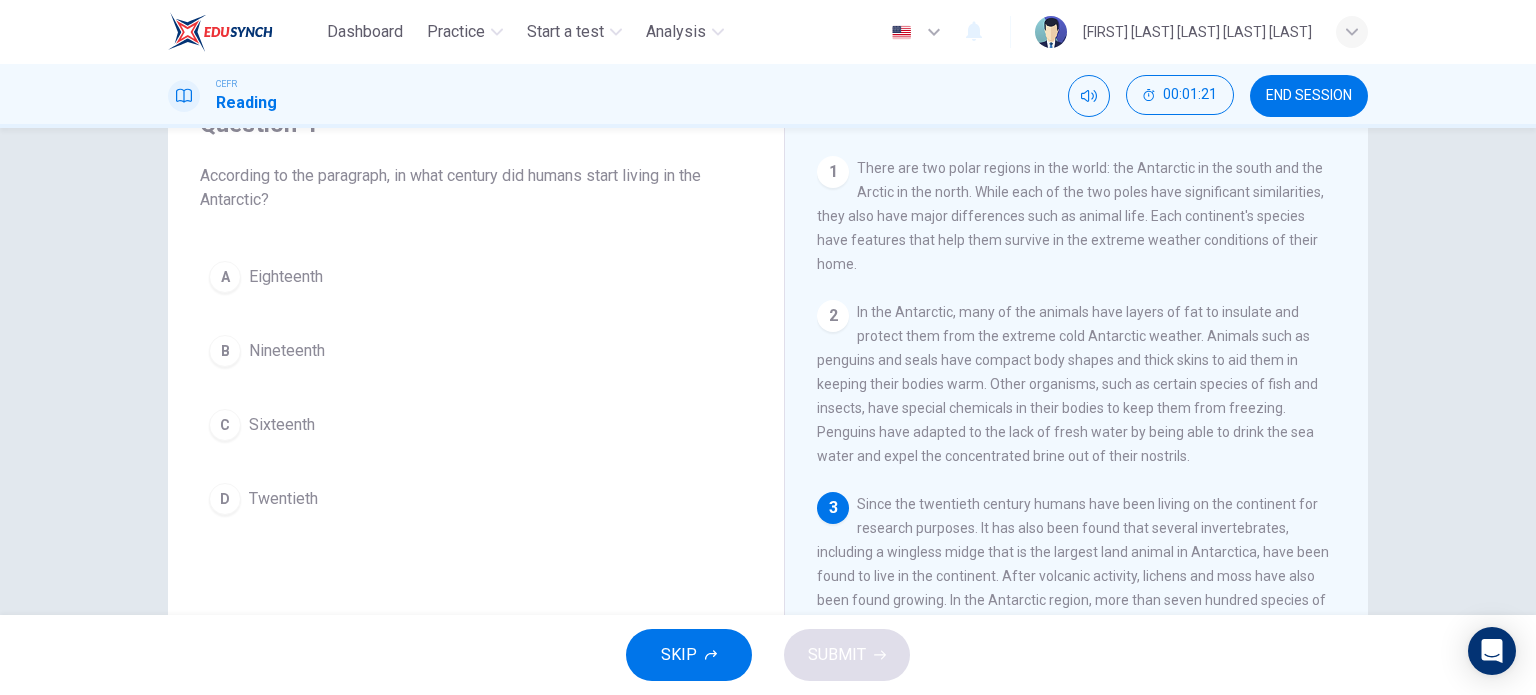 scroll, scrollTop: 100, scrollLeft: 0, axis: vertical 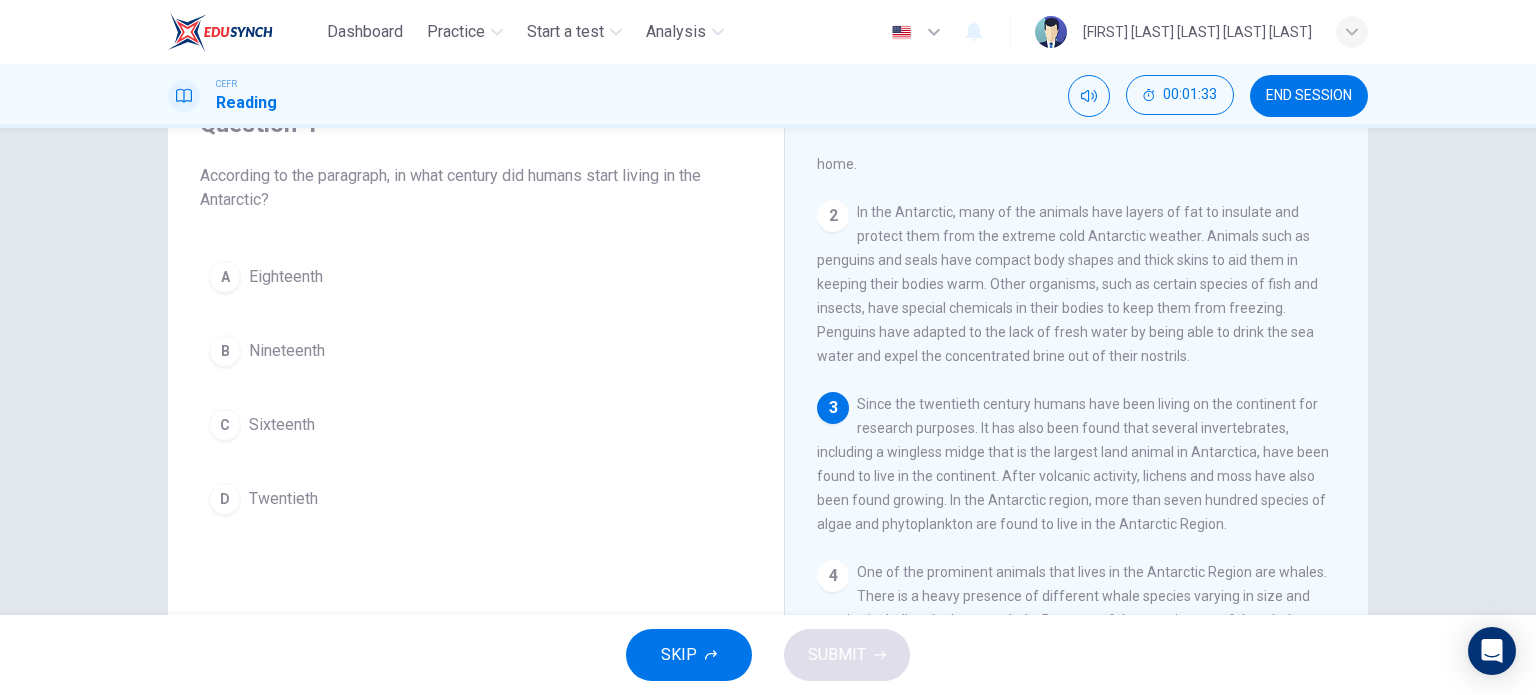 click on "Twentieth" at bounding box center [286, 277] 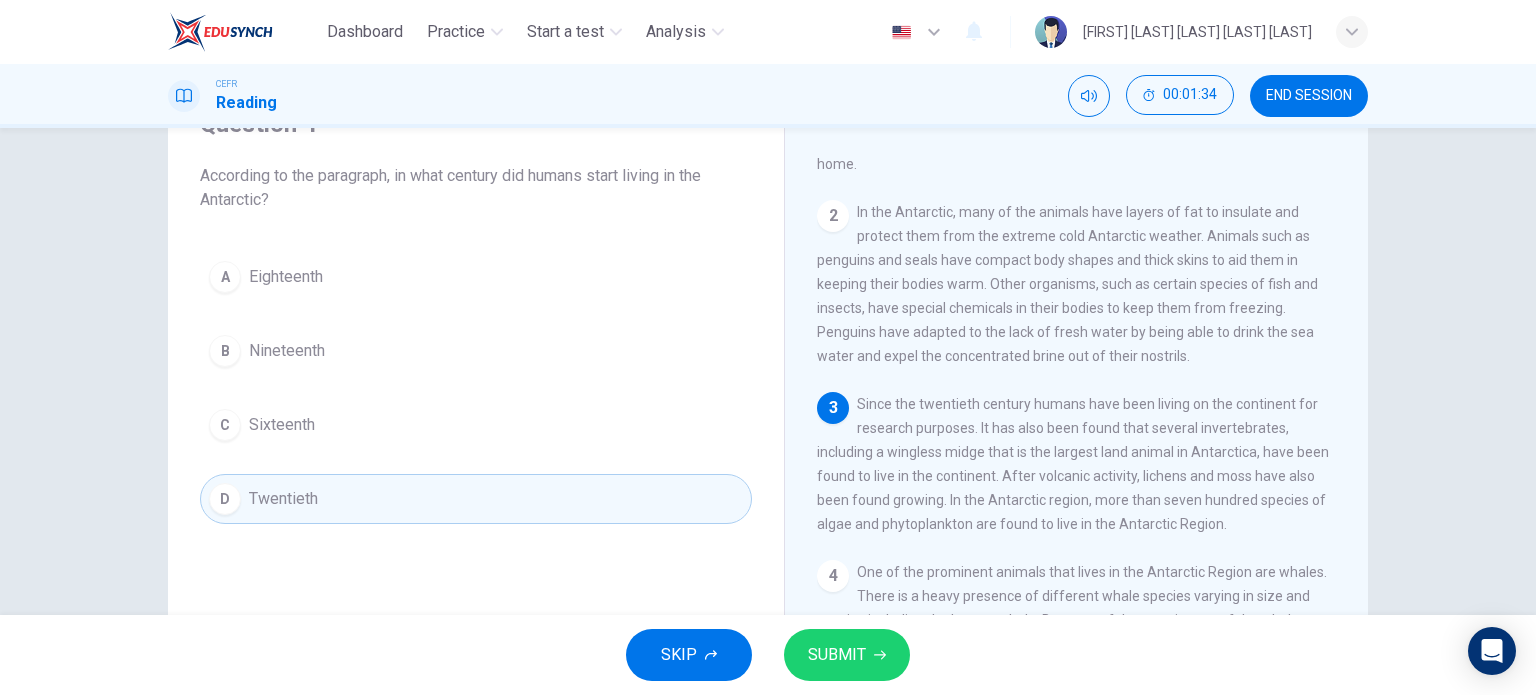 click on "SUBMIT" at bounding box center (837, 655) 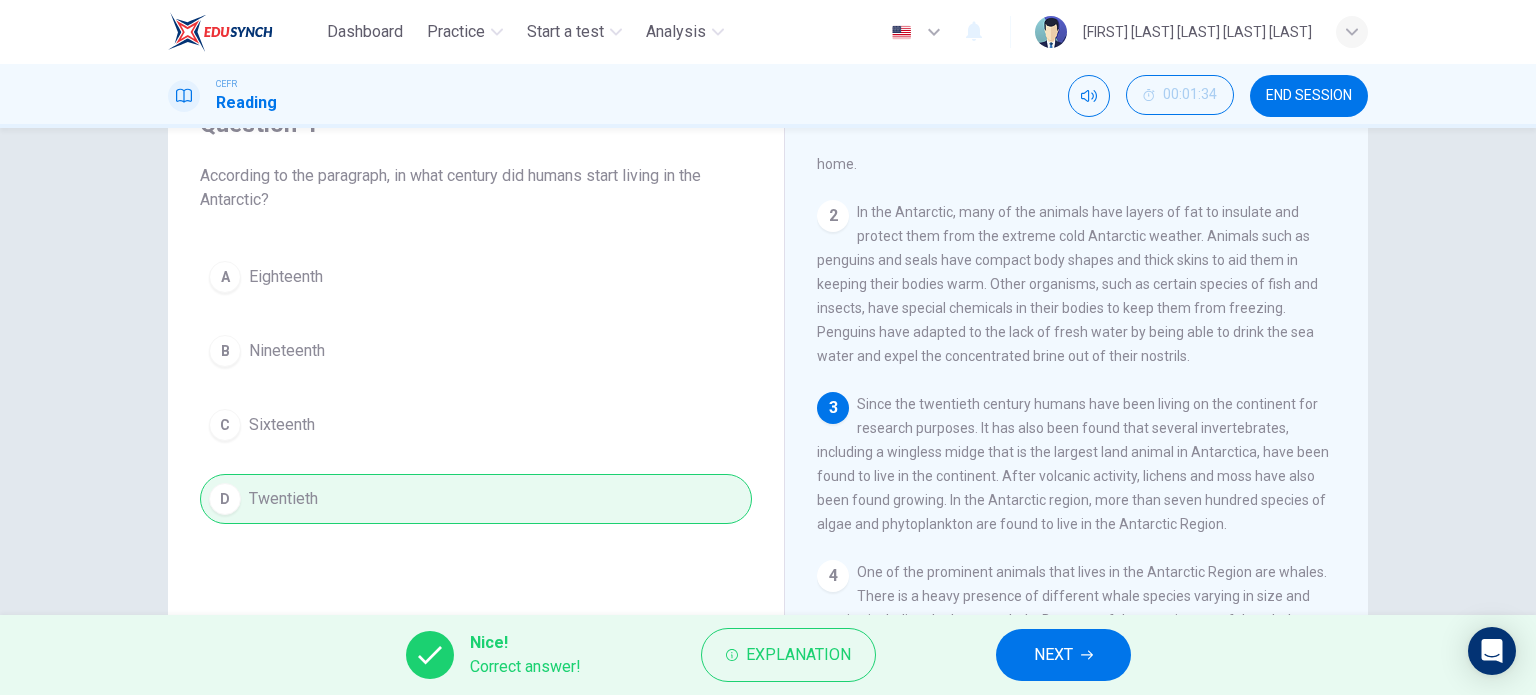 click at bounding box center [1087, 655] 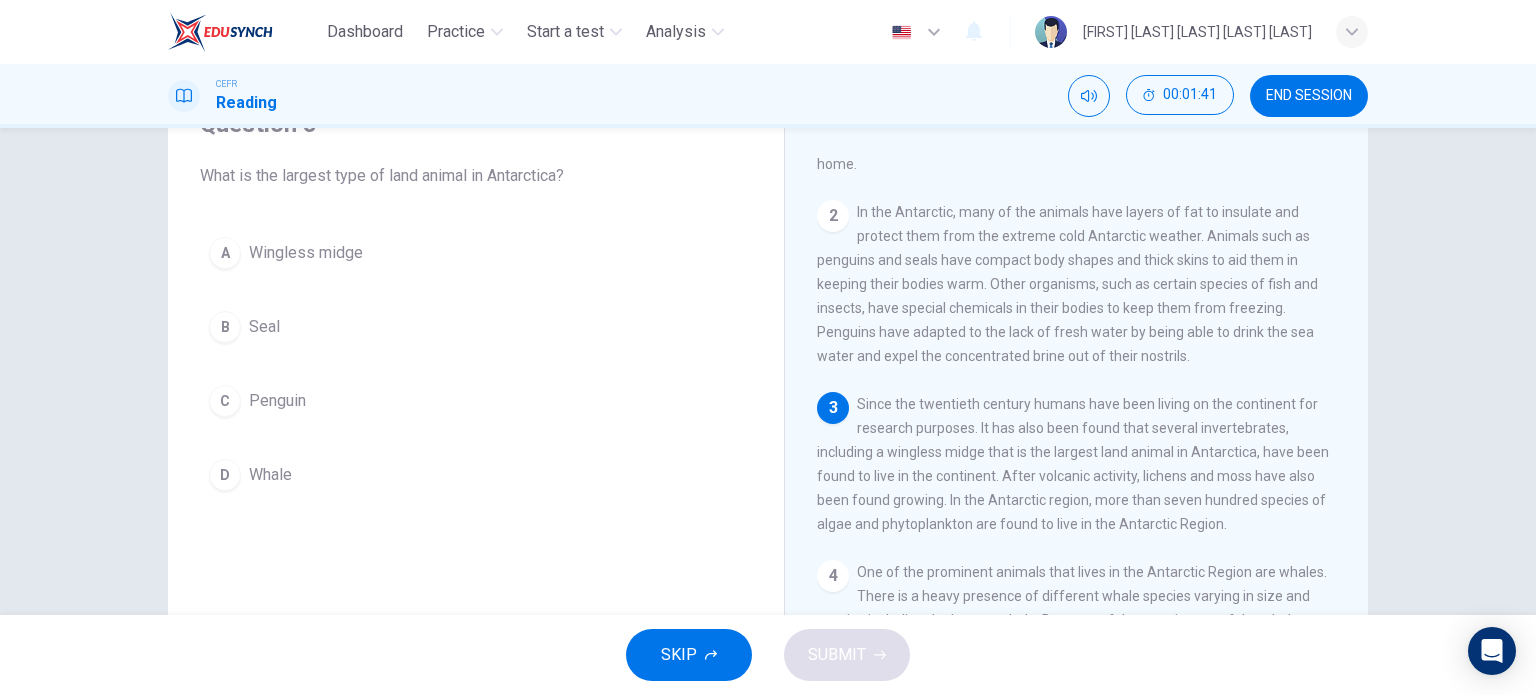 click on "A Wingless midge" at bounding box center (476, 253) 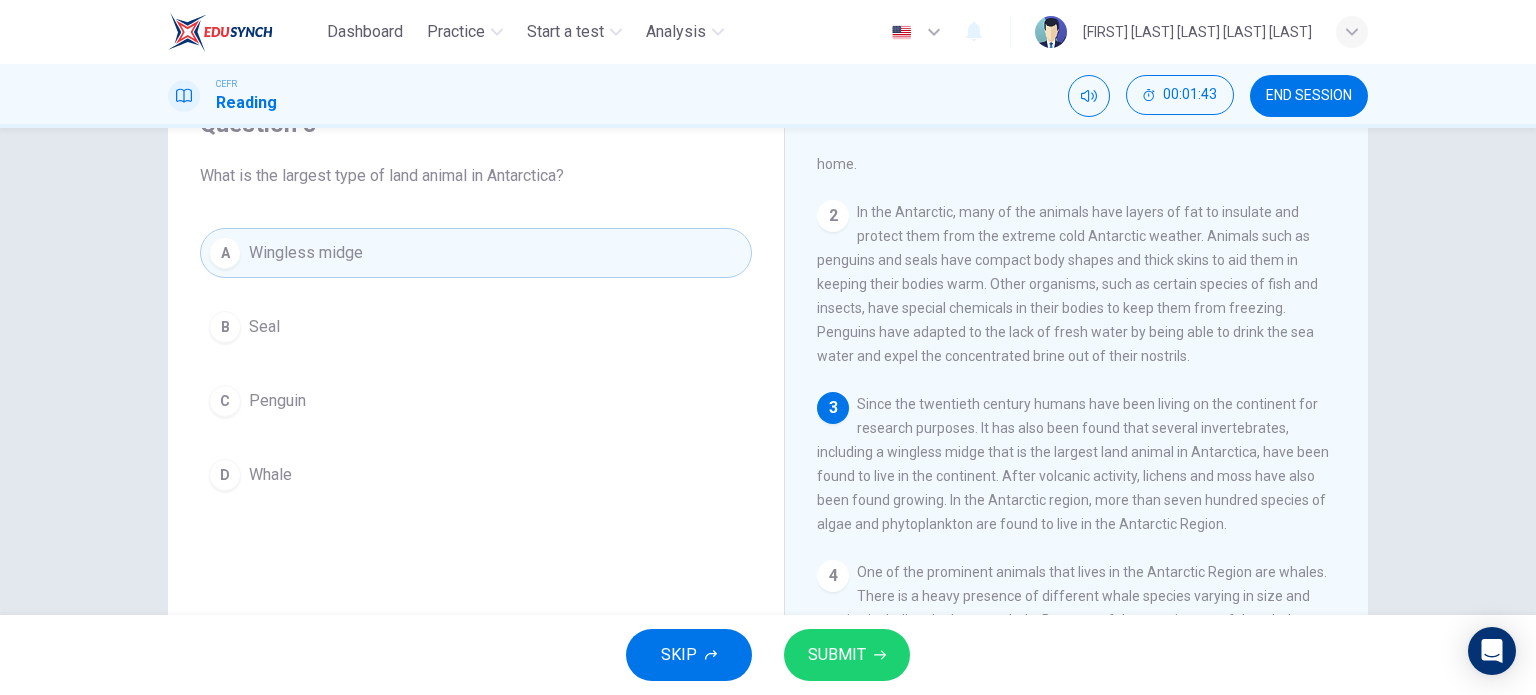 click on "SUBMIT" at bounding box center [847, 655] 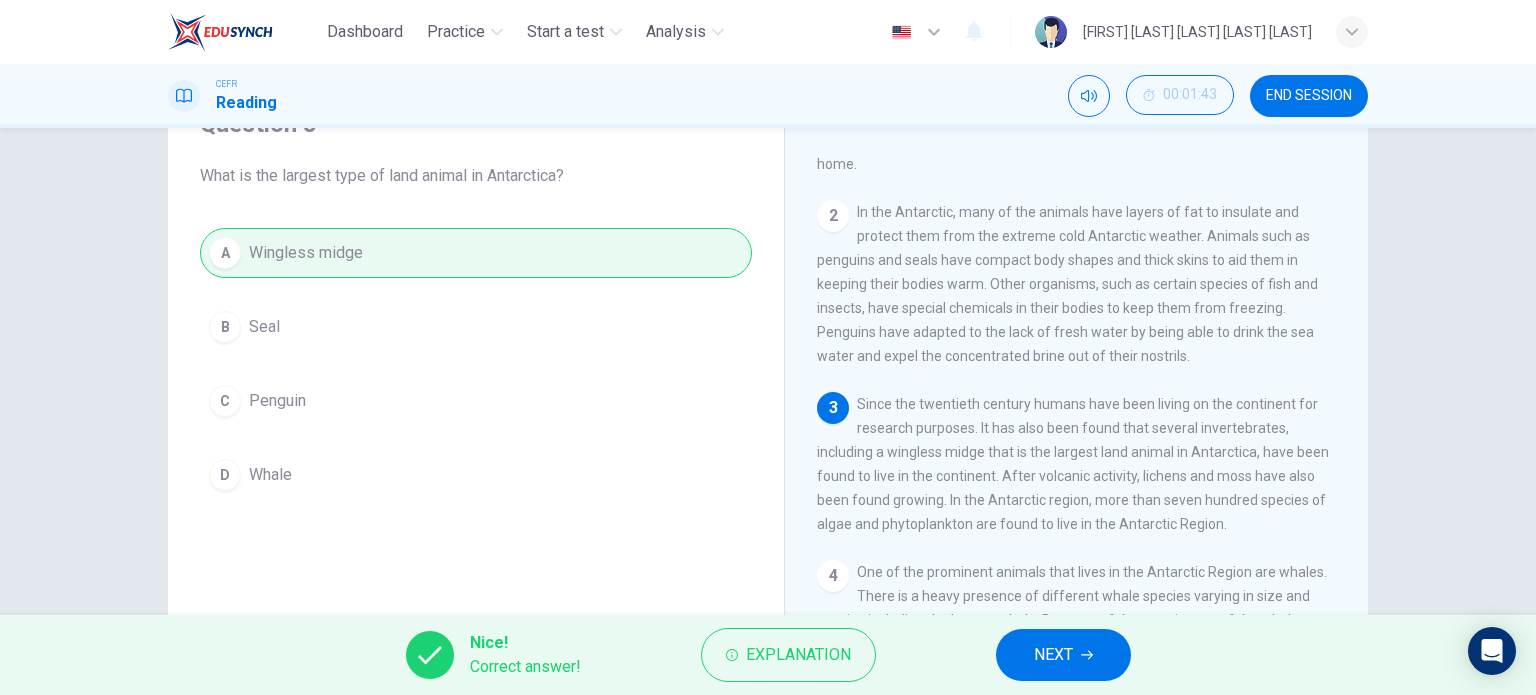 click on "NEXT" at bounding box center [1053, 655] 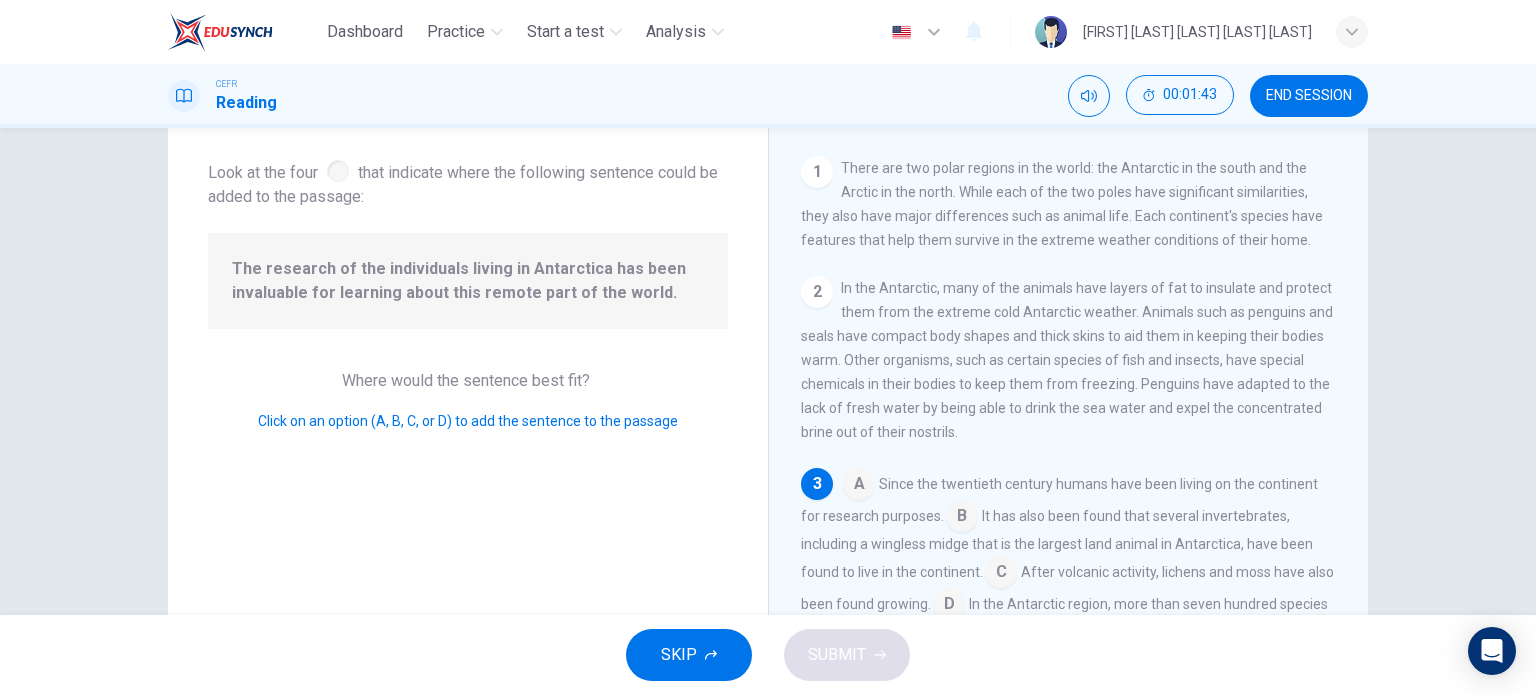 scroll, scrollTop: 121, scrollLeft: 0, axis: vertical 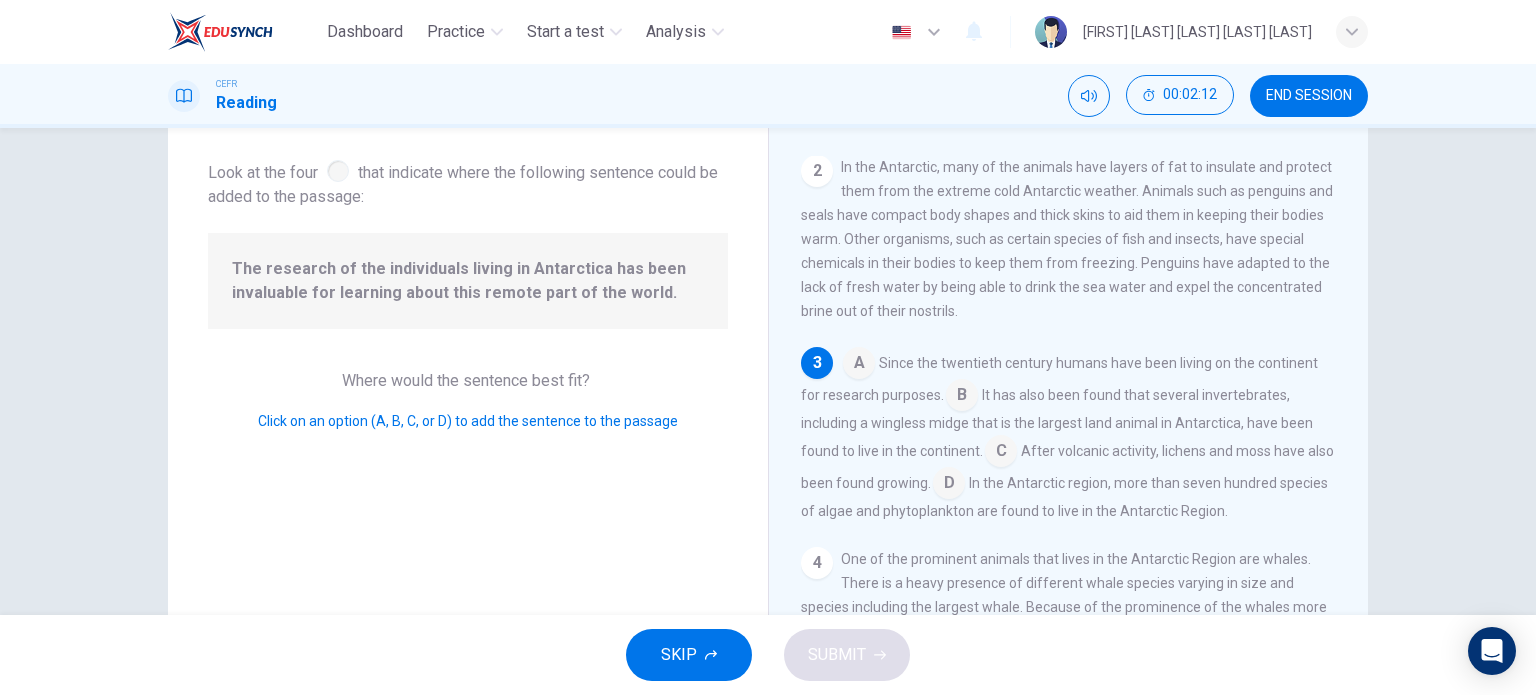 click at bounding box center (859, 365) 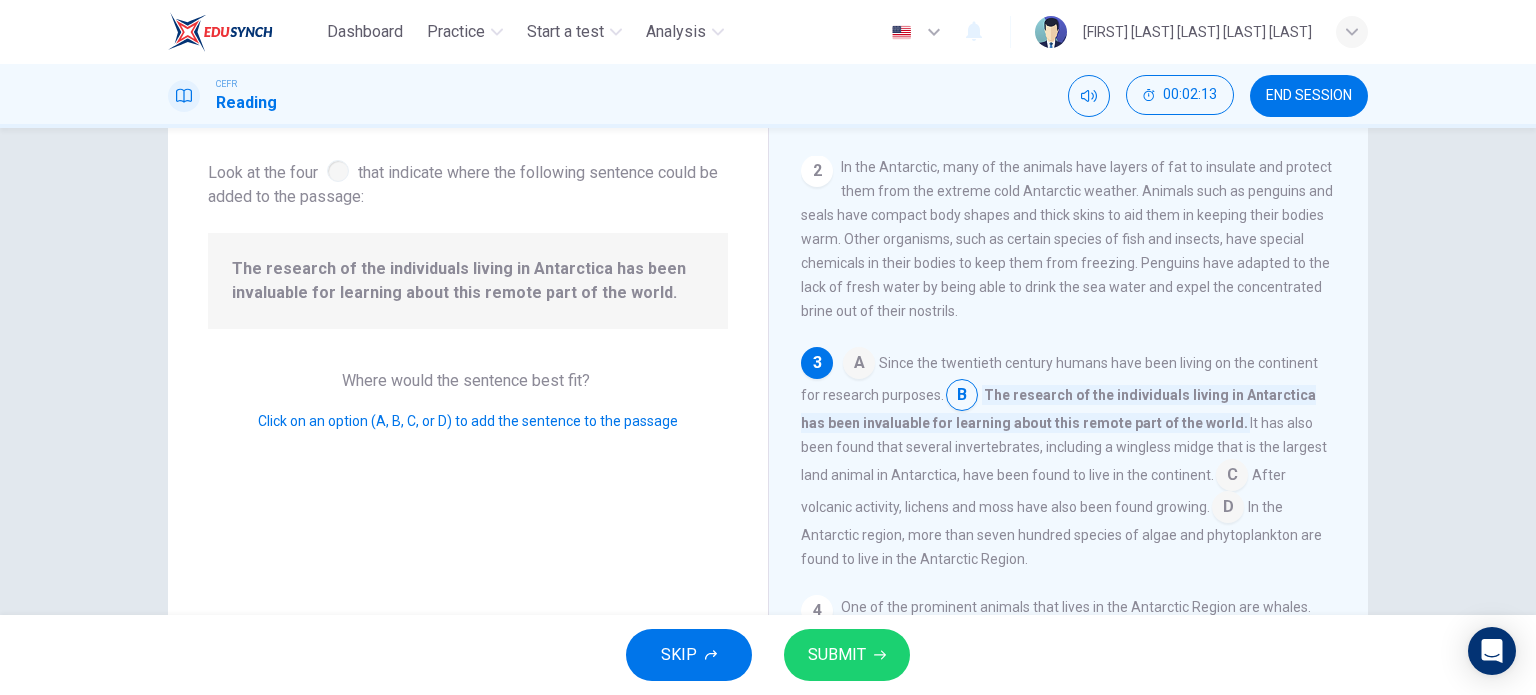 click on "SUBMIT" at bounding box center [837, 655] 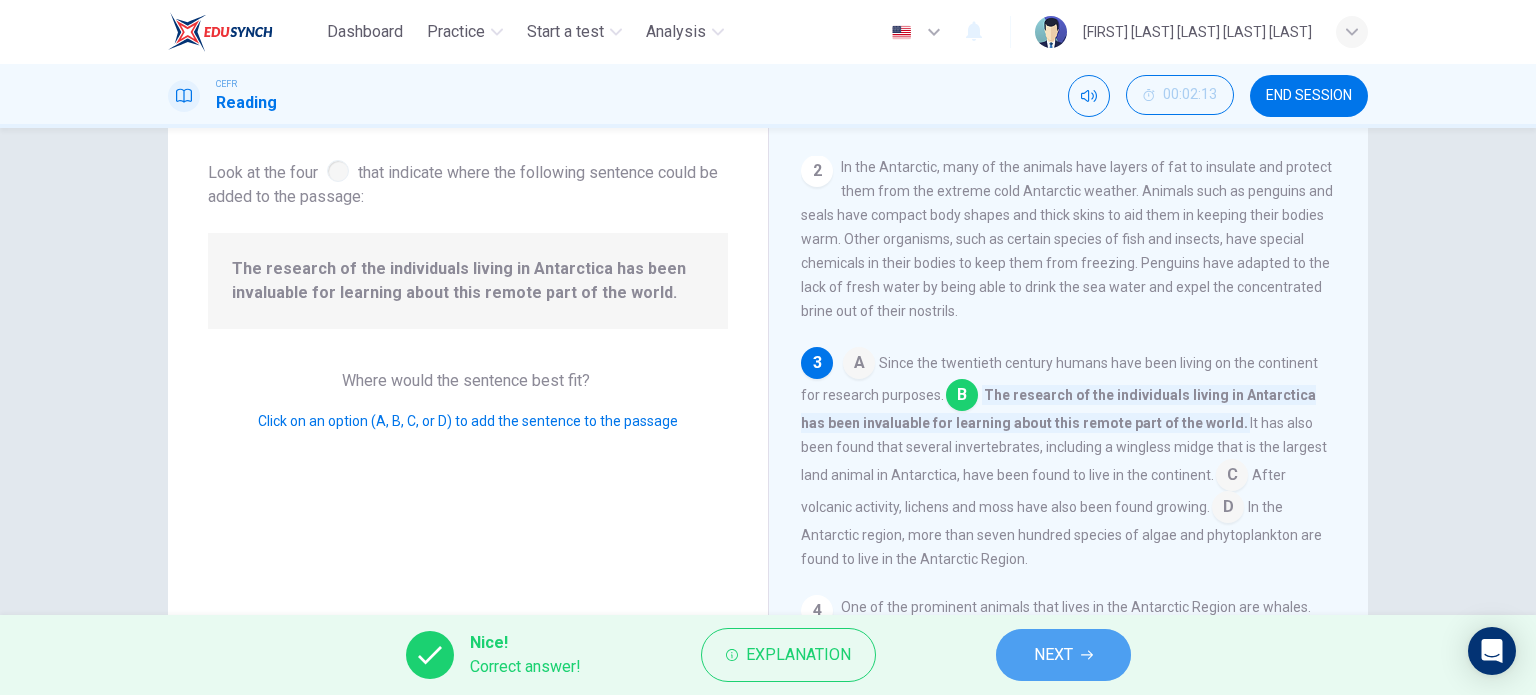 click on "NEXT" at bounding box center (1053, 655) 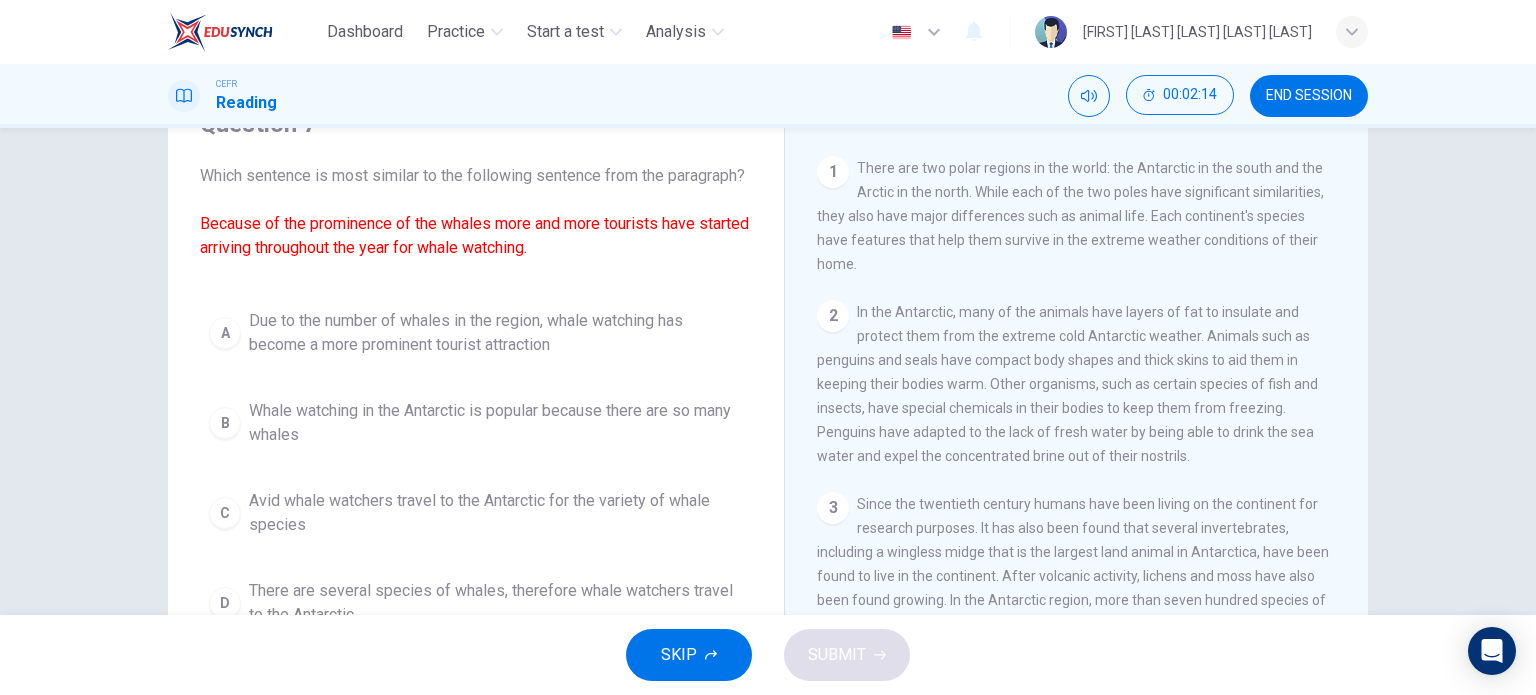 scroll, scrollTop: 200, scrollLeft: 0, axis: vertical 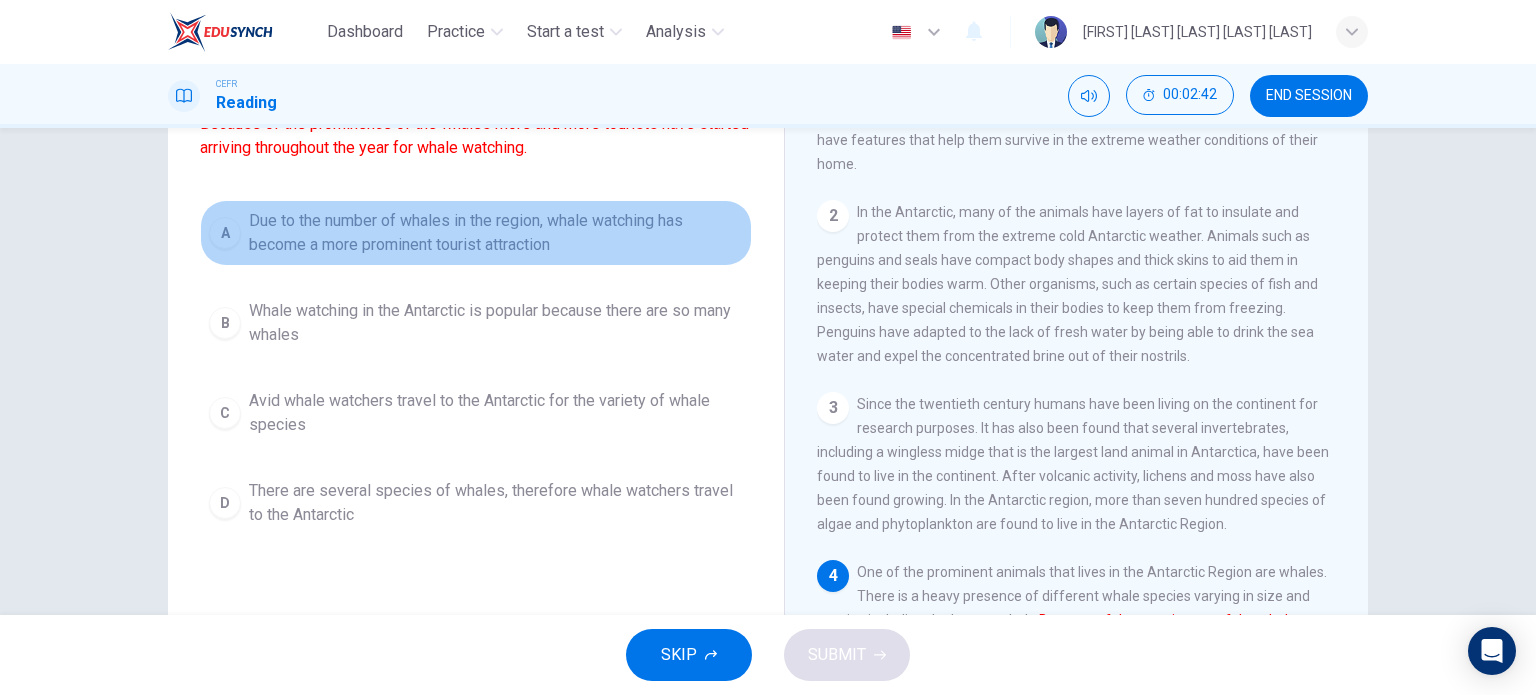 click on "Due to the number of whales in the region, whale watching has become a more prominent tourist attraction" at bounding box center [496, 233] 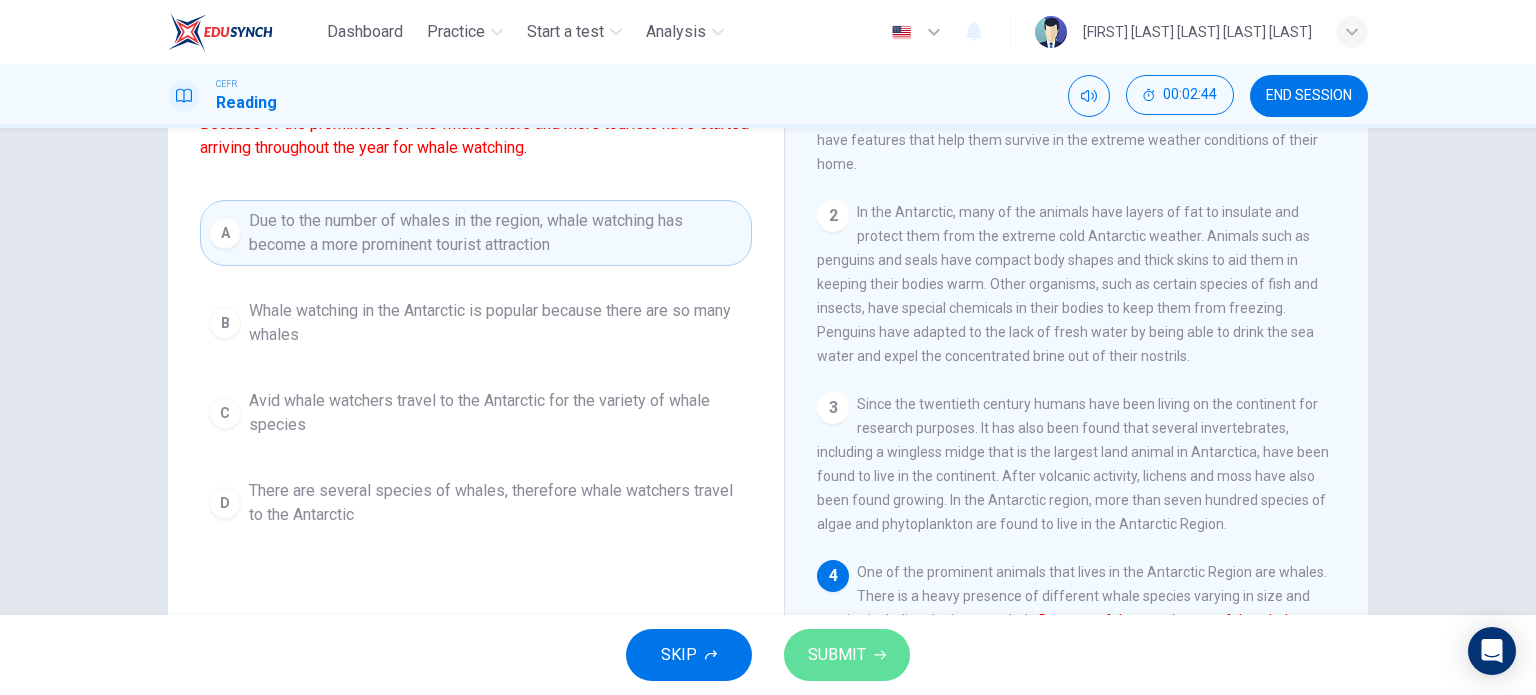 click on "SUBMIT" at bounding box center [847, 655] 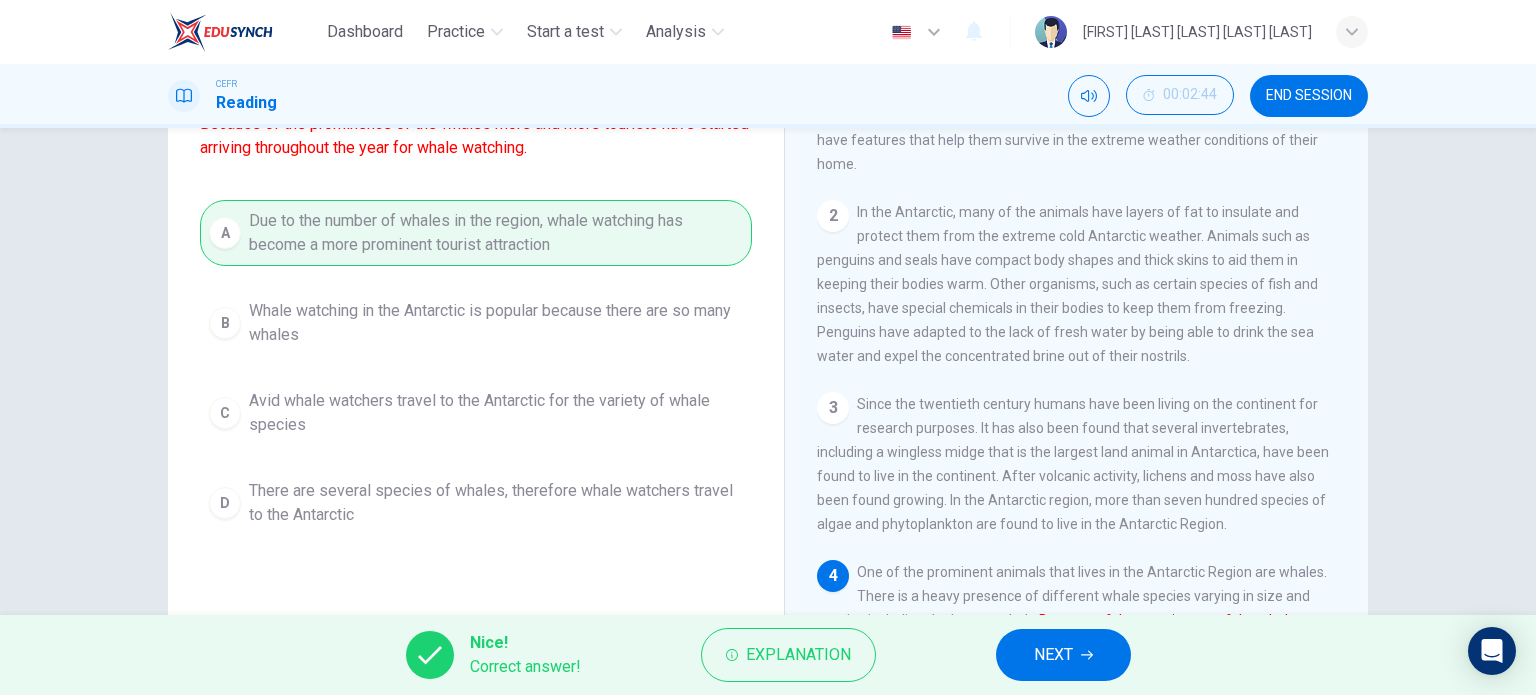 click on "NEXT" at bounding box center (1053, 655) 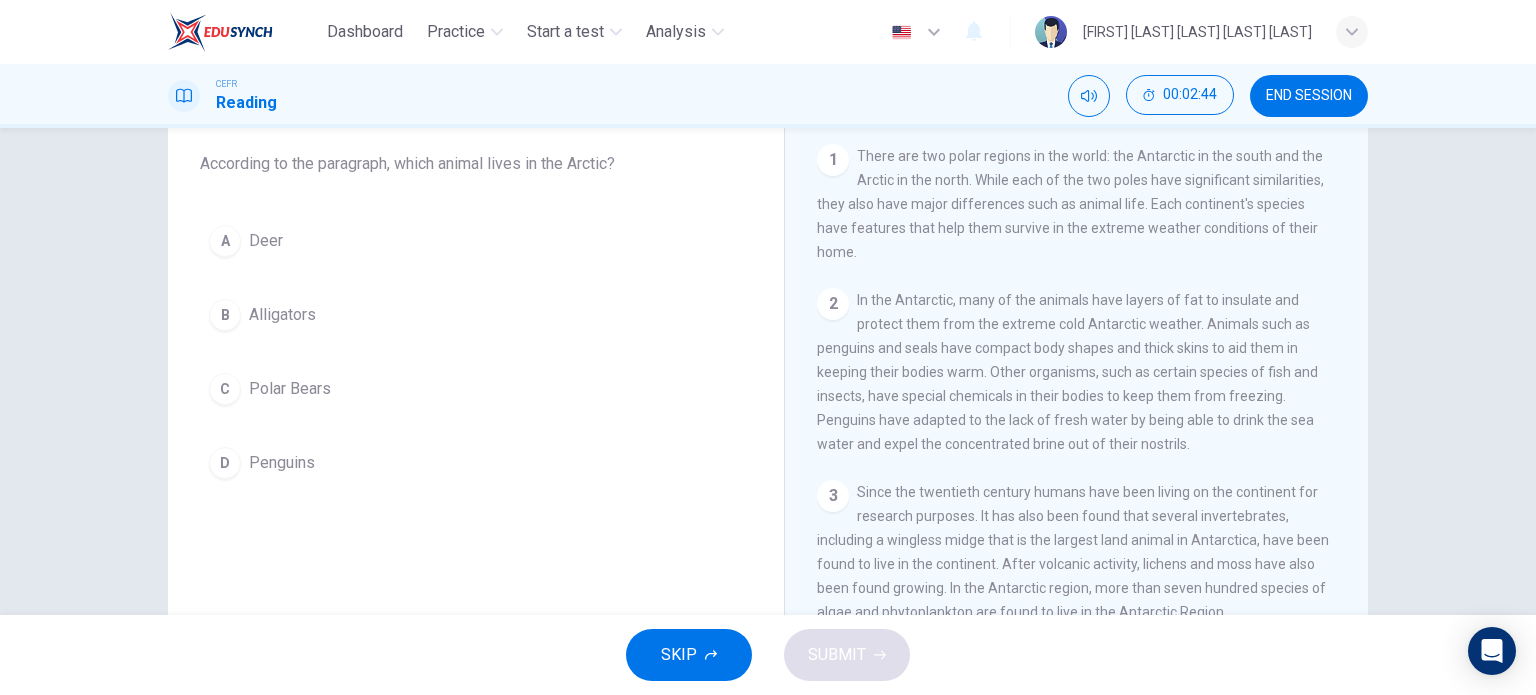 scroll, scrollTop: 0, scrollLeft: 0, axis: both 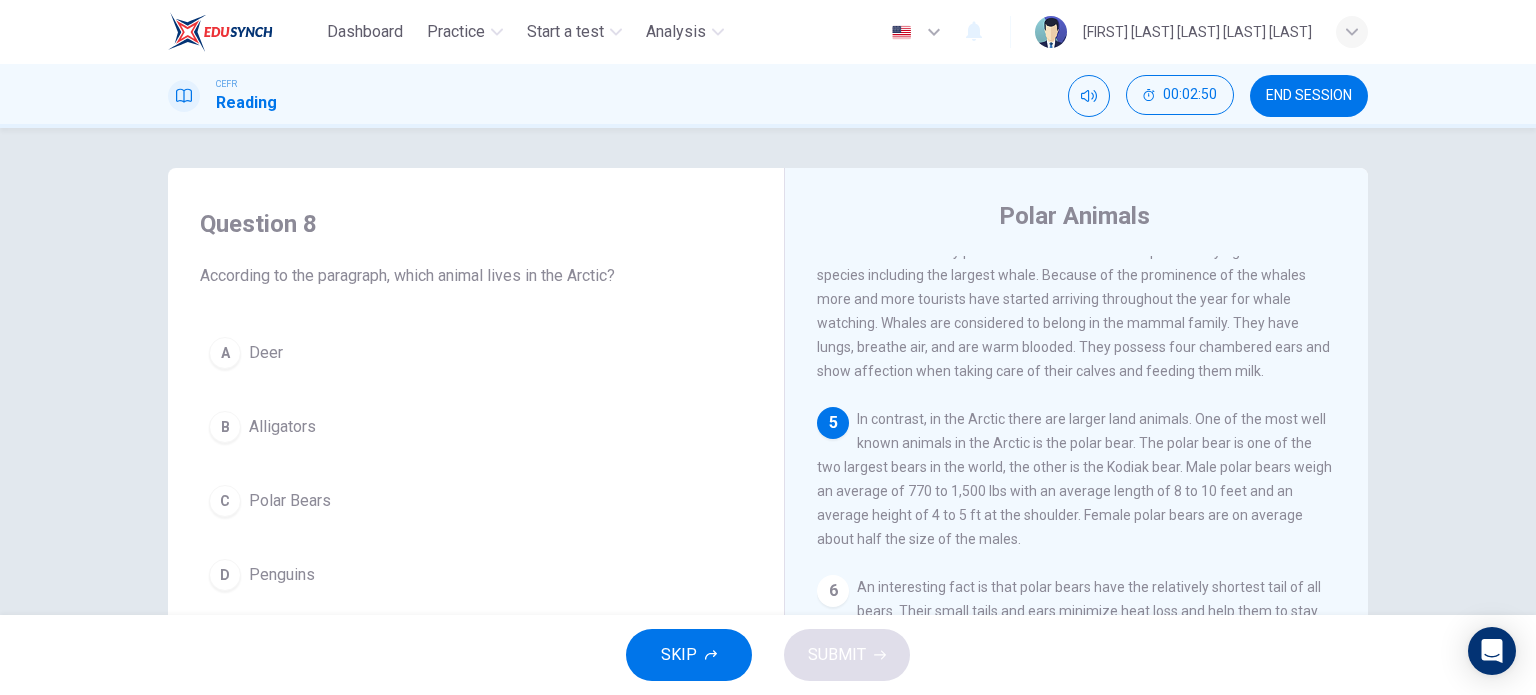 click on "Polar Bears" at bounding box center (266, 353) 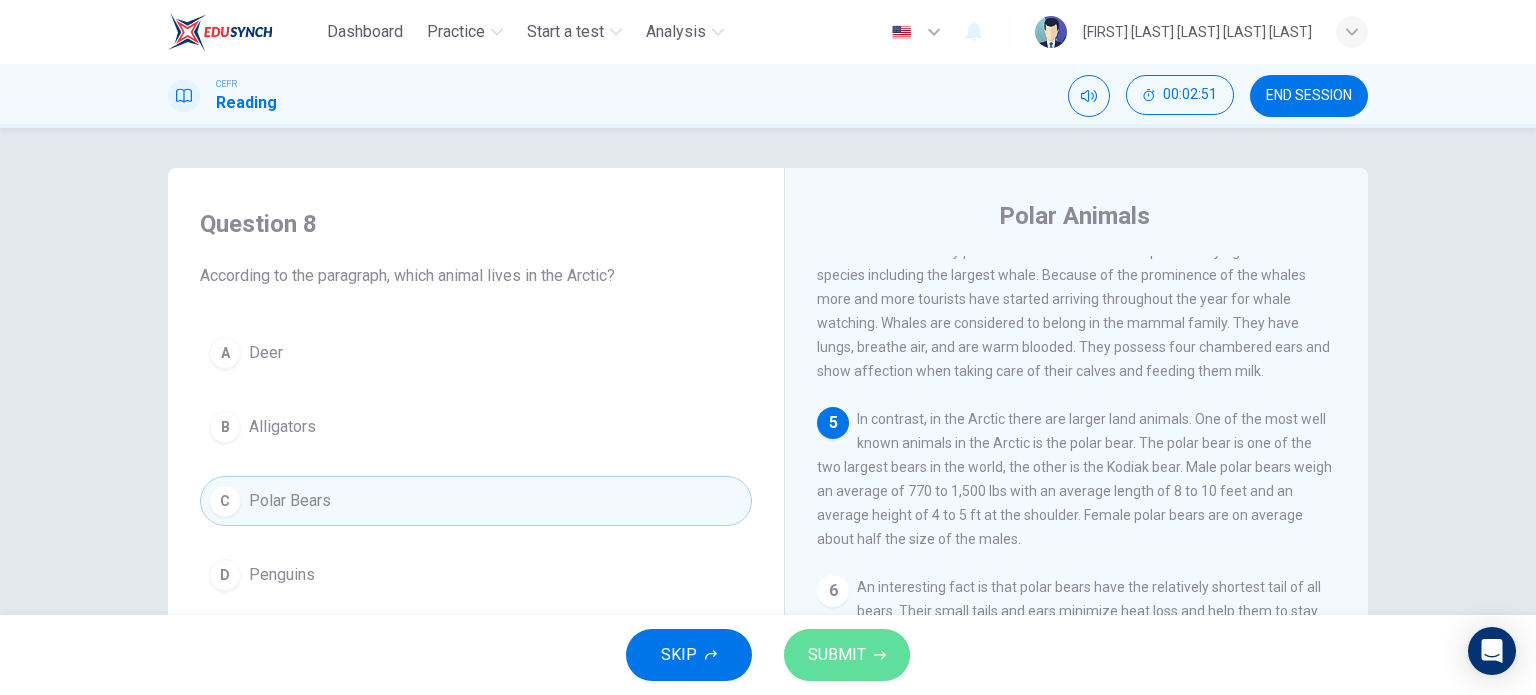 click on "SUBMIT" at bounding box center (837, 655) 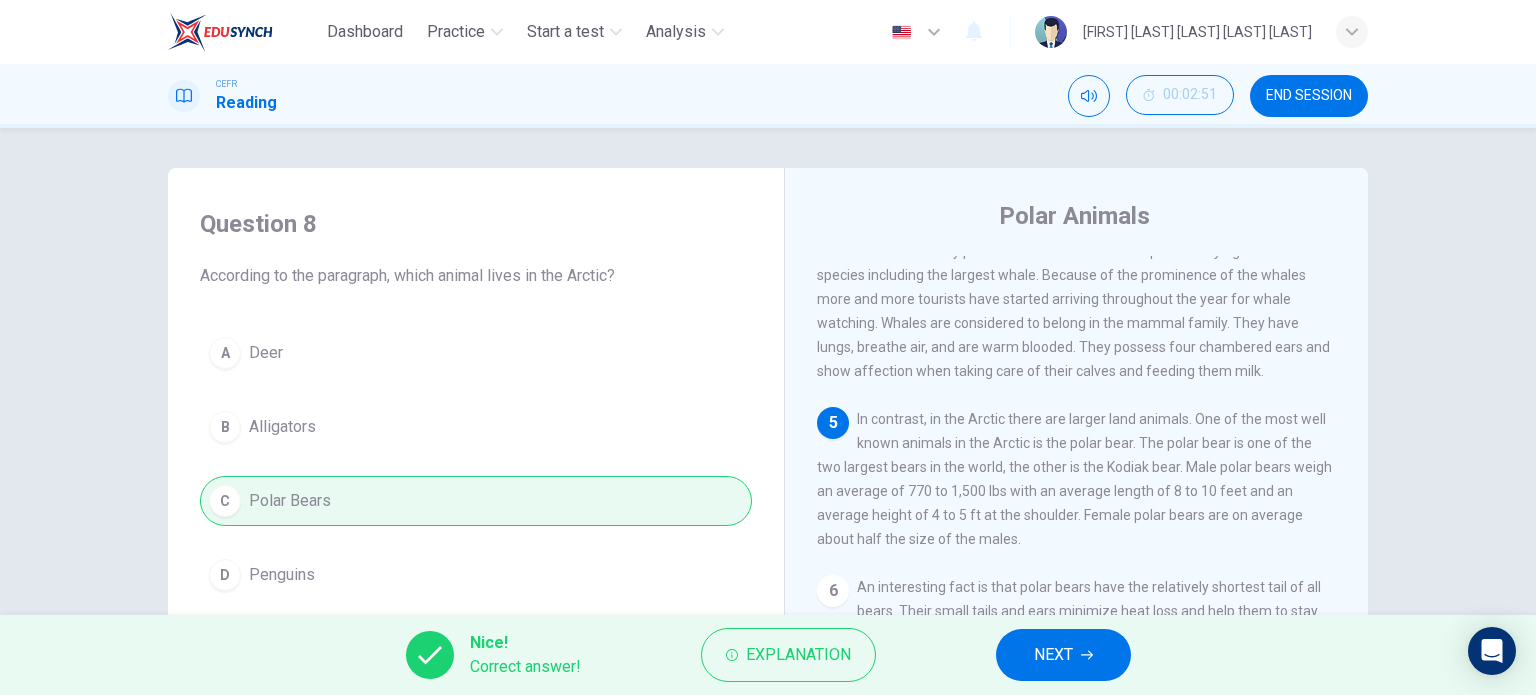 click on "NEXT" at bounding box center [1063, 655] 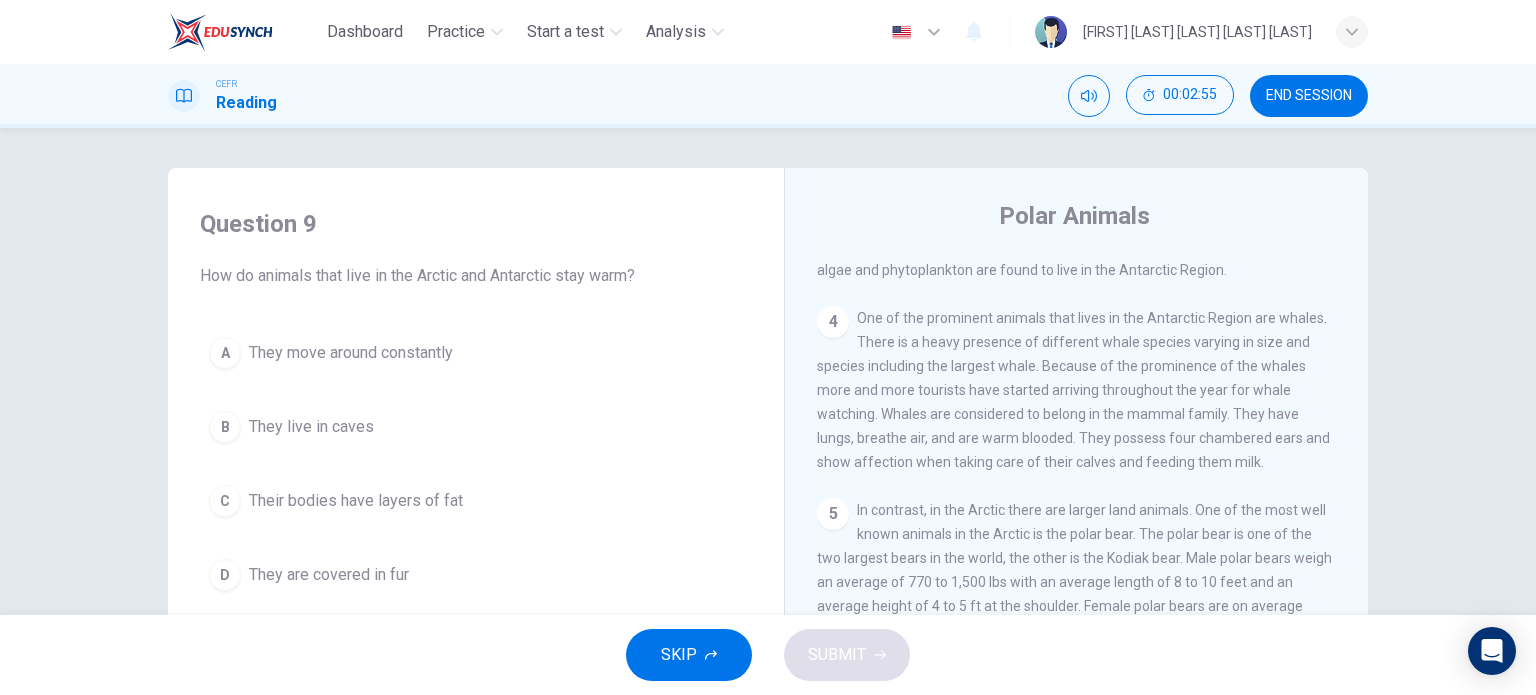 scroll, scrollTop: 578, scrollLeft: 0, axis: vertical 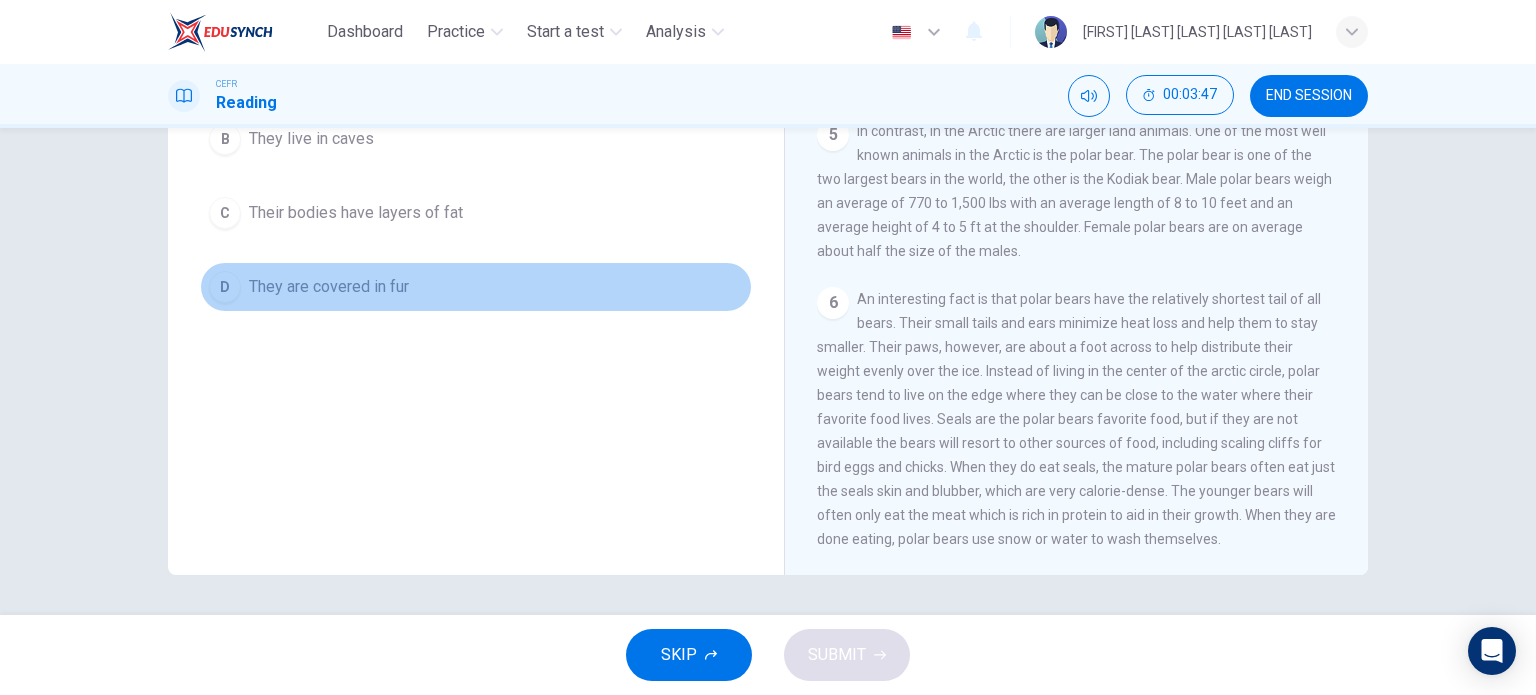 click on "They are covered in fur" at bounding box center [351, 65] 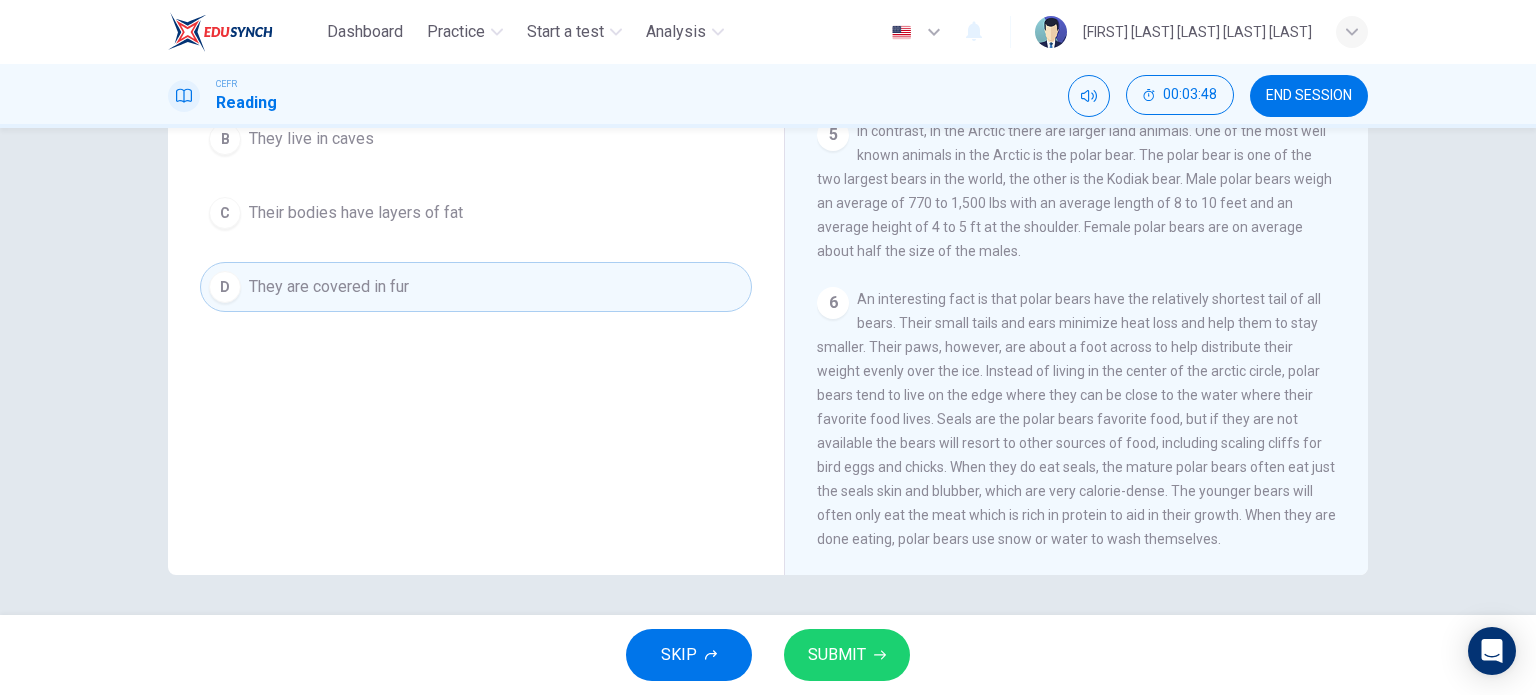 click on "SUBMIT" at bounding box center [837, 655] 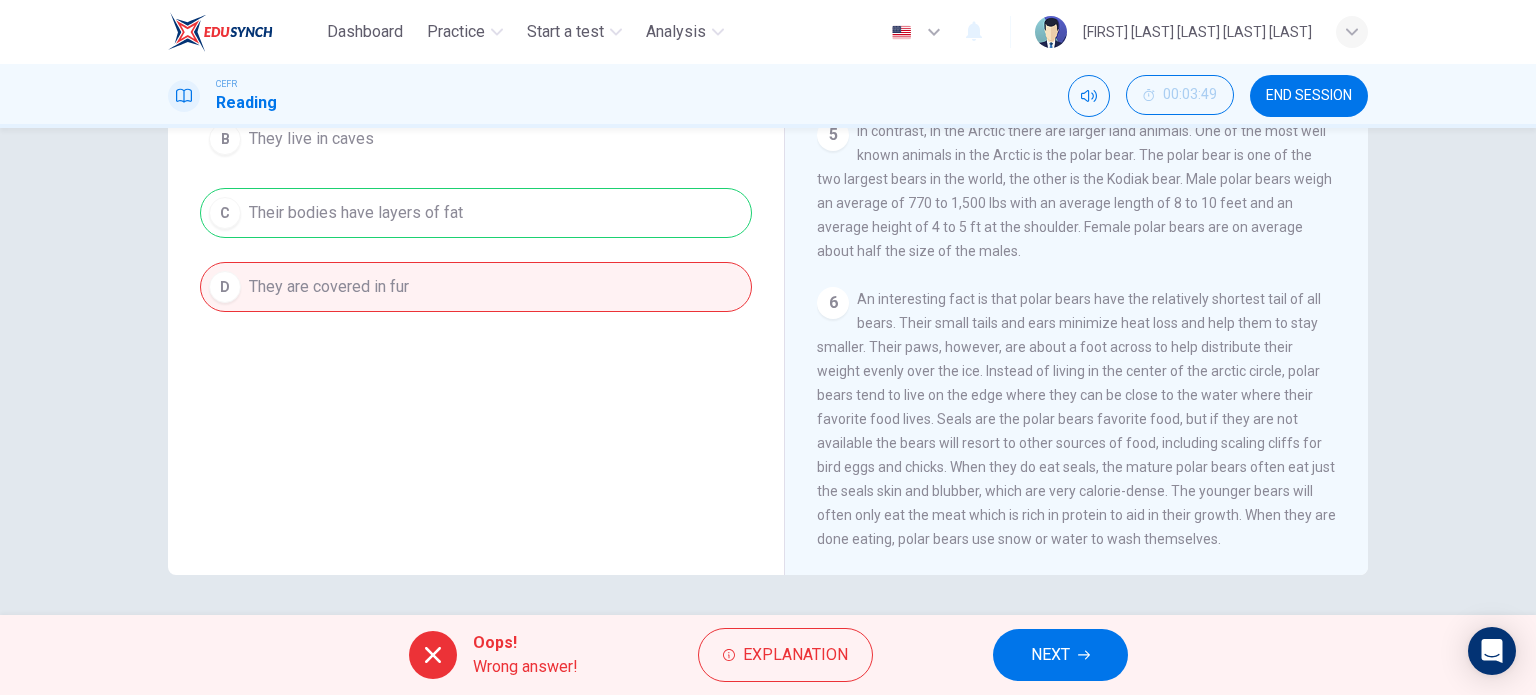 click on "NEXT" at bounding box center (1060, 655) 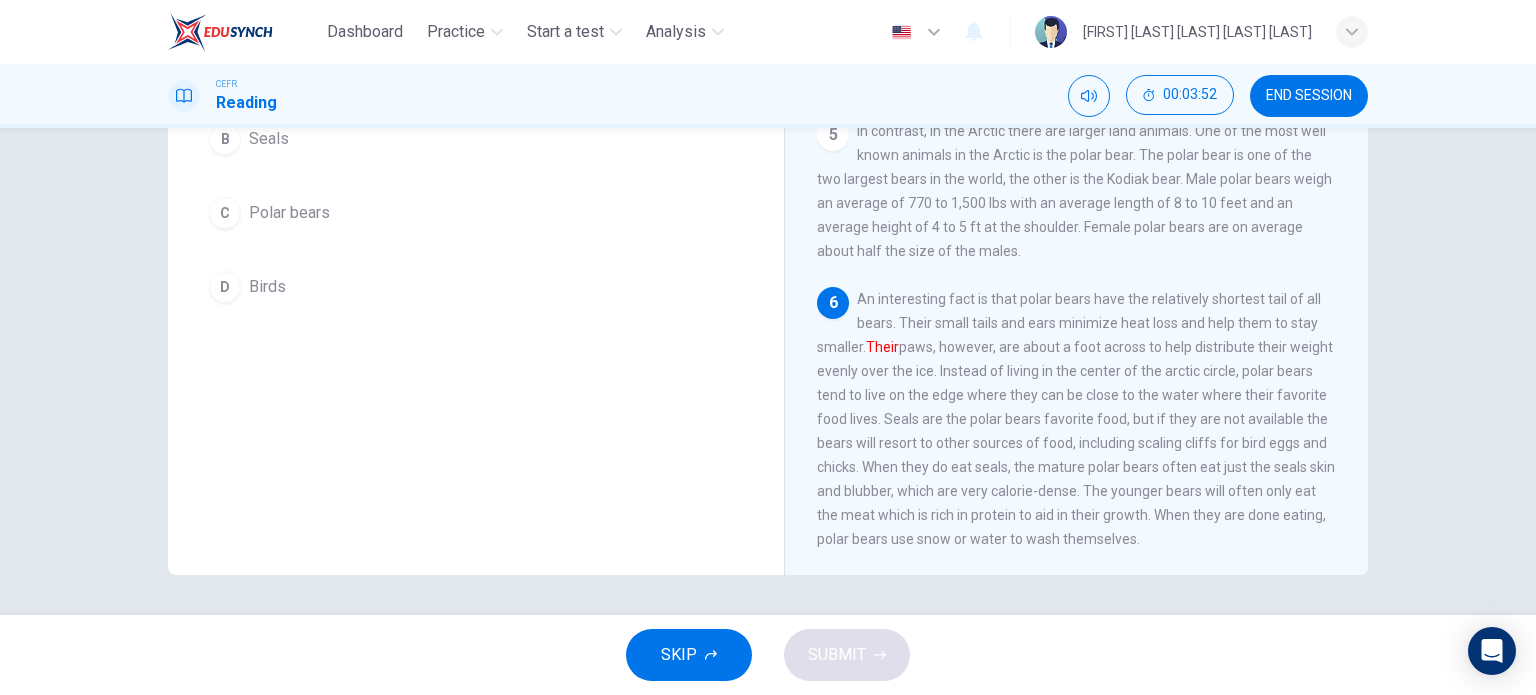 drag, startPoint x: 255, startPoint y: 207, endPoint x: 272, endPoint y: 215, distance: 18.788294 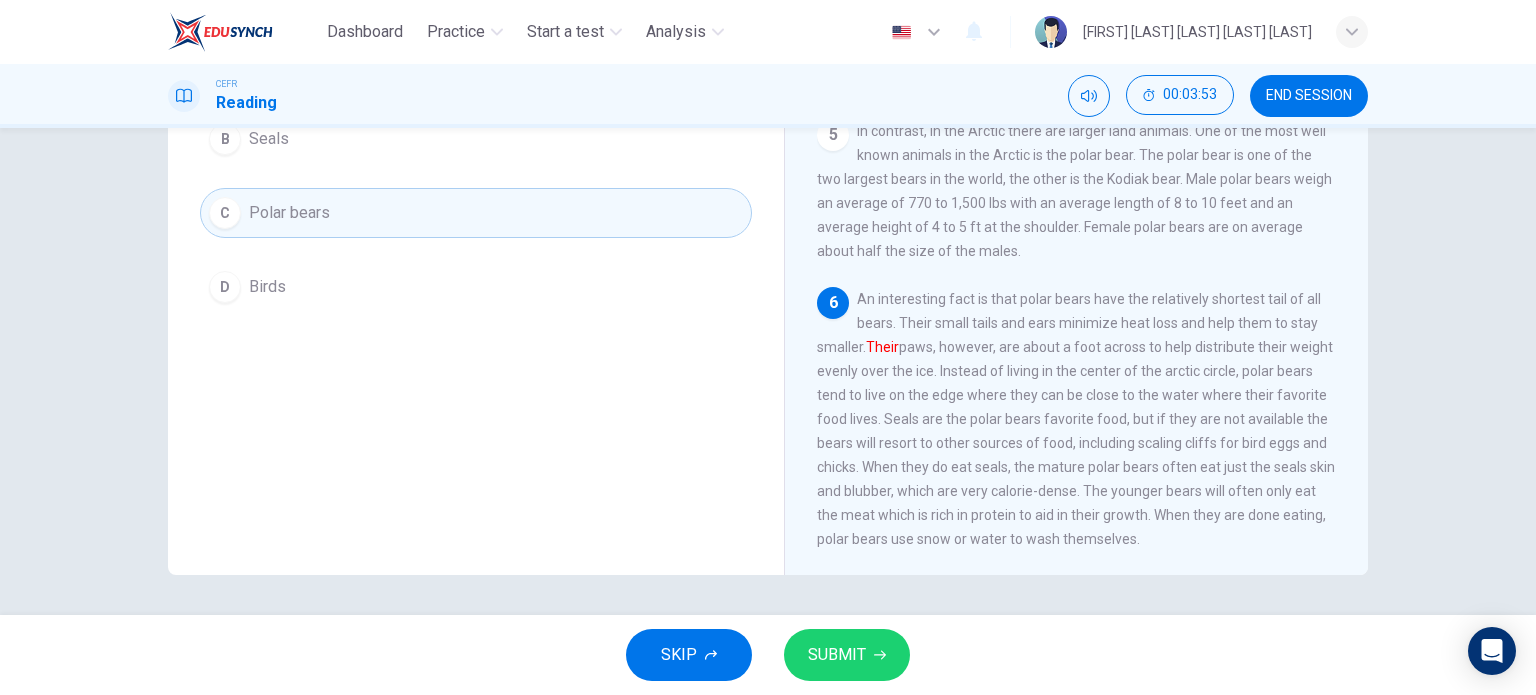 click on "SUBMIT" at bounding box center [847, 655] 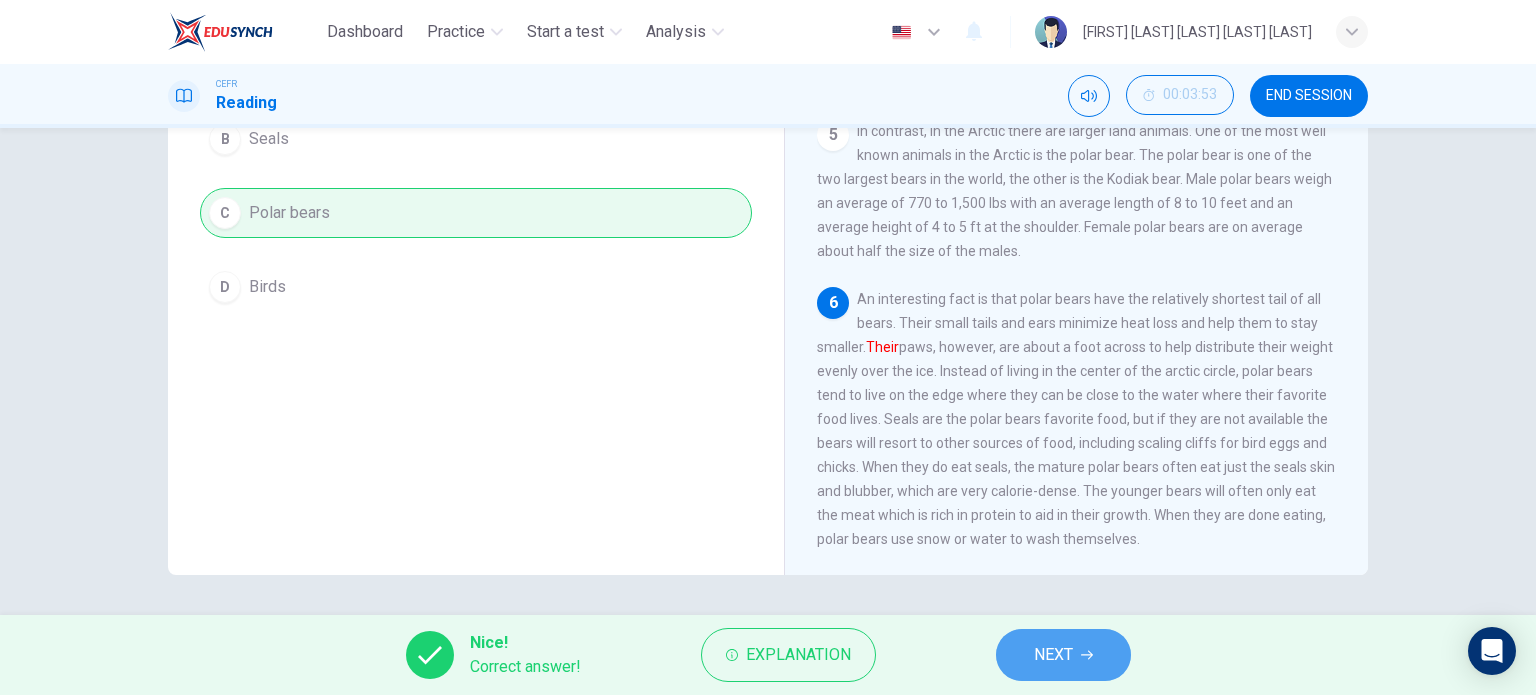 click on "NEXT" at bounding box center (1053, 655) 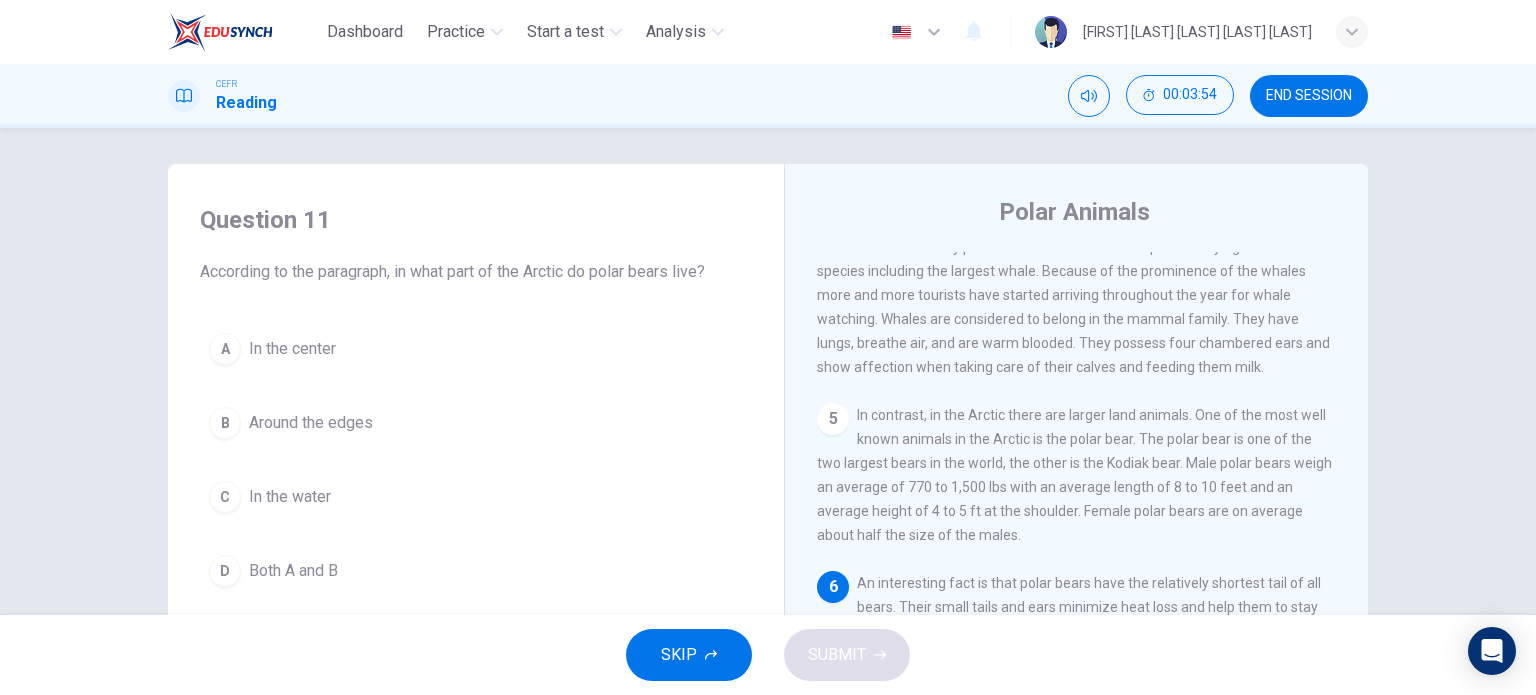 scroll, scrollTop: 0, scrollLeft: 0, axis: both 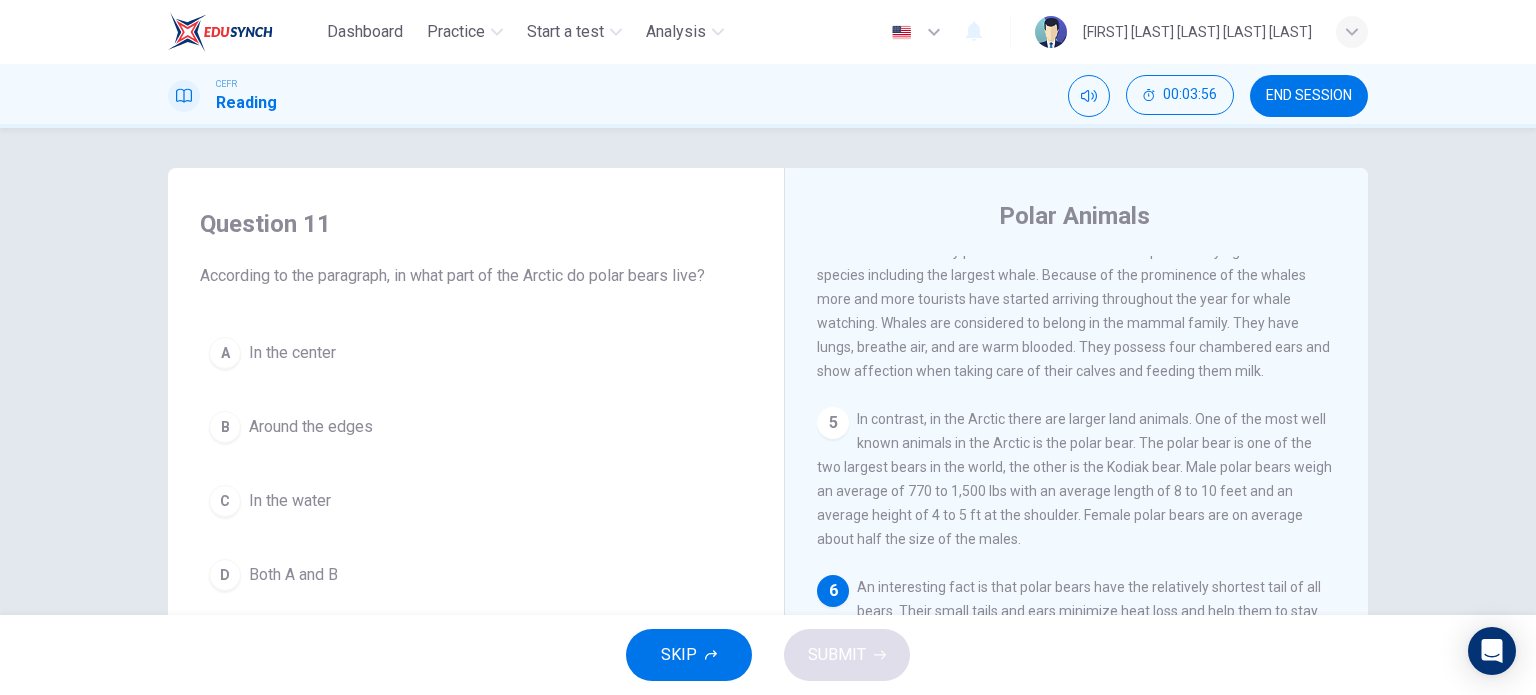 click on "Around the edges" at bounding box center [292, 353] 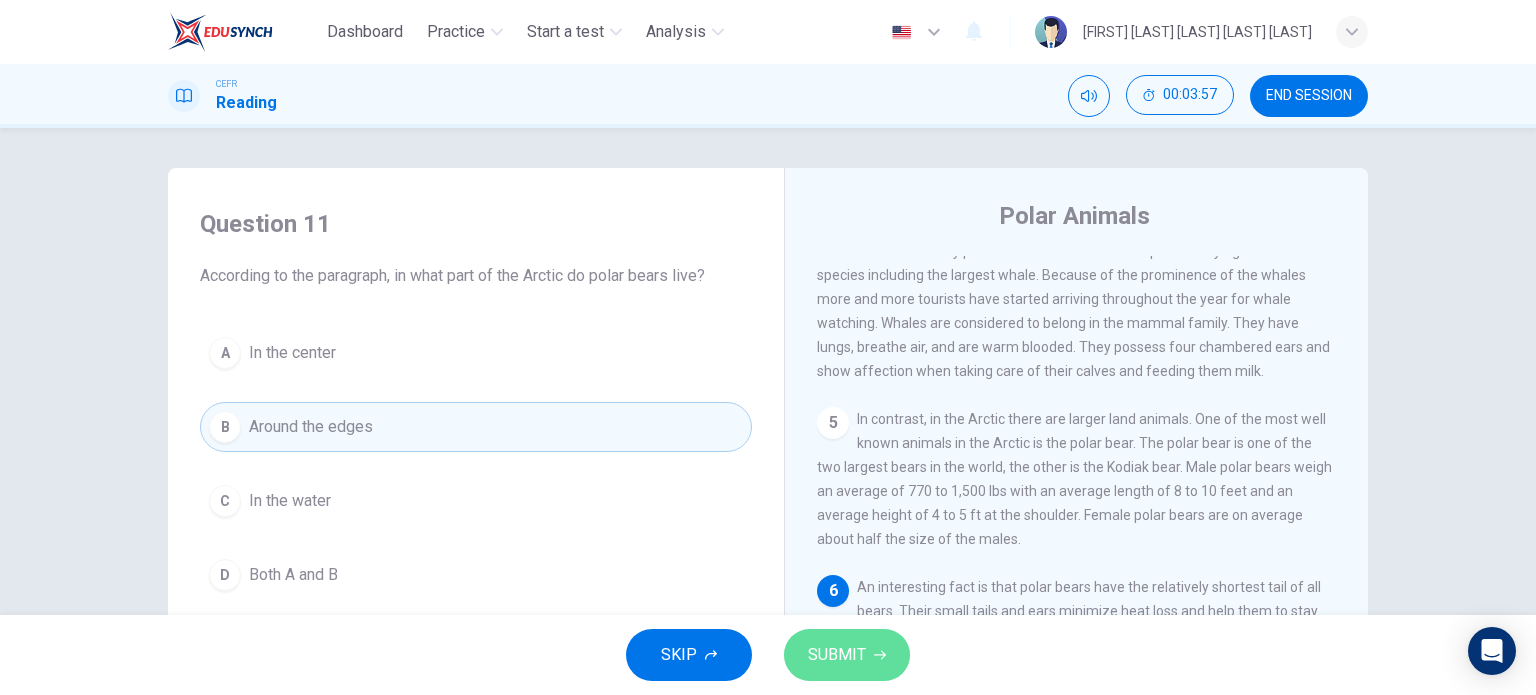 click on "SUBMIT" at bounding box center (847, 655) 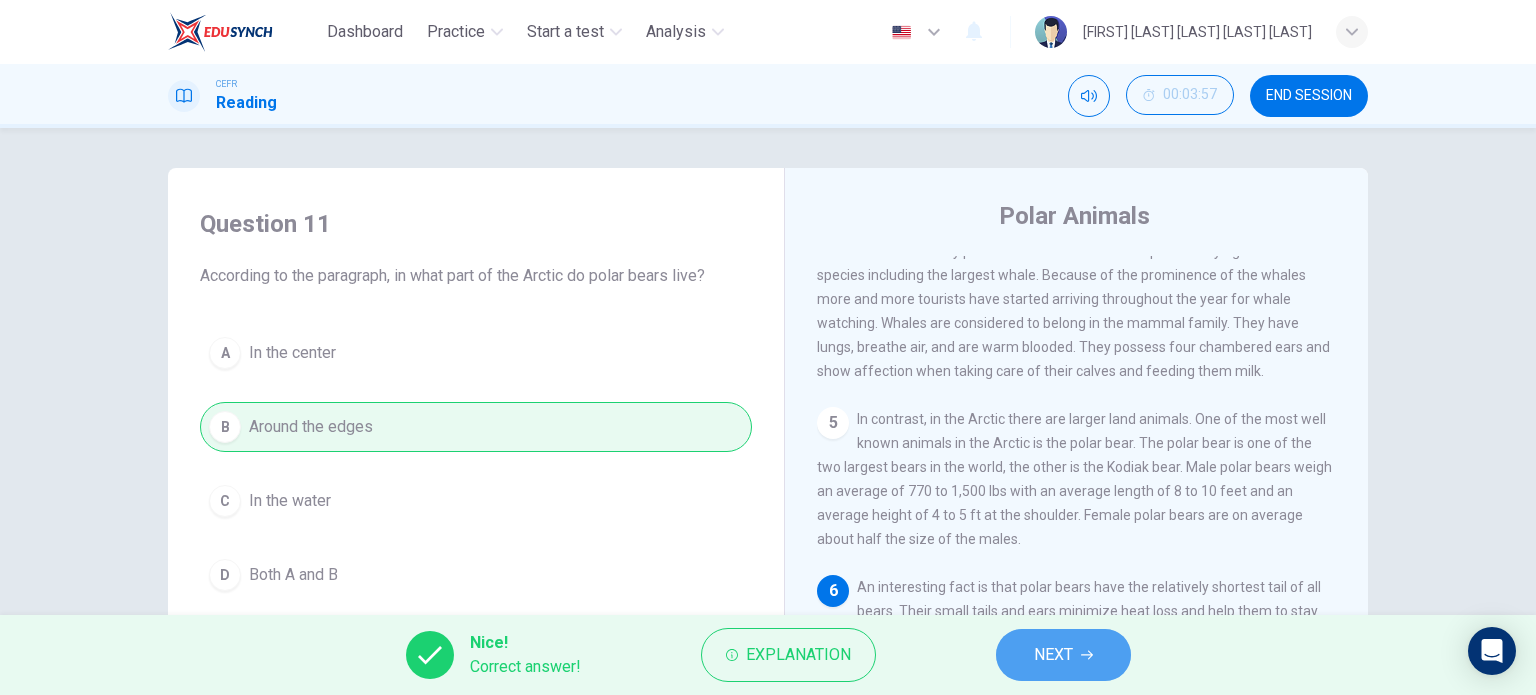 click on "NEXT" at bounding box center [1053, 655] 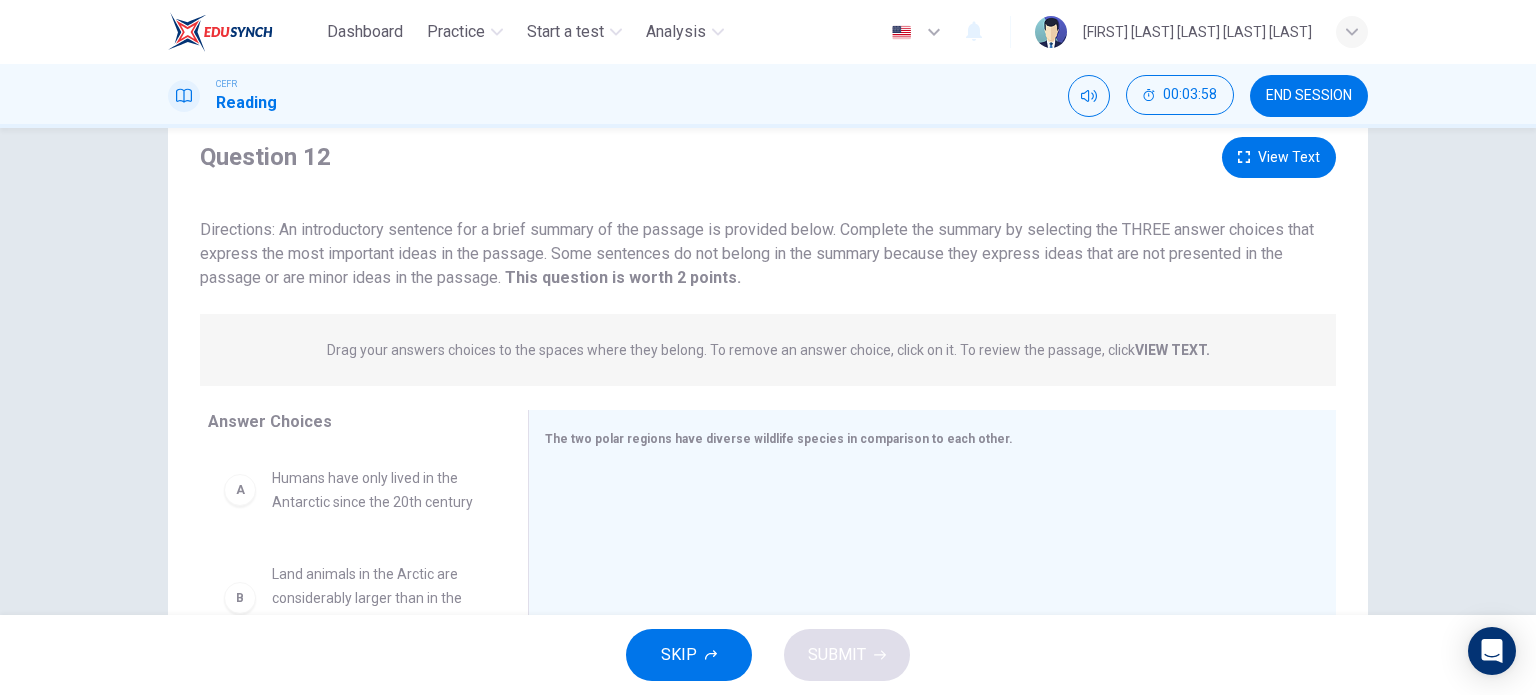 scroll, scrollTop: 100, scrollLeft: 0, axis: vertical 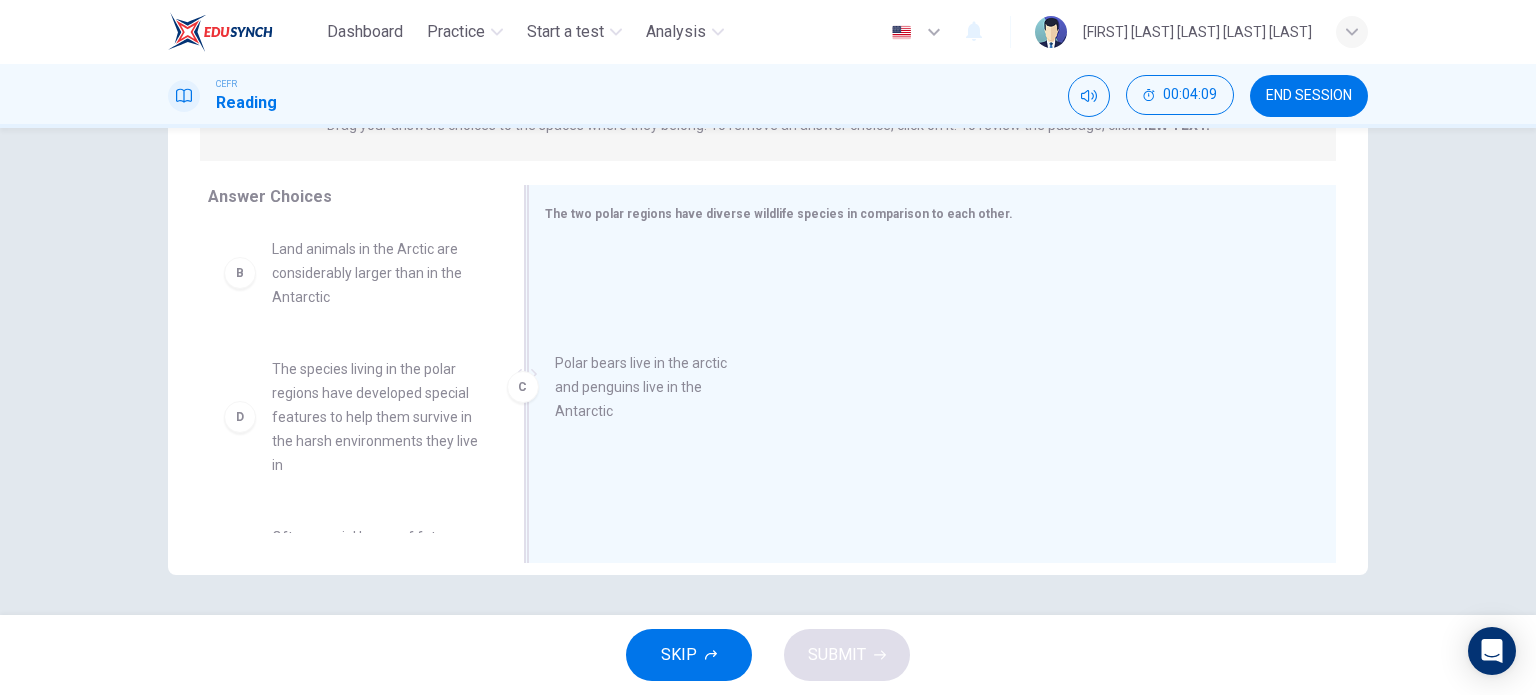 drag, startPoint x: 327, startPoint y: 391, endPoint x: 686, endPoint y: 376, distance: 359.31323 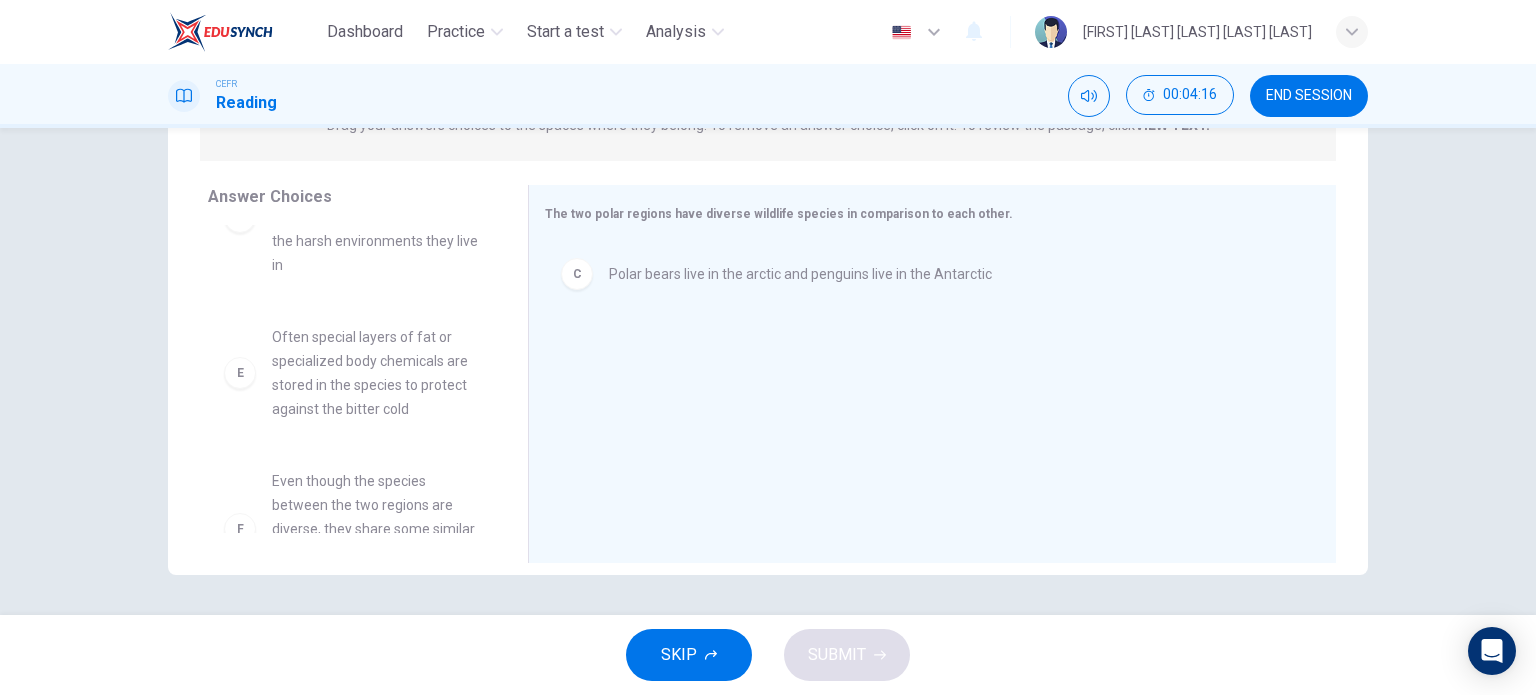 scroll, scrollTop: 372, scrollLeft: 0, axis: vertical 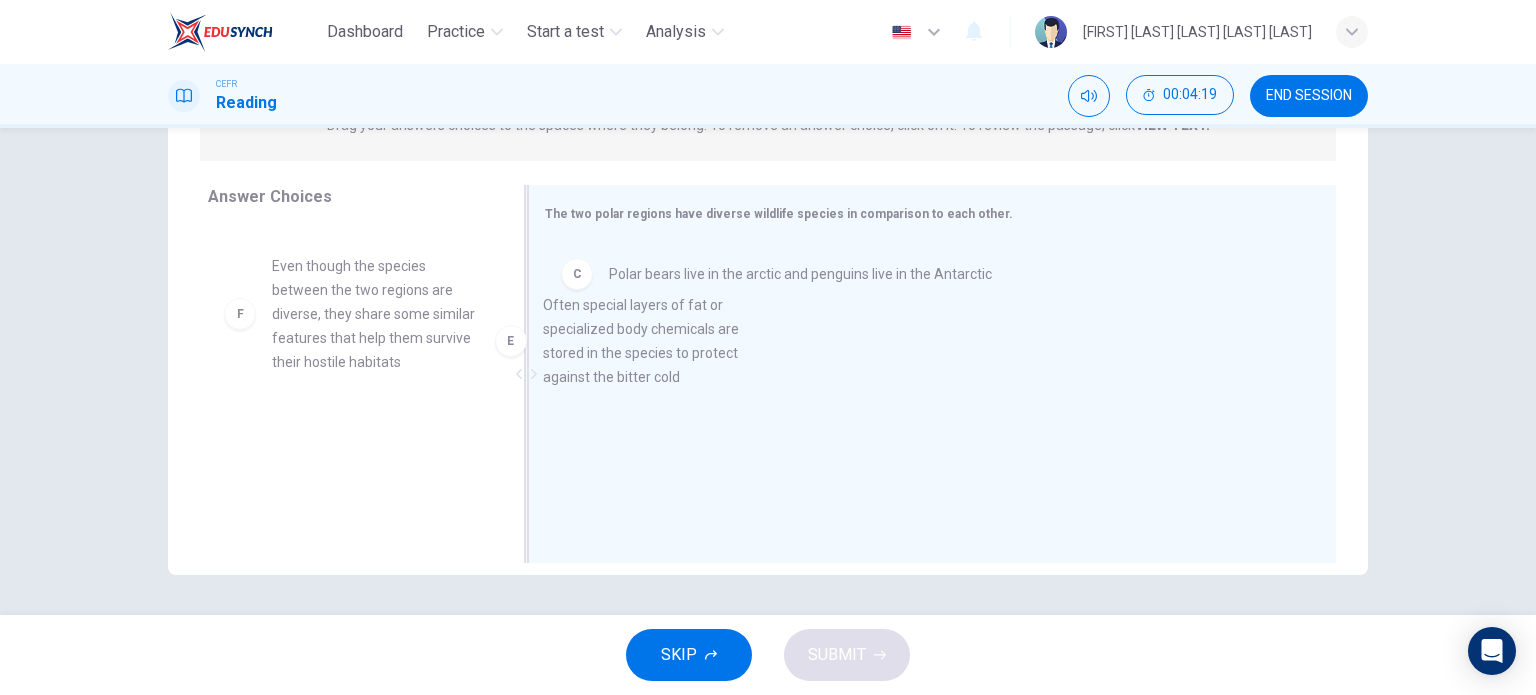 drag, startPoint x: 379, startPoint y: 343, endPoint x: 679, endPoint y: 385, distance: 302.92572 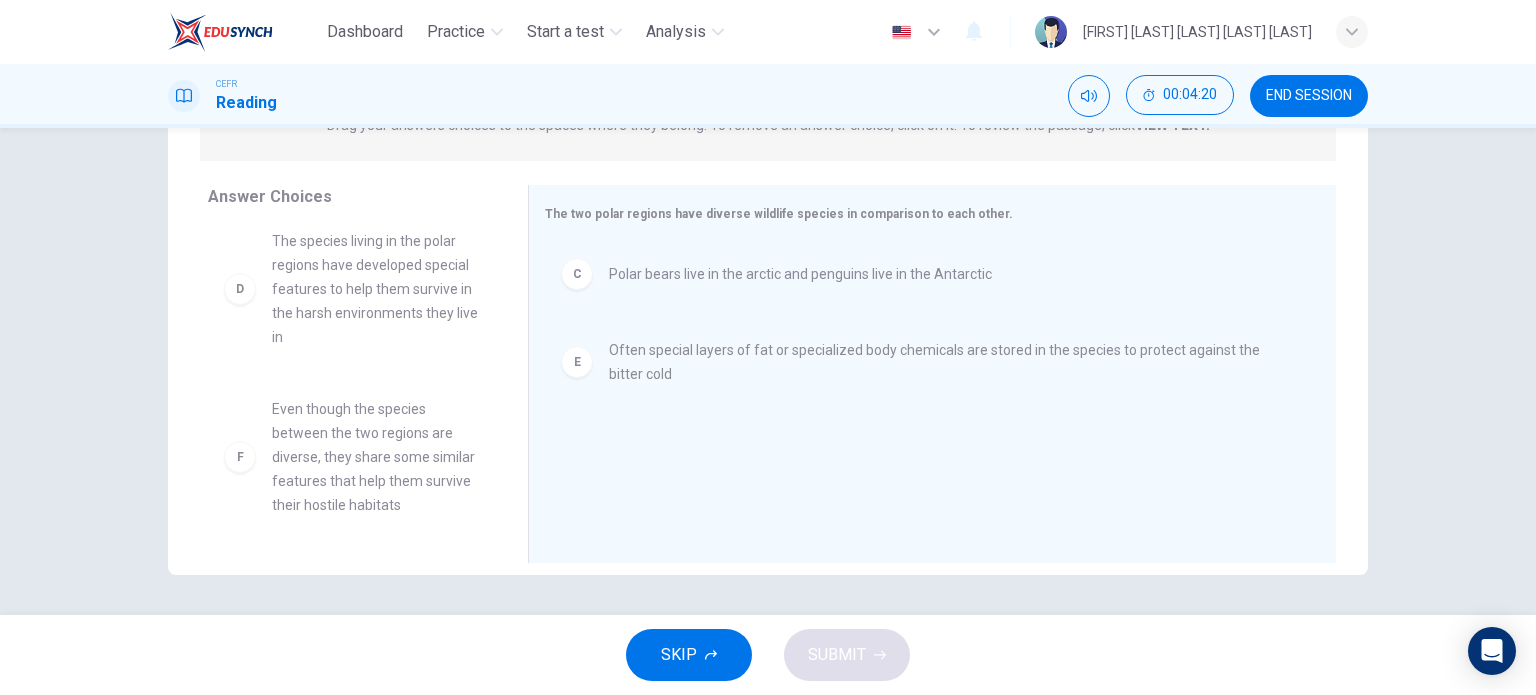 scroll, scrollTop: 228, scrollLeft: 0, axis: vertical 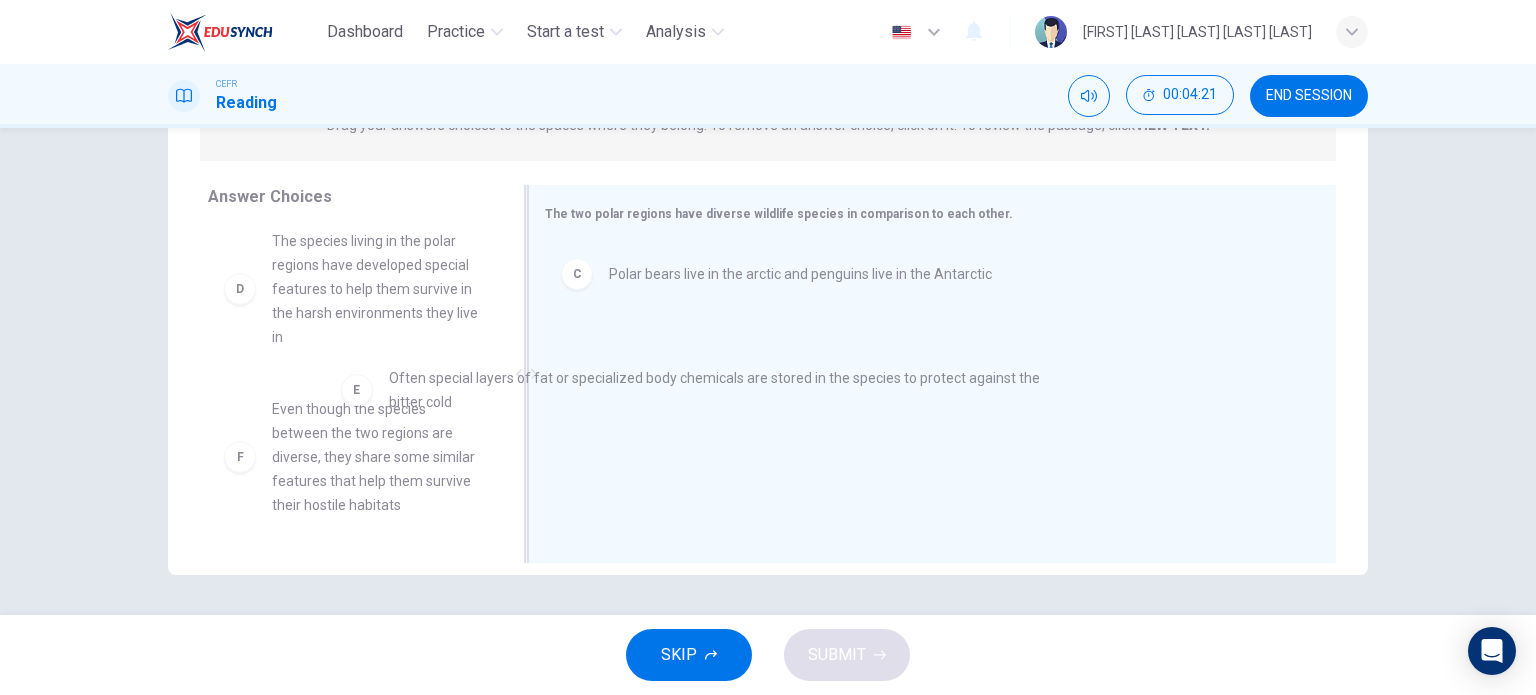 drag, startPoint x: 627, startPoint y: 365, endPoint x: 300, endPoint y: 395, distance: 328.37326 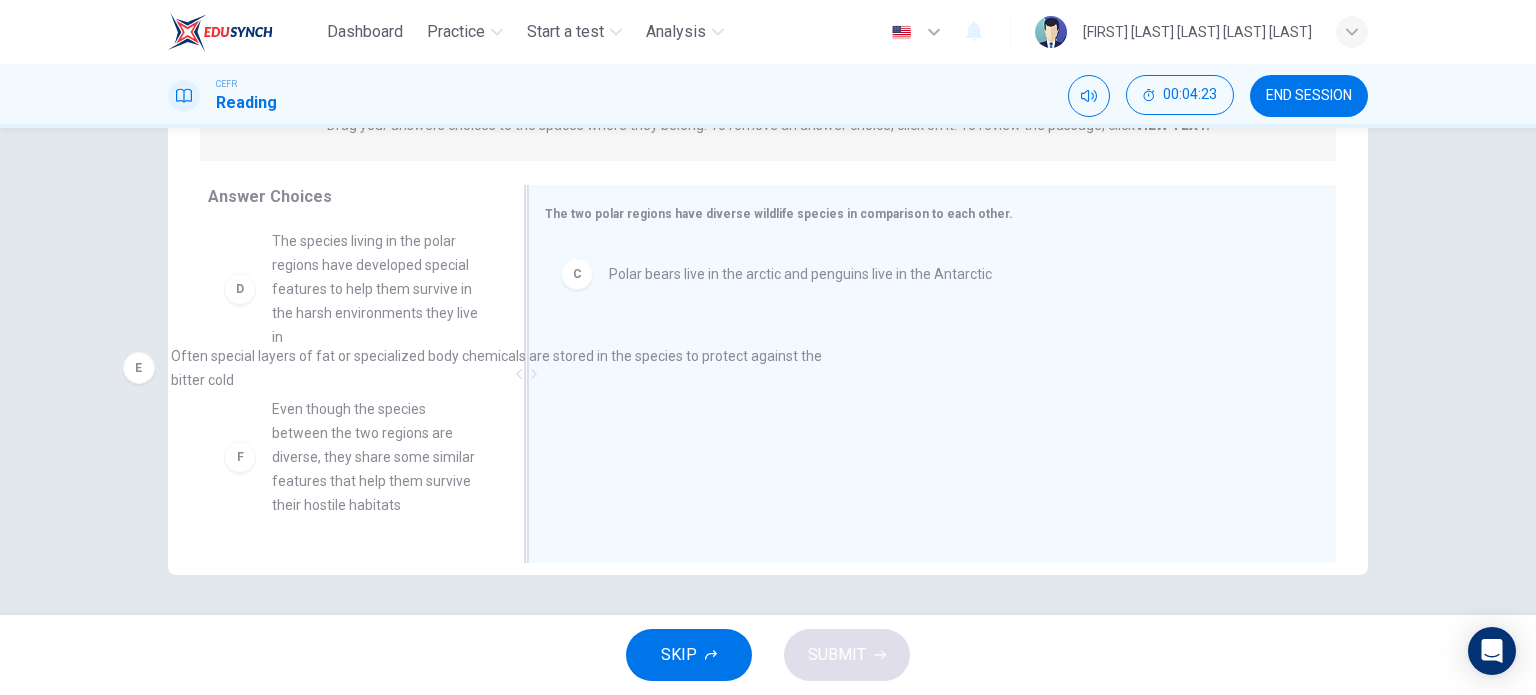 drag, startPoint x: 660, startPoint y: 359, endPoint x: 128, endPoint y: 368, distance: 532.0761 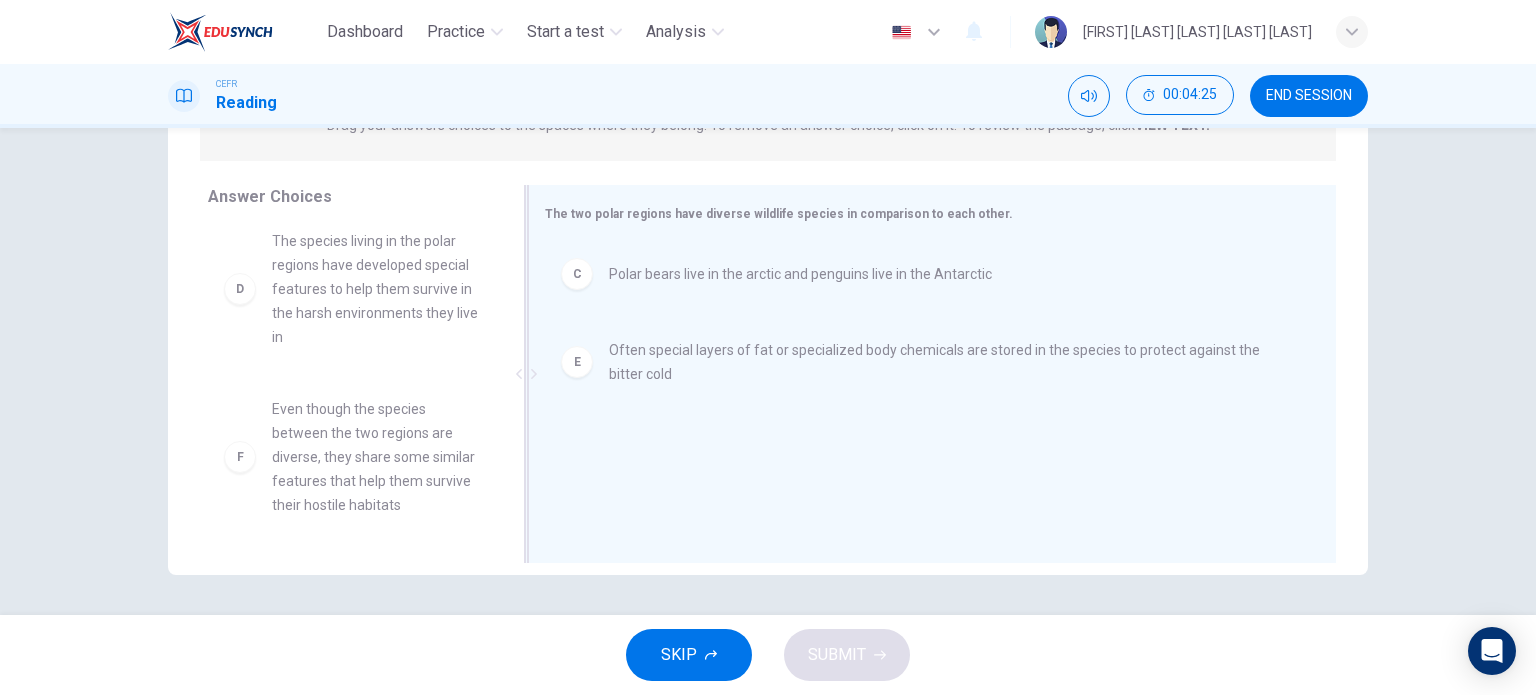 scroll, scrollTop: 128, scrollLeft: 0, axis: vertical 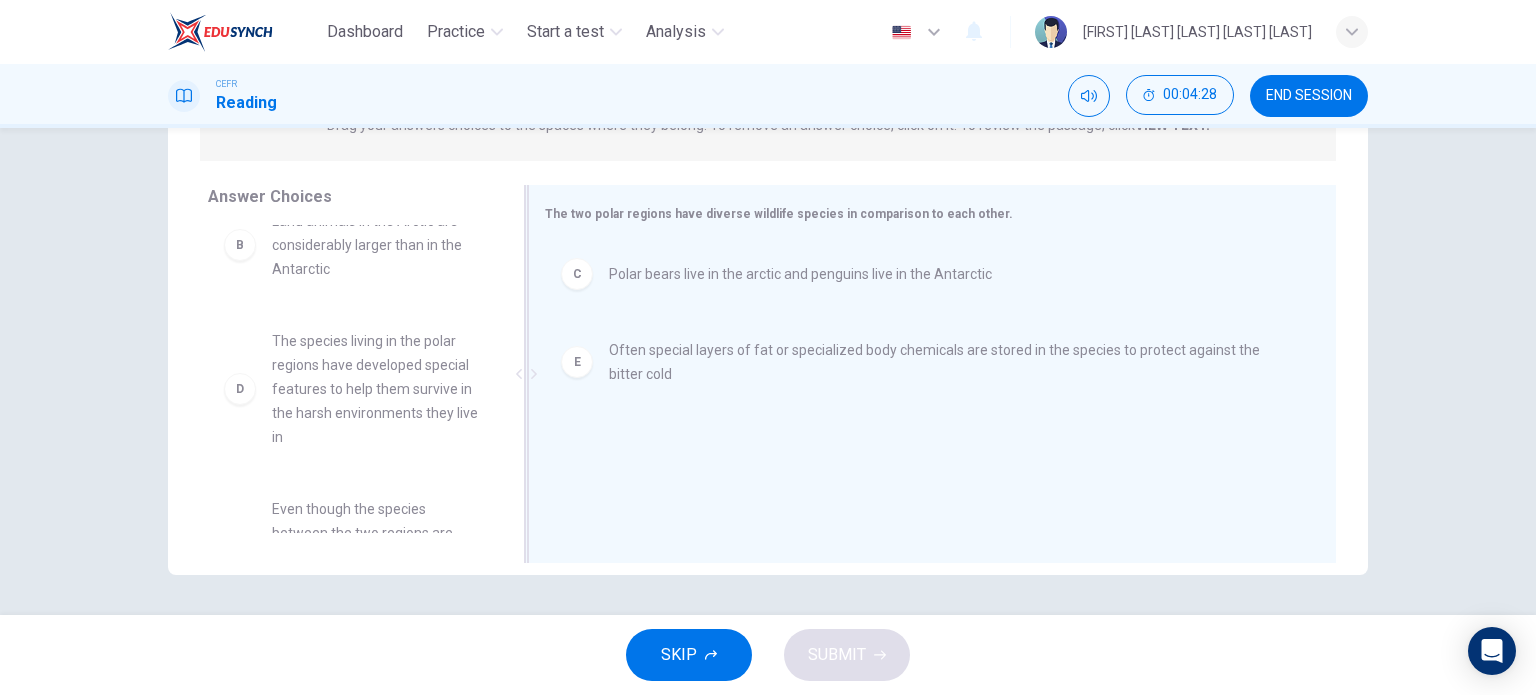 click on "The species living in the polar regions have developed special features to help them survive in the harsh environments they live in" at bounding box center [376, 137] 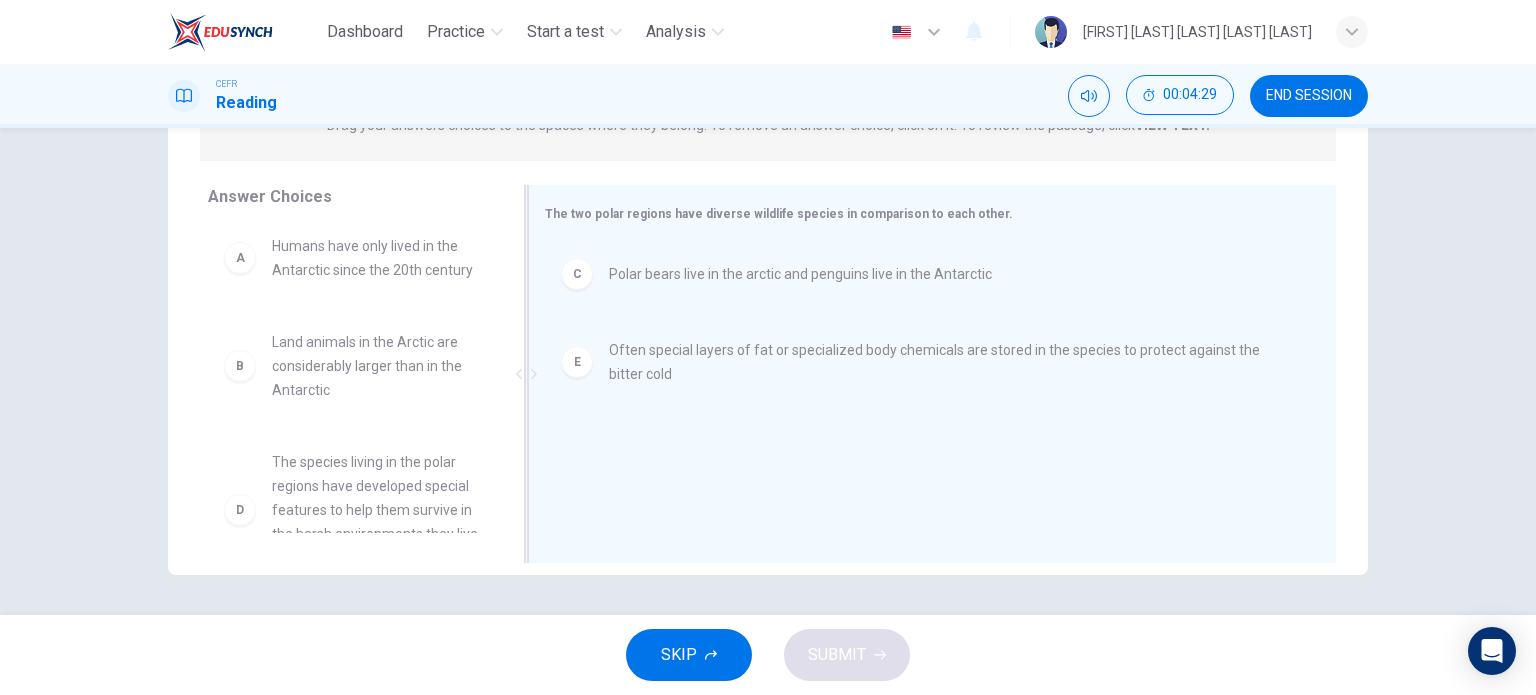 scroll, scrollTop: 0, scrollLeft: 0, axis: both 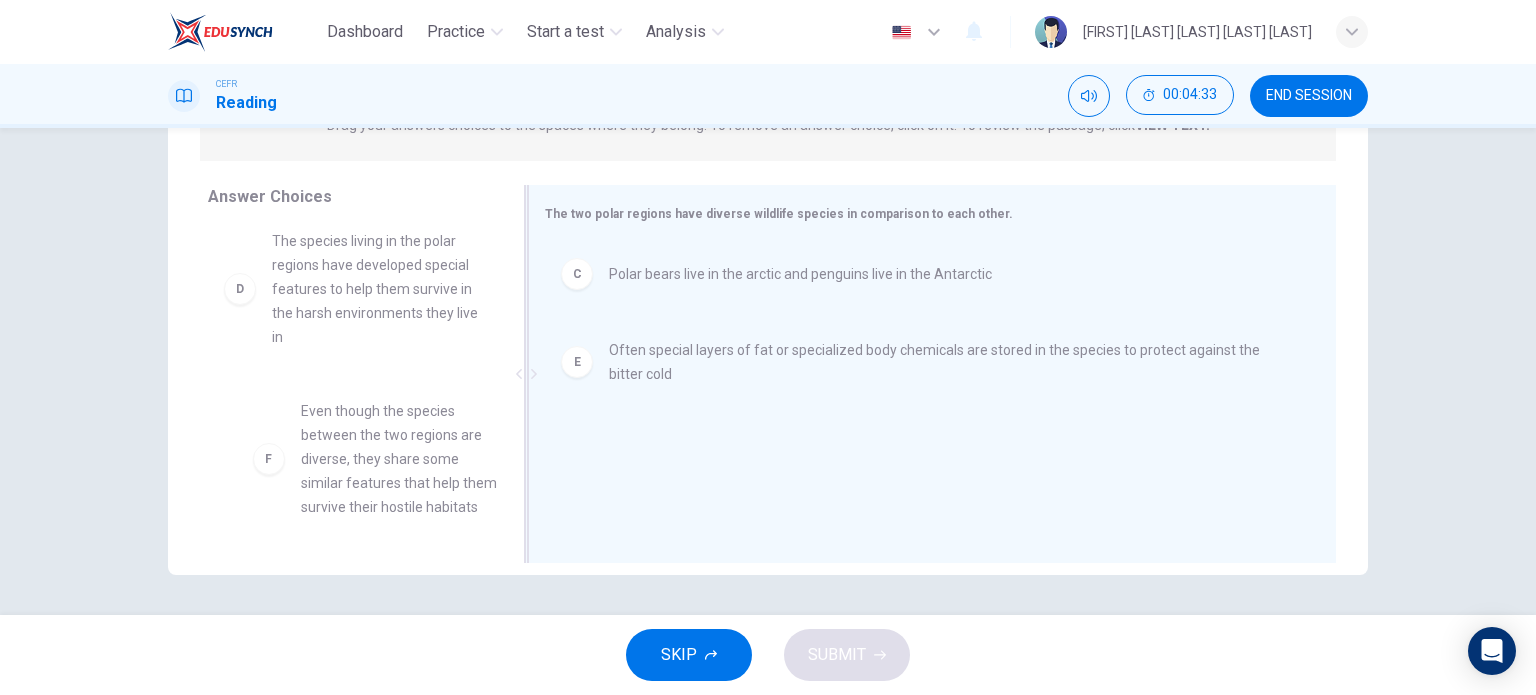 drag, startPoint x: 406, startPoint y: 477, endPoint x: 728, endPoint y: 477, distance: 322 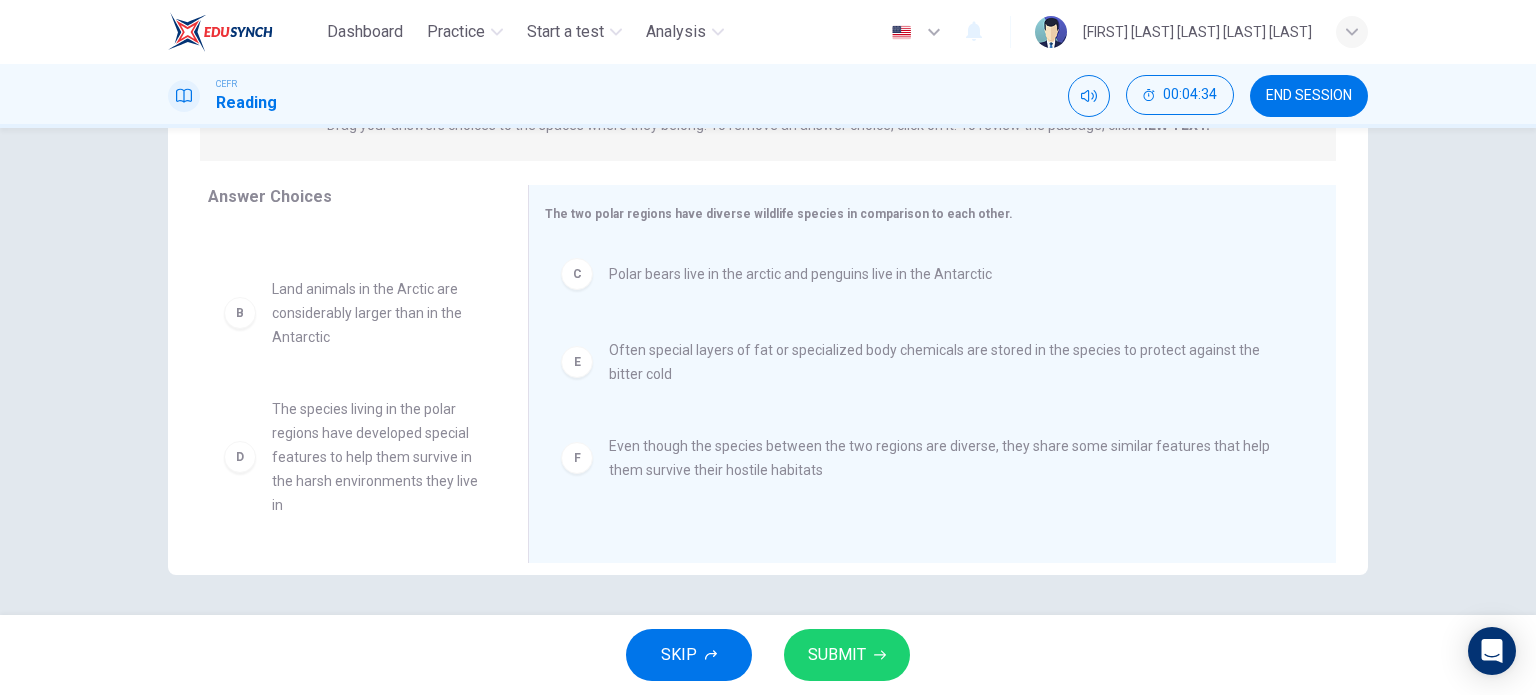 scroll, scrollTop: 0, scrollLeft: 0, axis: both 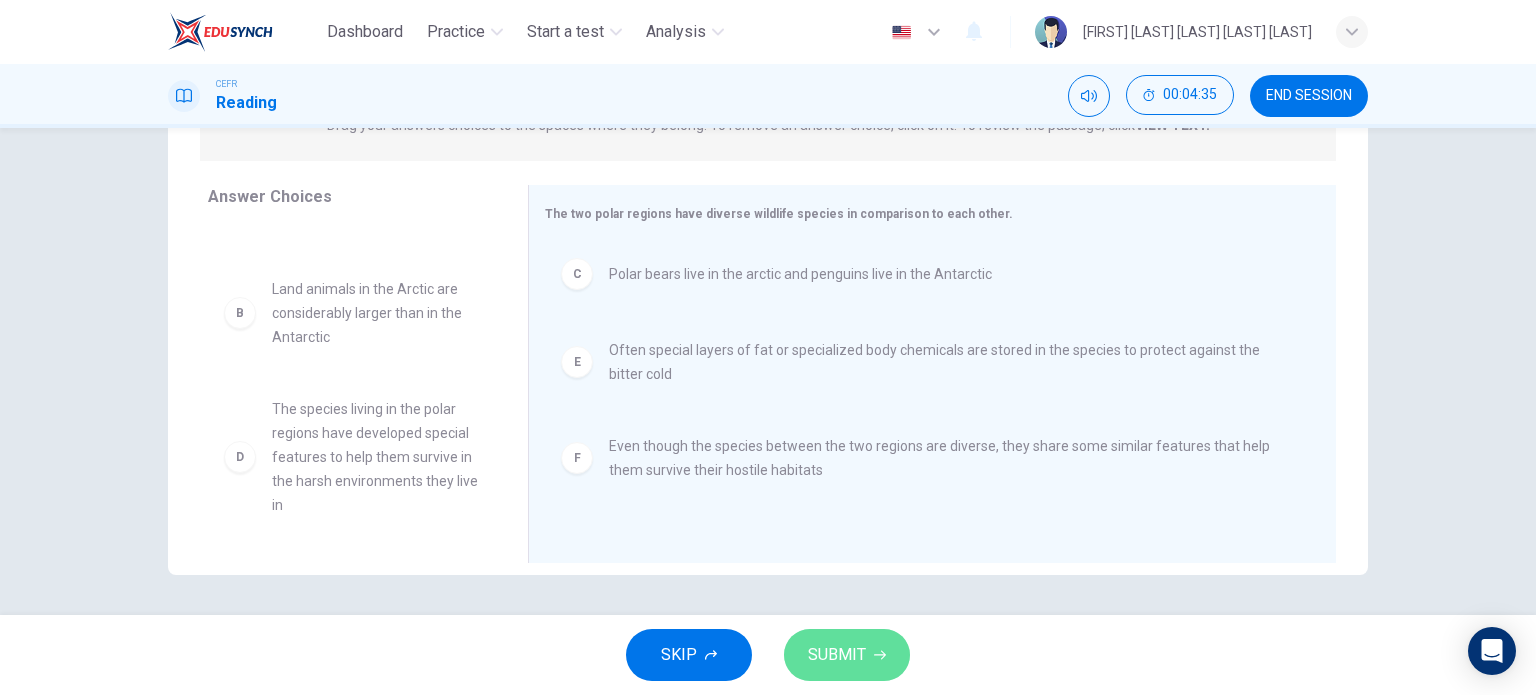 click on "SUBMIT" at bounding box center (847, 655) 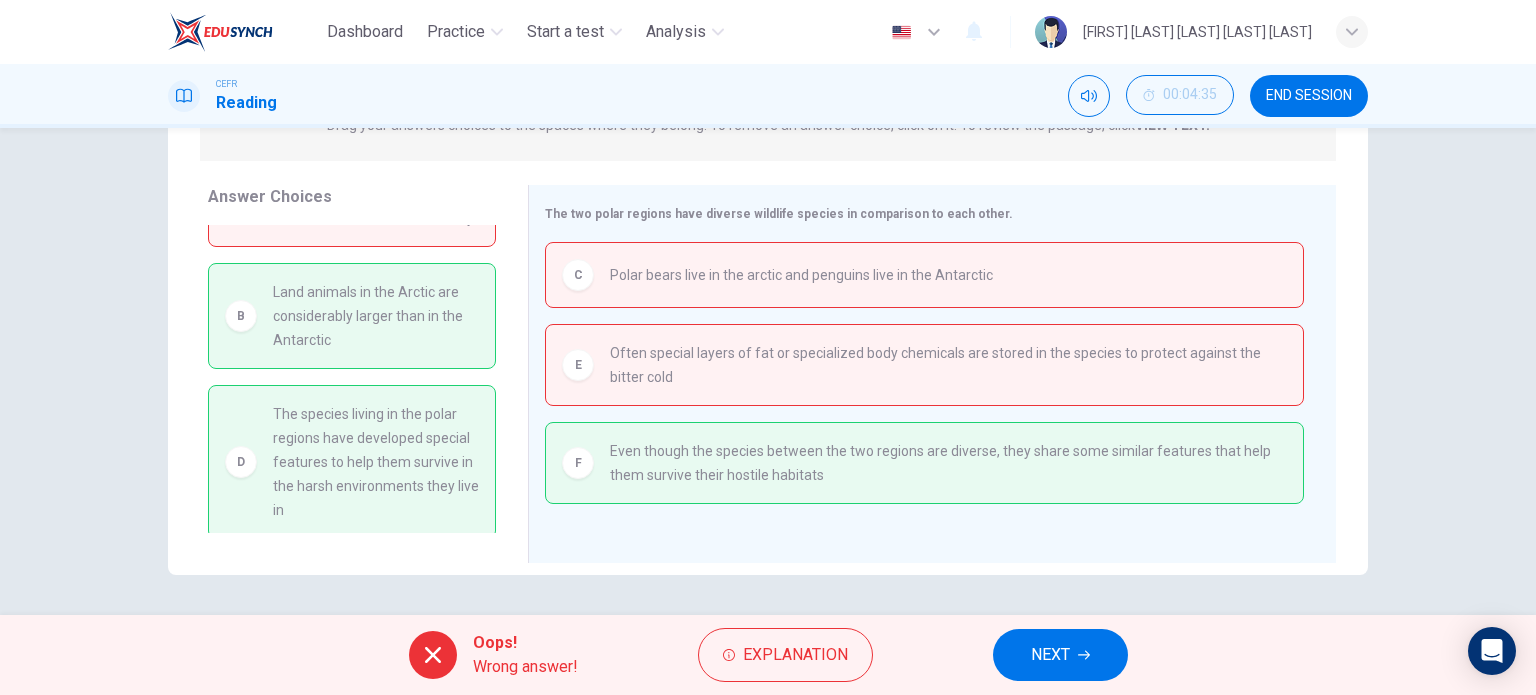 scroll, scrollTop: 88, scrollLeft: 0, axis: vertical 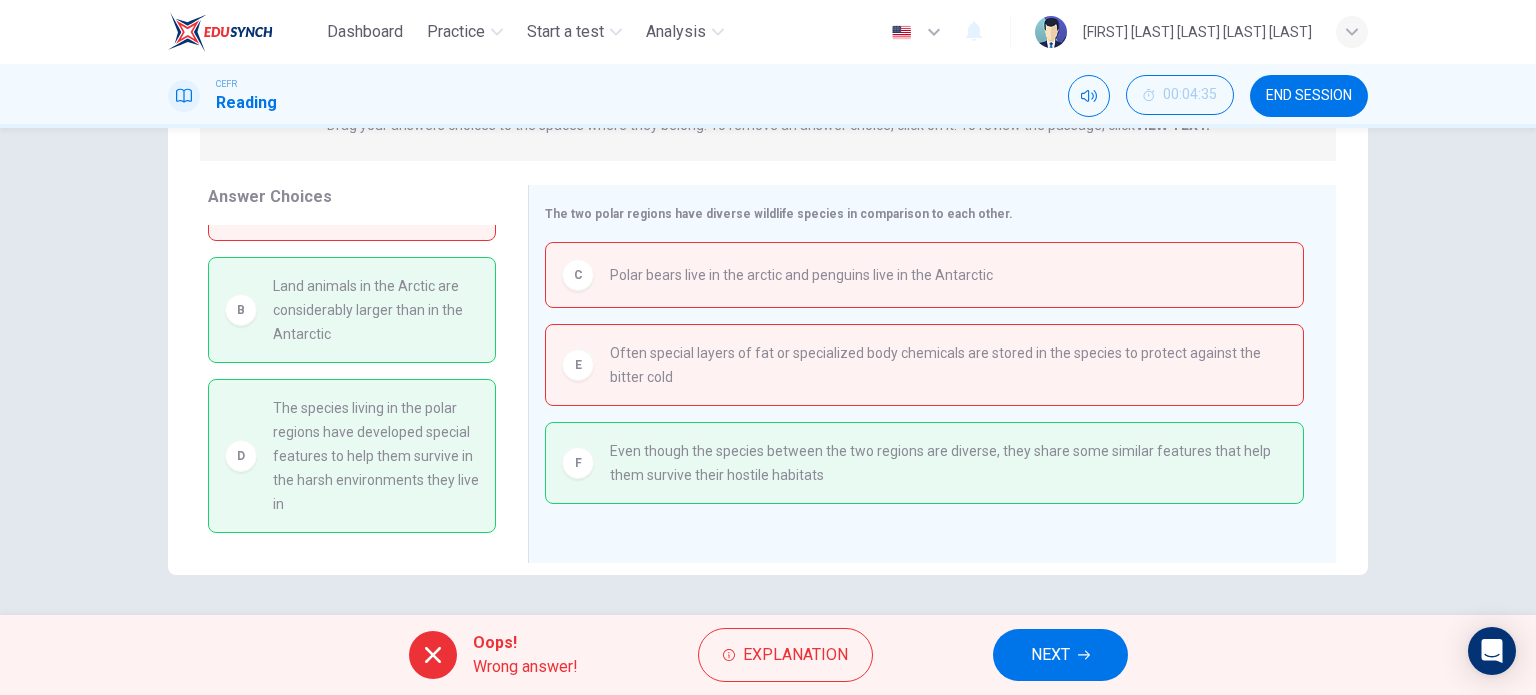 click on "NEXT" at bounding box center (1050, 655) 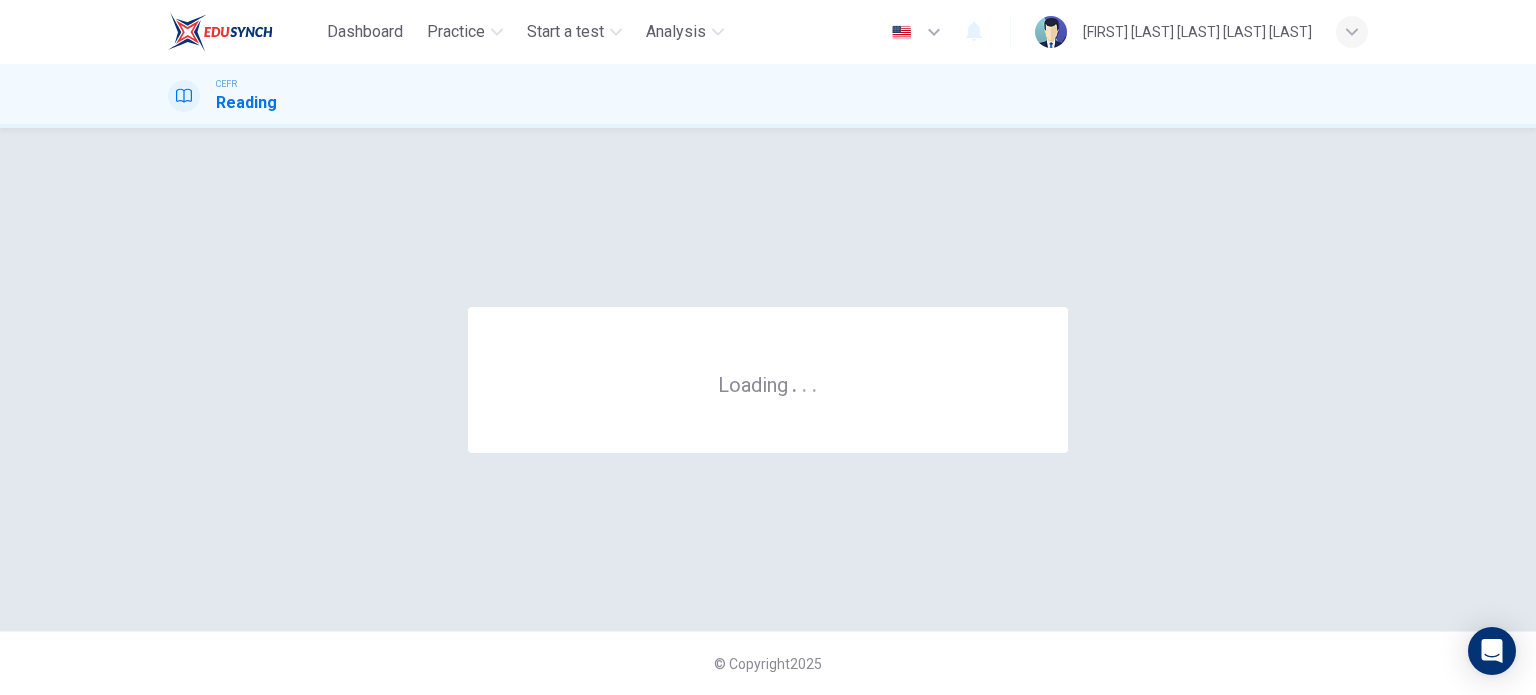 scroll, scrollTop: 0, scrollLeft: 0, axis: both 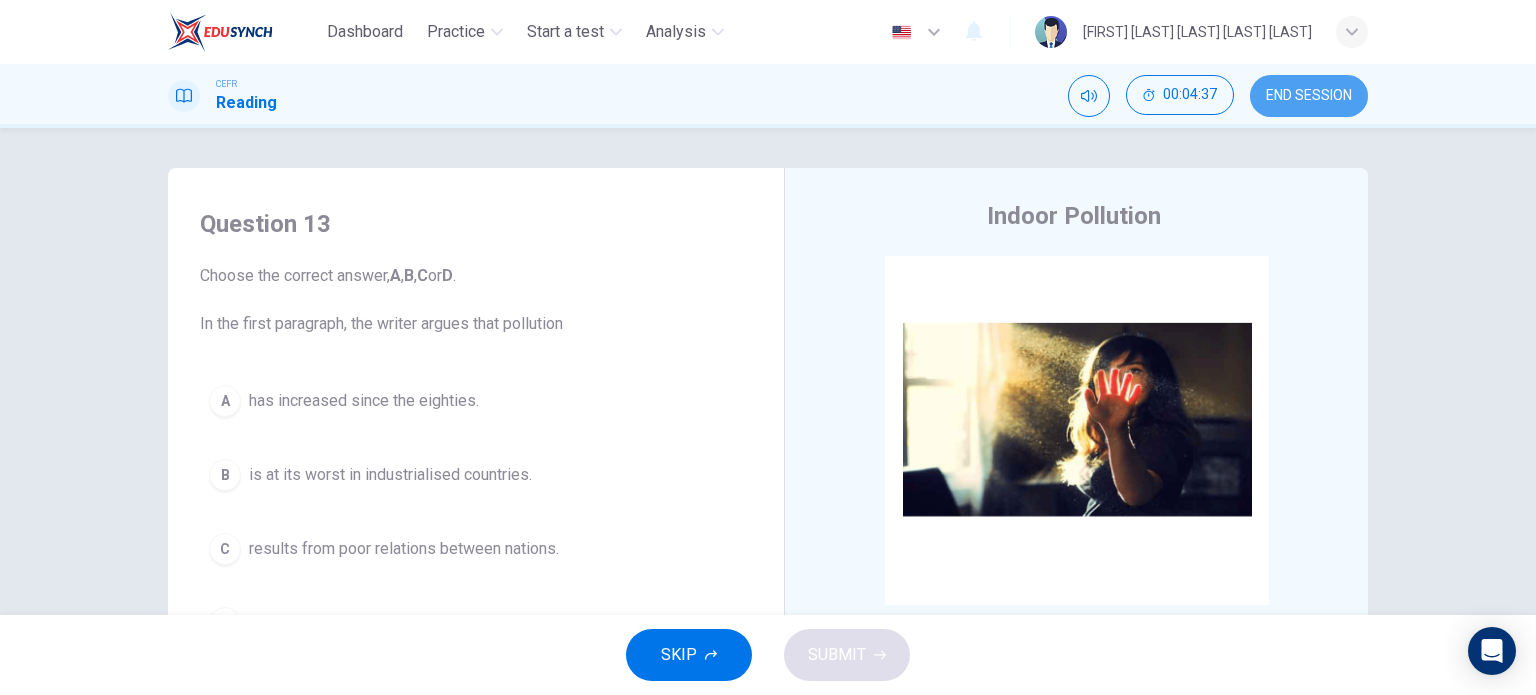 click on "END SESSION" at bounding box center (1309, 96) 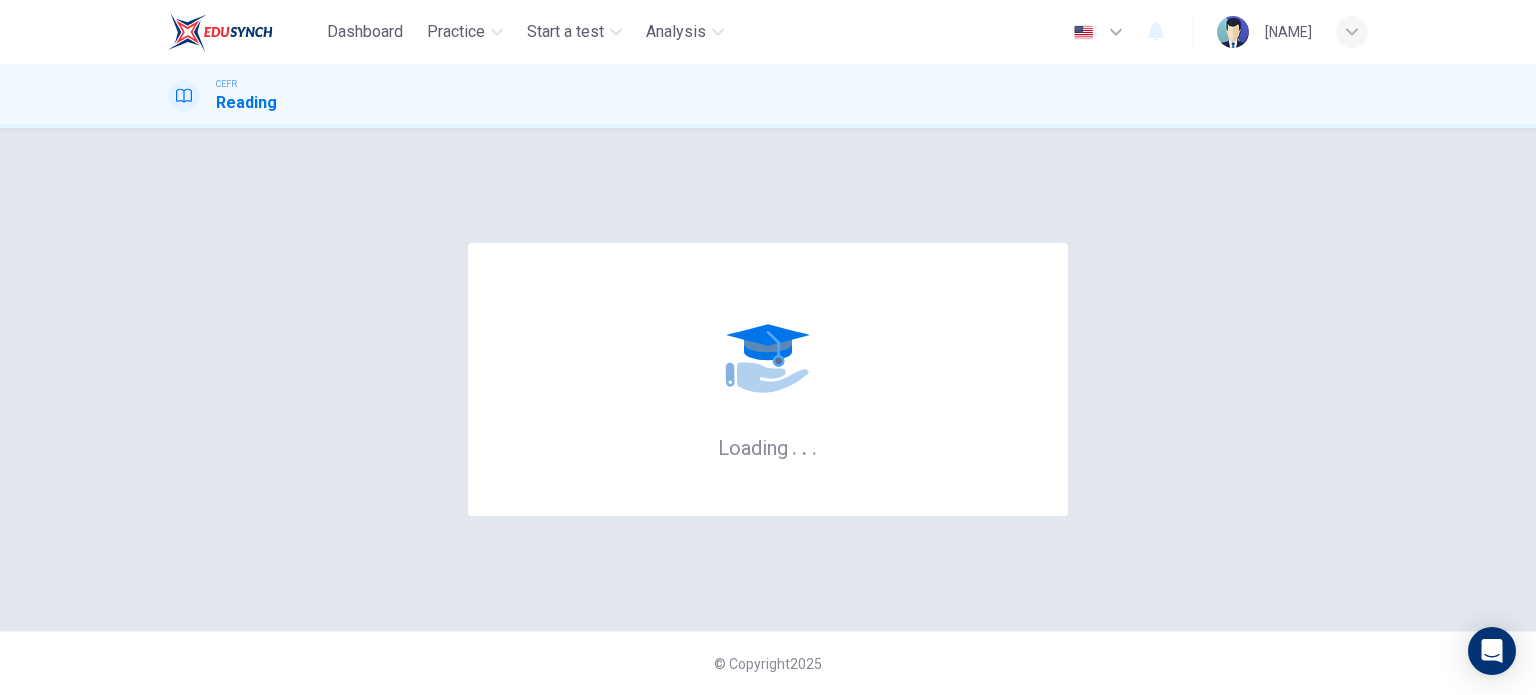 scroll, scrollTop: 0, scrollLeft: 0, axis: both 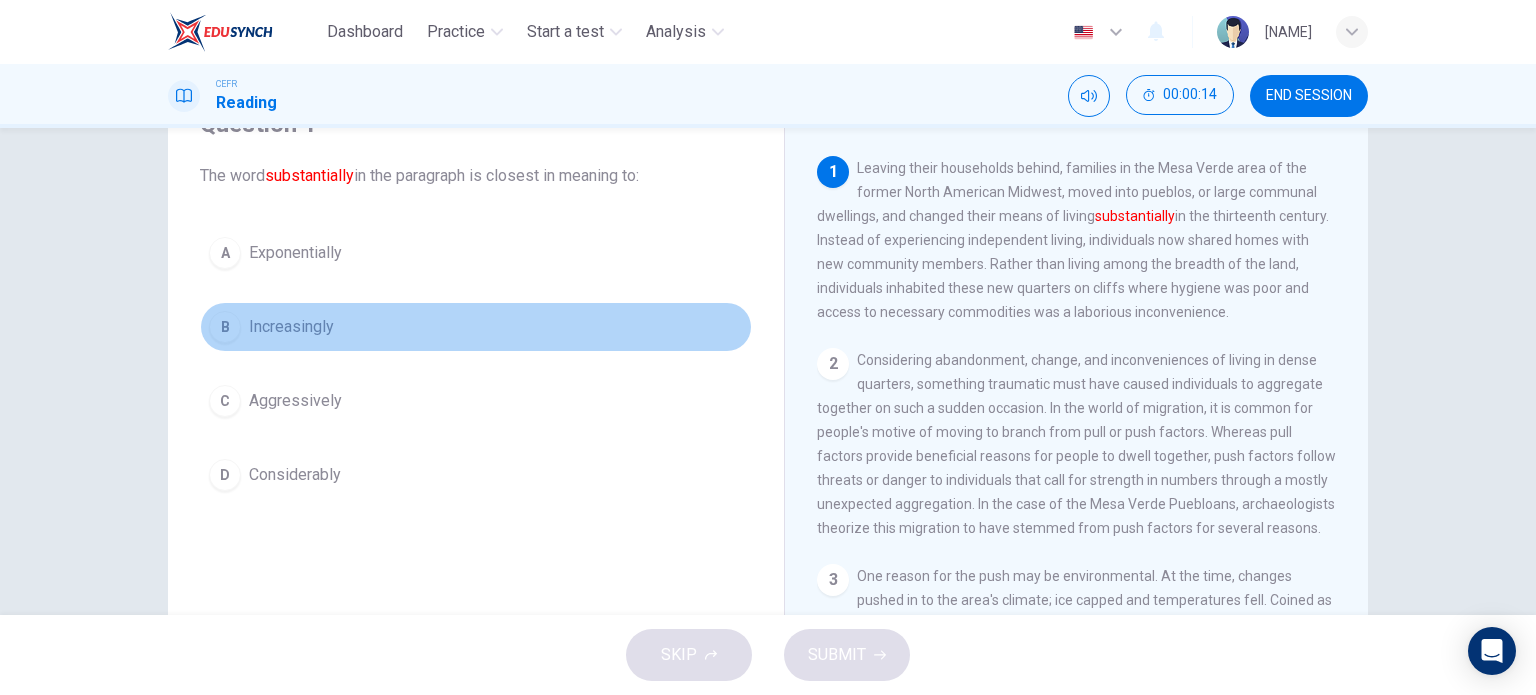 click on "Increasingly" at bounding box center [295, 253] 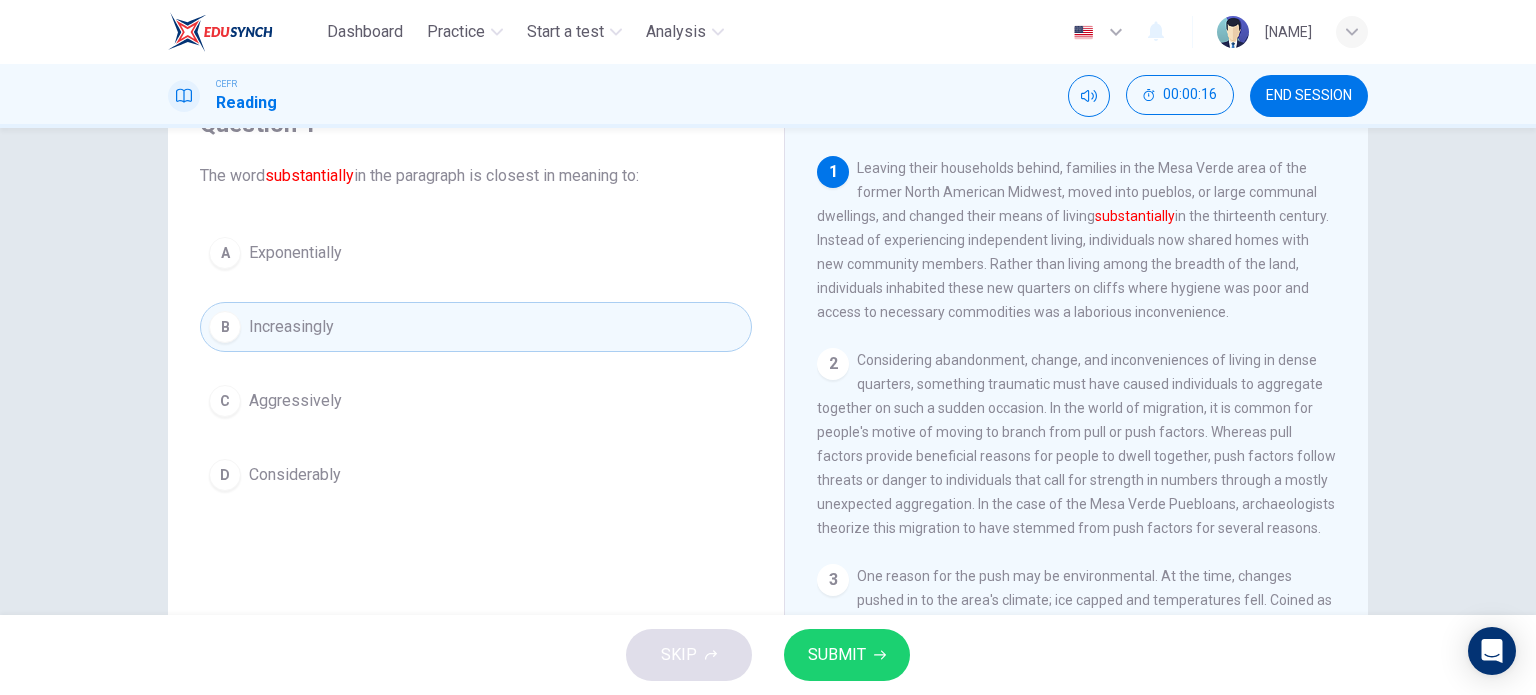click on "SUBMIT" at bounding box center (837, 655) 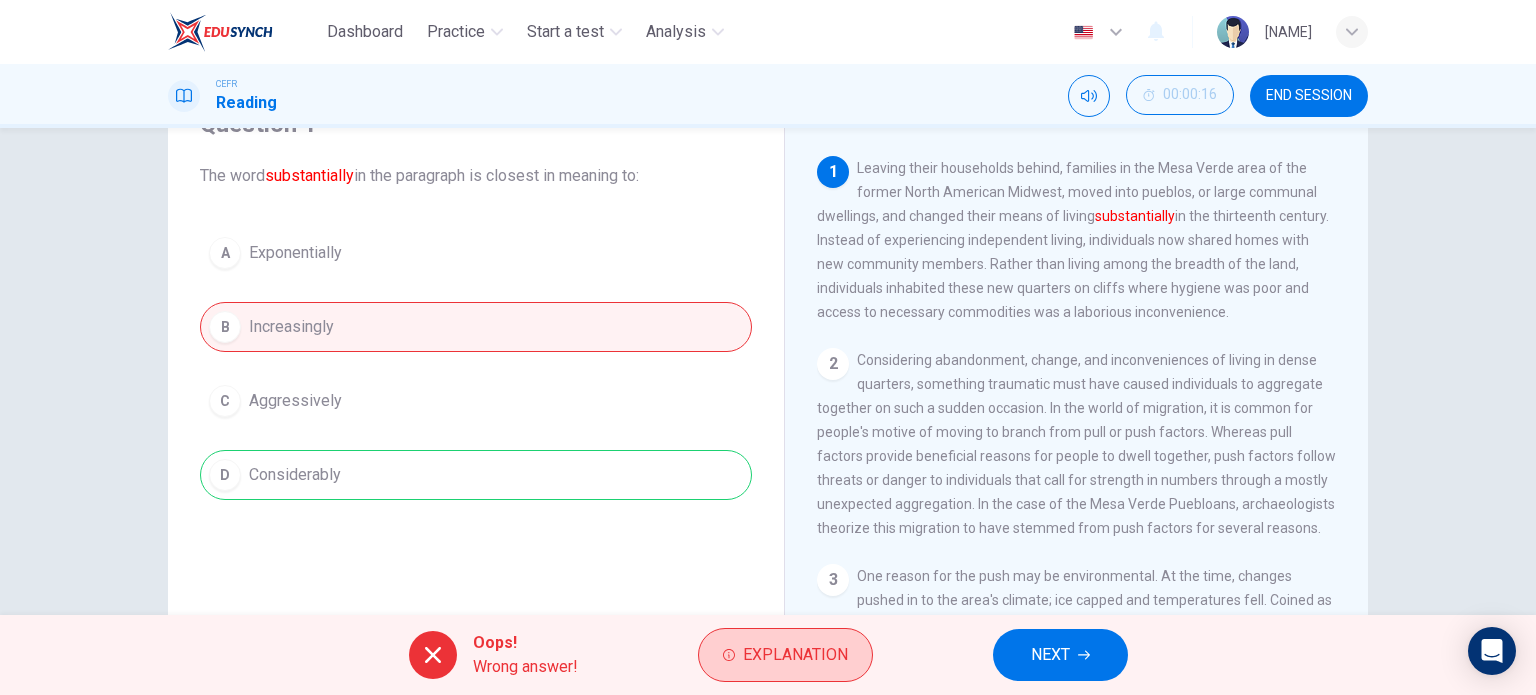 click on "Explanation" at bounding box center (795, 655) 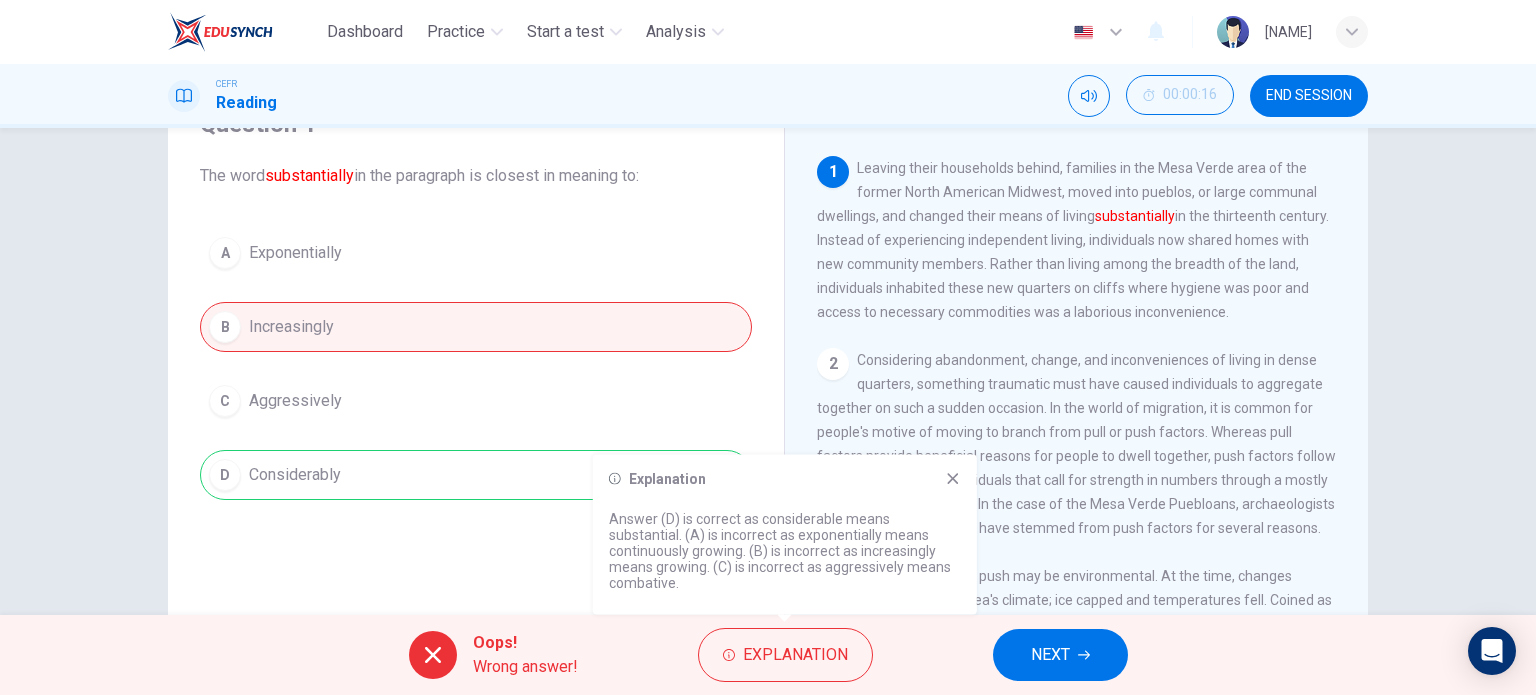 drag, startPoint x: 1060, startPoint y: 662, endPoint x: 1096, endPoint y: 637, distance: 43.829212 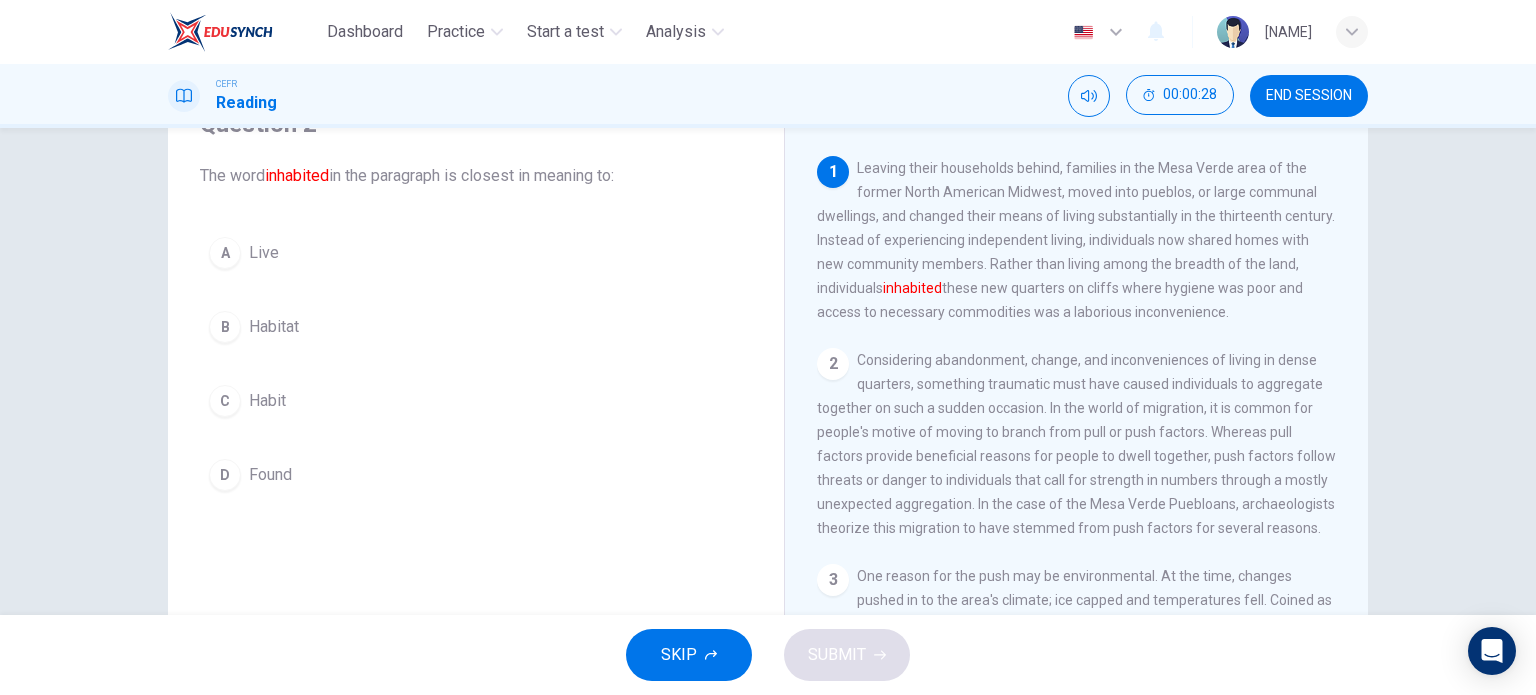 click on "Habitat" at bounding box center (264, 253) 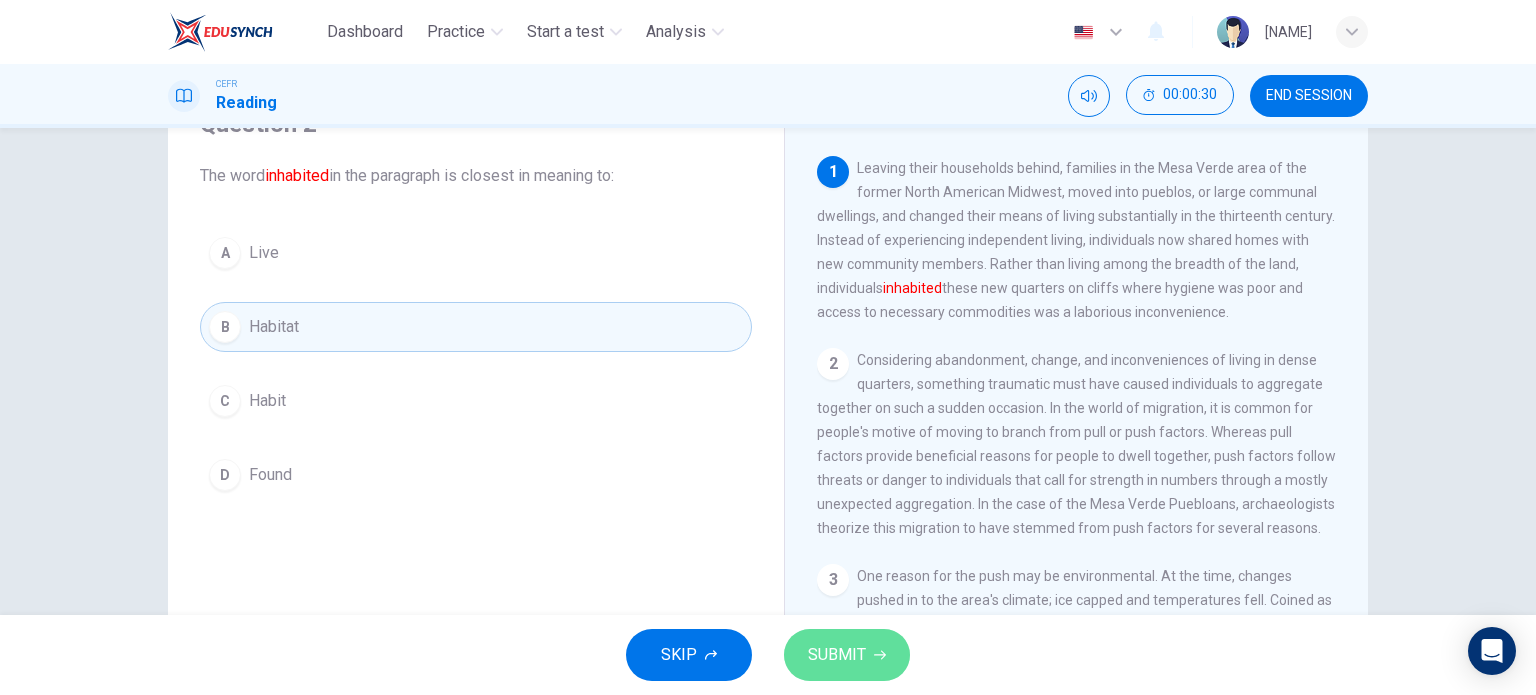 click on "SUBMIT" at bounding box center (837, 655) 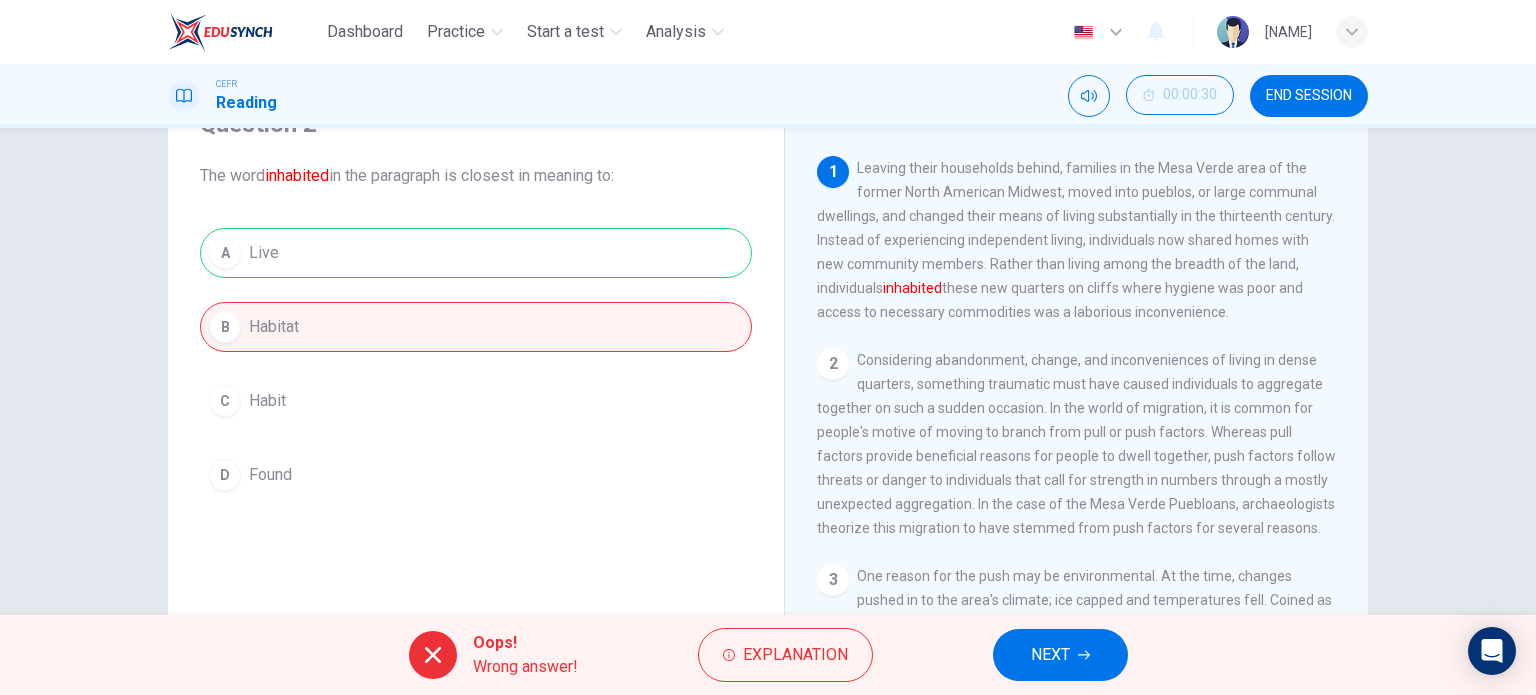 click on "NEXT" at bounding box center (1050, 655) 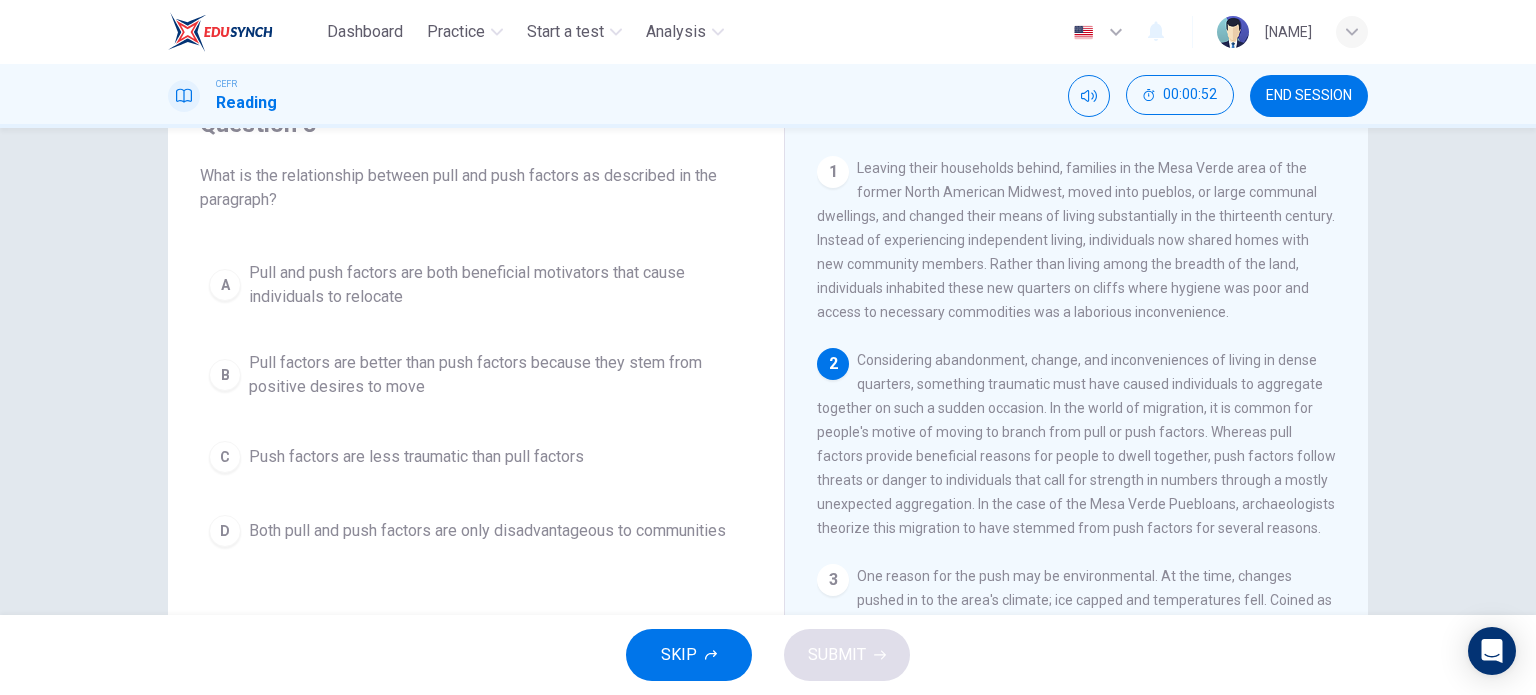 click on "Pull and push factors are both beneficial motivators that cause individuals to relocate" at bounding box center [496, 285] 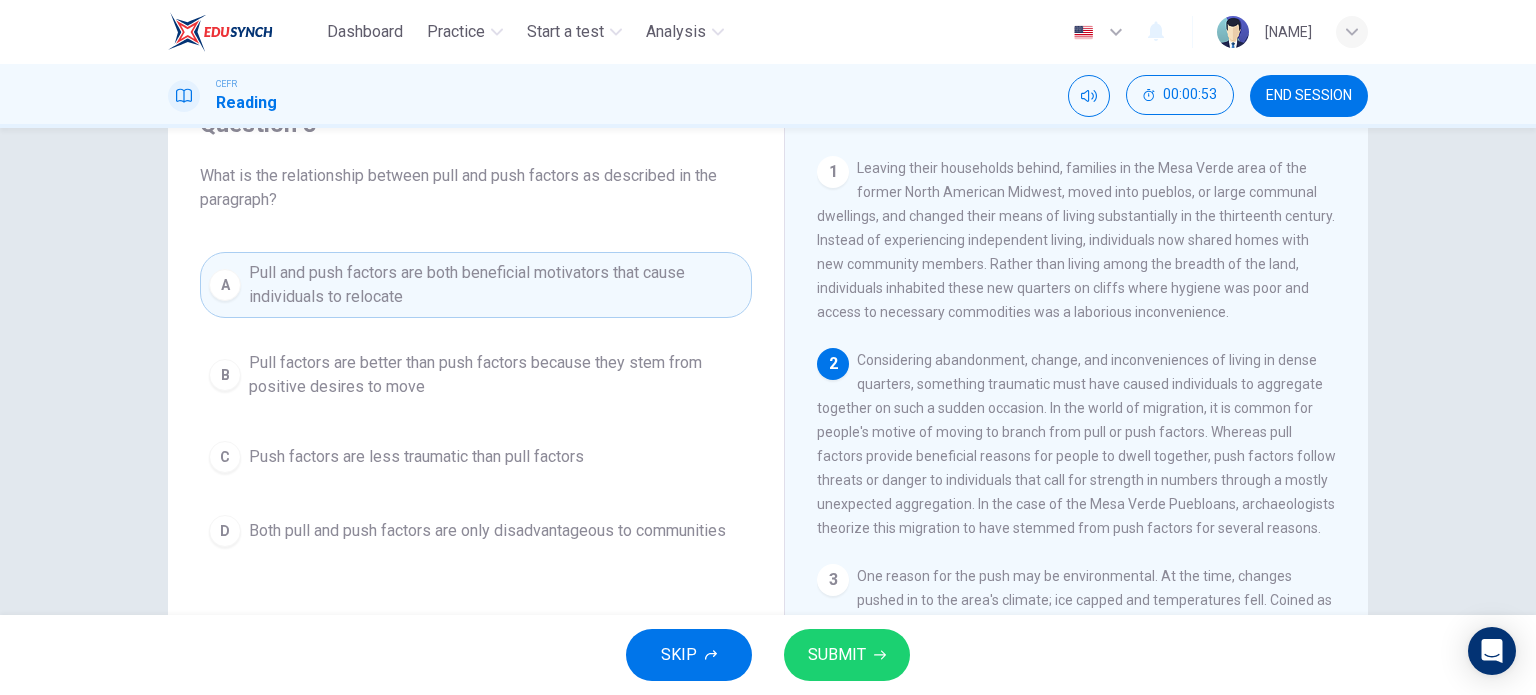 click at bounding box center (880, 655) 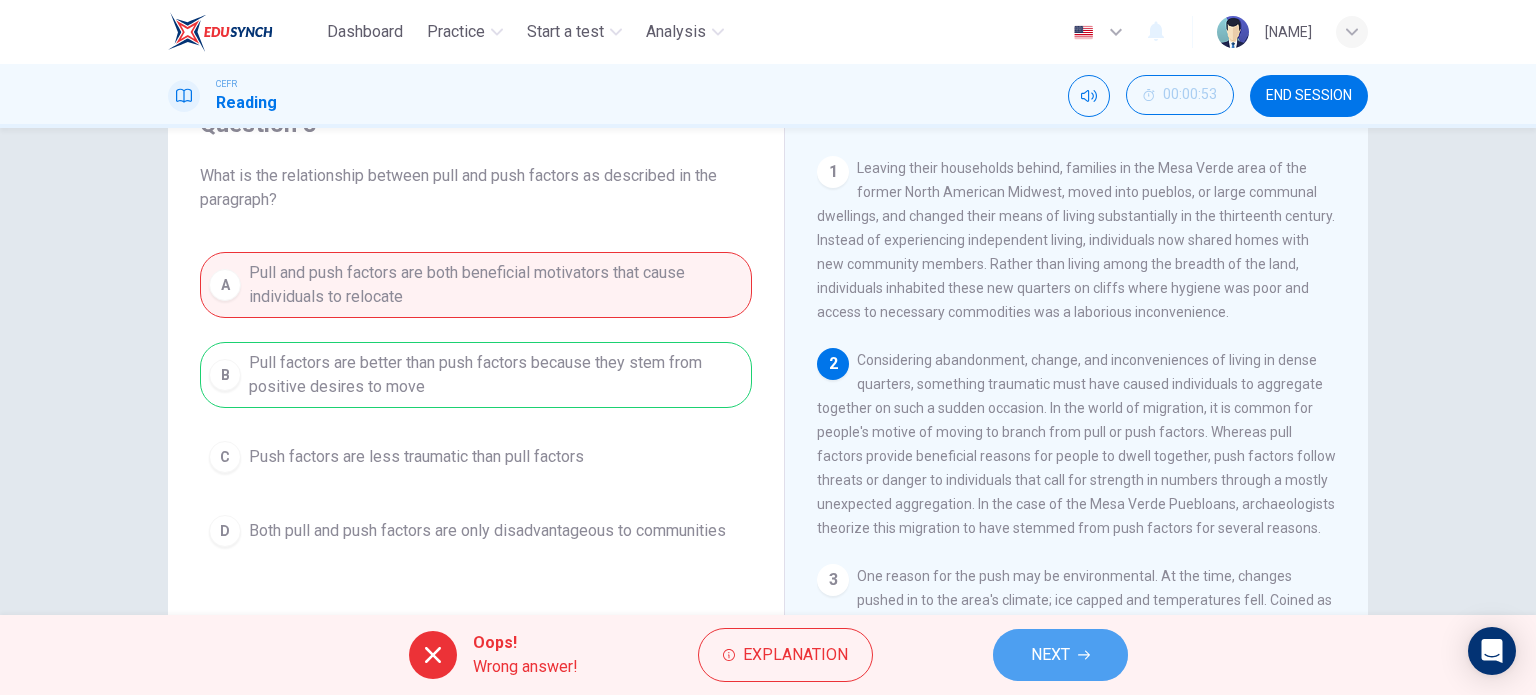 click on "NEXT" at bounding box center [1050, 655] 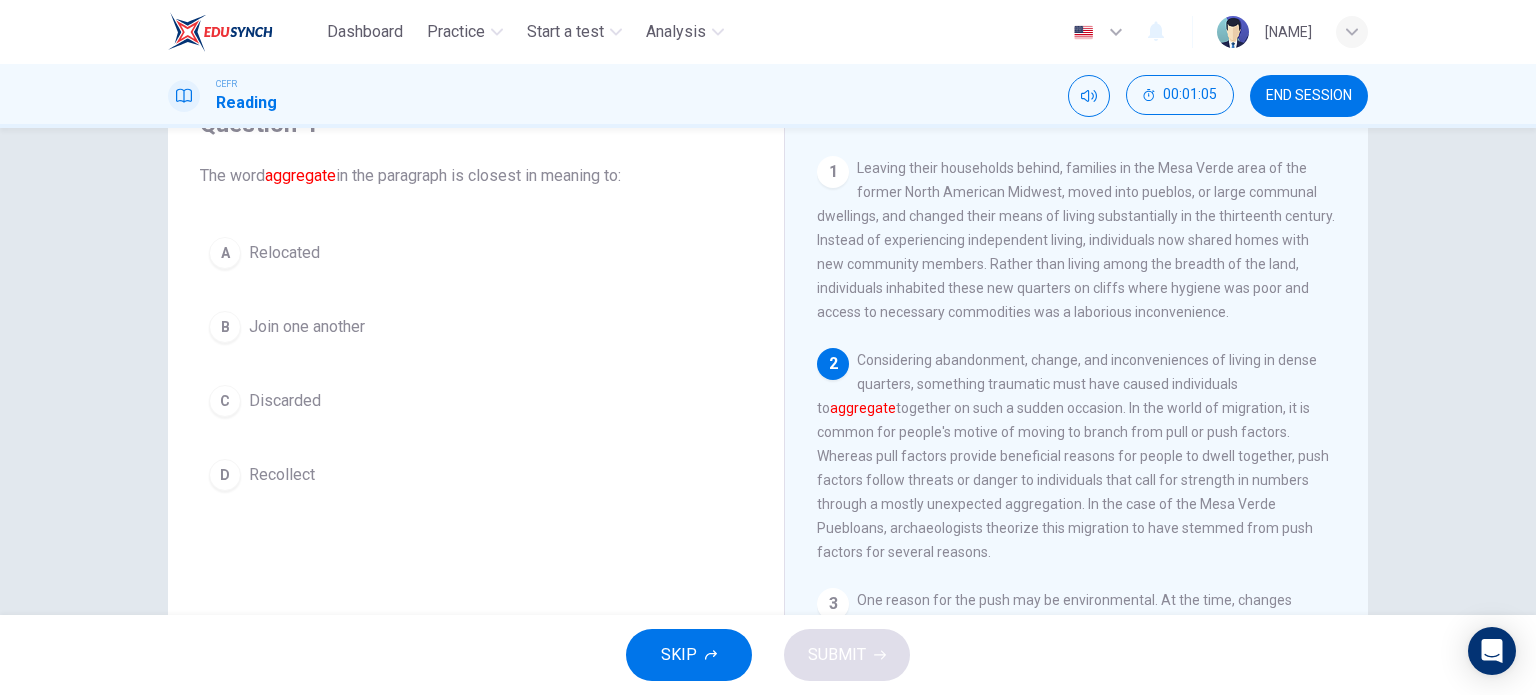click on "Join one another" at bounding box center [284, 253] 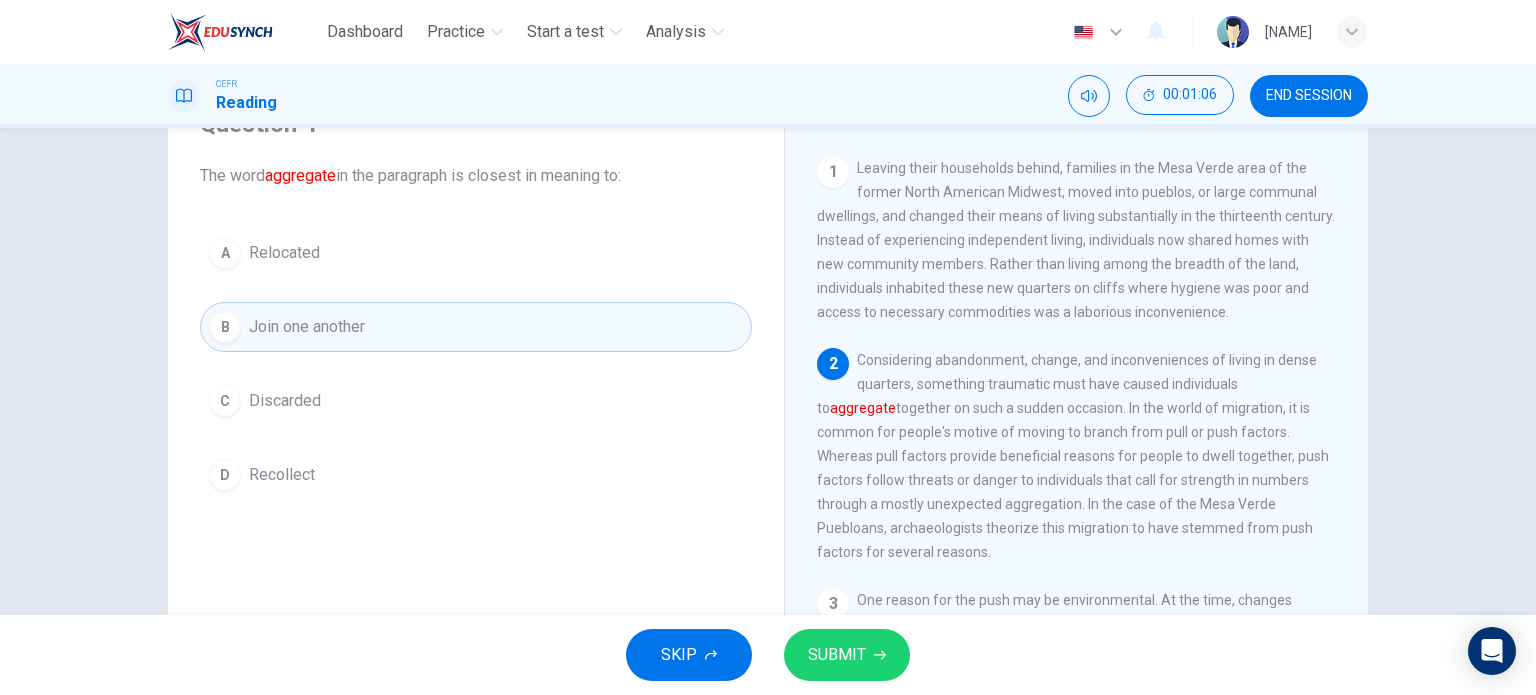 click on "SUBMIT" at bounding box center [837, 655] 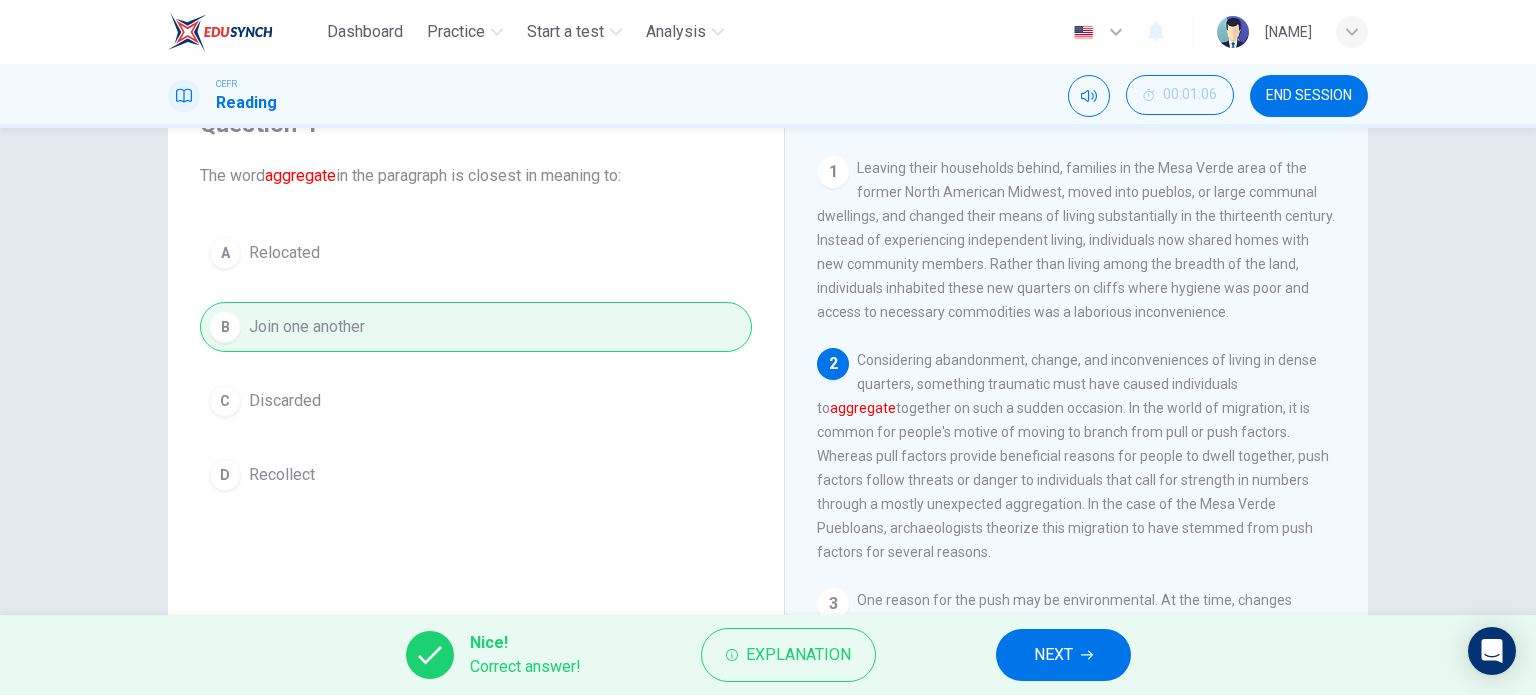 click on "NEXT" at bounding box center [1063, 655] 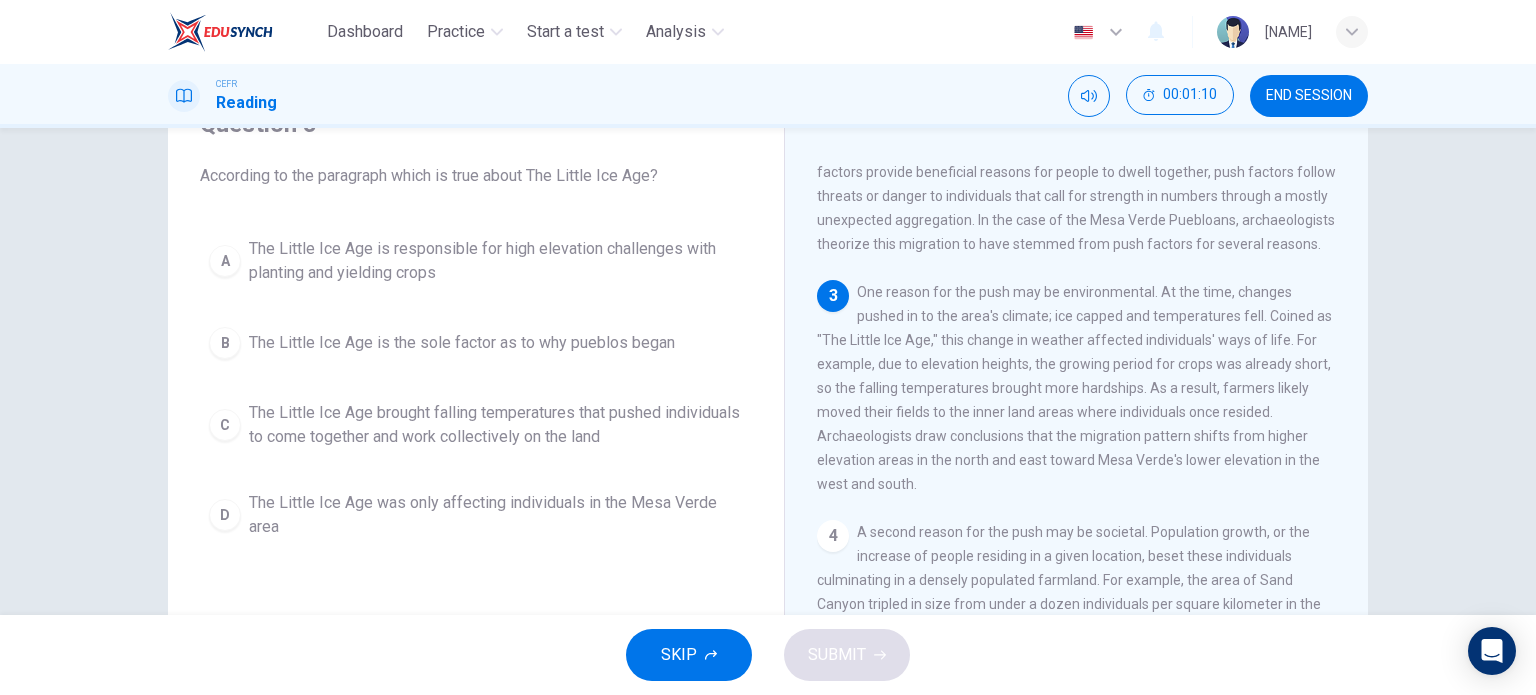 scroll, scrollTop: 400, scrollLeft: 0, axis: vertical 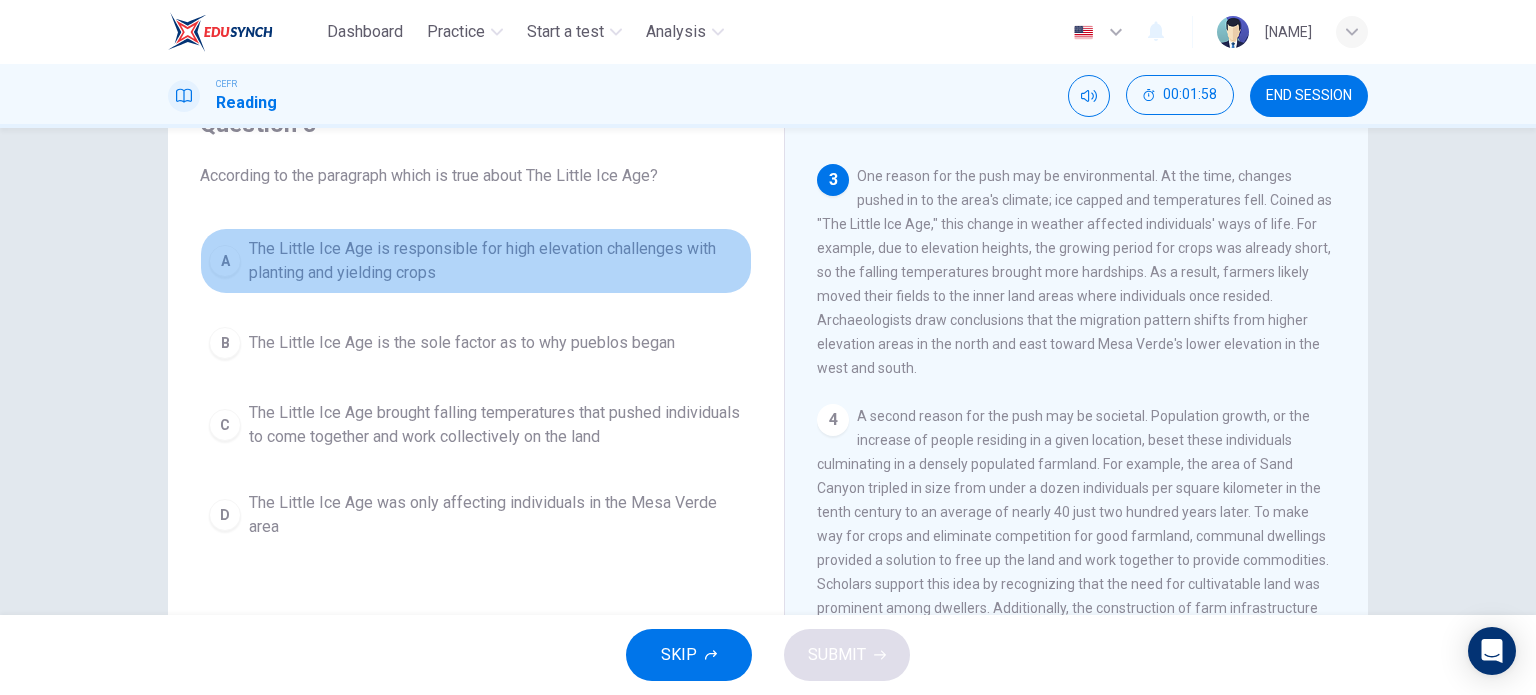 click on "The Little Ice Age is responsible for high elevation challenges with planting and yielding crops" at bounding box center [496, 261] 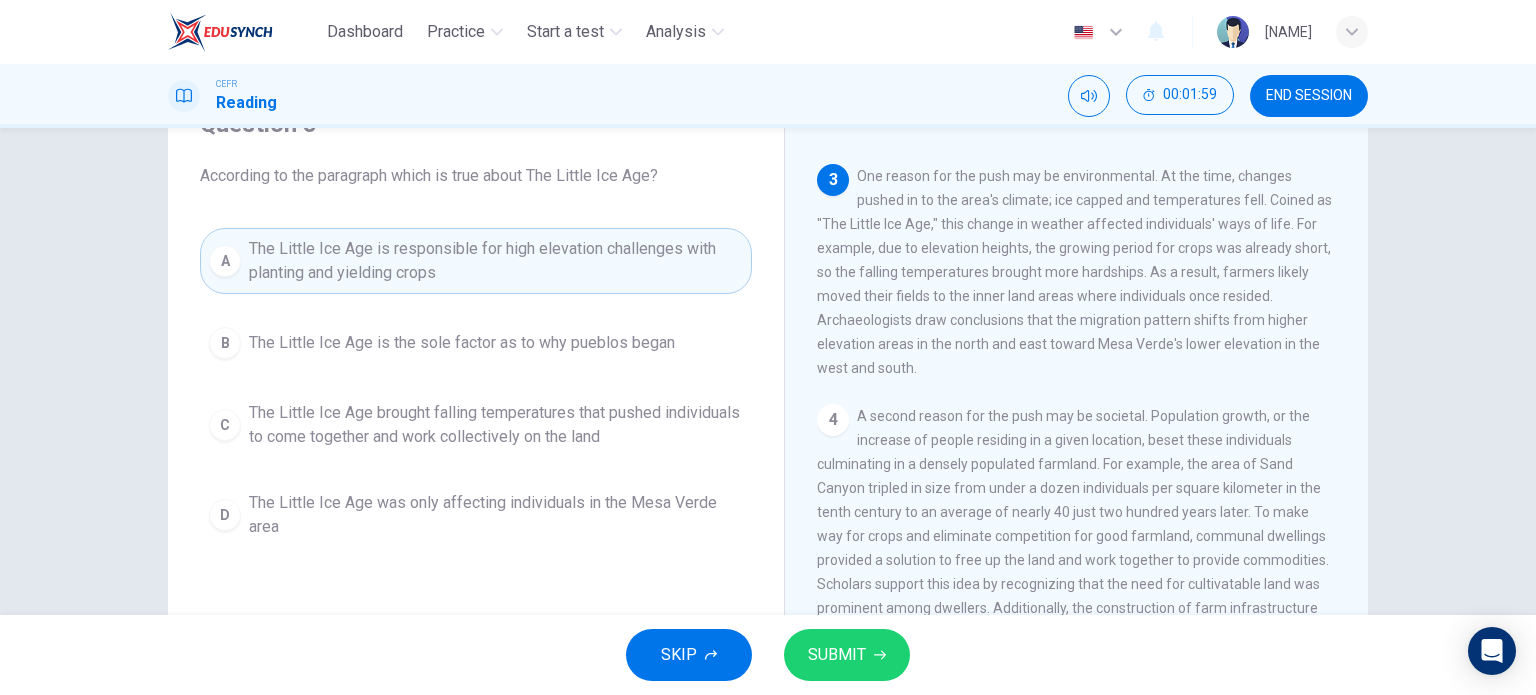 drag, startPoint x: 857, startPoint y: 660, endPoint x: 920, endPoint y: 673, distance: 64.327286 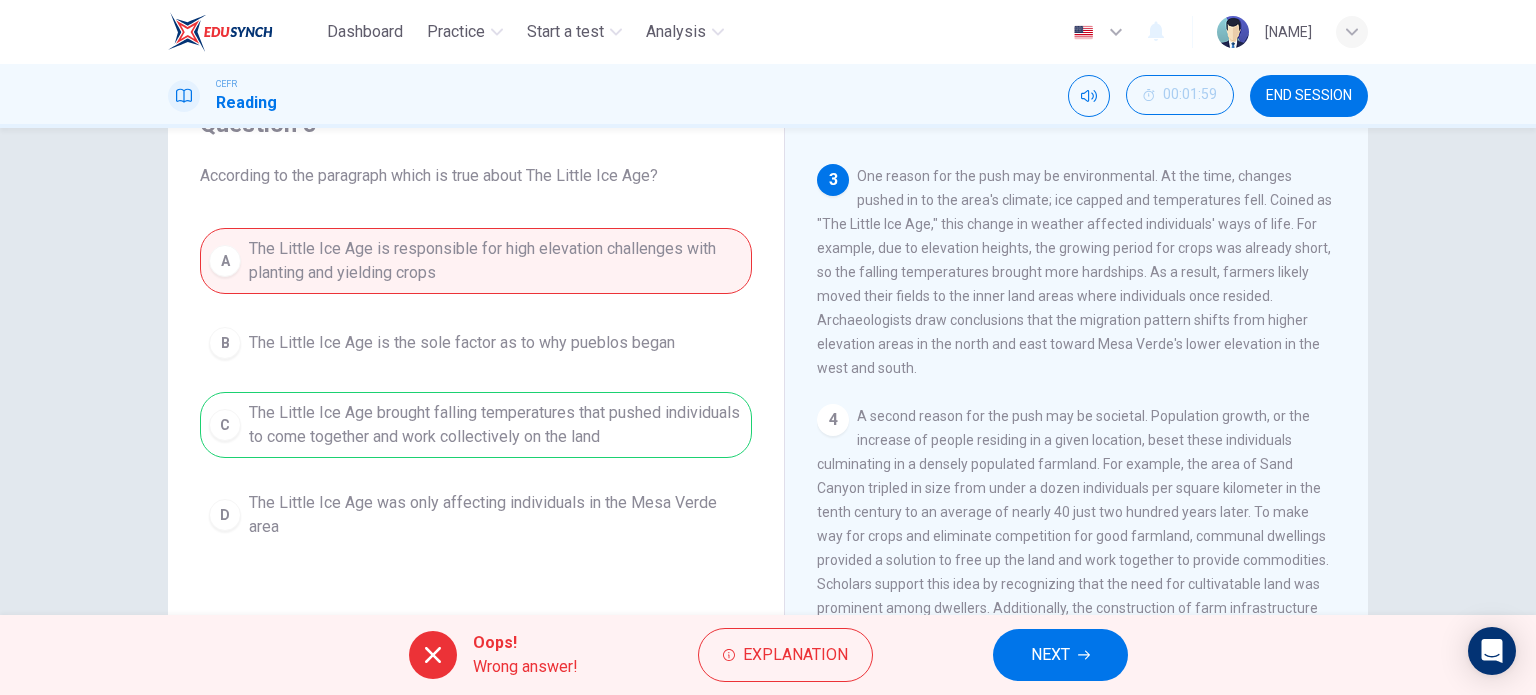 click at bounding box center (1084, 655) 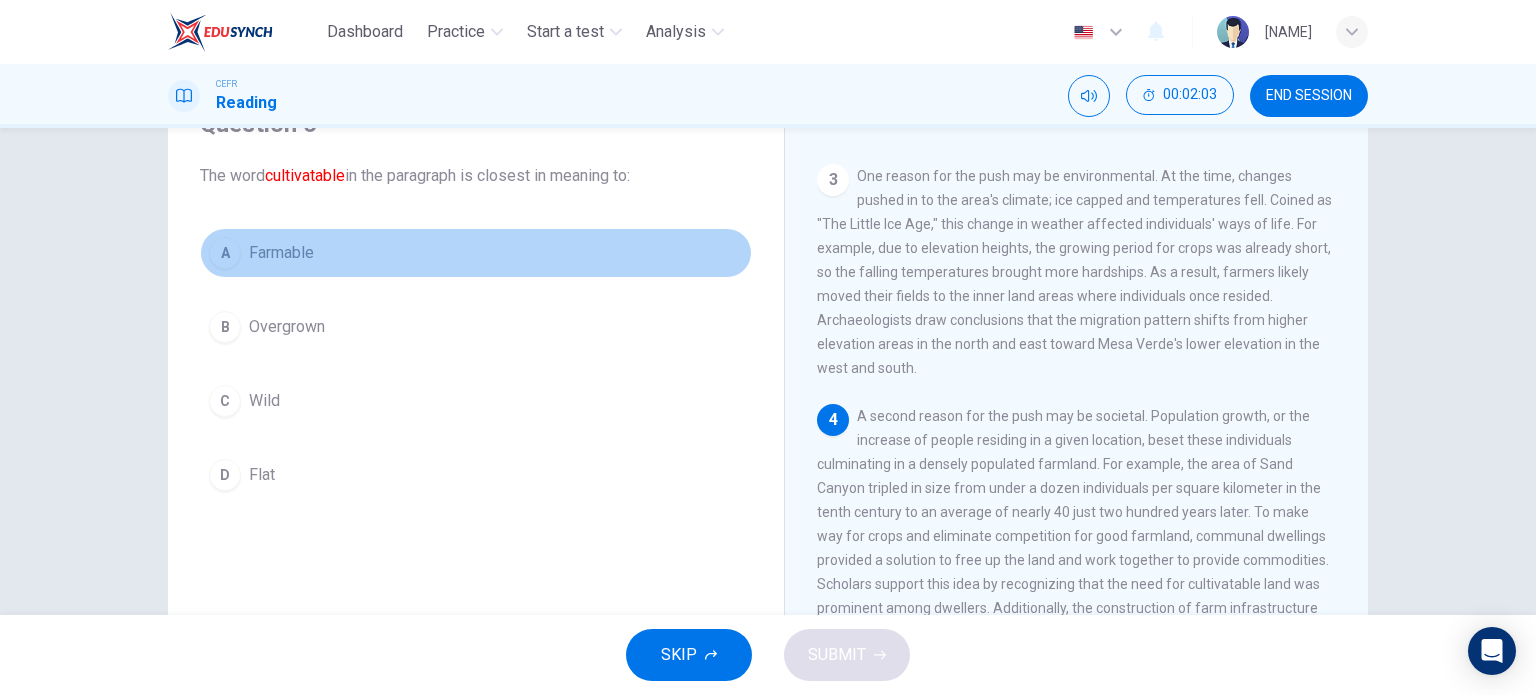 click on "A Farmable" at bounding box center [476, 253] 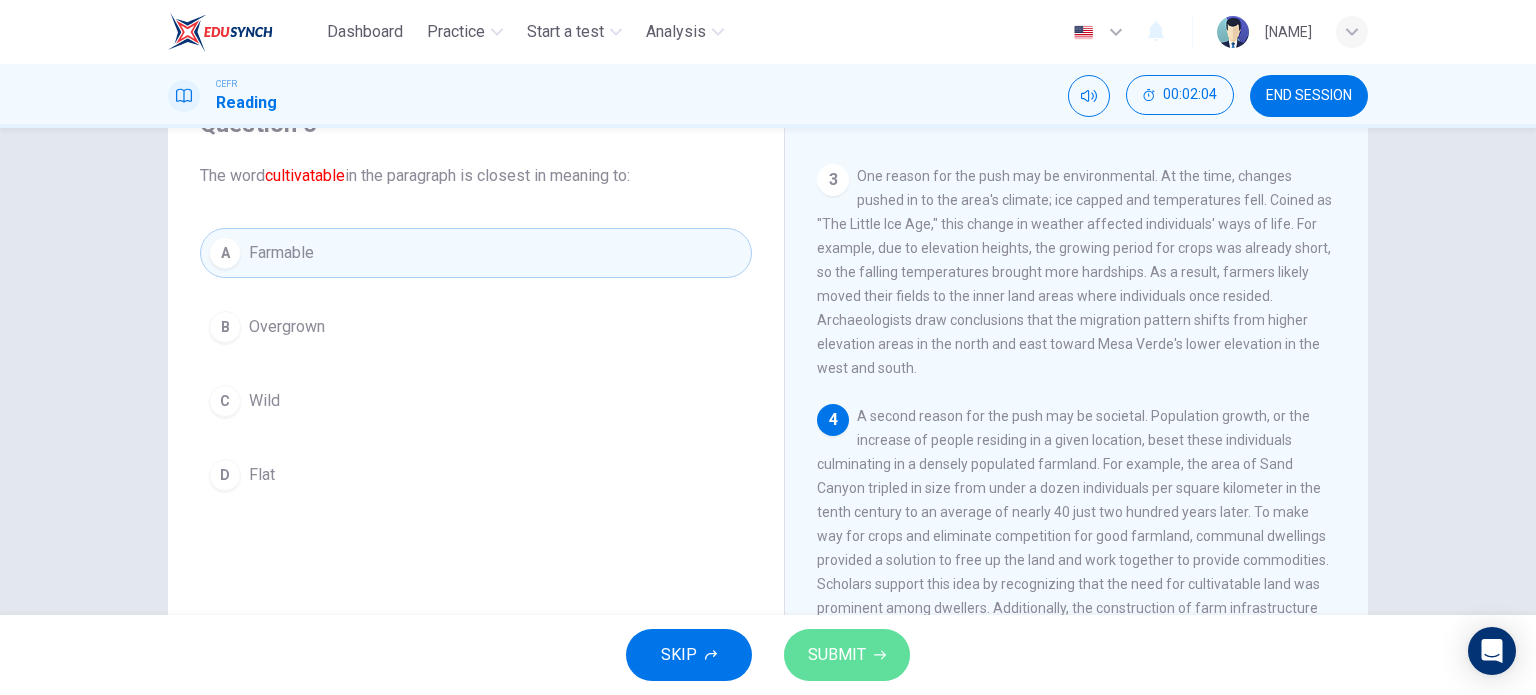 click on "SUBMIT" at bounding box center (847, 655) 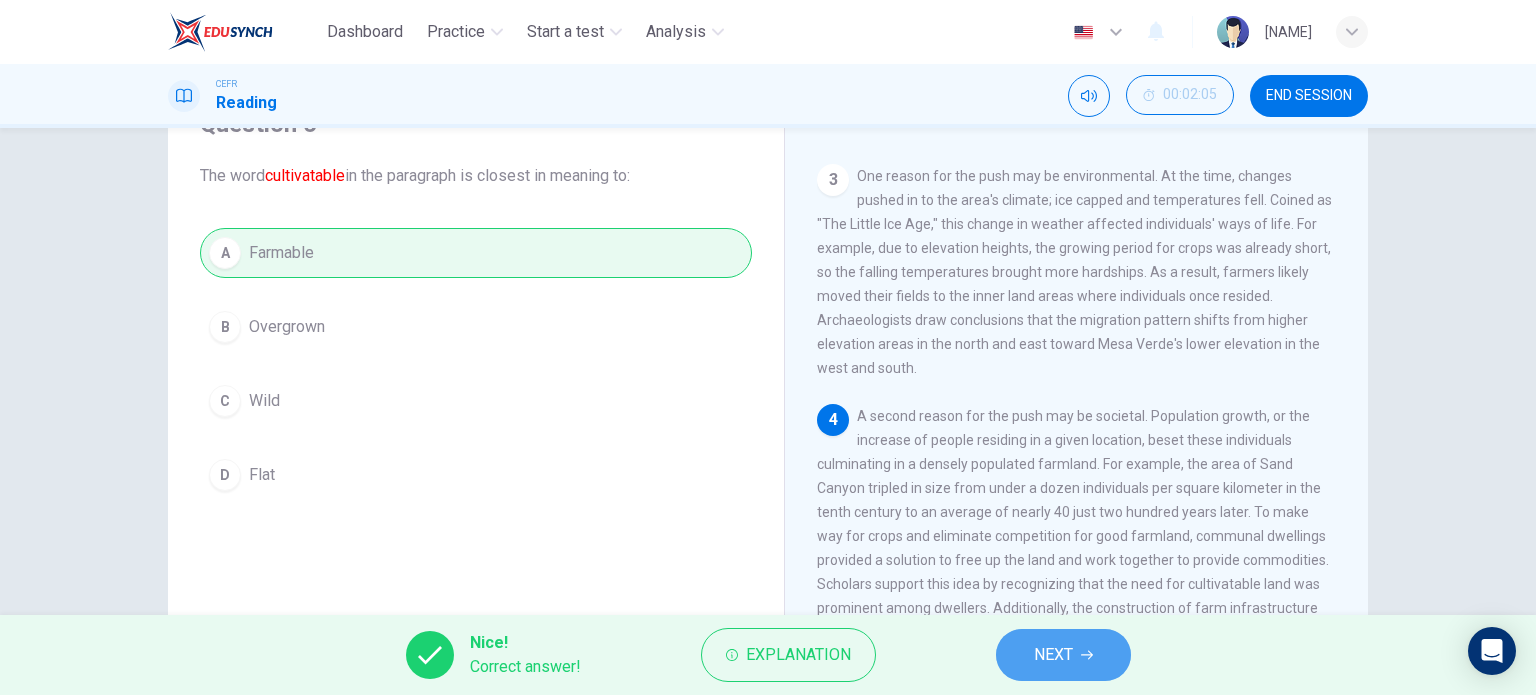 click on "NEXT" at bounding box center [1053, 655] 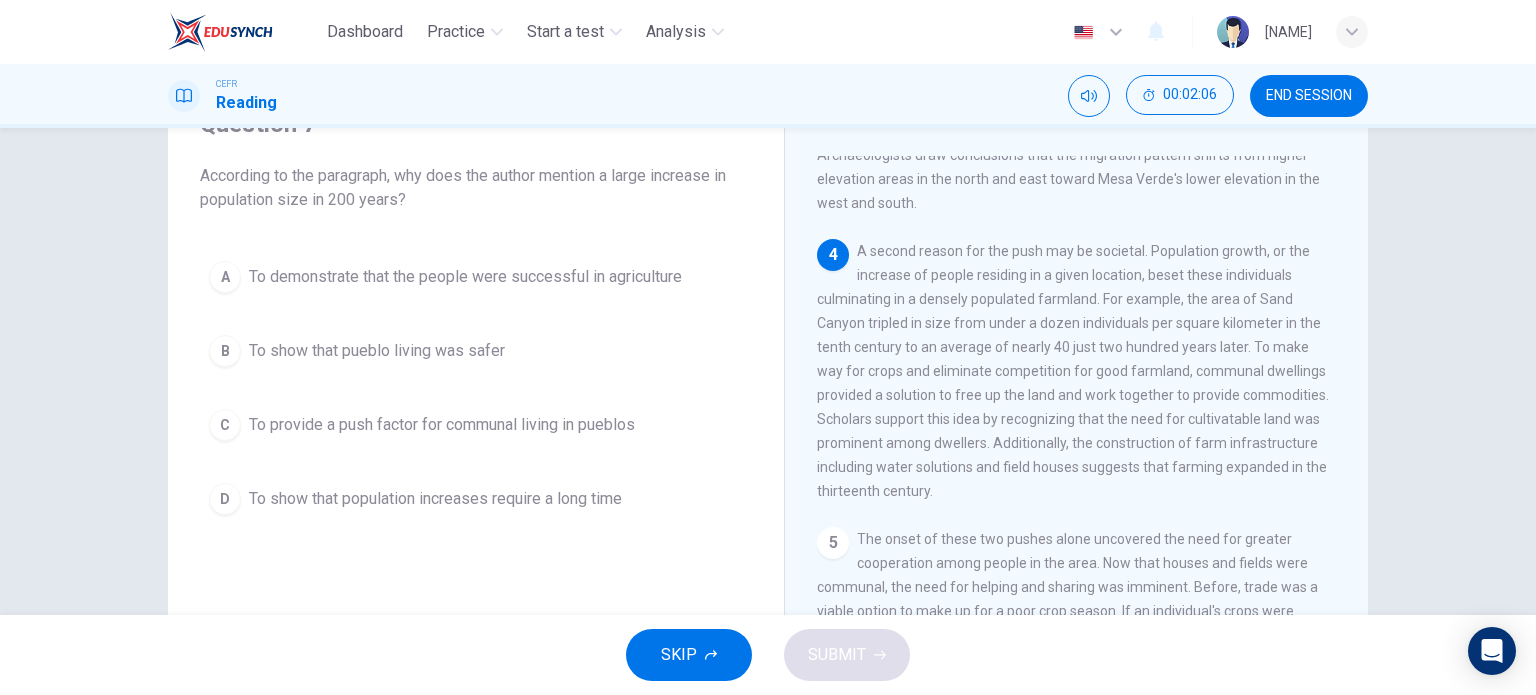scroll, scrollTop: 600, scrollLeft: 0, axis: vertical 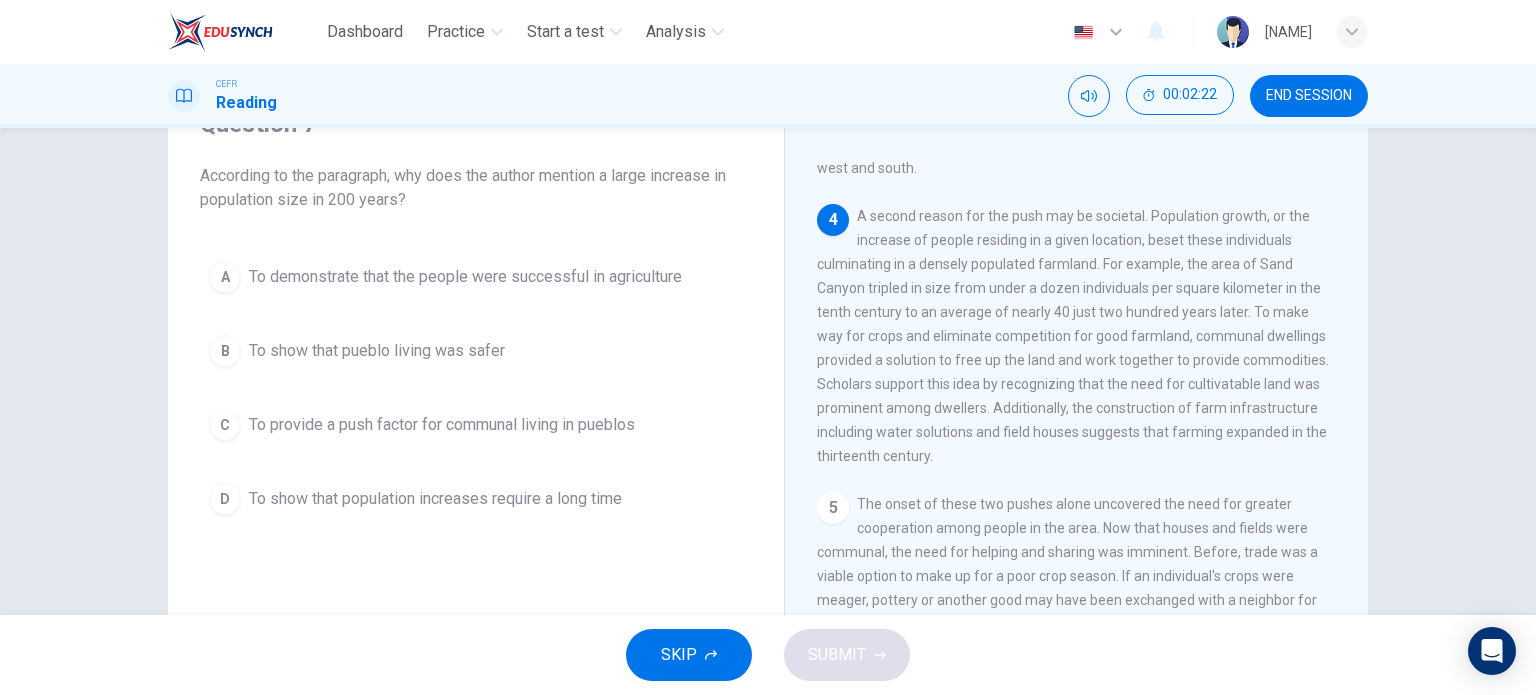 click on "A To demonstrate that the people were successful in agriculture" at bounding box center (476, 277) 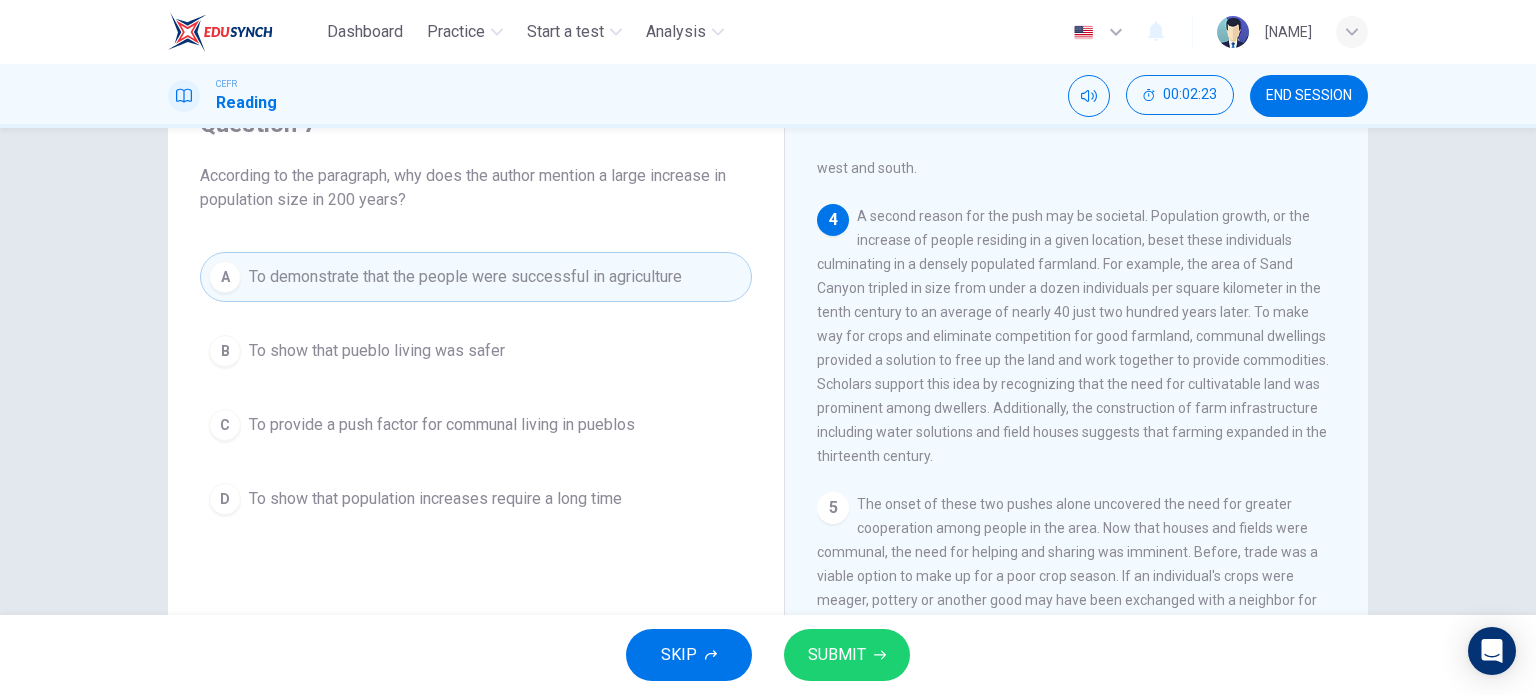 click on "SUBMIT" at bounding box center [847, 655] 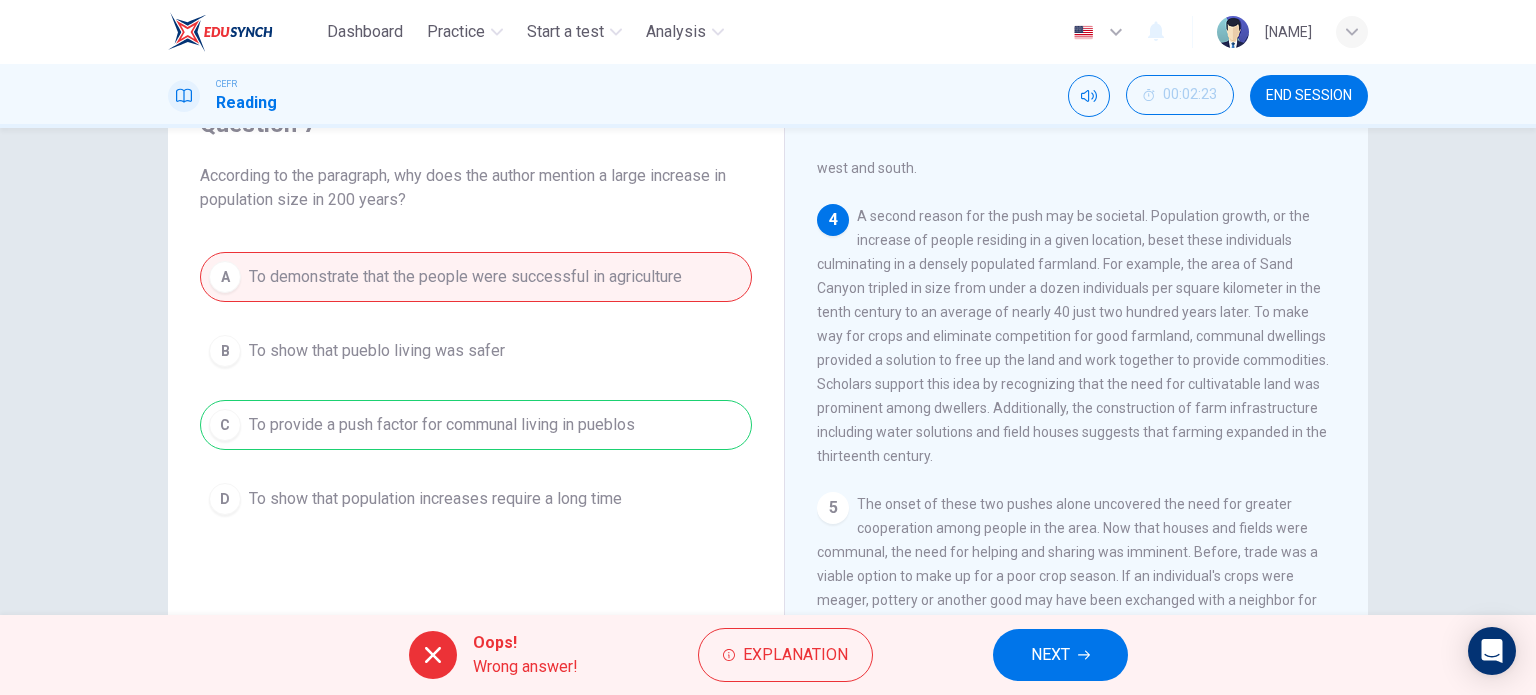 click at bounding box center (1084, 655) 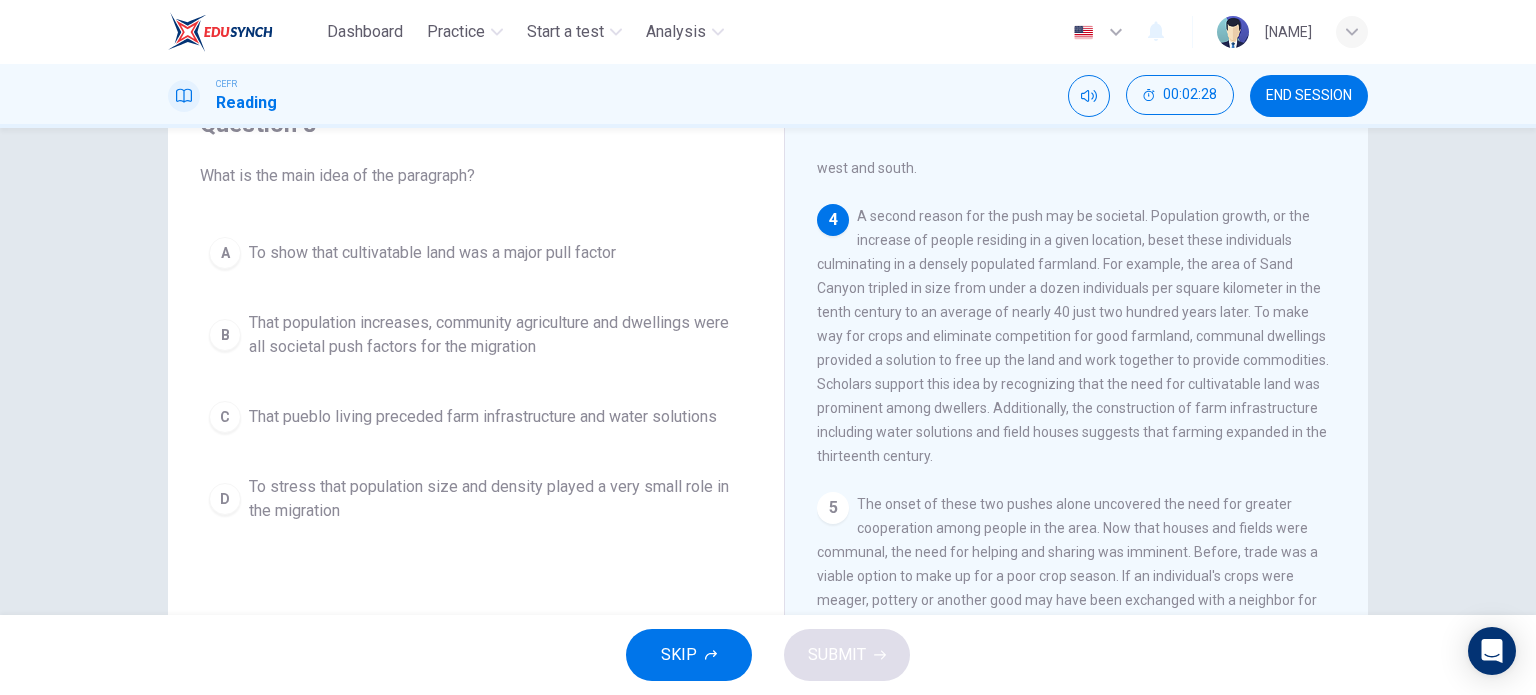click on "That population increases, community agriculture and dwellings were all societal push factors for the migration" at bounding box center [432, 253] 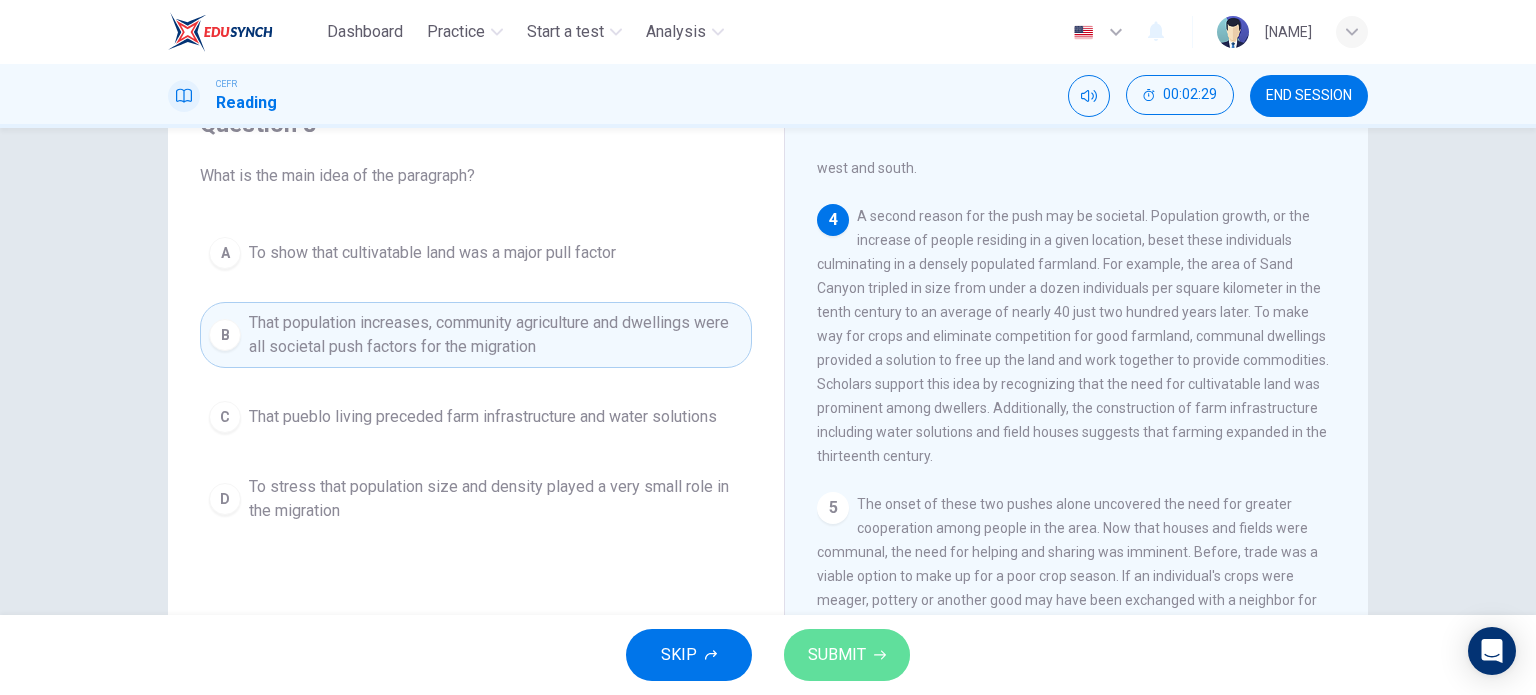 click on "SUBMIT" at bounding box center [837, 655] 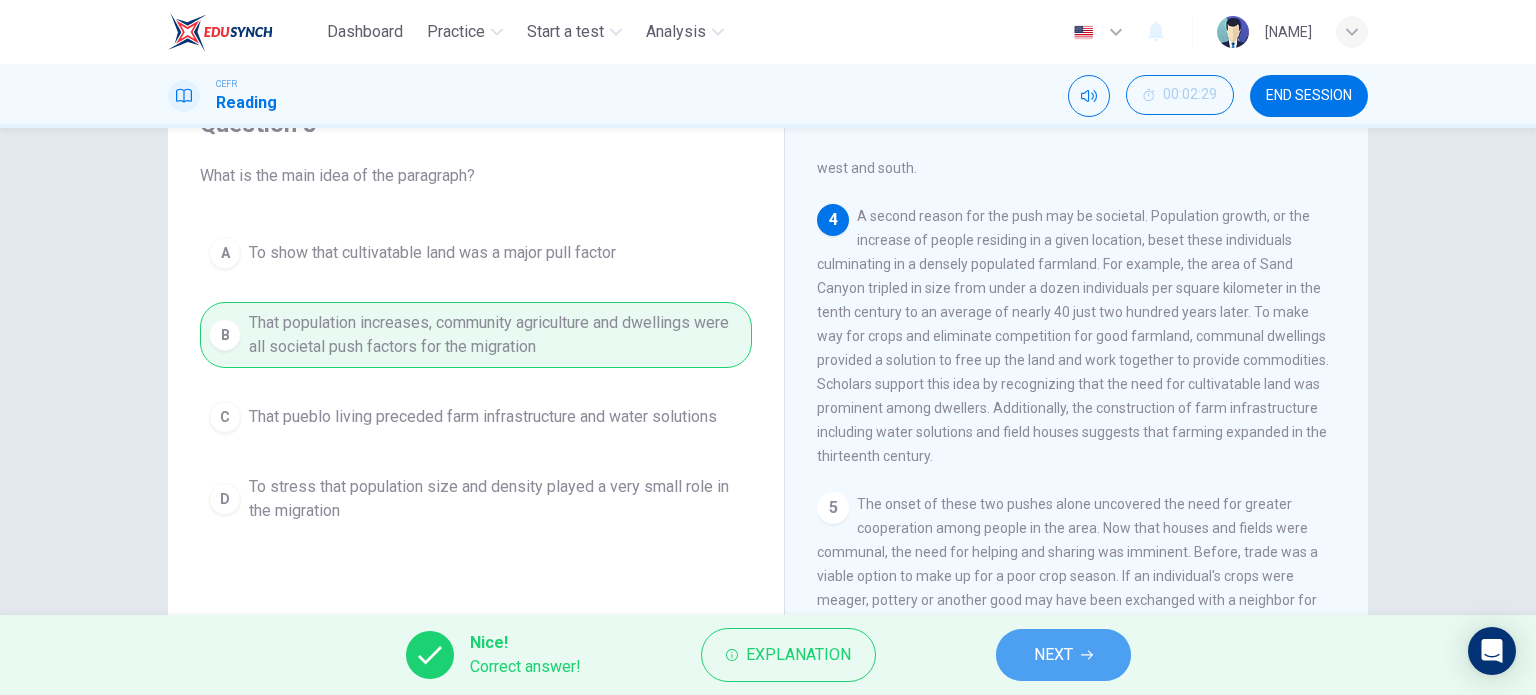 click on "NEXT" at bounding box center (1053, 655) 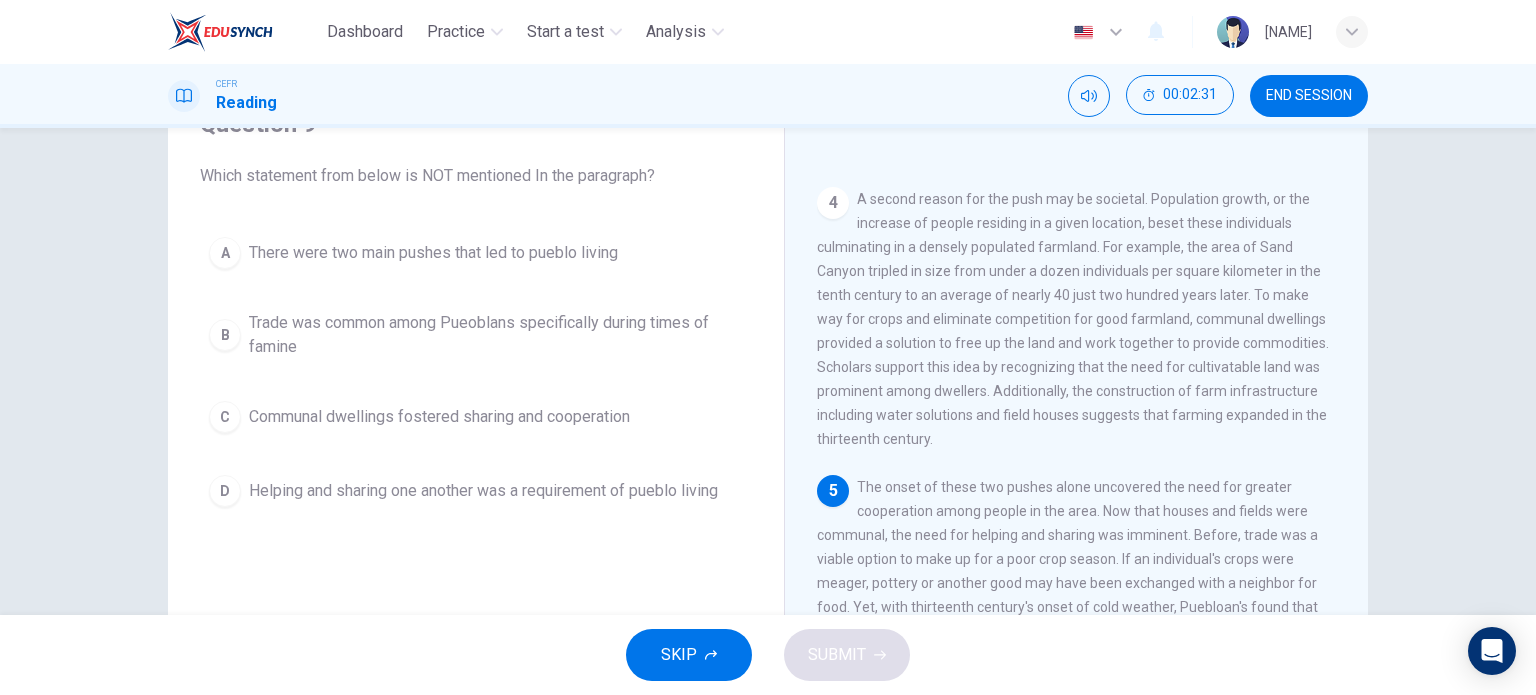 scroll, scrollTop: 653, scrollLeft: 0, axis: vertical 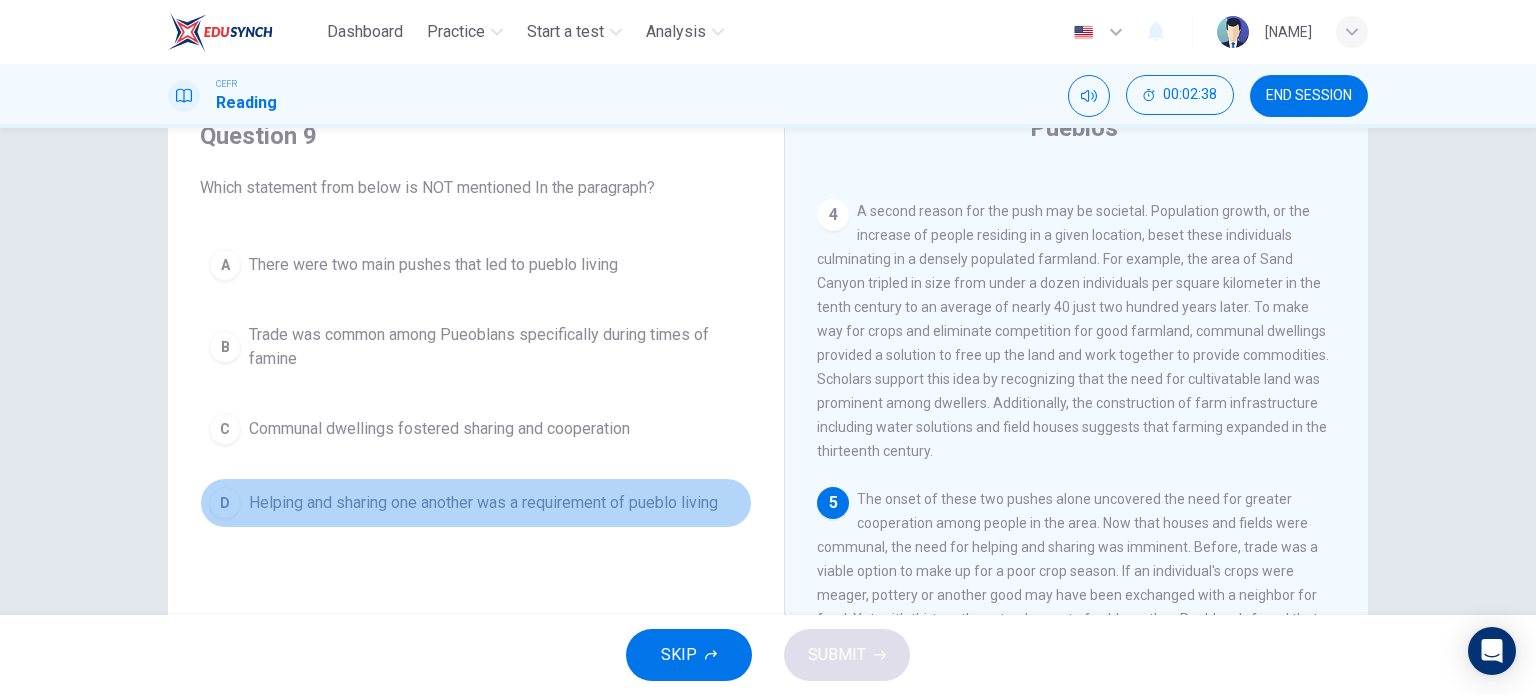 click on "Helping and sharing one another was a requirement of pueblo living" at bounding box center (433, 265) 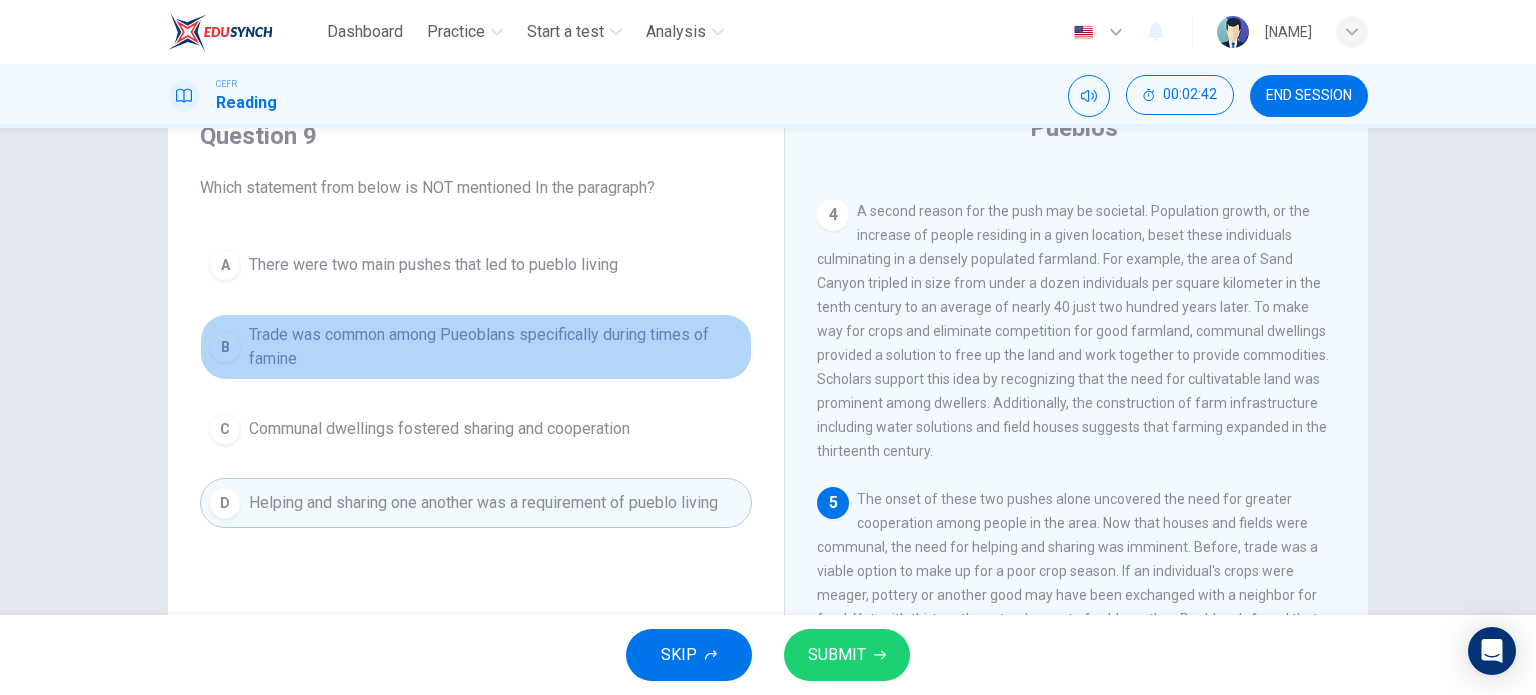 click on "Trade was common among Pueoblans specifically during times of famine" at bounding box center (433, 265) 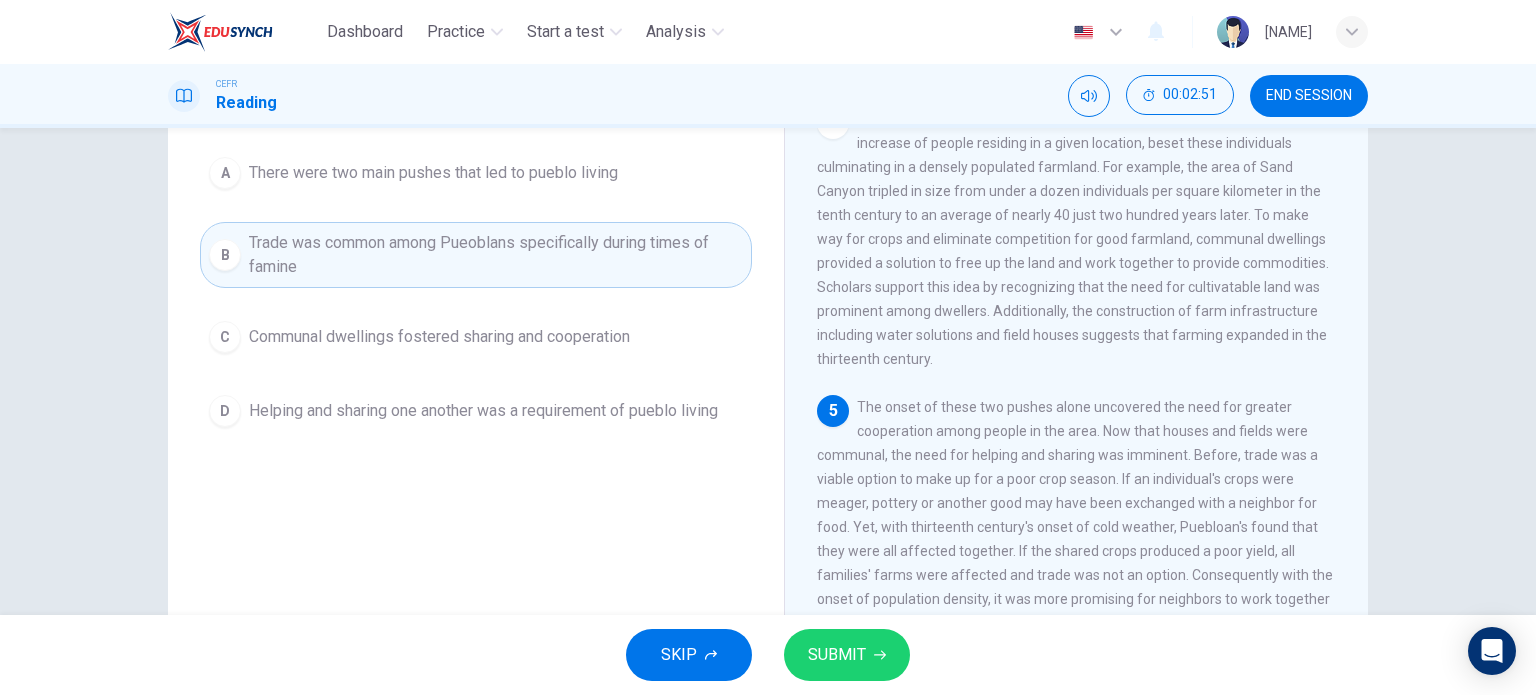 scroll, scrollTop: 288, scrollLeft: 0, axis: vertical 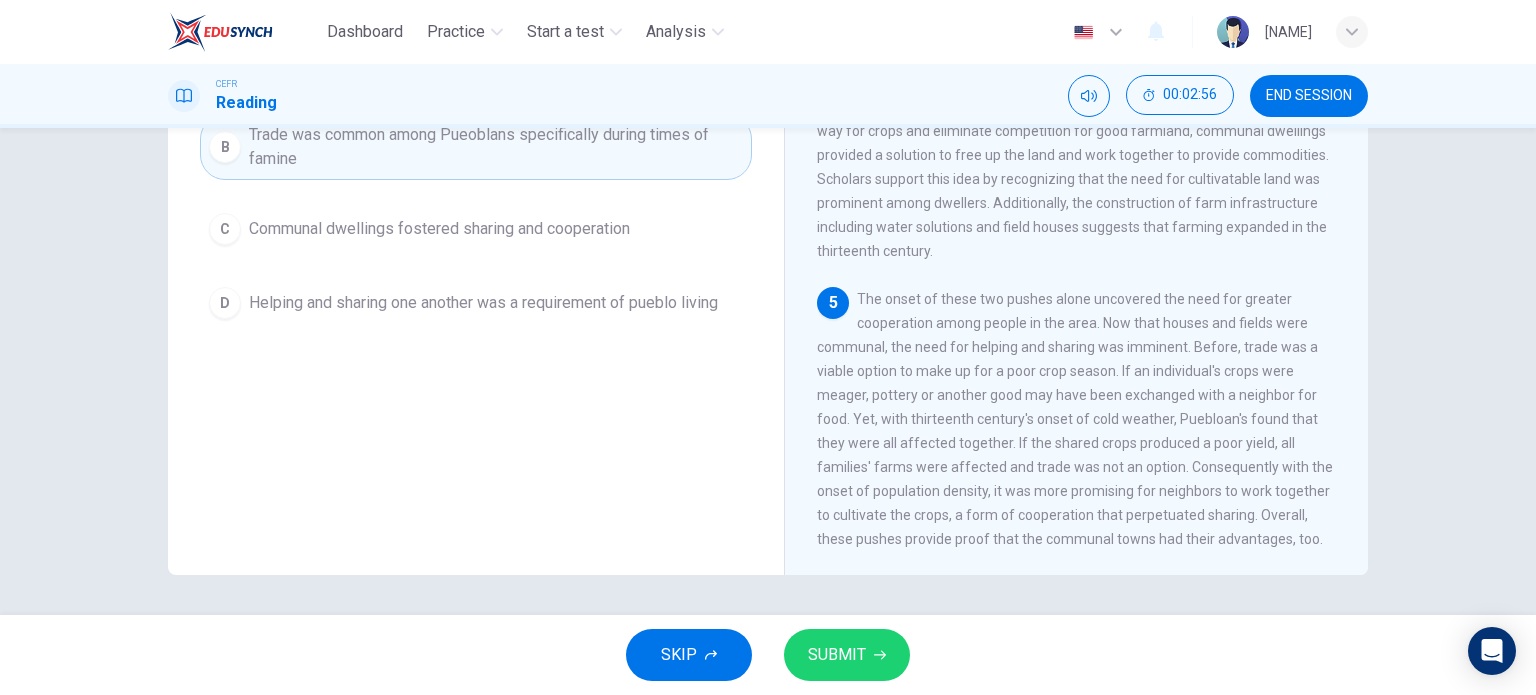click on "C Communal dwellings fostered sharing and cooperation" at bounding box center (476, 229) 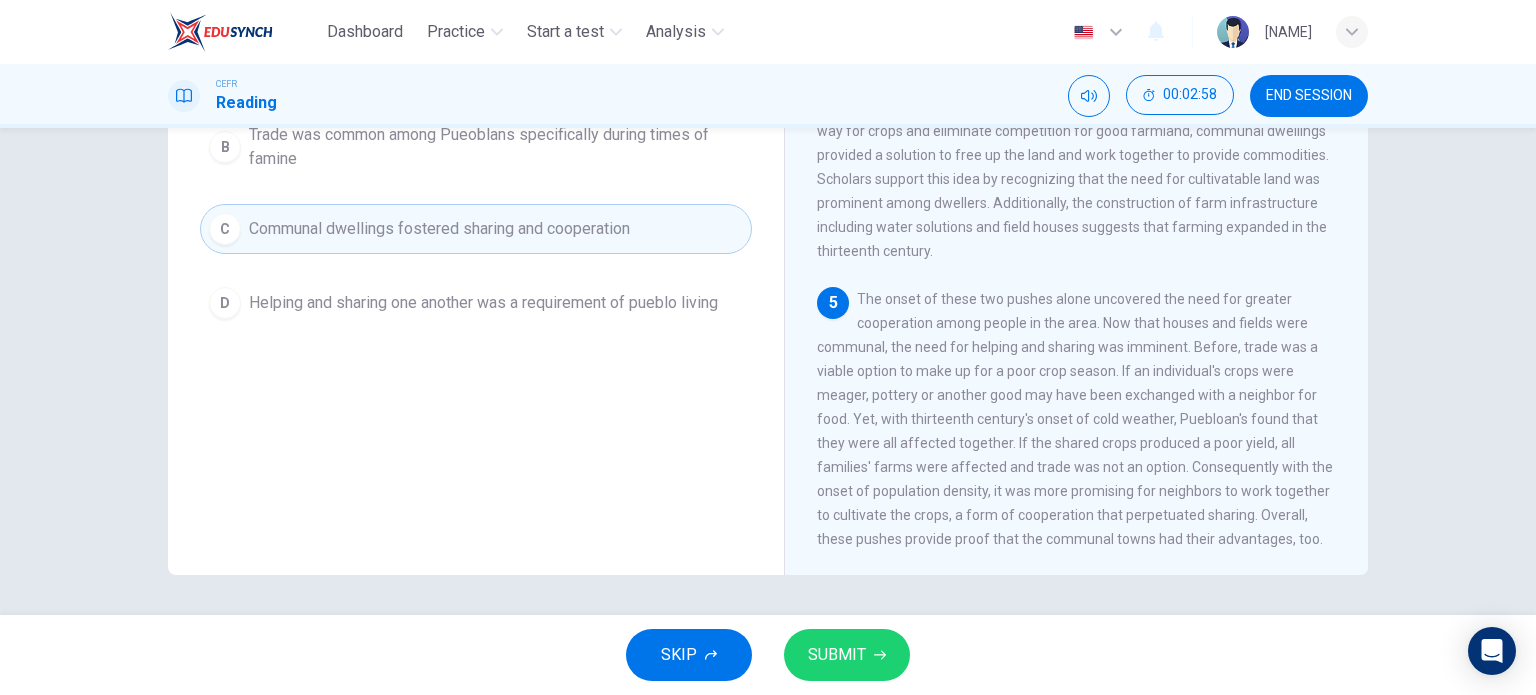 click on "SKIP SUBMIT" at bounding box center (768, 655) 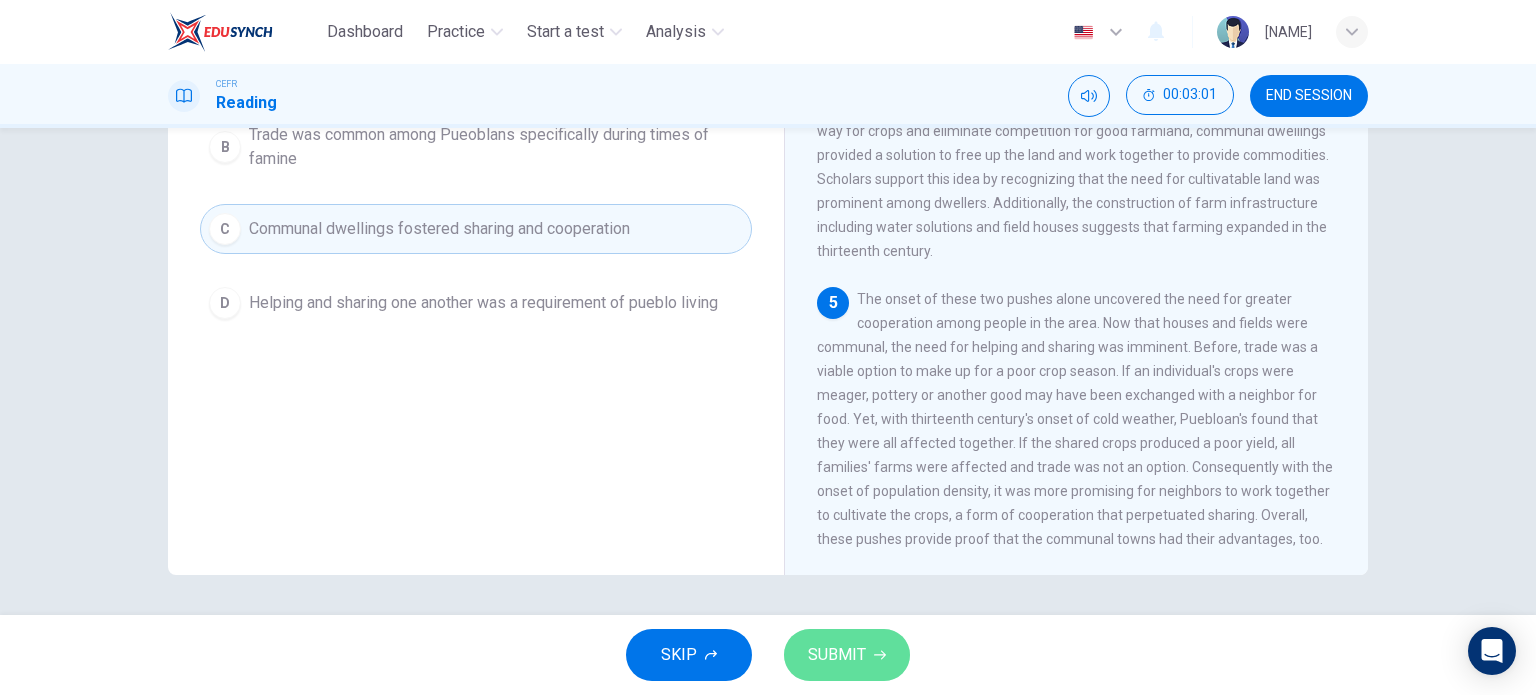 click on "SUBMIT" at bounding box center (837, 655) 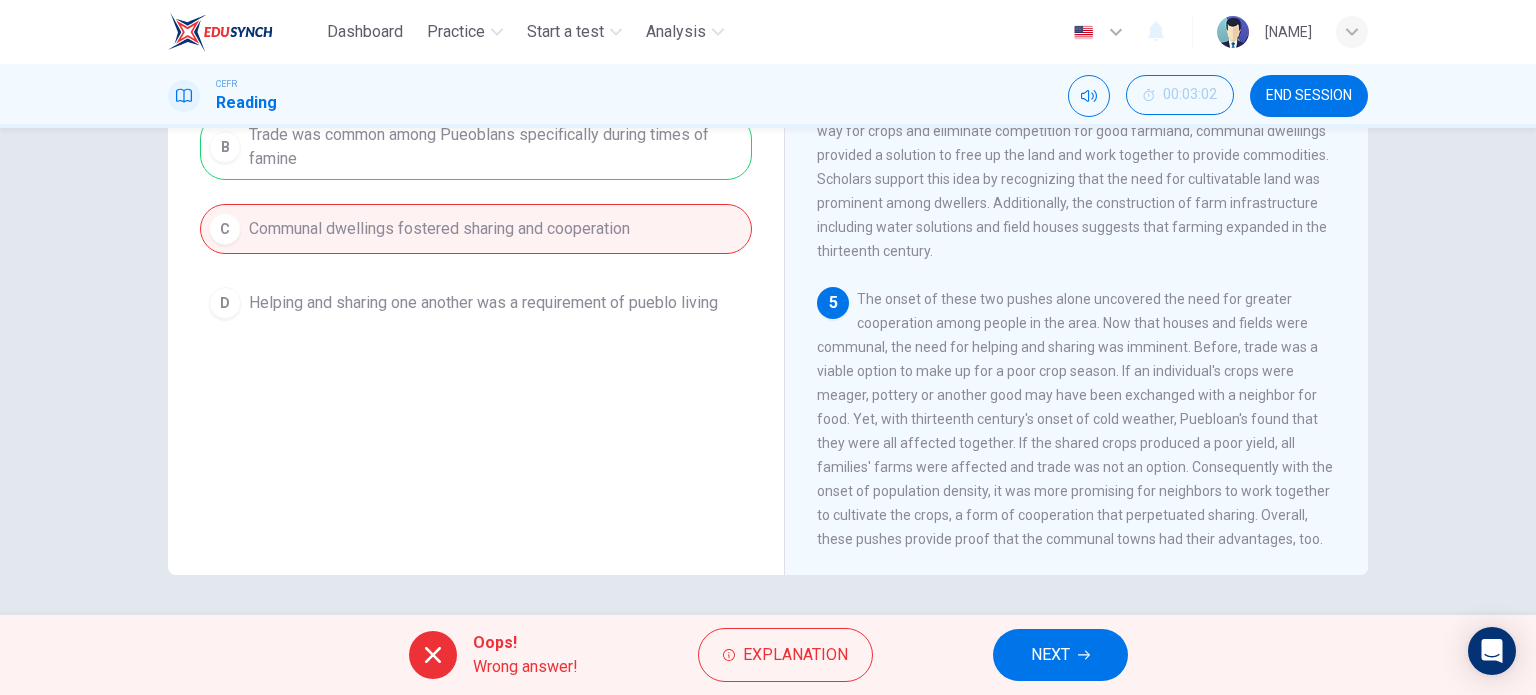 click on "NEXT" at bounding box center (1050, 655) 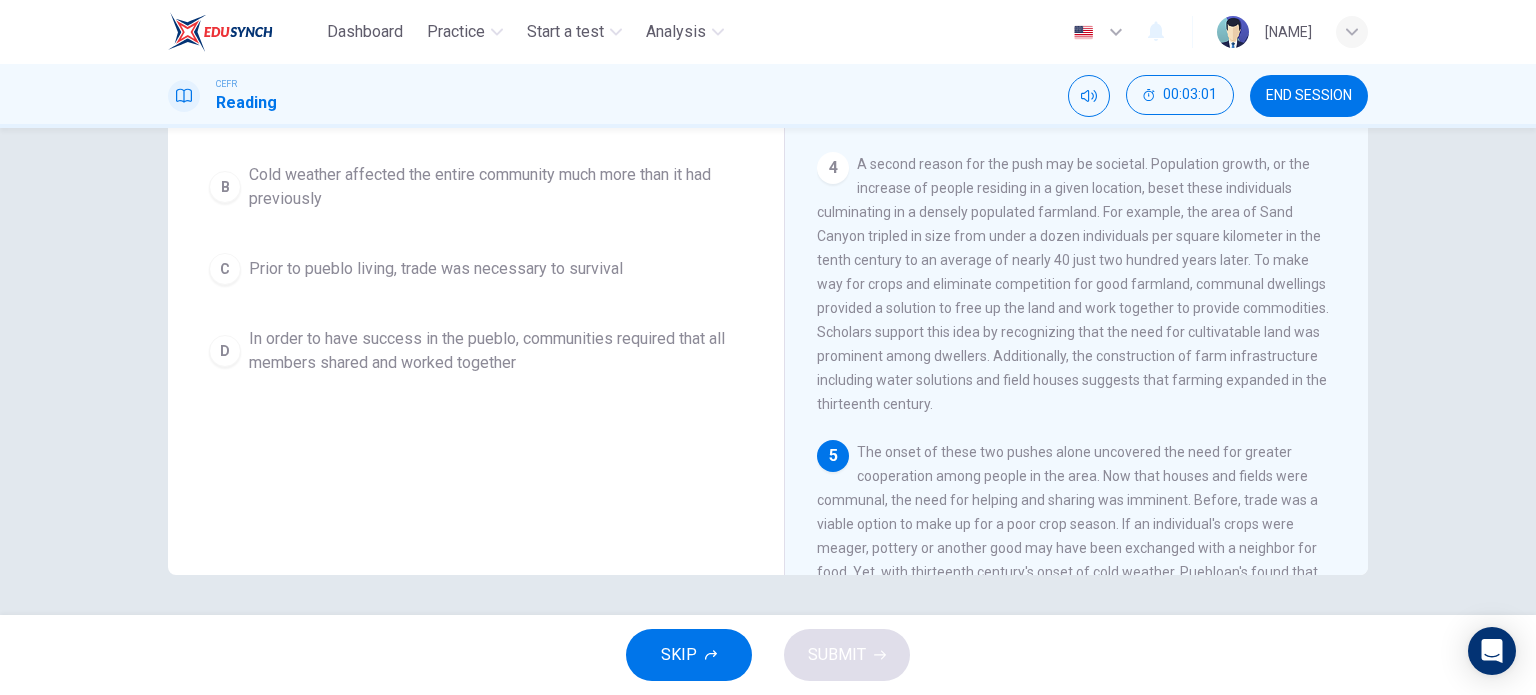 scroll, scrollTop: 453, scrollLeft: 0, axis: vertical 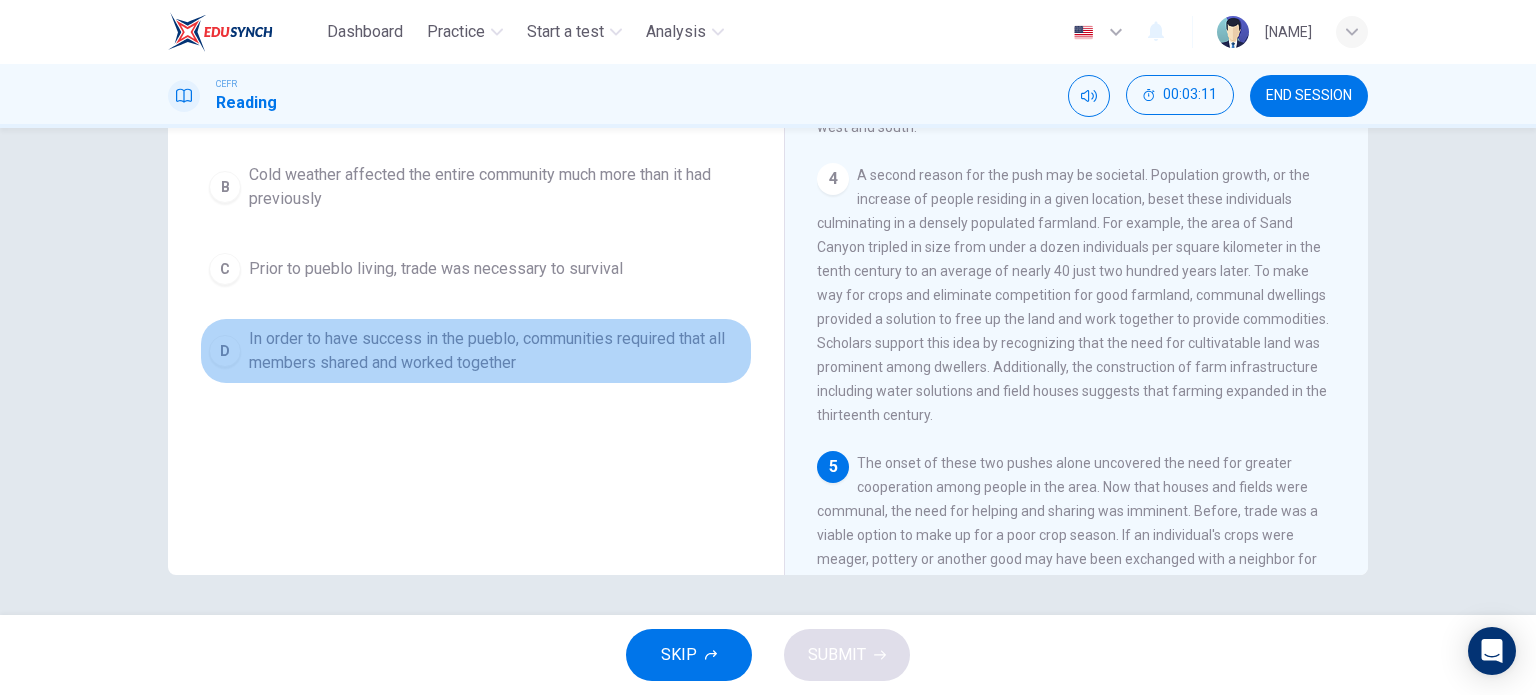 click on "In order to have success in the pueblo, communities required that all members shared and worked together" at bounding box center [496, 97] 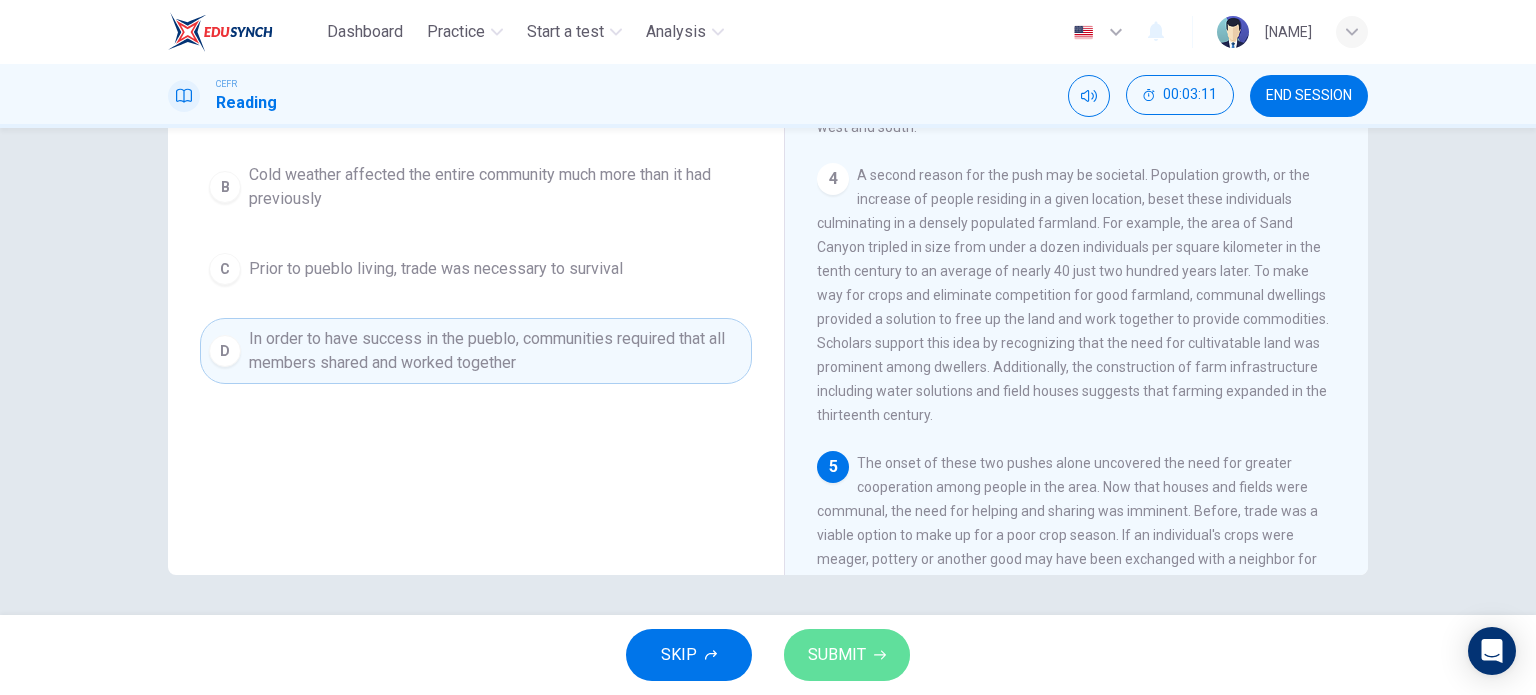 click at bounding box center (880, 655) 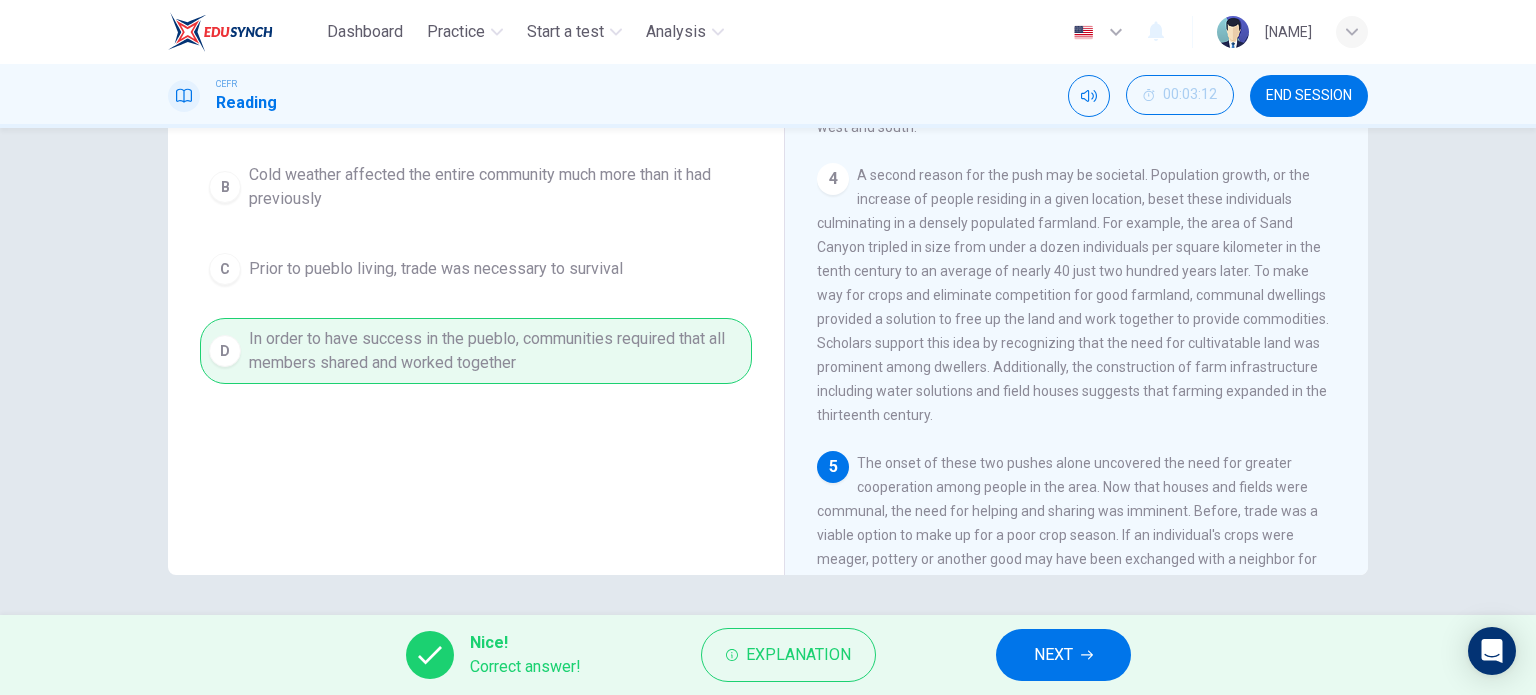 click on "NEXT" at bounding box center (1063, 655) 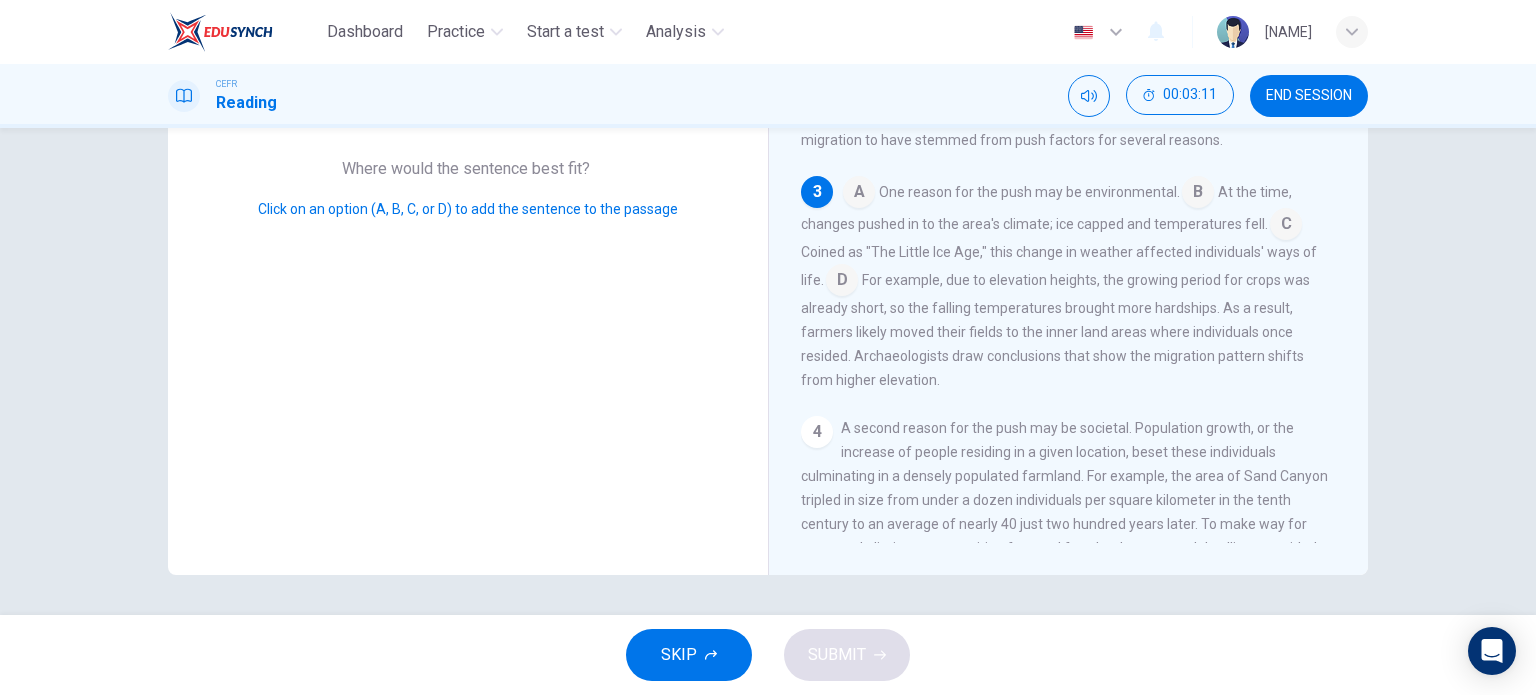 scroll, scrollTop: 260, scrollLeft: 0, axis: vertical 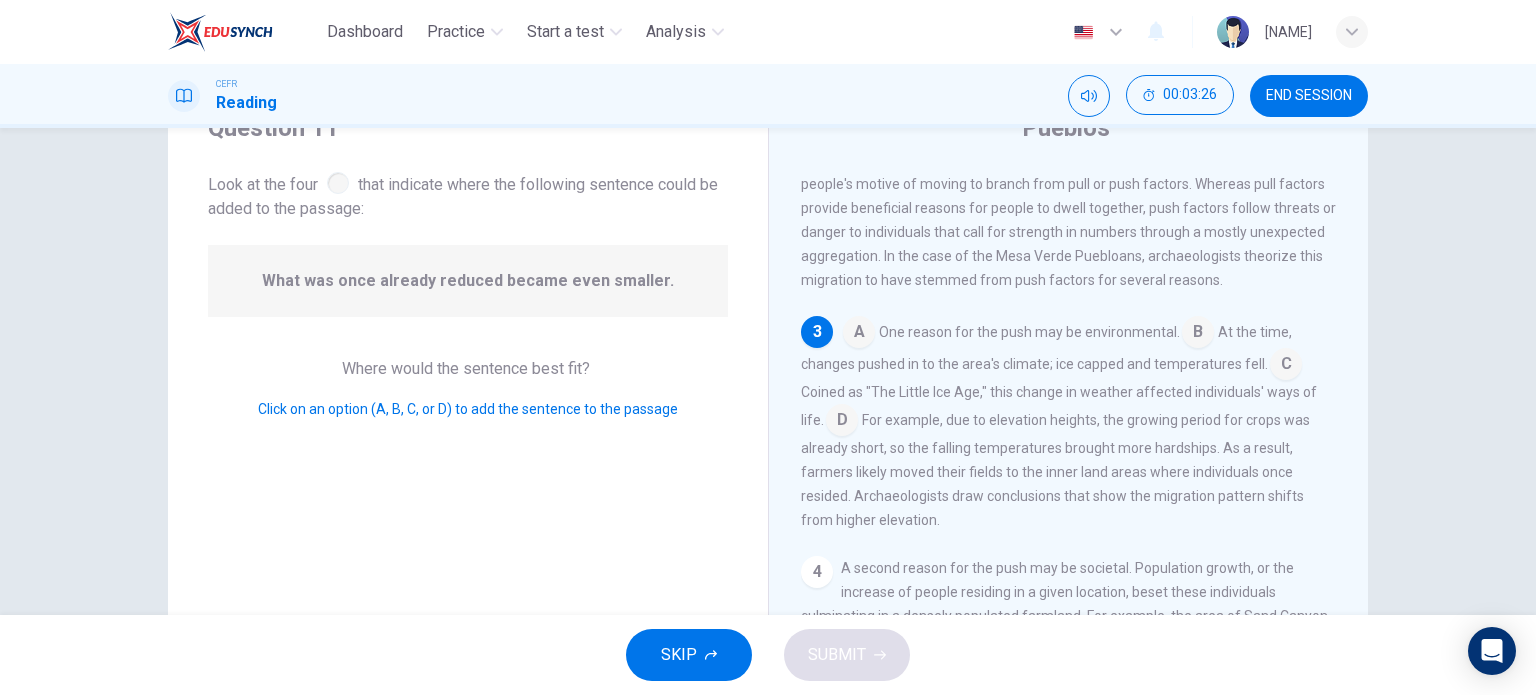click at bounding box center (859, 334) 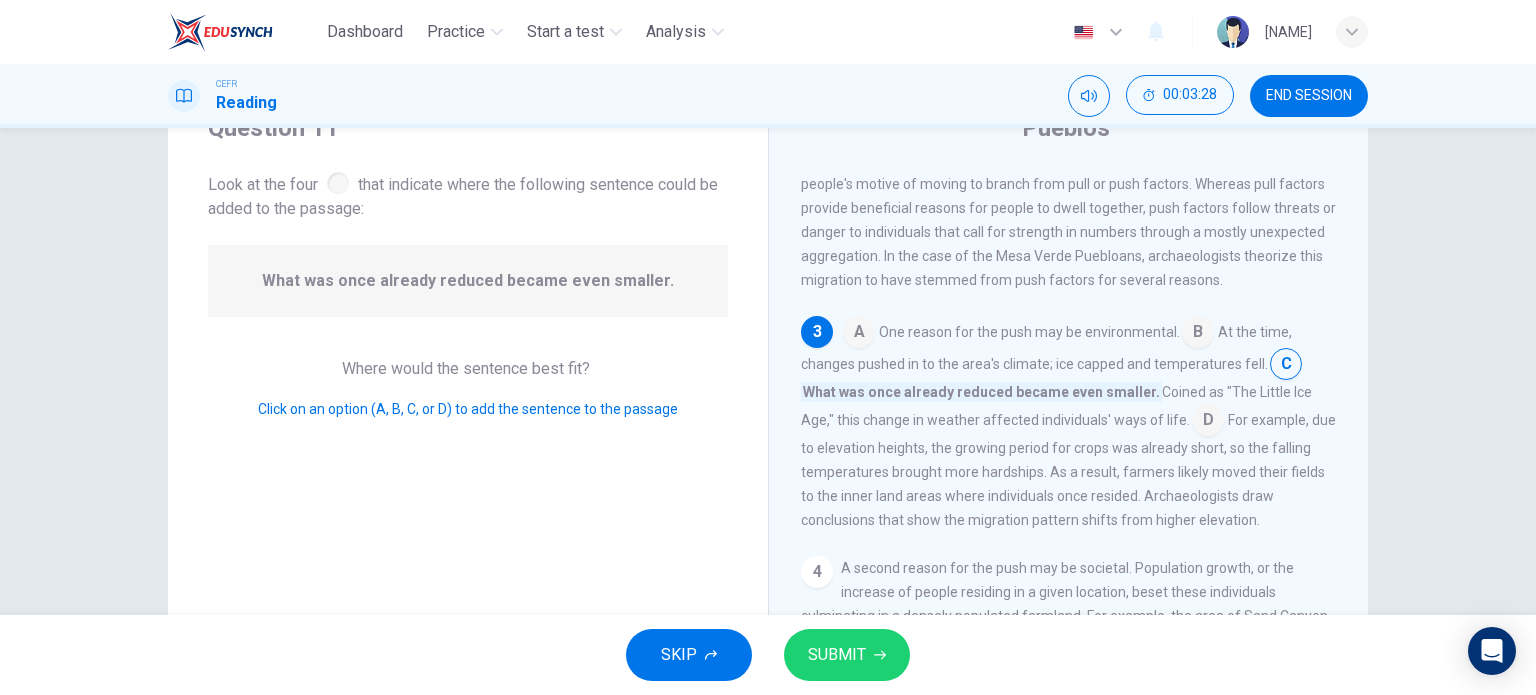 click on "SUBMIT" at bounding box center [837, 655] 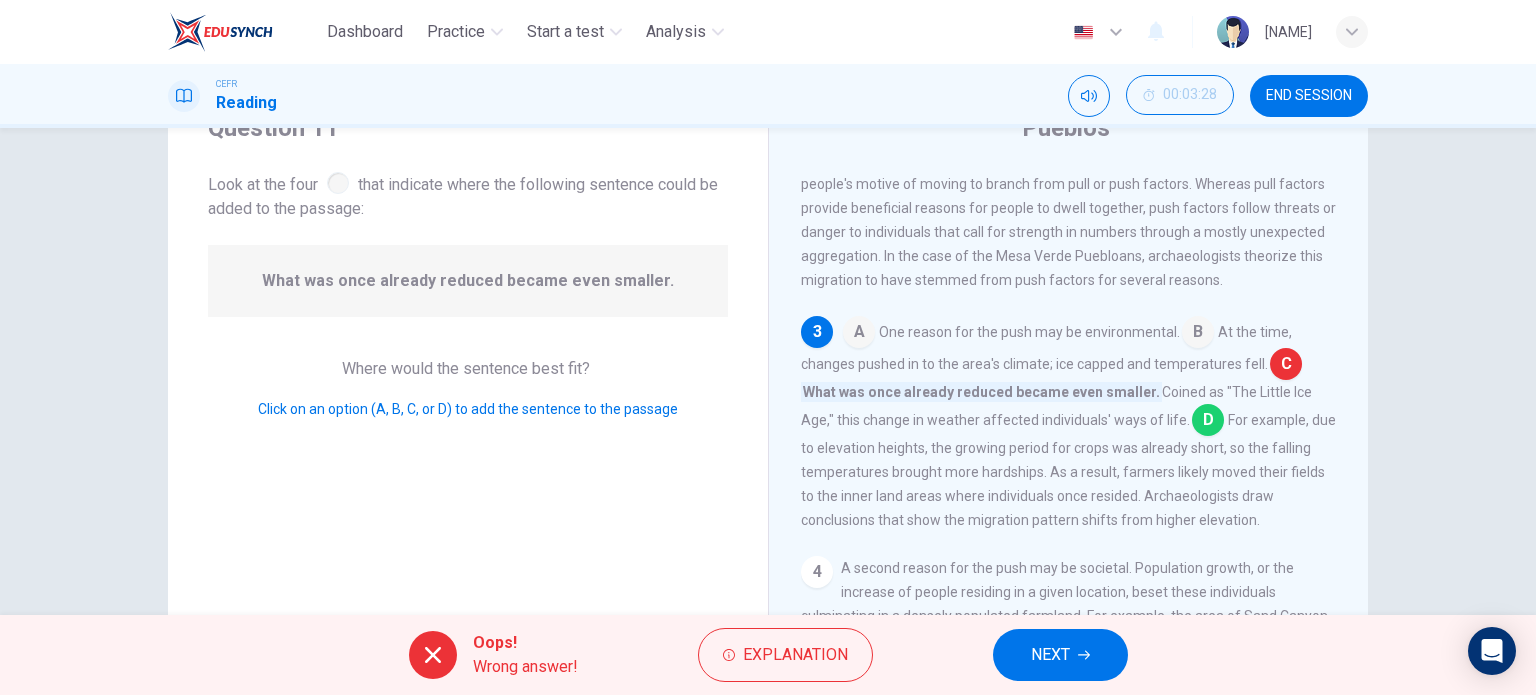 click on "NEXT" at bounding box center [1050, 655] 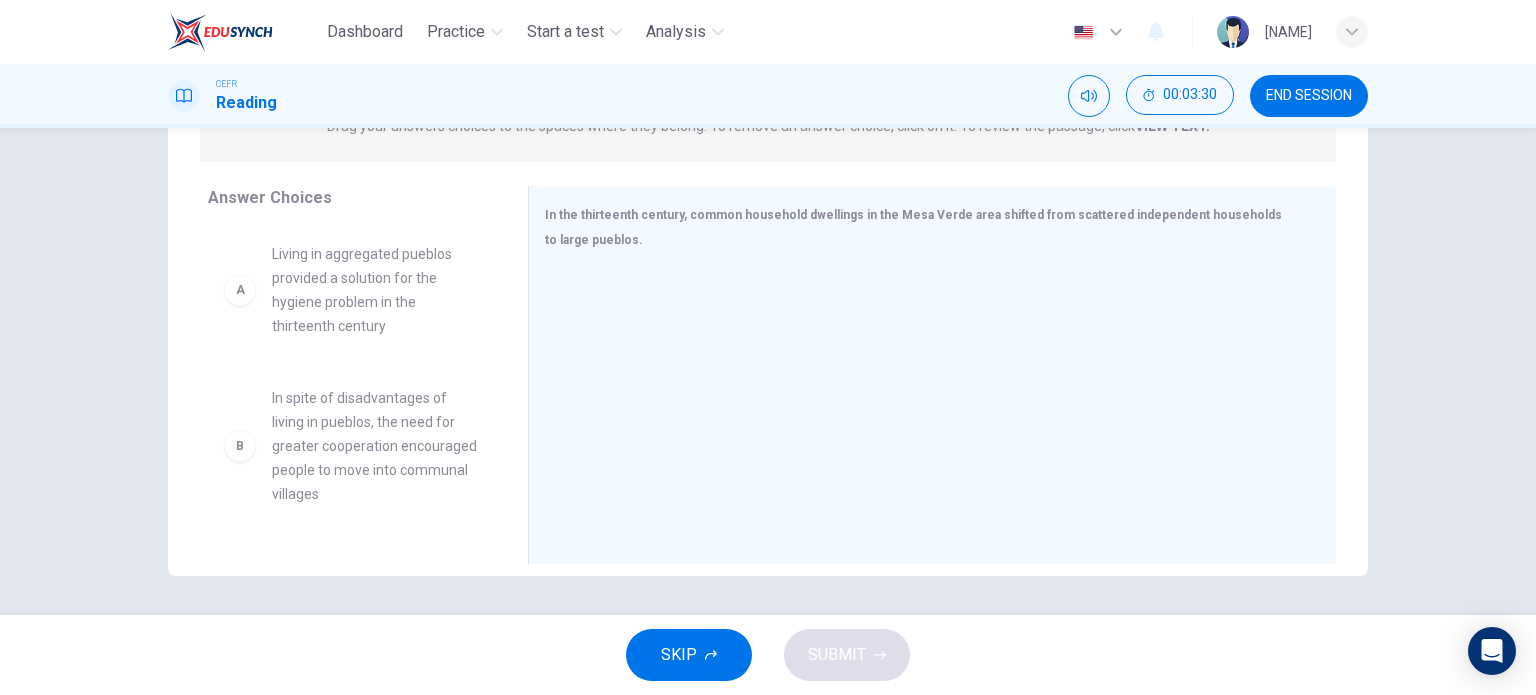 scroll, scrollTop: 288, scrollLeft: 0, axis: vertical 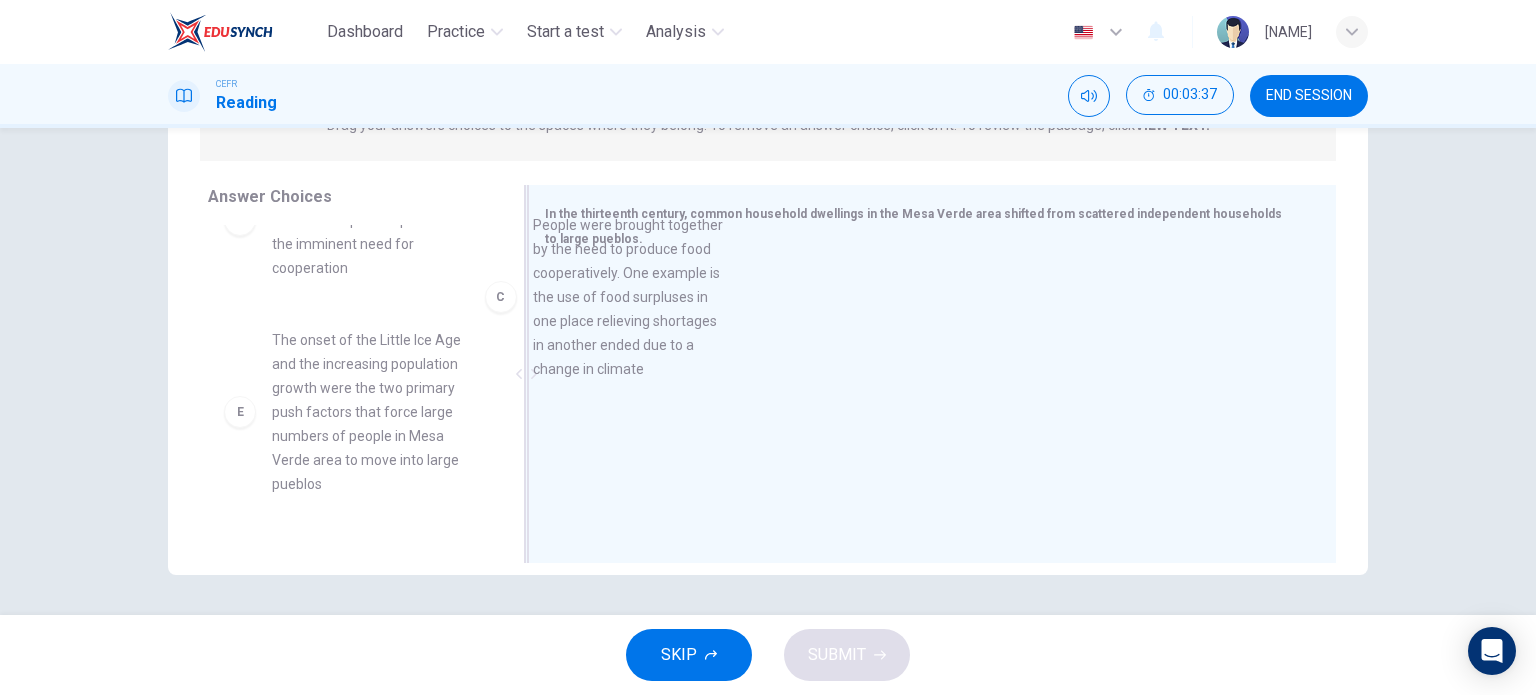 drag, startPoint x: 408, startPoint y: 295, endPoint x: 689, endPoint y: 359, distance: 288.1961 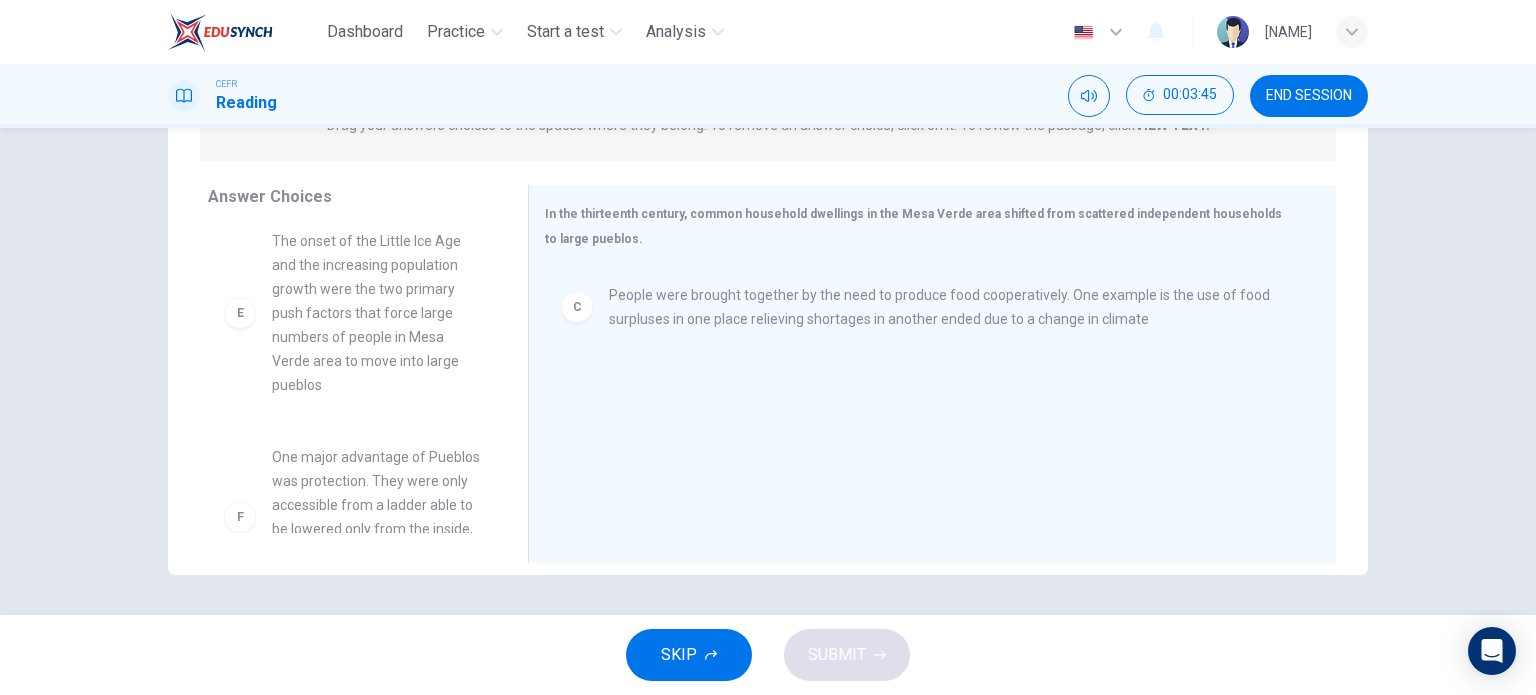 scroll, scrollTop: 464, scrollLeft: 0, axis: vertical 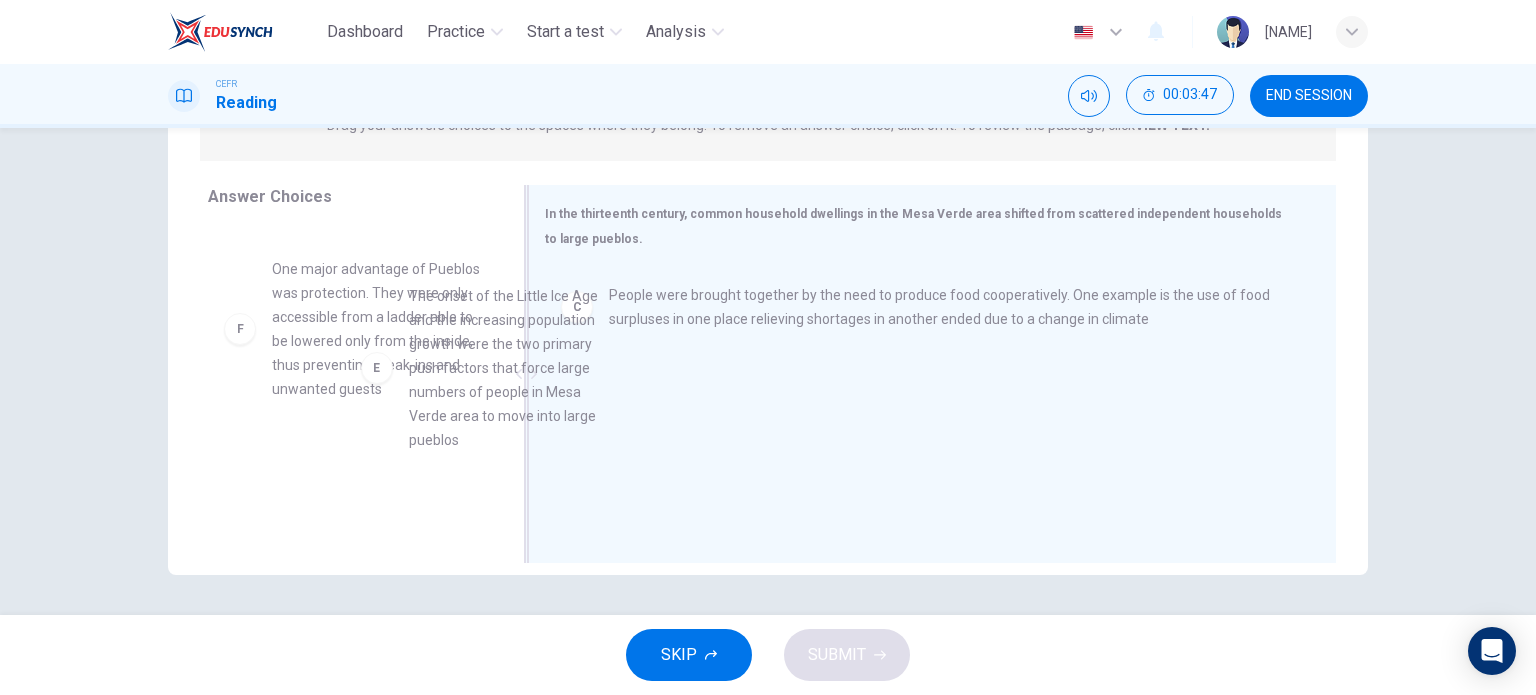 drag, startPoint x: 485, startPoint y: 375, endPoint x: 664, endPoint y: 405, distance: 181.49655 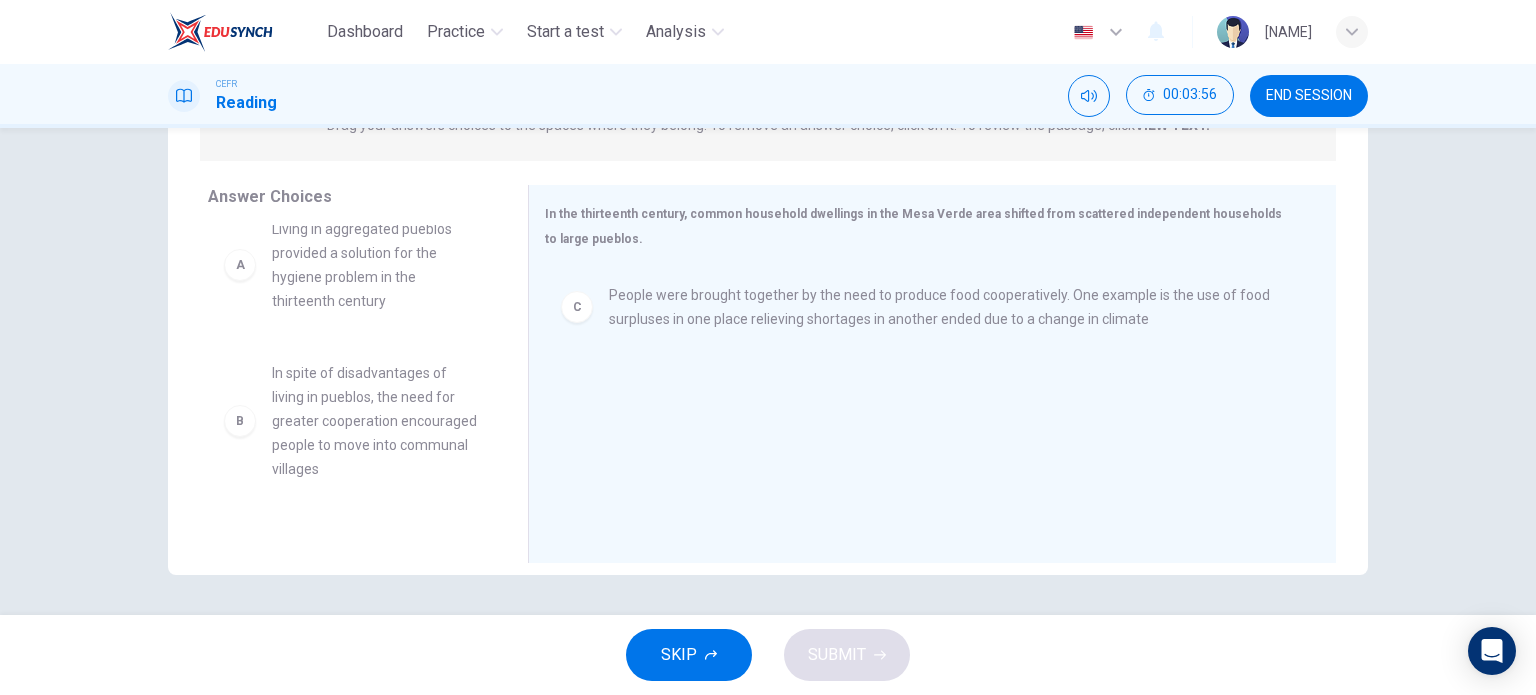 scroll, scrollTop: 0, scrollLeft: 0, axis: both 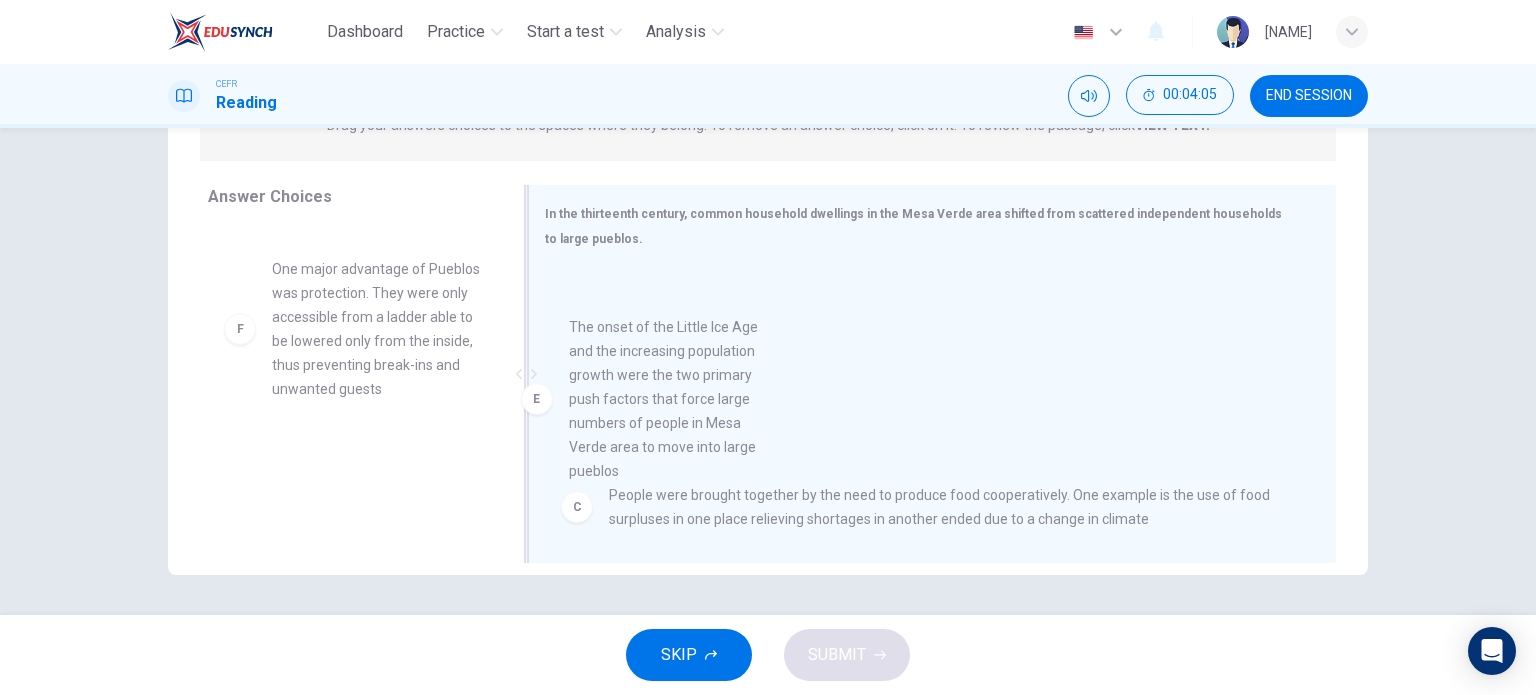drag, startPoint x: 379, startPoint y: 361, endPoint x: 713, endPoint y: 430, distance: 341.0528 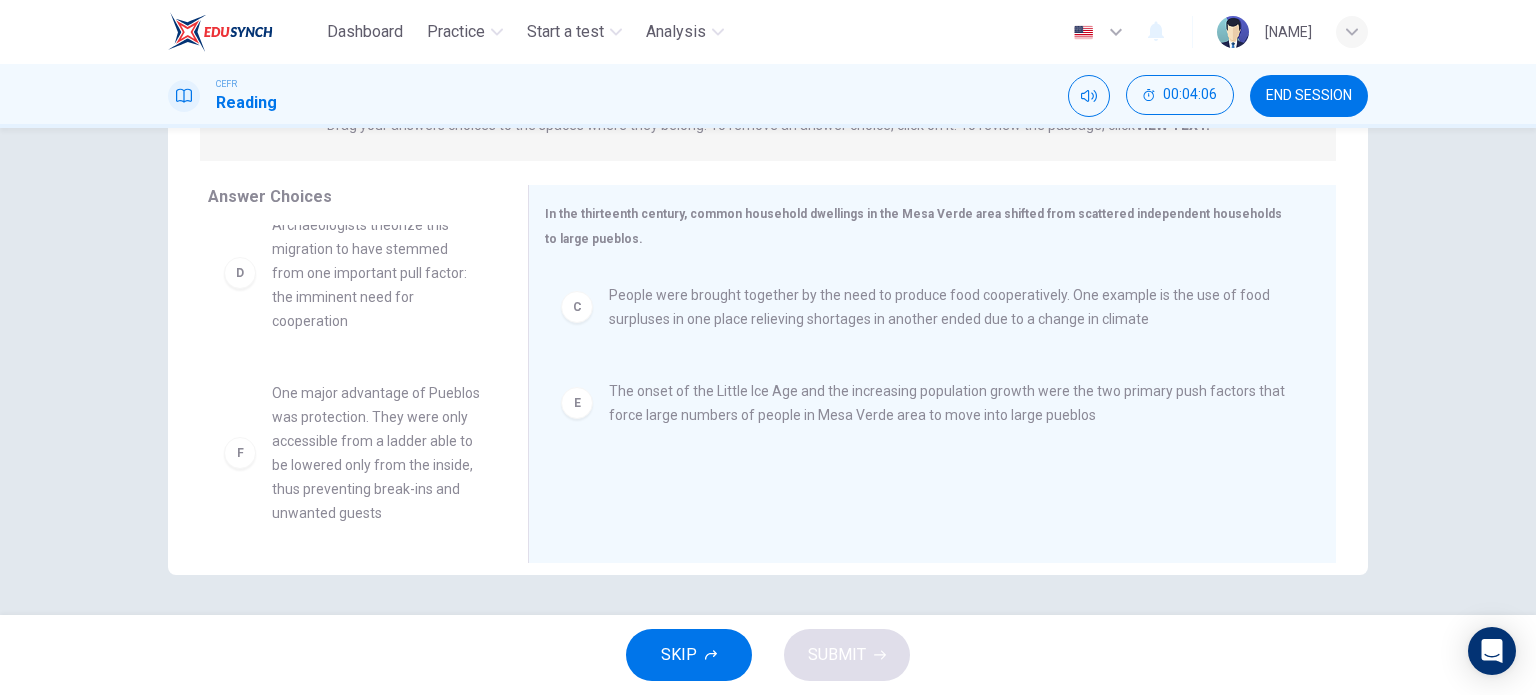 scroll, scrollTop: 348, scrollLeft: 0, axis: vertical 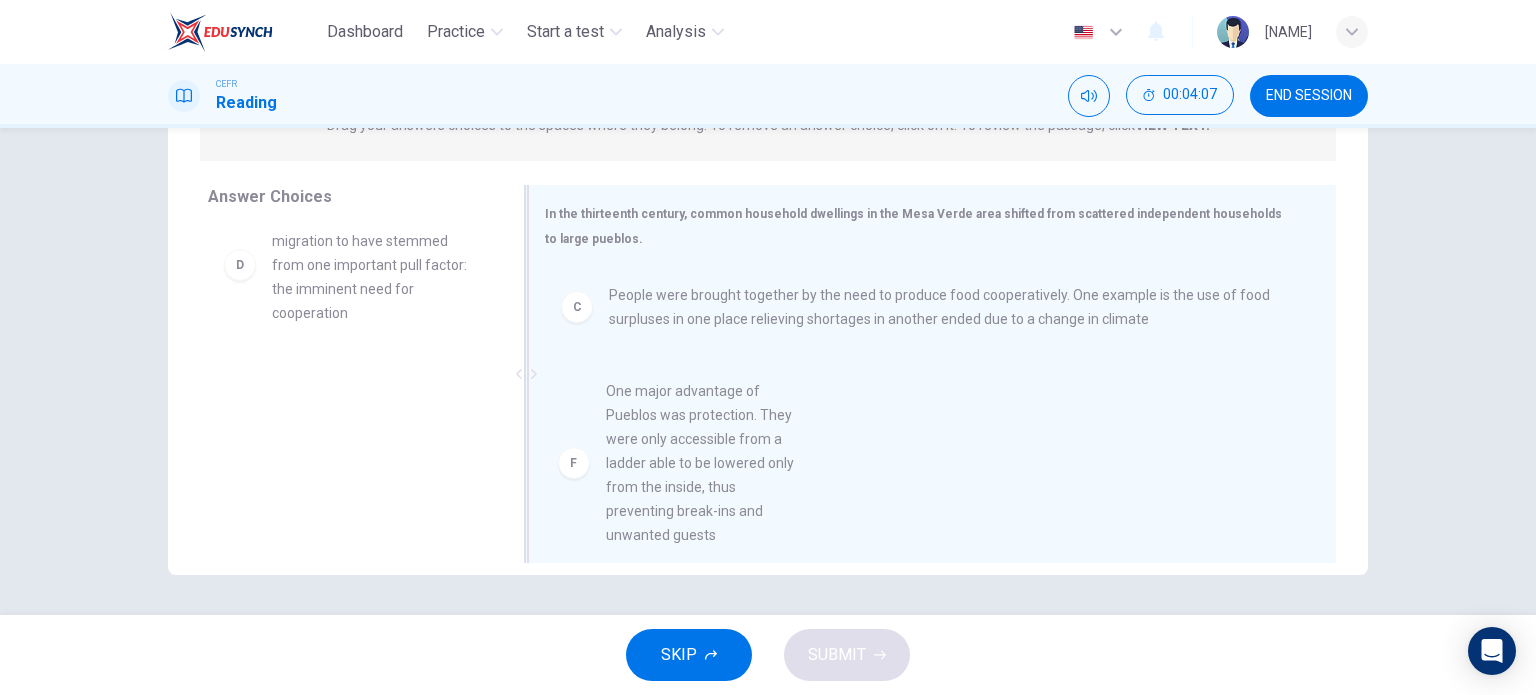 drag, startPoint x: 392, startPoint y: 466, endPoint x: 746, endPoint y: 472, distance: 354.05084 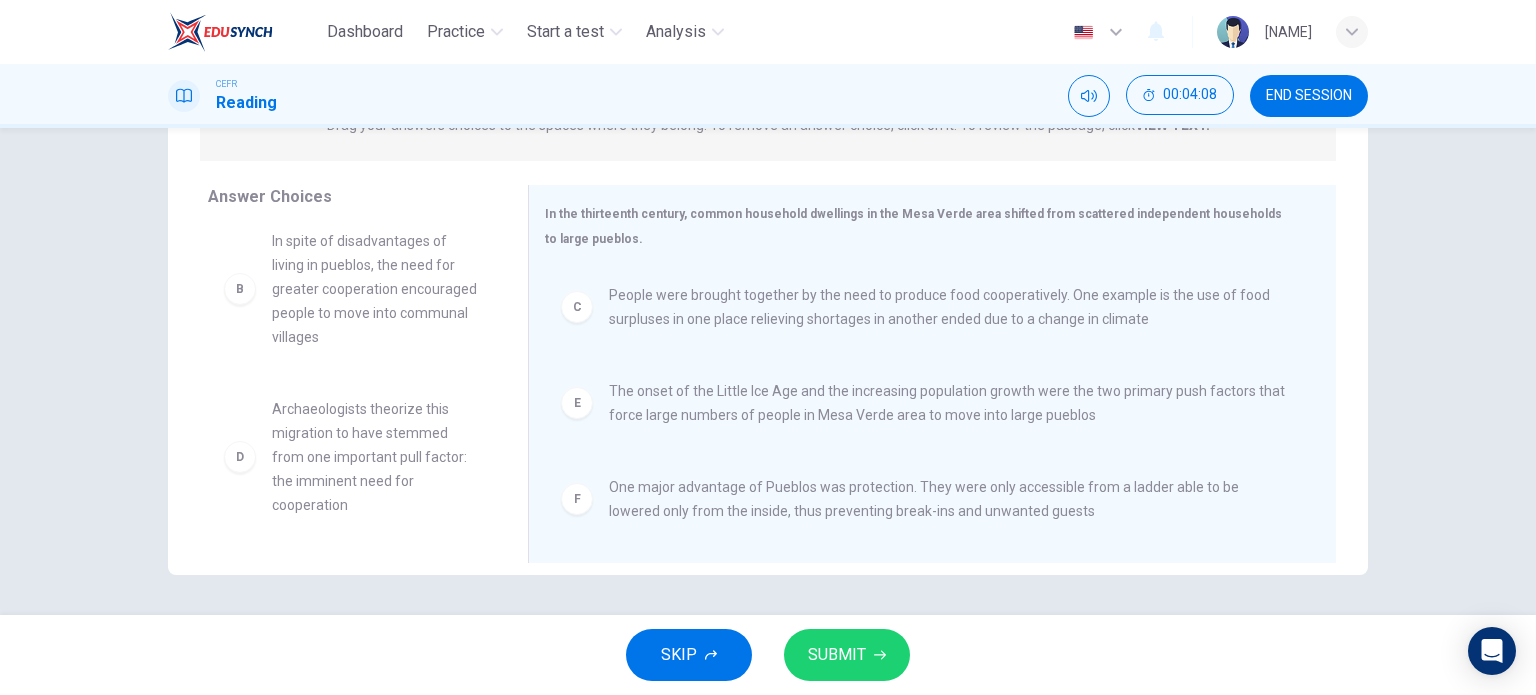 scroll, scrollTop: 156, scrollLeft: 0, axis: vertical 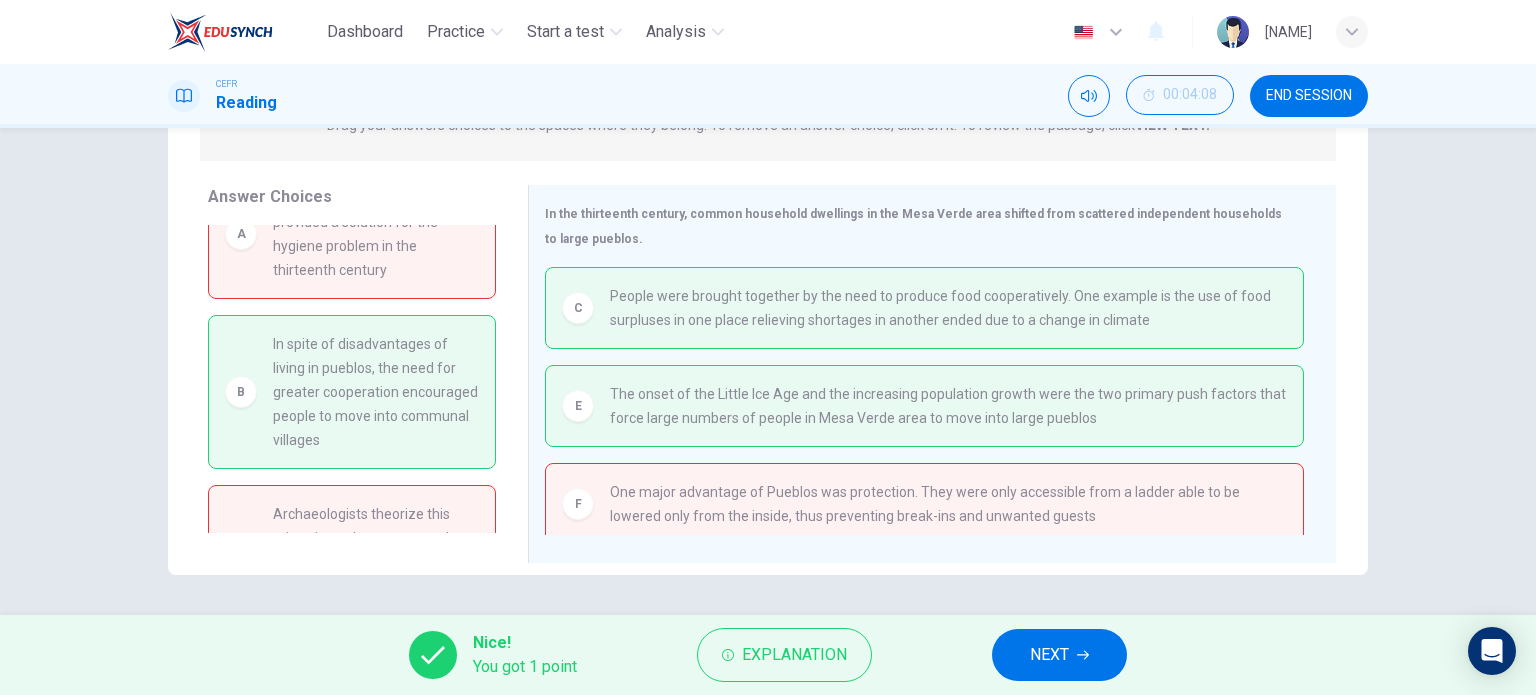 click on "NEXT" at bounding box center [1059, 655] 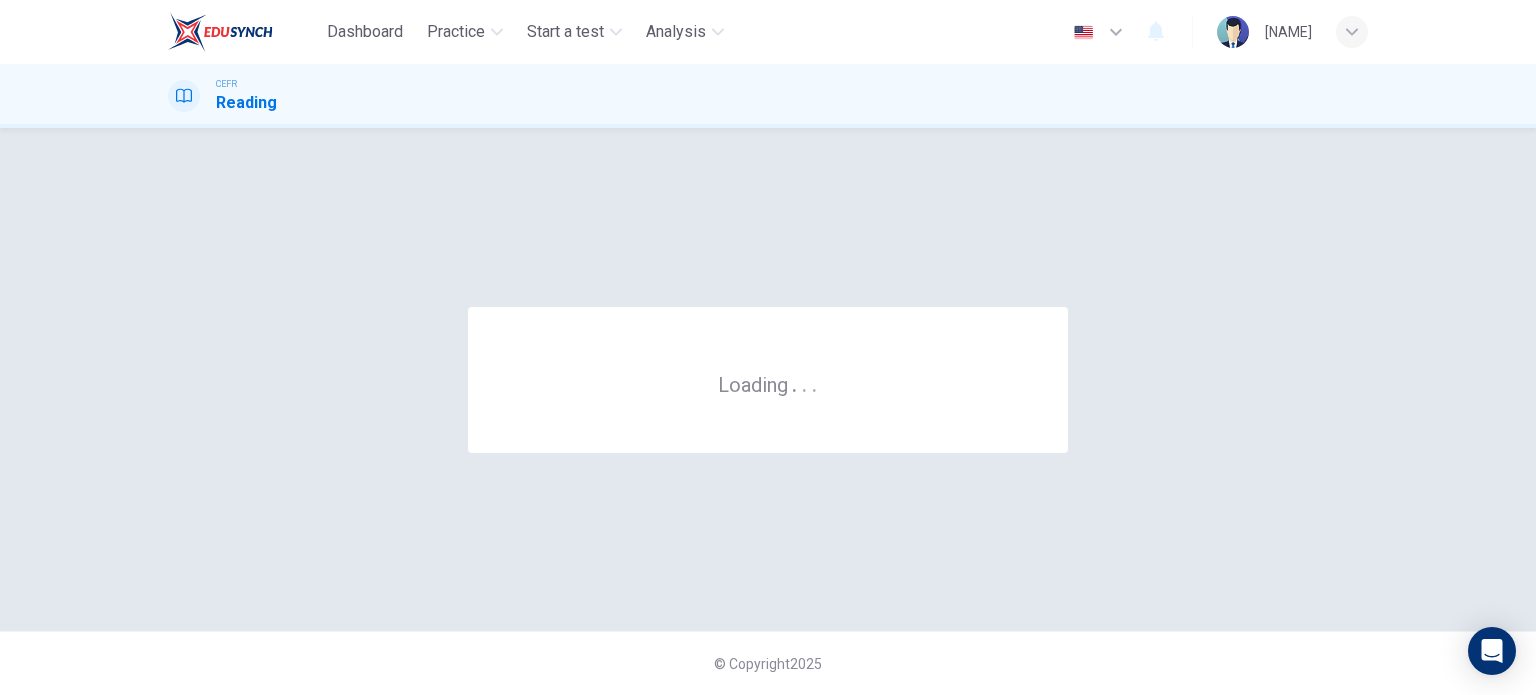 scroll, scrollTop: 0, scrollLeft: 0, axis: both 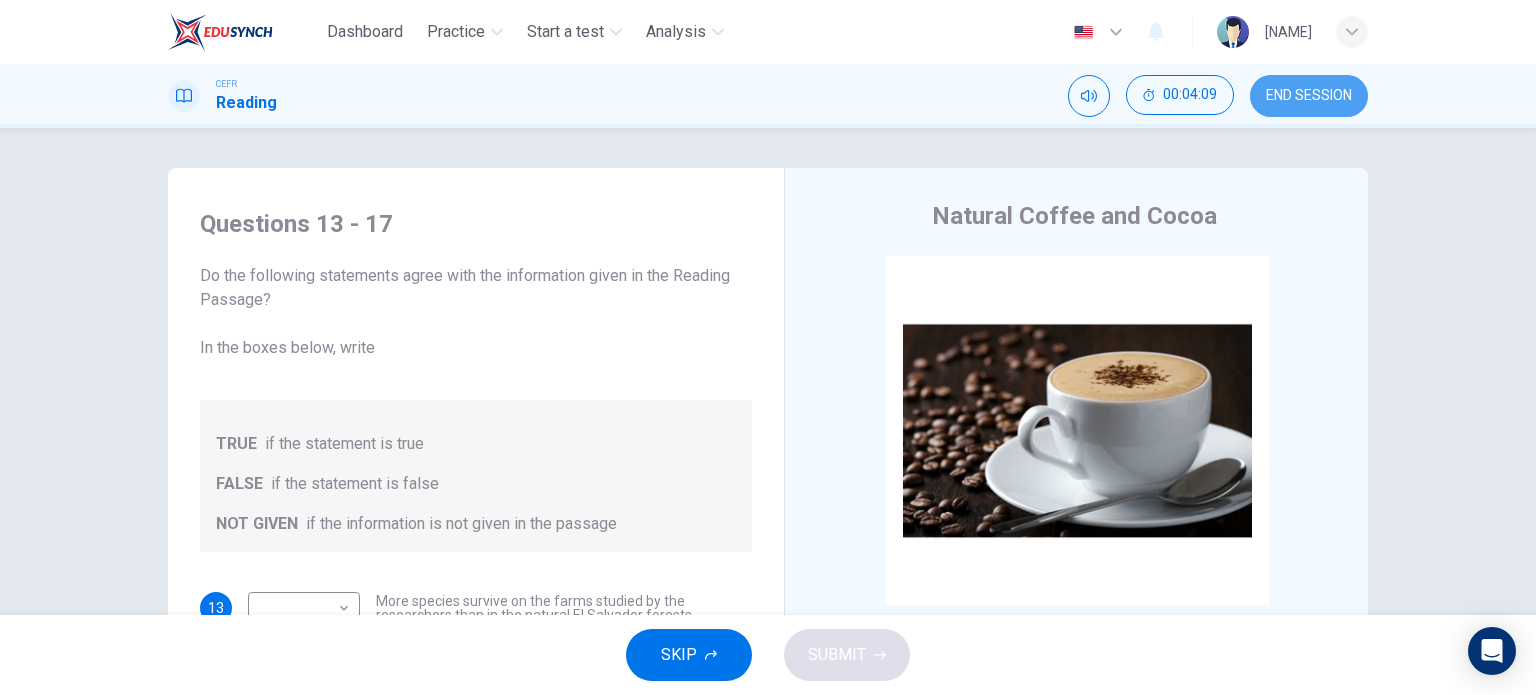 click on "END SESSION" at bounding box center (1309, 96) 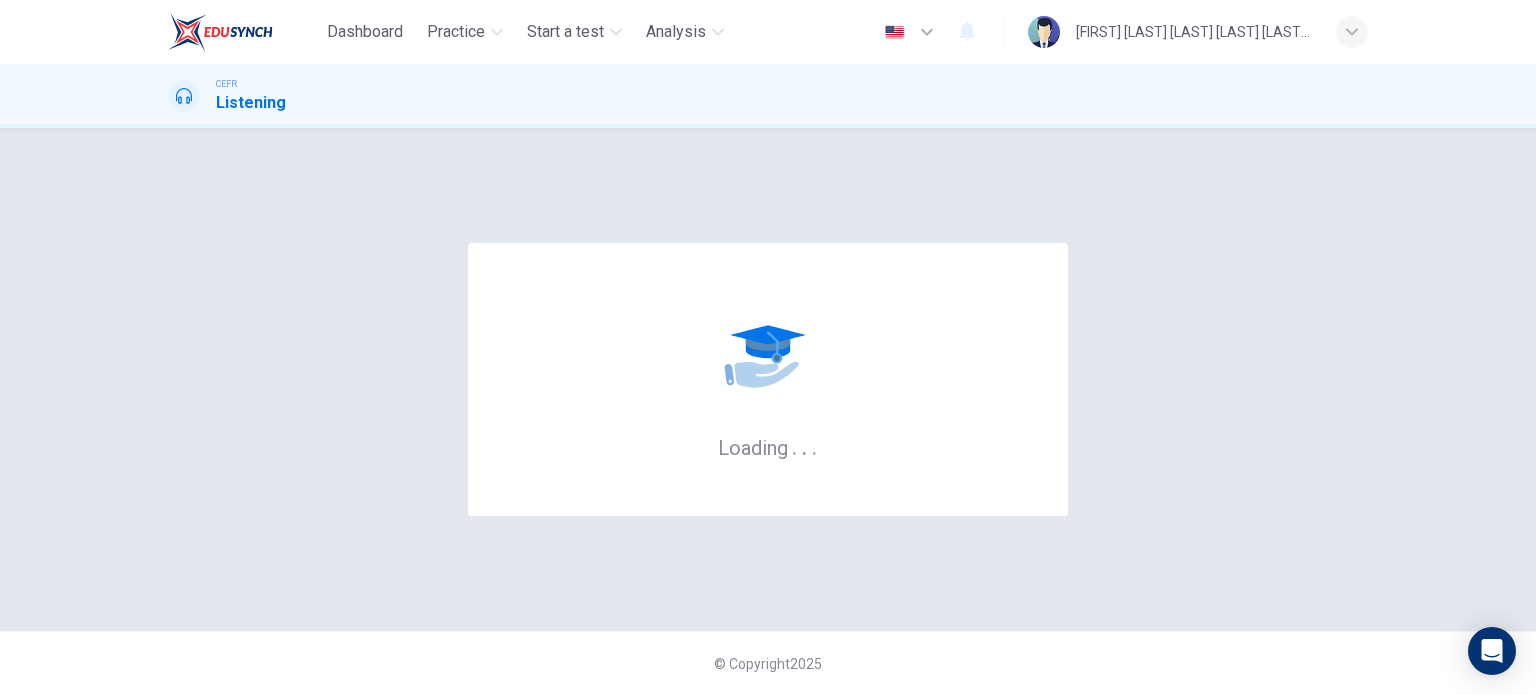 scroll, scrollTop: 0, scrollLeft: 0, axis: both 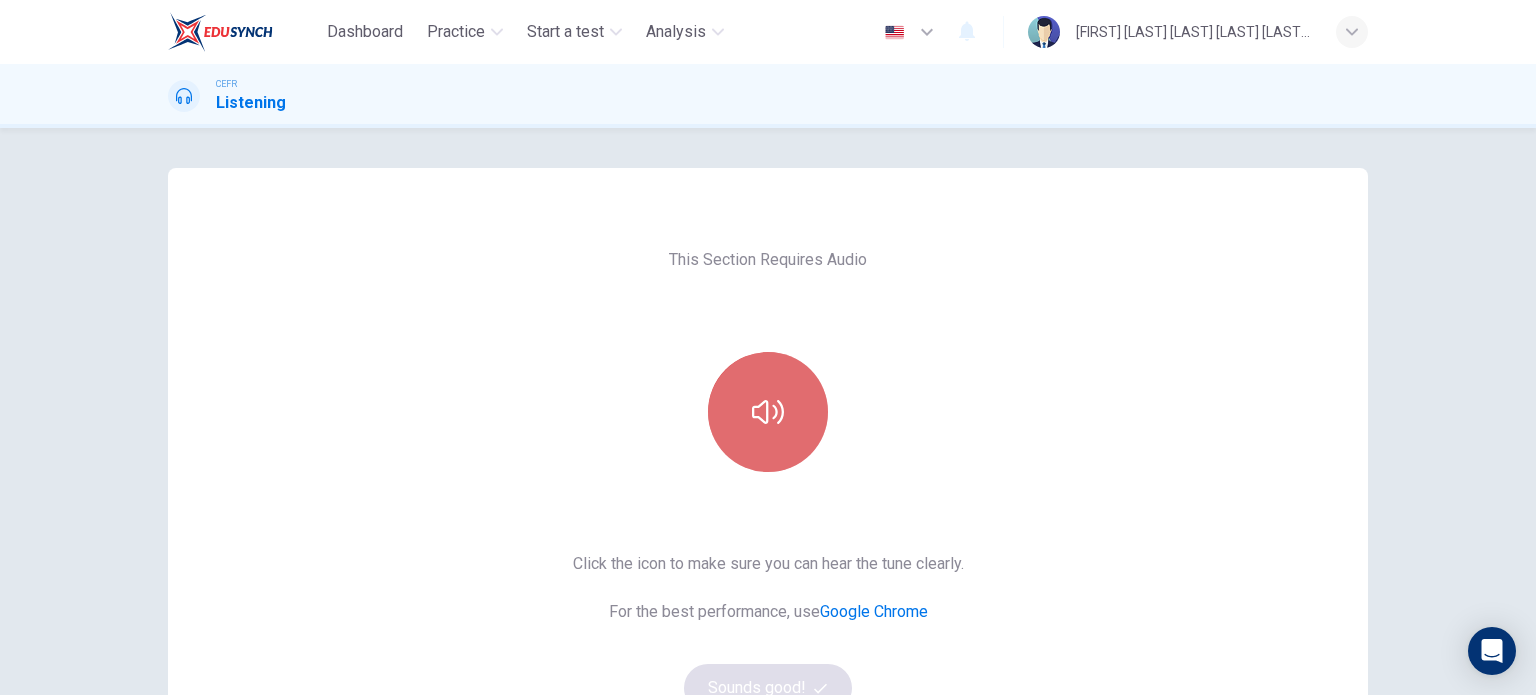 click at bounding box center [768, 412] 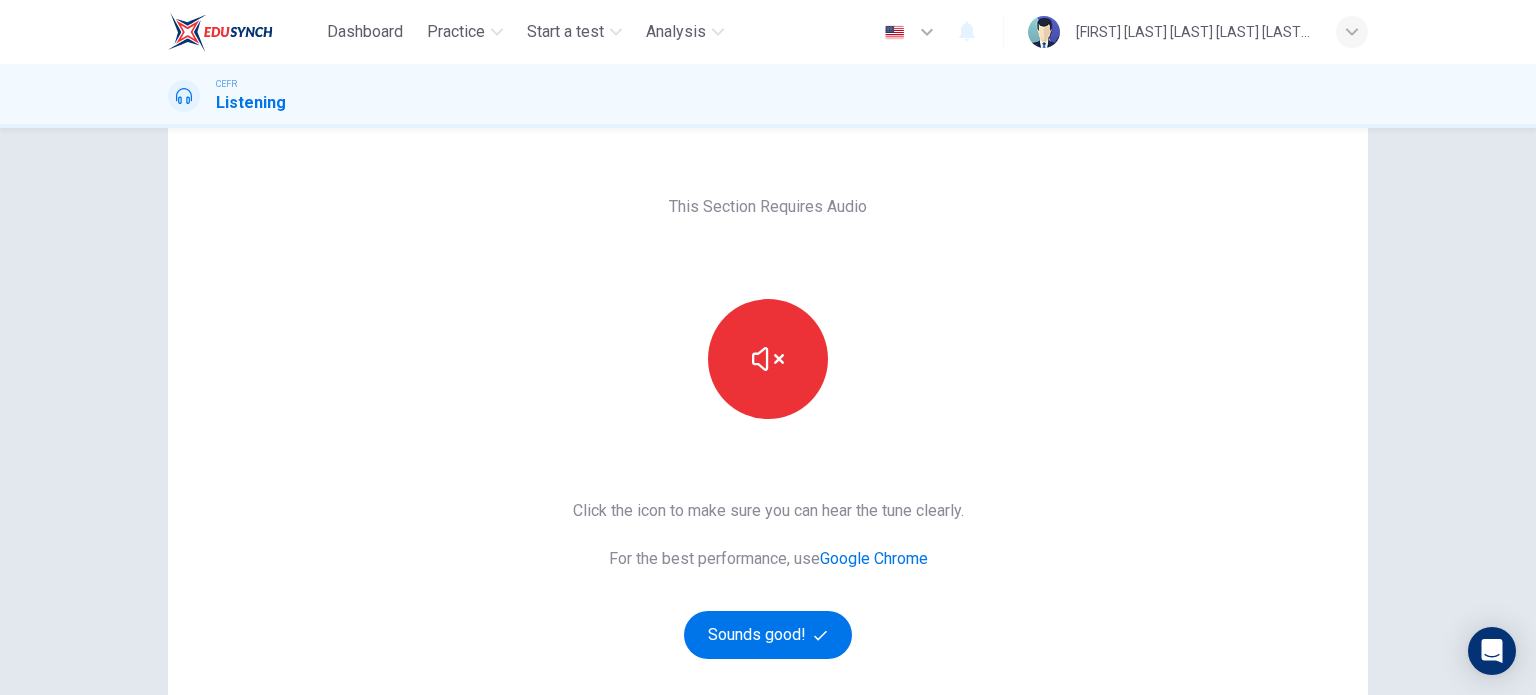 scroll, scrollTop: 100, scrollLeft: 0, axis: vertical 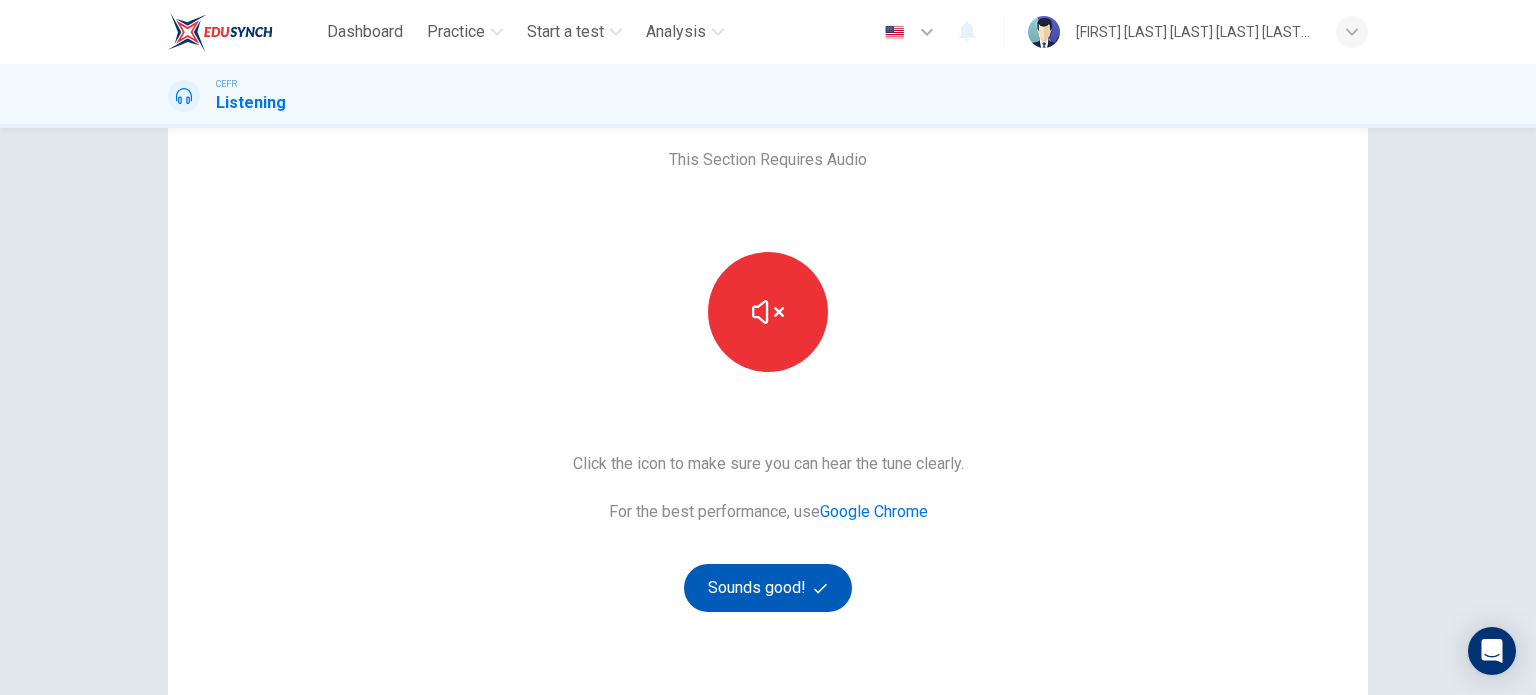 click on "Sounds good!" at bounding box center [768, 588] 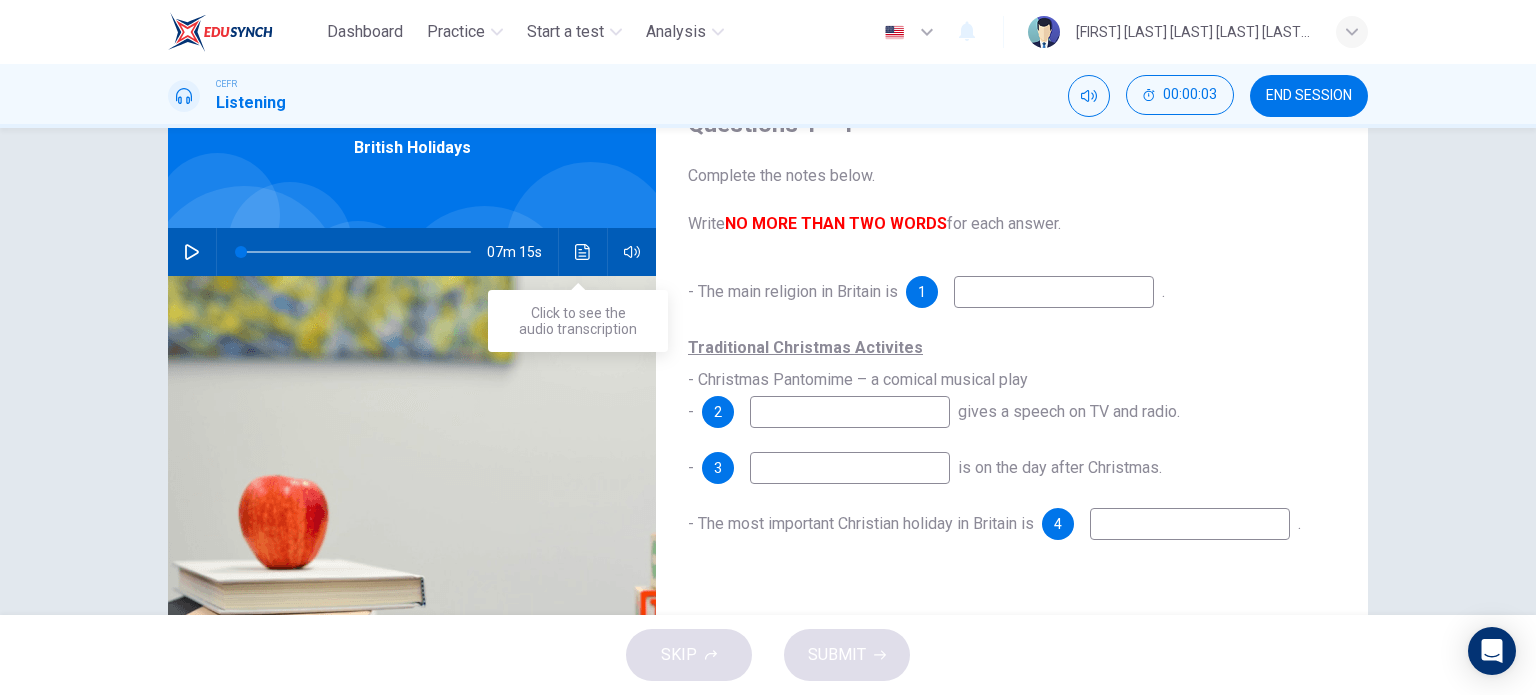 click at bounding box center (583, 252) 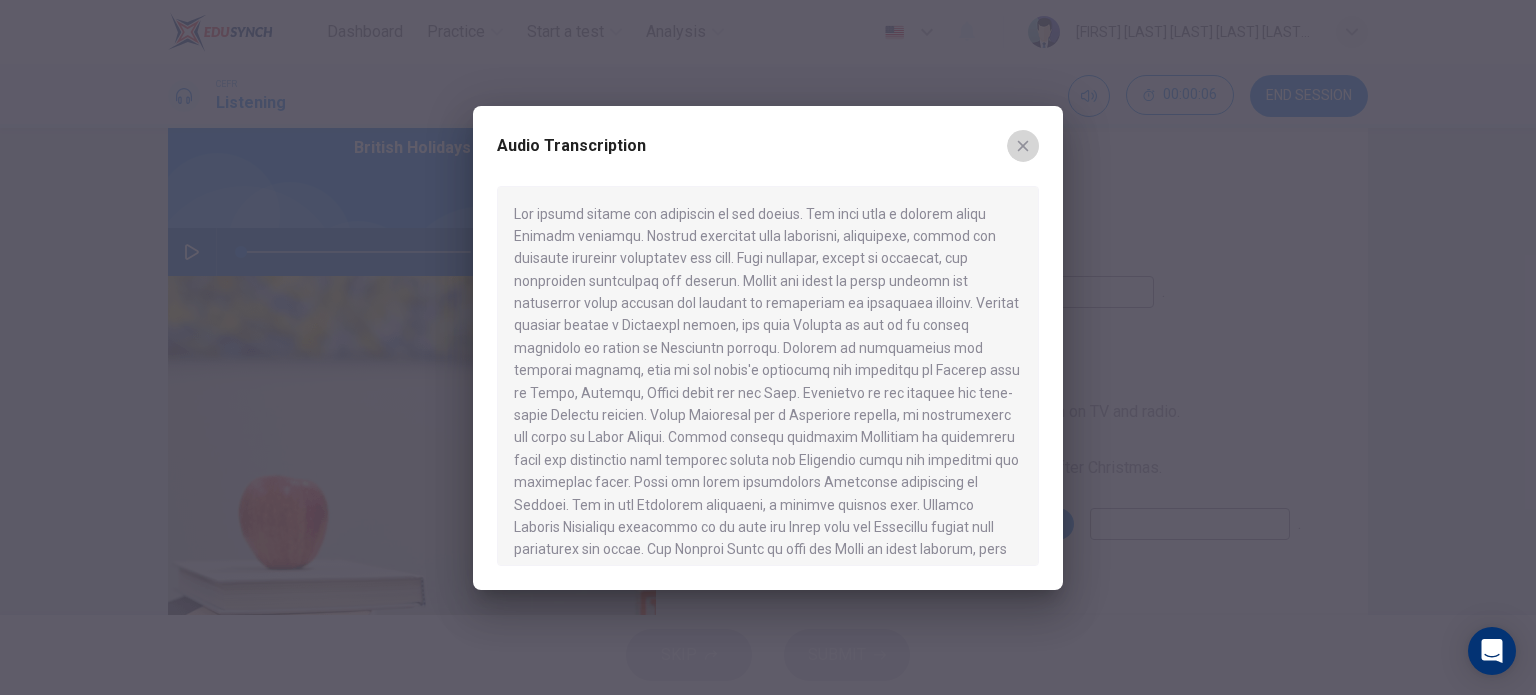click at bounding box center (1023, 146) 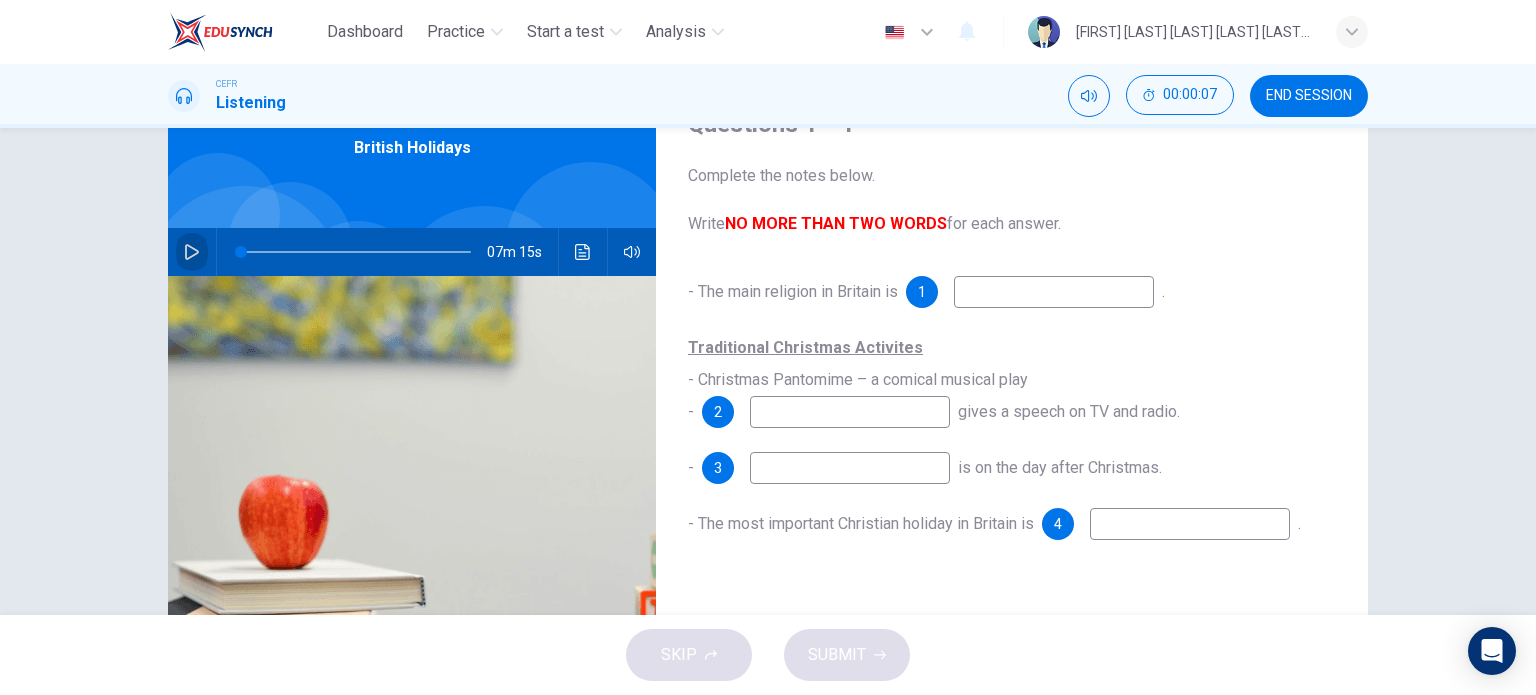 click at bounding box center (192, 252) 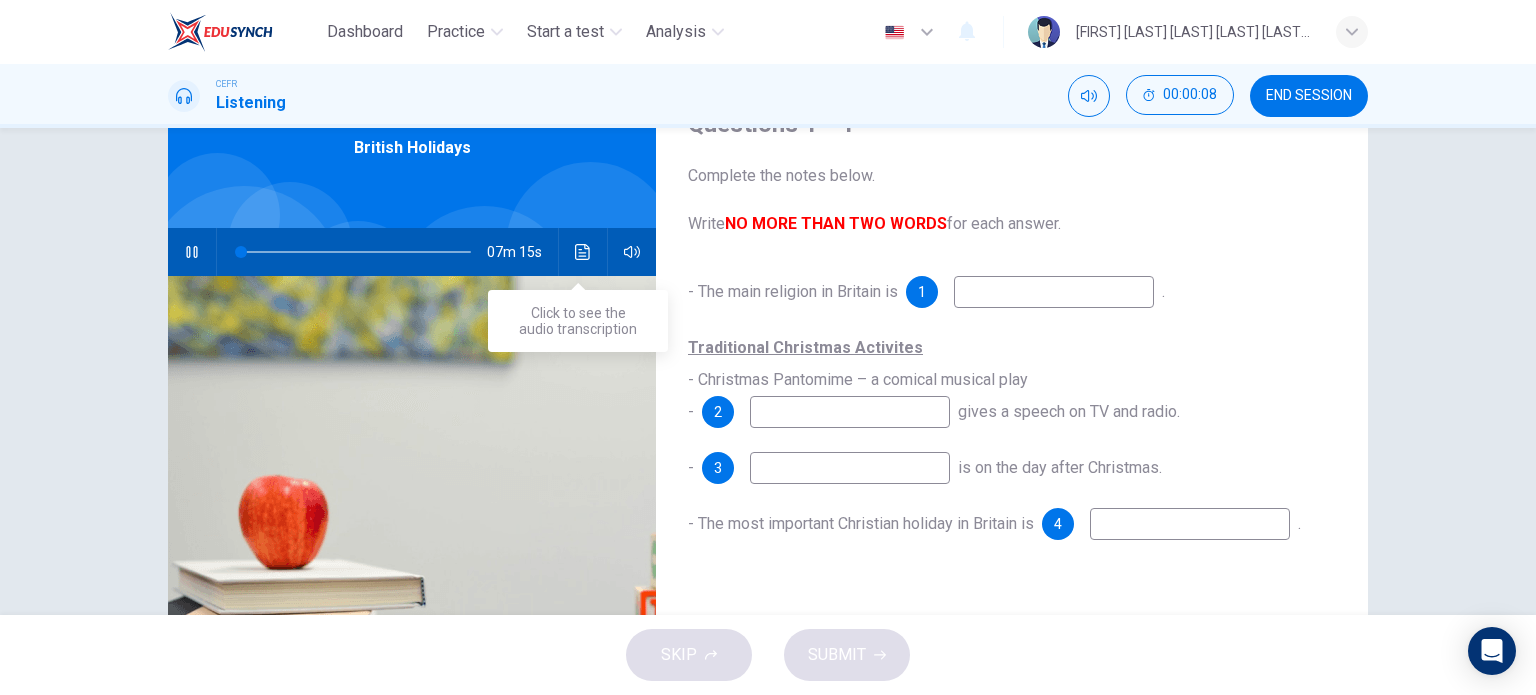 click at bounding box center (583, 252) 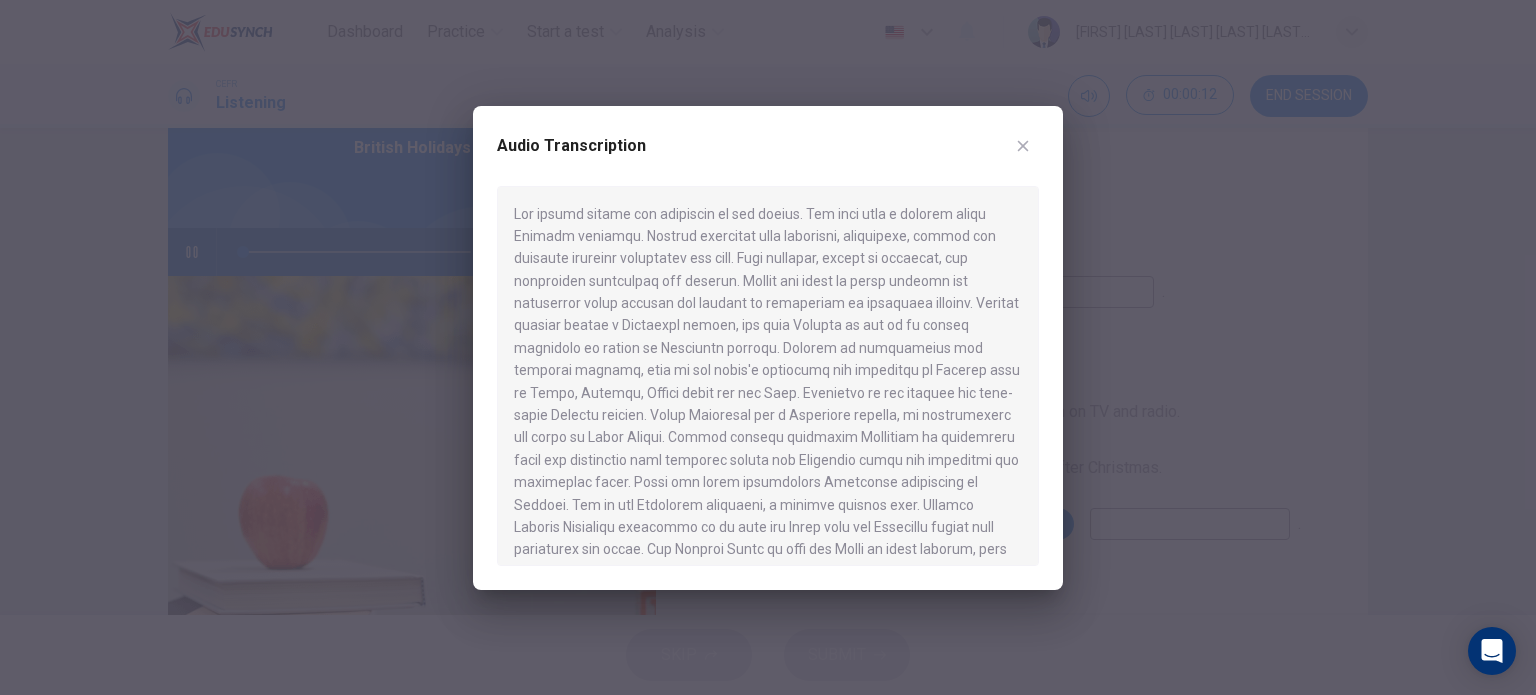 drag, startPoint x: 558, startPoint y: 349, endPoint x: 516, endPoint y: 347, distance: 42.047592 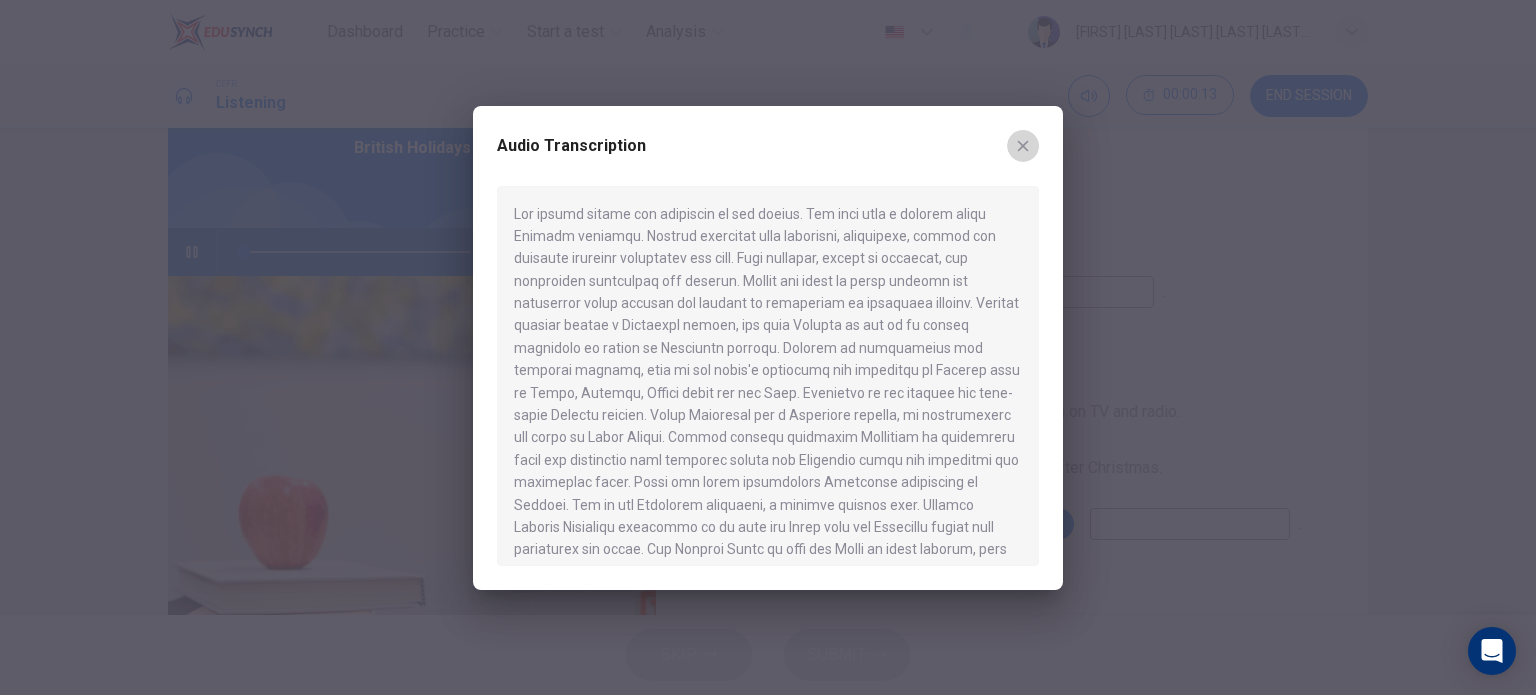click at bounding box center (1023, 146) 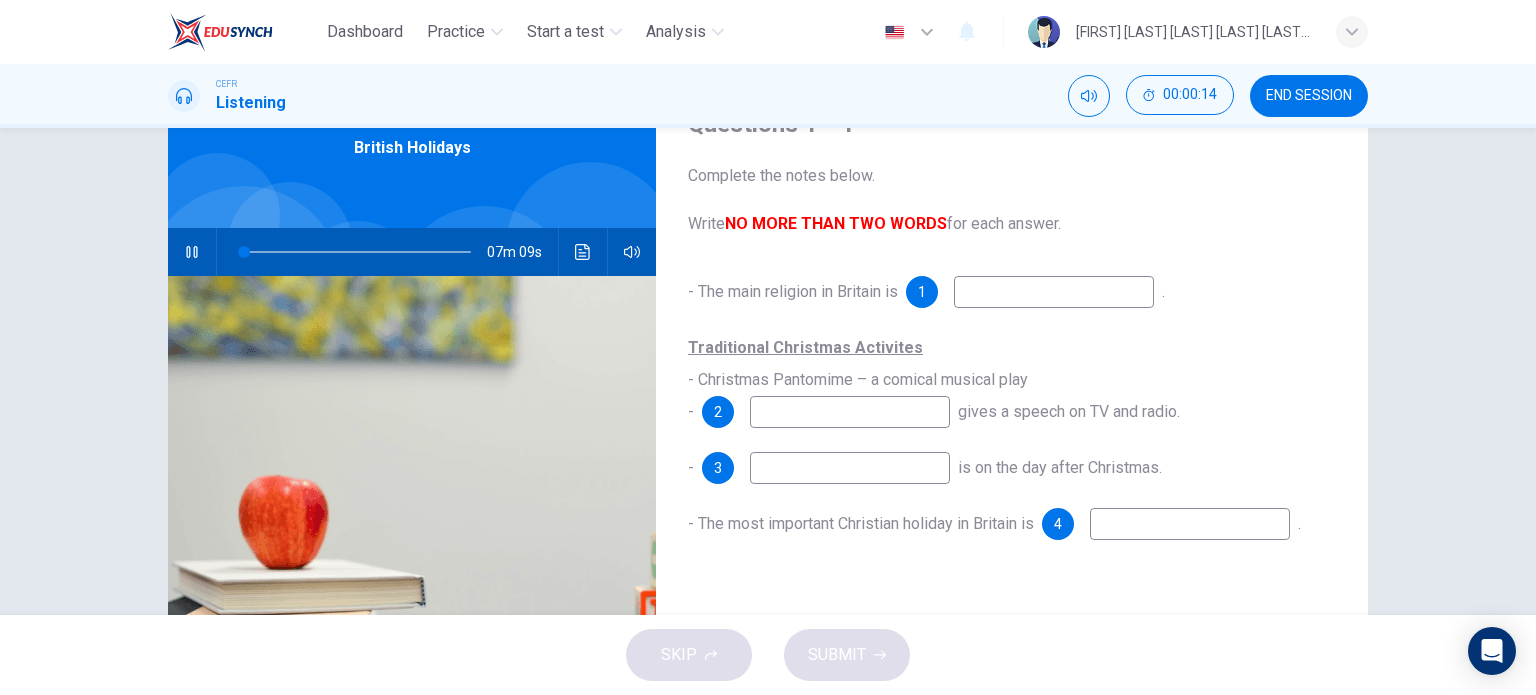 click at bounding box center [1054, 292] 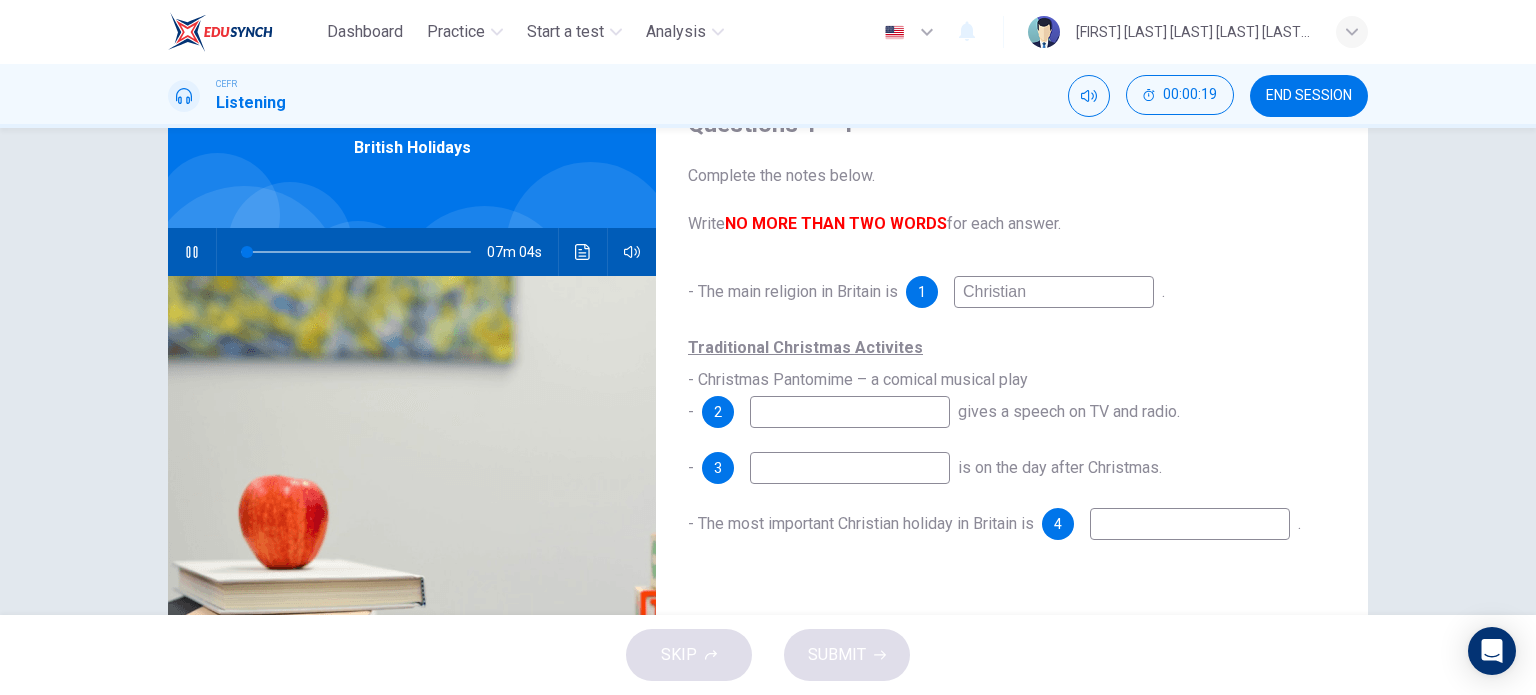 type on "Christian" 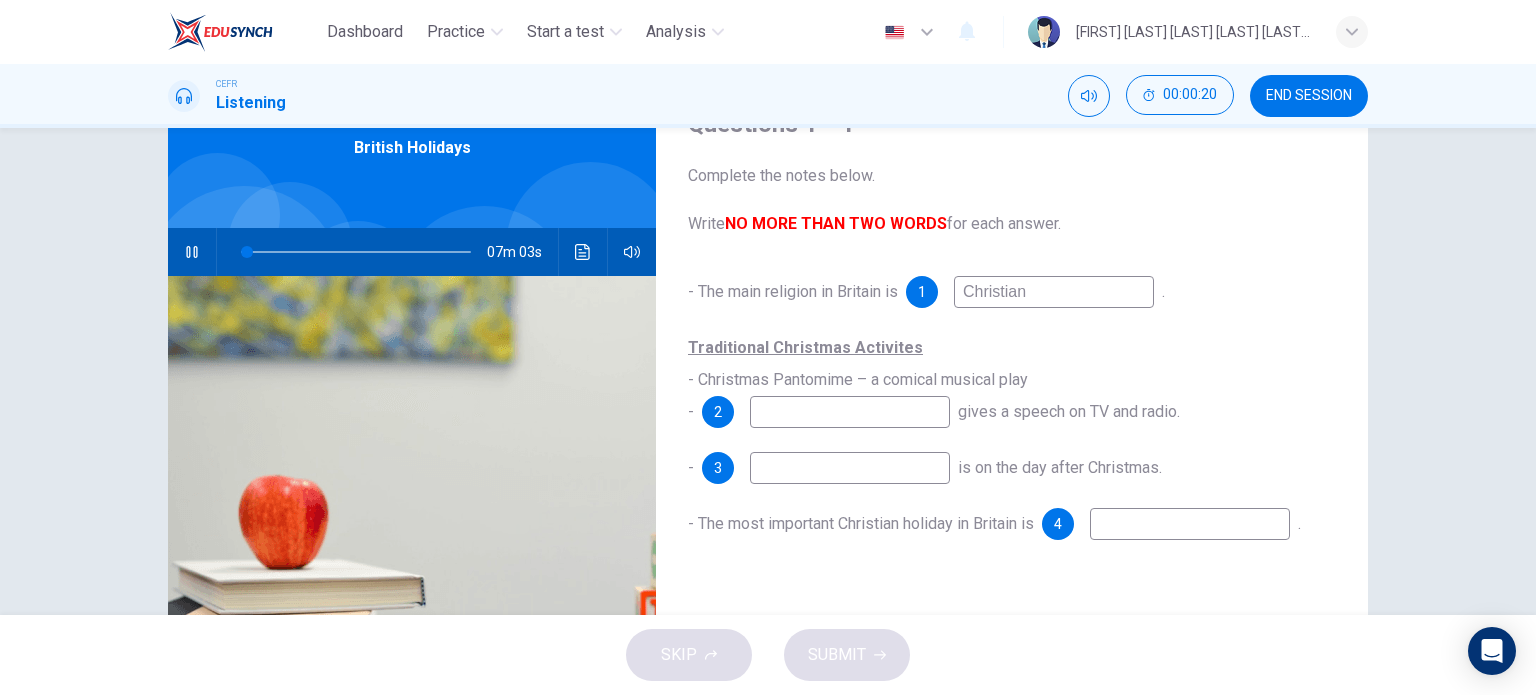 click at bounding box center (1054, 292) 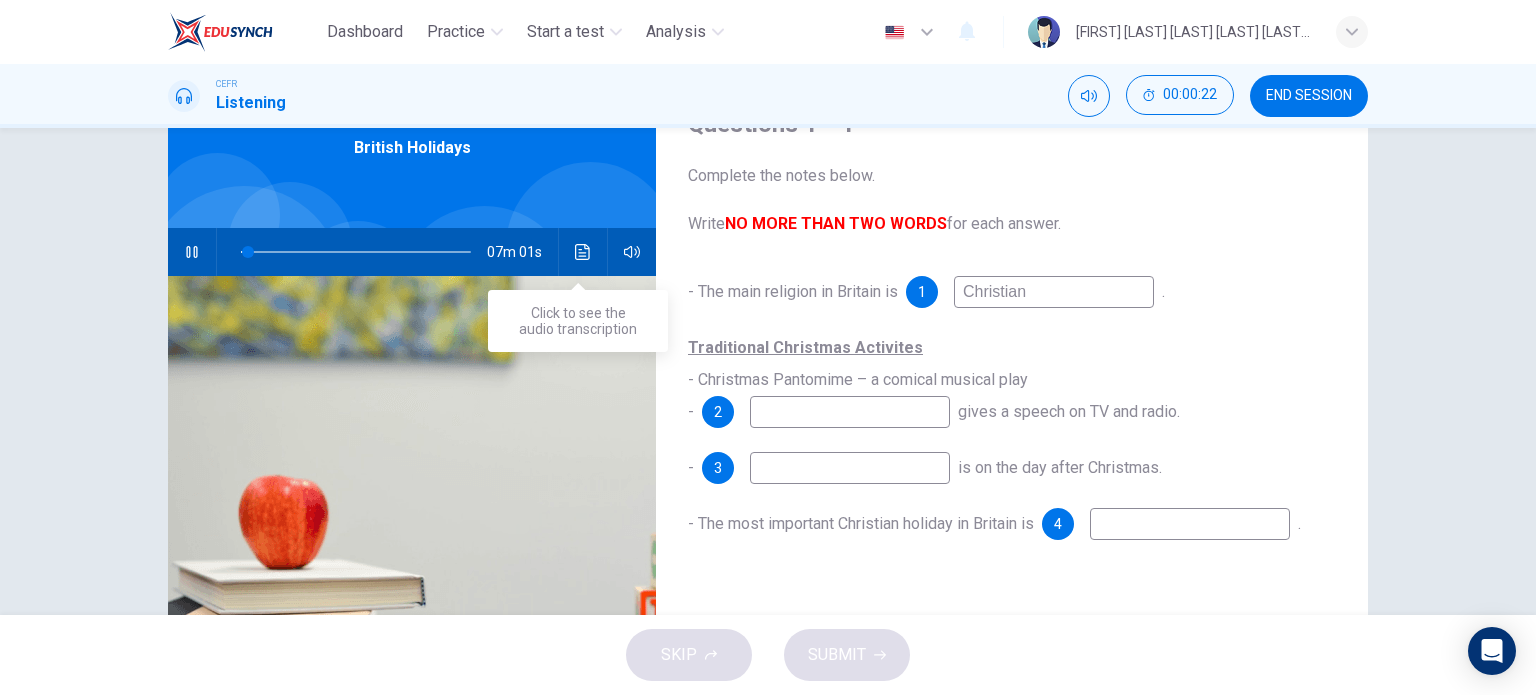 click at bounding box center [583, 252] 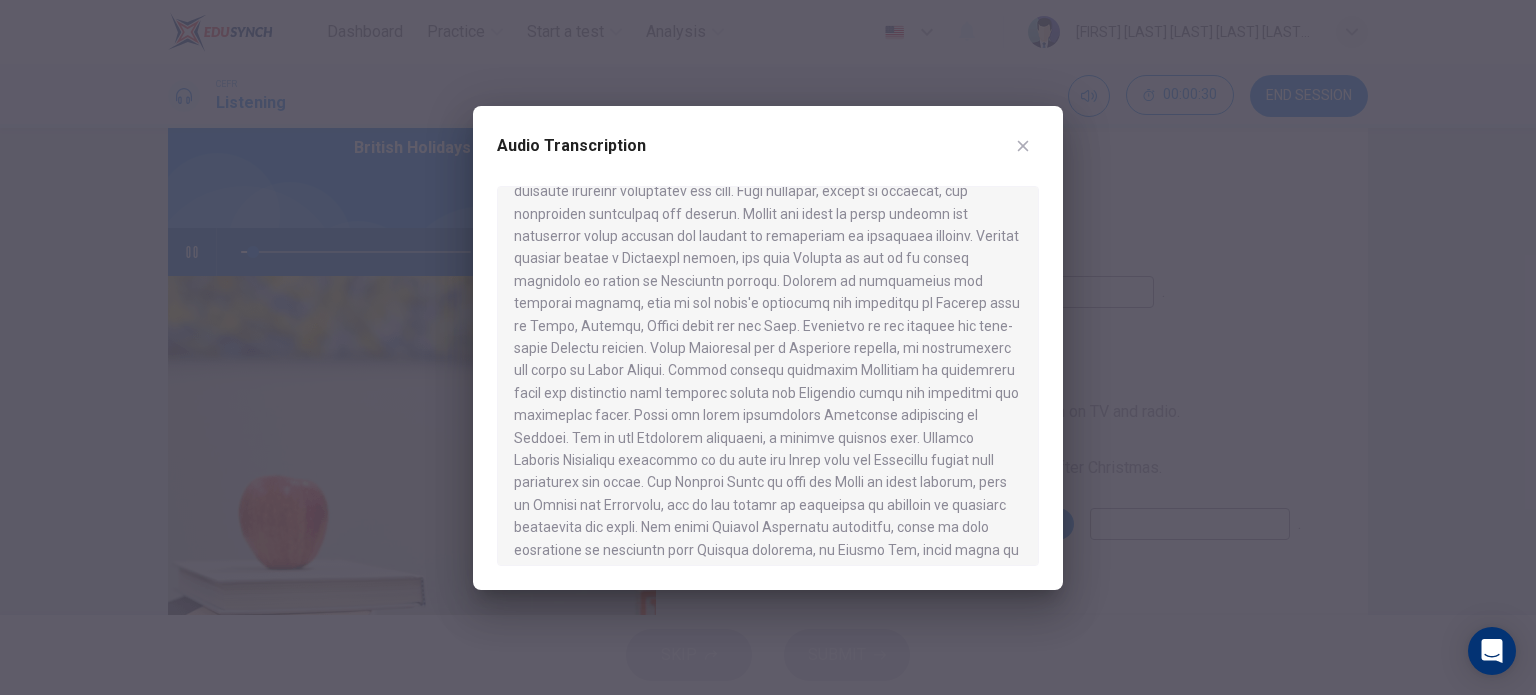 scroll, scrollTop: 100, scrollLeft: 0, axis: vertical 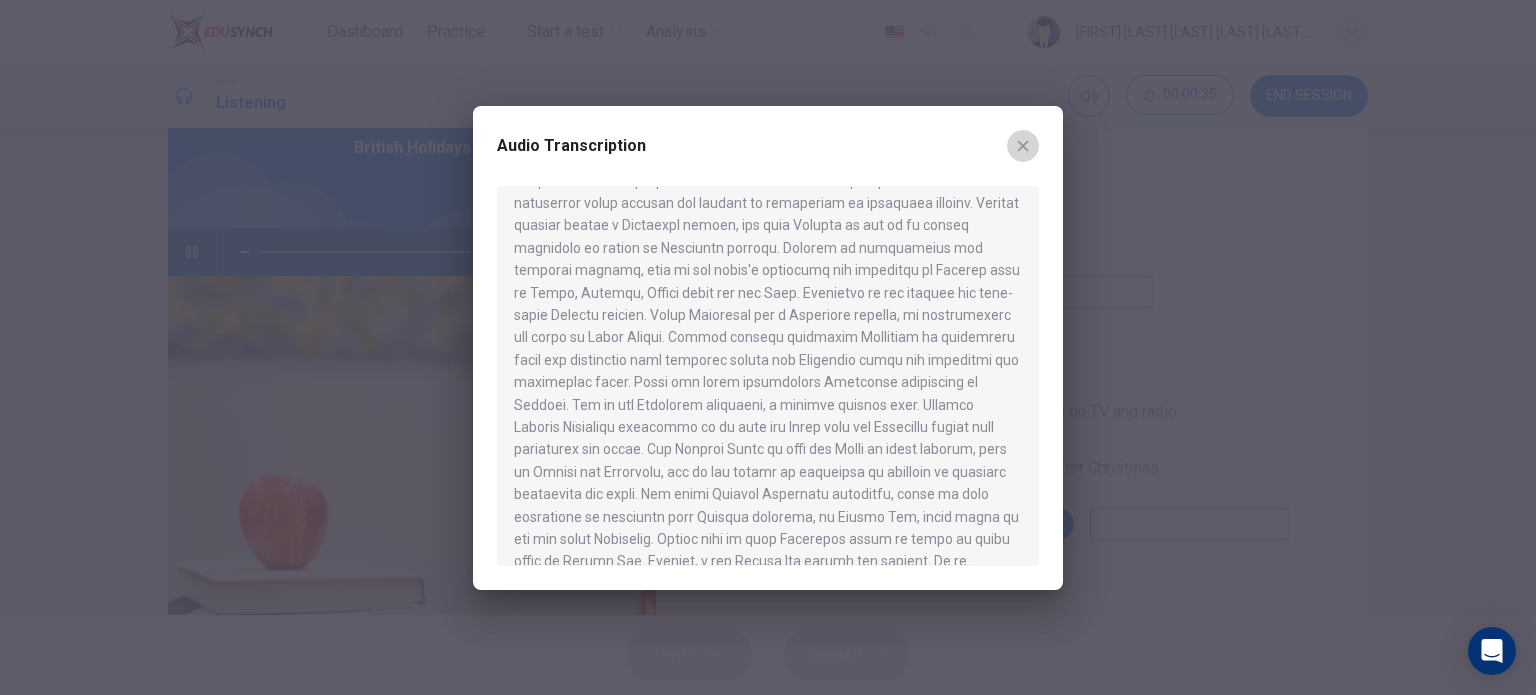 click at bounding box center [1023, 146] 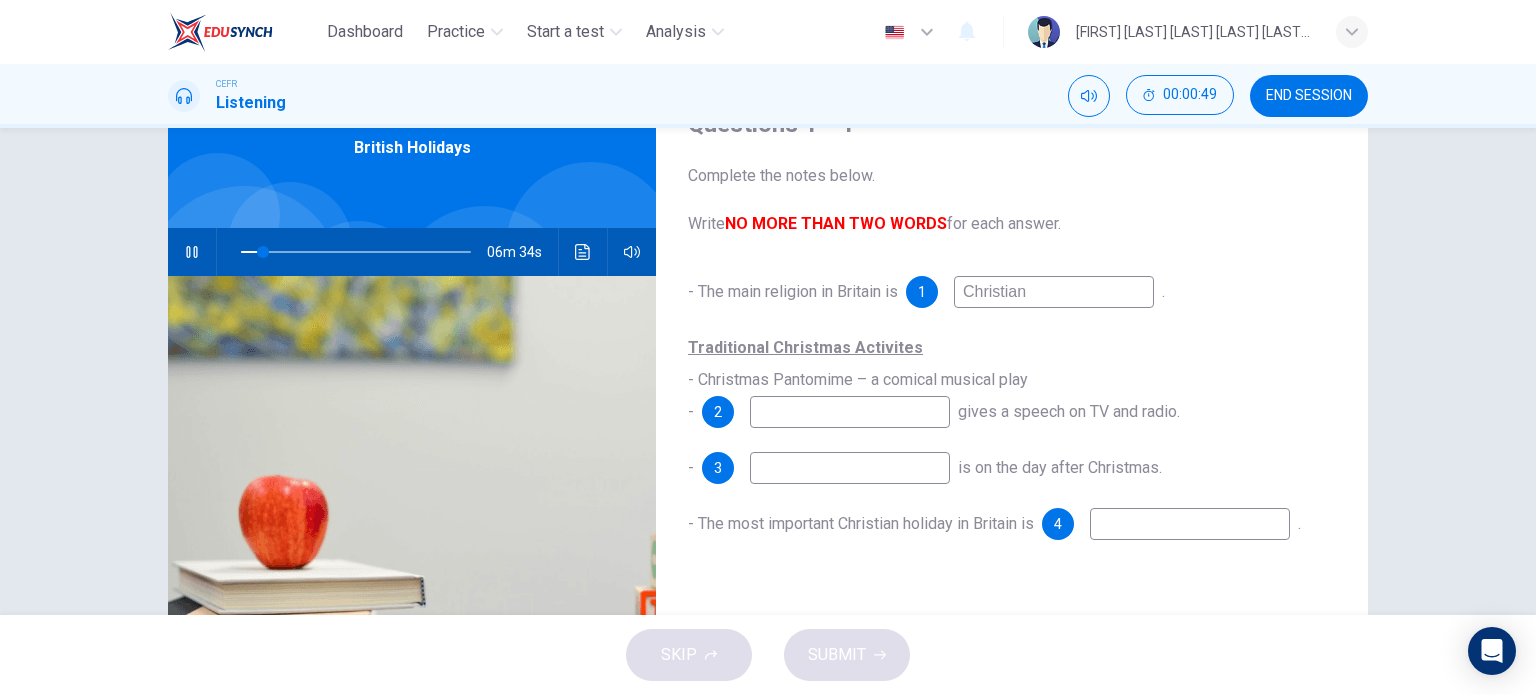 click at bounding box center (1054, 292) 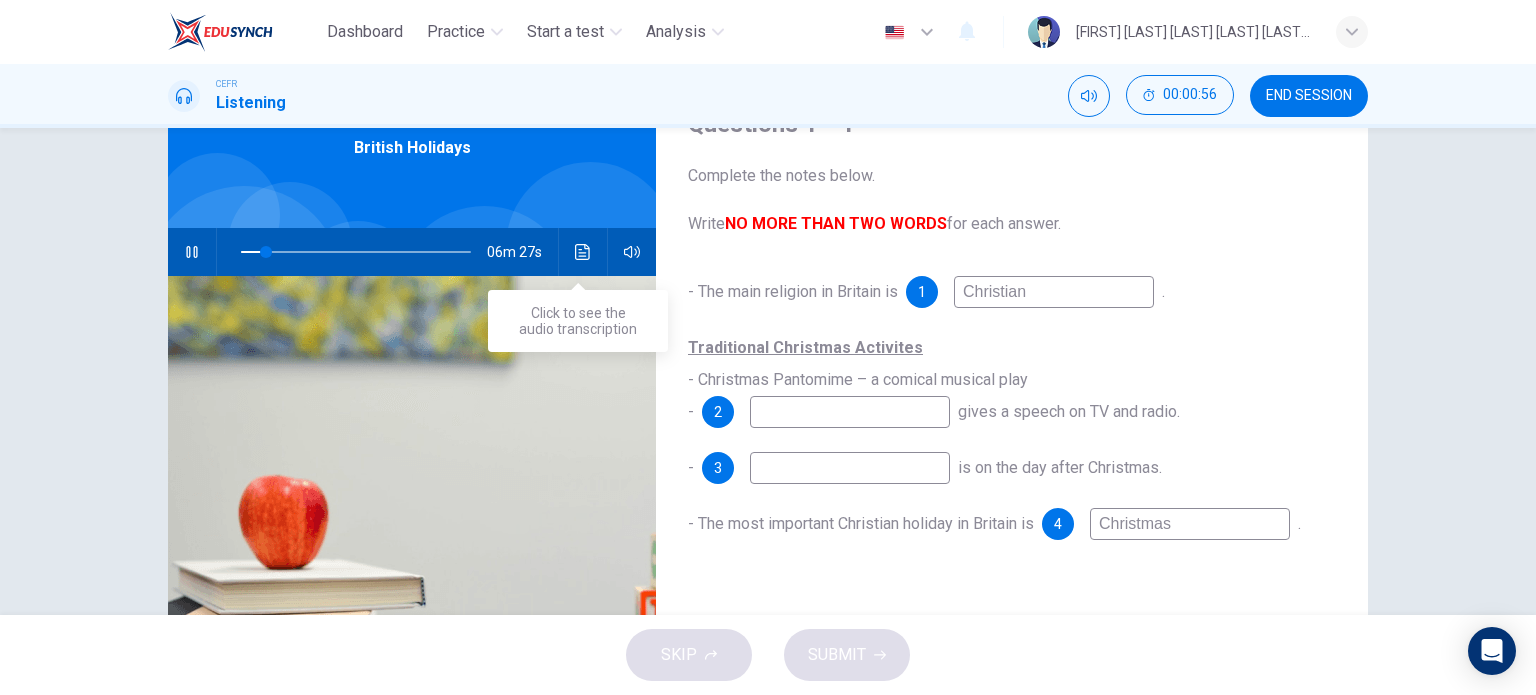 type on "Christmas" 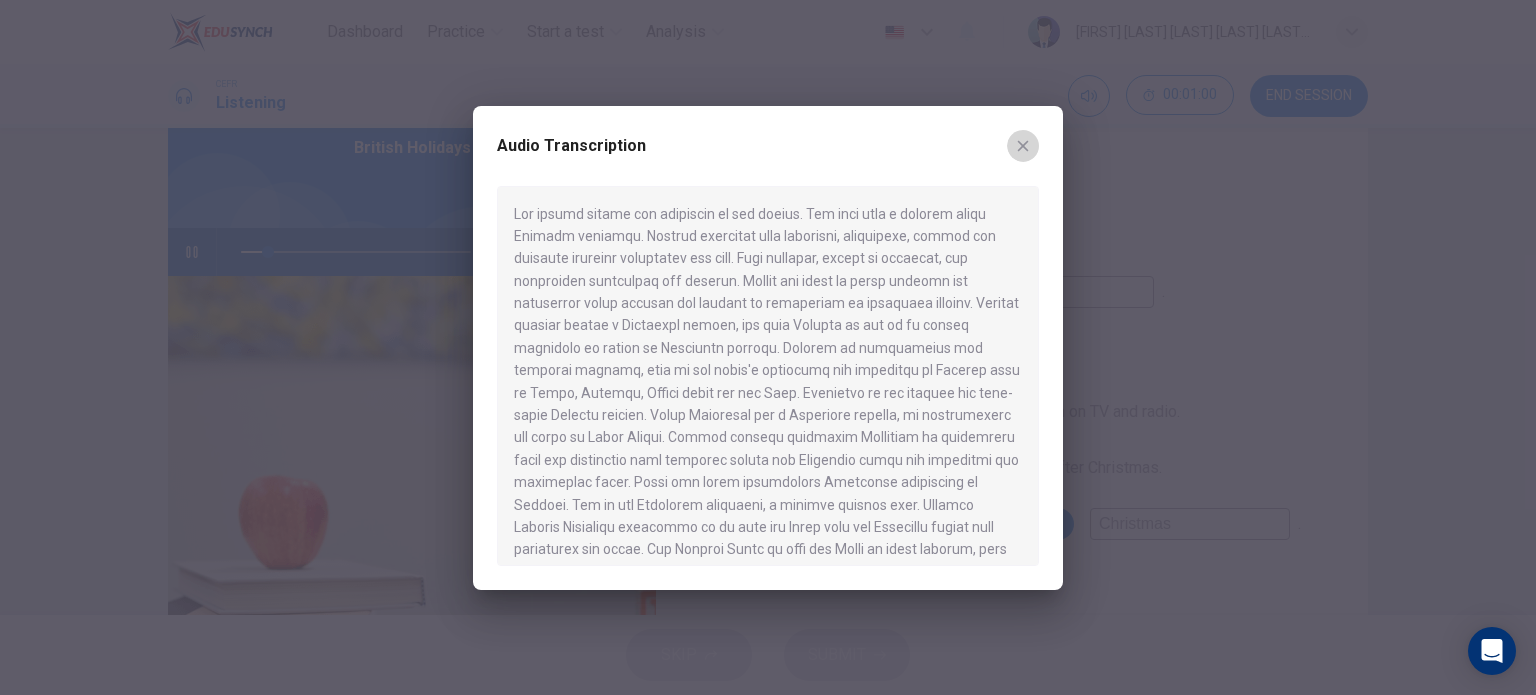 click at bounding box center (1023, 146) 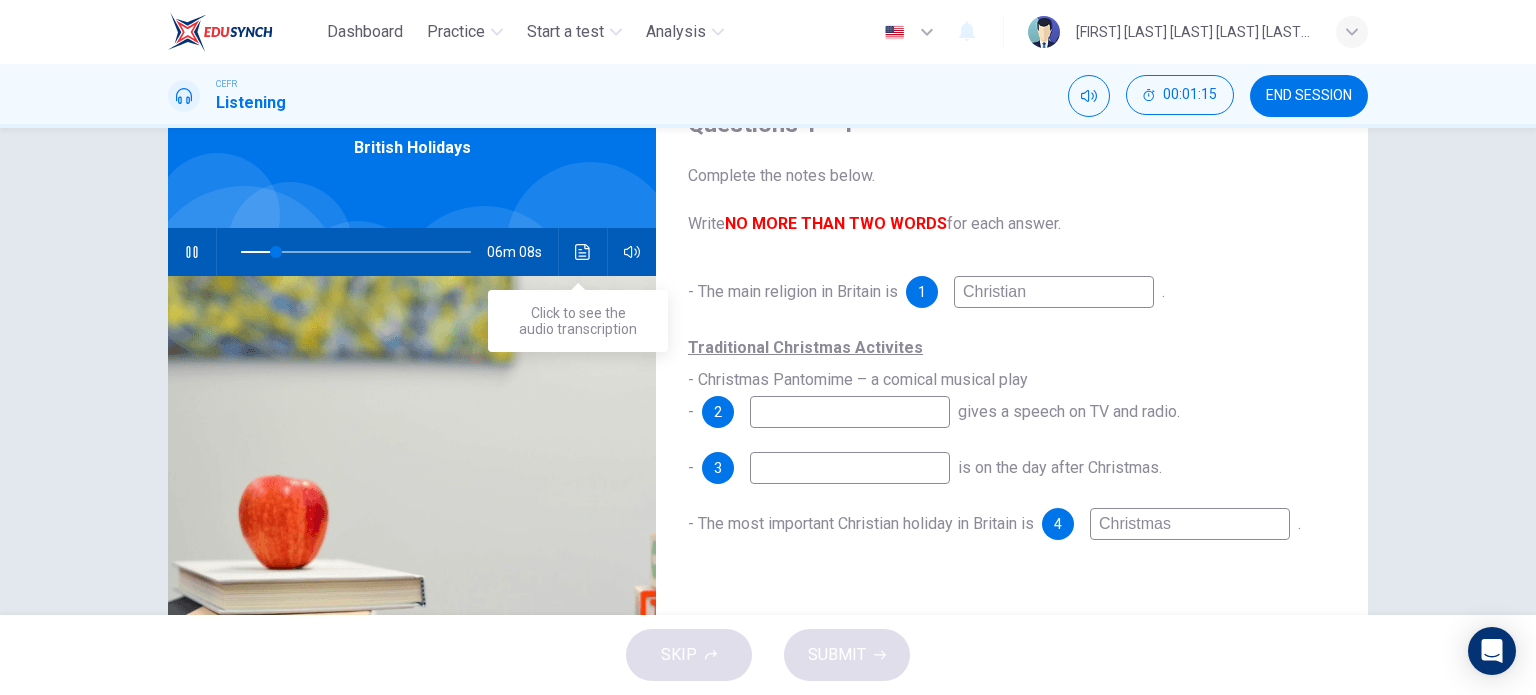 click at bounding box center [583, 252] 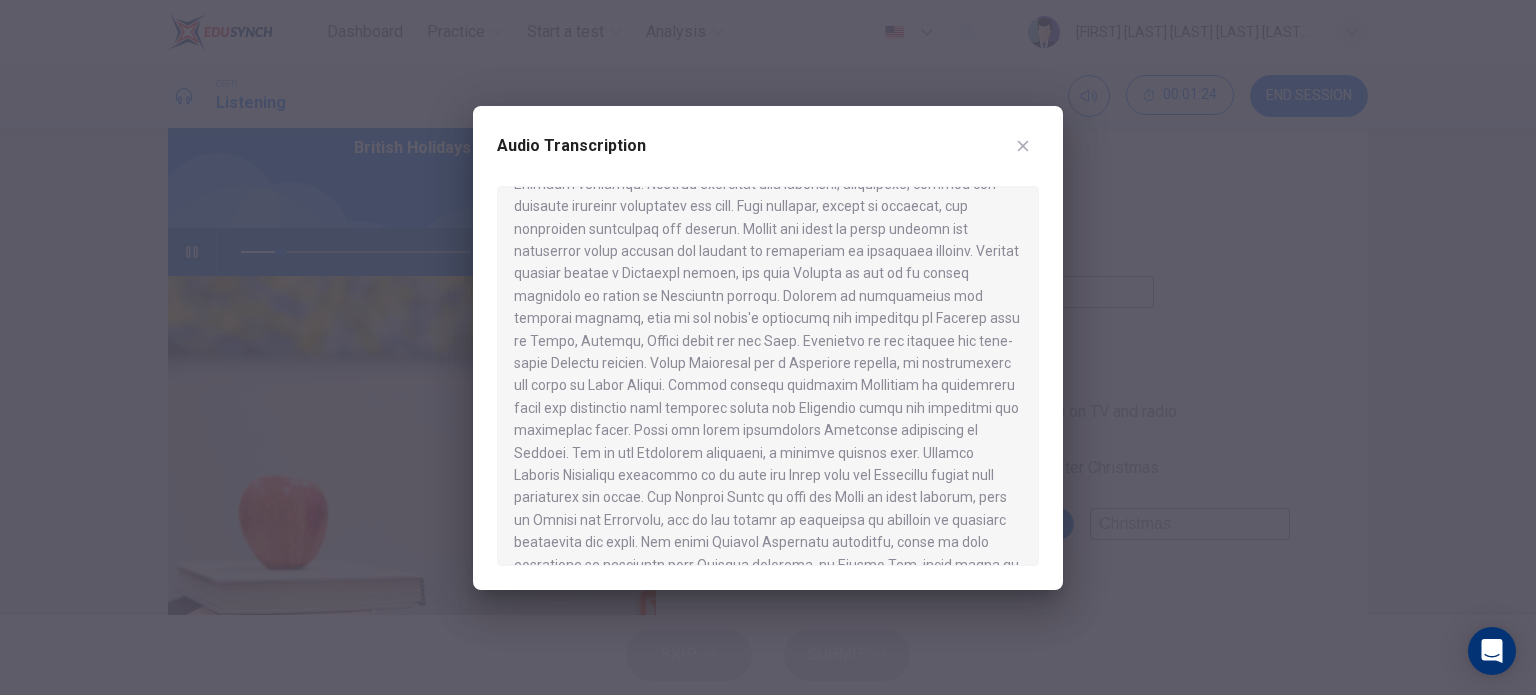 scroll, scrollTop: 100, scrollLeft: 0, axis: vertical 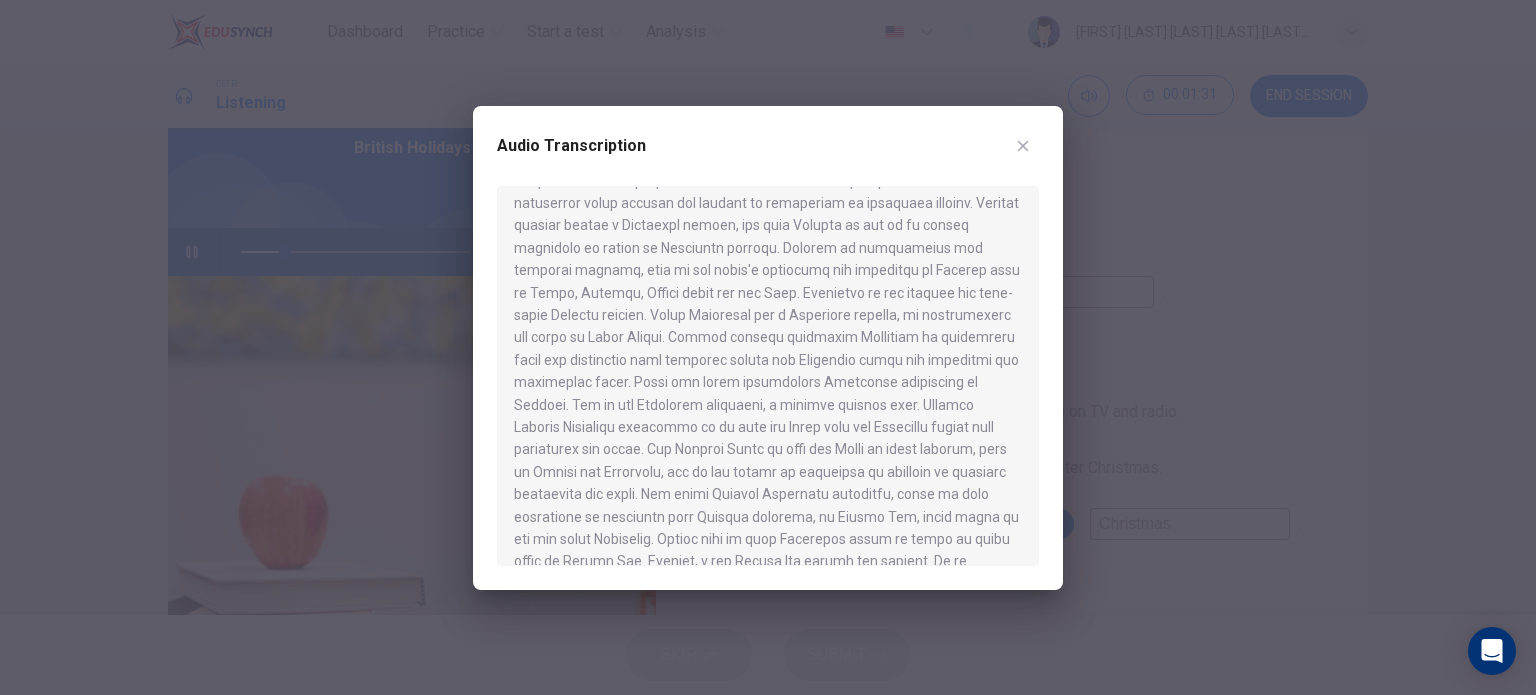click at bounding box center (1023, 146) 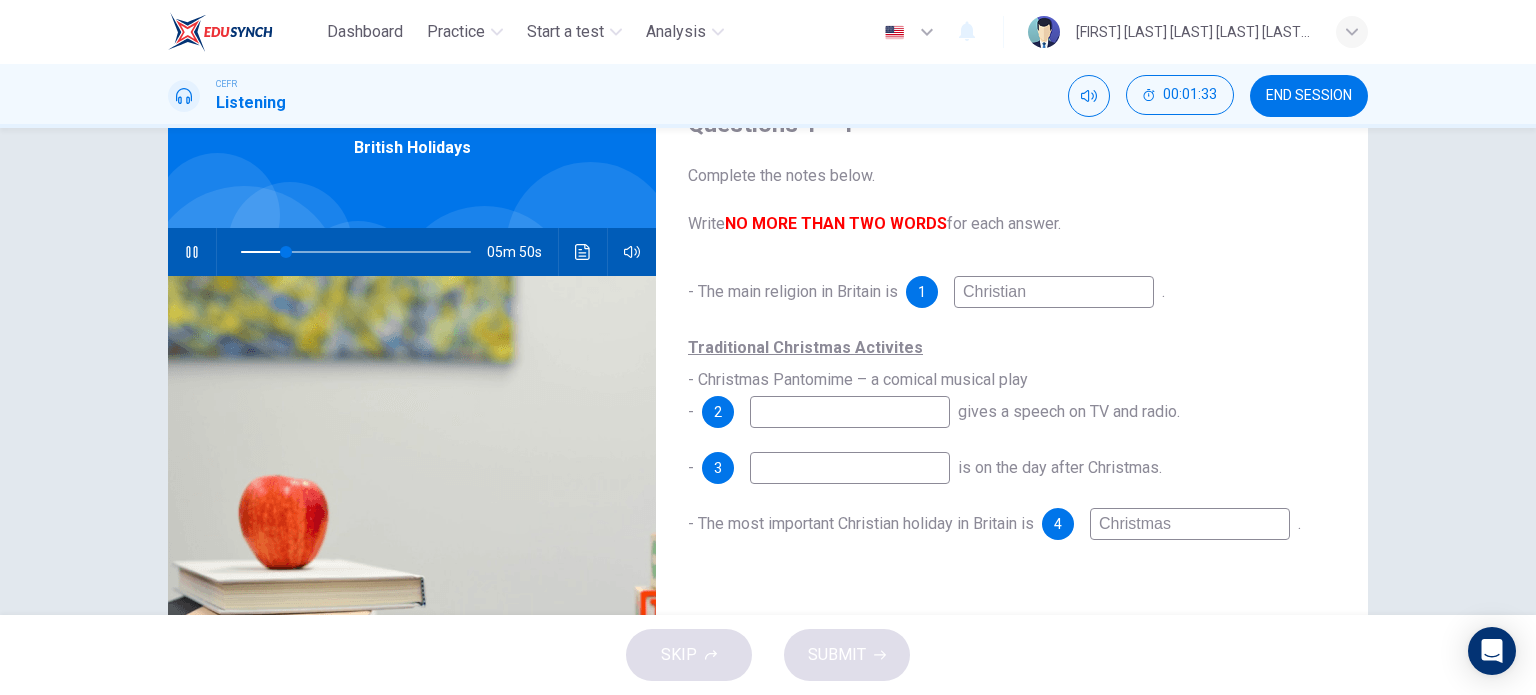 click at bounding box center (1054, 292) 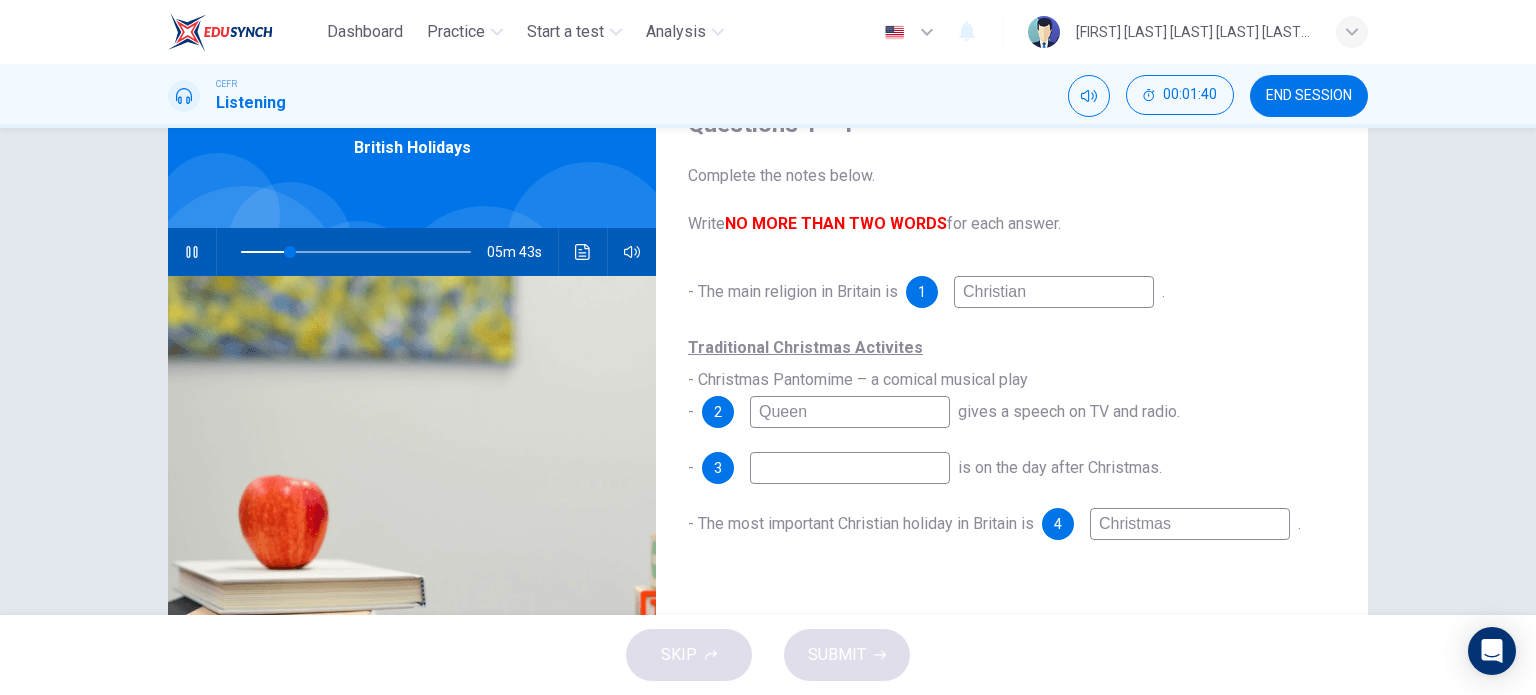 click on "Queen" at bounding box center (1054, 292) 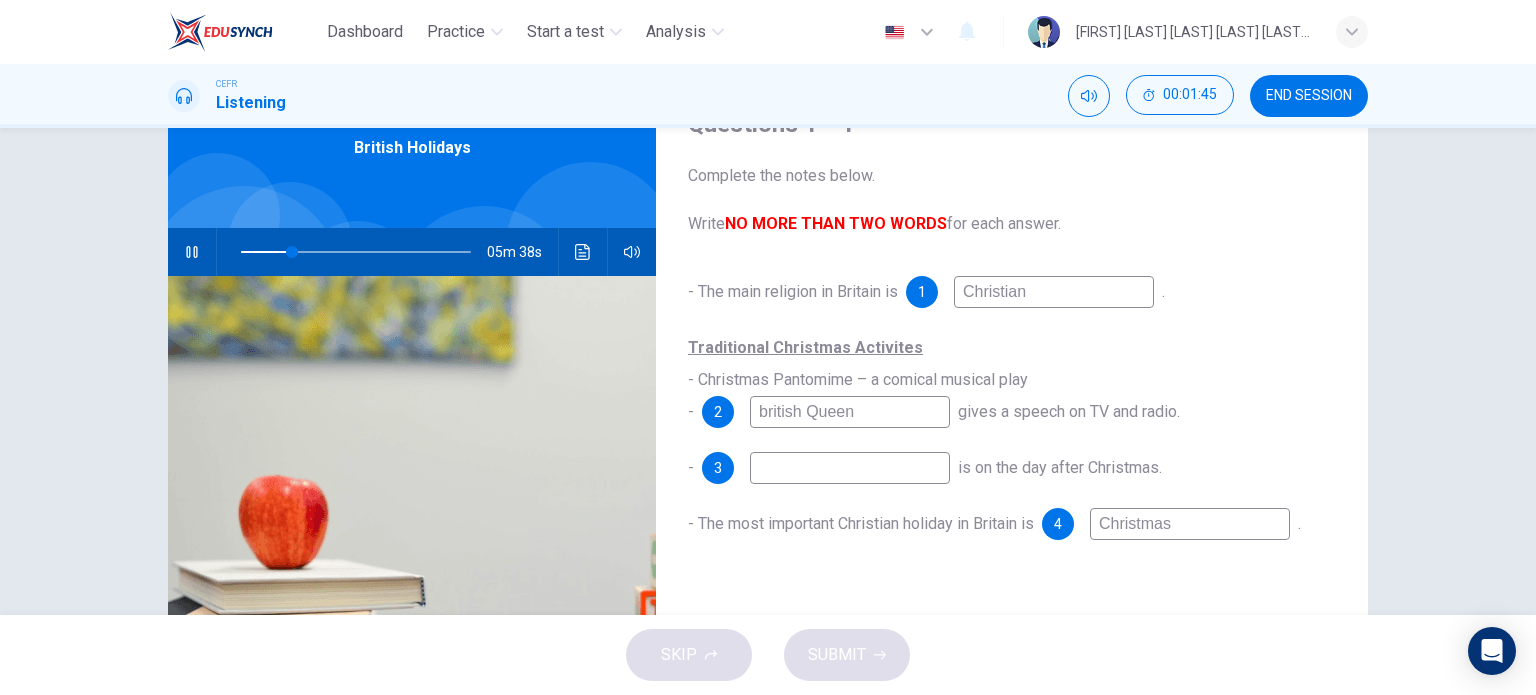 click on "british Queen" at bounding box center [1054, 292] 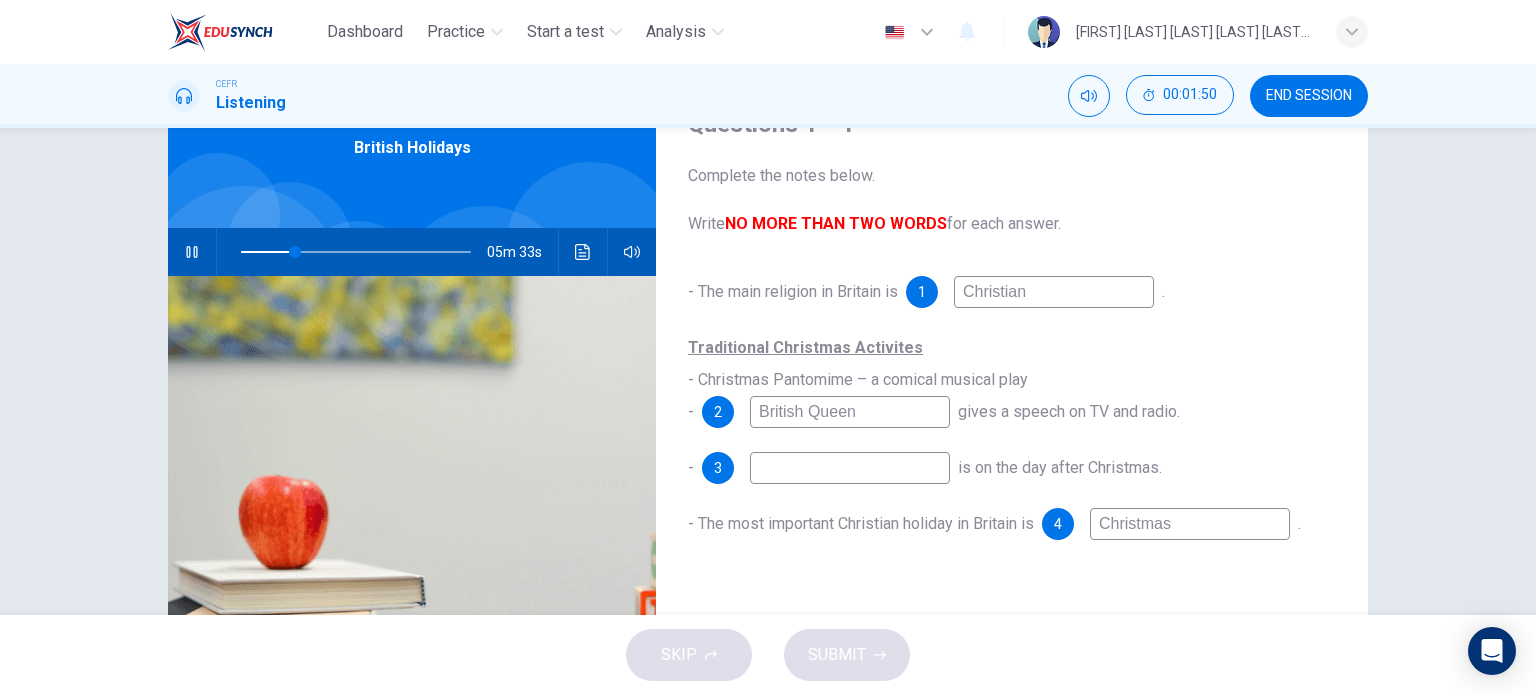 type on "British Queen" 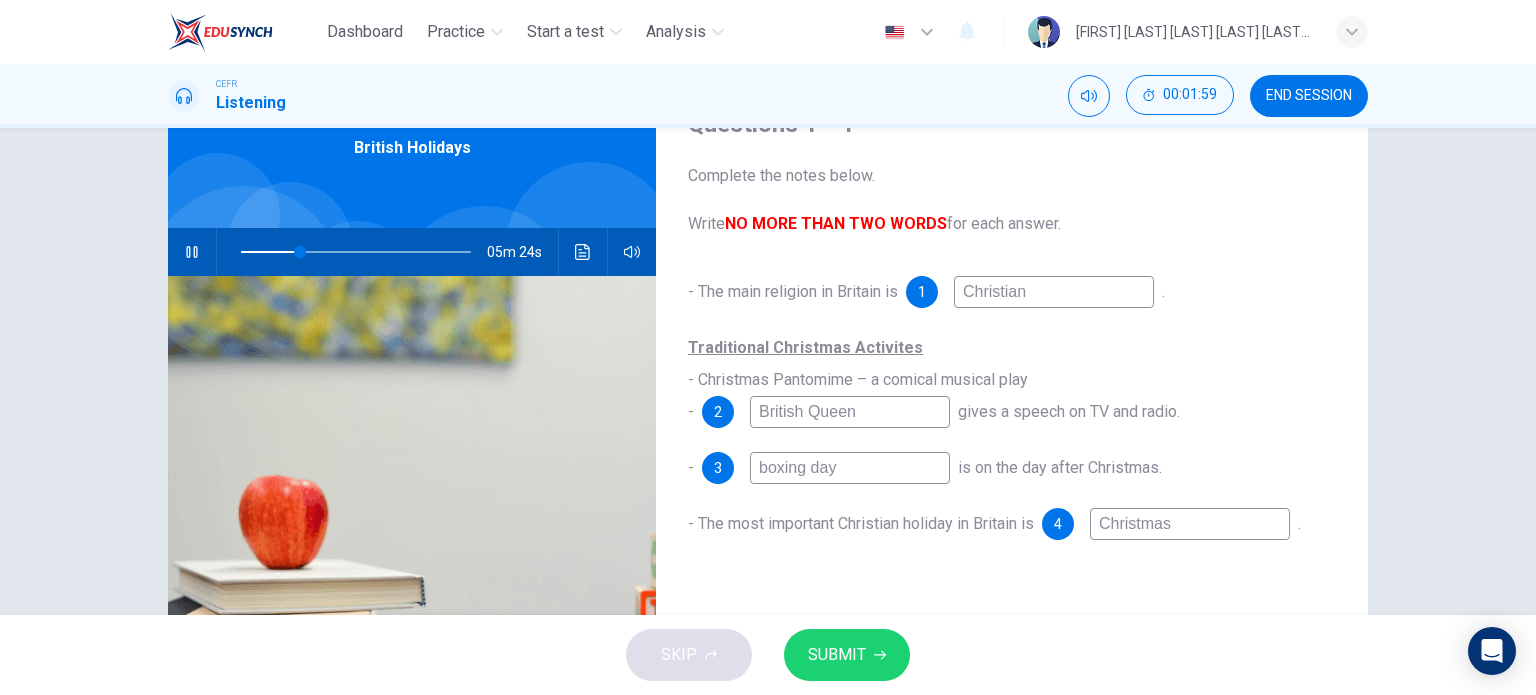 click at bounding box center [192, 252] 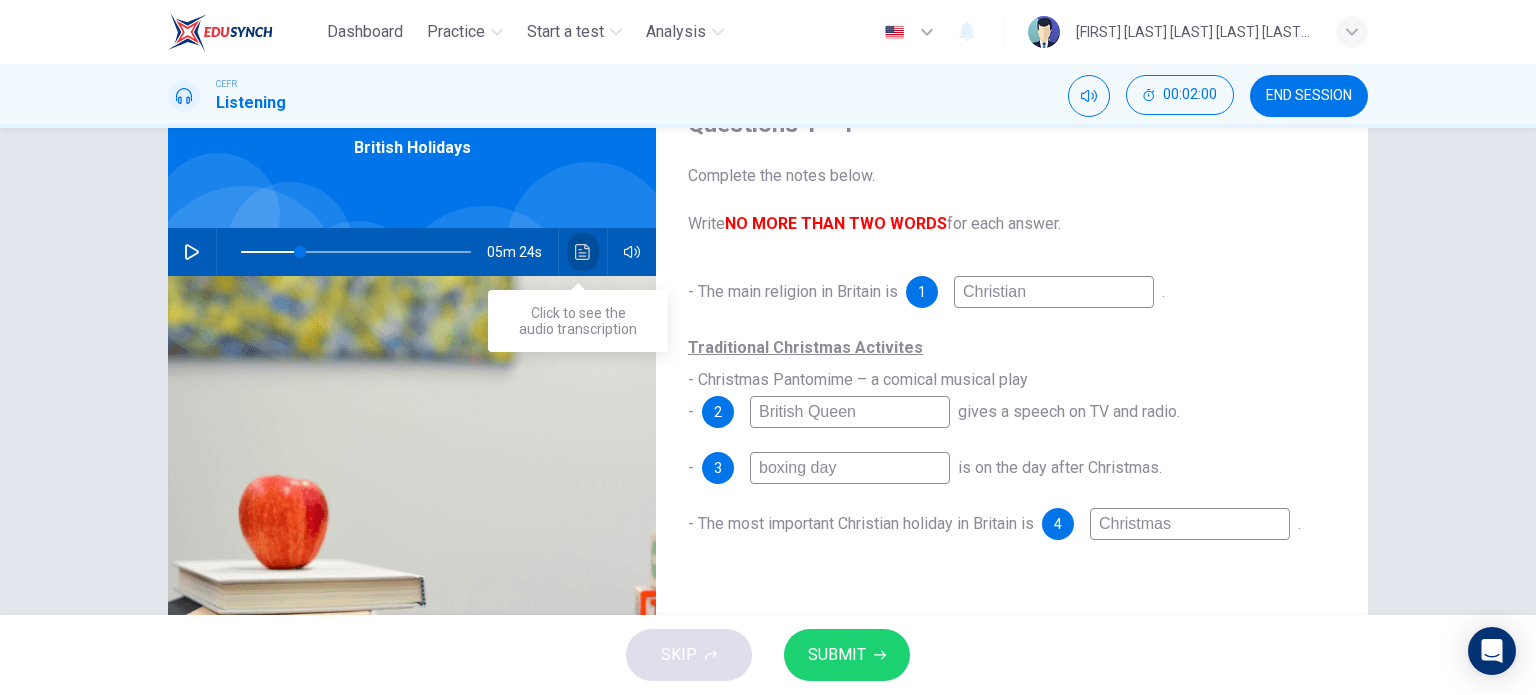 click at bounding box center [583, 252] 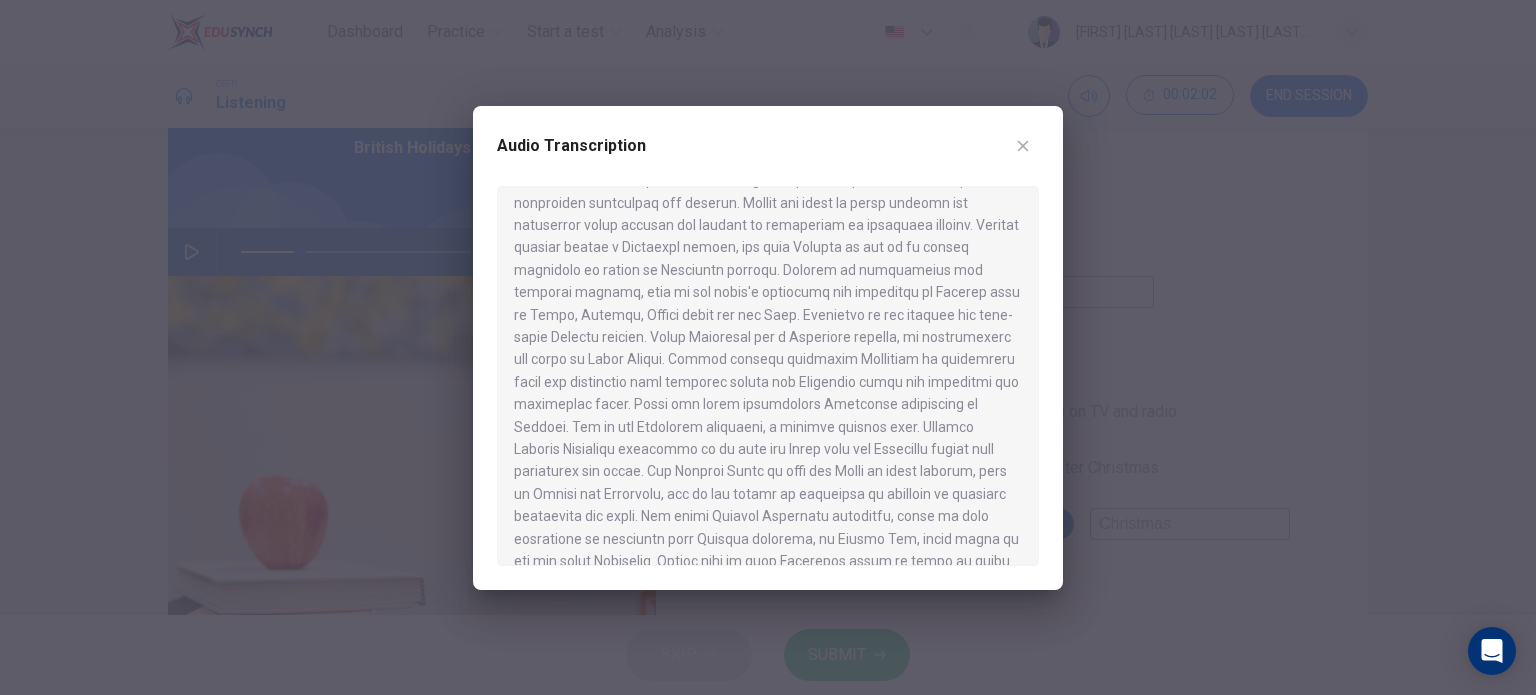scroll, scrollTop: 200, scrollLeft: 0, axis: vertical 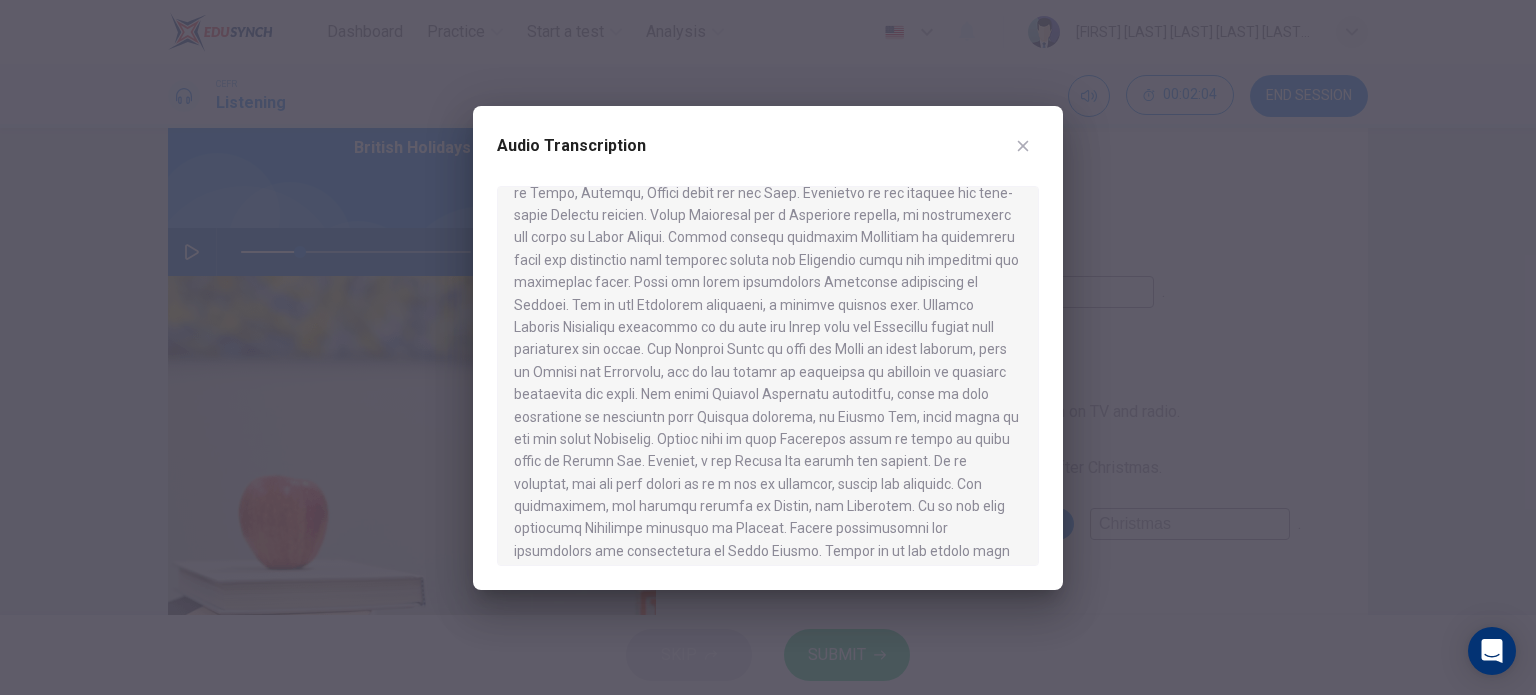 click on "Audio Transcription" at bounding box center [768, 158] 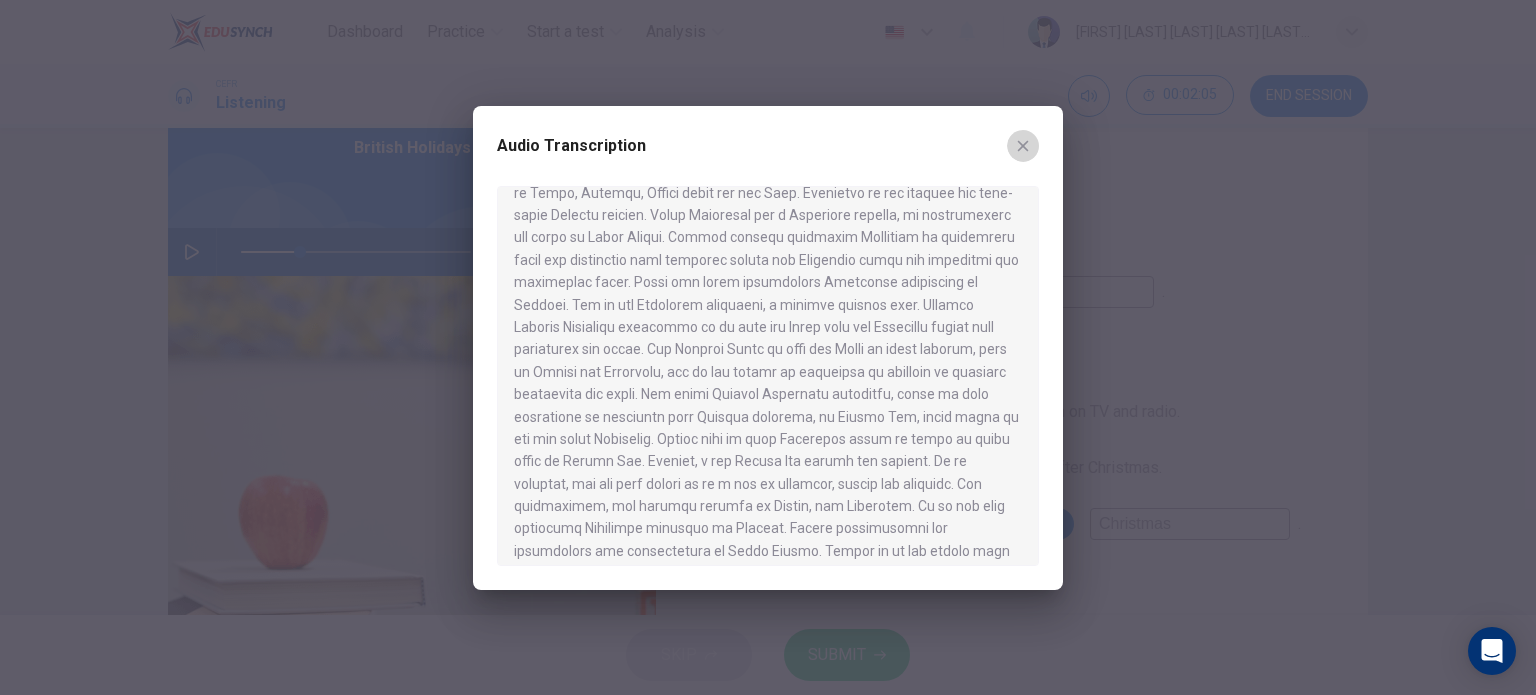 click at bounding box center [1023, 145] 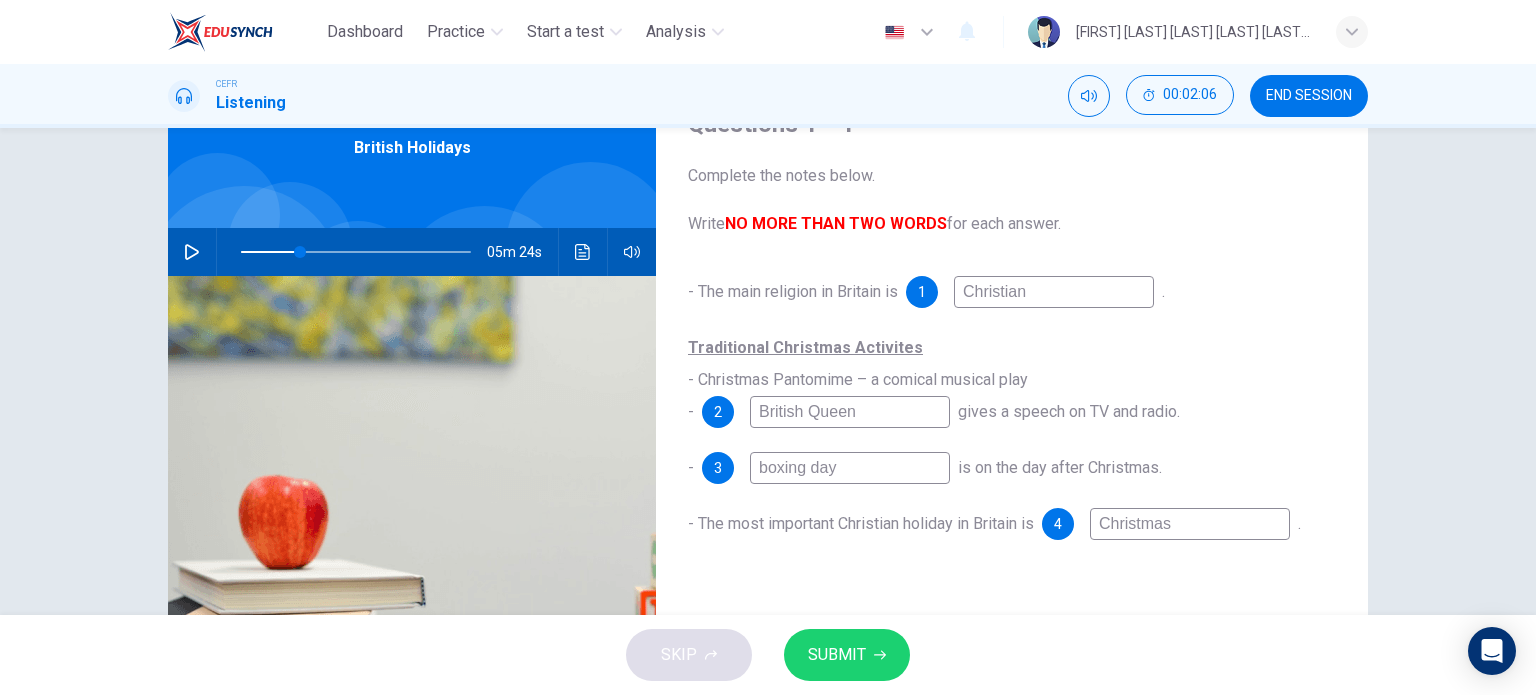 click on "boxing day" at bounding box center [1054, 292] 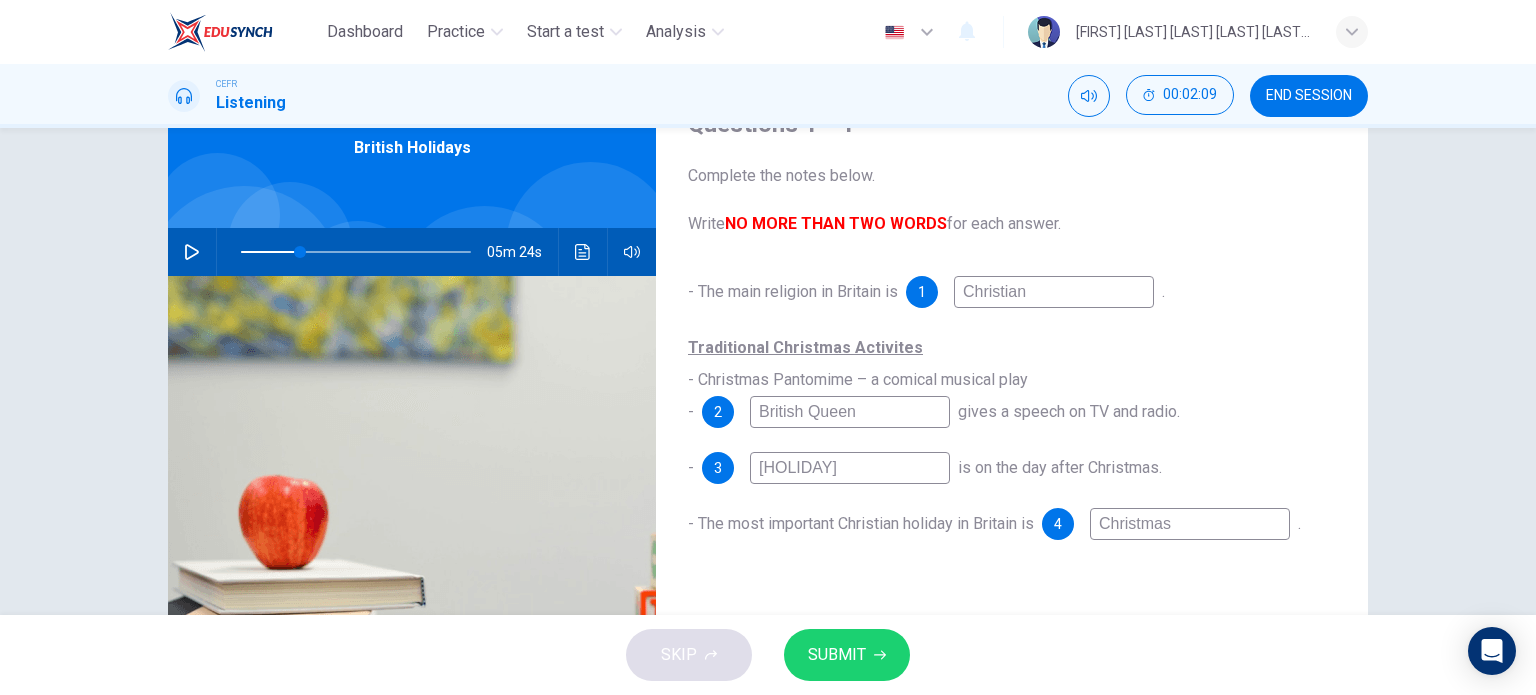 click on "boxing Day" at bounding box center (1054, 292) 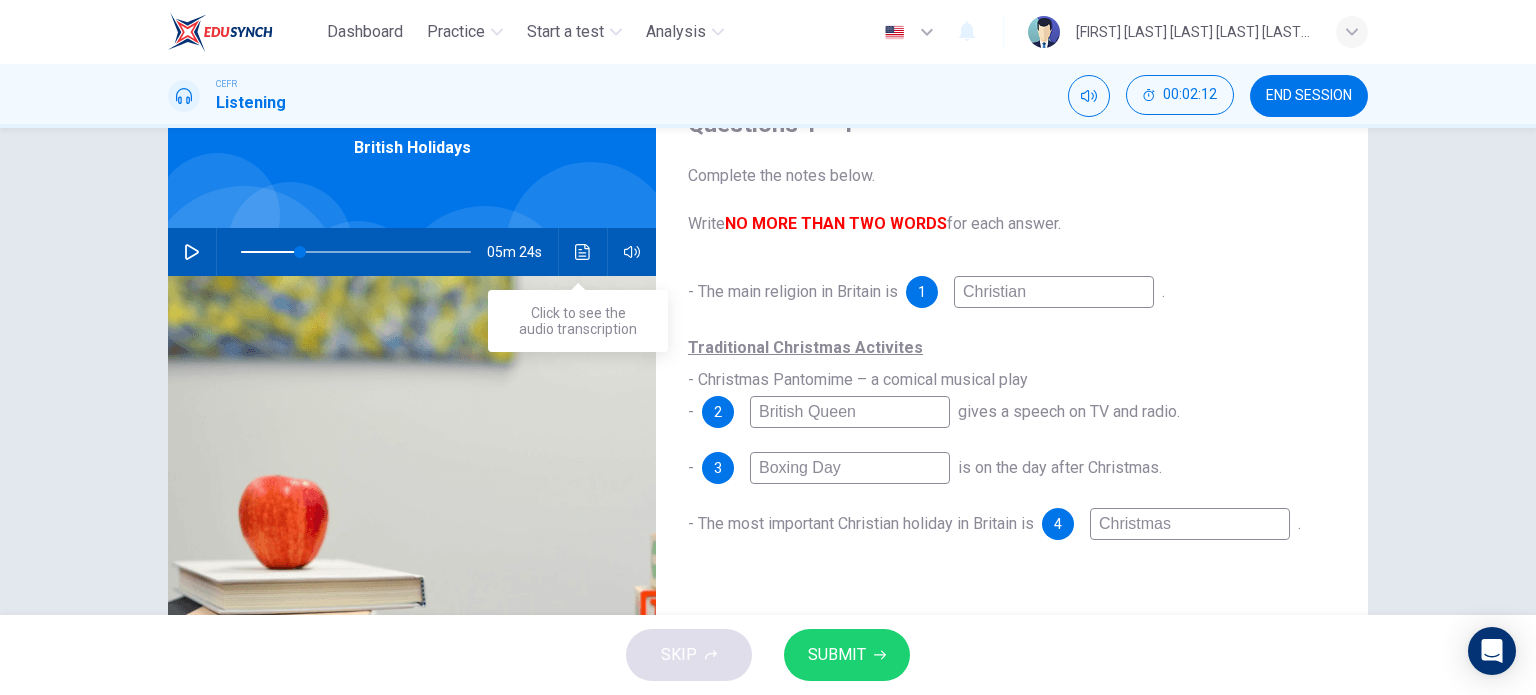 type on "Boxing Day" 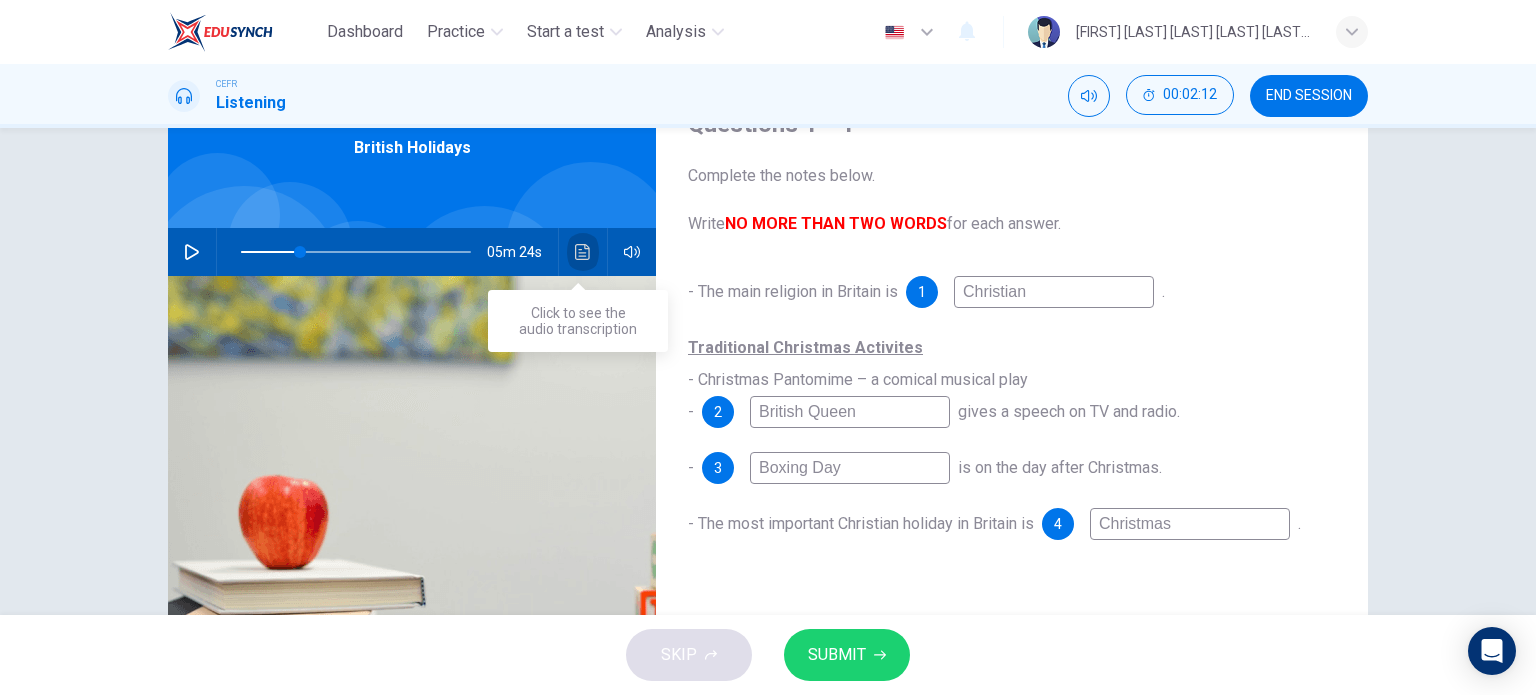 click at bounding box center (583, 252) 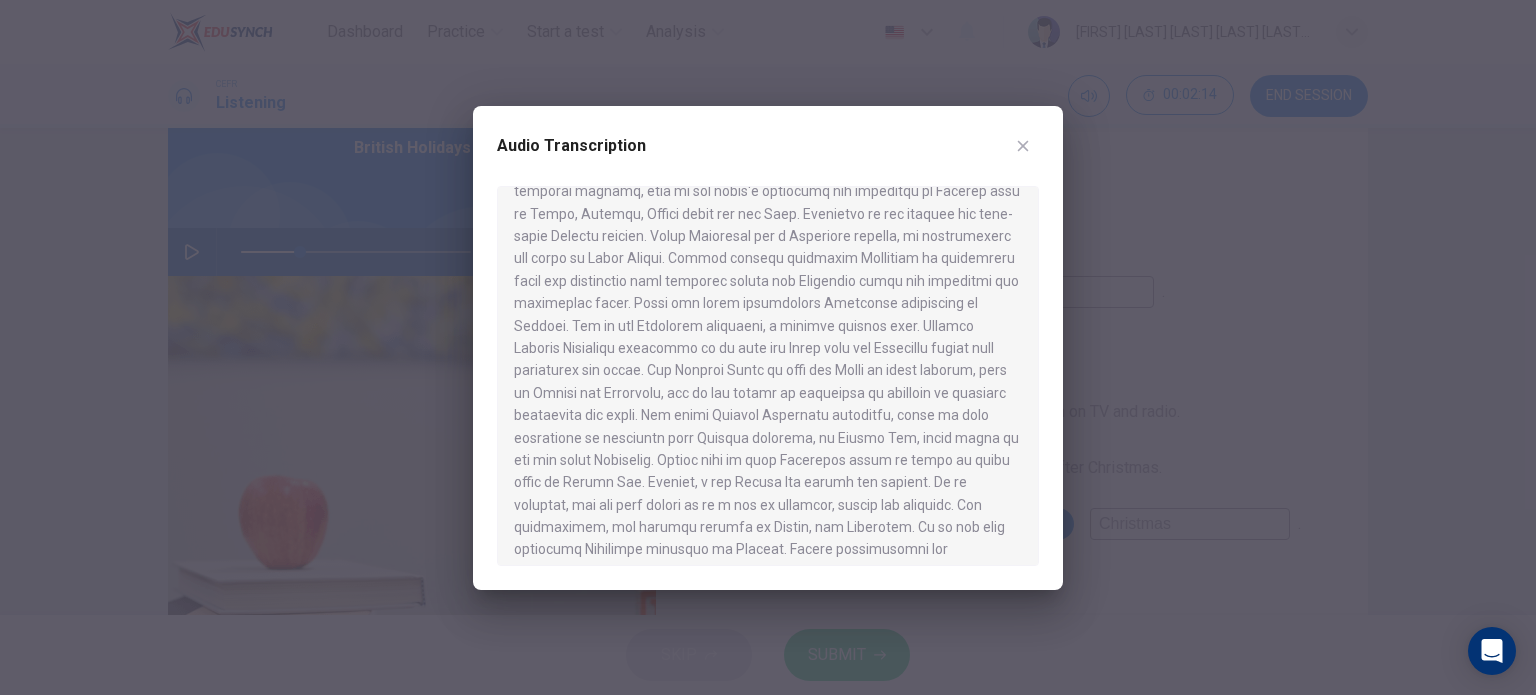scroll, scrollTop: 200, scrollLeft: 0, axis: vertical 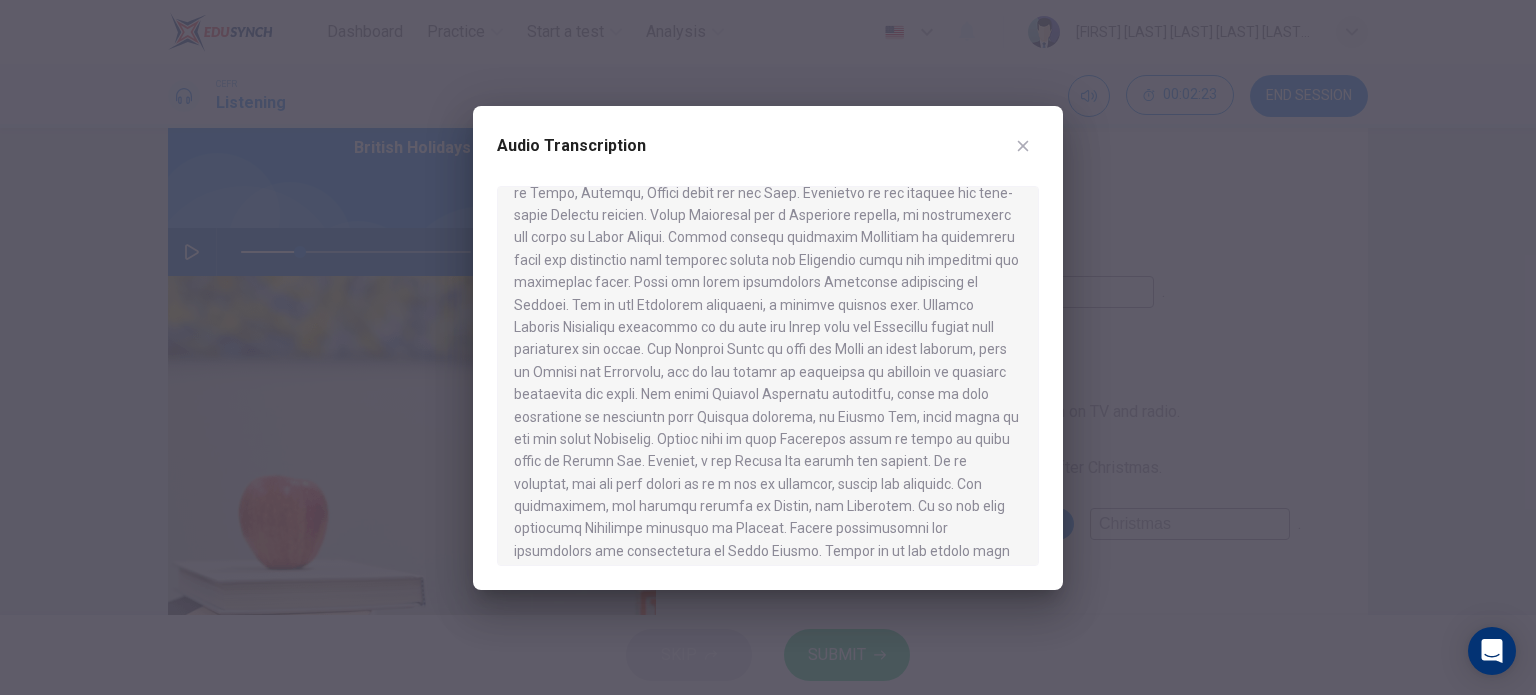 click at bounding box center [1023, 146] 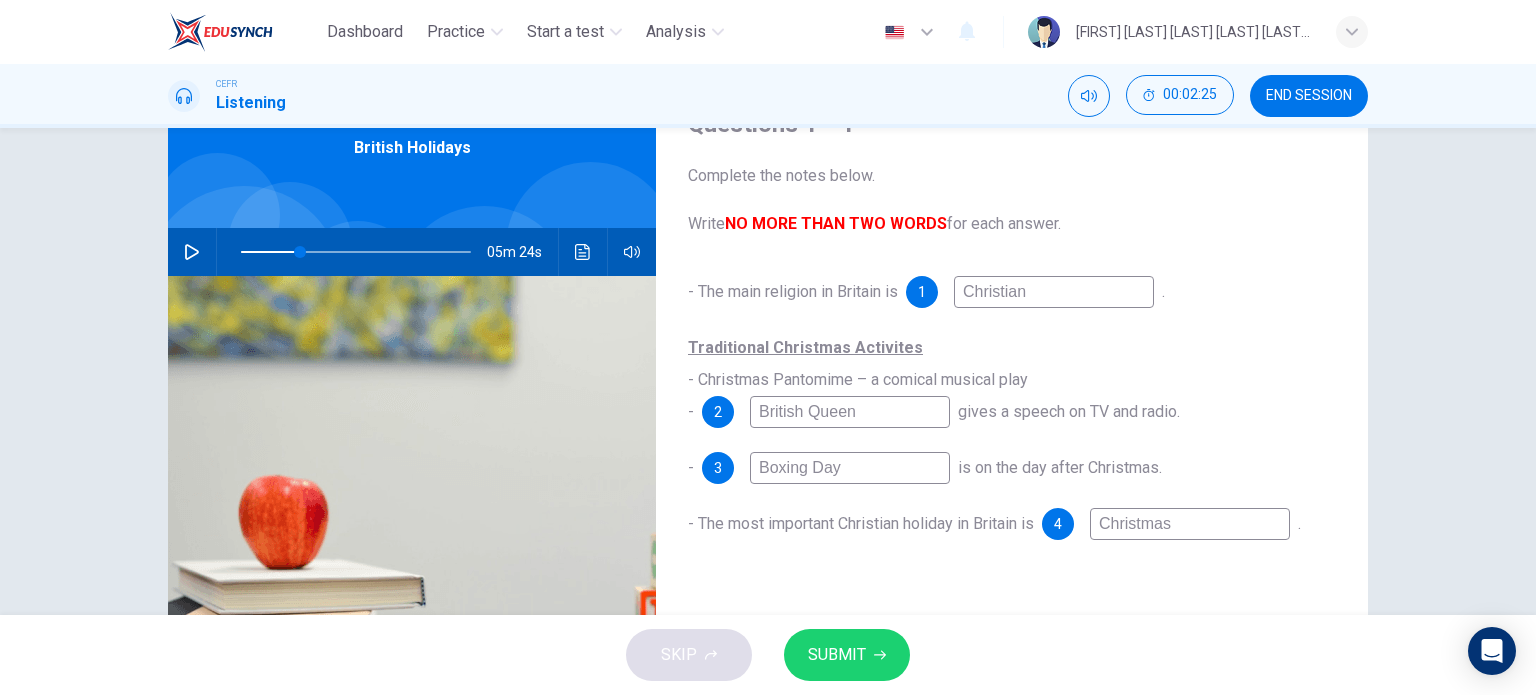 drag, startPoint x: 1204, startPoint y: 527, endPoint x: 1092, endPoint y: 526, distance: 112.00446 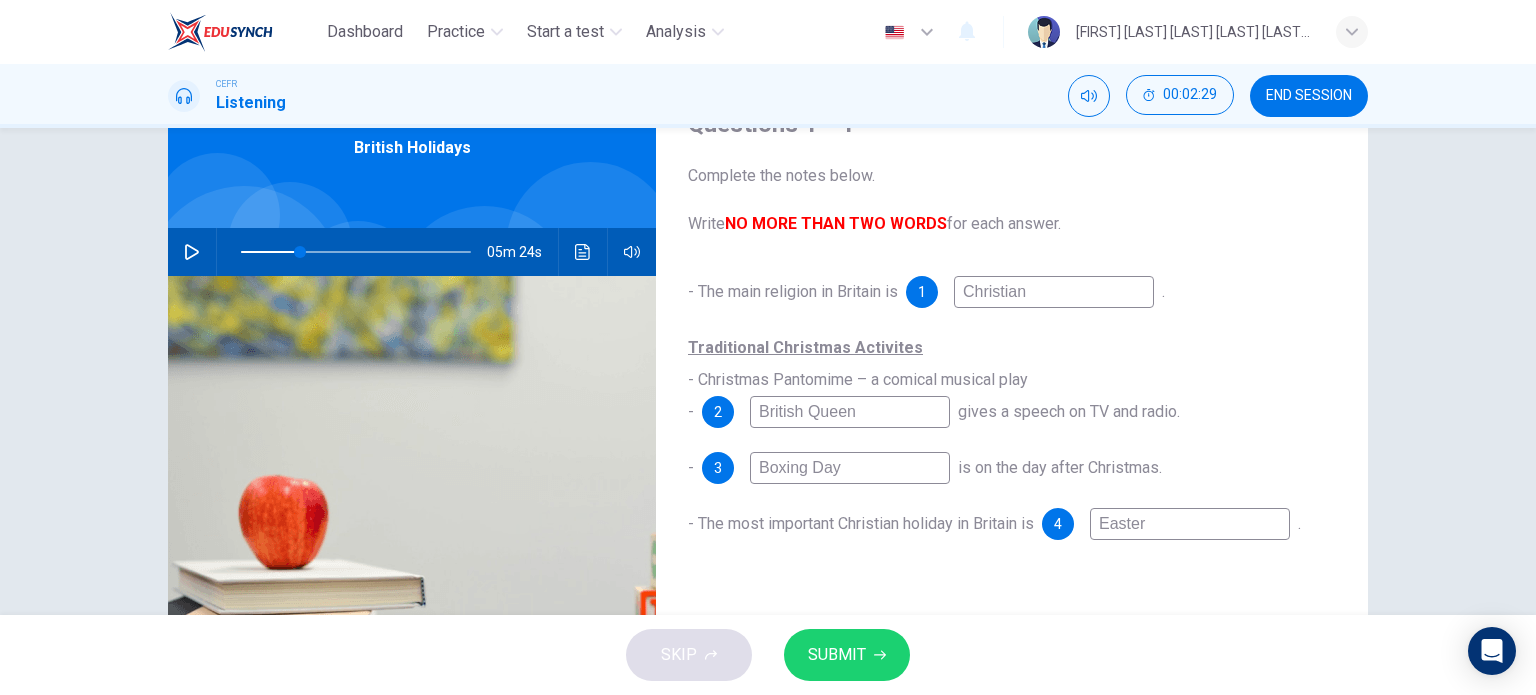 type on "Easter" 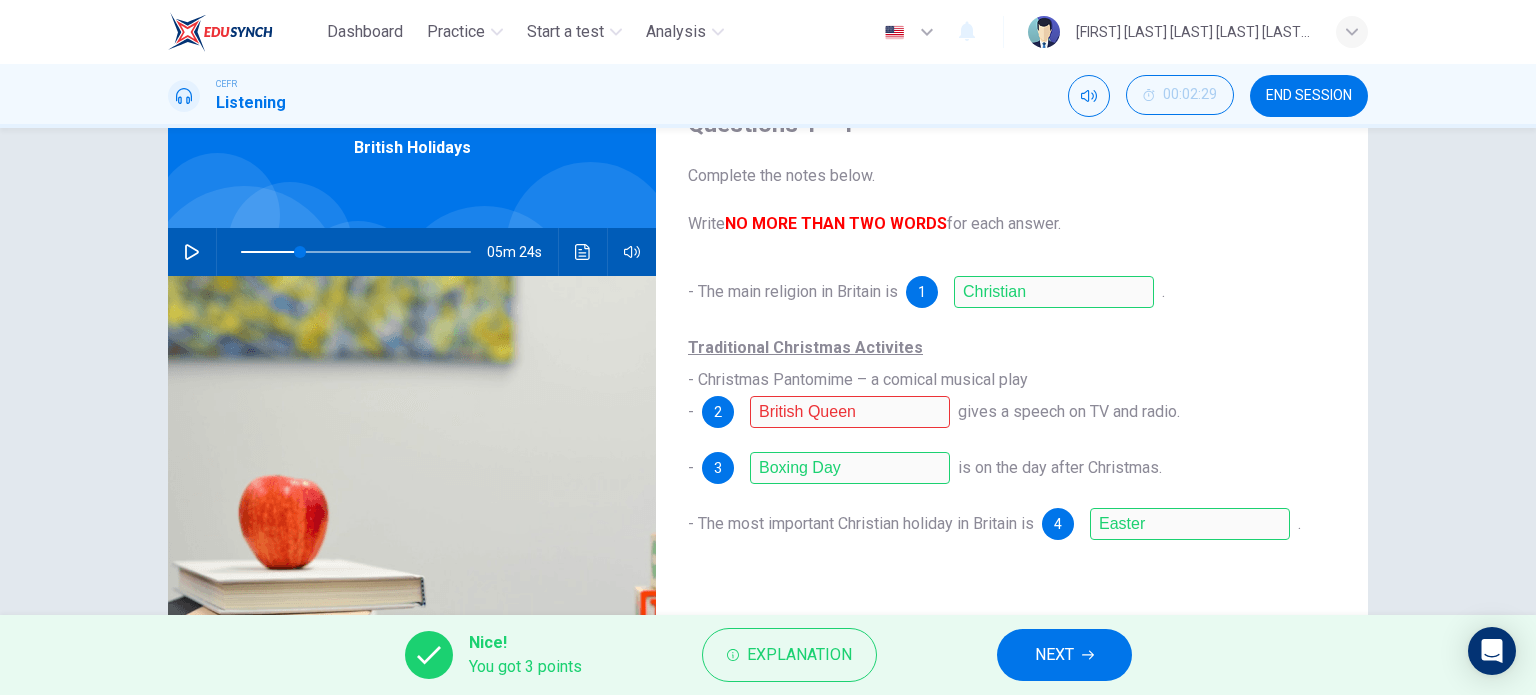 click on "Explanation" at bounding box center [789, 655] 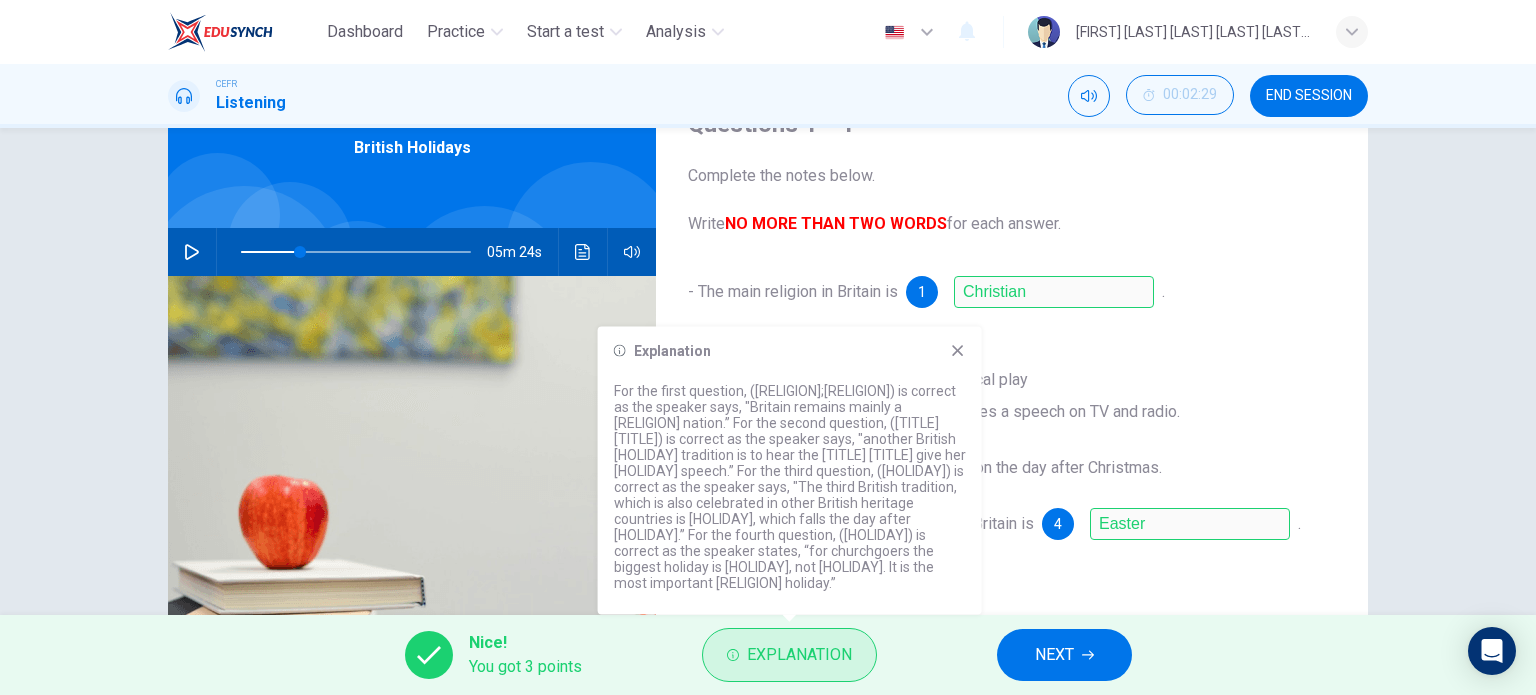 click on "Explanation" at bounding box center [789, 655] 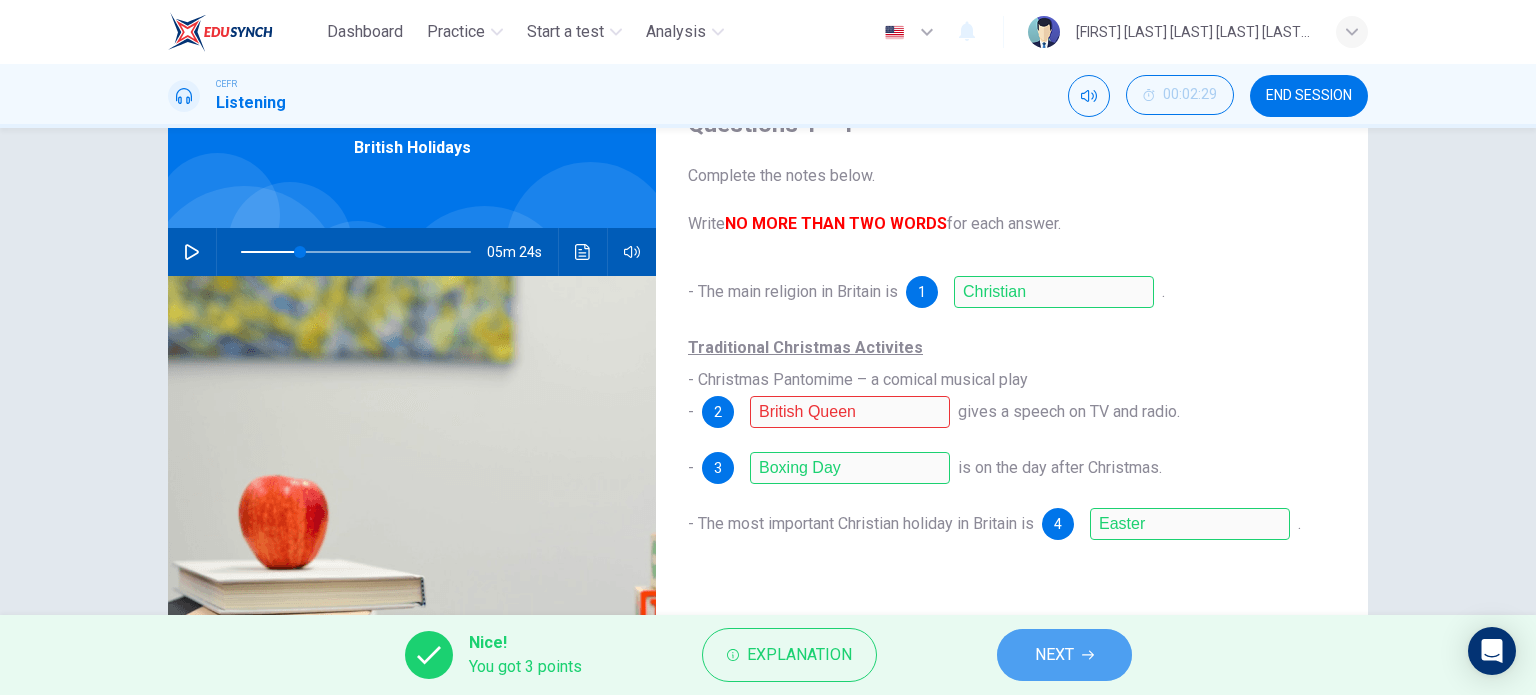 click on "NEXT" at bounding box center (1064, 655) 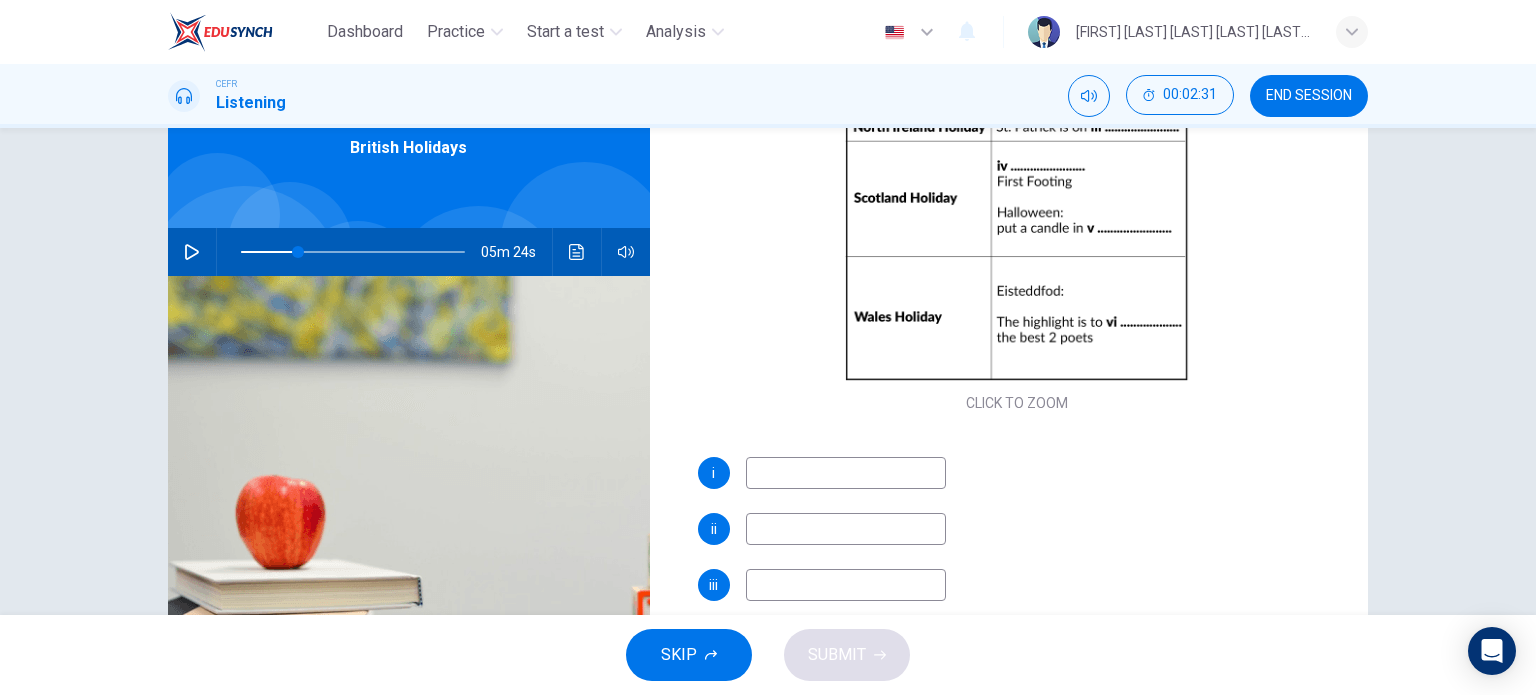 scroll, scrollTop: 285, scrollLeft: 0, axis: vertical 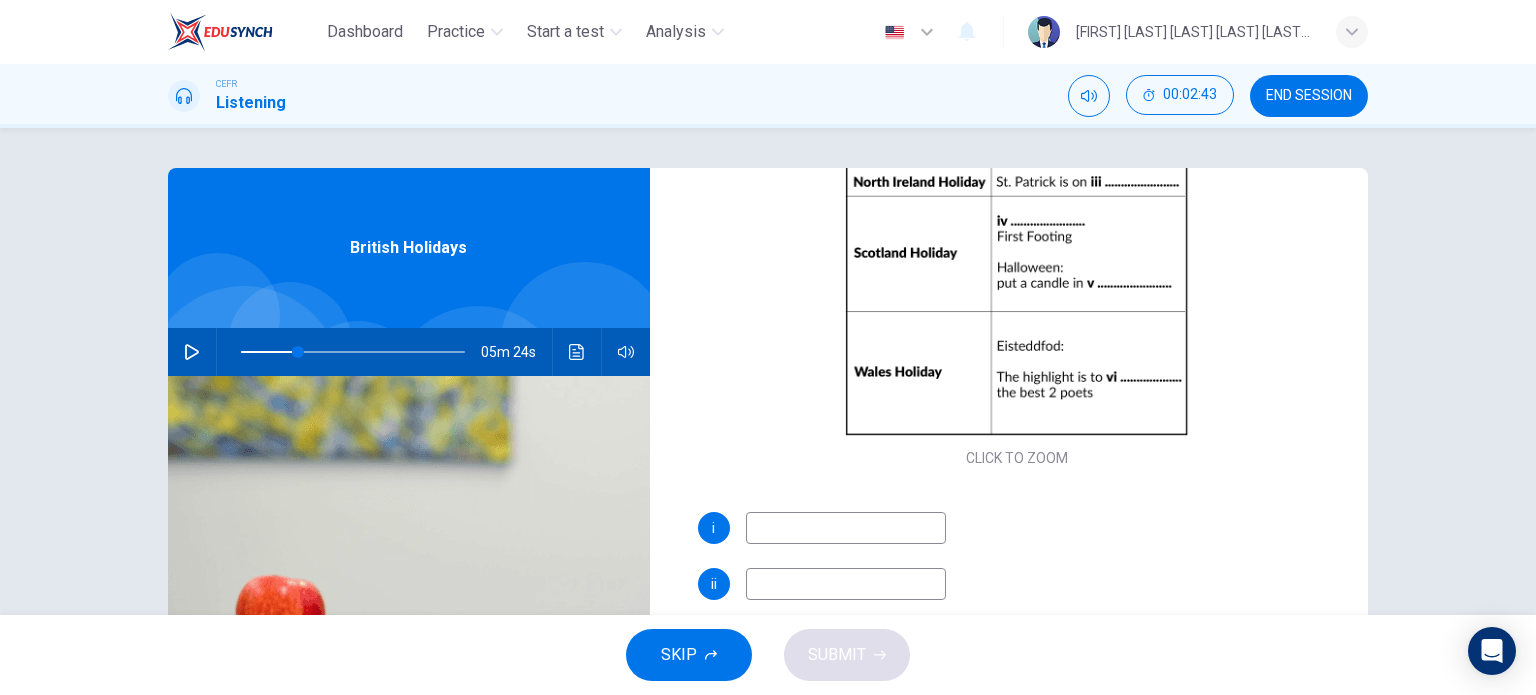 click at bounding box center (192, 352) 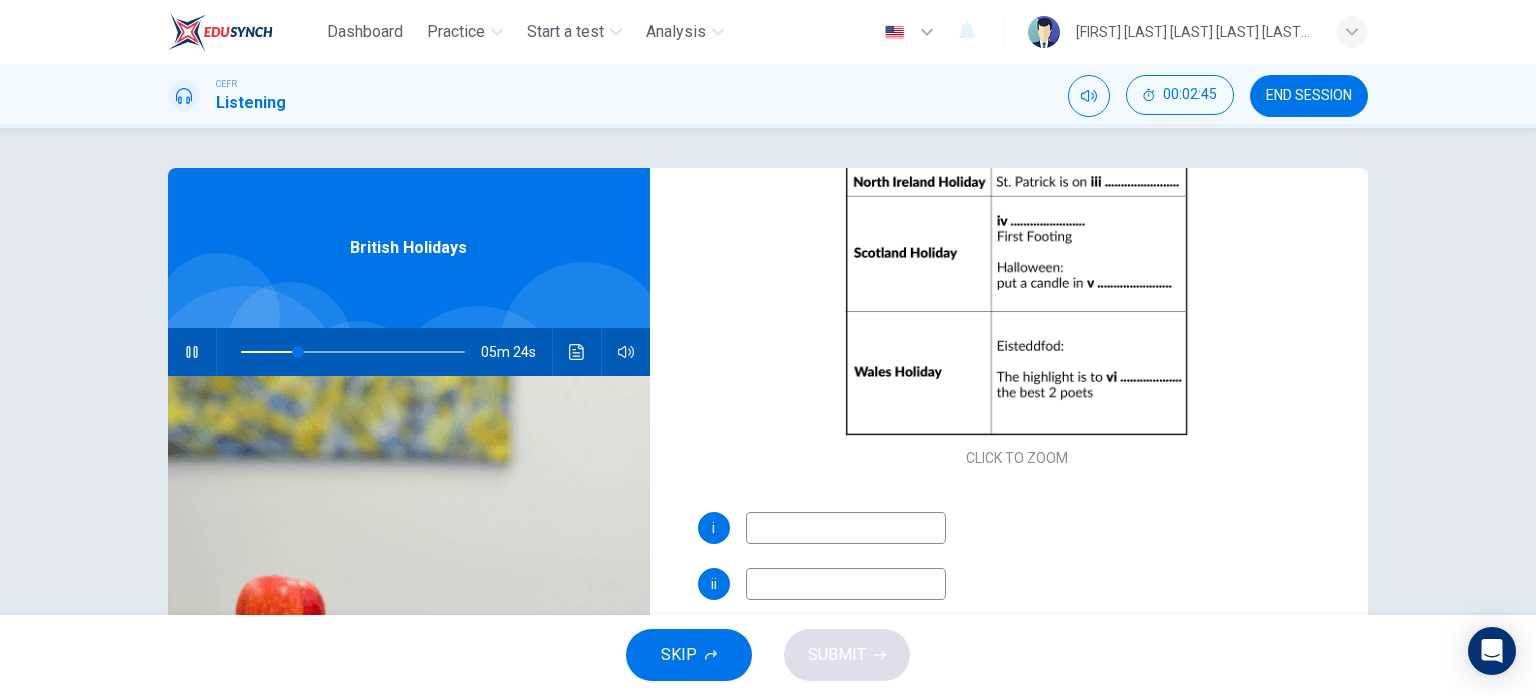 click at bounding box center [577, 352] 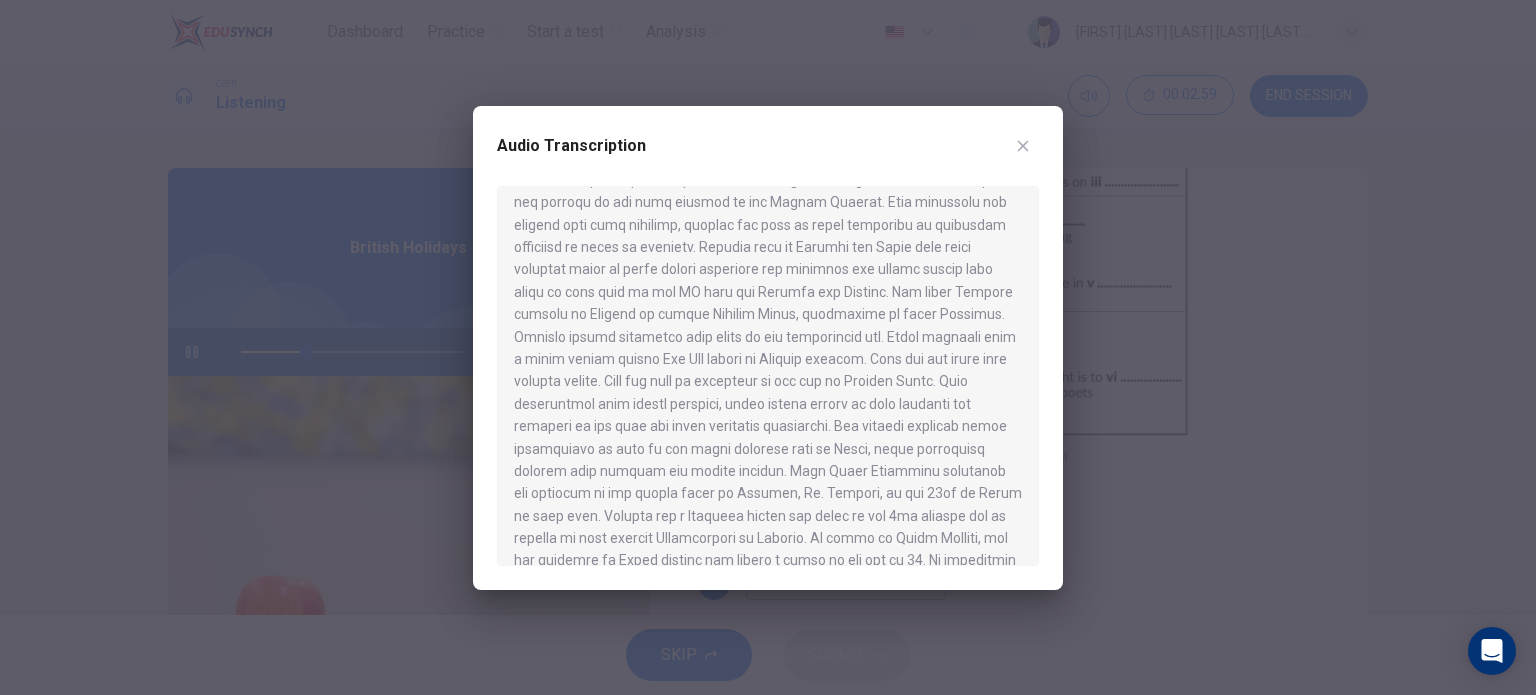 scroll, scrollTop: 800, scrollLeft: 0, axis: vertical 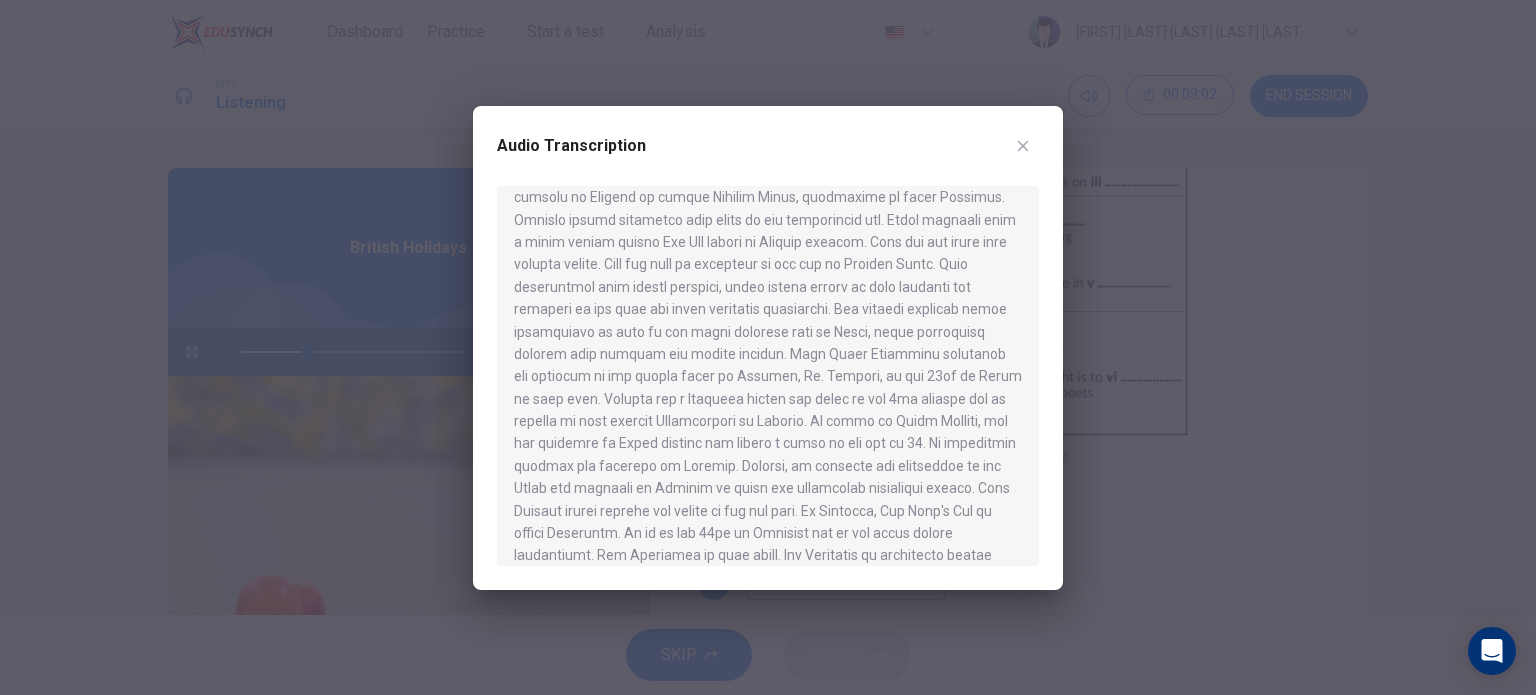 click at bounding box center (1023, 146) 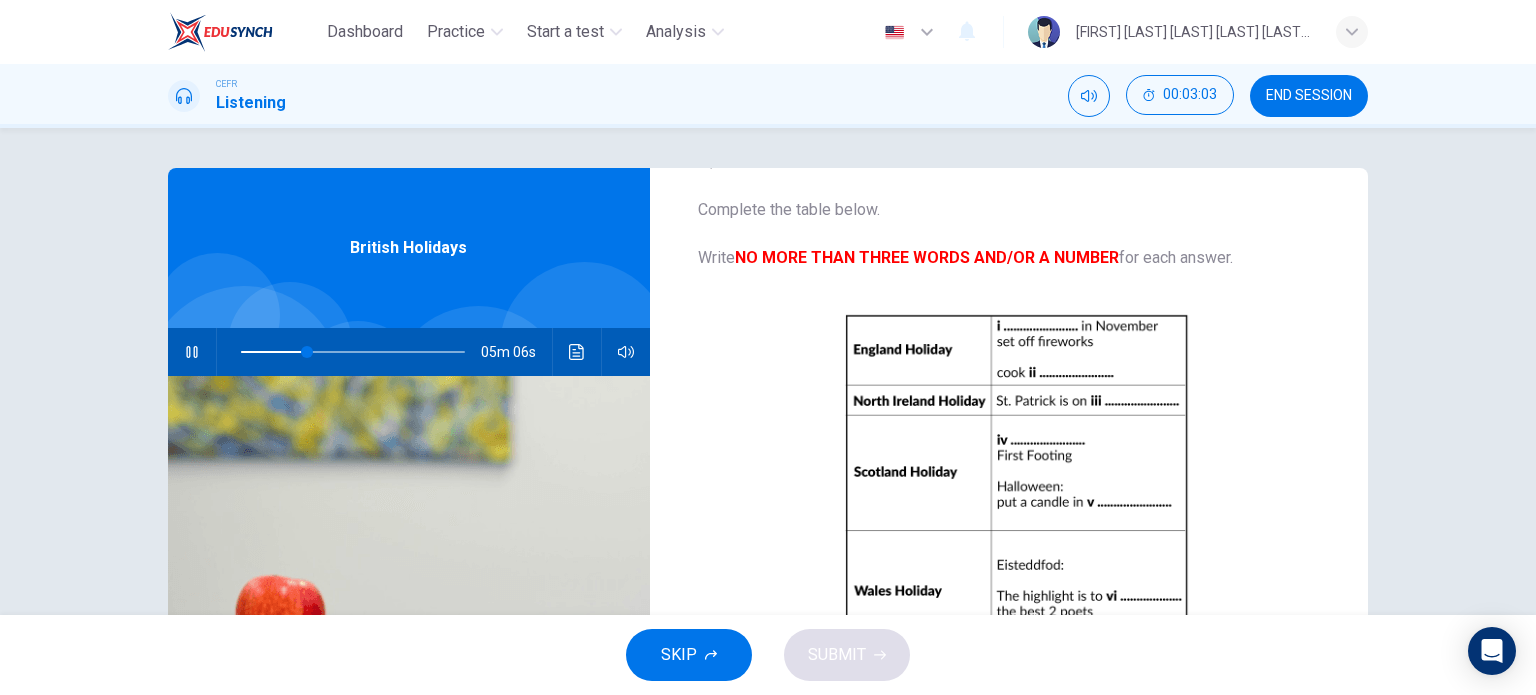 scroll, scrollTop: 0, scrollLeft: 0, axis: both 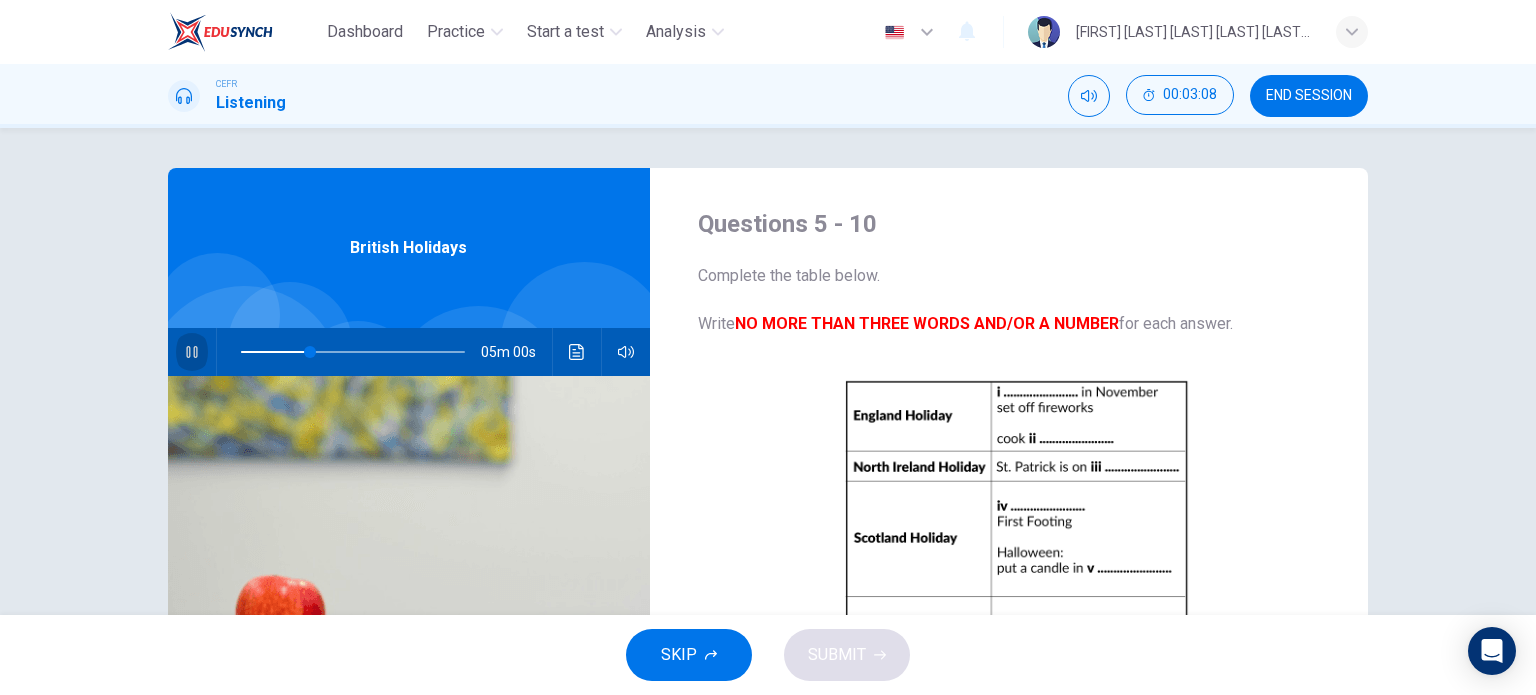 click at bounding box center (192, 352) 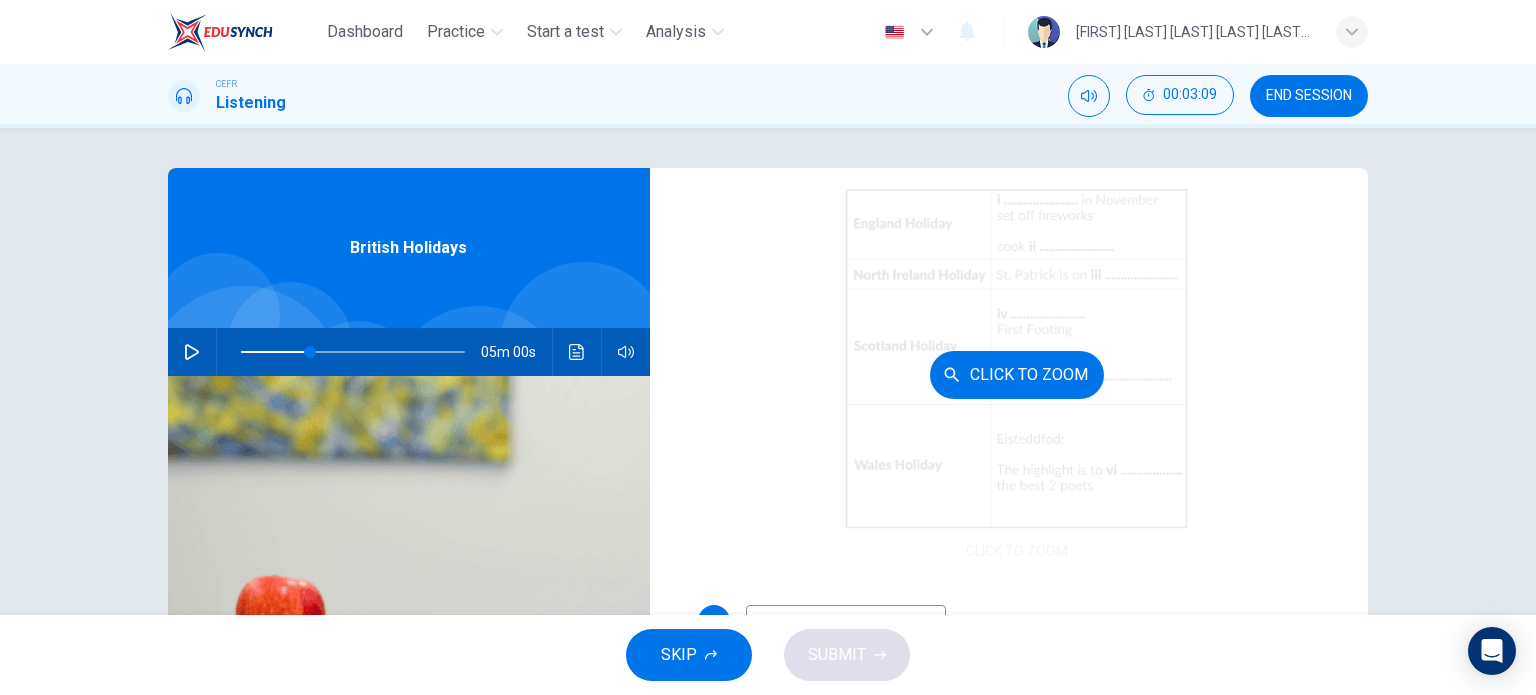 scroll, scrollTop: 200, scrollLeft: 0, axis: vertical 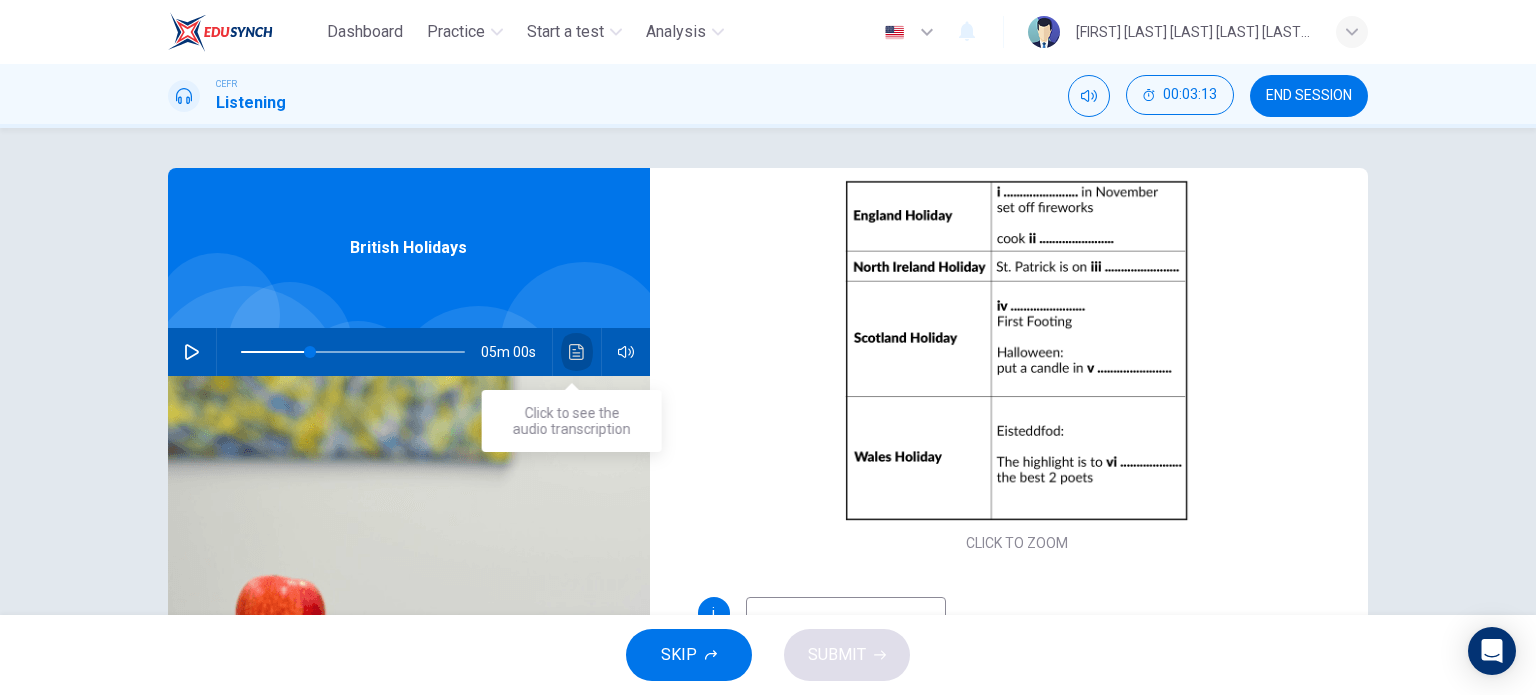 click at bounding box center [577, 352] 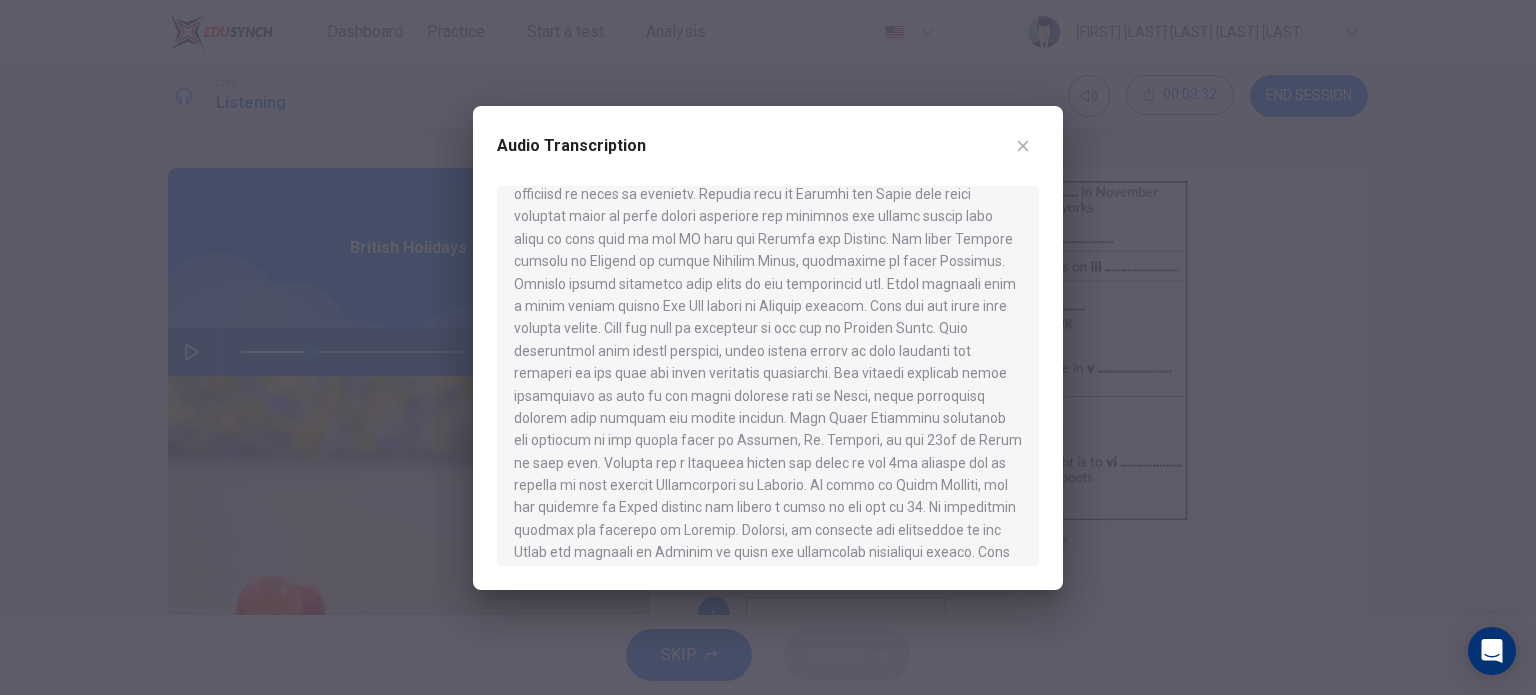 scroll, scrollTop: 800, scrollLeft: 0, axis: vertical 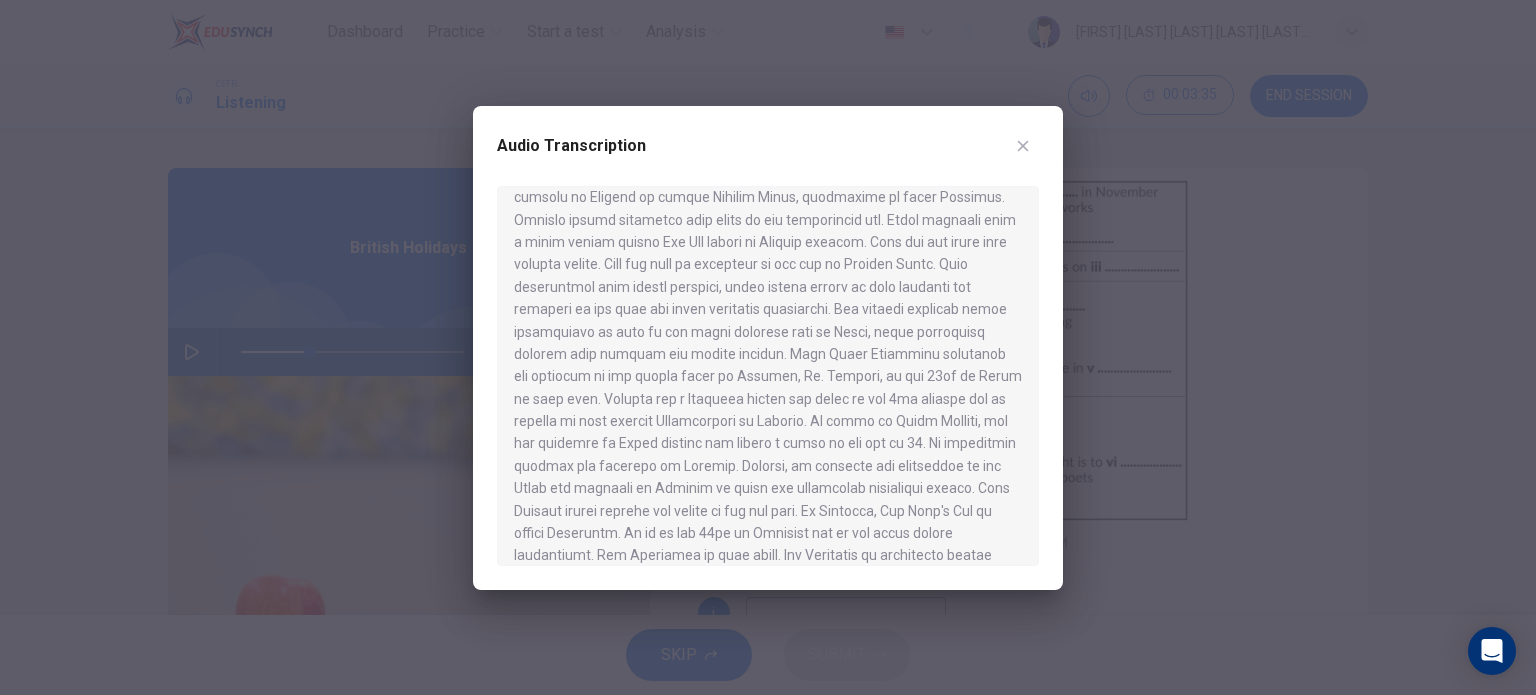 click at bounding box center (1023, 146) 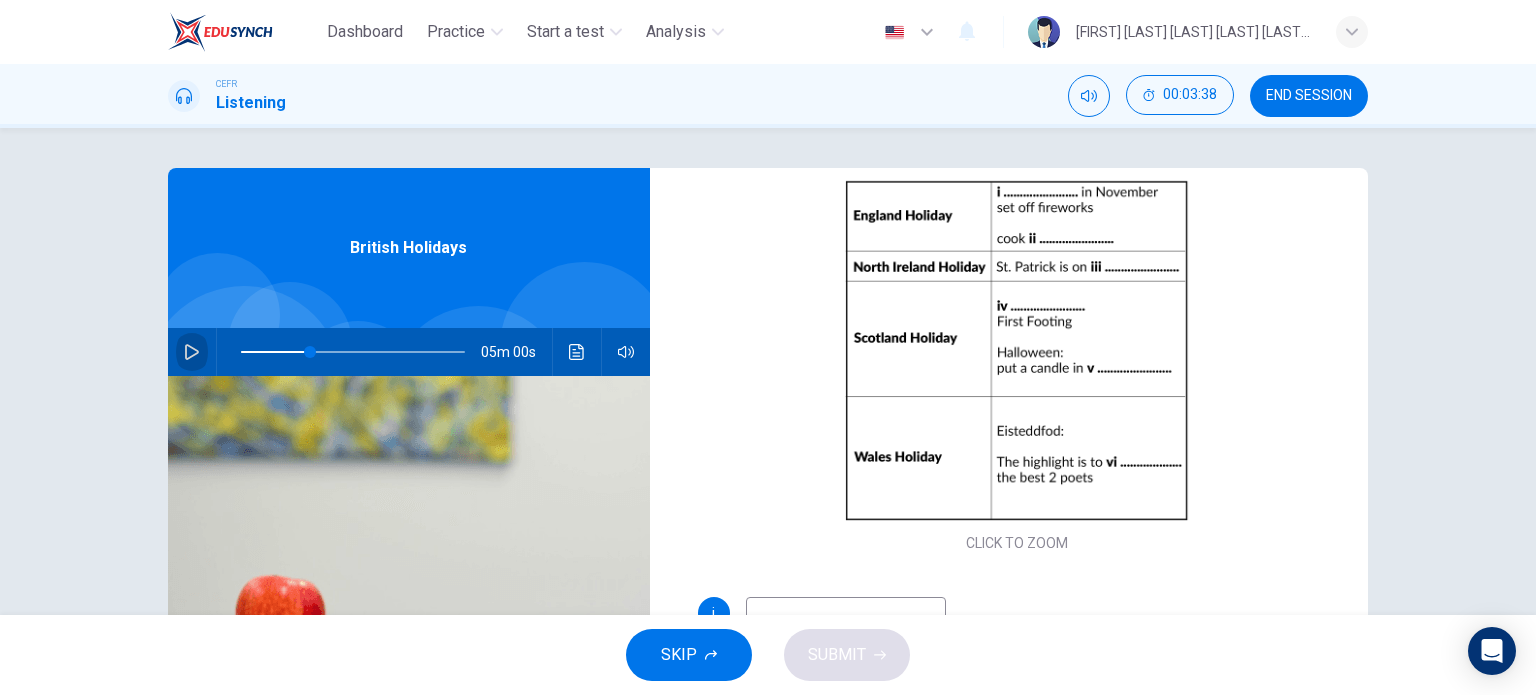 click at bounding box center [192, 352] 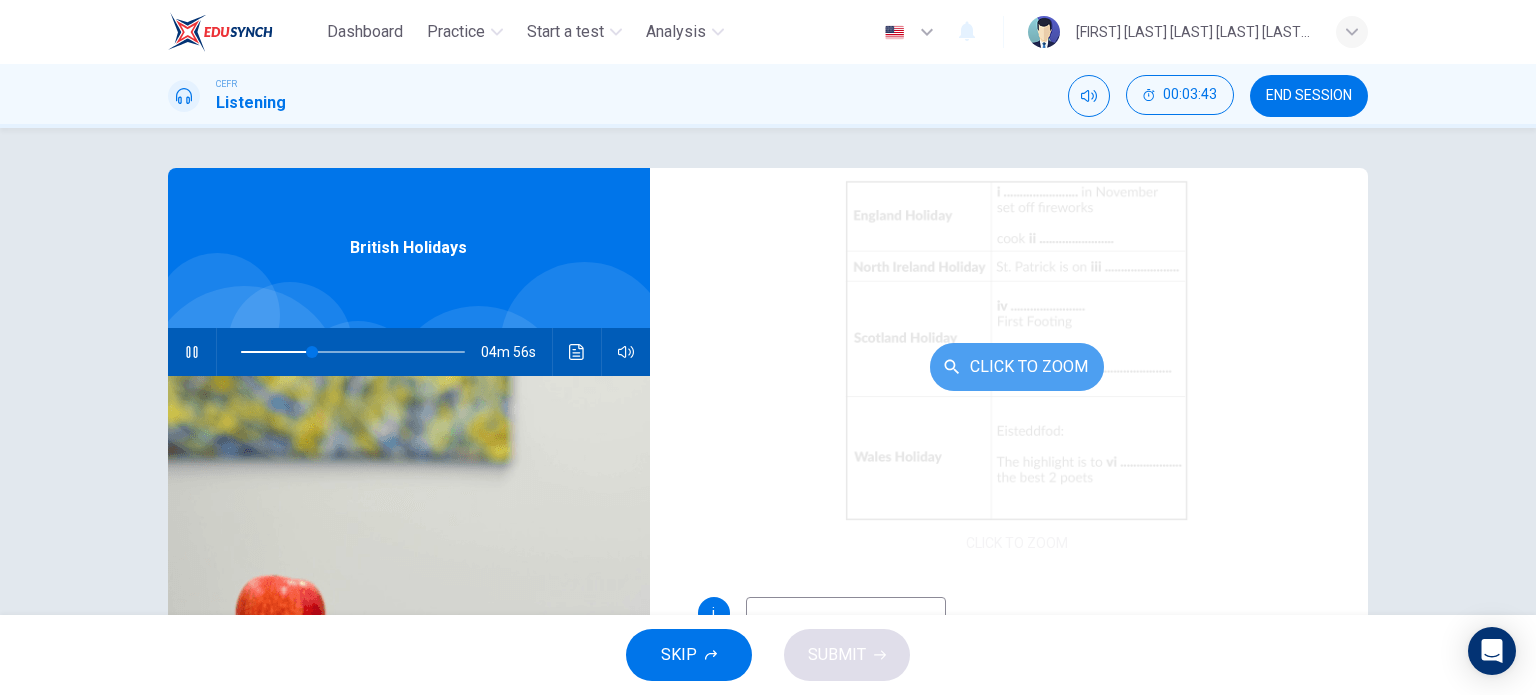 click on "Click to Zoom" at bounding box center [1017, 367] 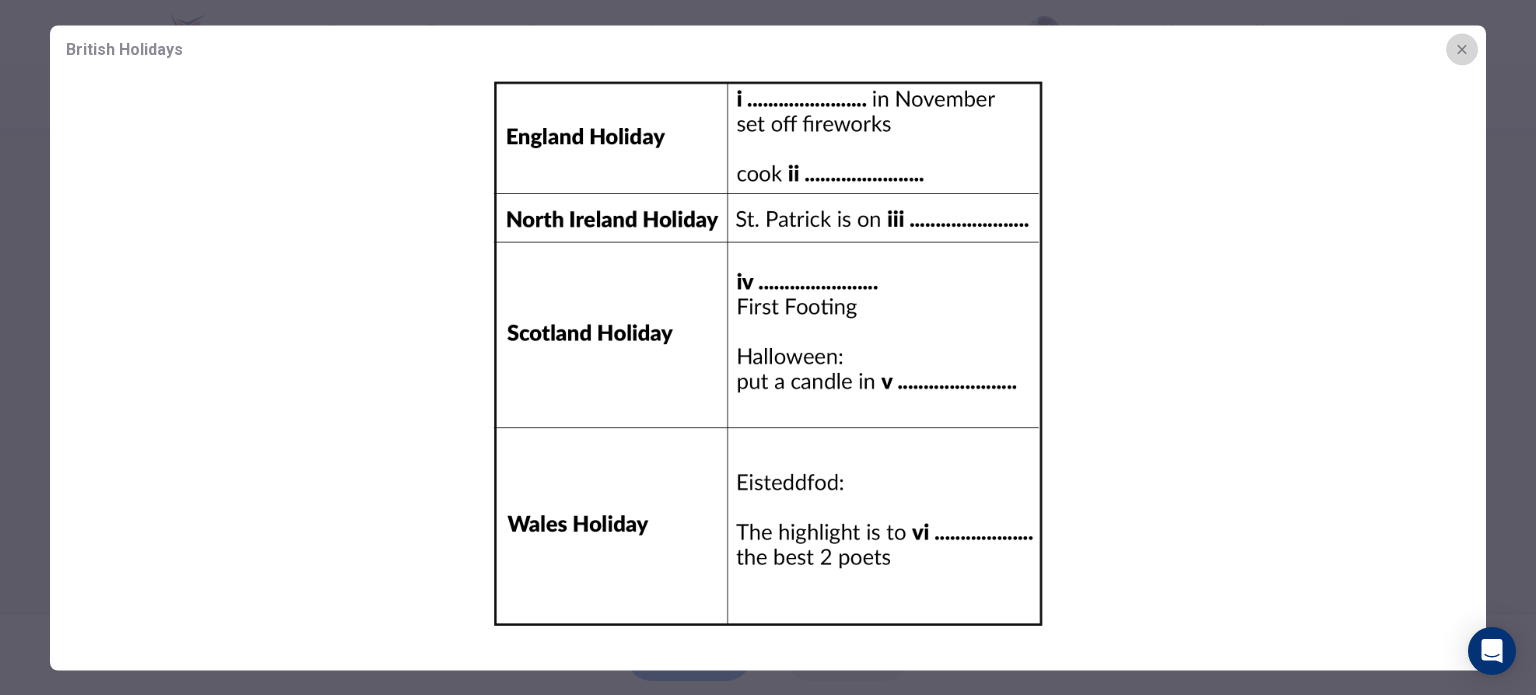 click at bounding box center [1462, 49] 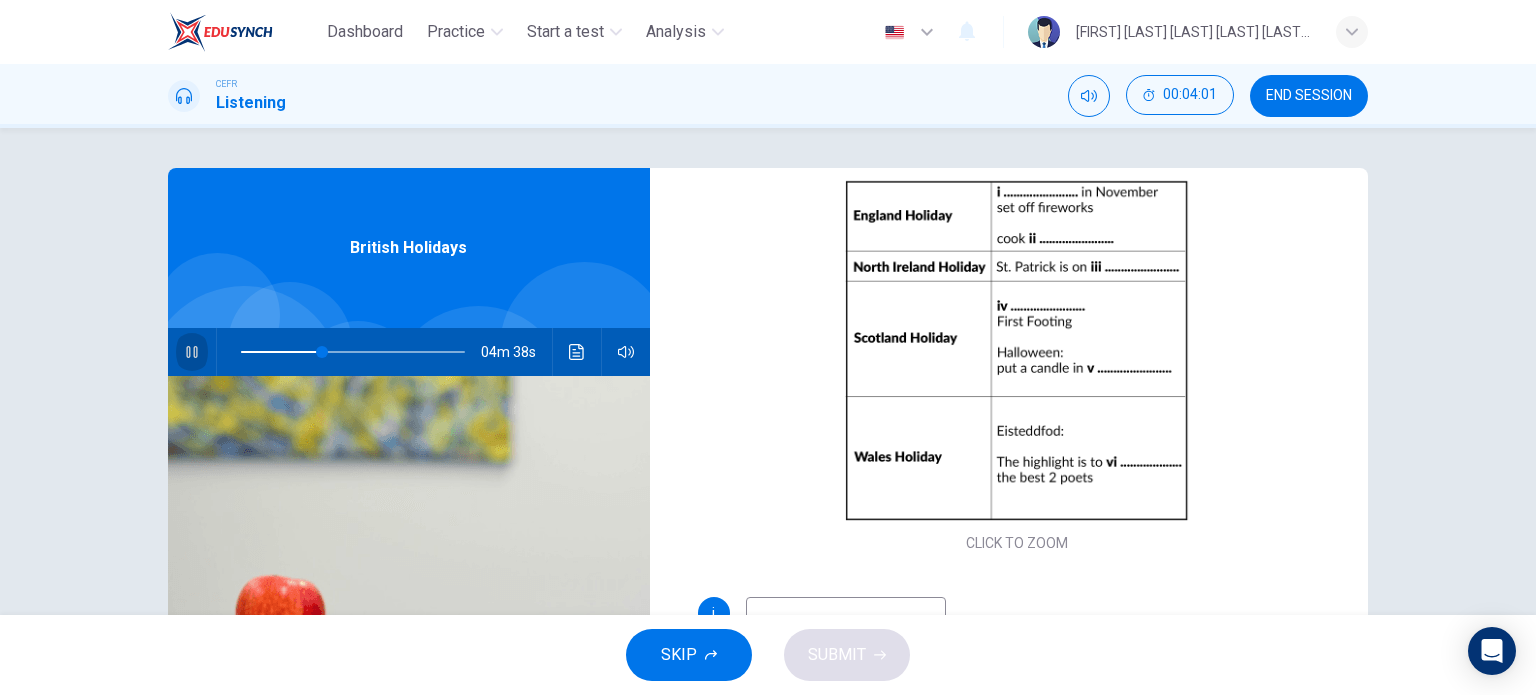 click at bounding box center (192, 352) 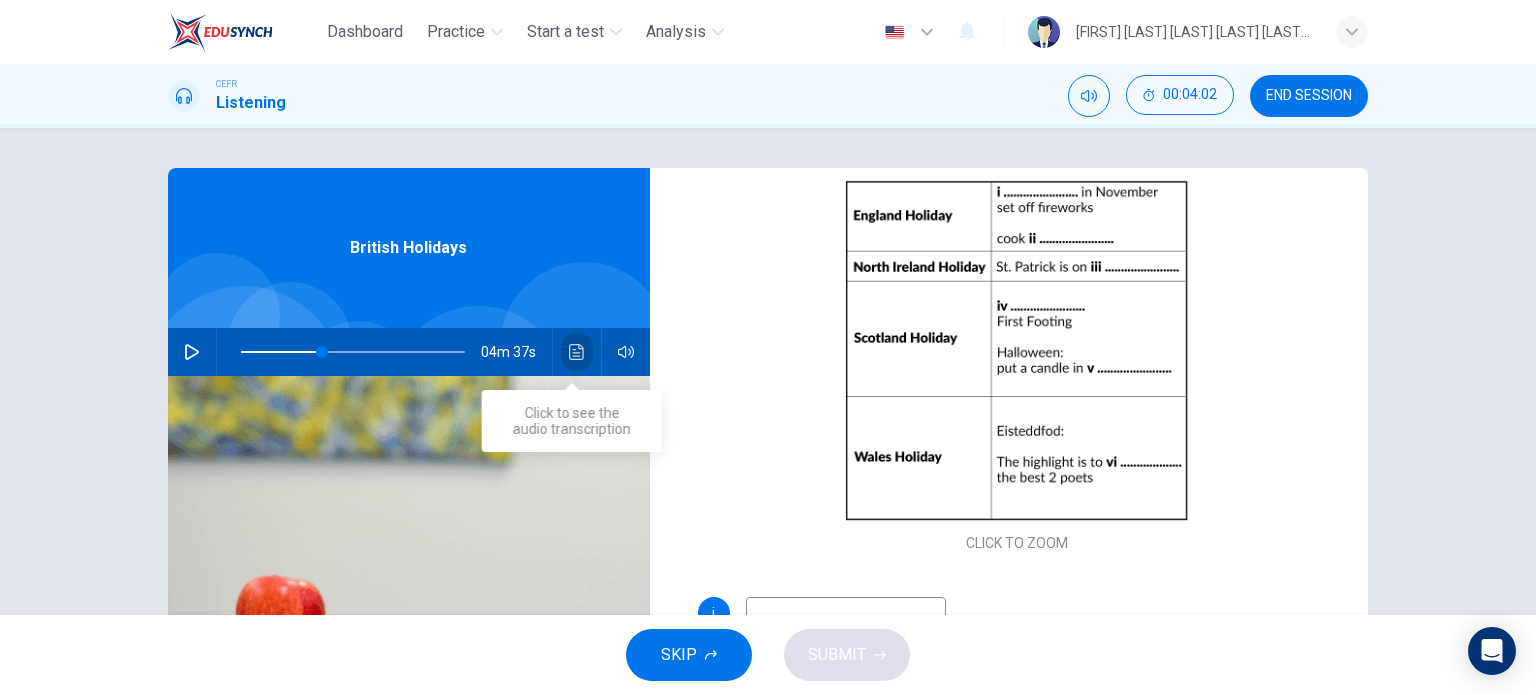 click at bounding box center [577, 352] 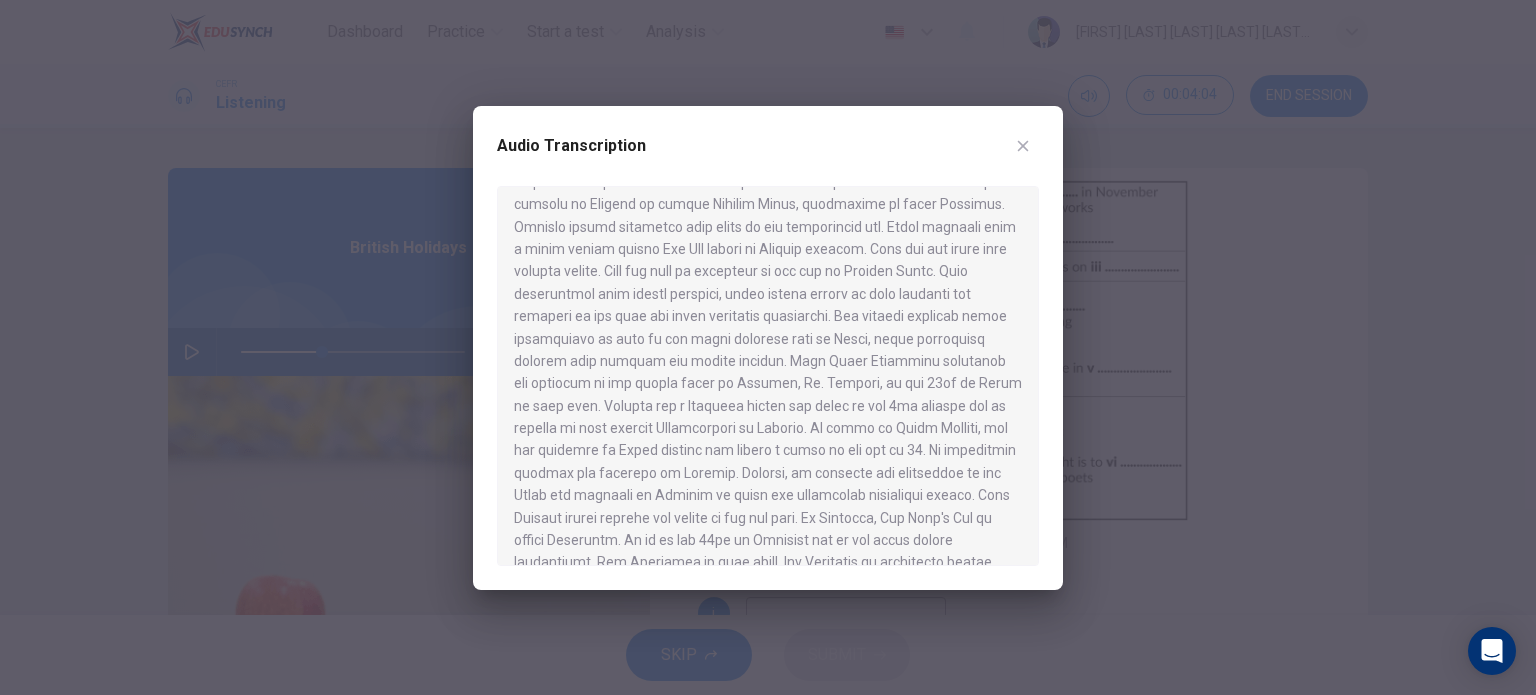 scroll, scrollTop: 800, scrollLeft: 0, axis: vertical 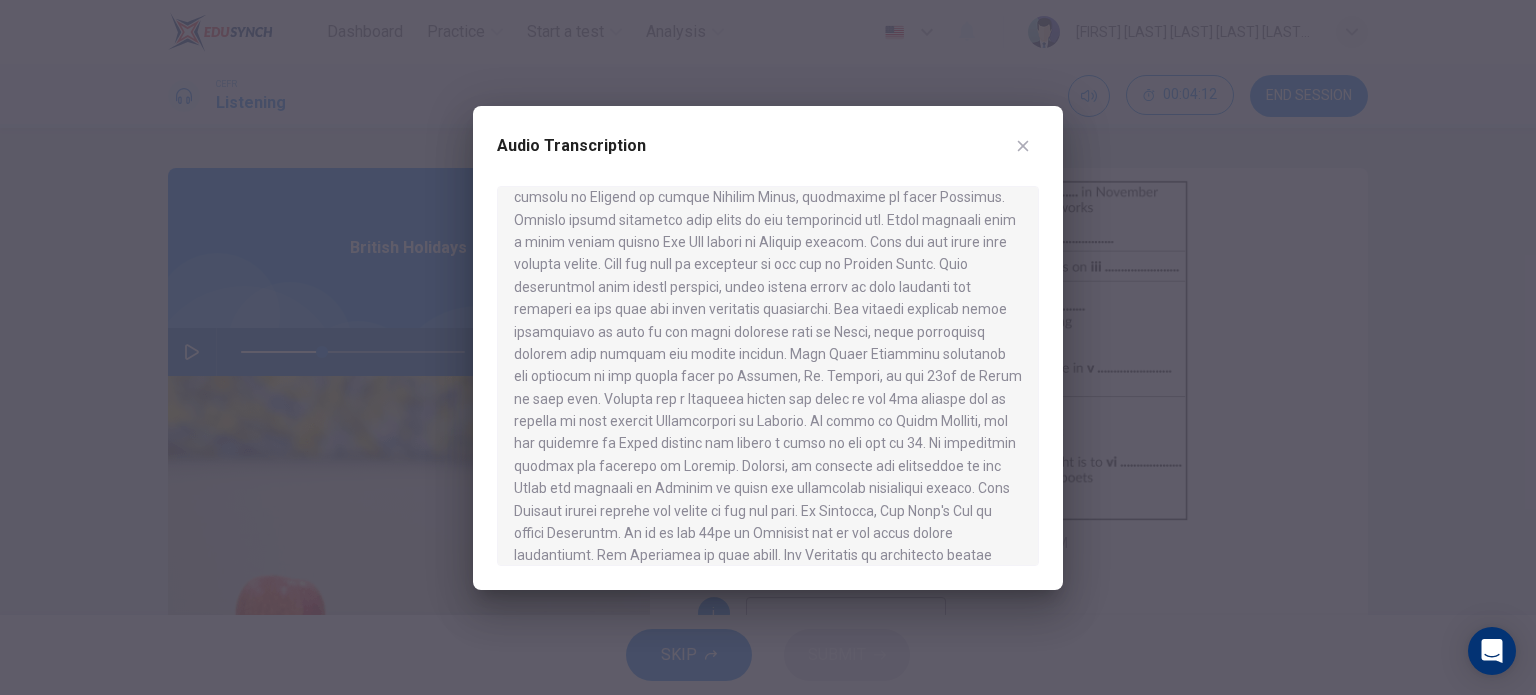 click on "Audio Transcription" at bounding box center [768, 348] 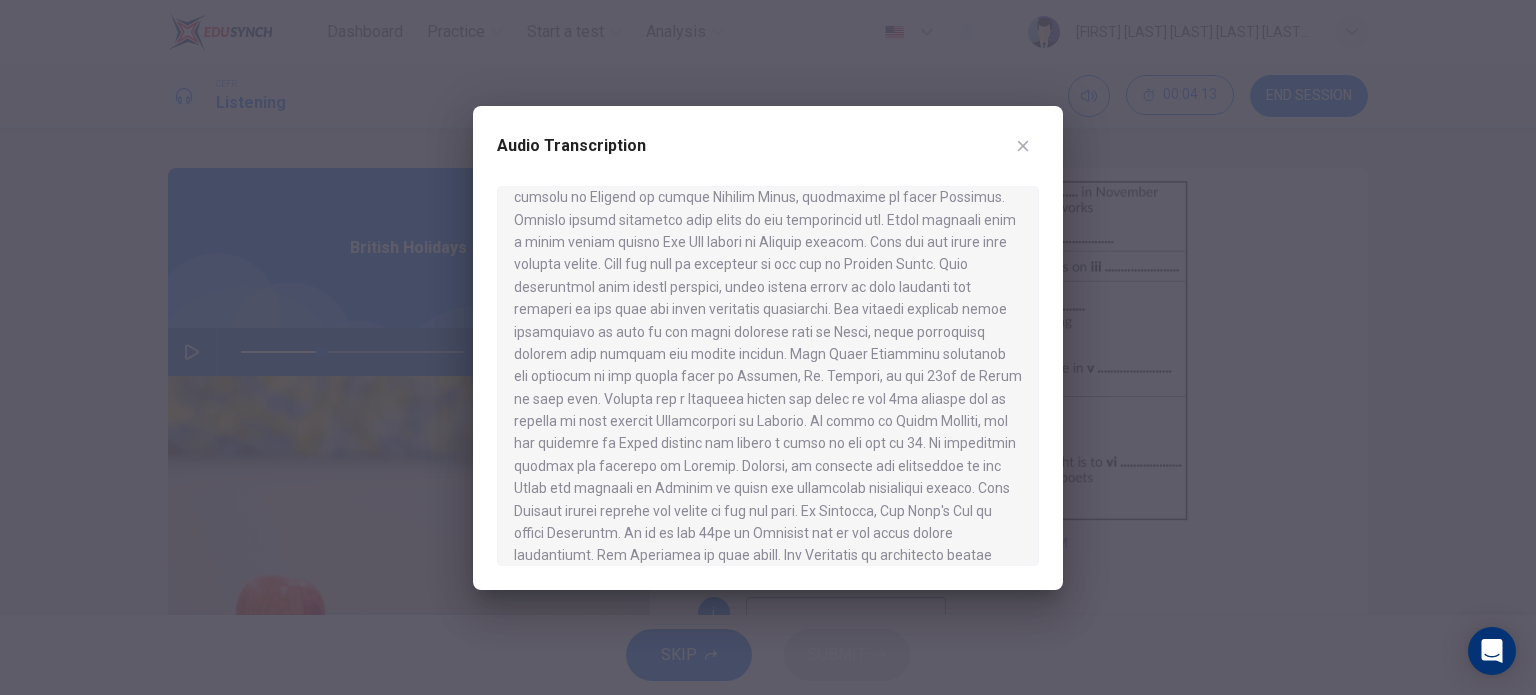 click at bounding box center (1023, 146) 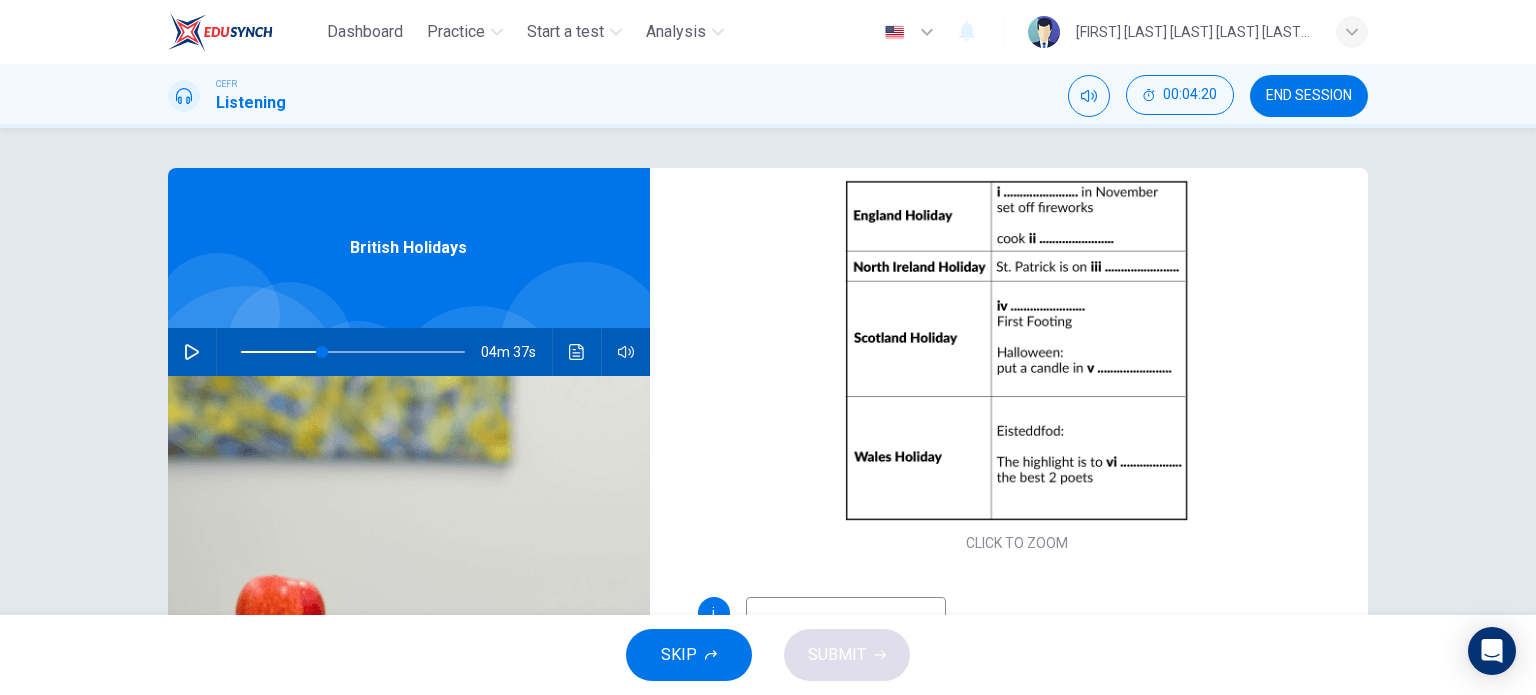 click at bounding box center (577, 352) 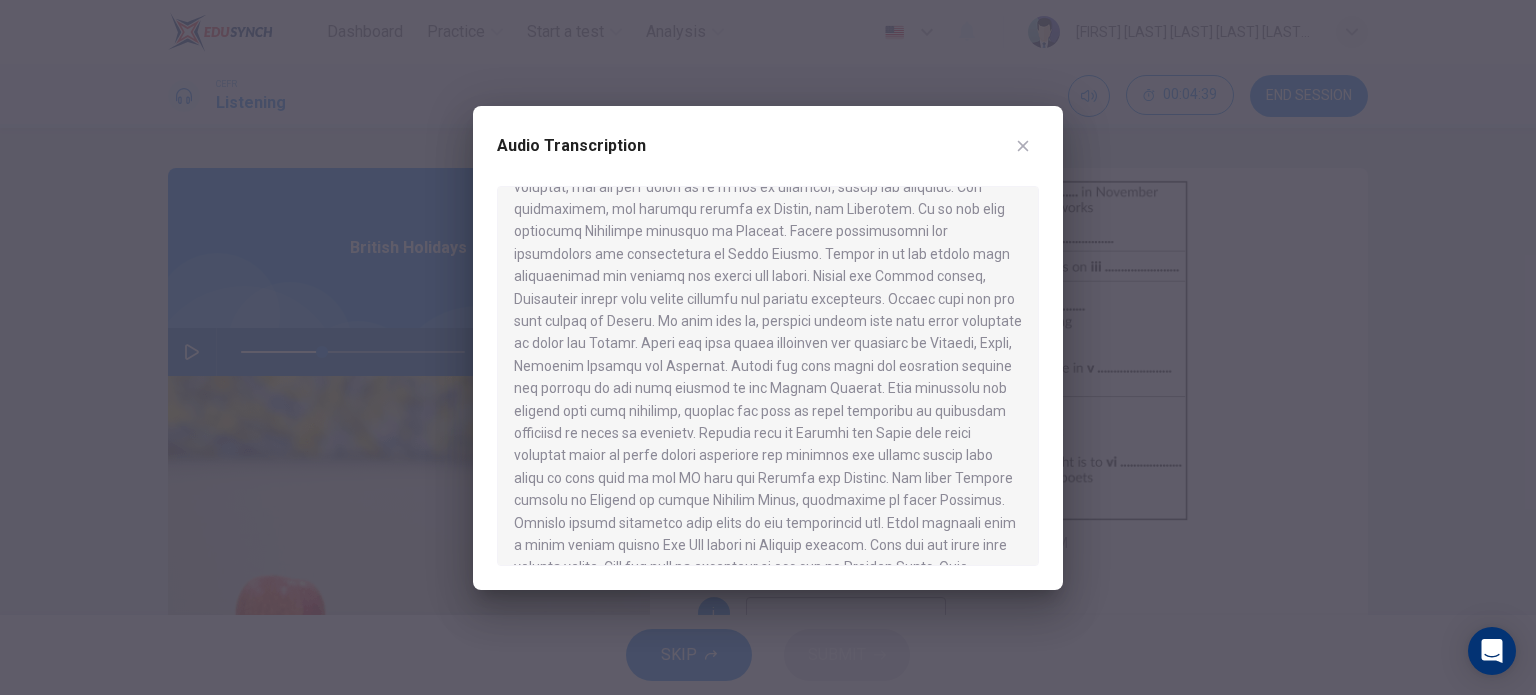 scroll, scrollTop: 500, scrollLeft: 0, axis: vertical 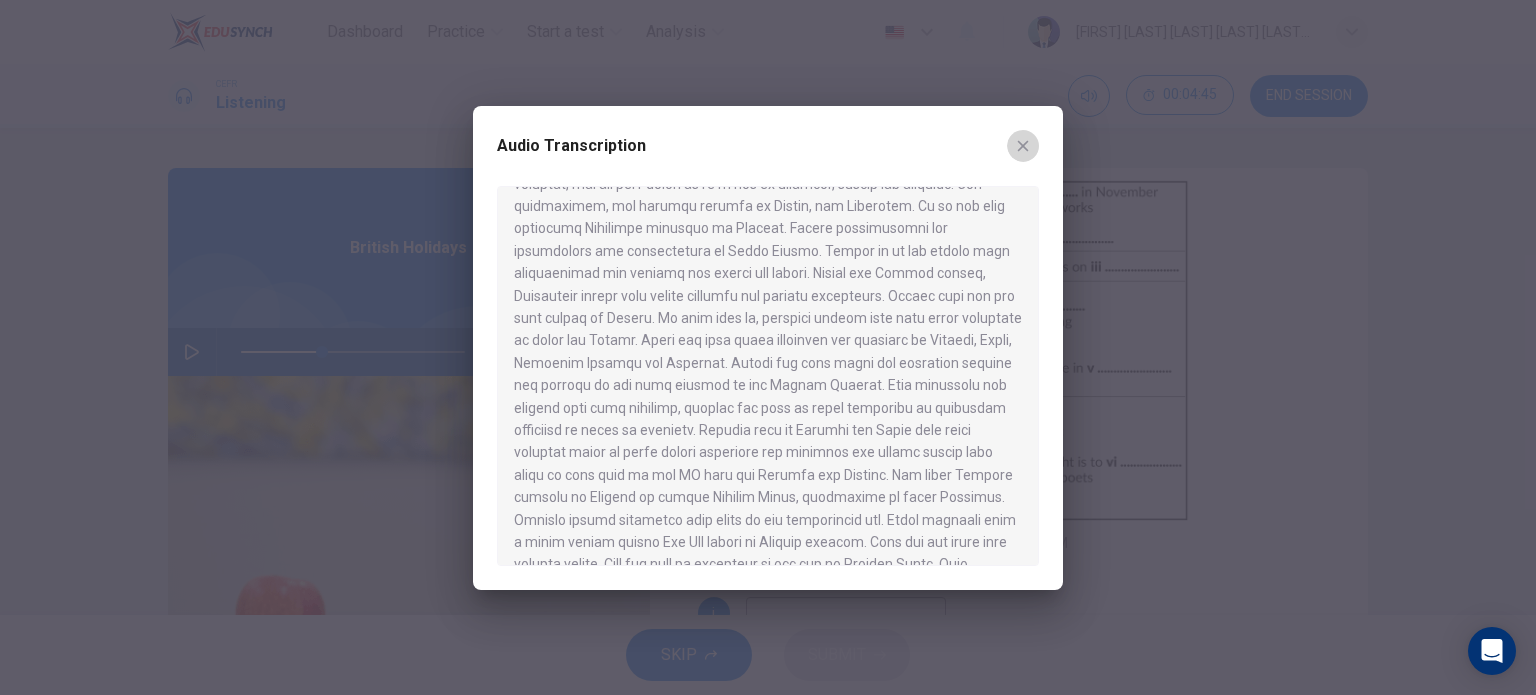 drag, startPoint x: 1014, startPoint y: 145, endPoint x: 990, endPoint y: 181, distance: 43.266617 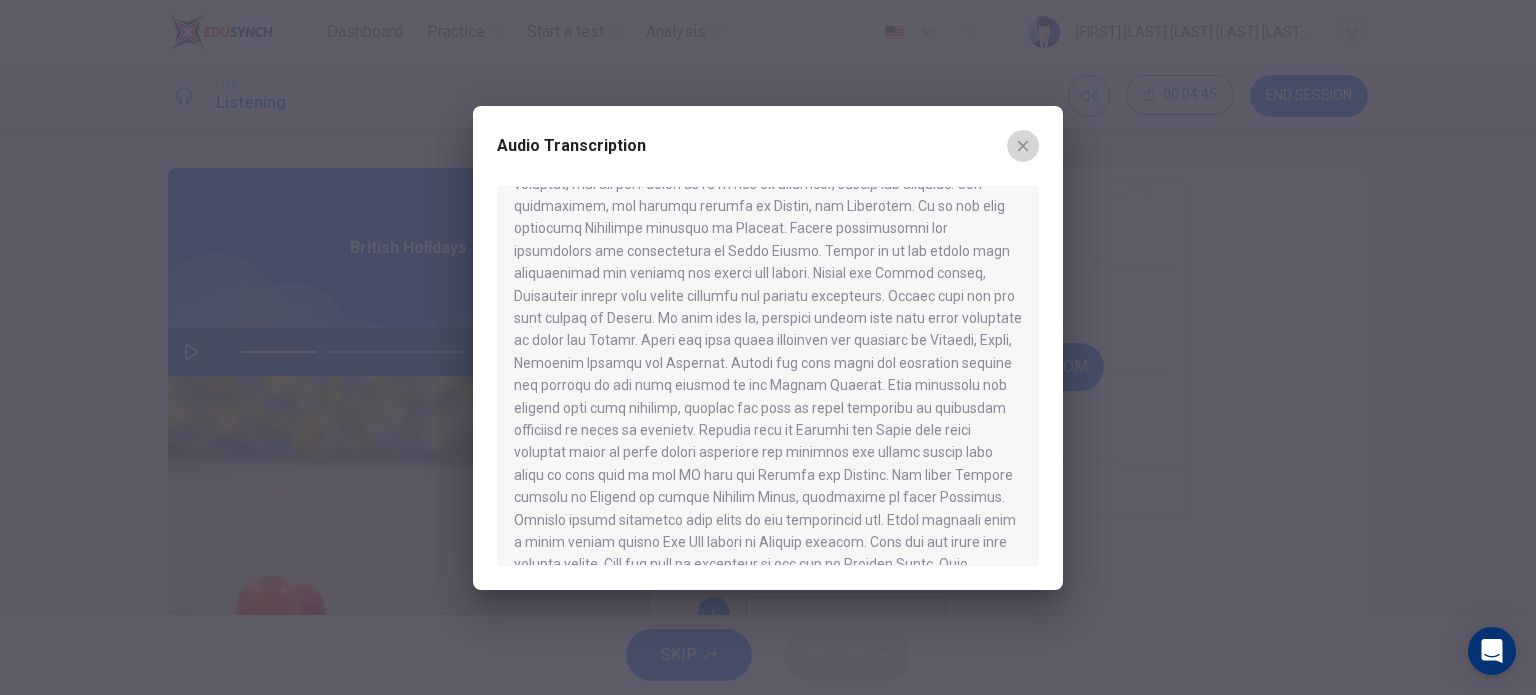 click at bounding box center (1023, 146) 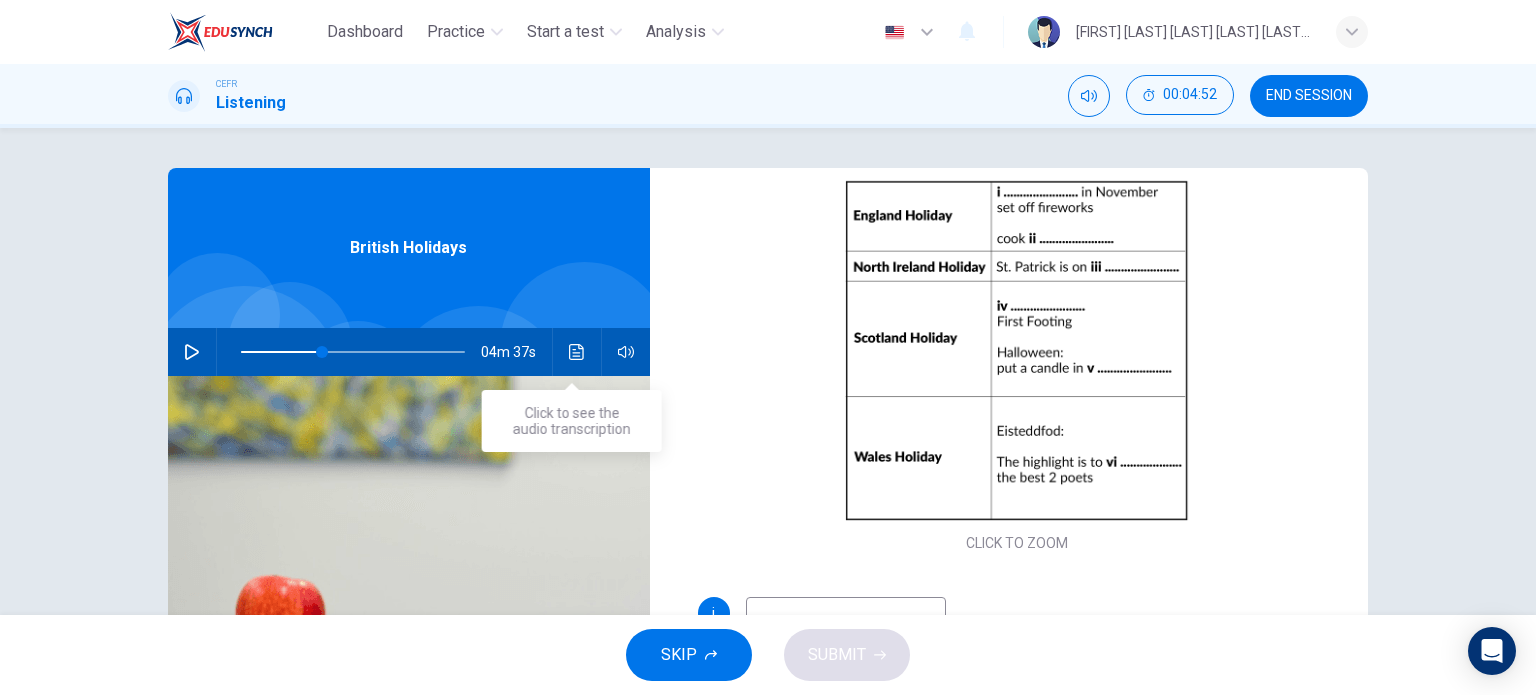 click at bounding box center [577, 352] 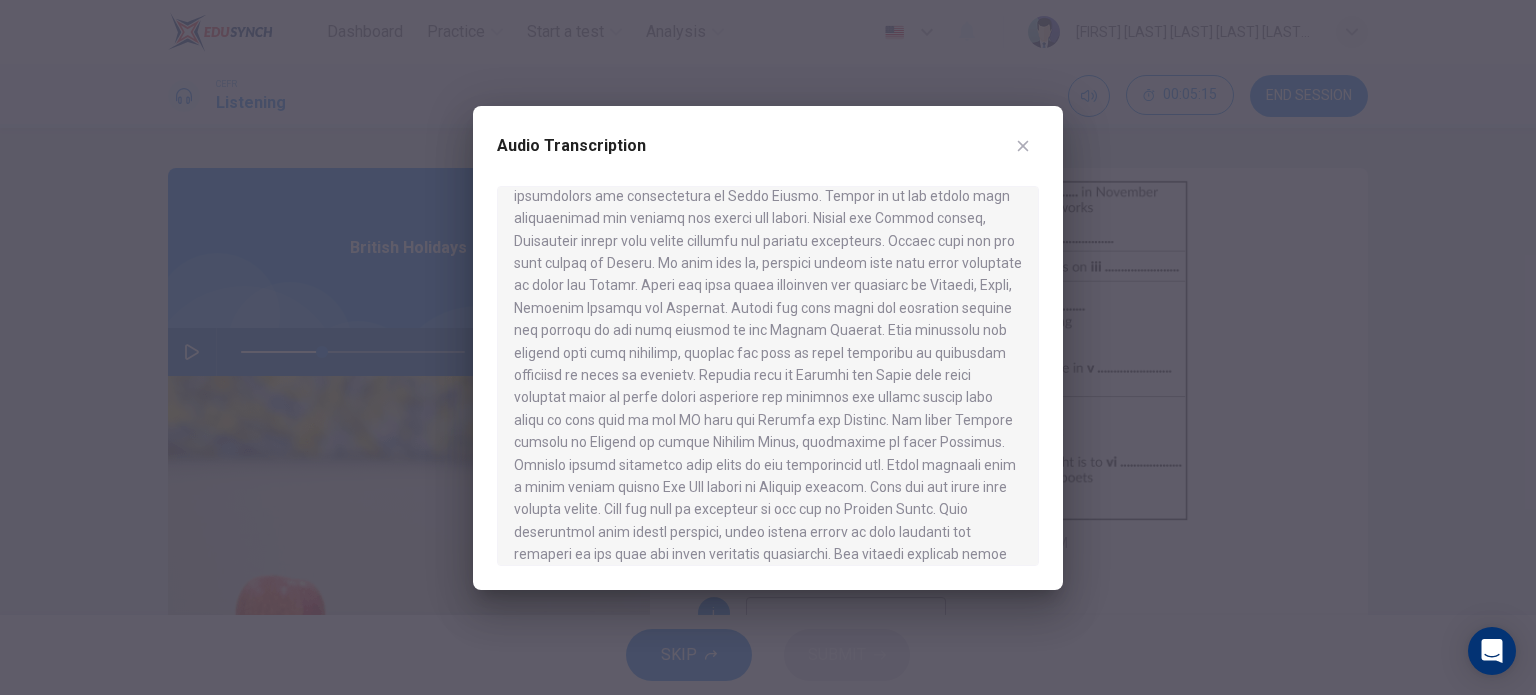 scroll, scrollTop: 600, scrollLeft: 0, axis: vertical 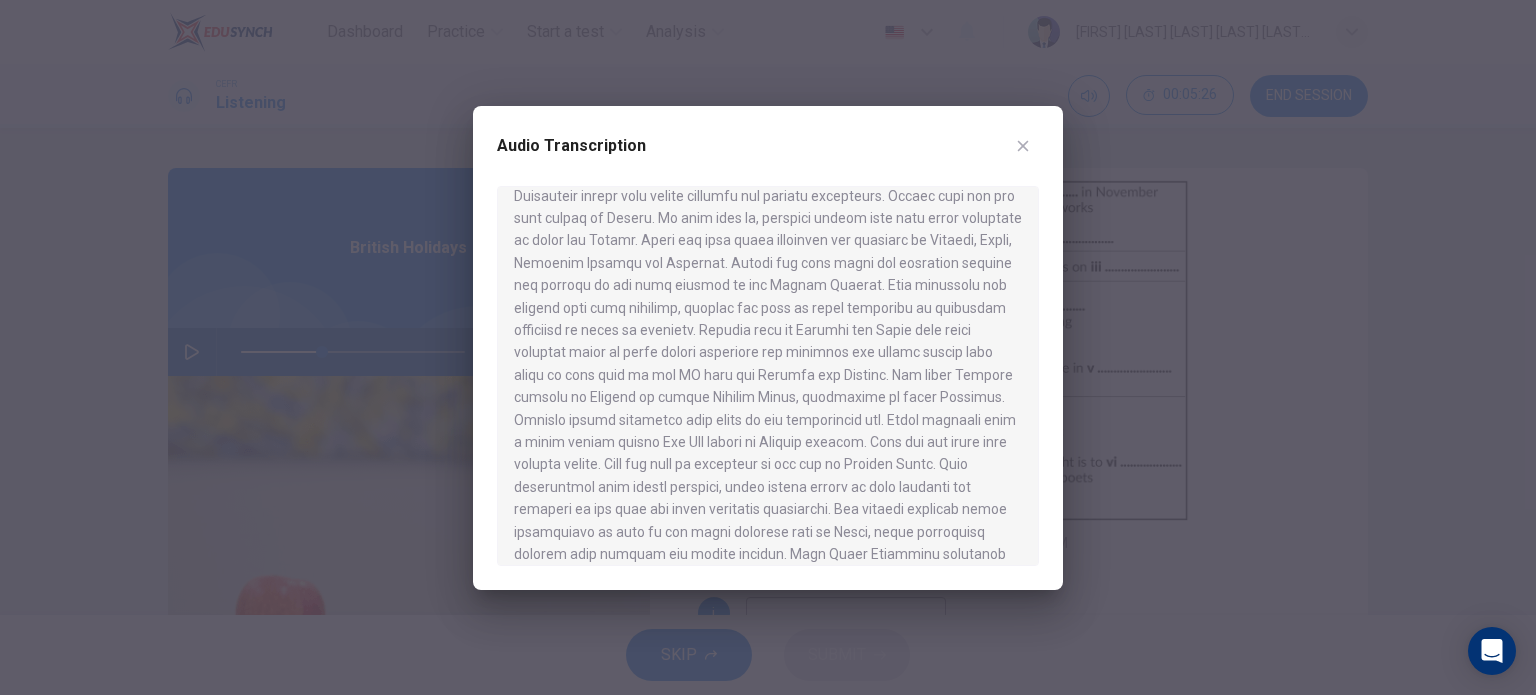 click on "Audio Transcription" at bounding box center (768, 158) 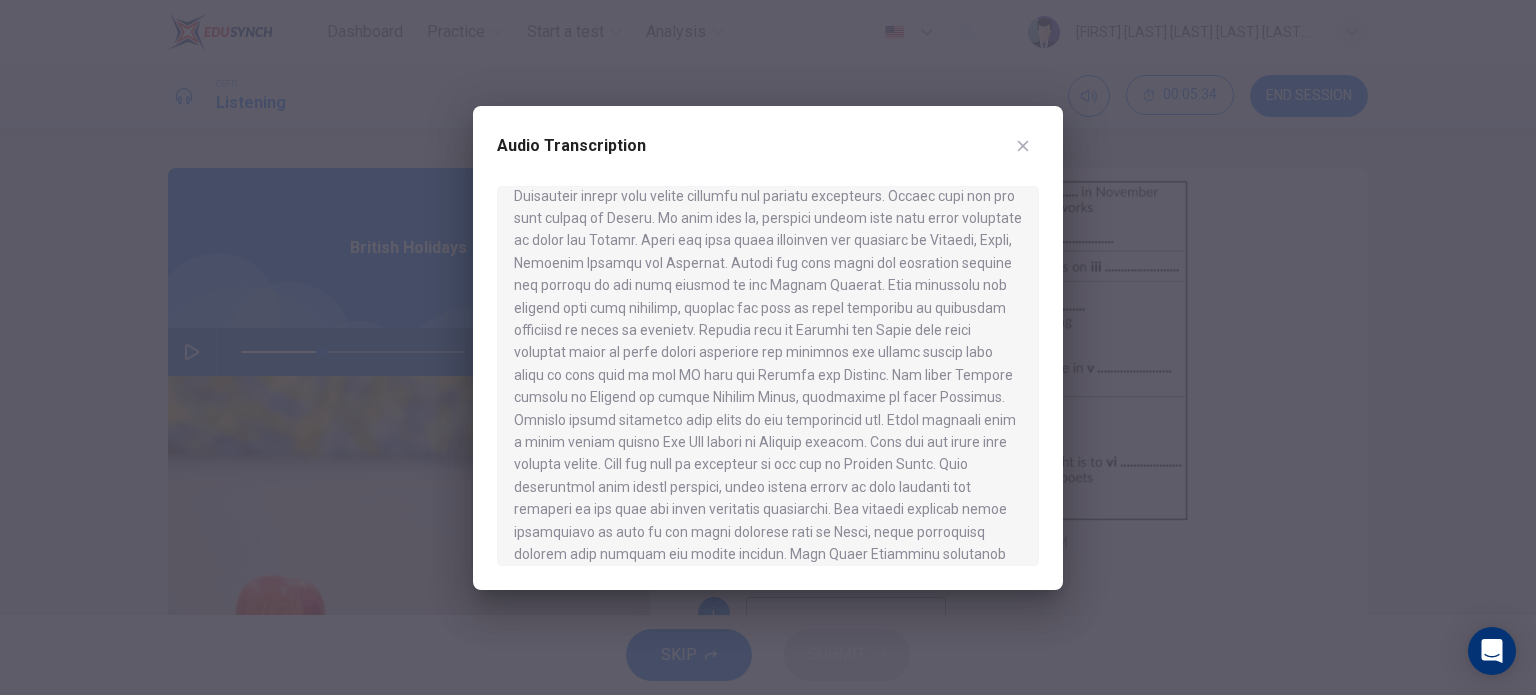 click at bounding box center [1023, 146] 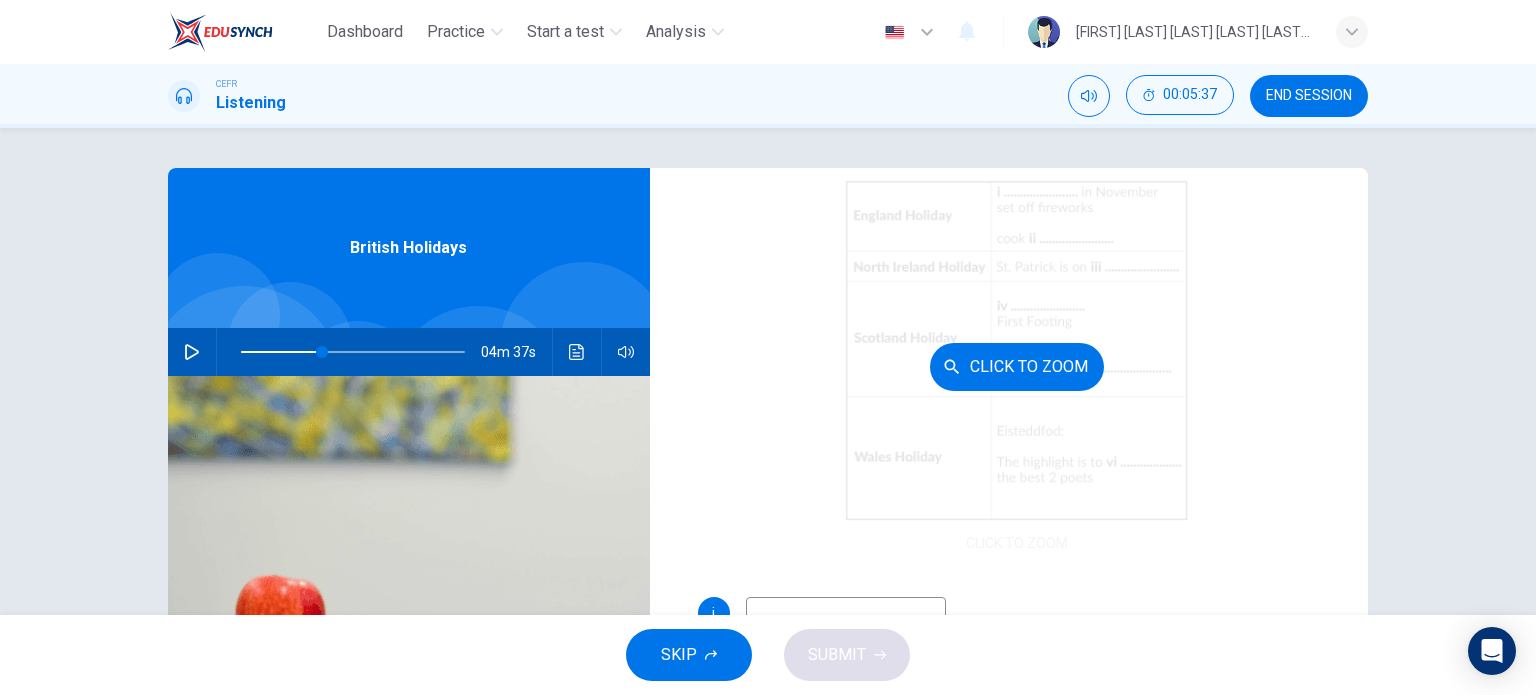 scroll, scrollTop: 285, scrollLeft: 0, axis: vertical 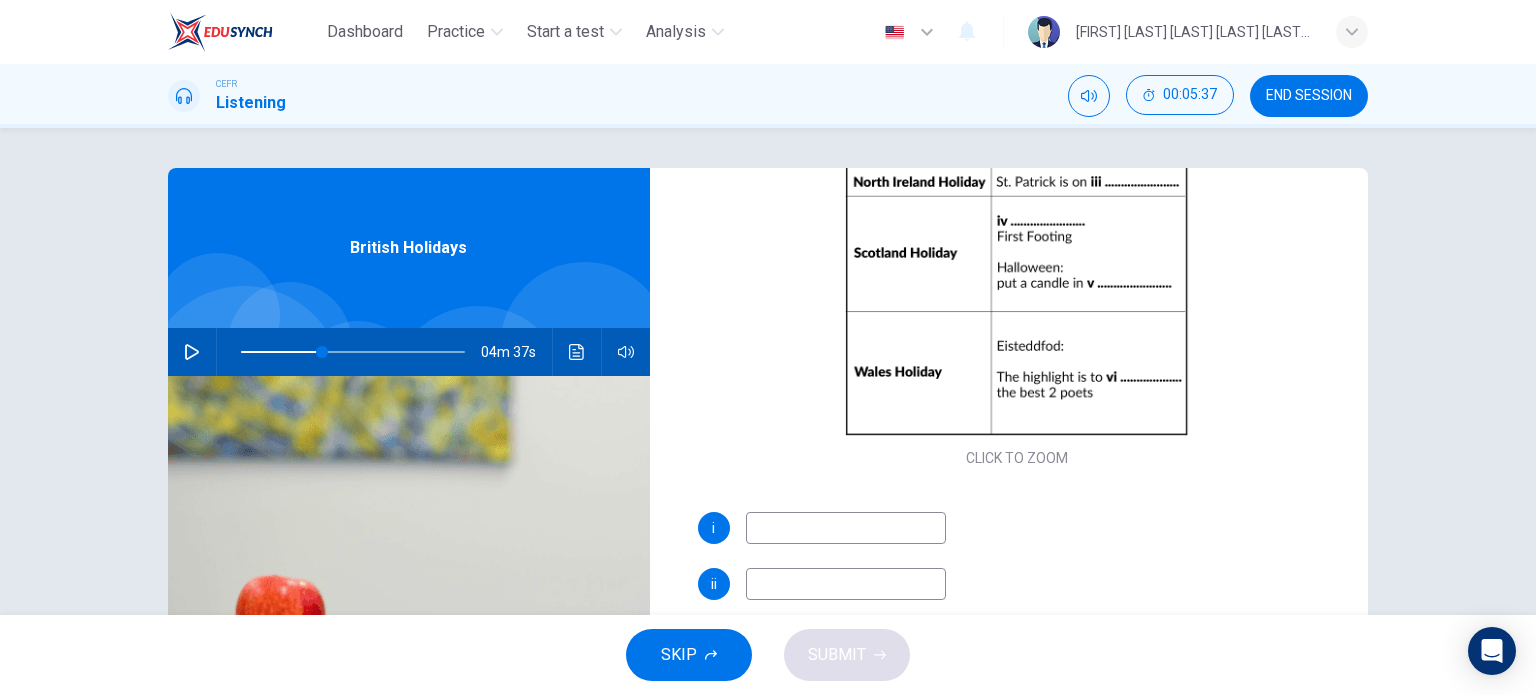 click at bounding box center [846, 528] 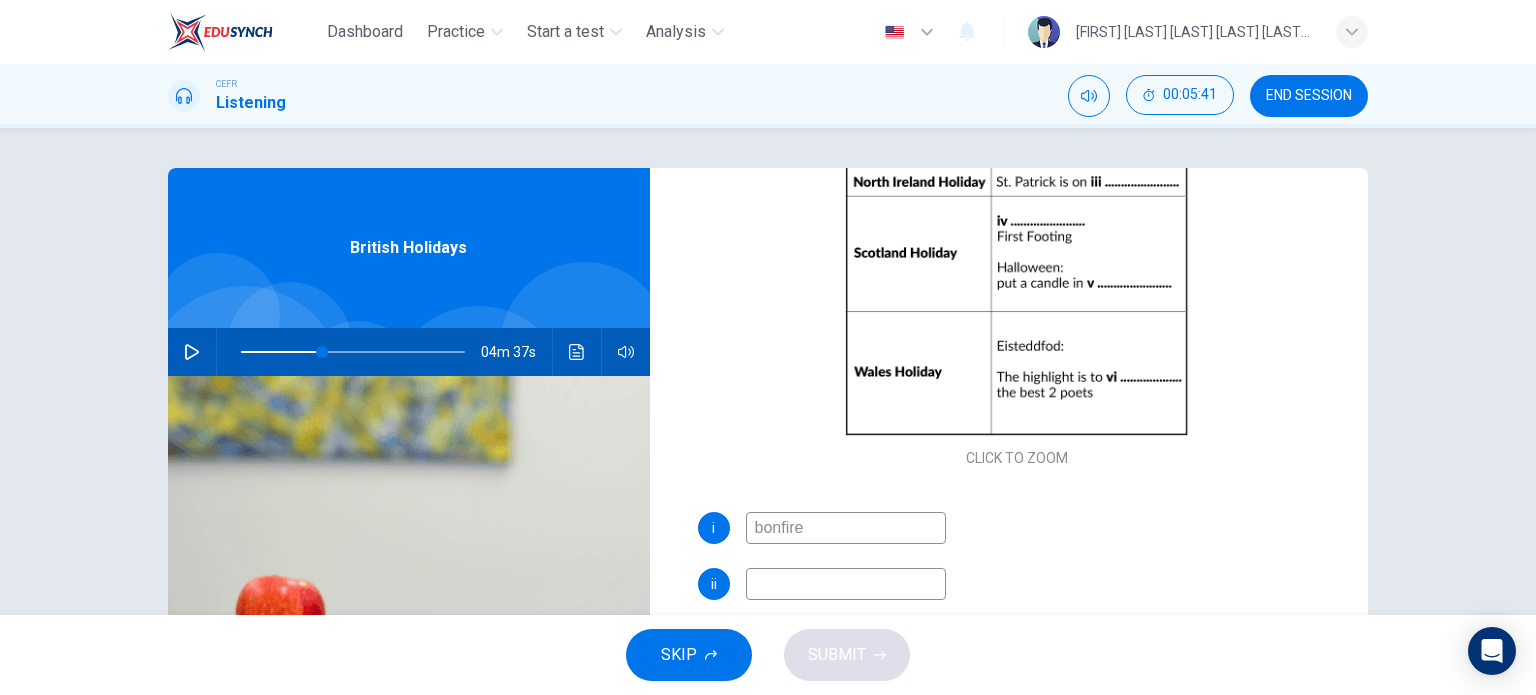 type on "bonfire" 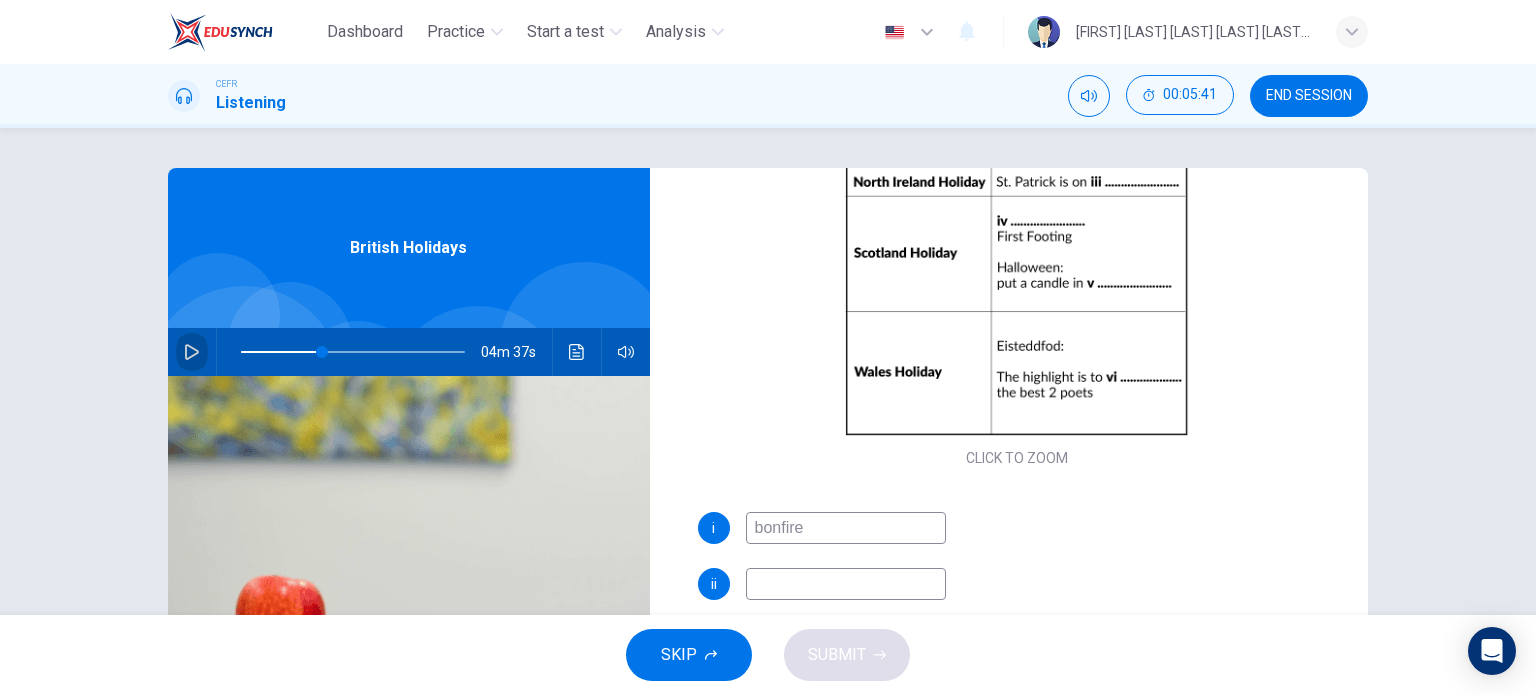 click at bounding box center (192, 352) 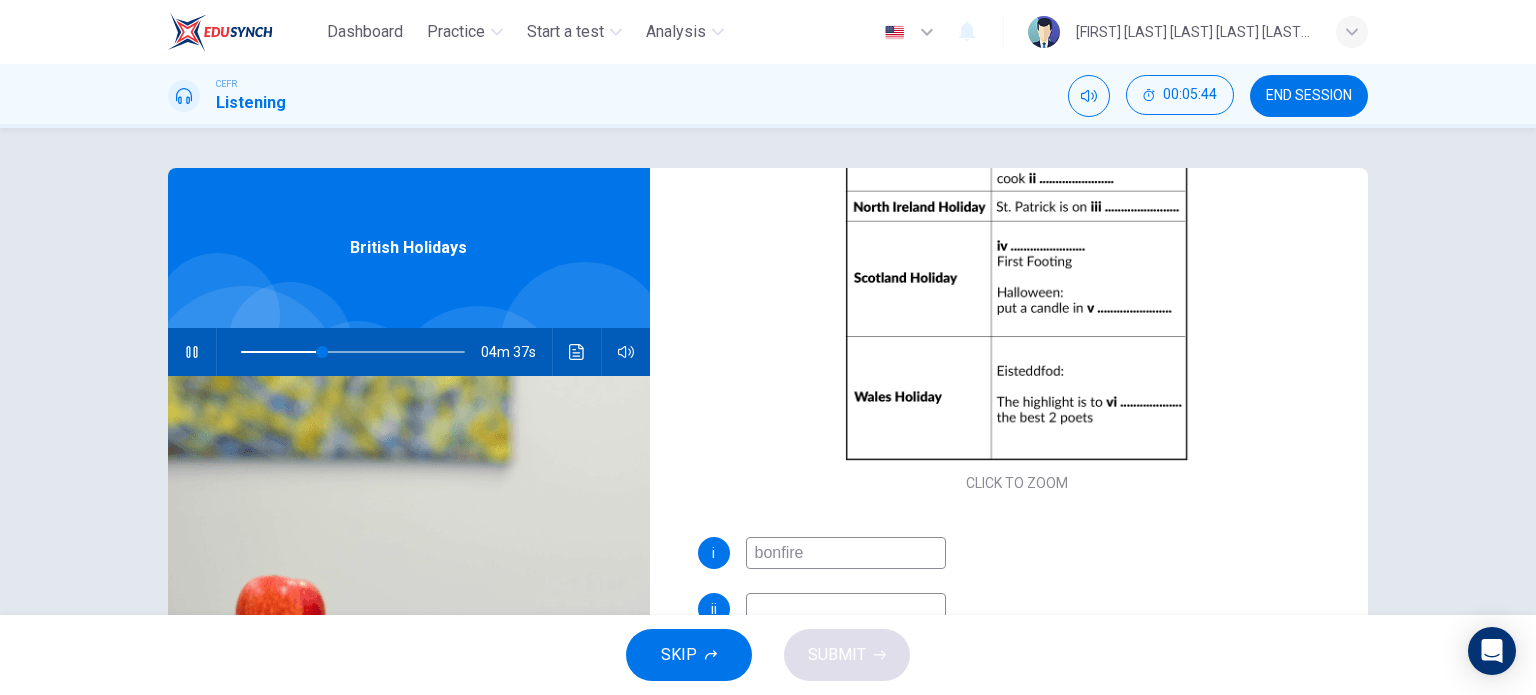 scroll, scrollTop: 285, scrollLeft: 0, axis: vertical 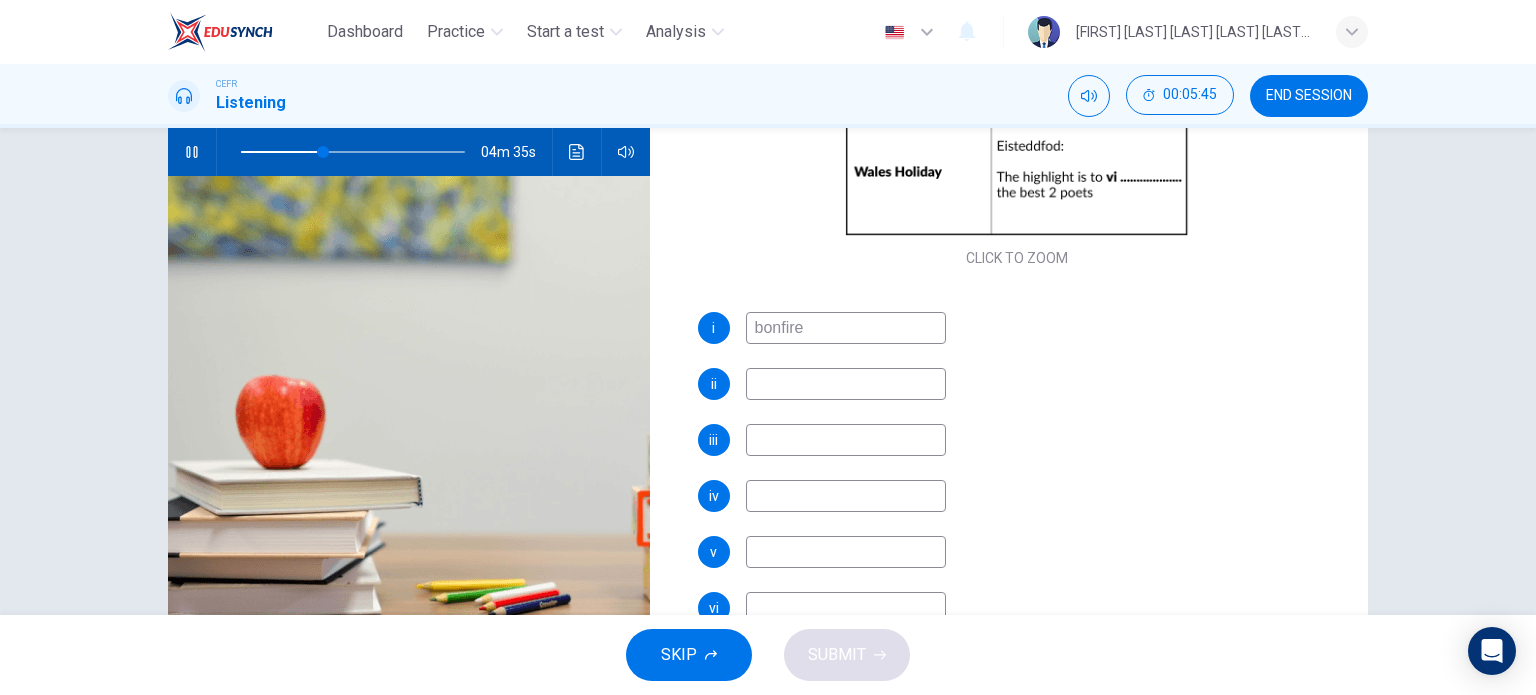 click at bounding box center (846, 328) 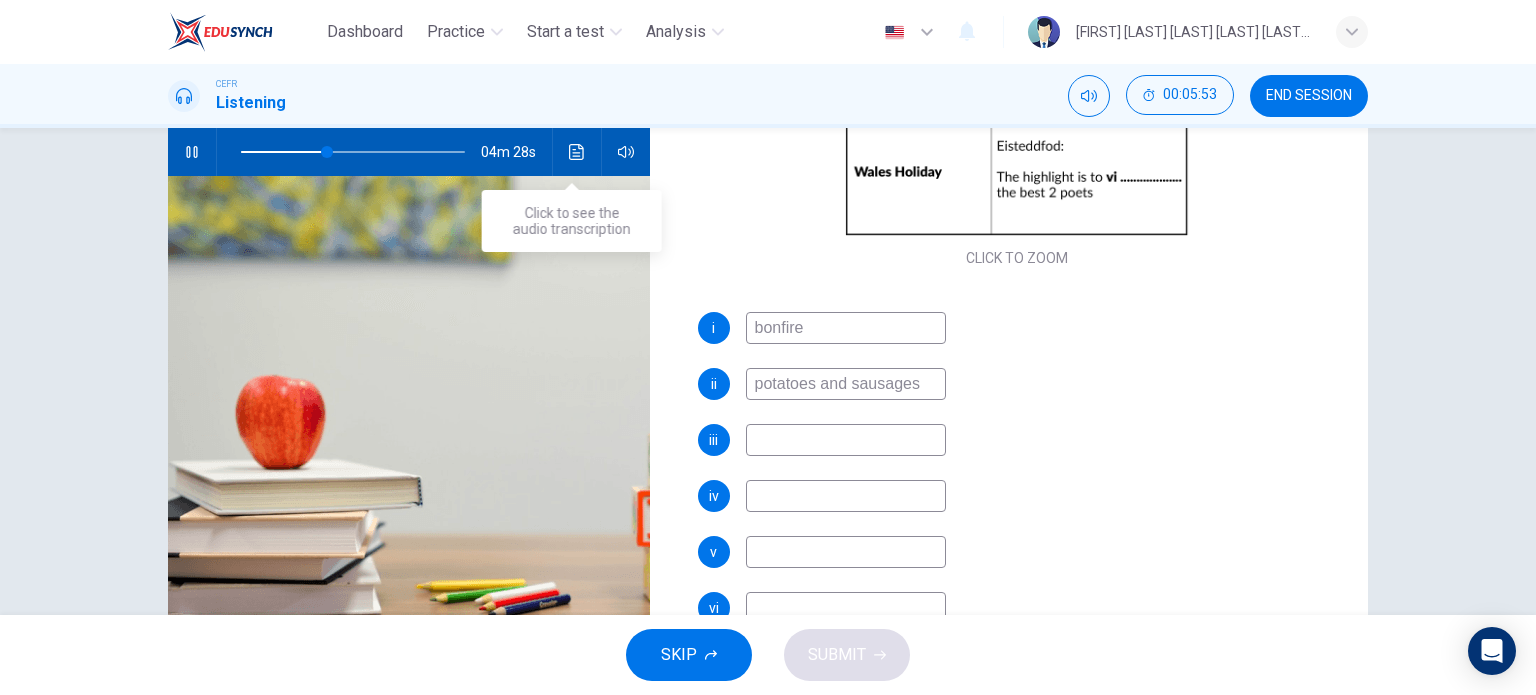 type on "potatoes and sausages" 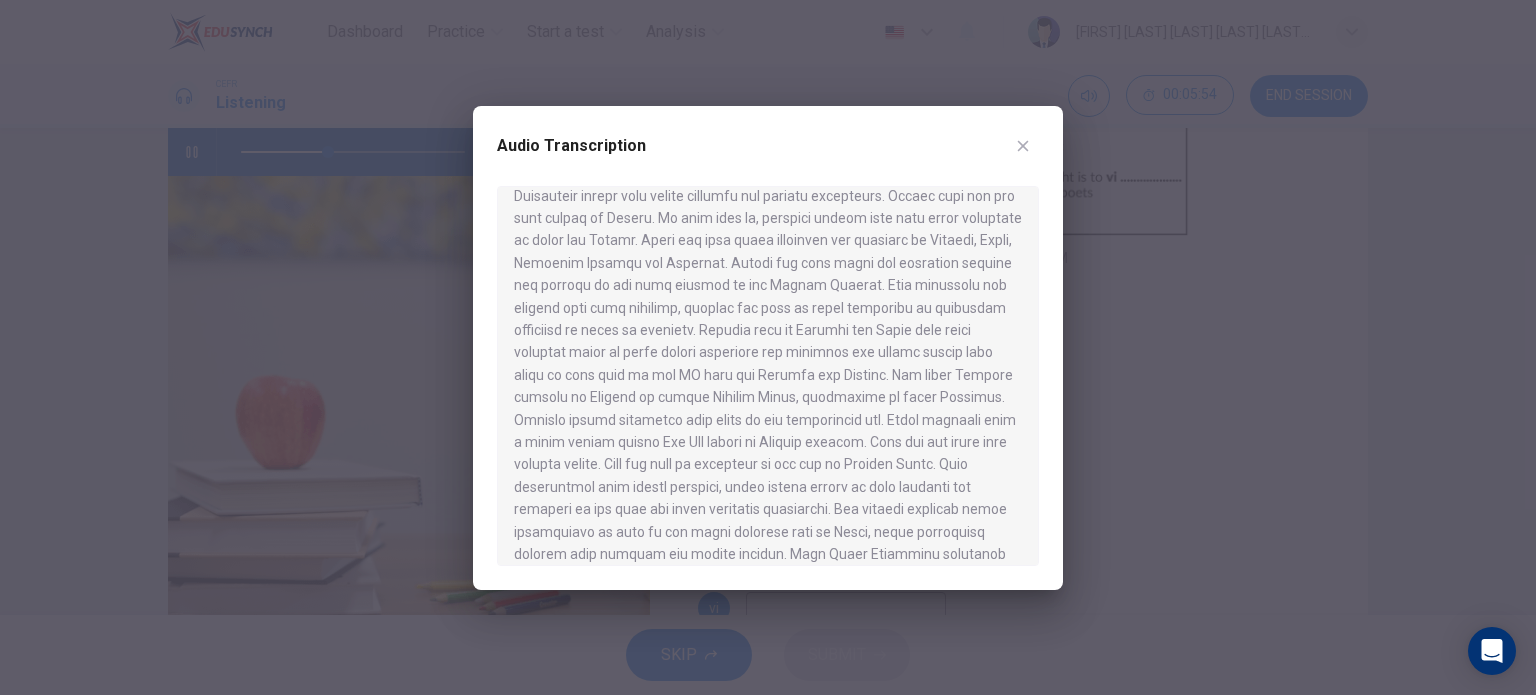 scroll, scrollTop: 800, scrollLeft: 0, axis: vertical 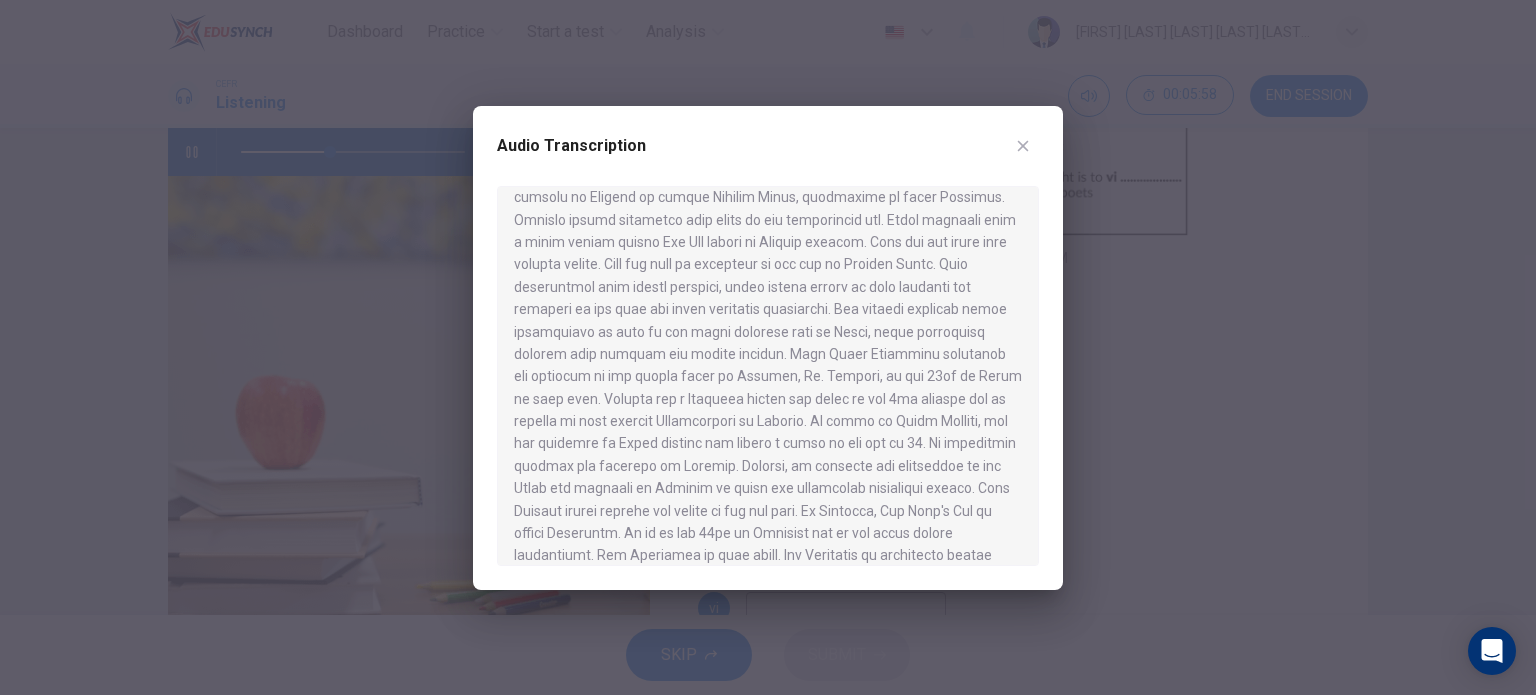click at bounding box center [1023, 146] 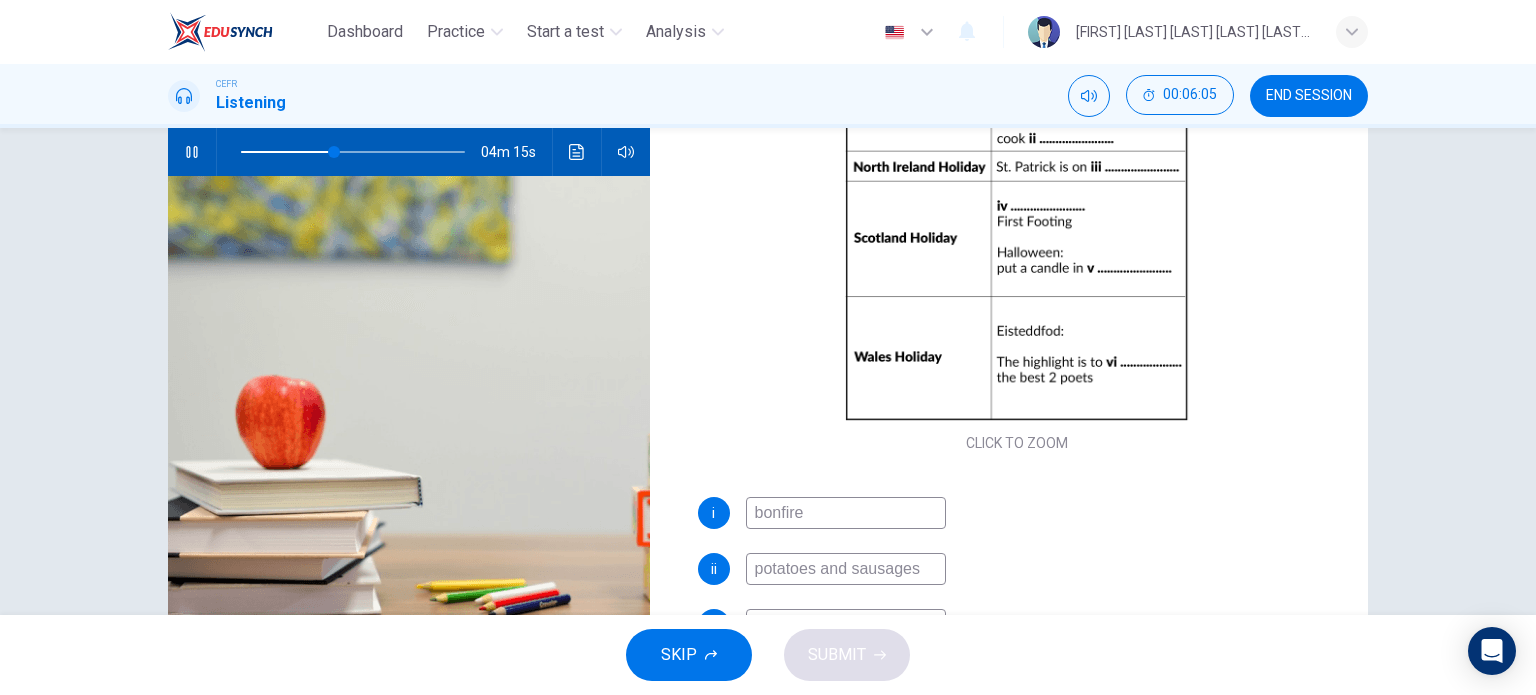 scroll, scrollTop: 0, scrollLeft: 0, axis: both 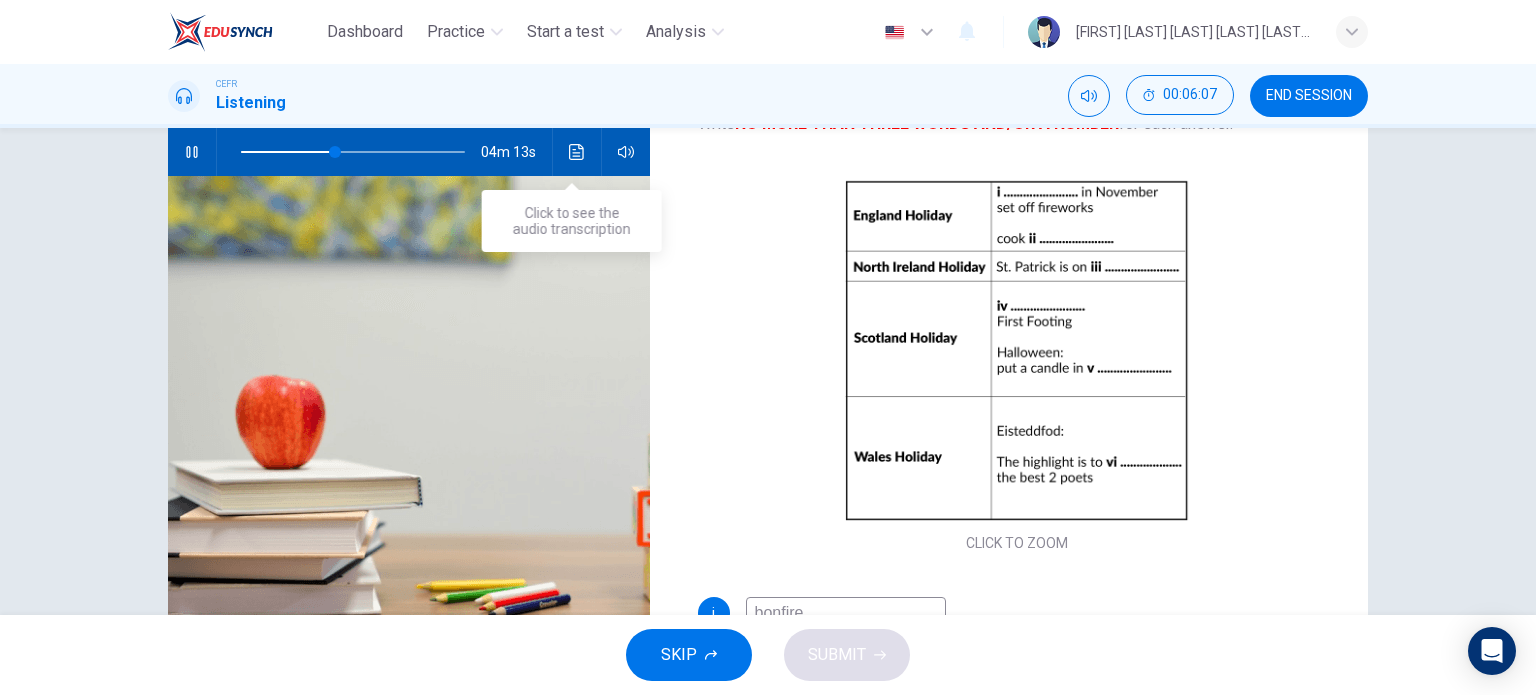 click at bounding box center (577, 152) 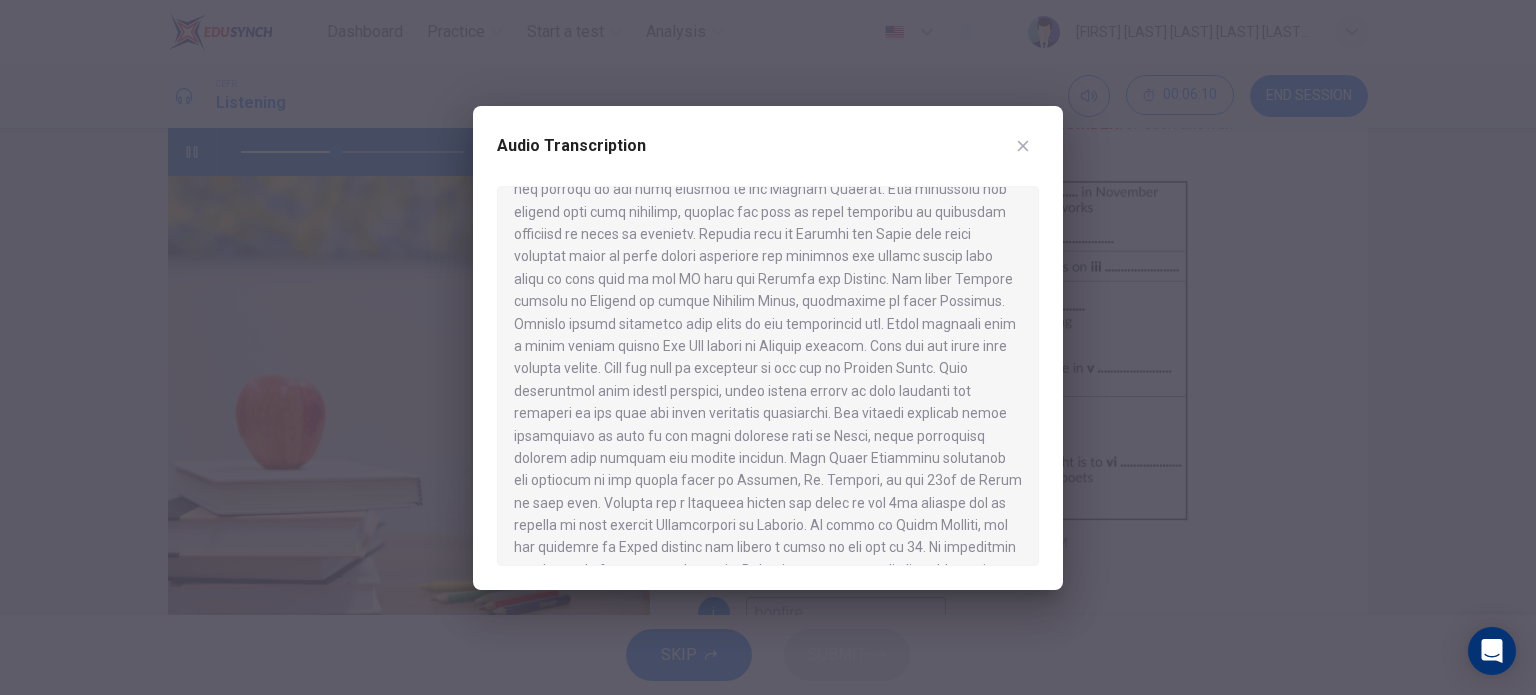 scroll, scrollTop: 700, scrollLeft: 0, axis: vertical 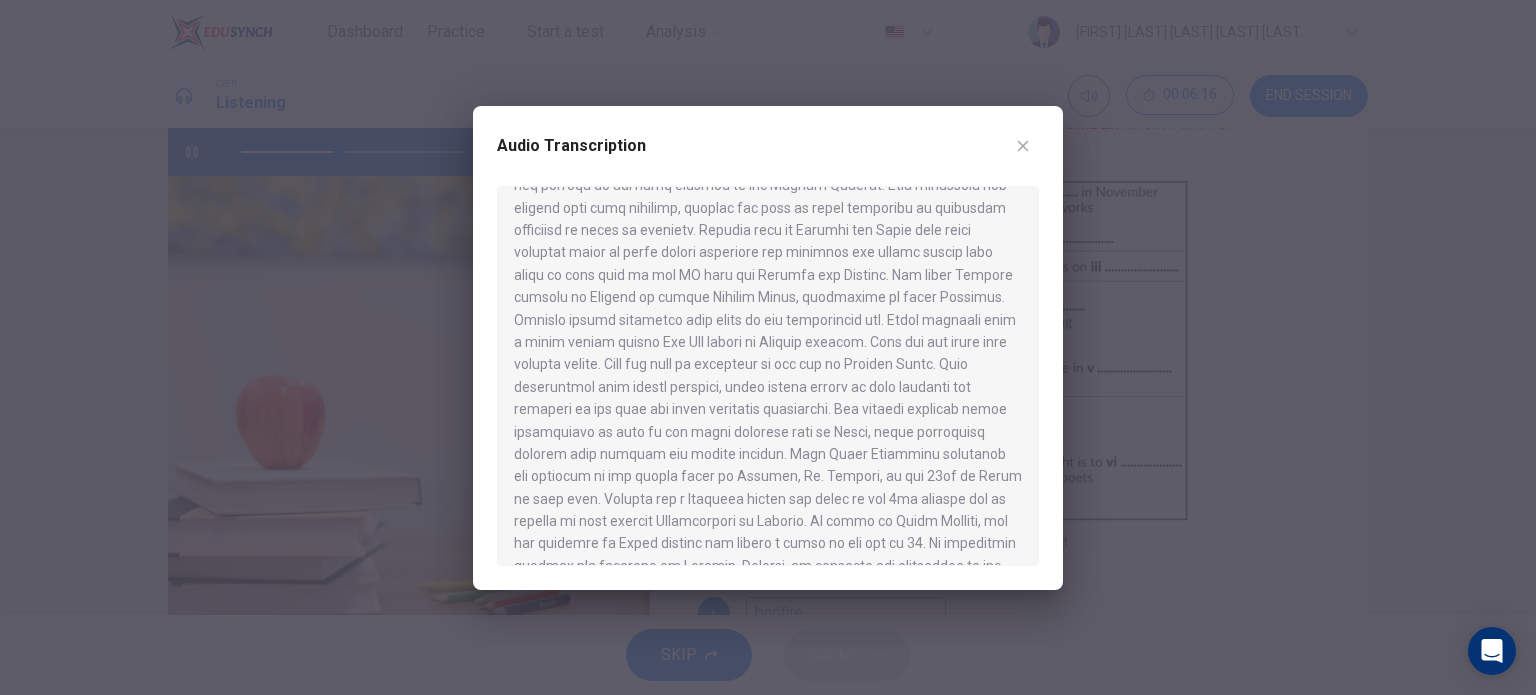 click at bounding box center [1023, 146] 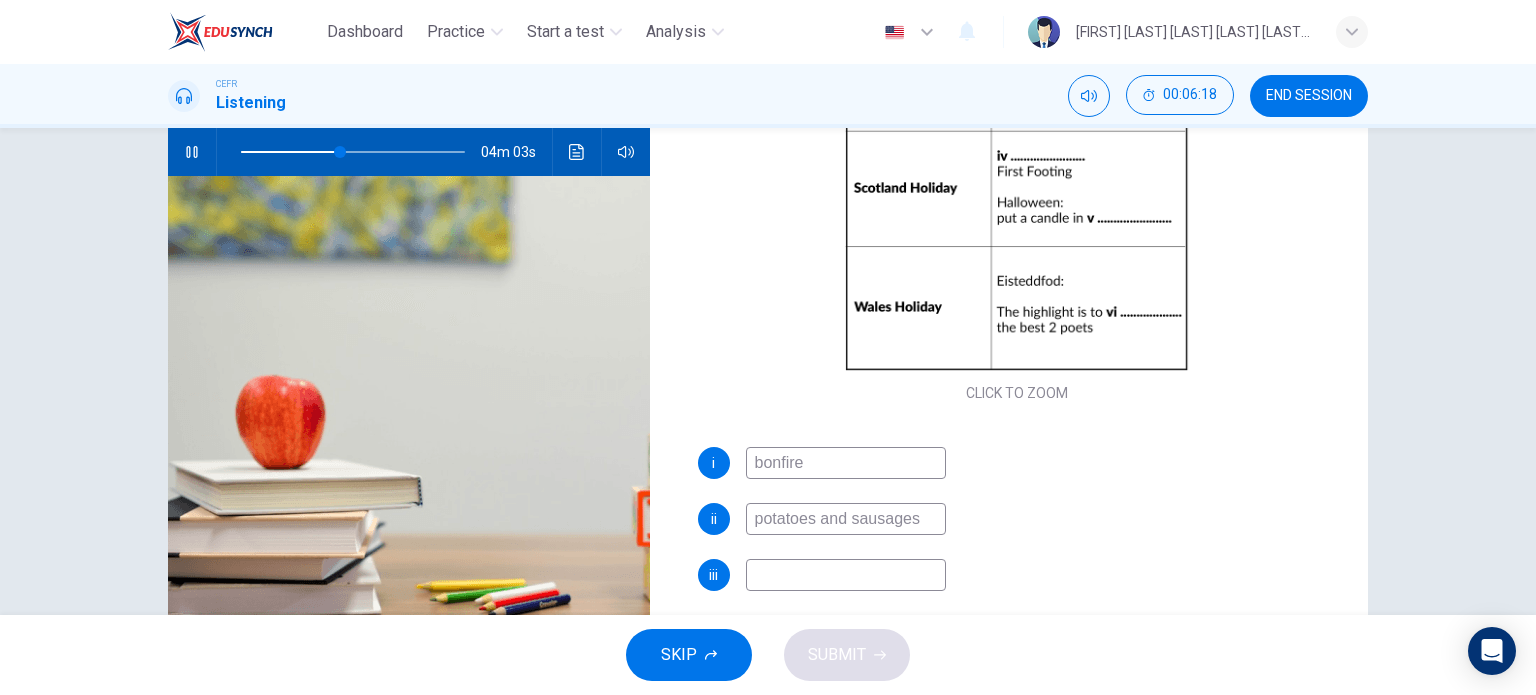 scroll, scrollTop: 285, scrollLeft: 0, axis: vertical 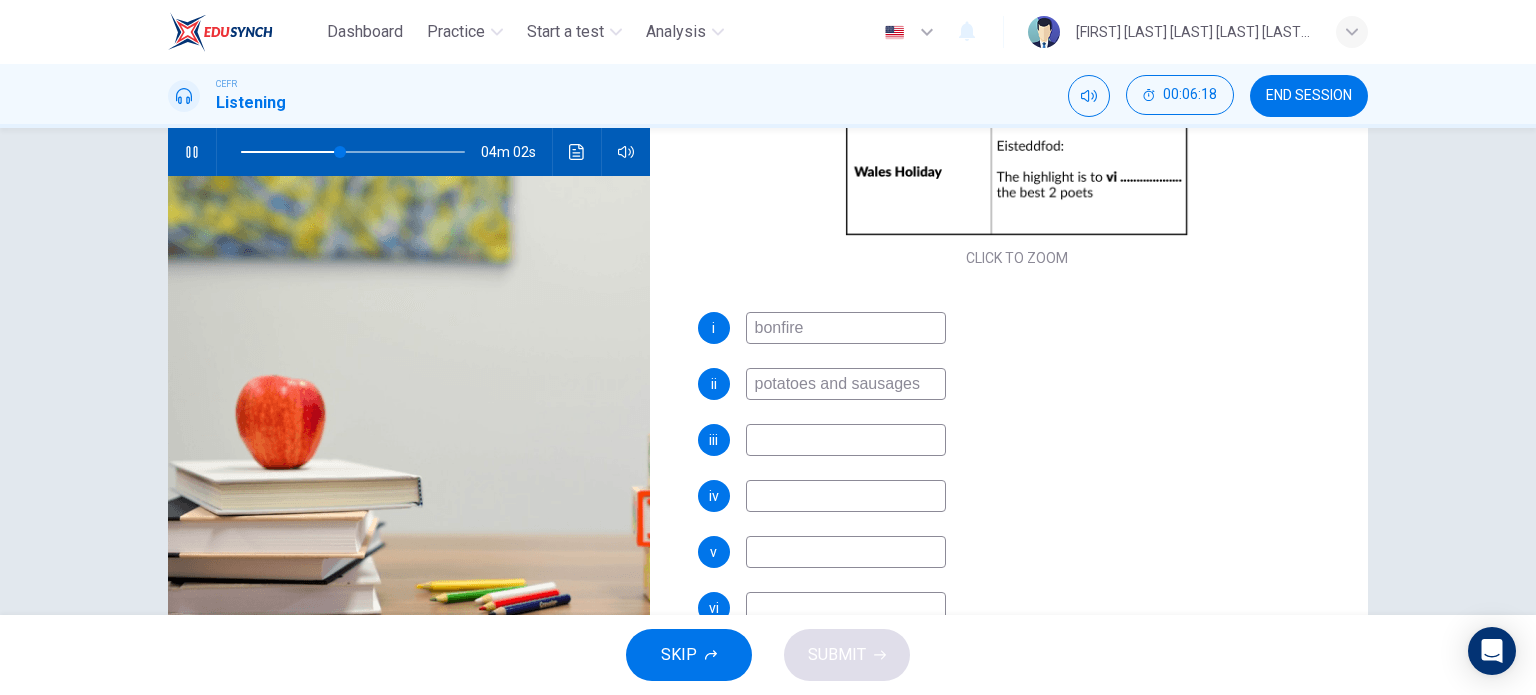 click at bounding box center (846, 328) 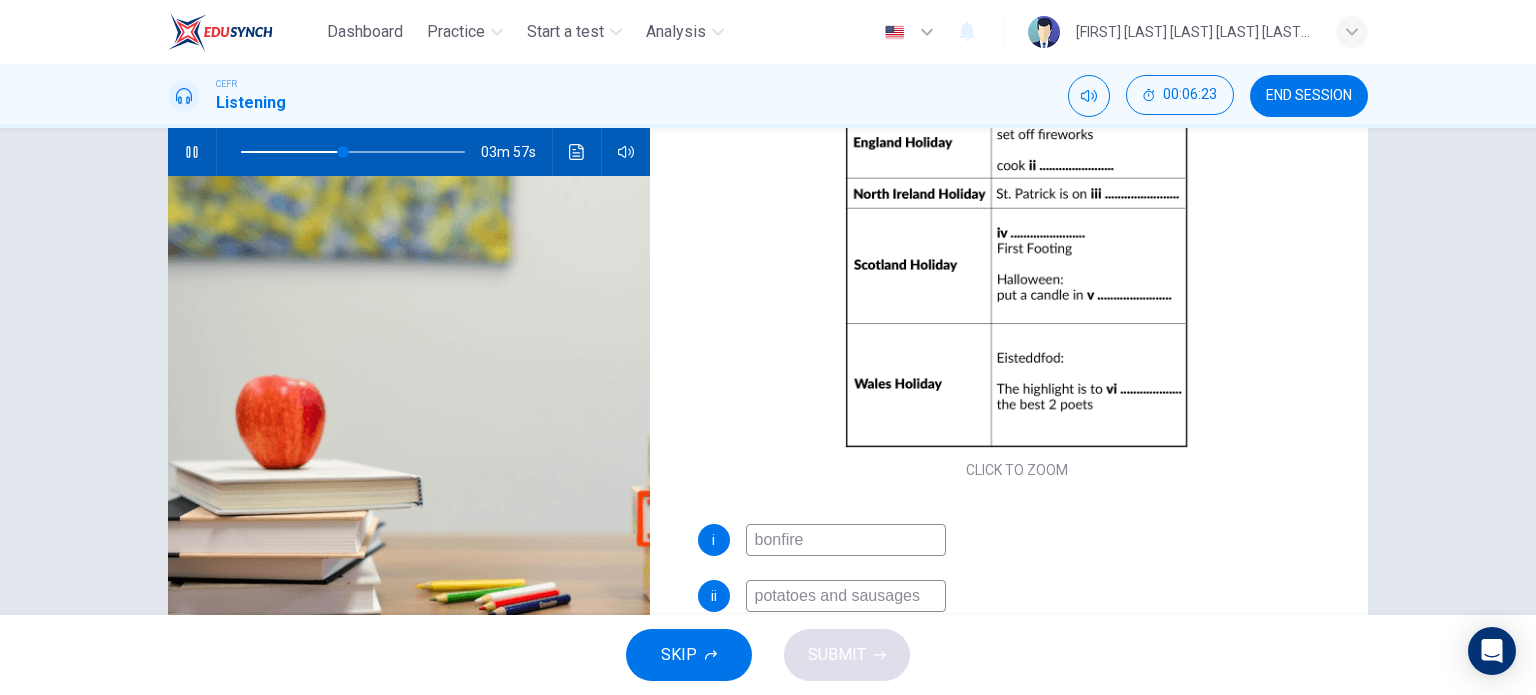 scroll, scrollTop: 0, scrollLeft: 0, axis: both 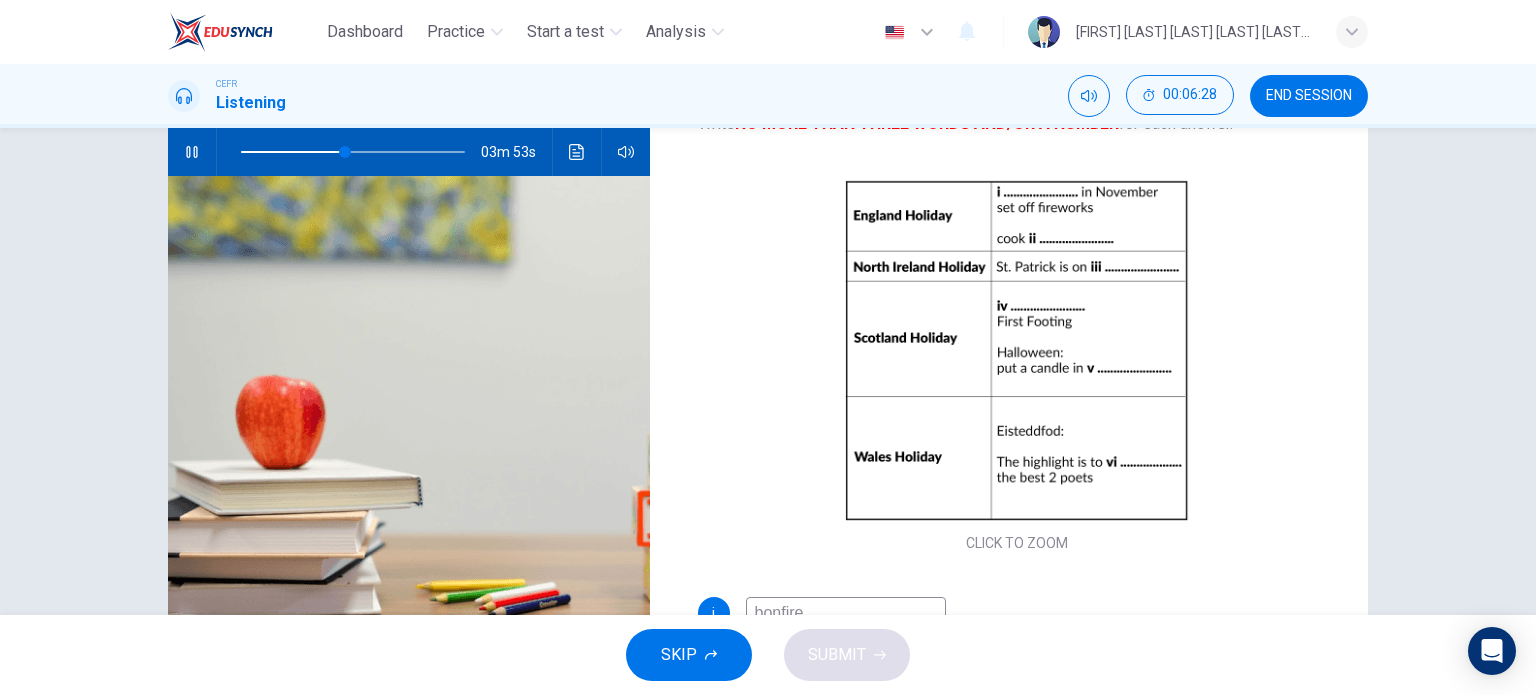type on "7th March" 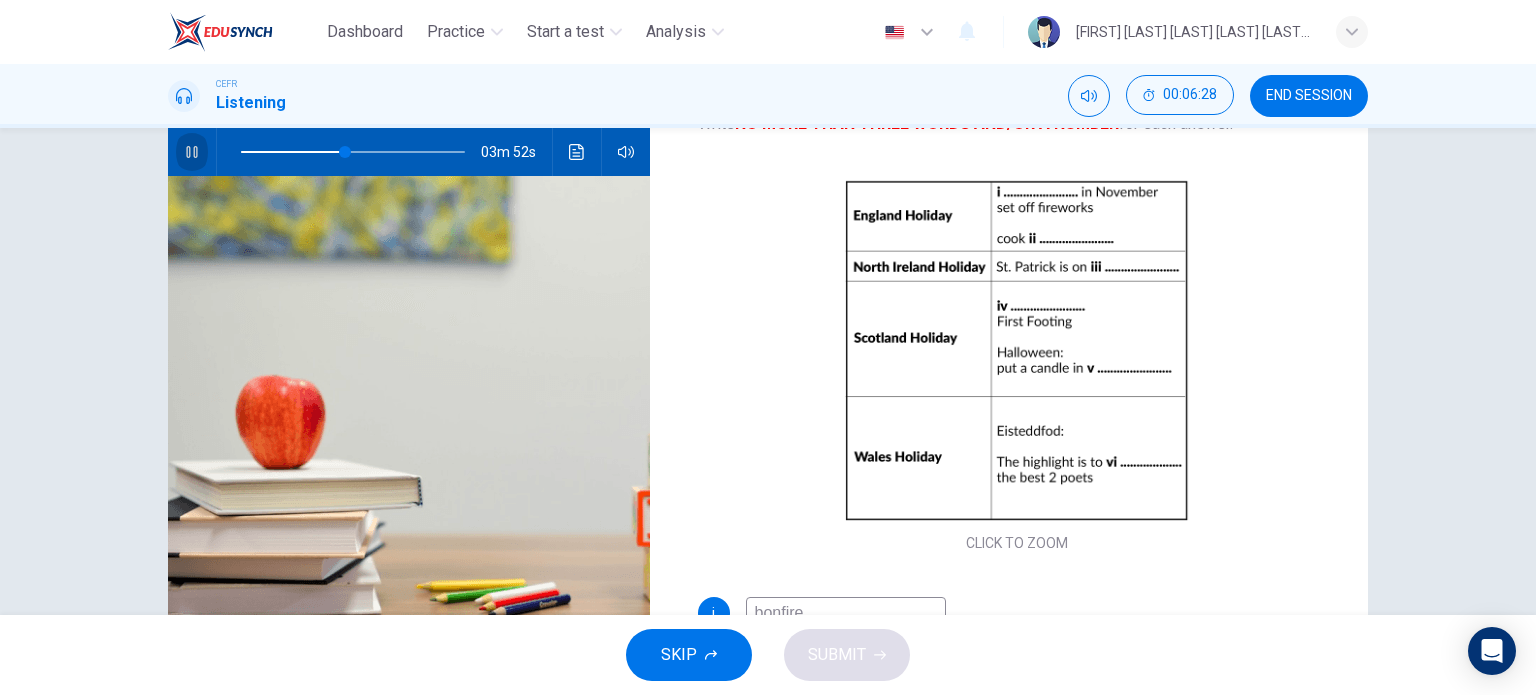 click at bounding box center [192, 152] 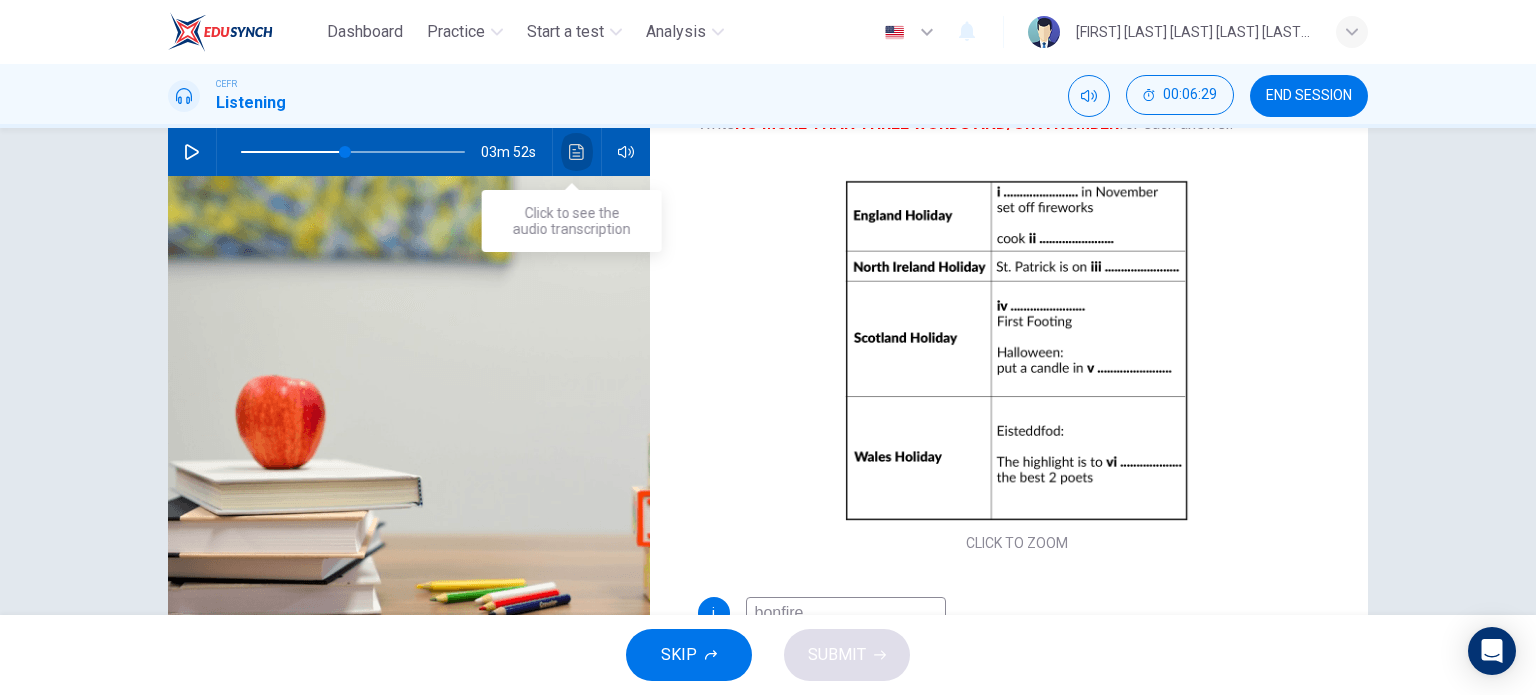 click at bounding box center [577, 152] 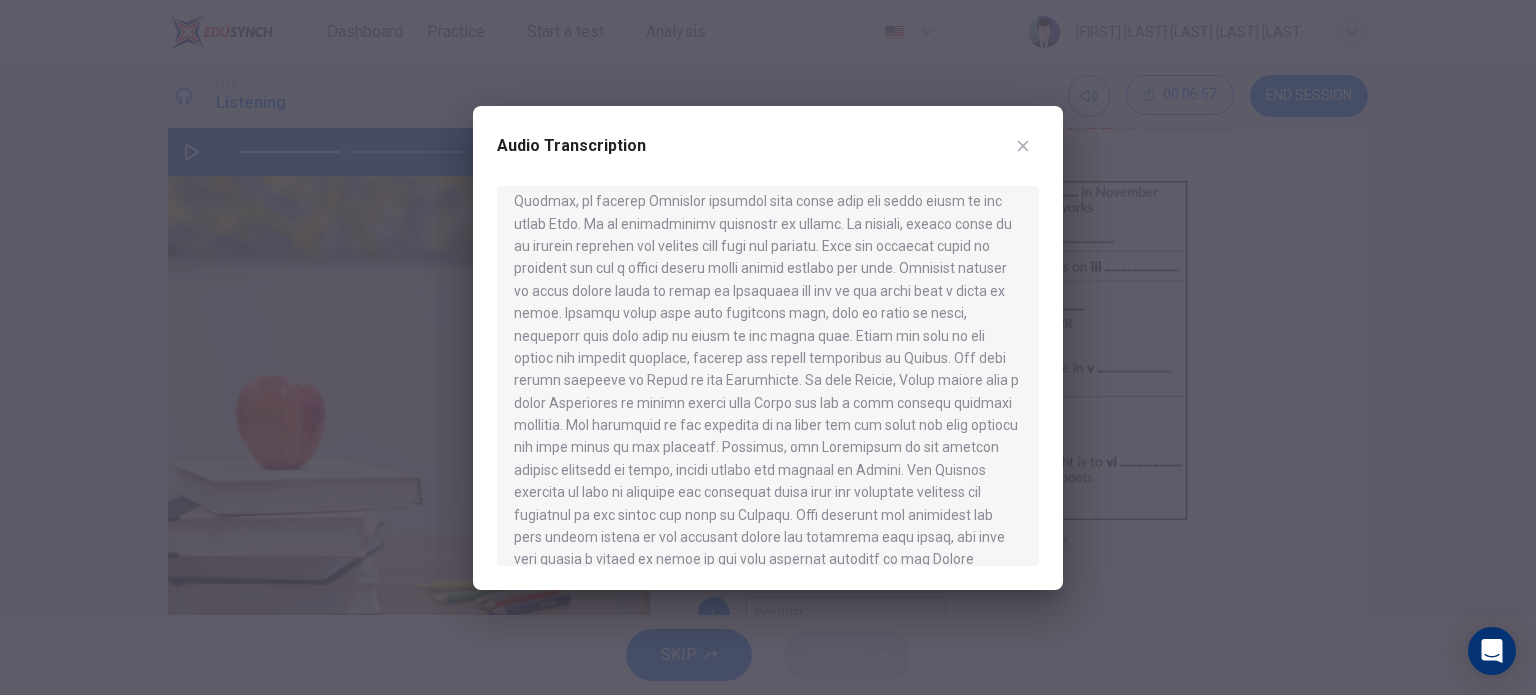 scroll, scrollTop: 1211, scrollLeft: 0, axis: vertical 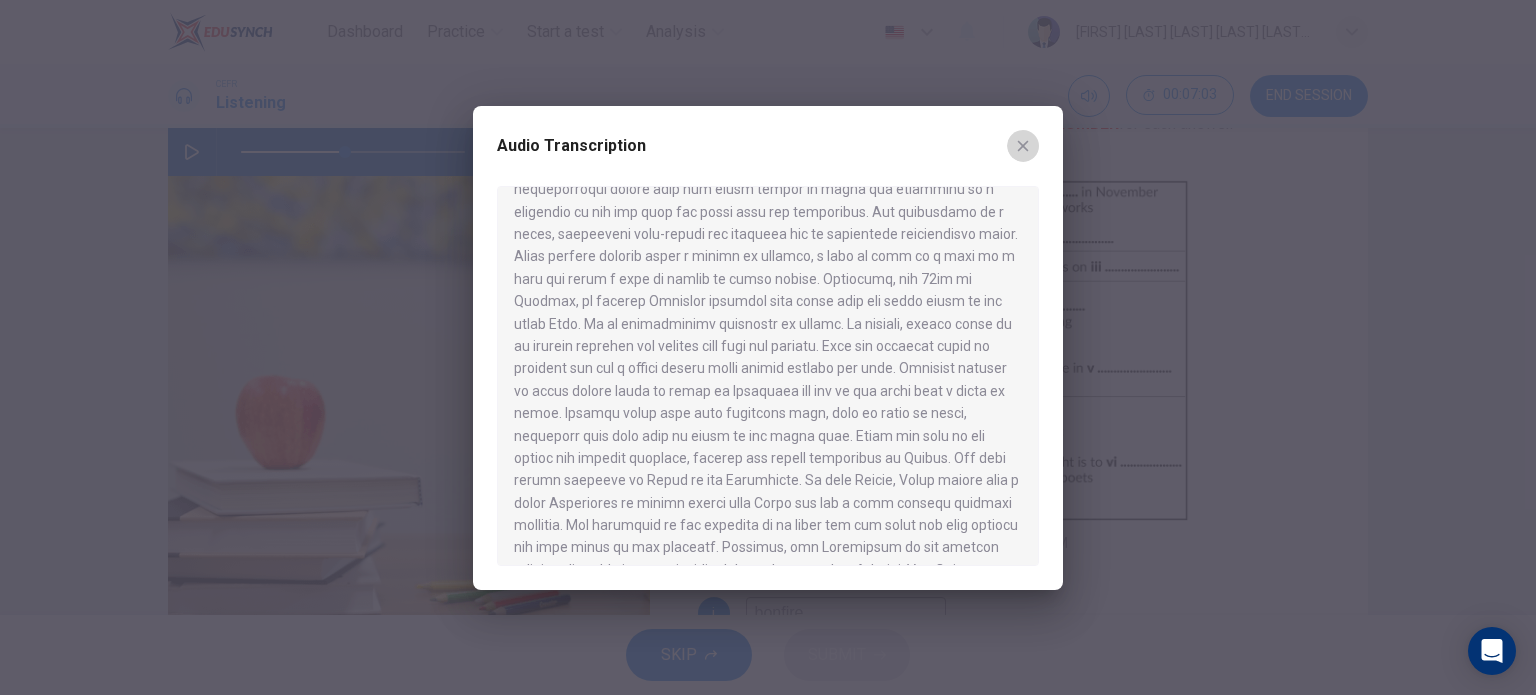 click at bounding box center (1023, 146) 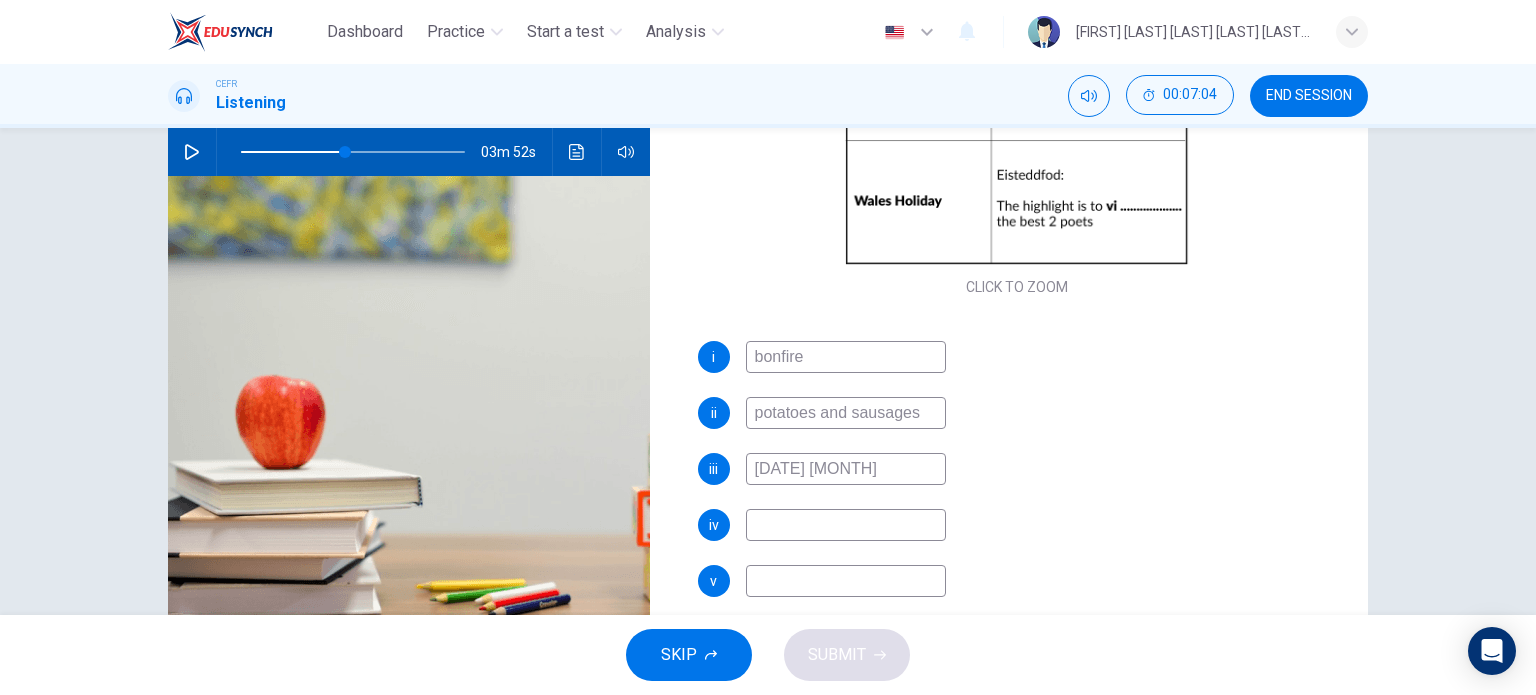 scroll, scrollTop: 285, scrollLeft: 0, axis: vertical 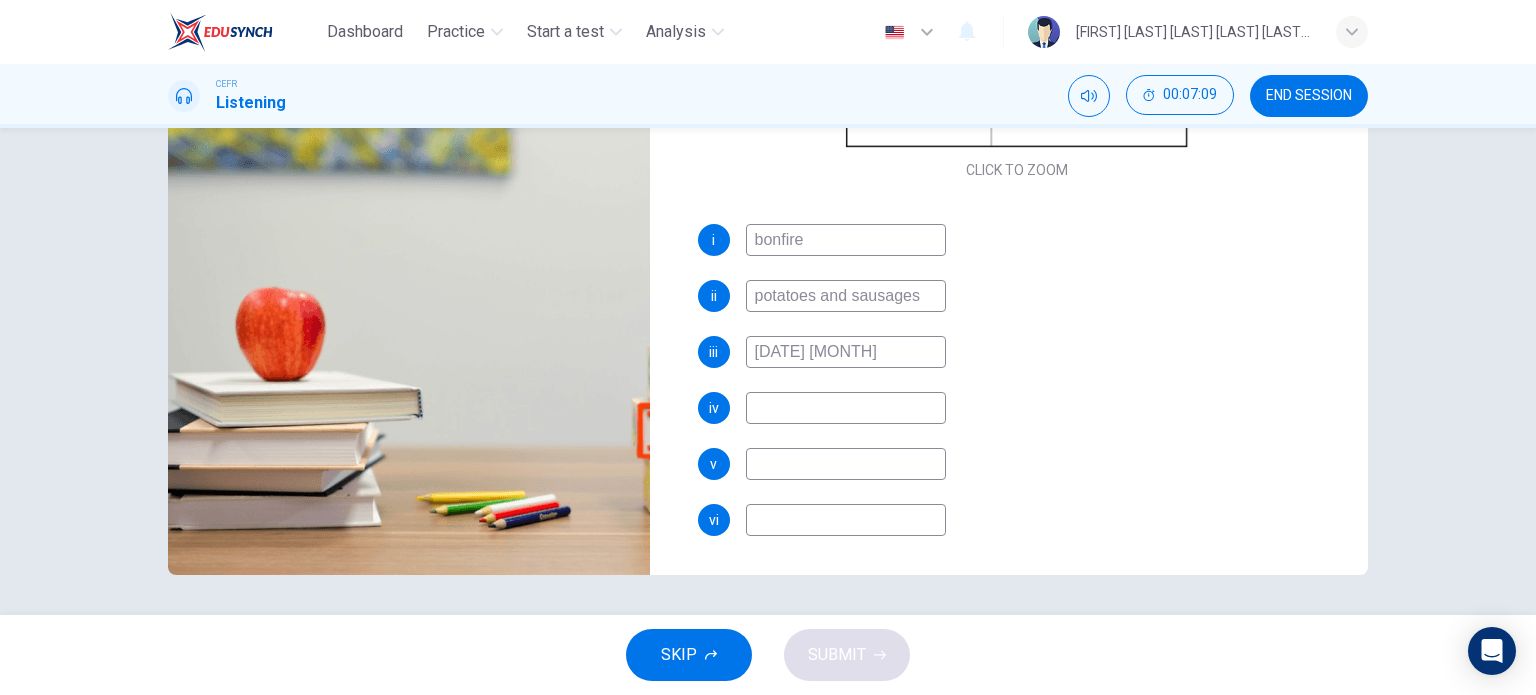 click at bounding box center [846, 240] 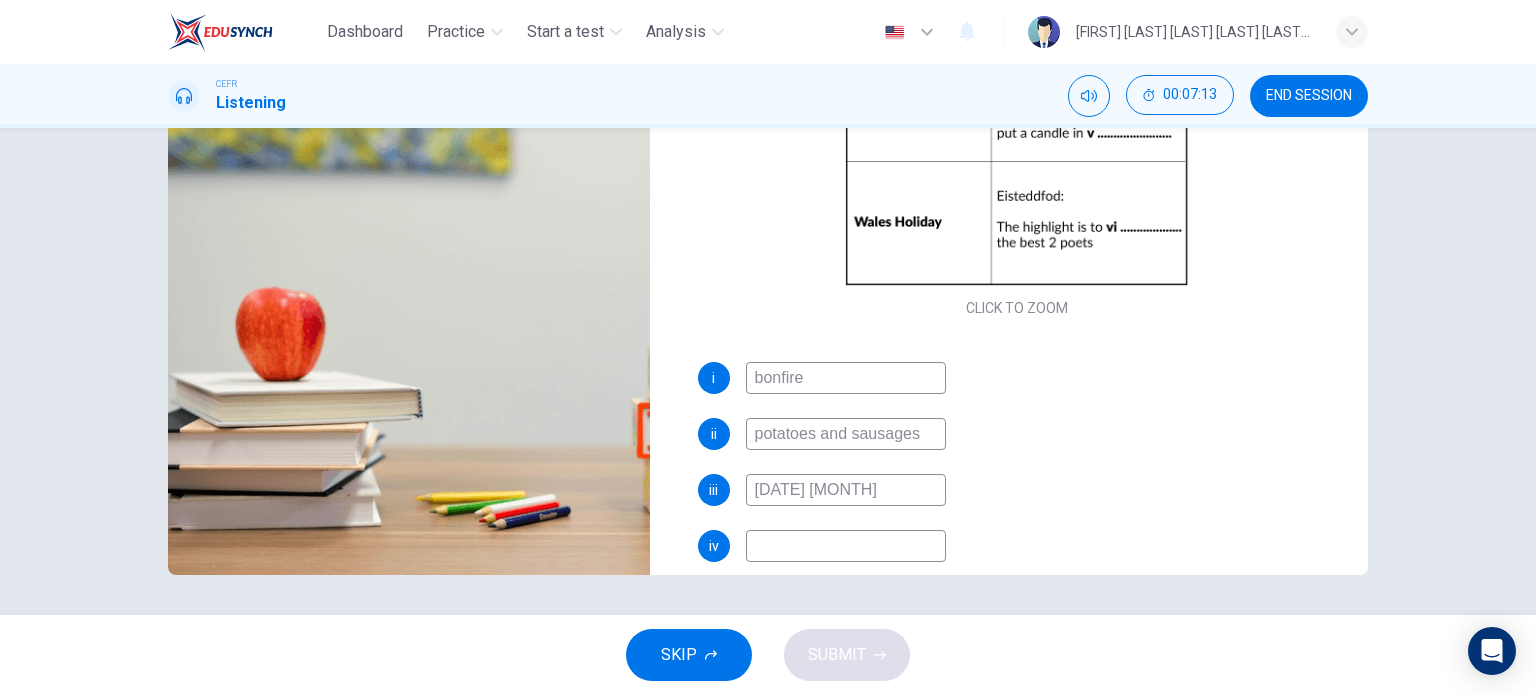 scroll, scrollTop: 85, scrollLeft: 0, axis: vertical 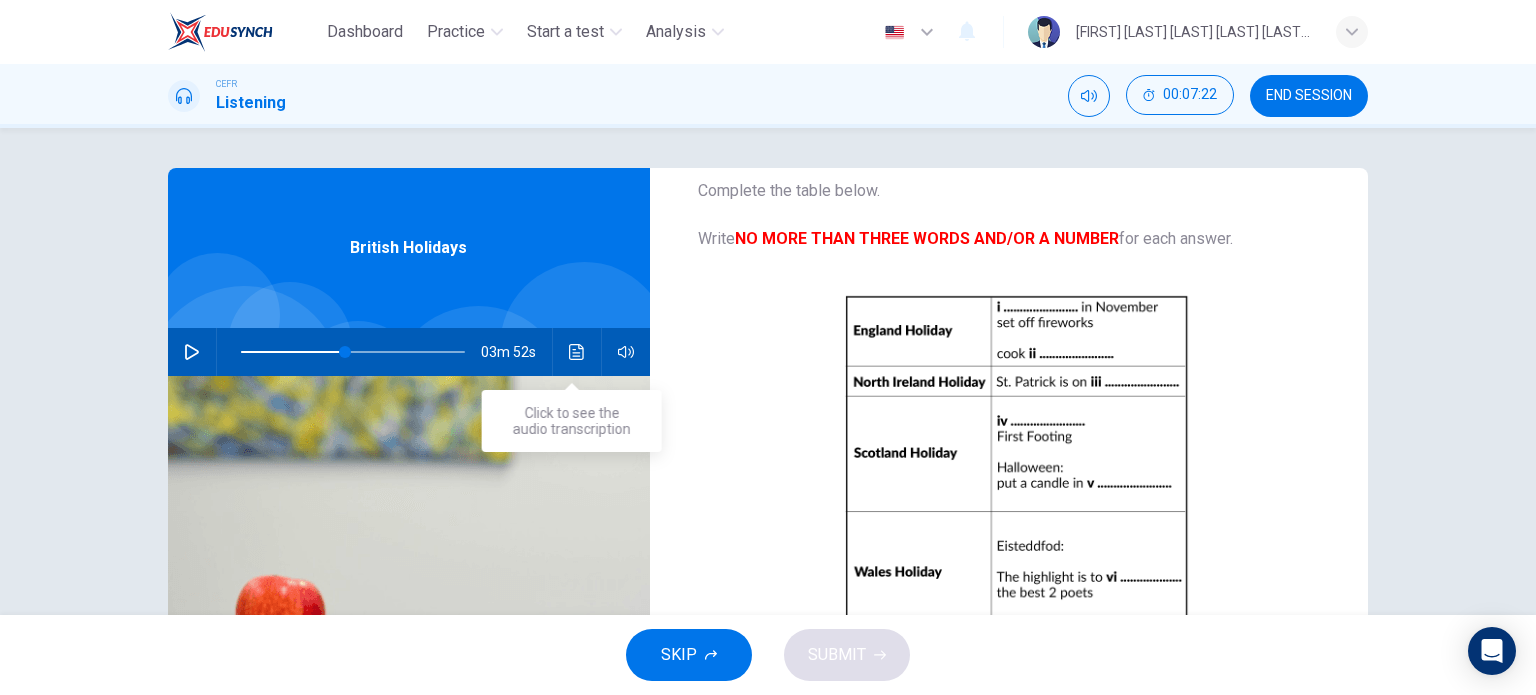 type on "pumpkins" 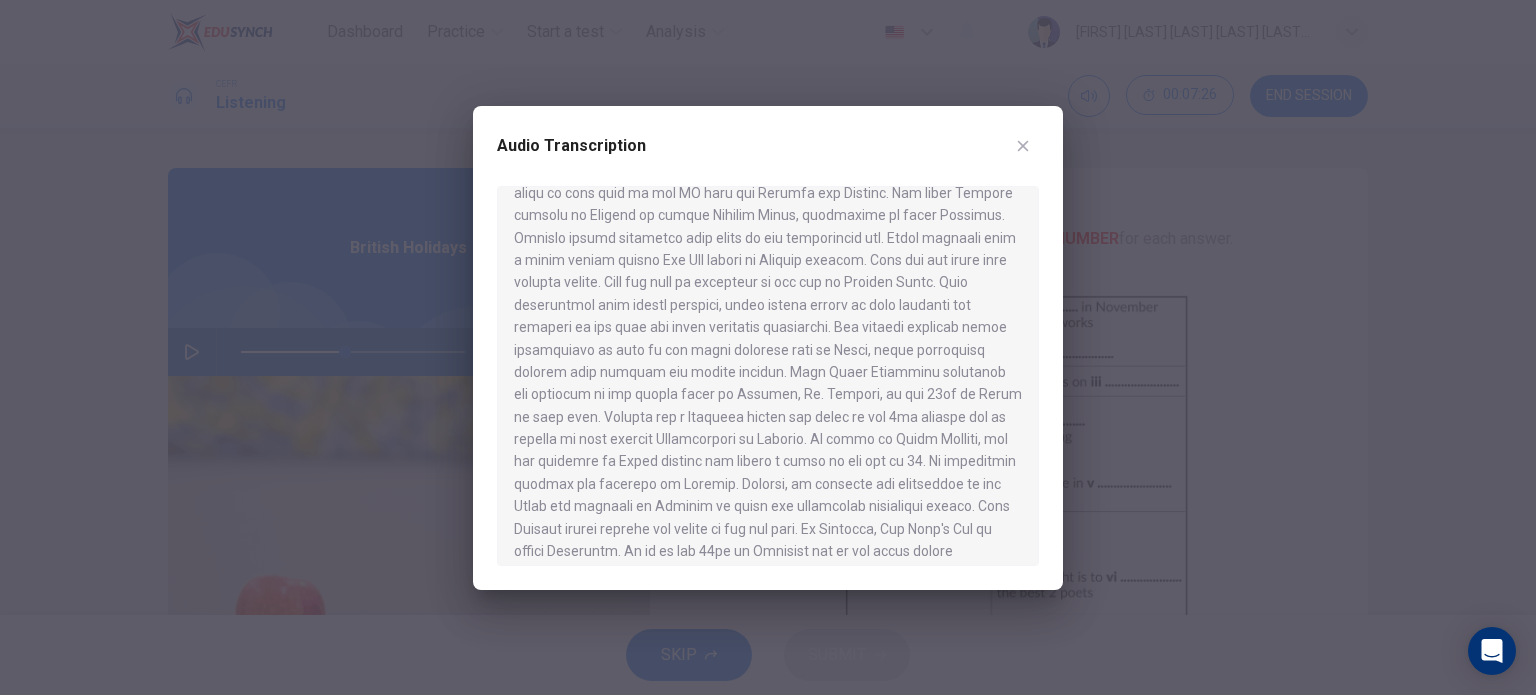 scroll, scrollTop: 800, scrollLeft: 0, axis: vertical 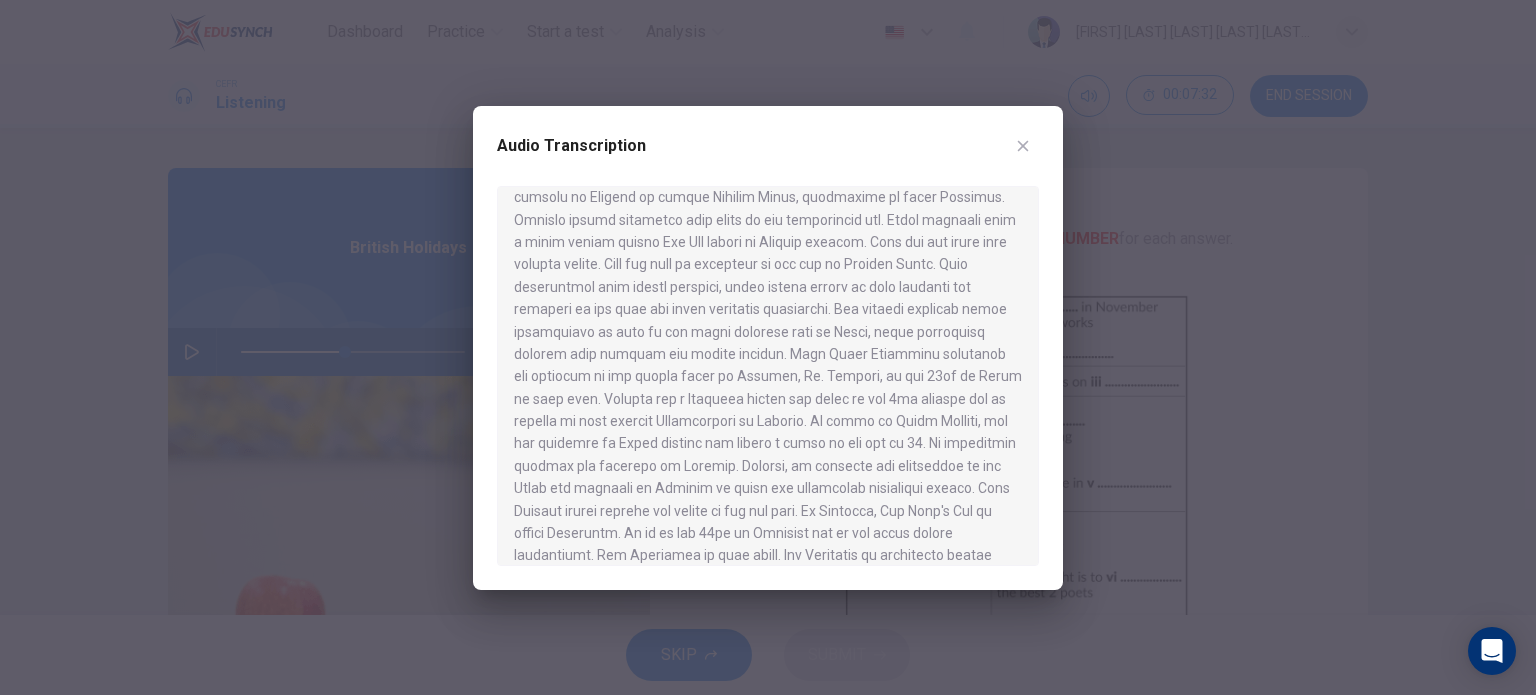 click at bounding box center (768, 347) 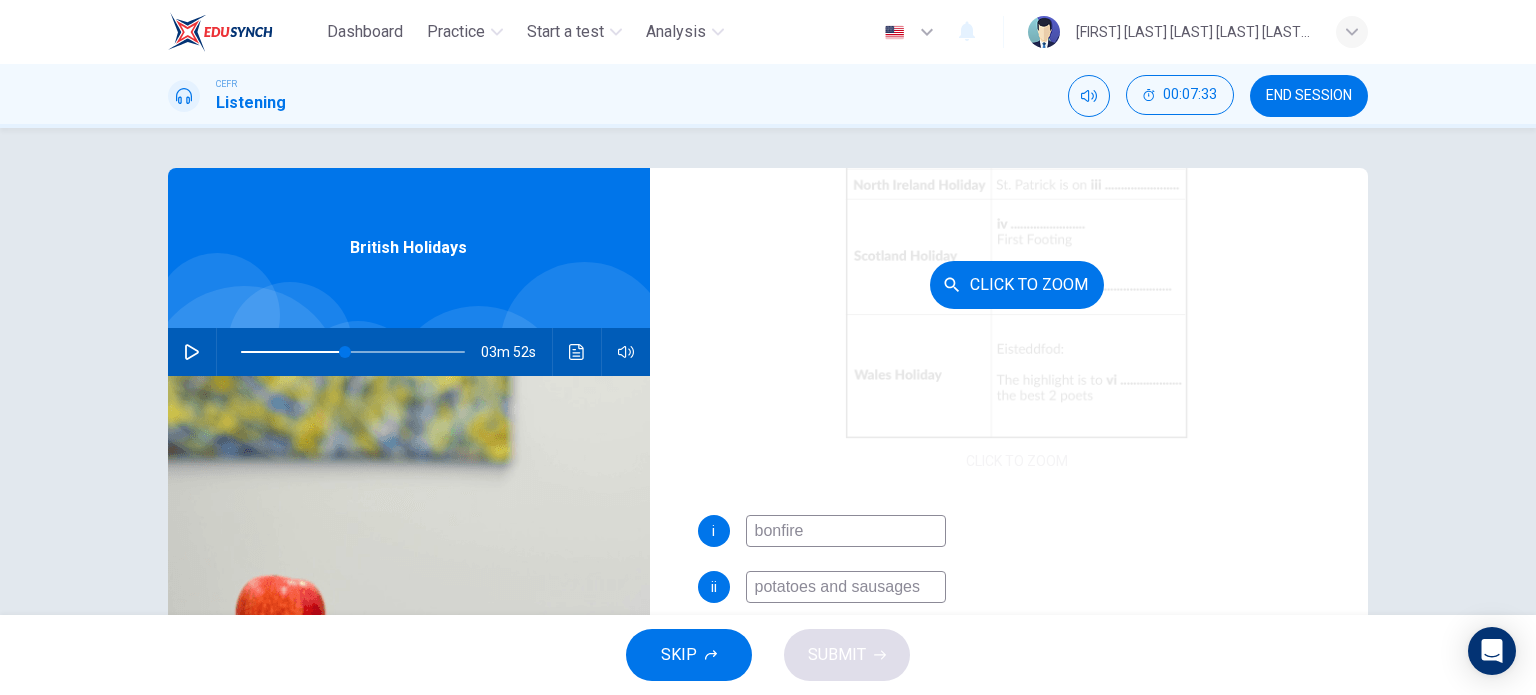 scroll, scrollTop: 285, scrollLeft: 0, axis: vertical 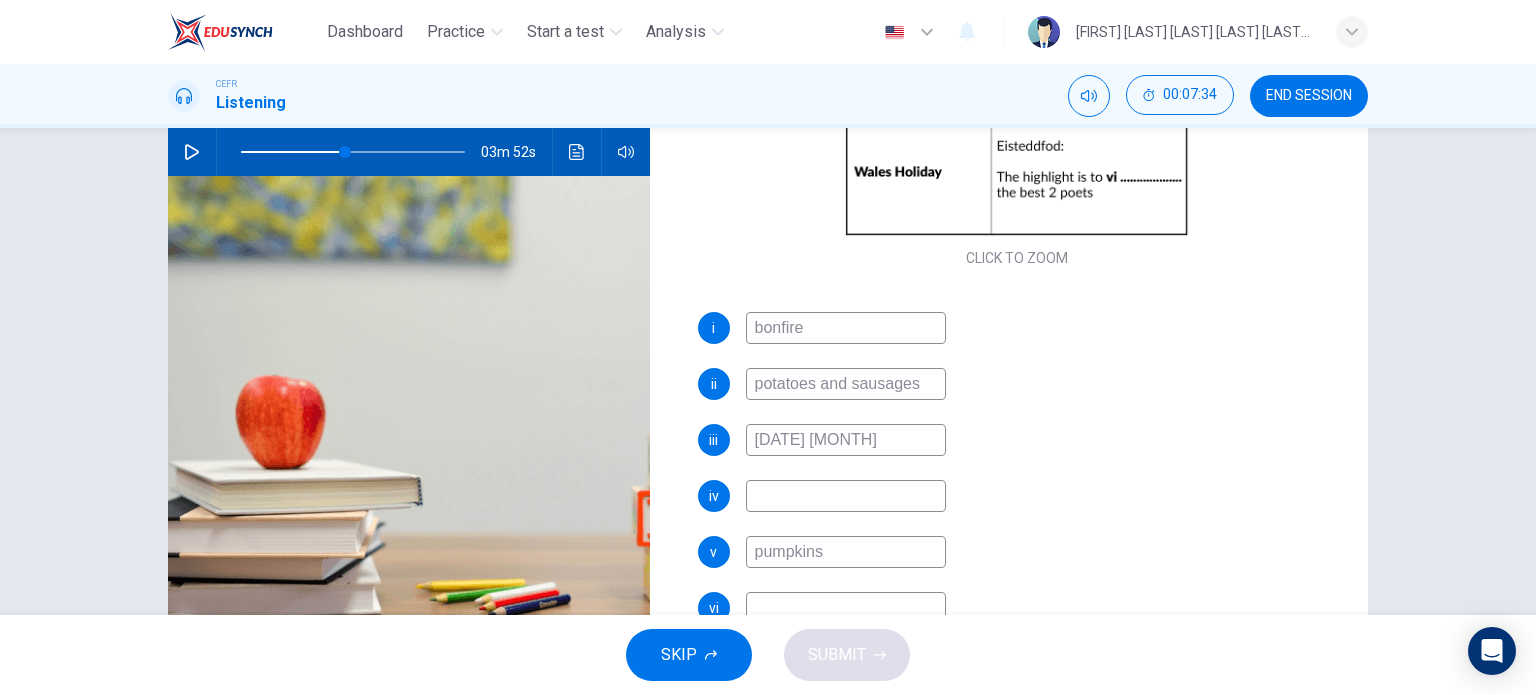 click at bounding box center (846, 328) 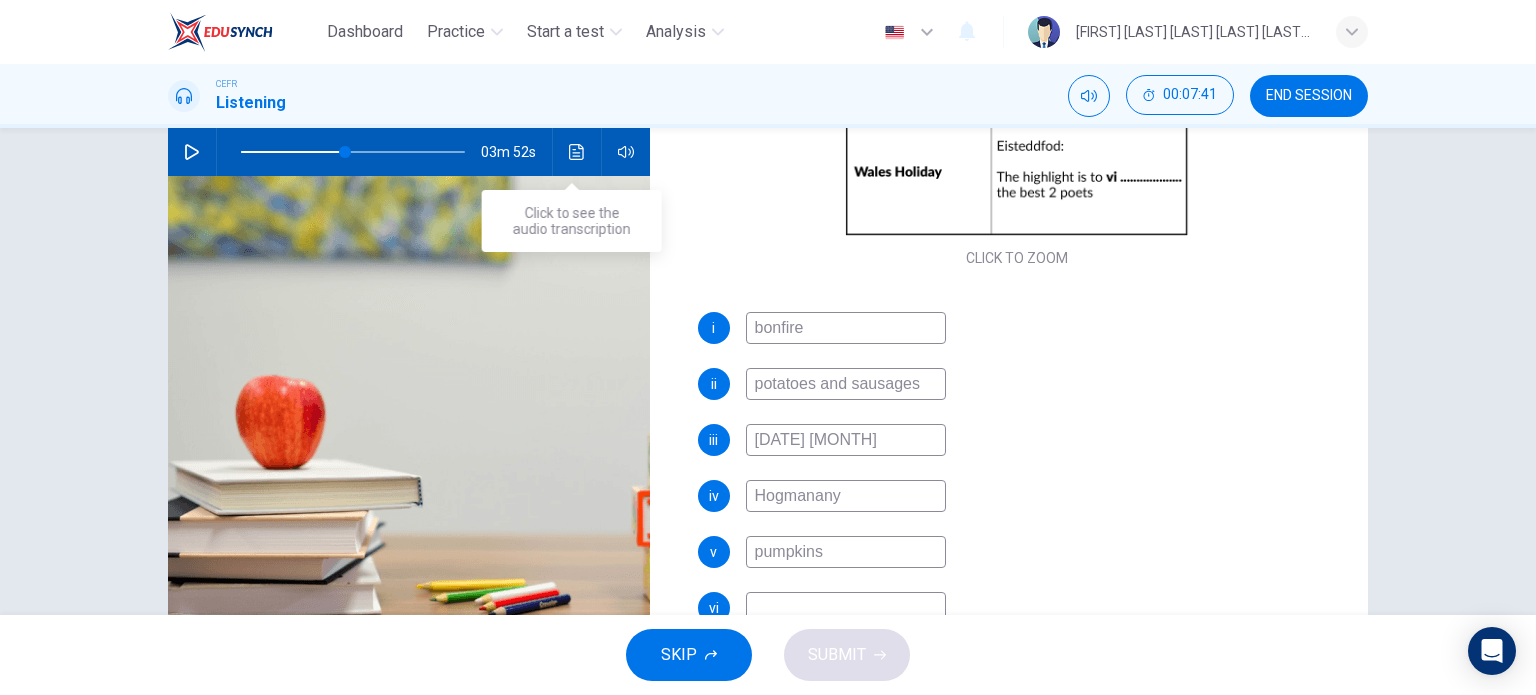 type on "Hogmanany" 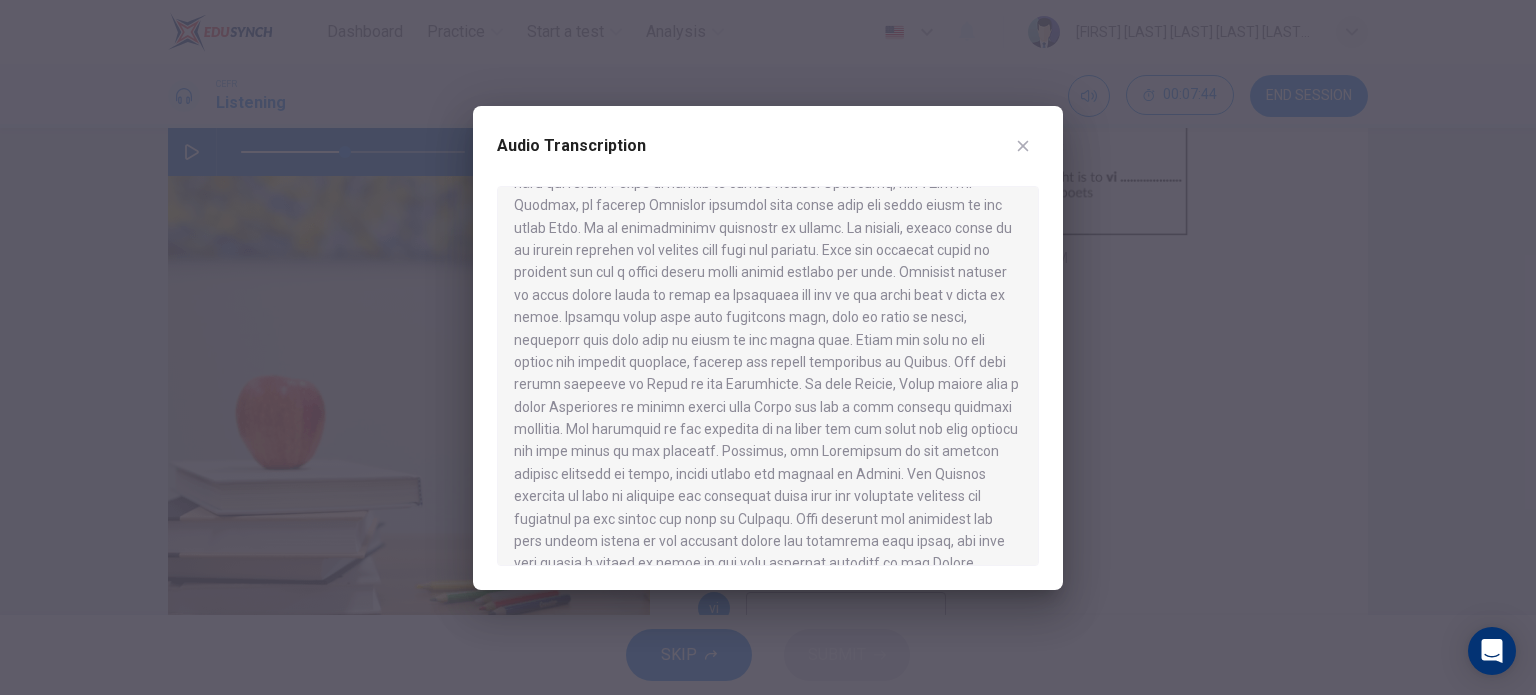 scroll, scrollTop: 1311, scrollLeft: 0, axis: vertical 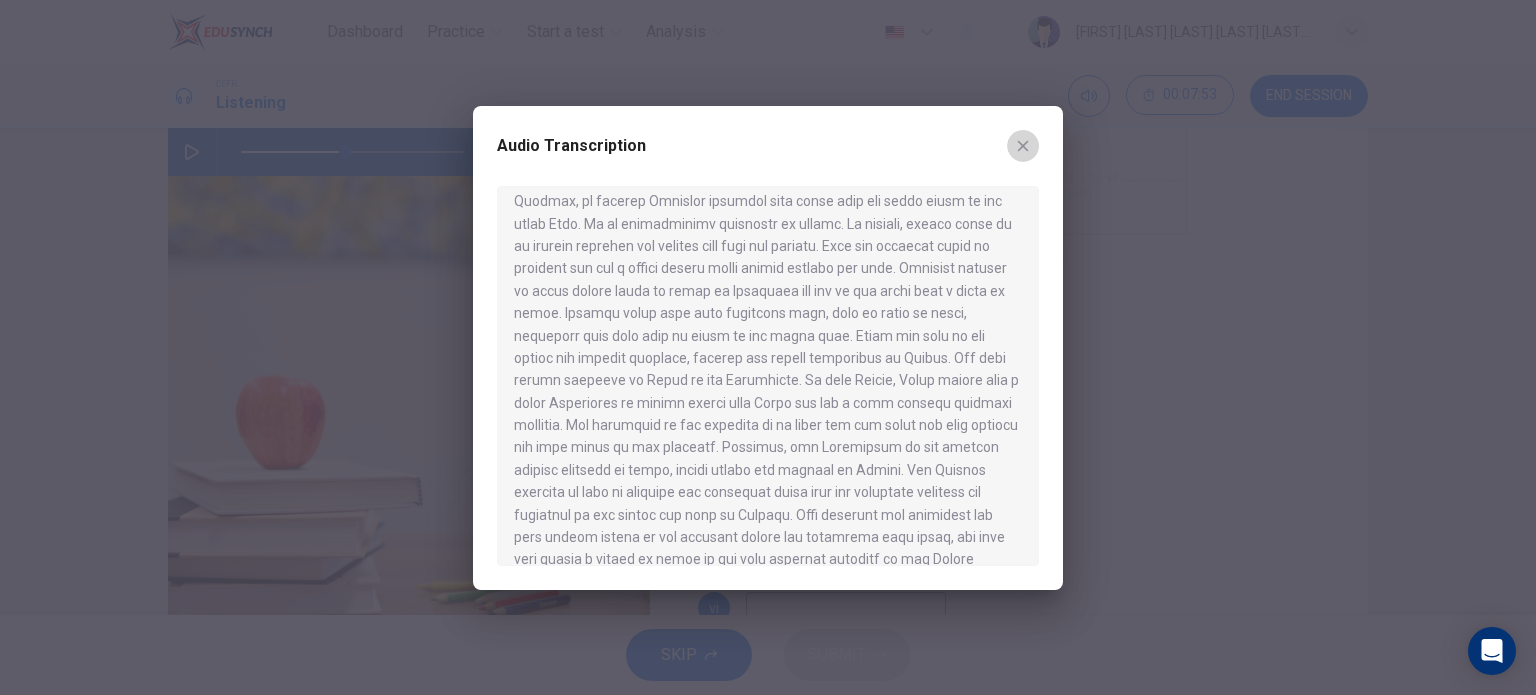 click at bounding box center [1023, 146] 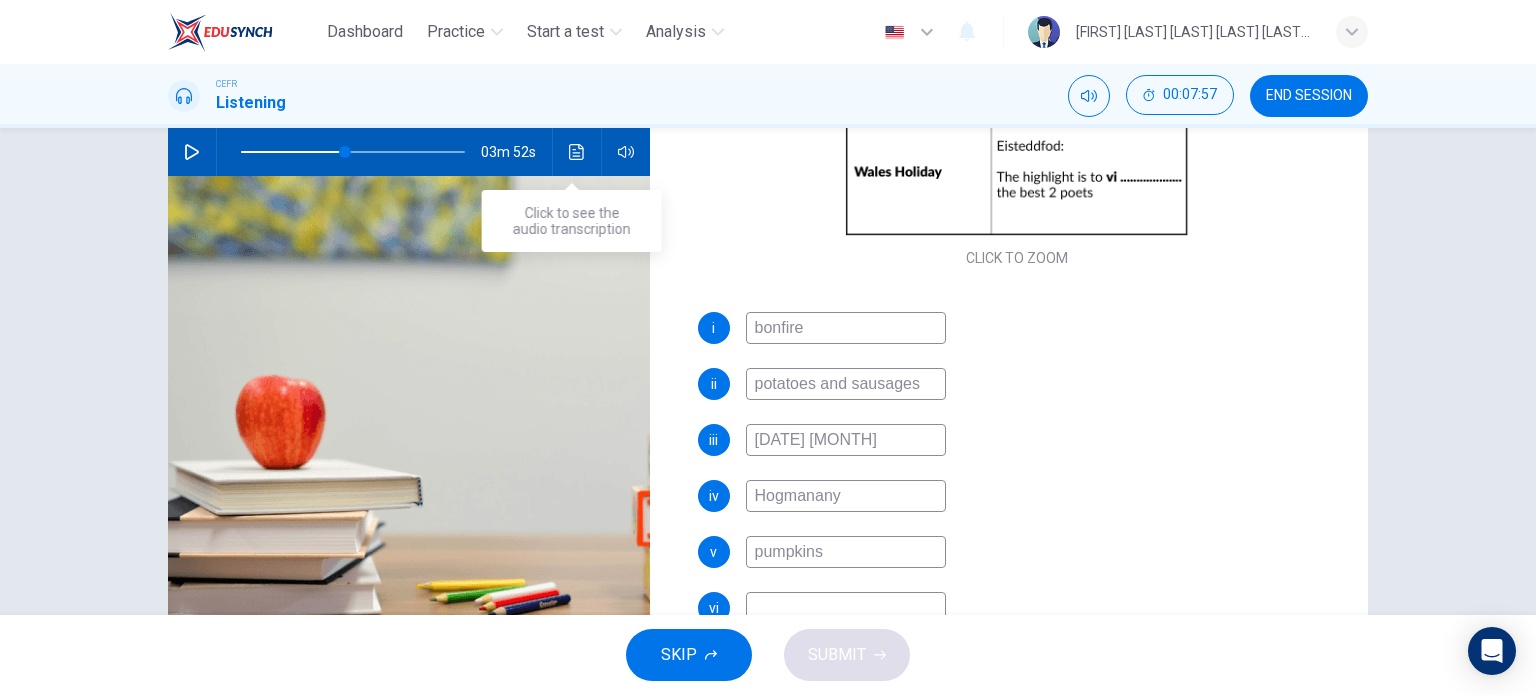 click at bounding box center (577, 152) 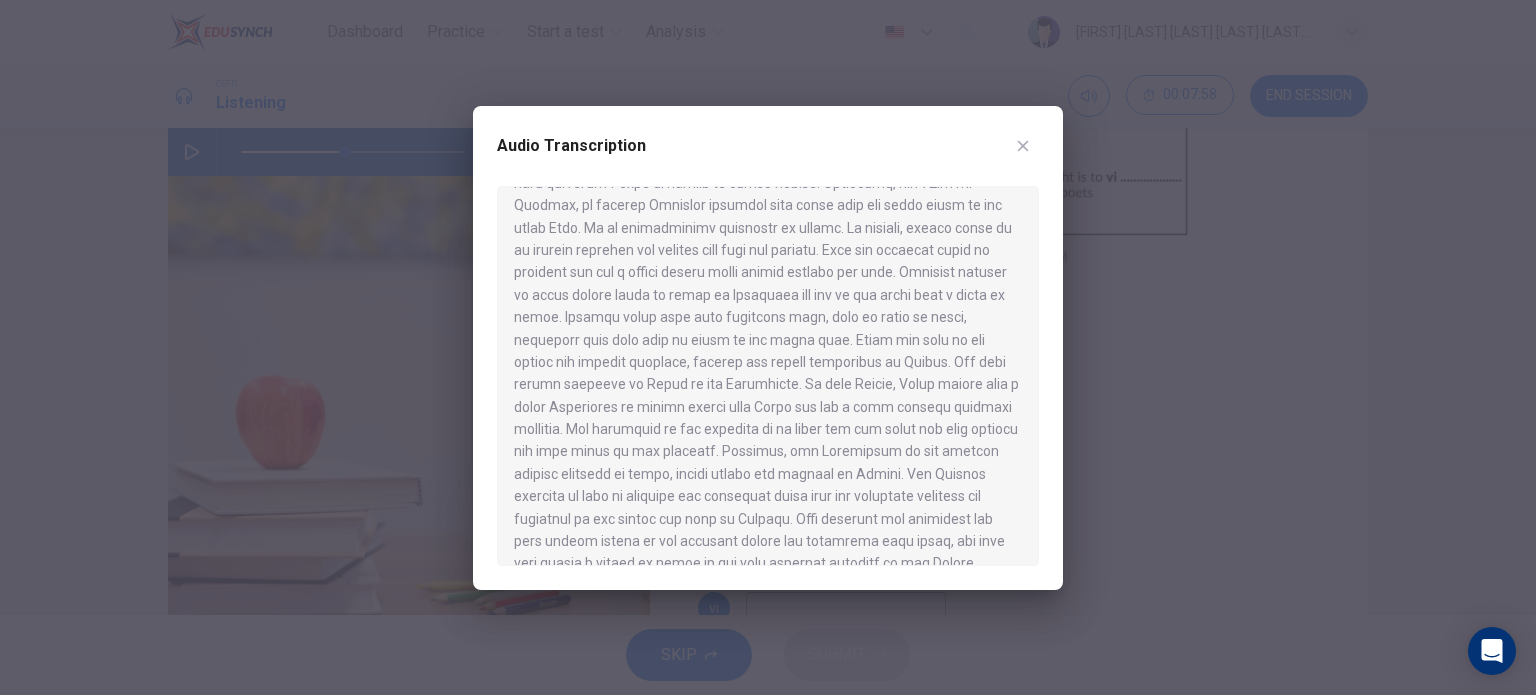 scroll, scrollTop: 1311, scrollLeft: 0, axis: vertical 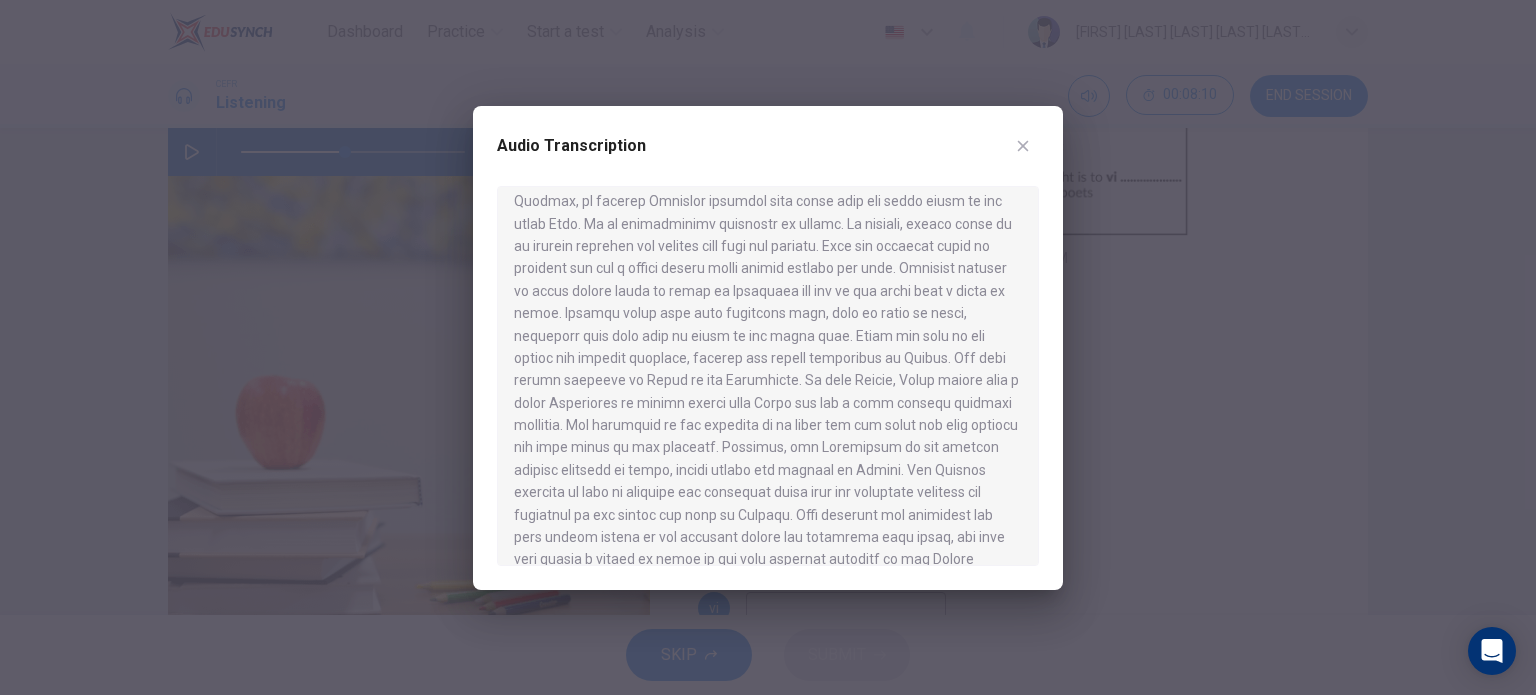 click at bounding box center (1023, 146) 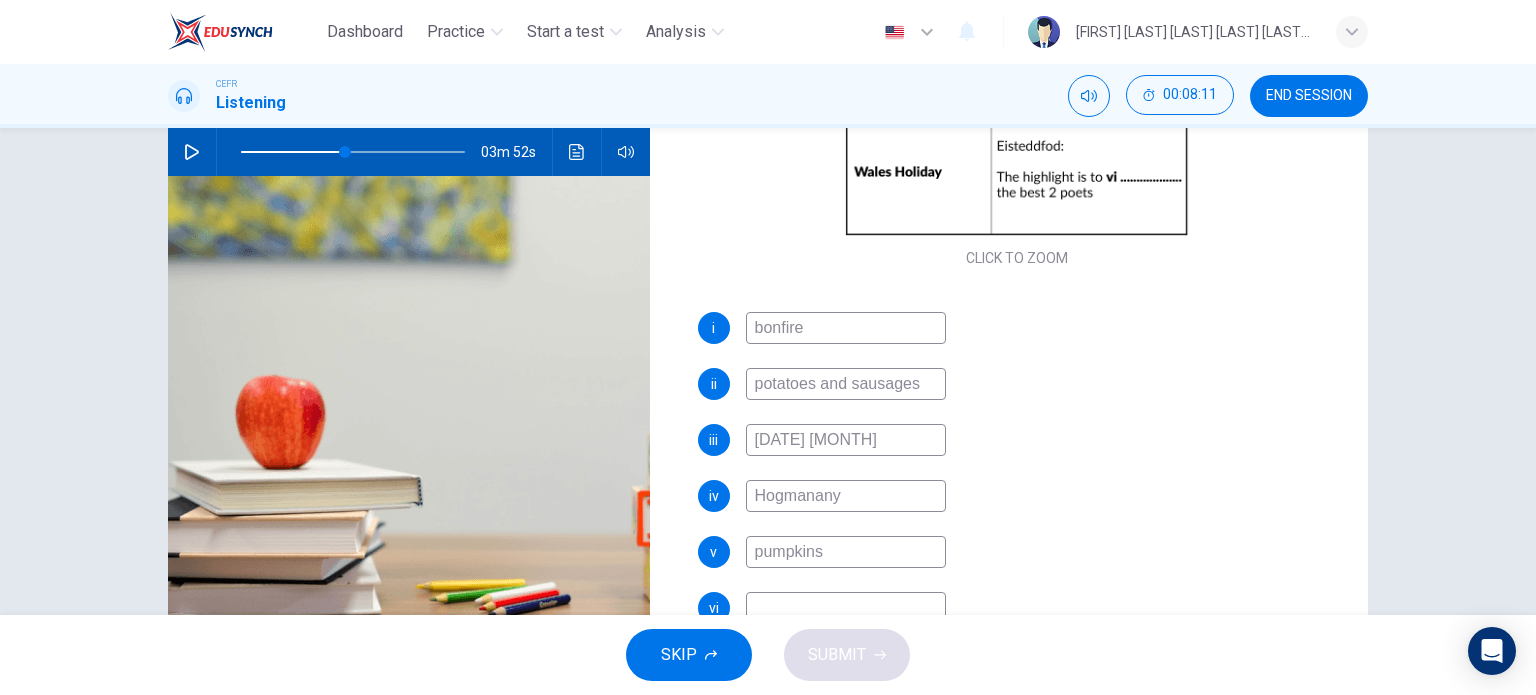 click at bounding box center [846, 328] 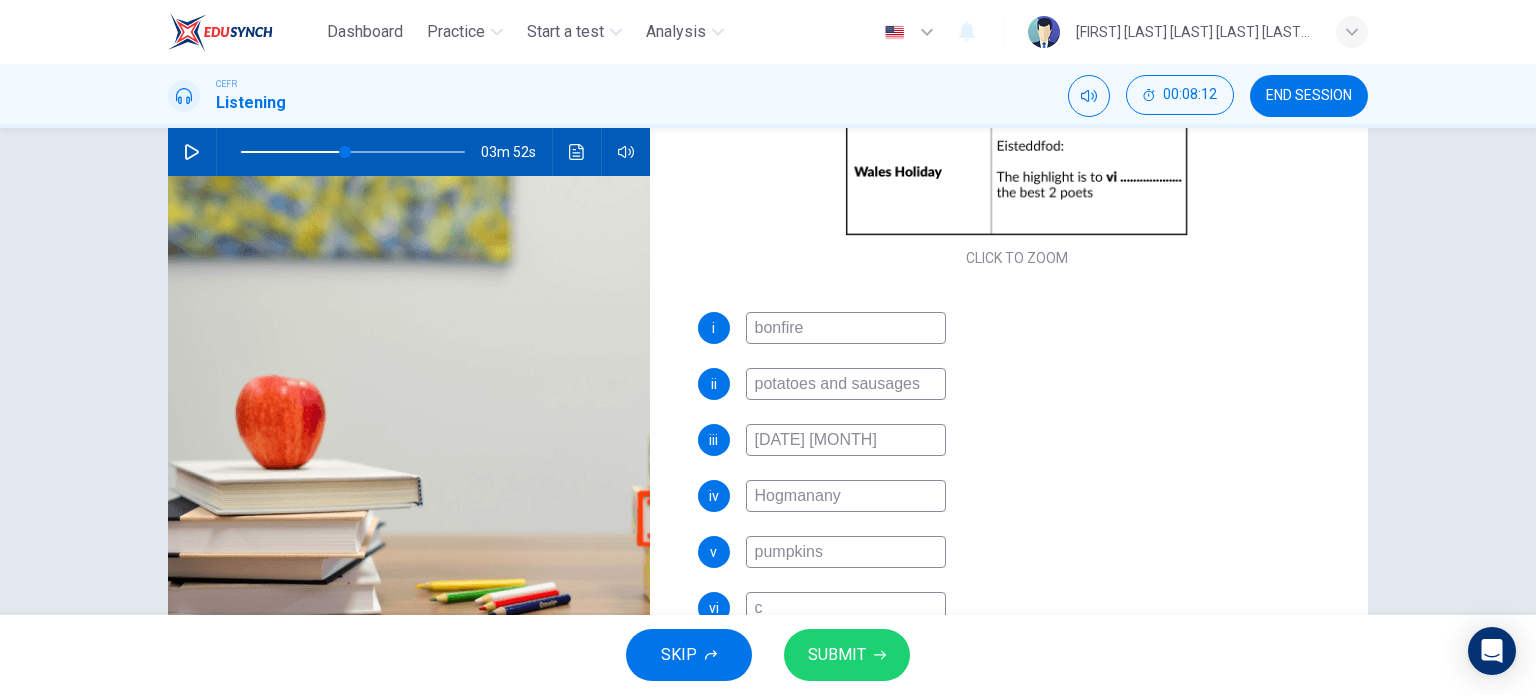 scroll, scrollTop: 200, scrollLeft: 0, axis: vertical 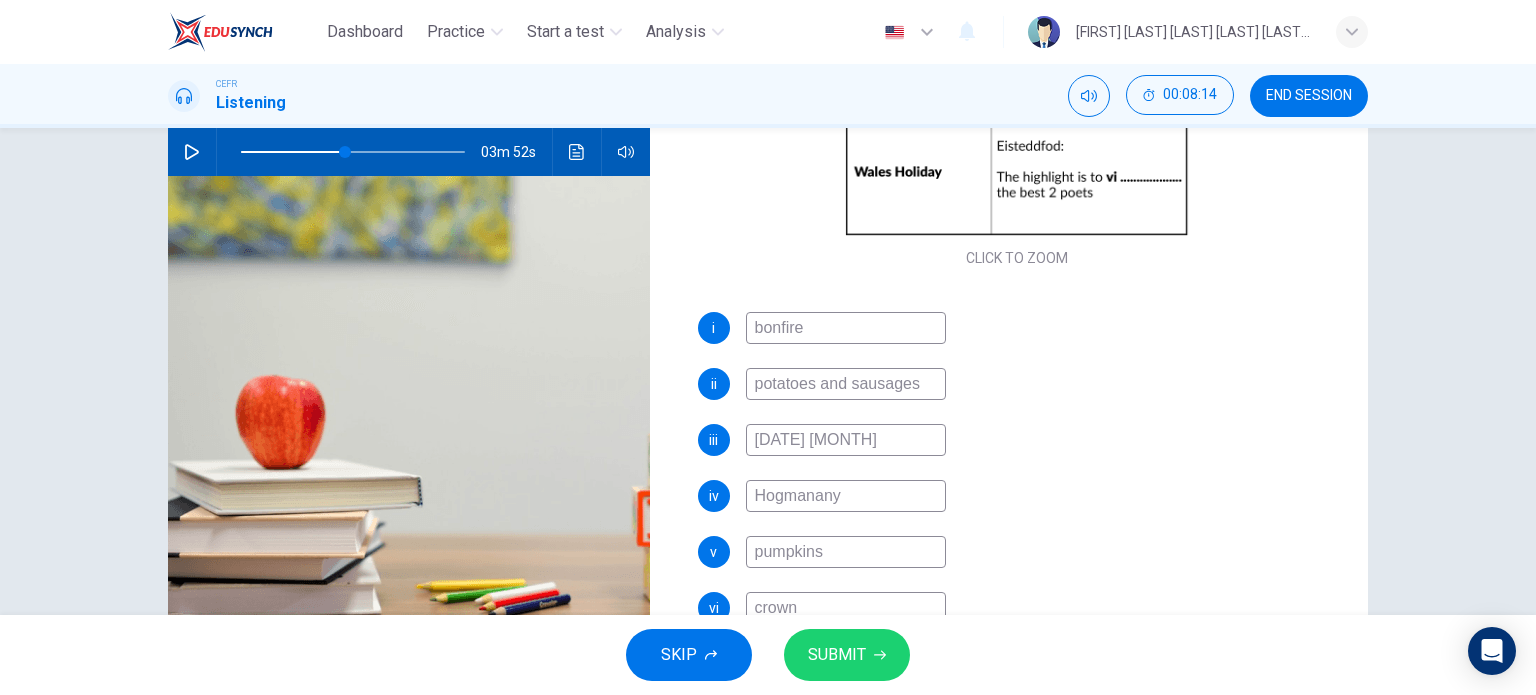 type on "crown" 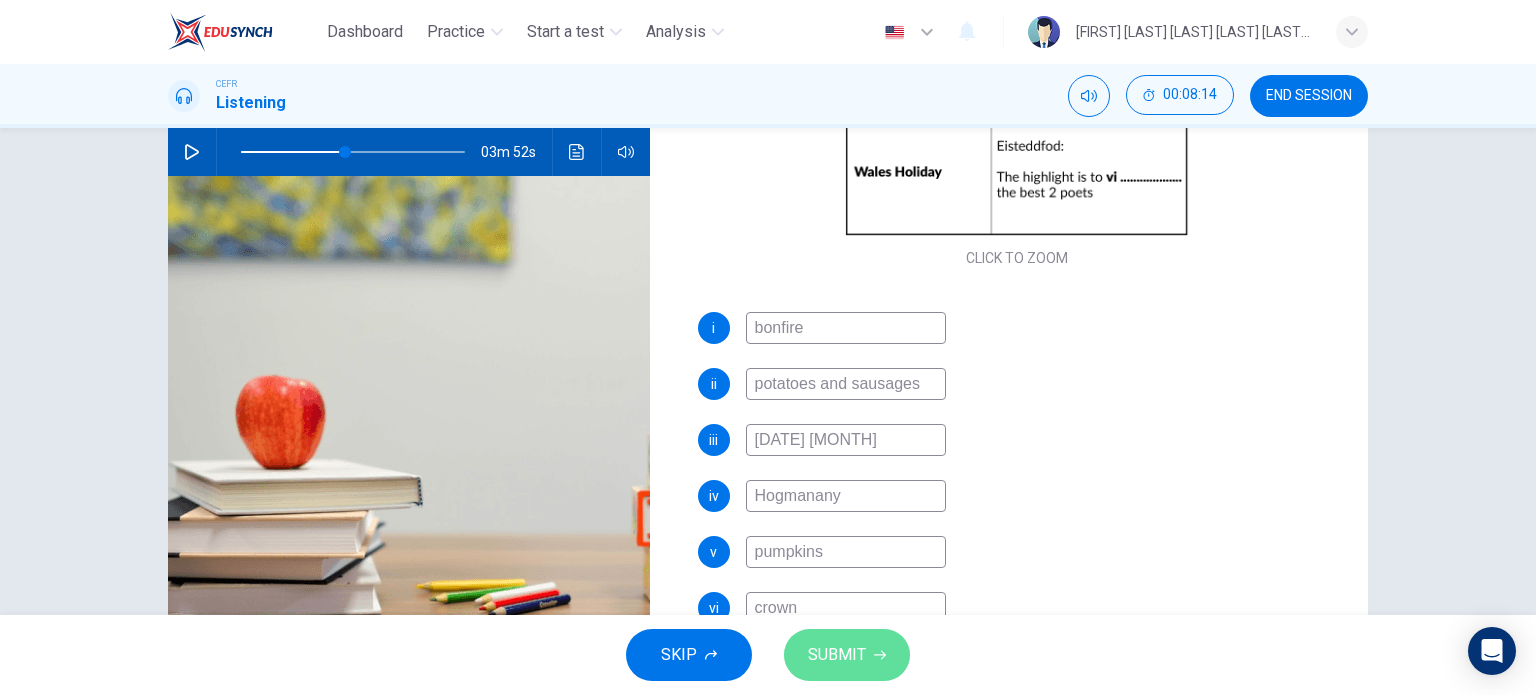 click on "SUBMIT" at bounding box center [837, 655] 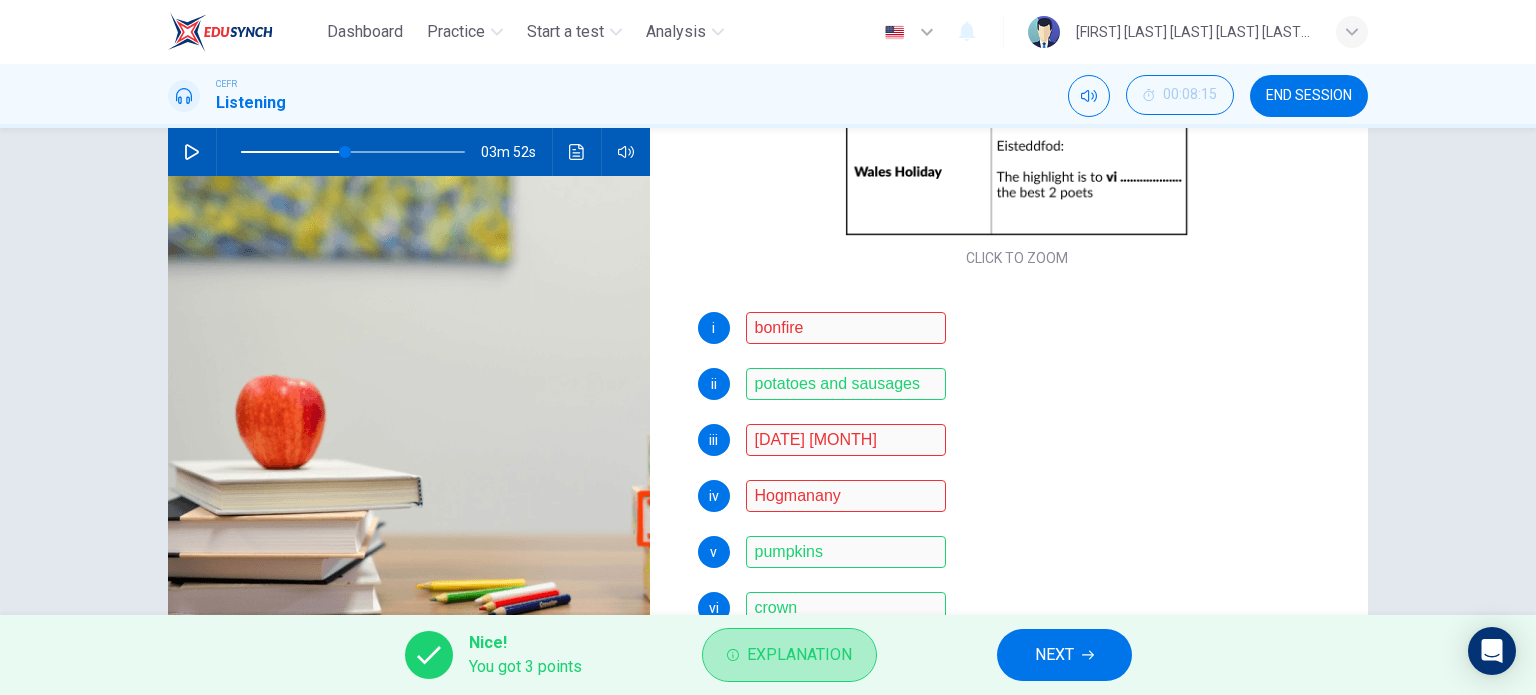 click on "Explanation" at bounding box center [799, 655] 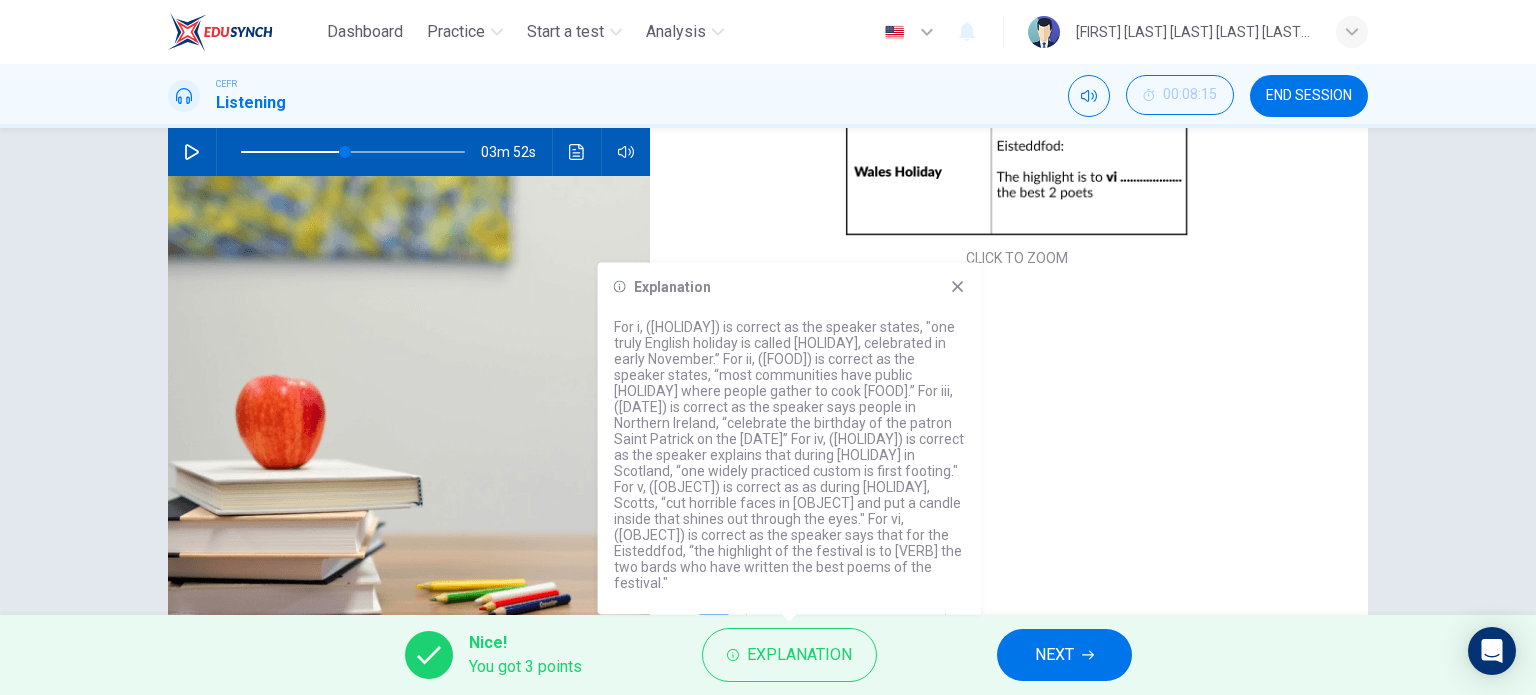 click at bounding box center (958, 287) 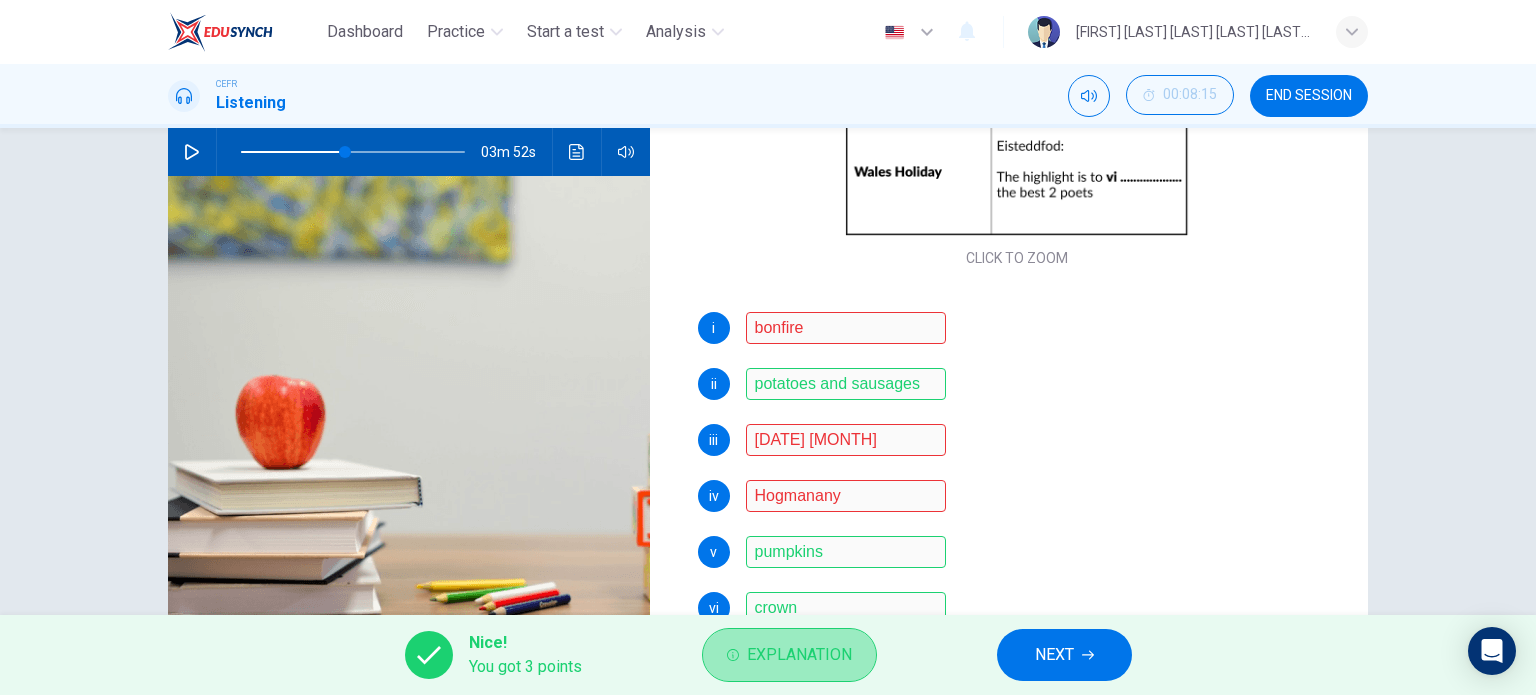click on "Explanation" at bounding box center [799, 655] 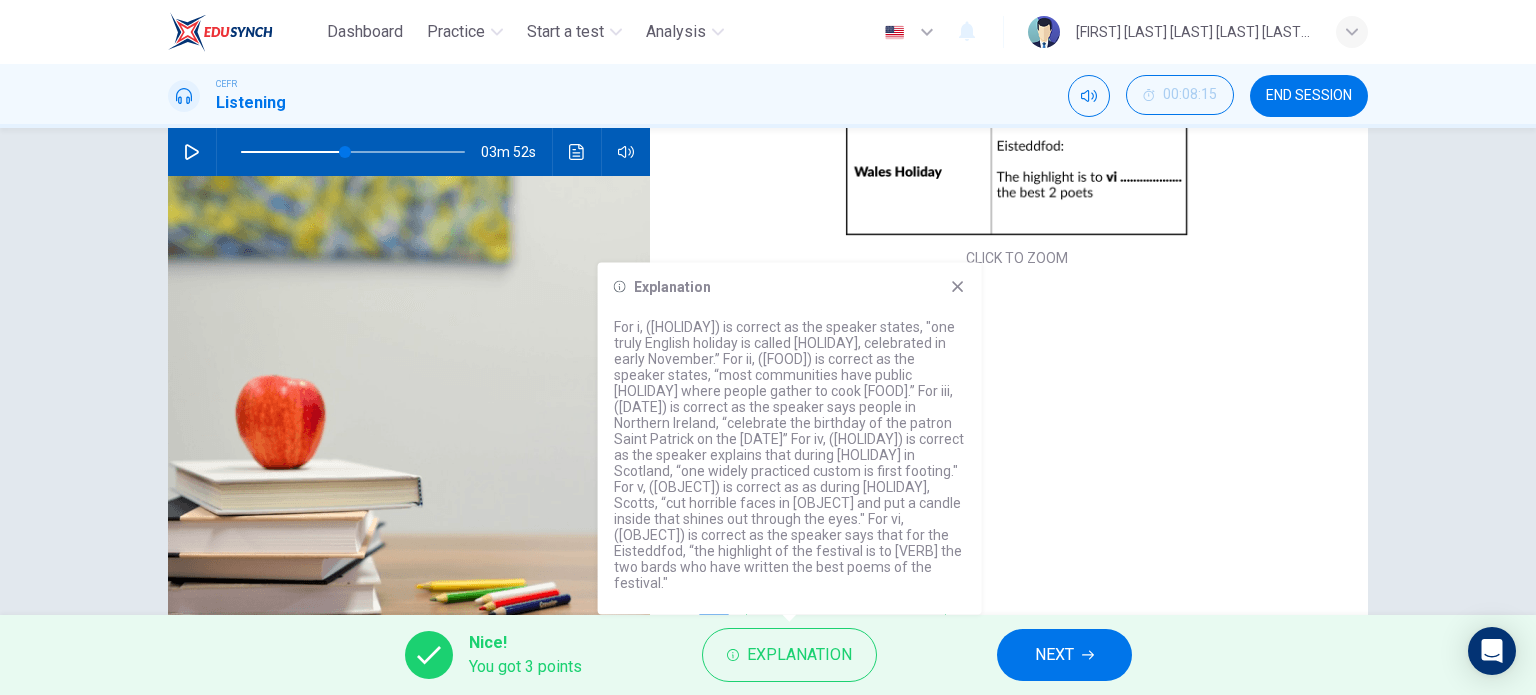 click on "Explanation For i, (Bonfire) is correct as the speaker states, "one truly English holiday is called Bonfire Night, celebrated in early November.”
For ii, (potatoes and sausages) is correct as the speaker states, “most communities have public bonfires where people gather to cook potatoes and sausages.”
For iii, (March 17th) is correct as the speaker says people in Northern Ireland, “celebrate the birthday of the patron Saint Patrick on the 17th of March”
For iv, (new years eve) is correct as the speaker explains that during New Years Eve in Scotland, “one widely practiced custom is first footing."
For v, (pumpkins) is correct as as during Halloween, Scotts, “cut horrible faces in pumpkins and put a candle inside that shines out through the eyes."
For vi, (crown) is correct as the speaker says that for the Eisteddfod, “the highlight of the festival is to crown the two bards who have written the best poems of the festival."" at bounding box center [790, 439] 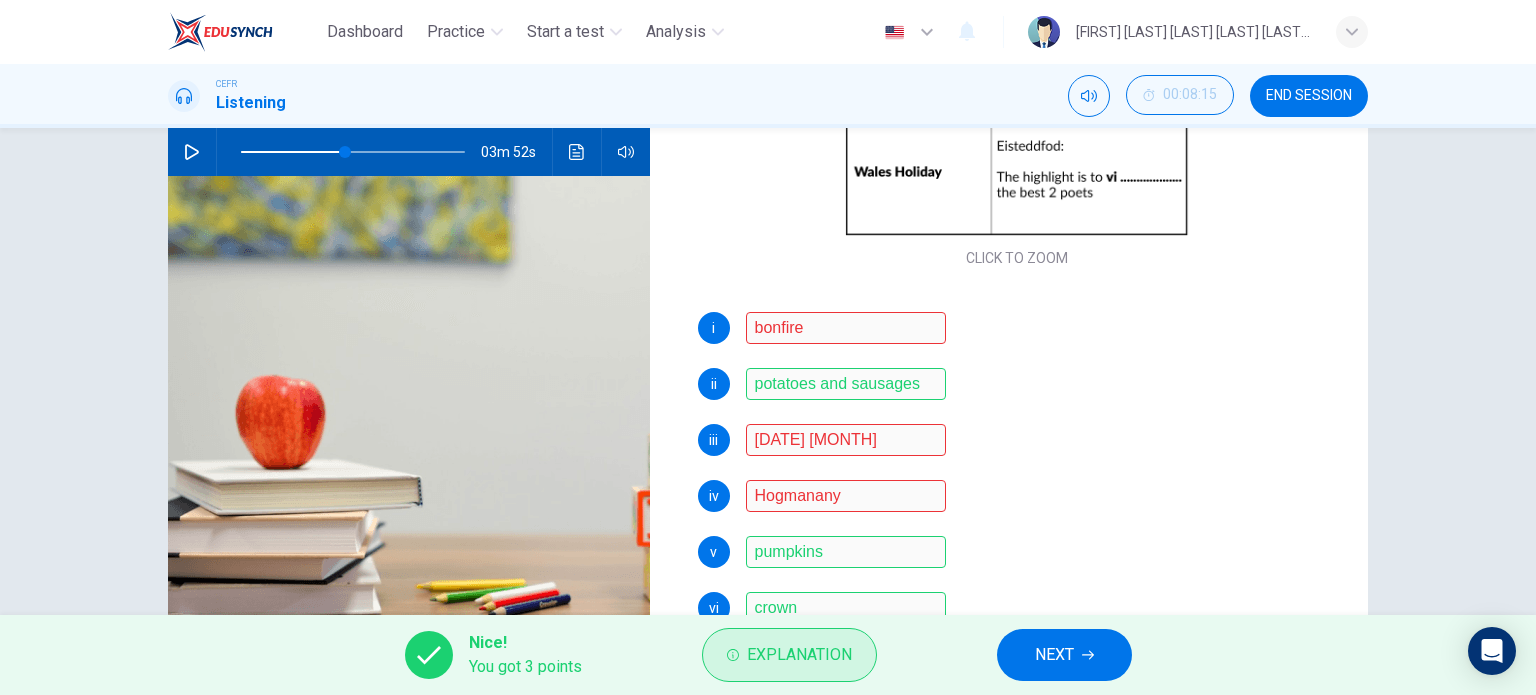 click on "Explanation" at bounding box center [799, 655] 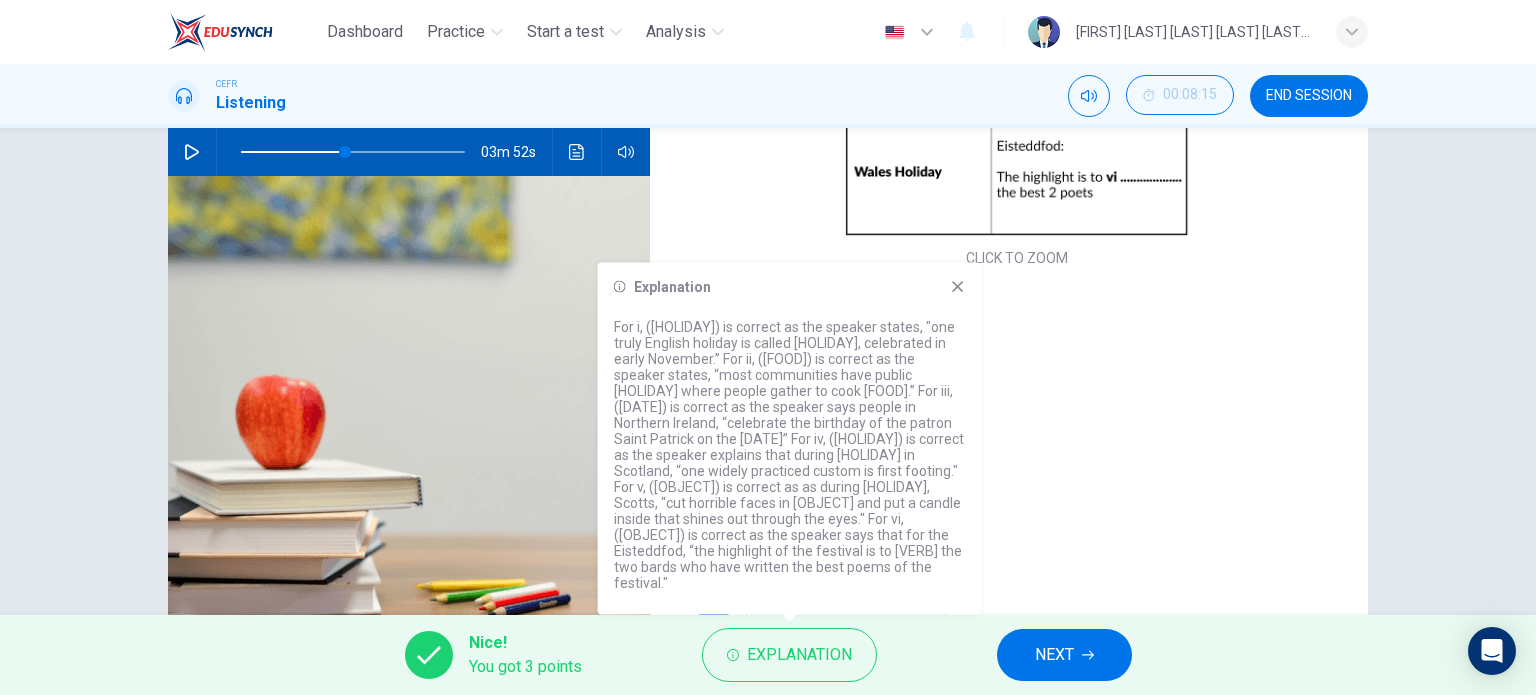 click on "Explanation For i, (Bonfire) is correct as the speaker states, "one truly English holiday is called Bonfire Night, celebrated in early November.”
For ii, (potatoes and sausages) is correct as the speaker states, “most communities have public bonfires where people gather to cook potatoes and sausages.”
For iii, (March 17th) is correct as the speaker says people in Northern Ireland, “celebrate the birthday of the patron Saint Patrick on the 17th of March”
For iv, (new years eve) is correct as the speaker explains that during New Years Eve in Scotland, “one widely practiced custom is first footing."
For v, (pumpkins) is correct as as during Halloween, Scotts, “cut horrible faces in pumpkins and put a candle inside that shines out through the eyes."
For vi, (crown) is correct as the speaker says that for the Eisteddfod, “the highlight of the festival is to crown the two bards who have written the best poems of the festival."" at bounding box center [790, 439] 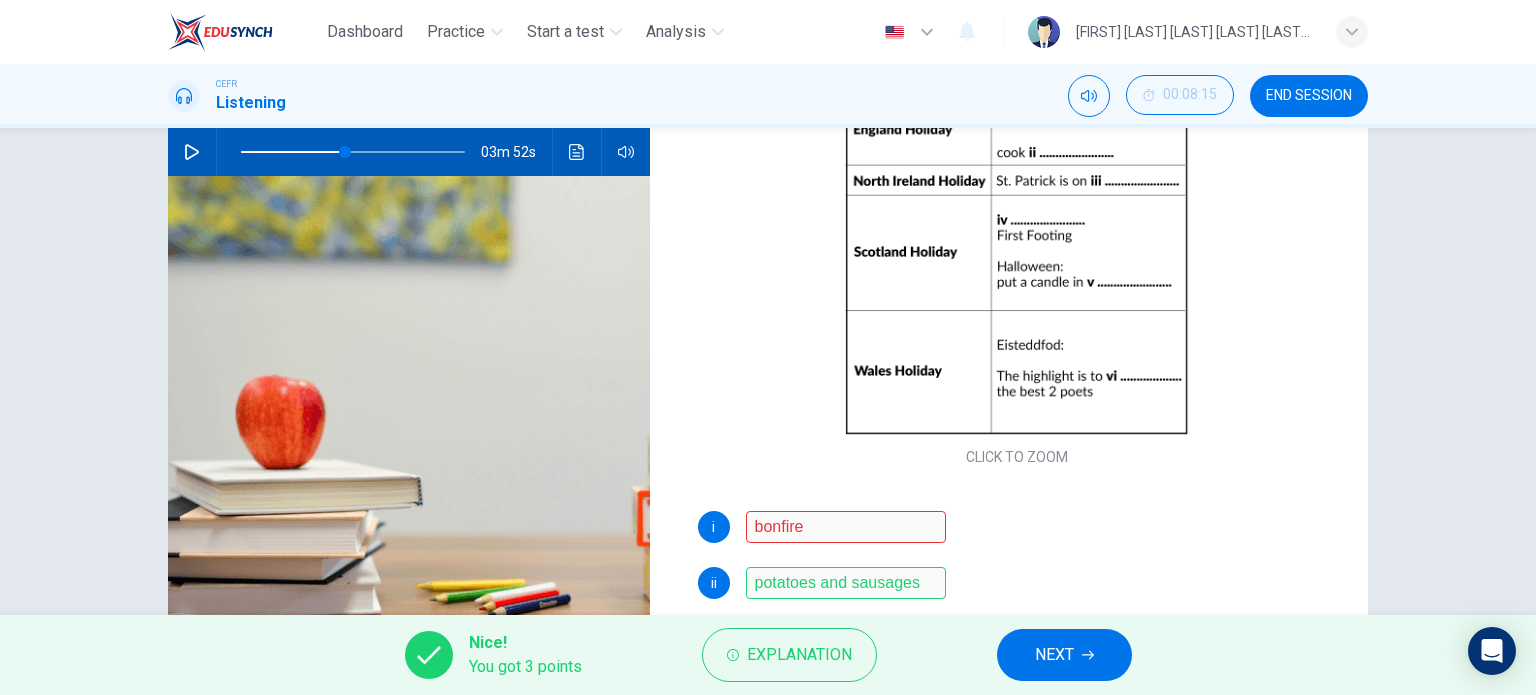scroll, scrollTop: 85, scrollLeft: 0, axis: vertical 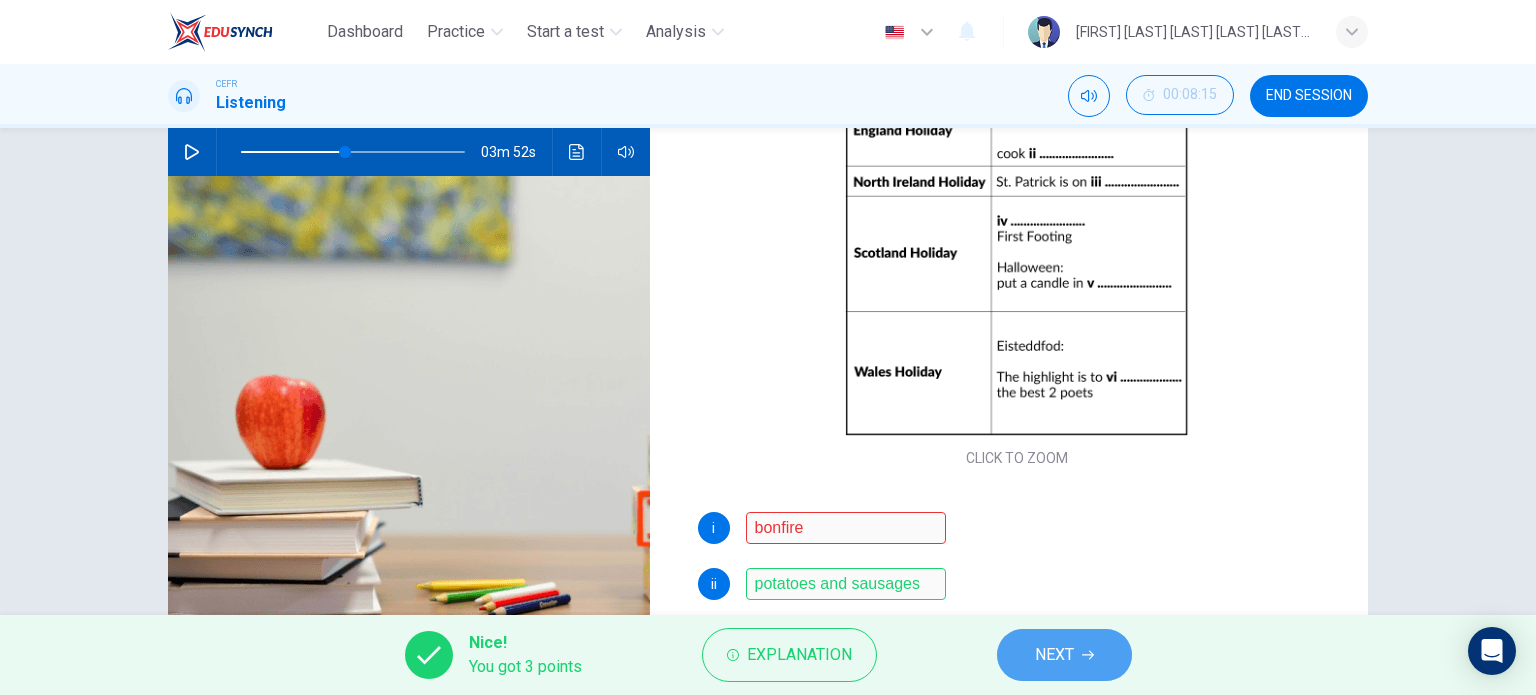 click at bounding box center (1088, 655) 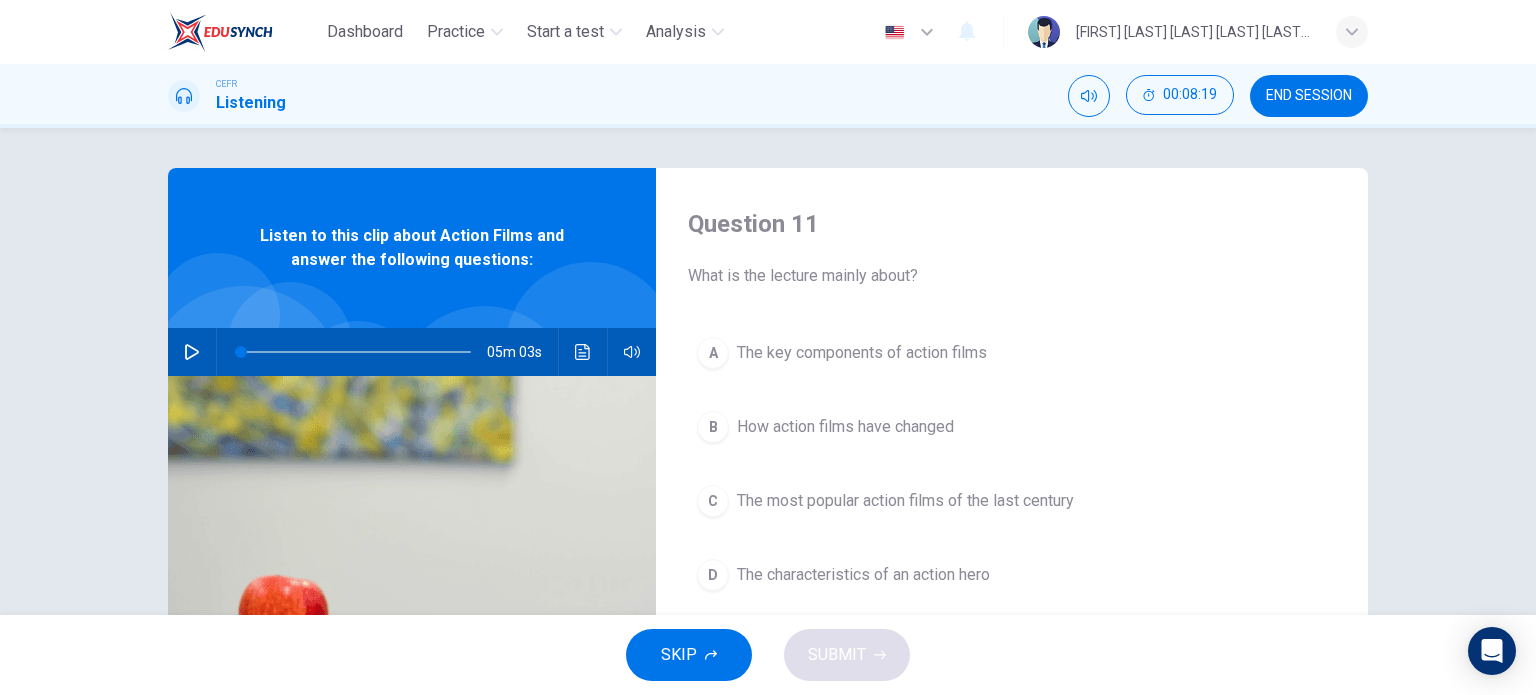click on "END SESSION" at bounding box center [1309, 96] 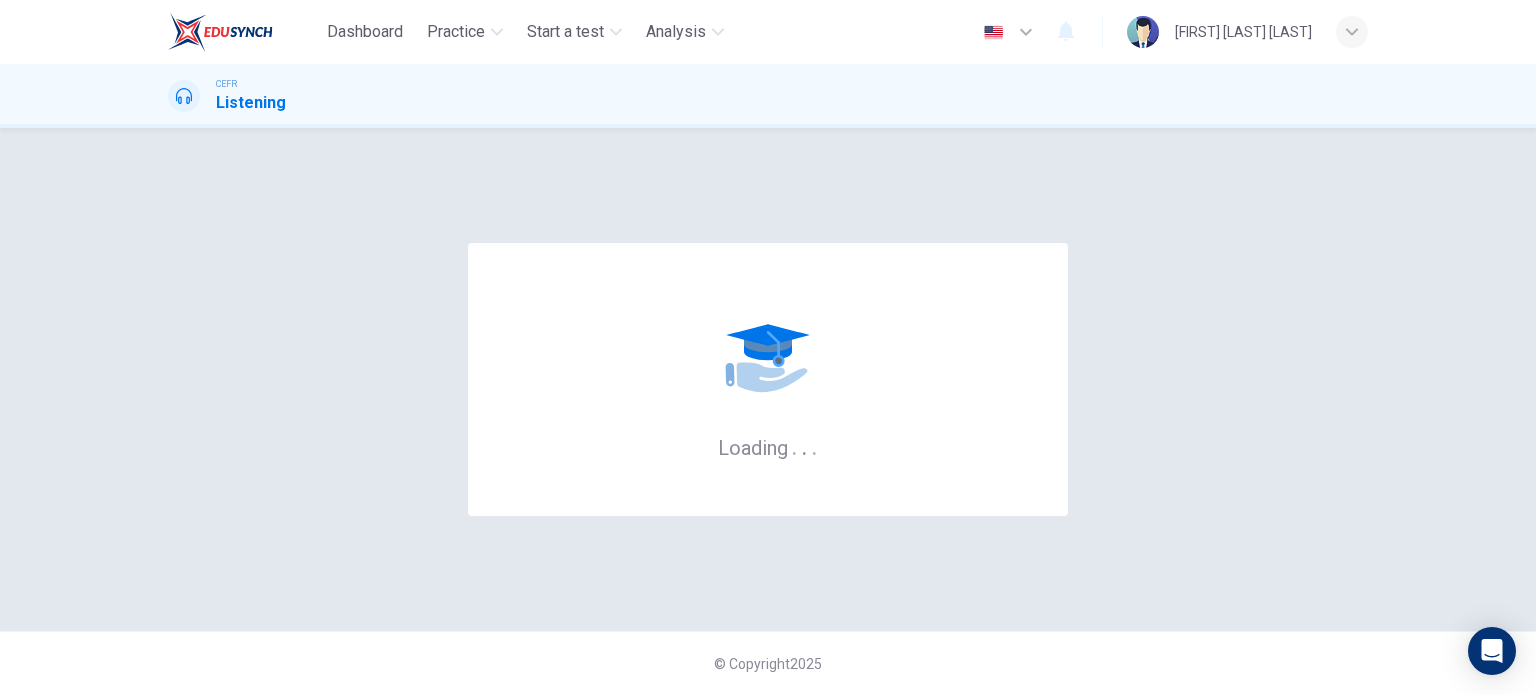 scroll, scrollTop: 0, scrollLeft: 0, axis: both 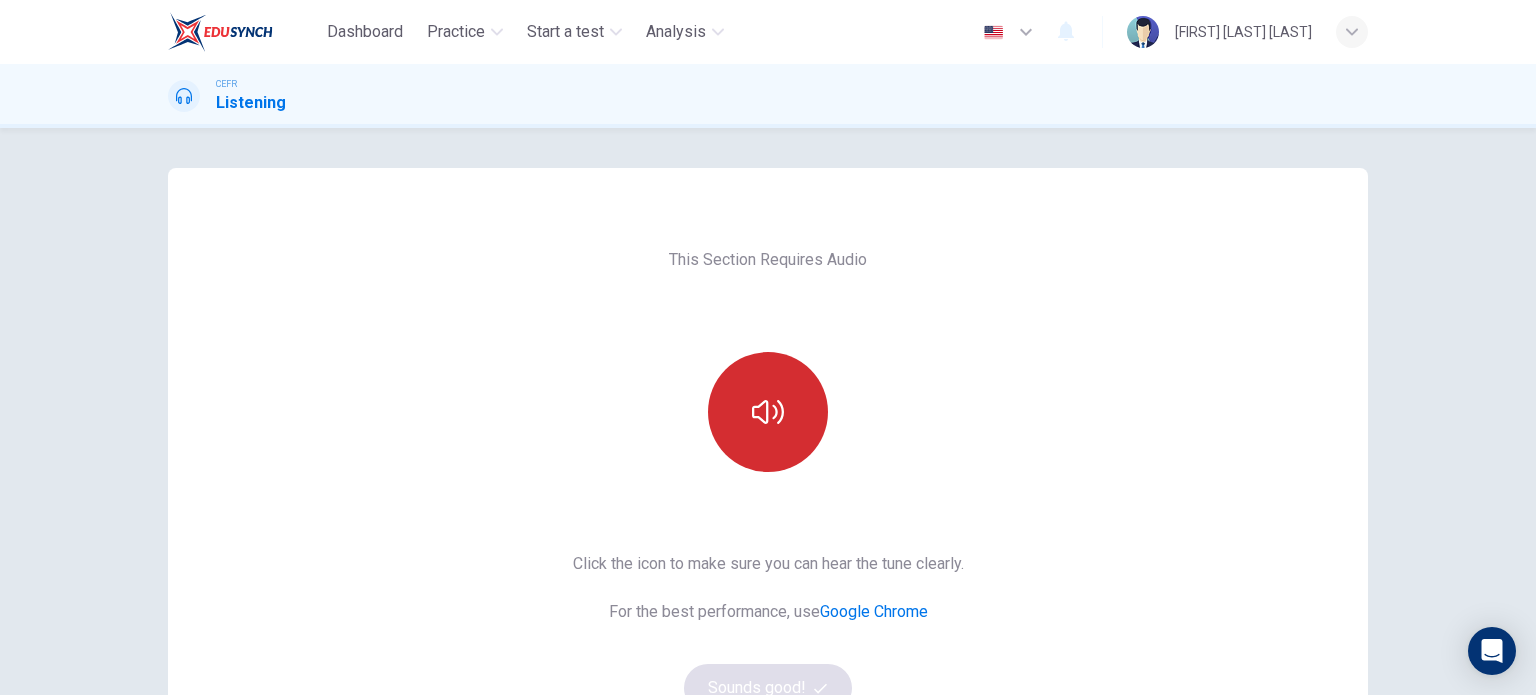 click at bounding box center (768, 412) 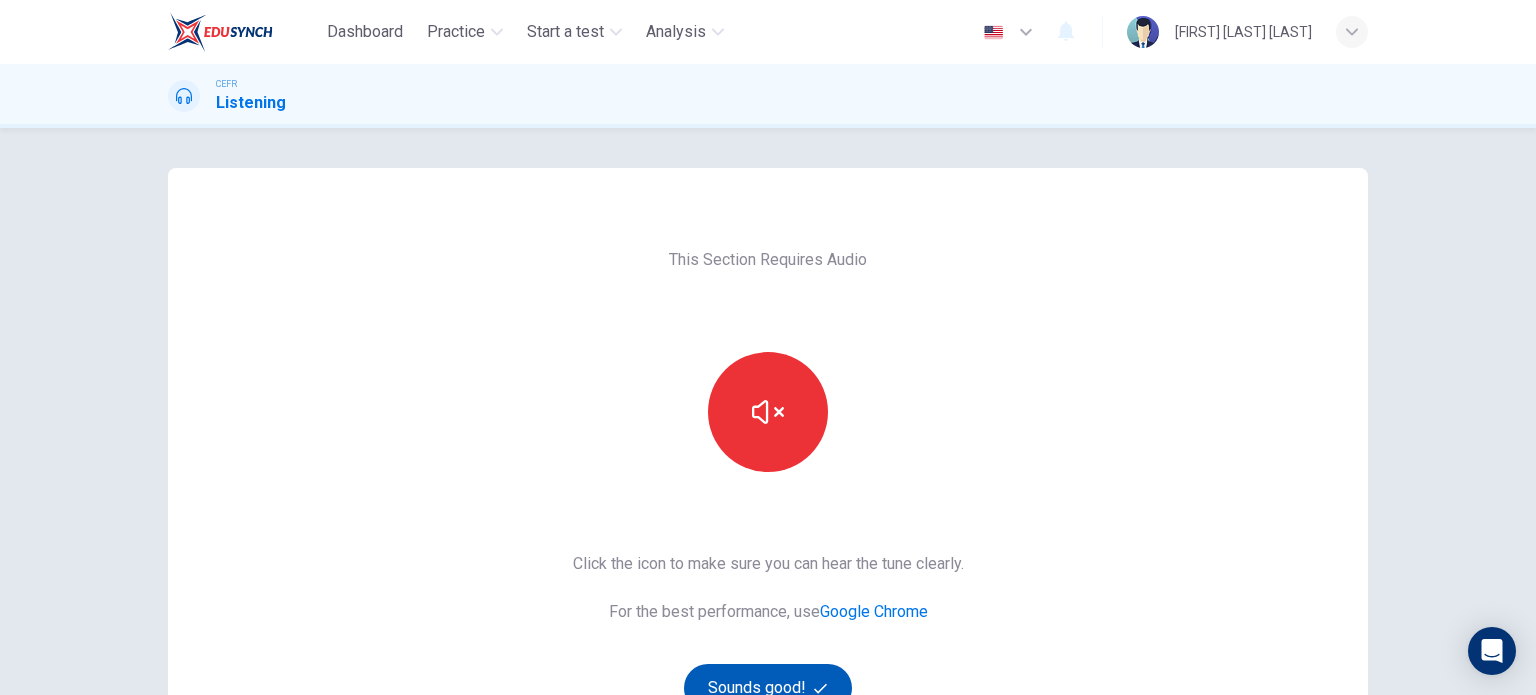click on "Sounds good!" at bounding box center [768, 688] 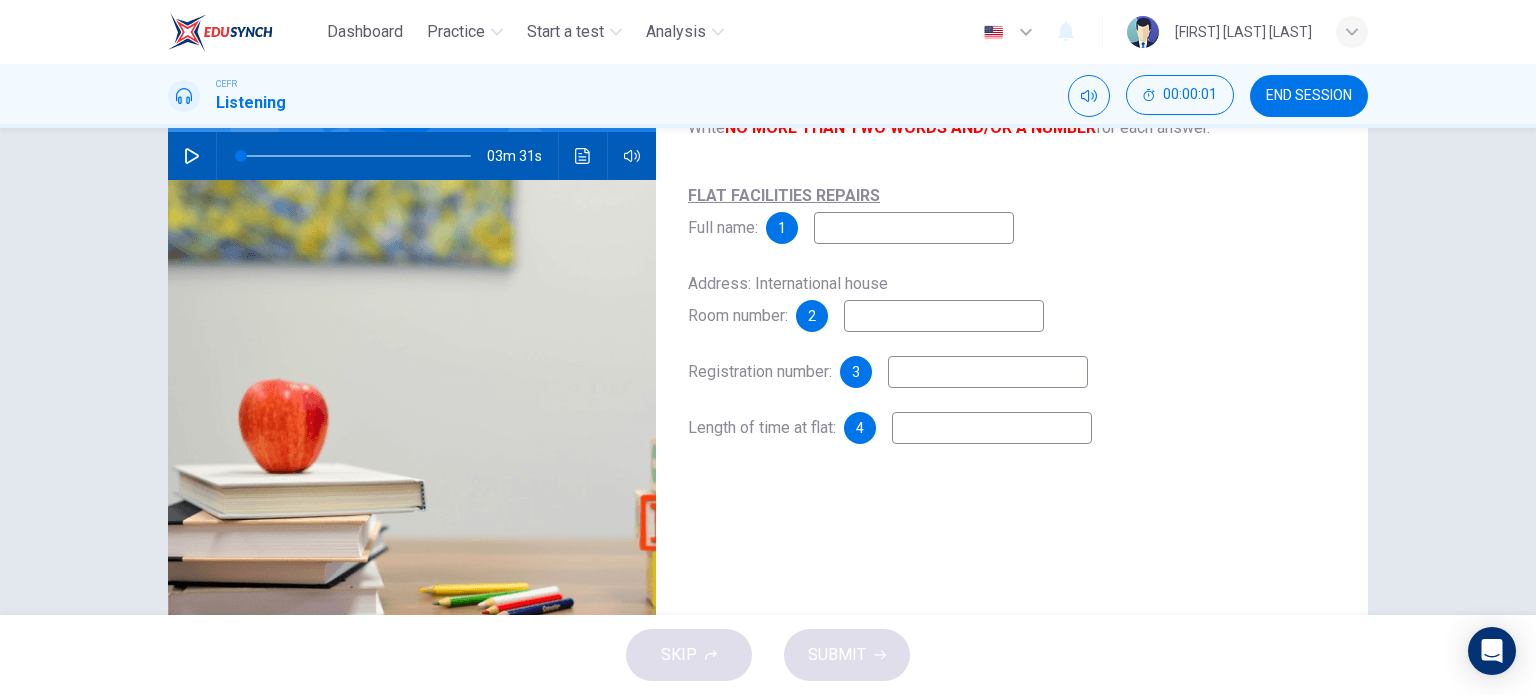 scroll, scrollTop: 200, scrollLeft: 0, axis: vertical 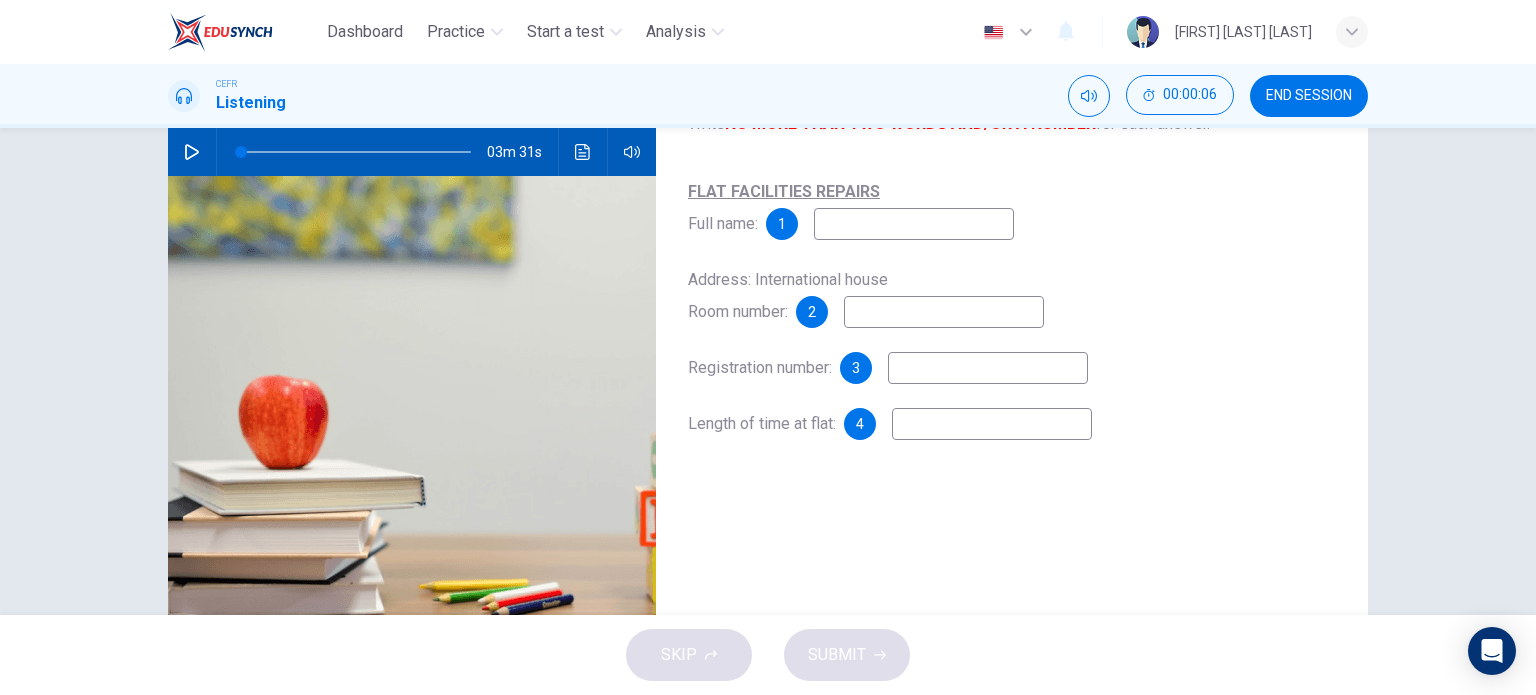 click at bounding box center (192, 152) 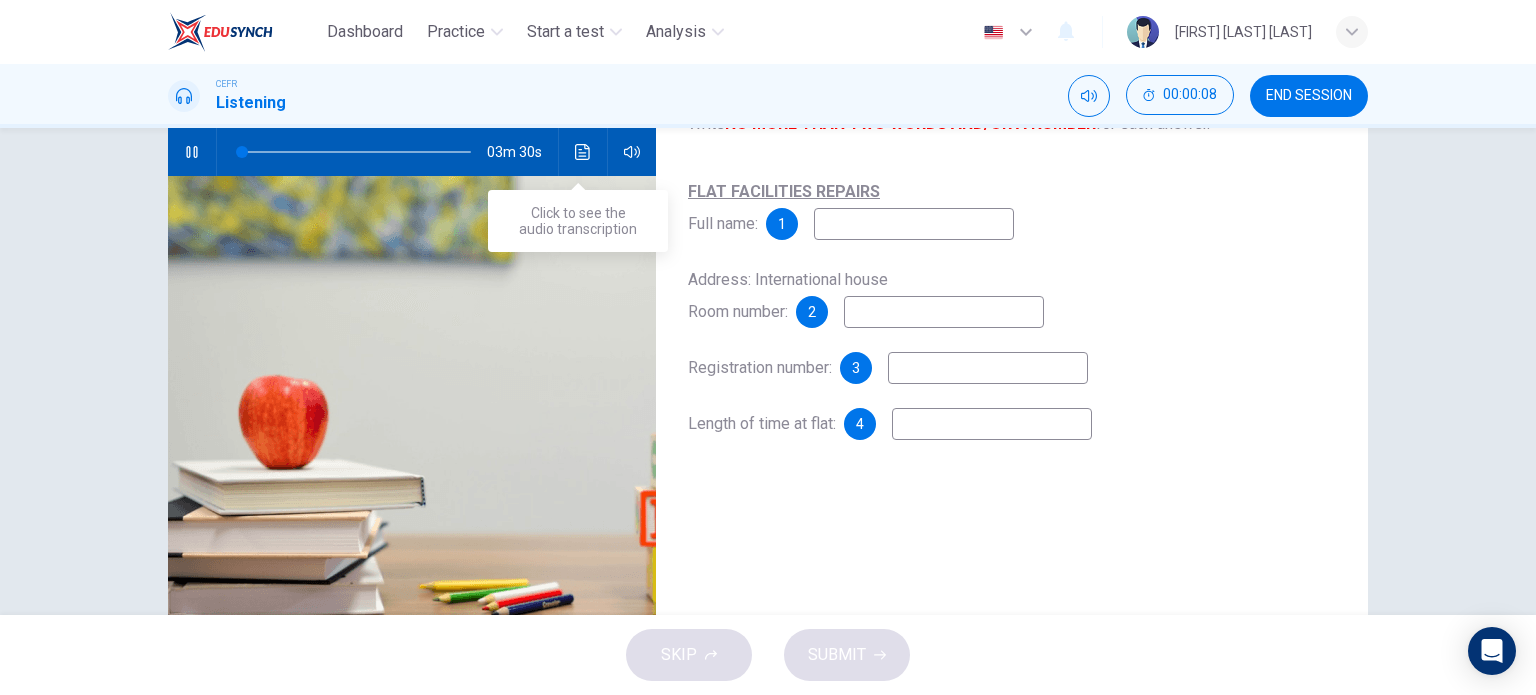 click at bounding box center [583, 152] 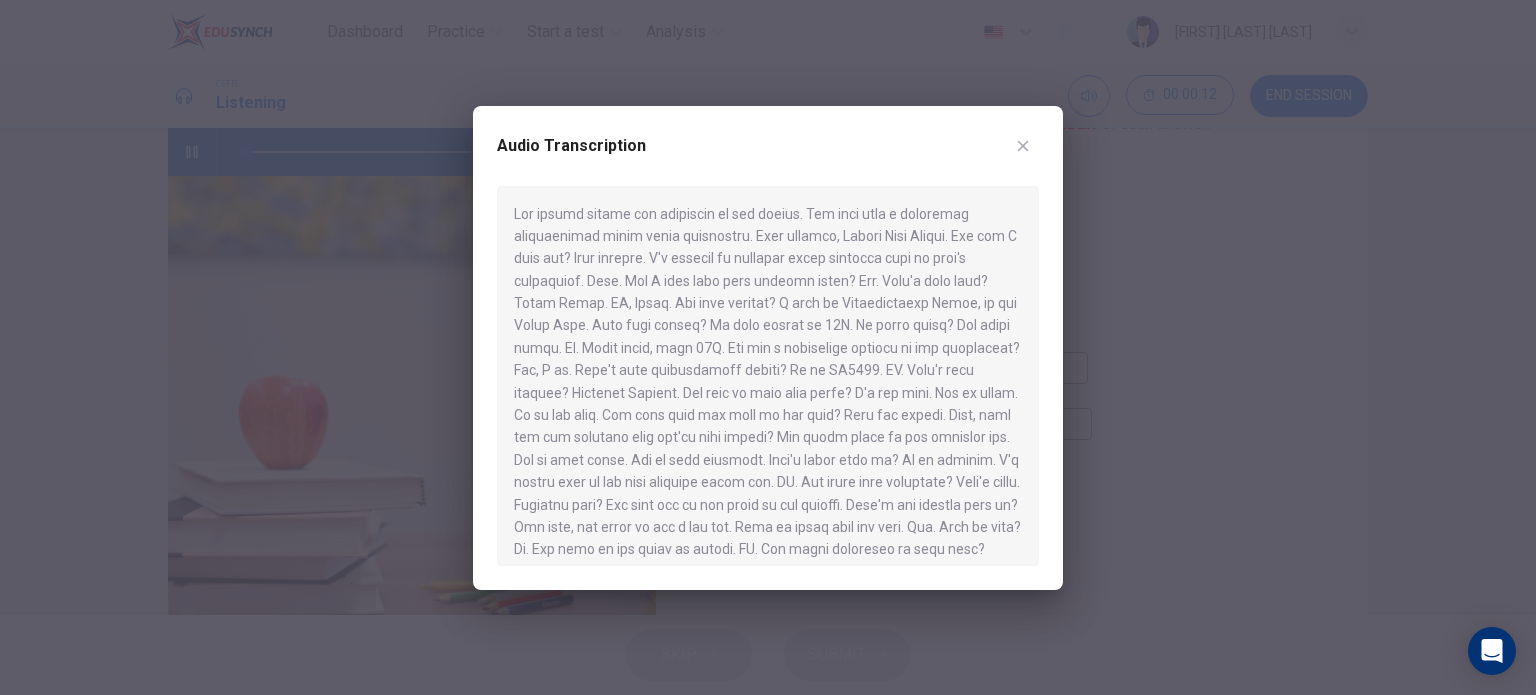click at bounding box center (1023, 146) 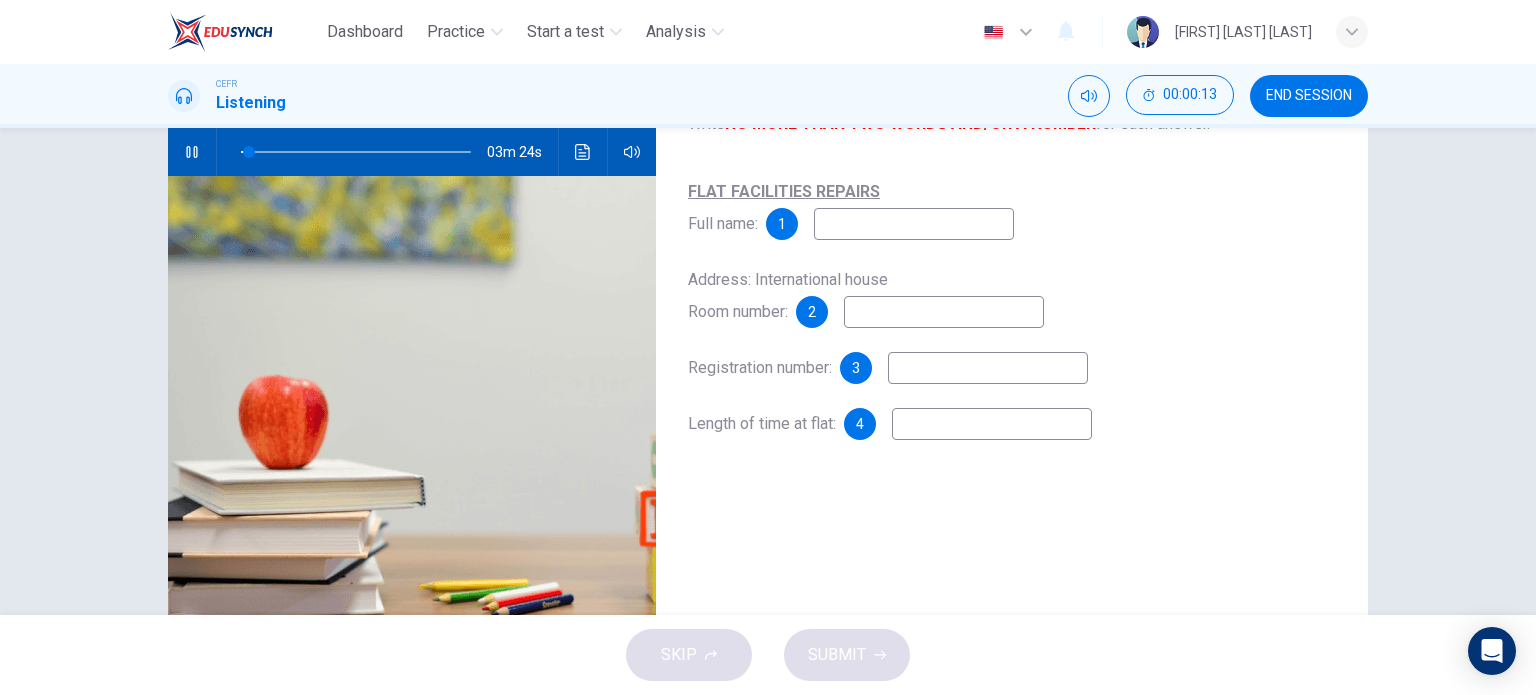 click at bounding box center [914, 224] 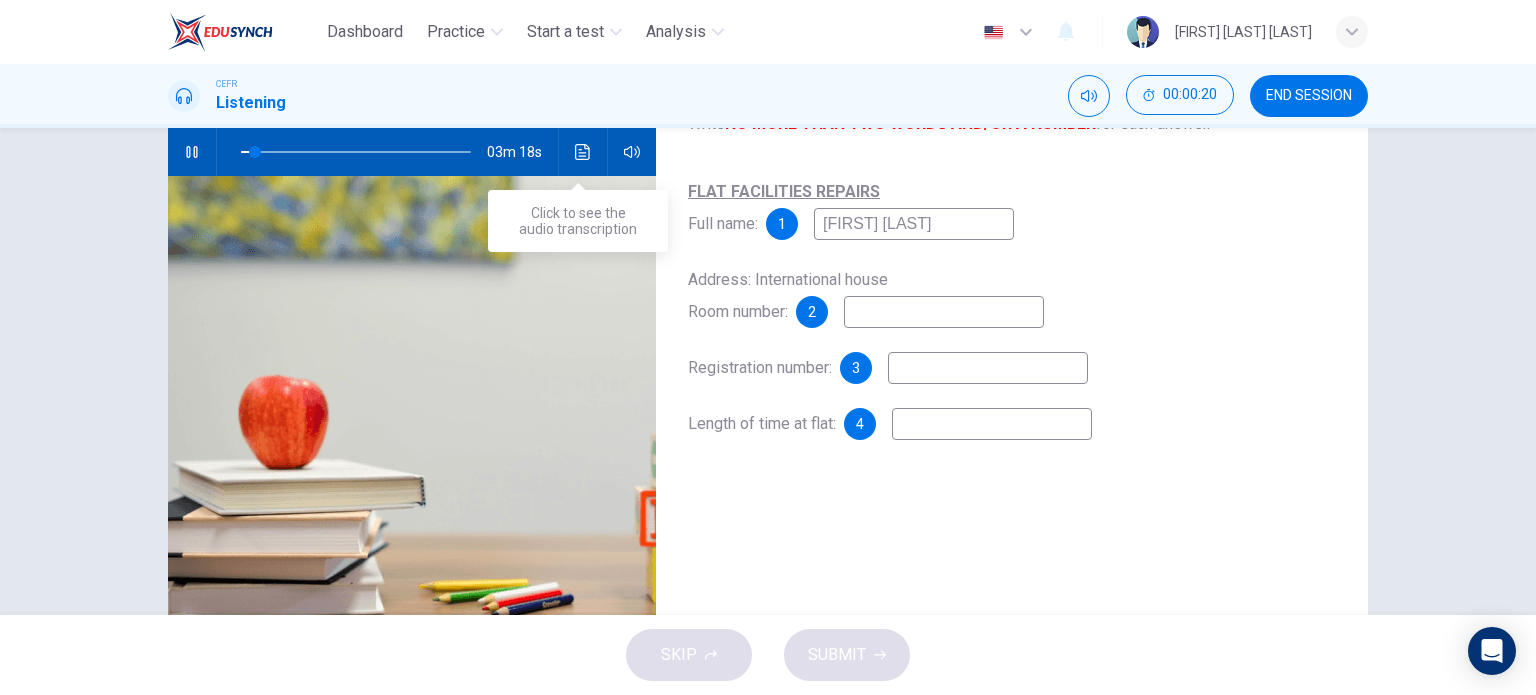 type on "[FIRST] [LAST]" 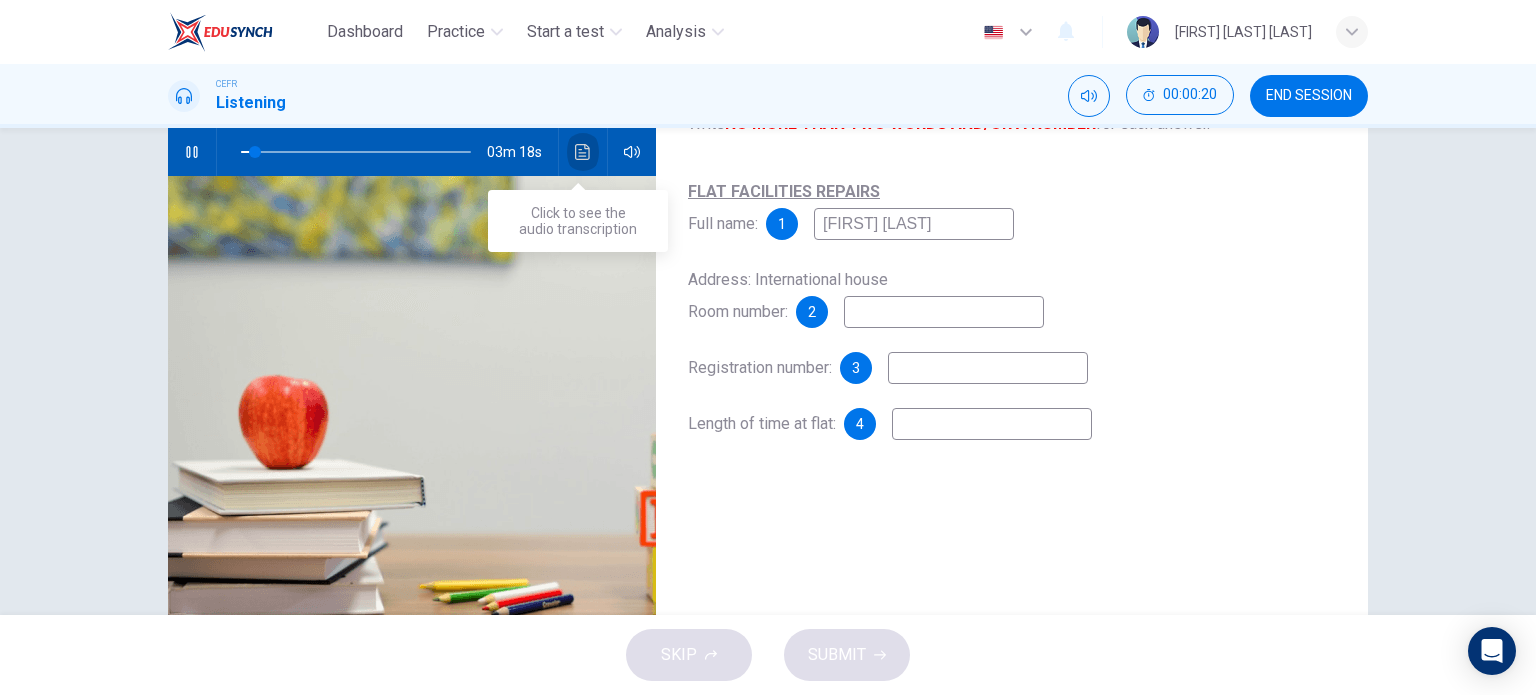 click at bounding box center (582, 152) 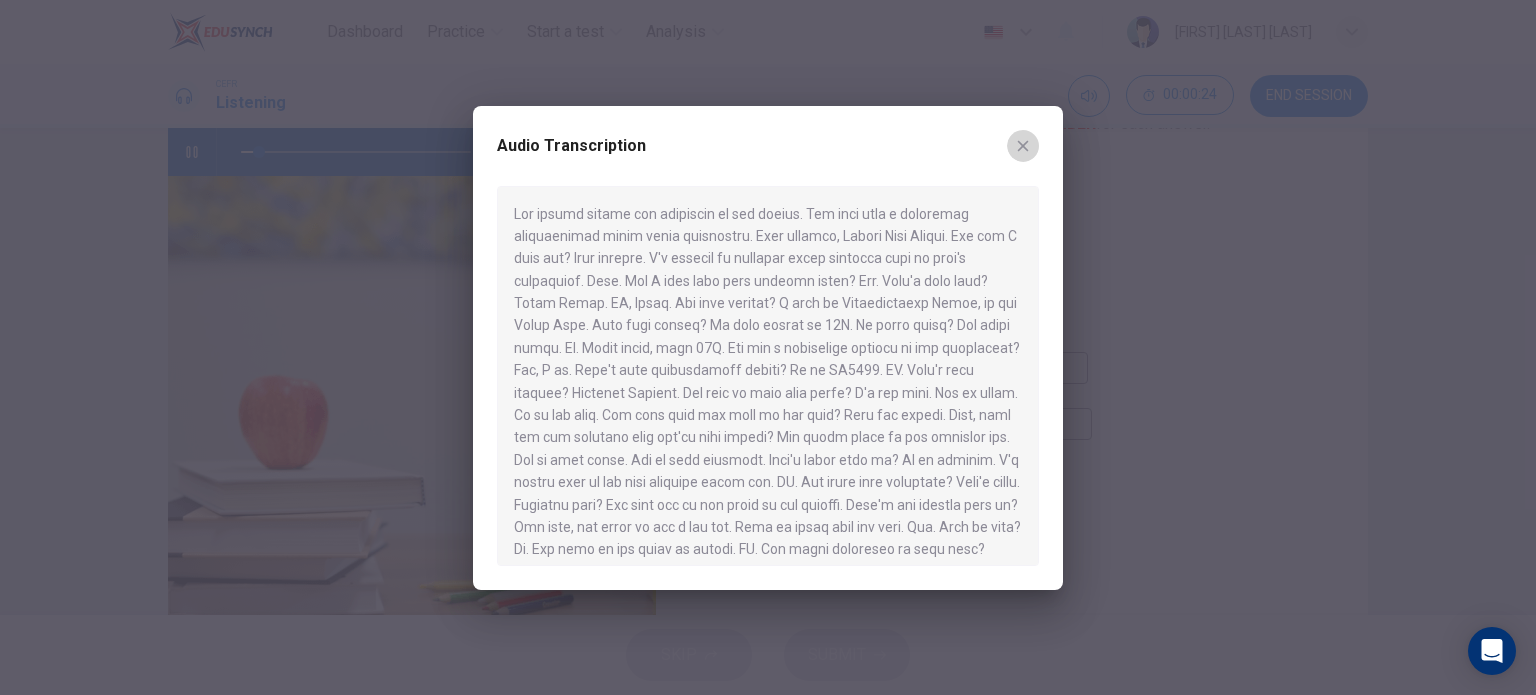 click at bounding box center [1023, 146] 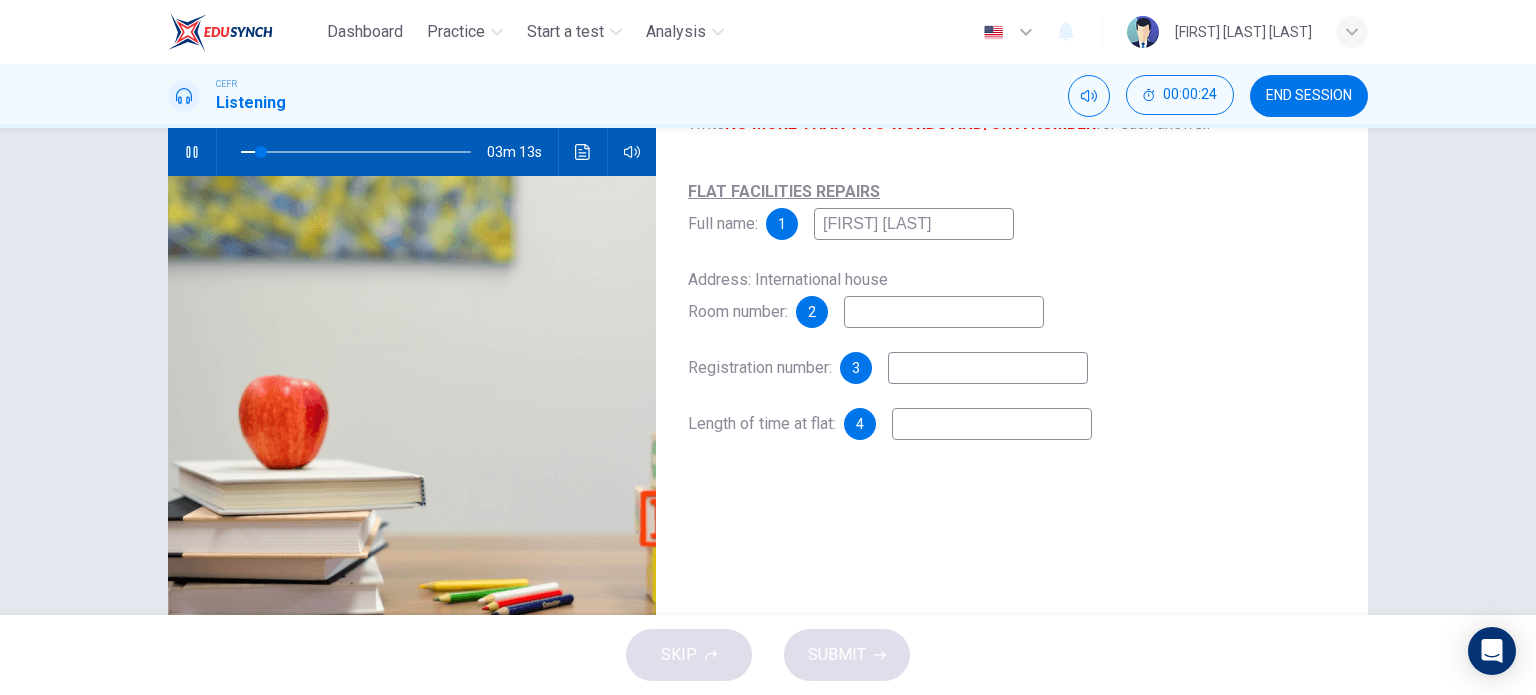 click at bounding box center (914, 224) 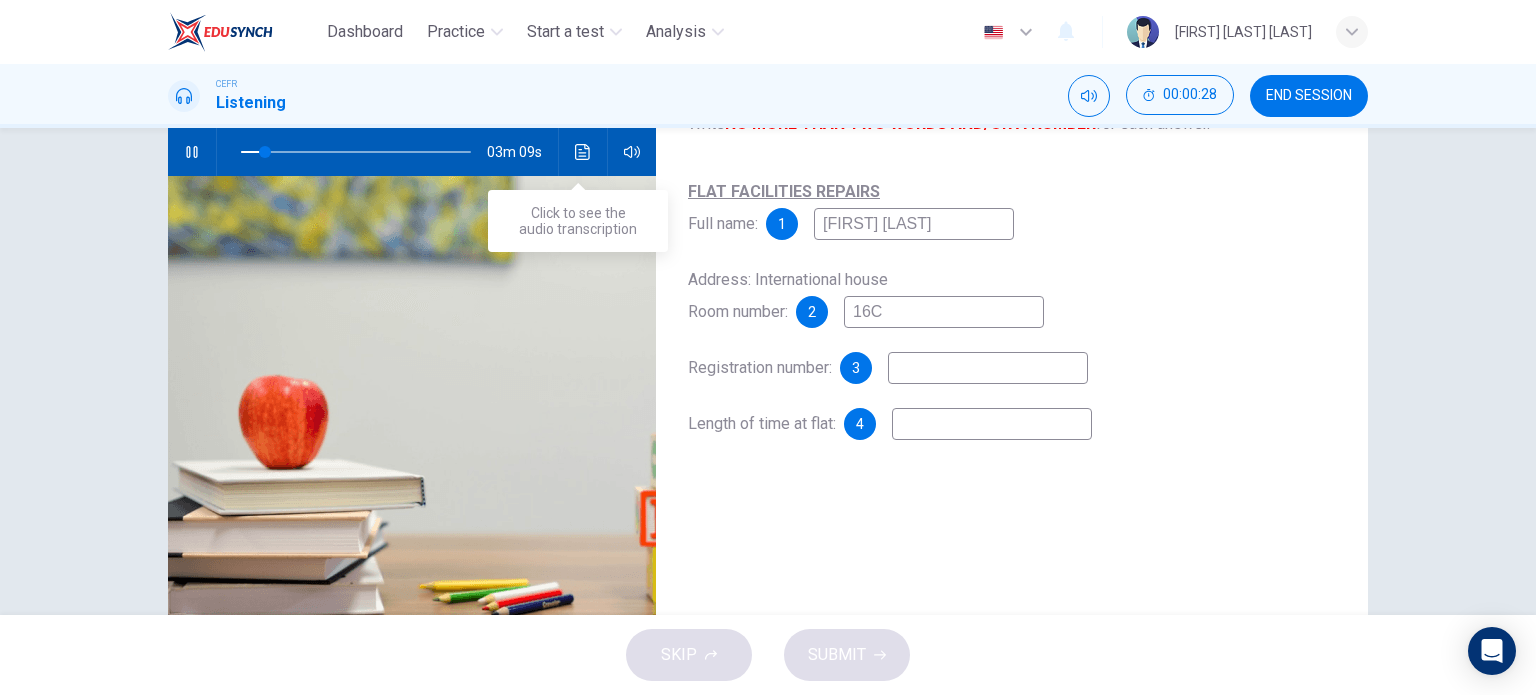type on "16C" 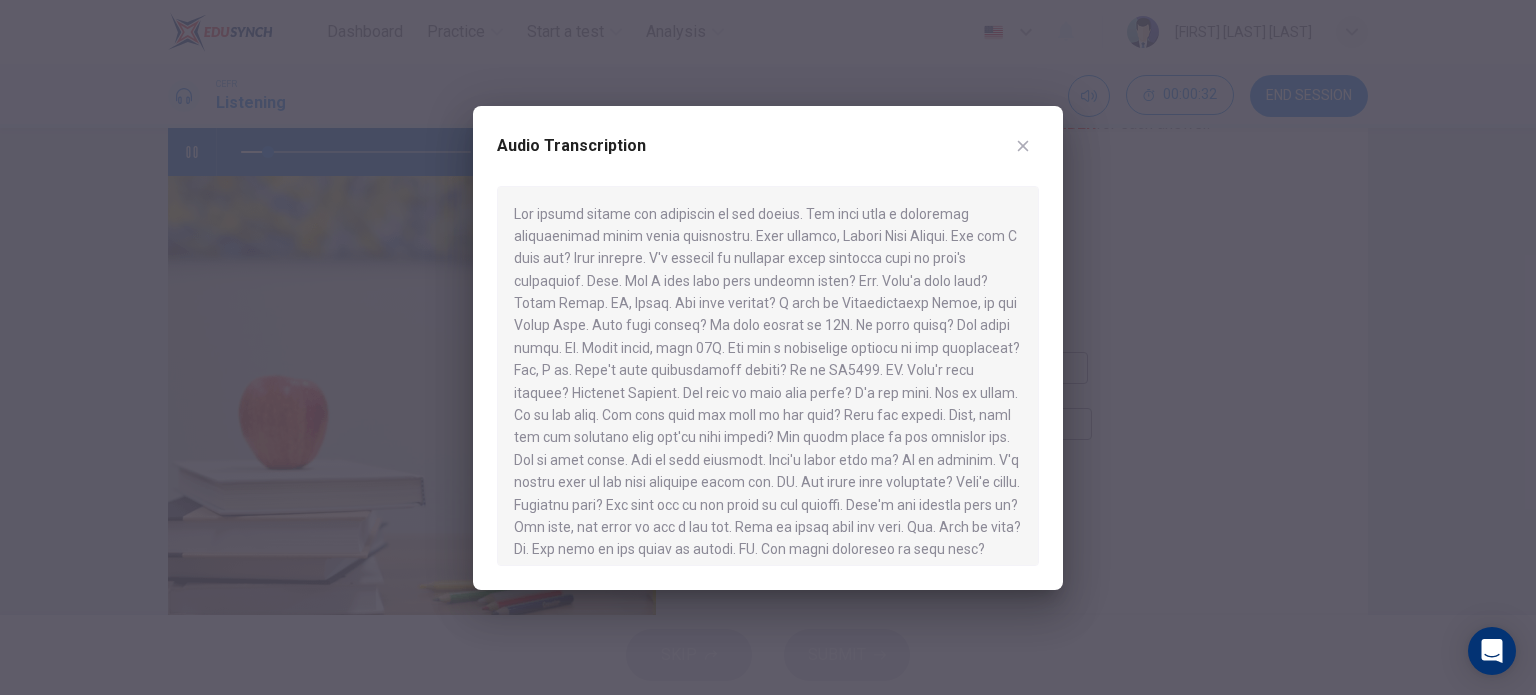 click at bounding box center (768, 347) 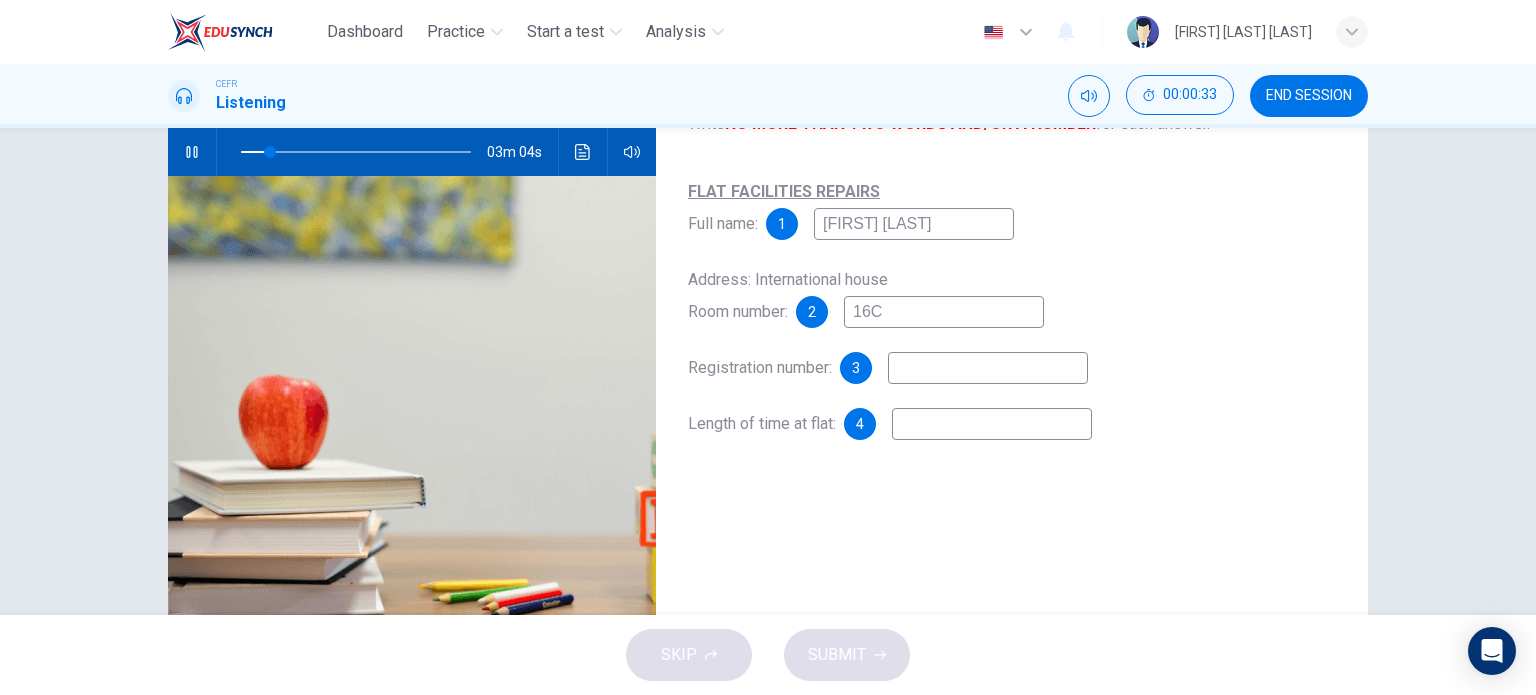 click at bounding box center (914, 224) 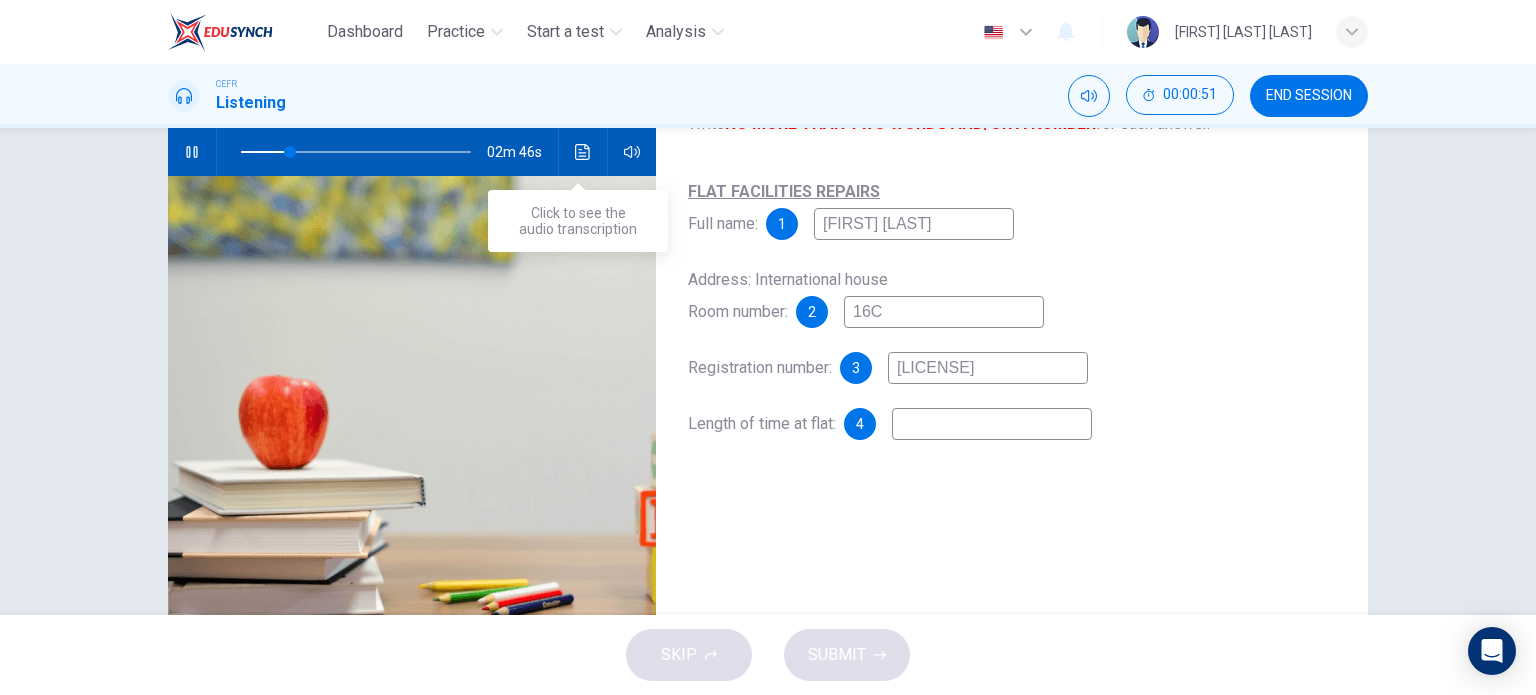 type on "KG6037" 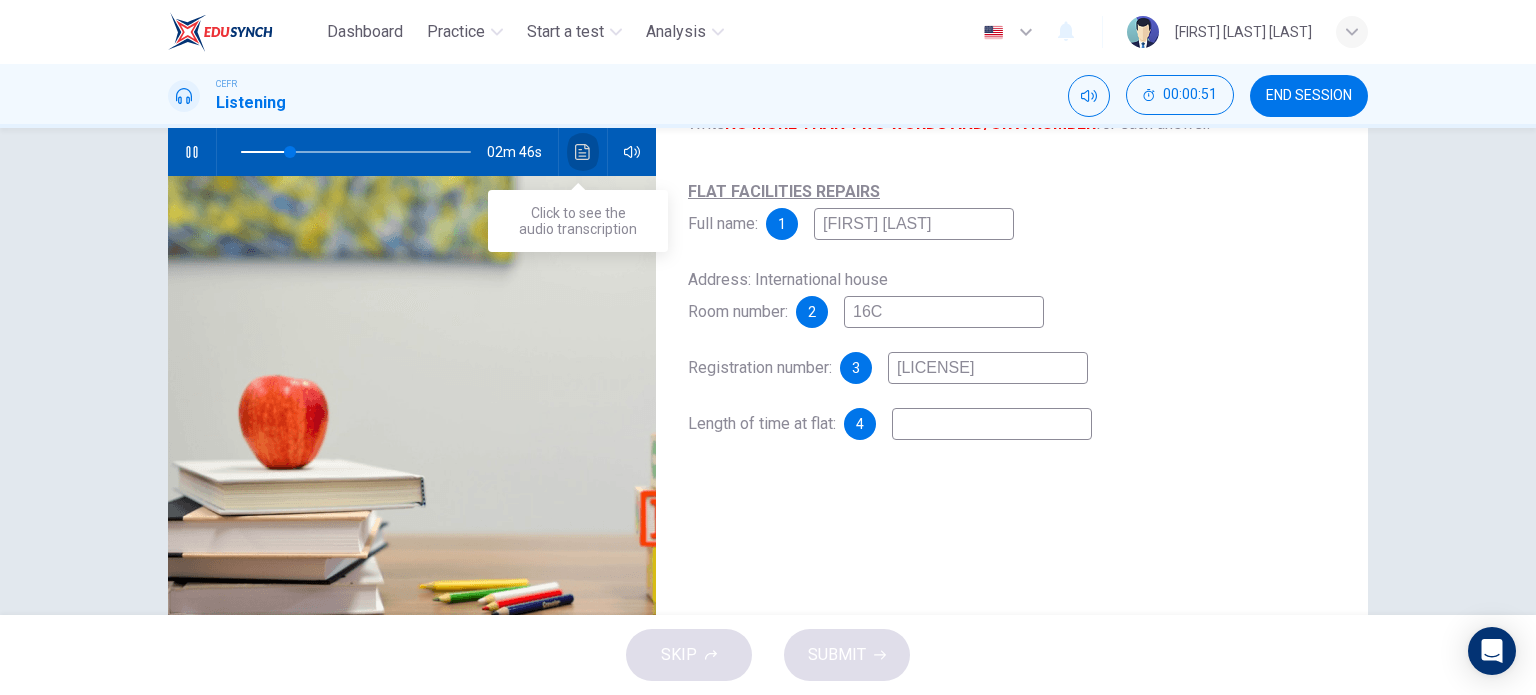 click at bounding box center (583, 152) 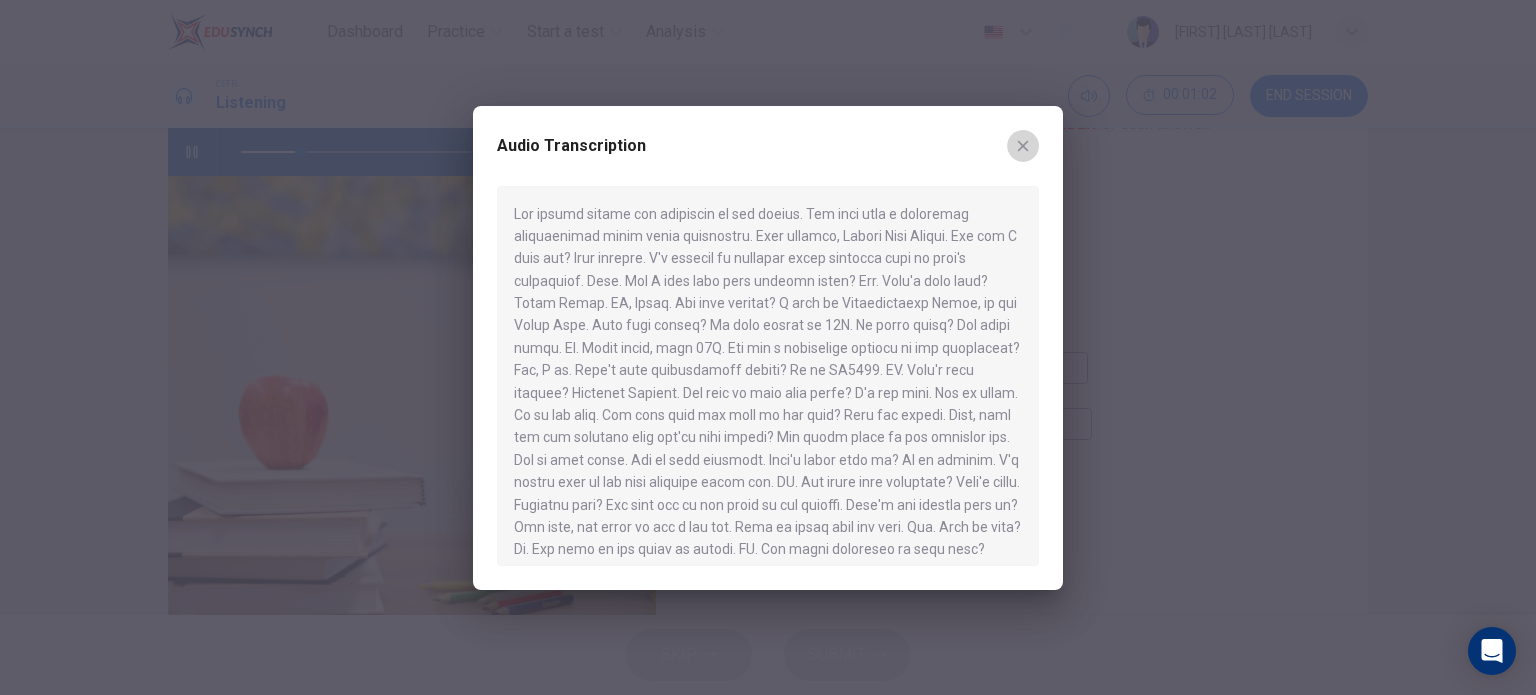 click at bounding box center (1023, 146) 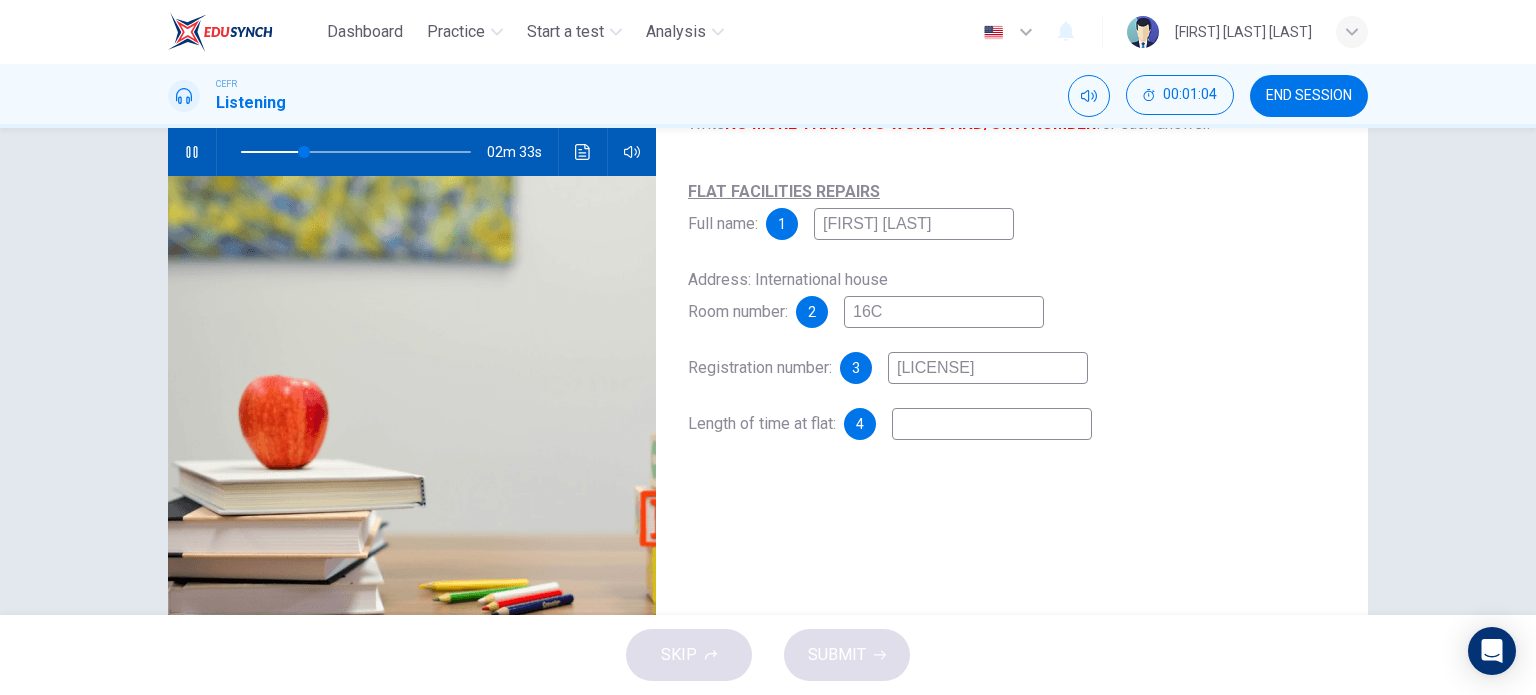click at bounding box center (914, 224) 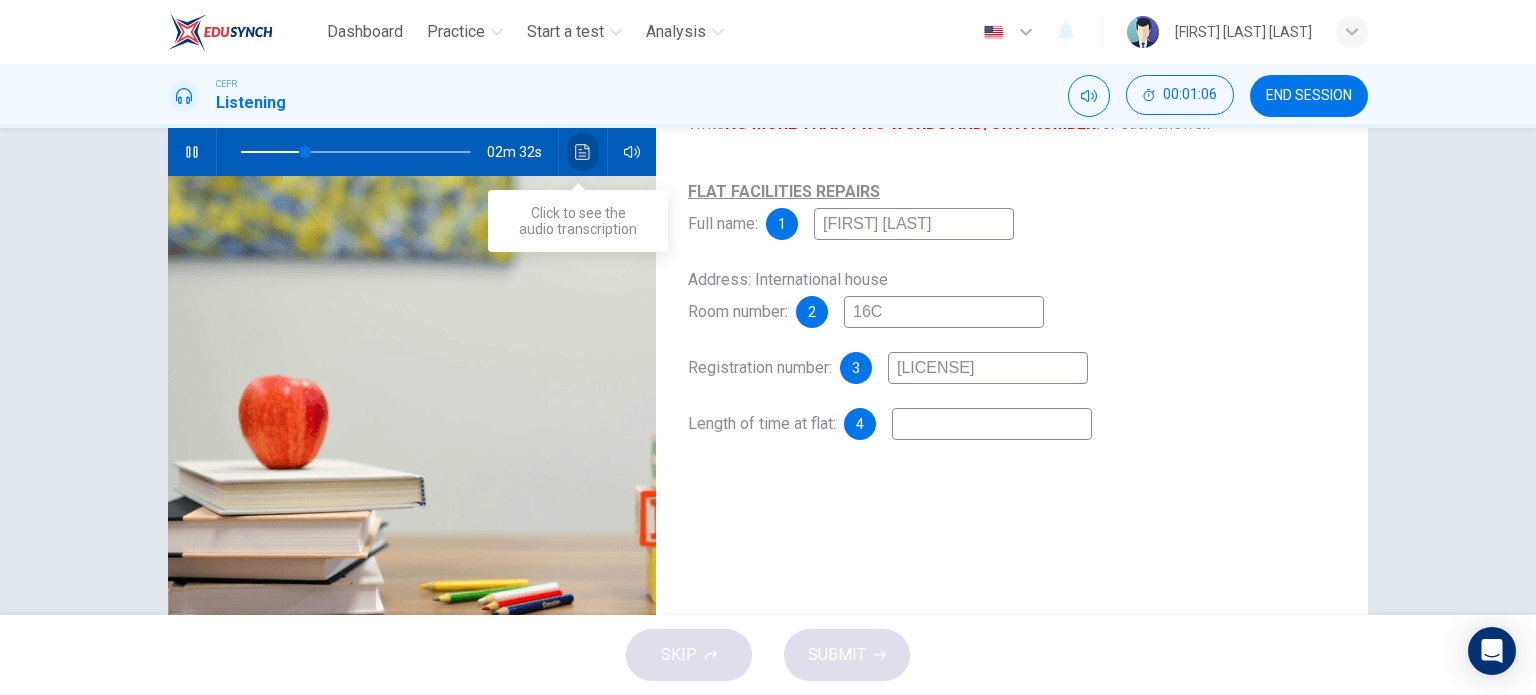 click at bounding box center (583, 152) 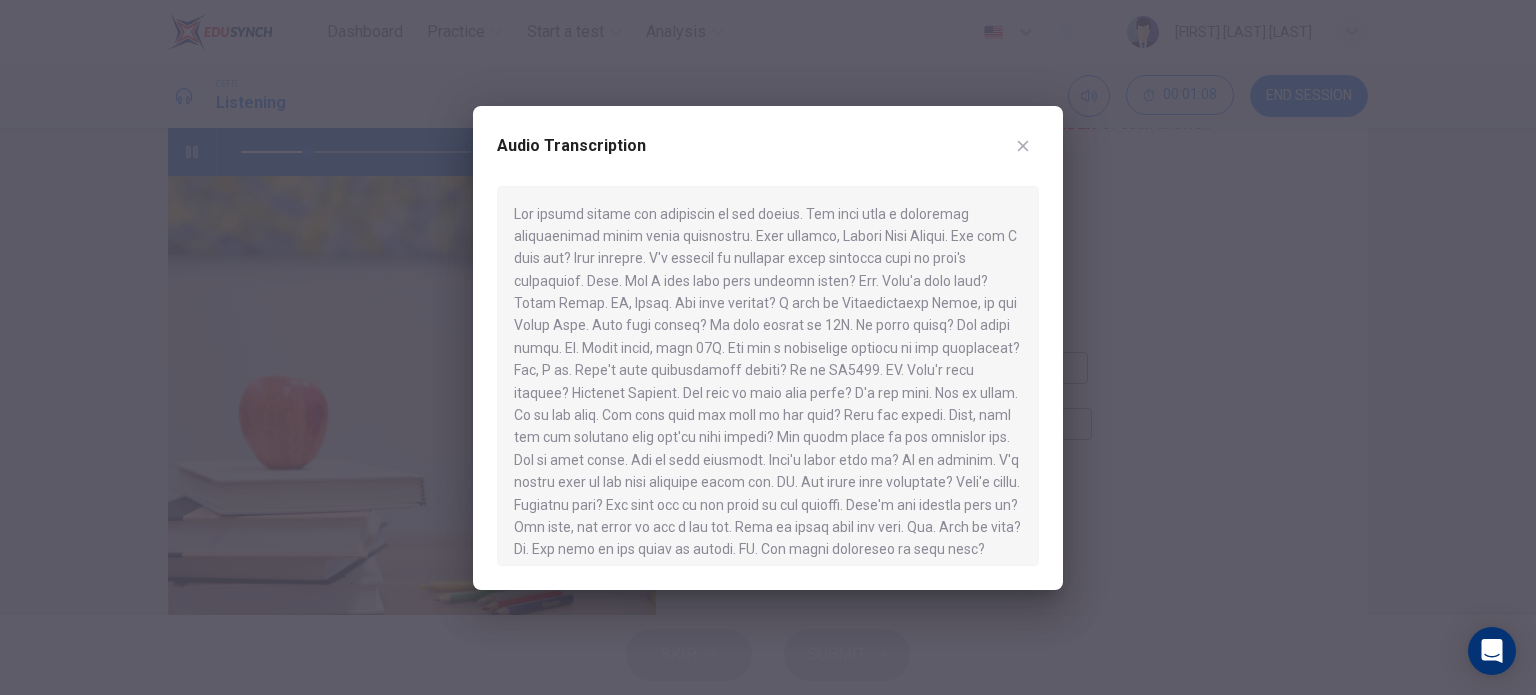 click at bounding box center [1023, 145] 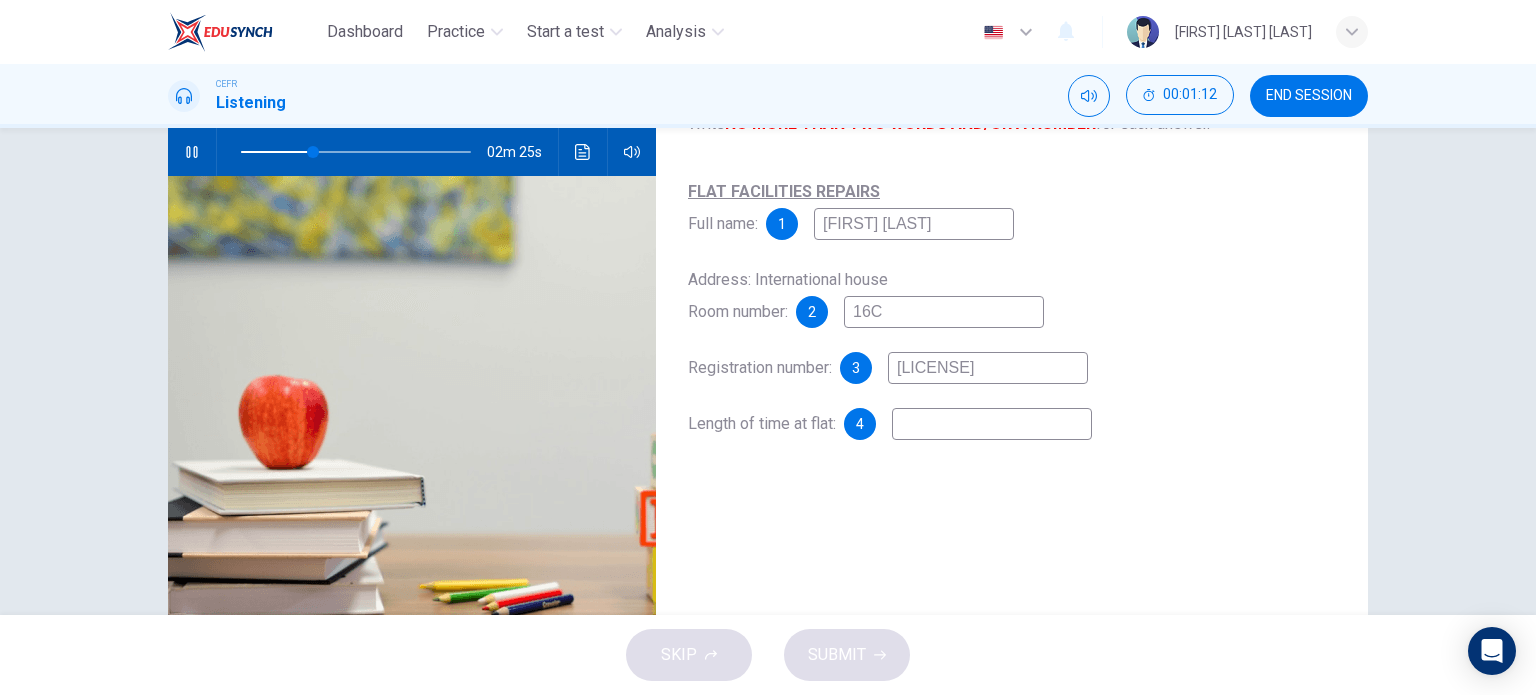 click at bounding box center [914, 224] 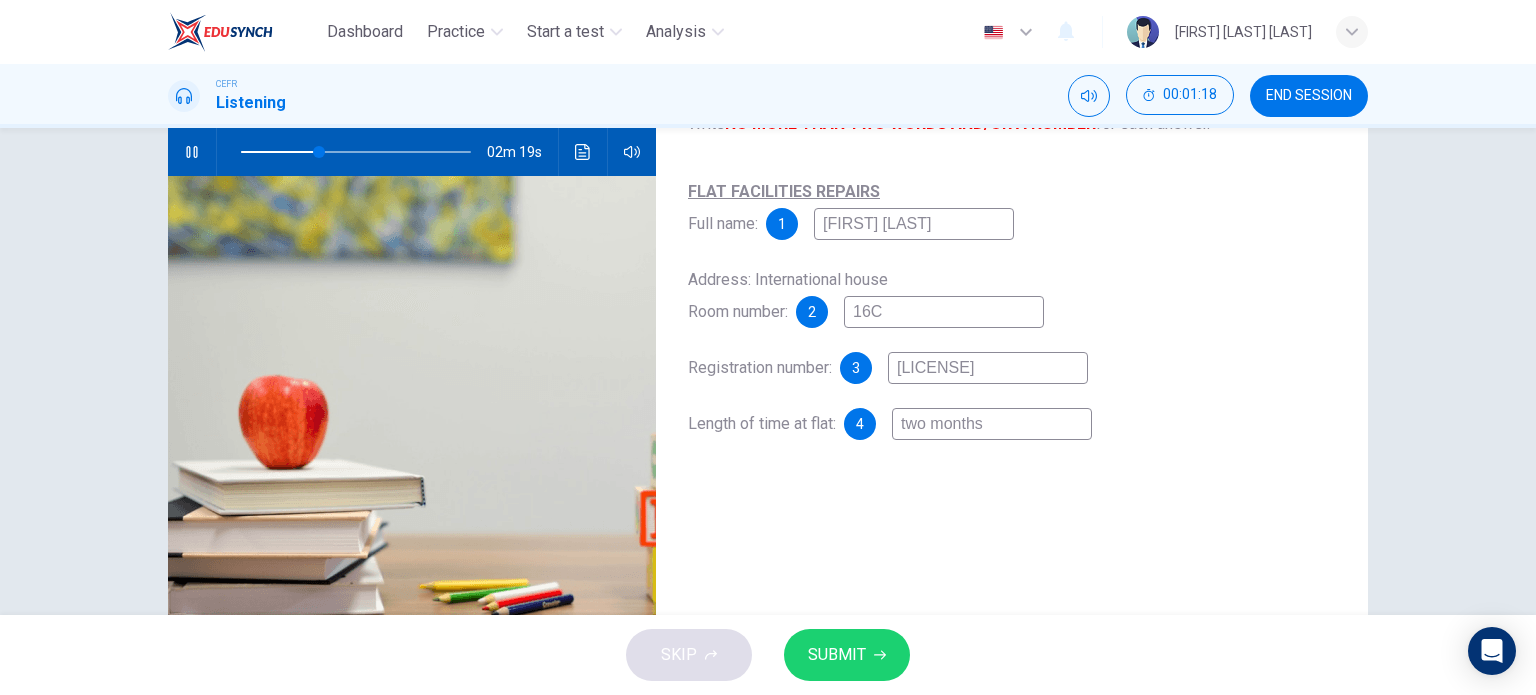 type on "two months" 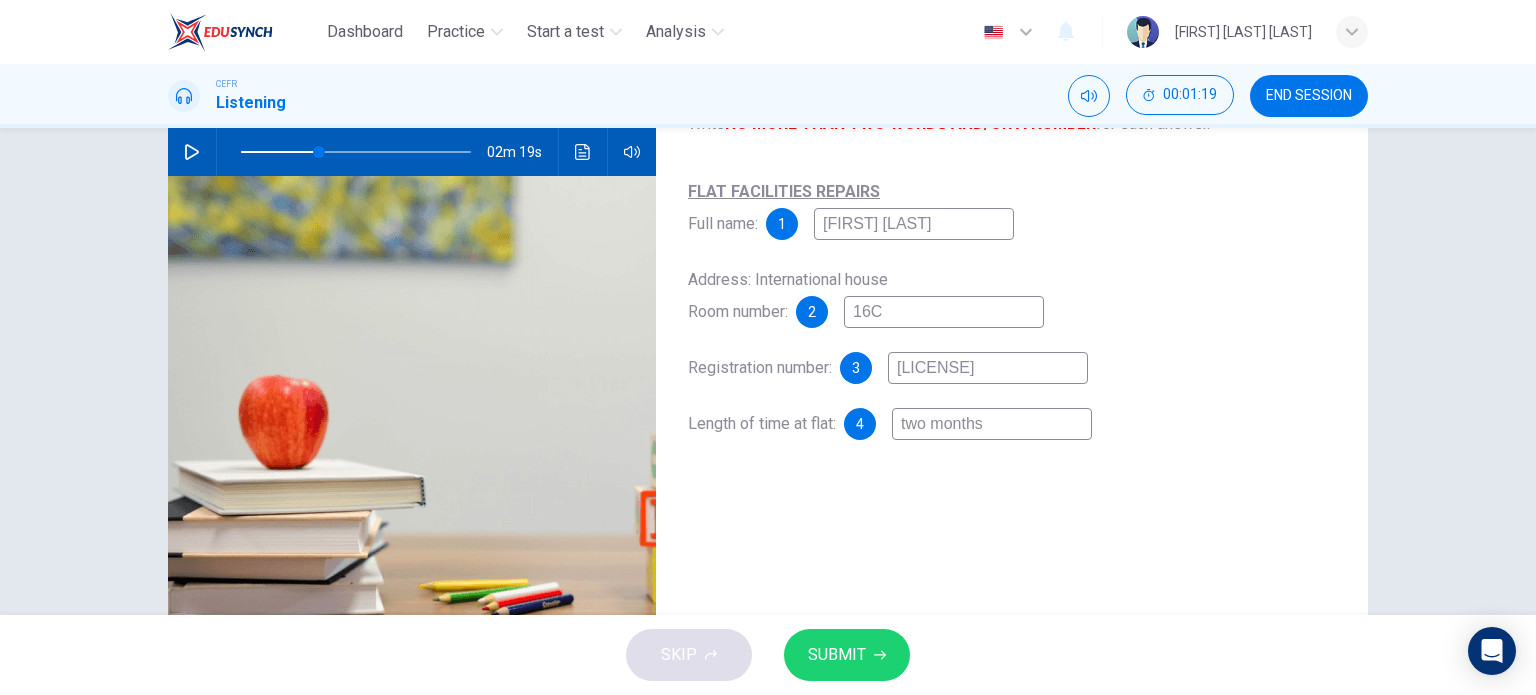 drag, startPoint x: 808, startPoint y: 644, endPoint x: 774, endPoint y: 630, distance: 36.769554 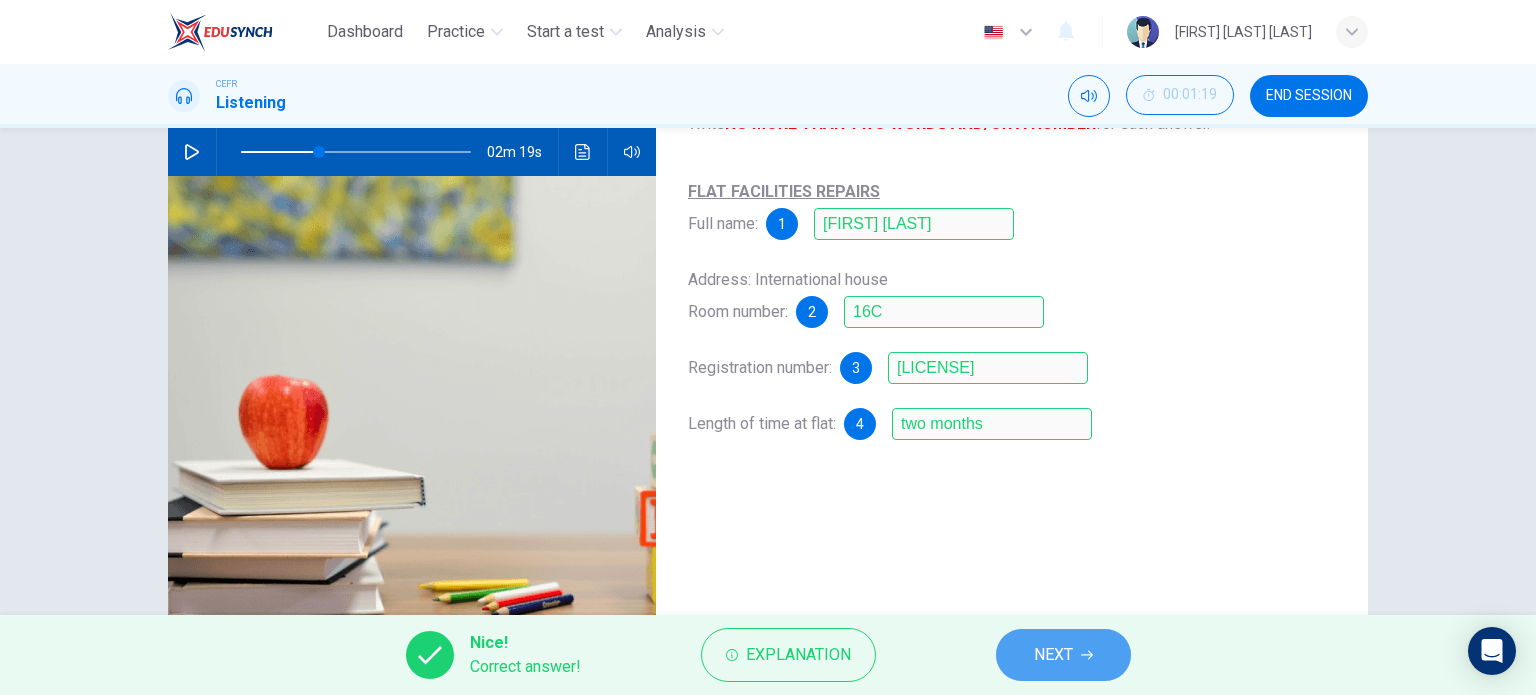 click on "NEXT" at bounding box center (1063, 655) 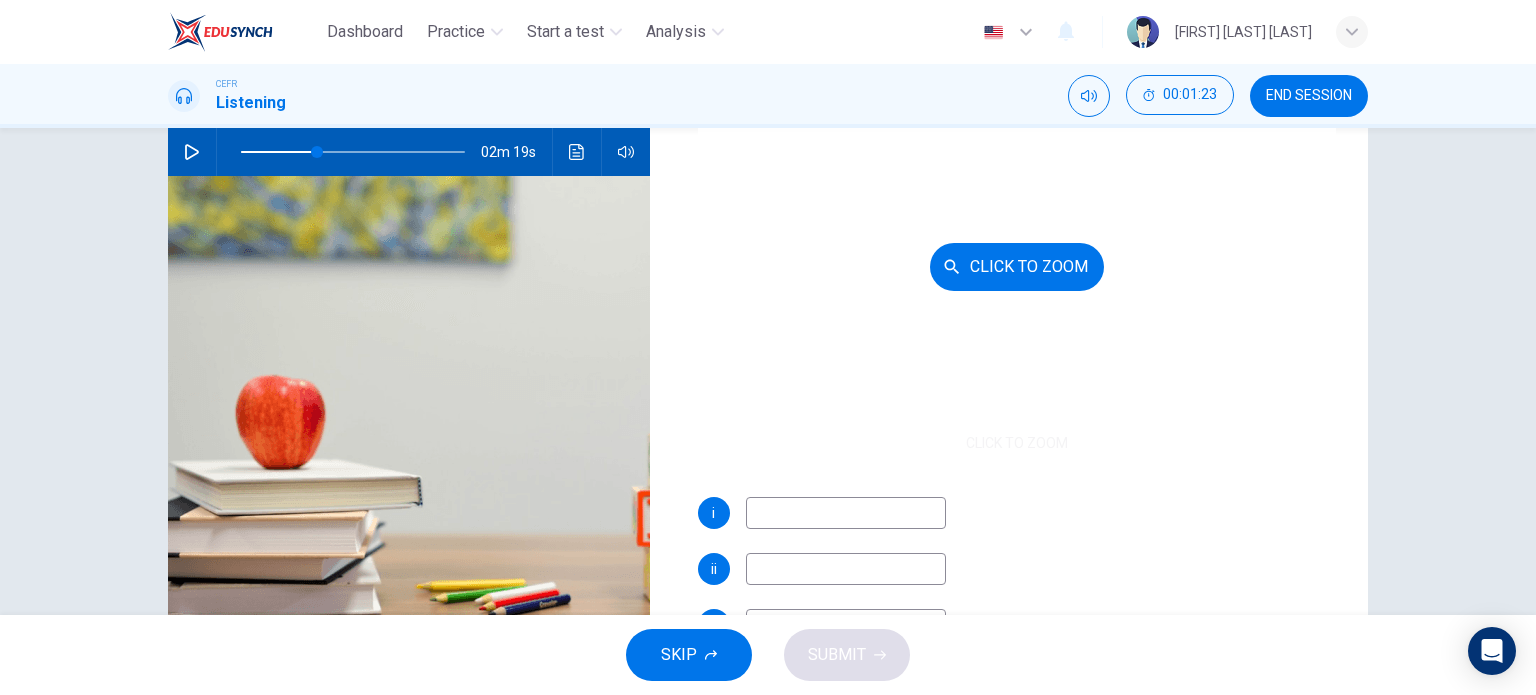 scroll, scrollTop: 117, scrollLeft: 0, axis: vertical 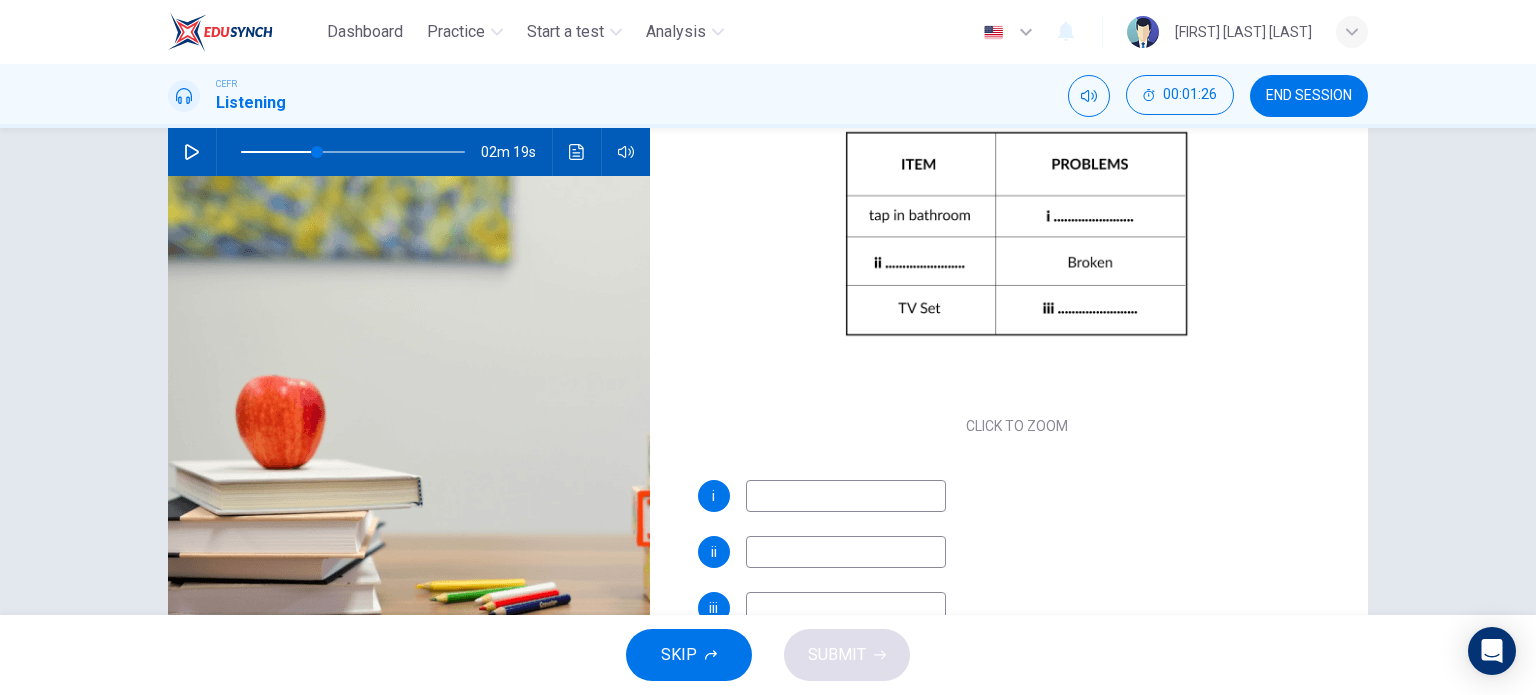 click at bounding box center (192, 152) 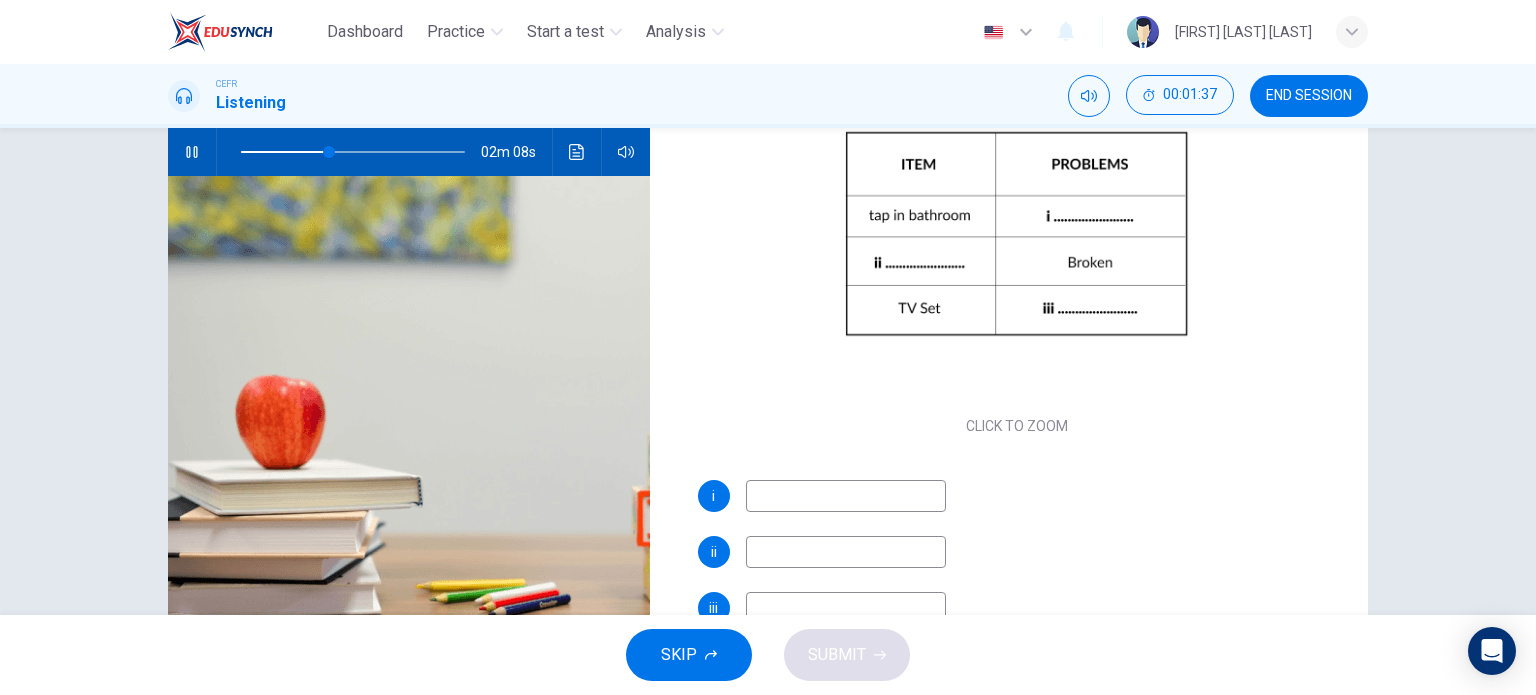 click at bounding box center (576, 152) 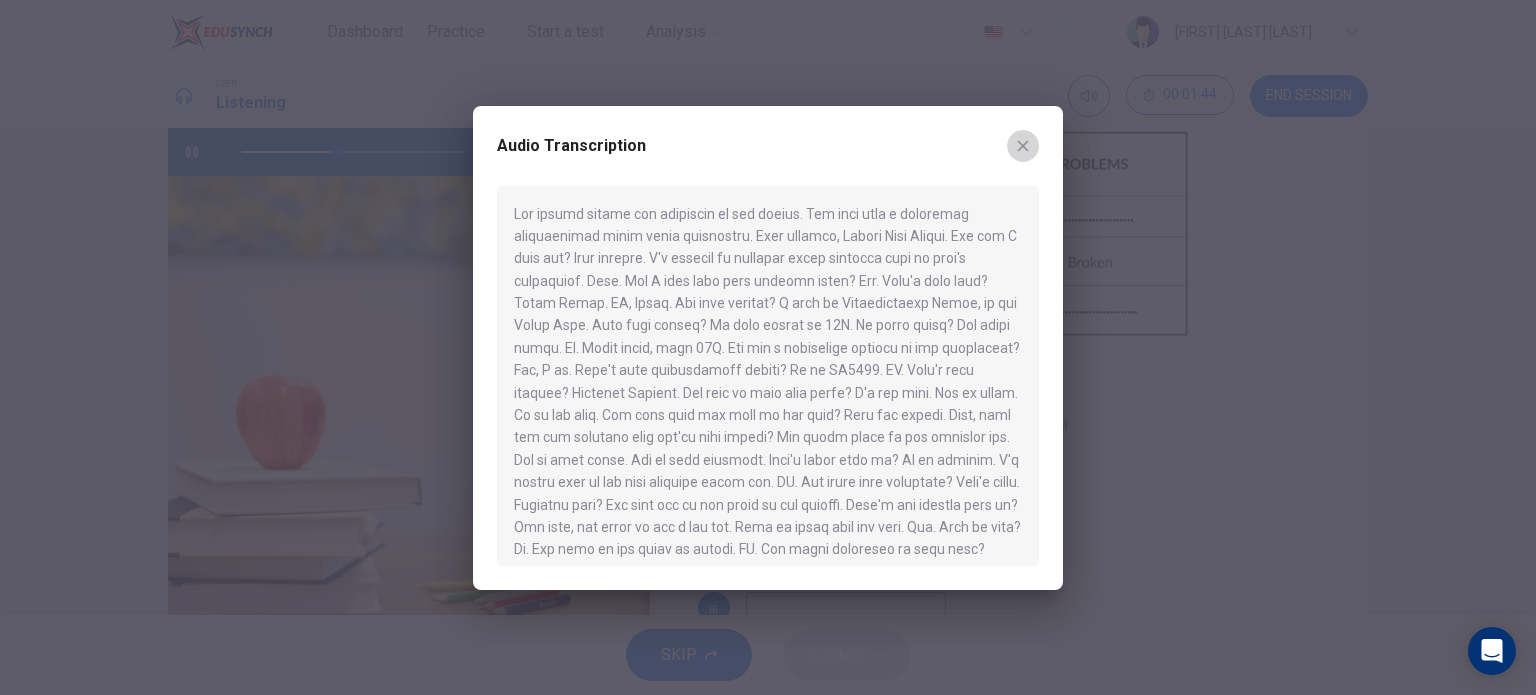 click at bounding box center (1023, 146) 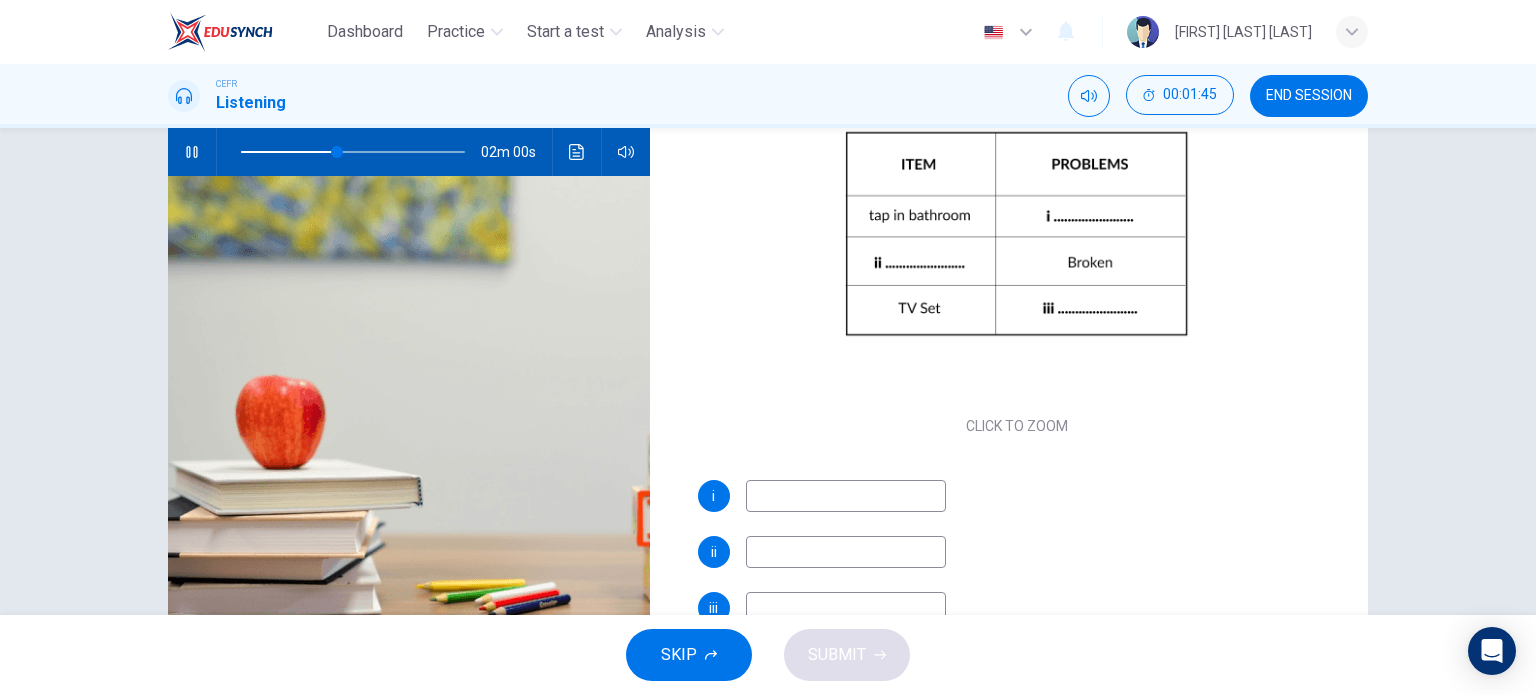 click at bounding box center (846, 496) 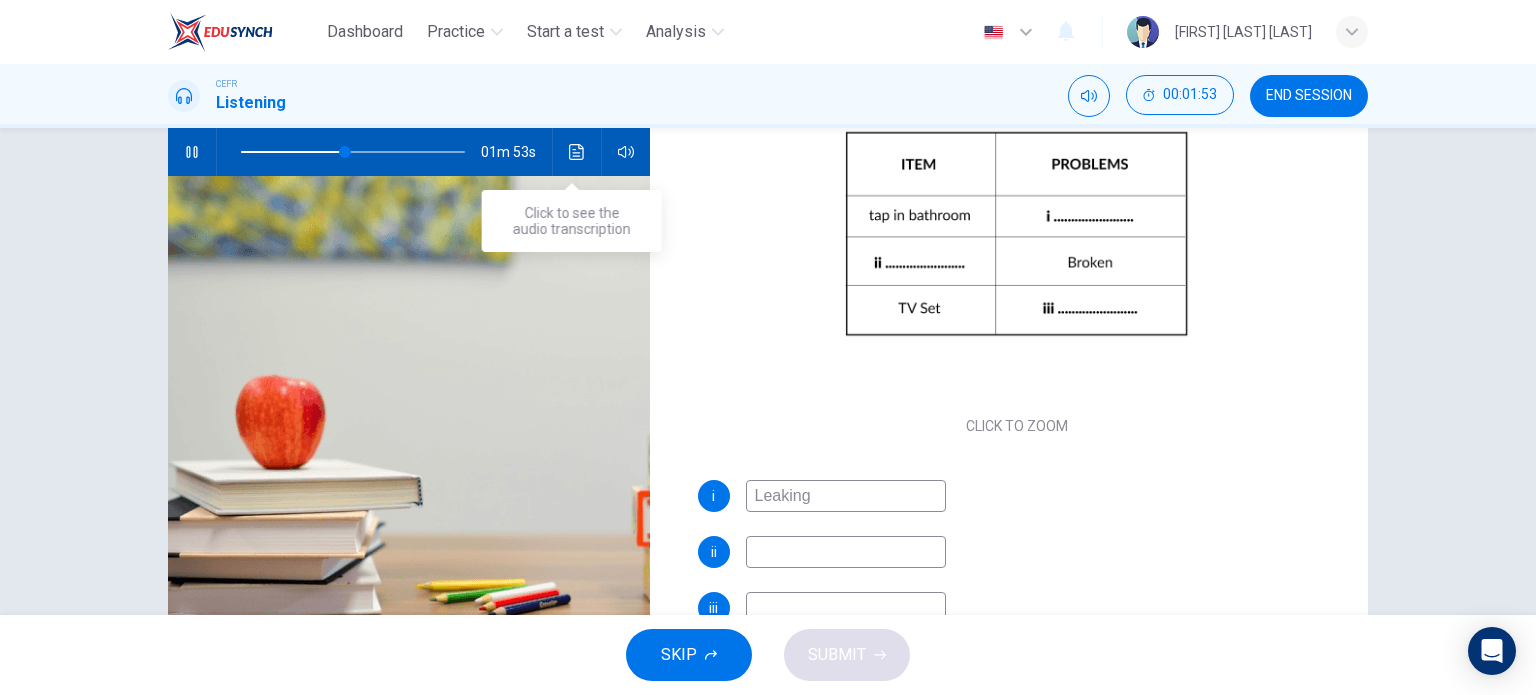 type on "Leaking" 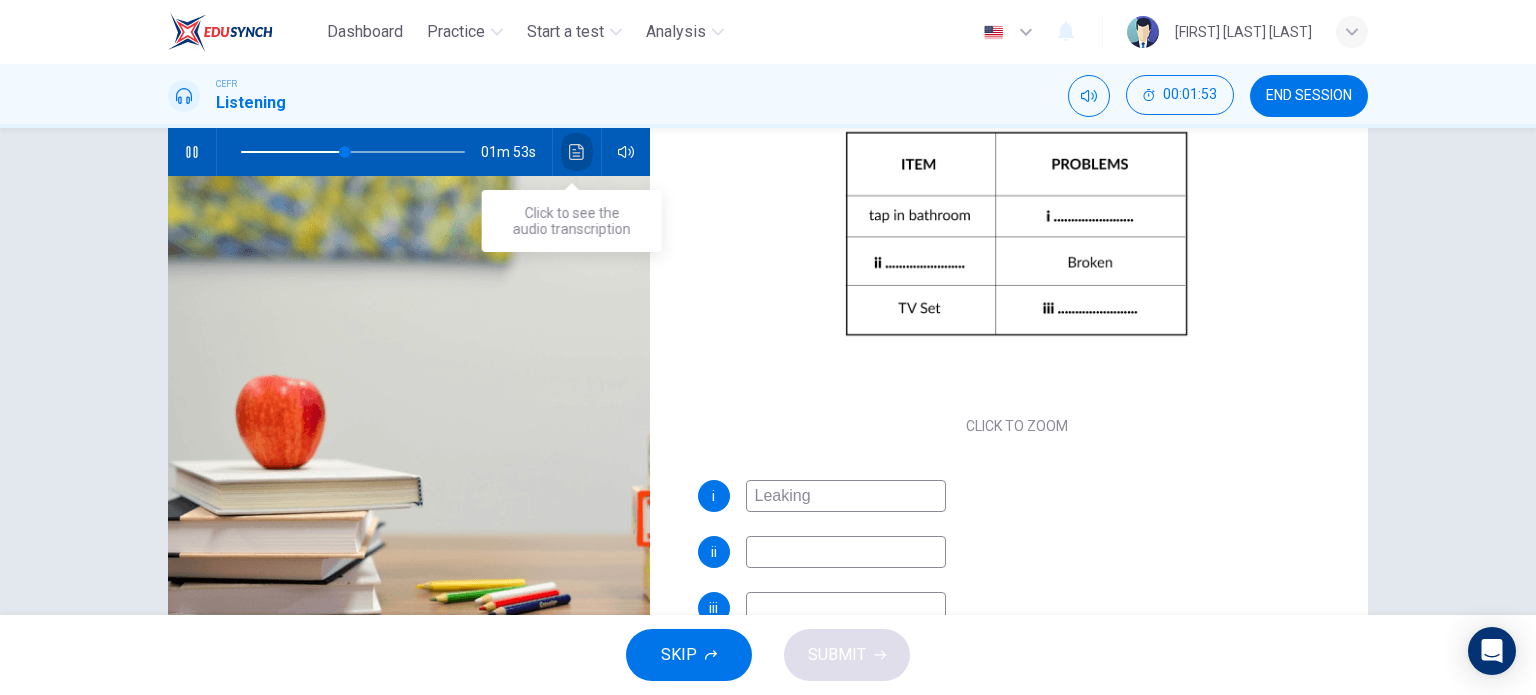 click at bounding box center [577, 152] 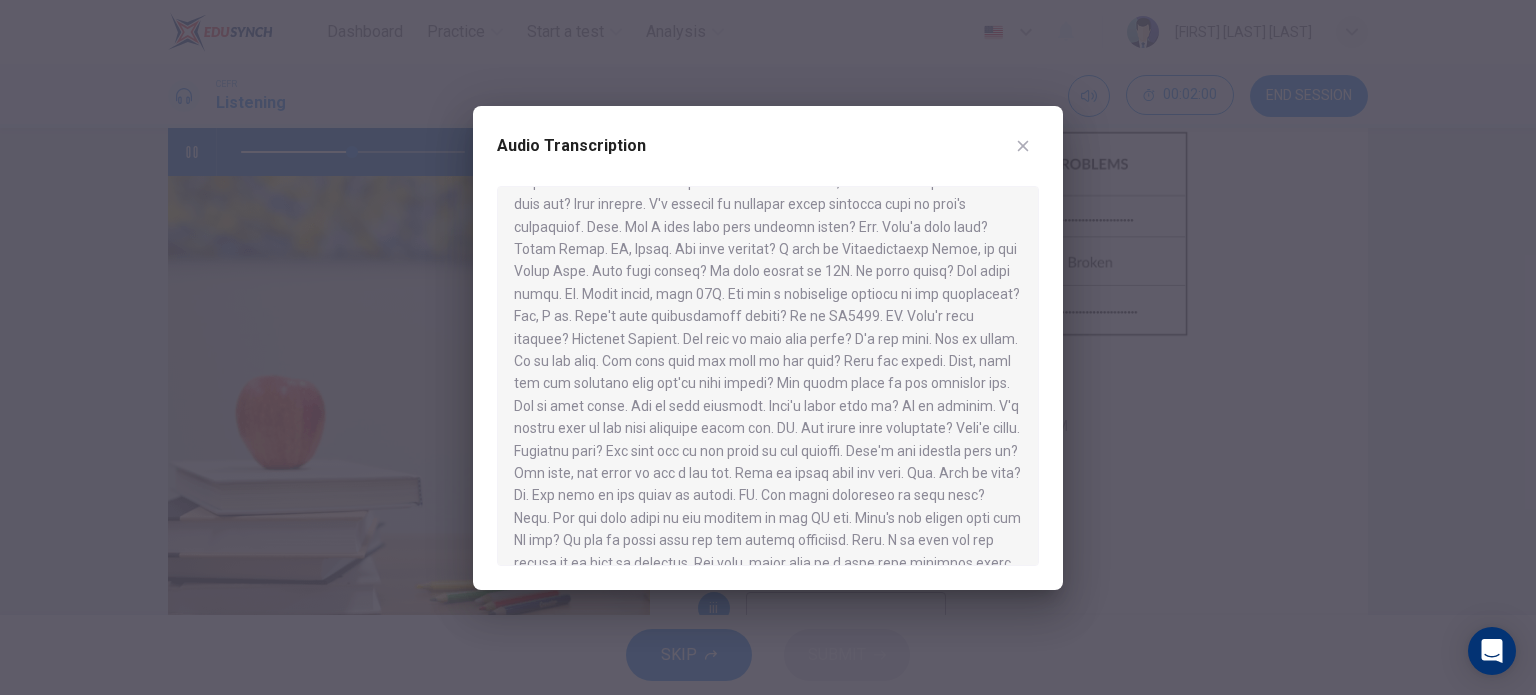 scroll, scrollTop: 100, scrollLeft: 0, axis: vertical 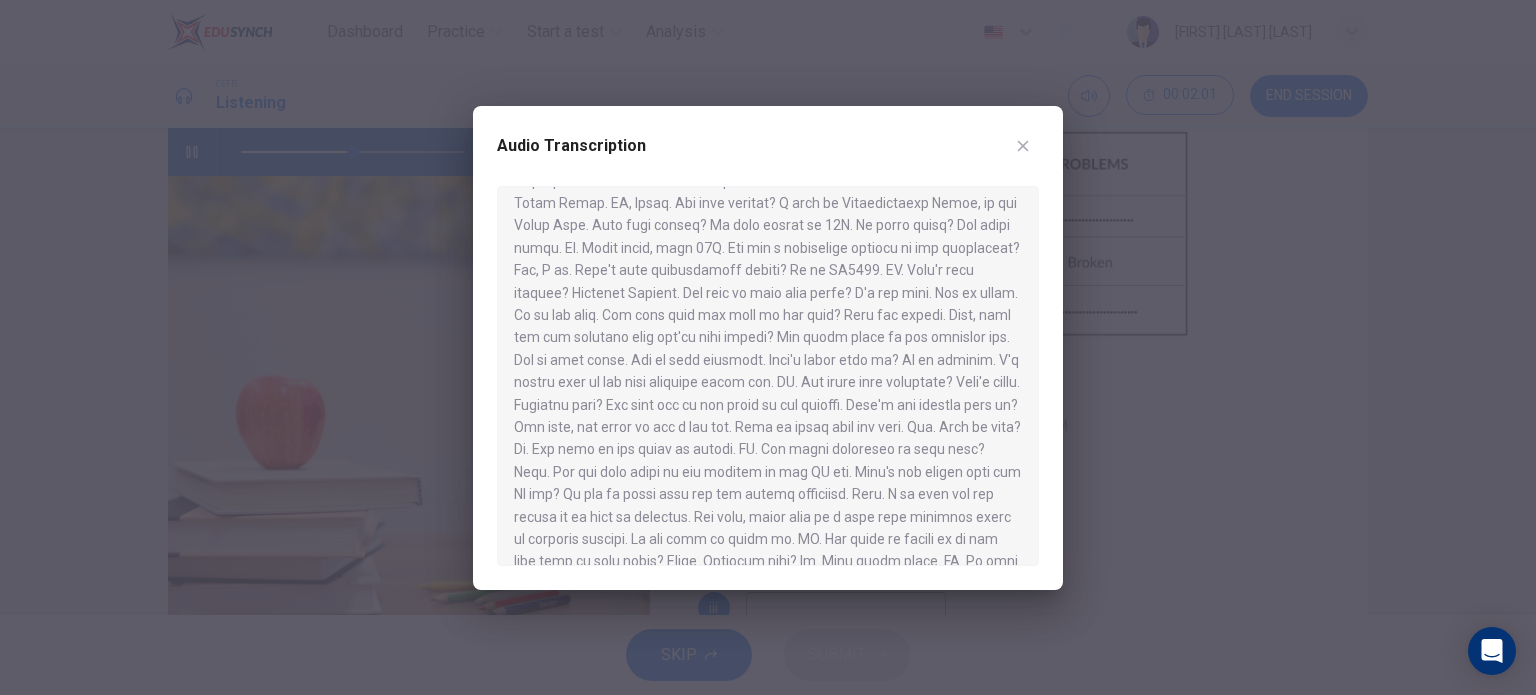 click at bounding box center [1023, 146] 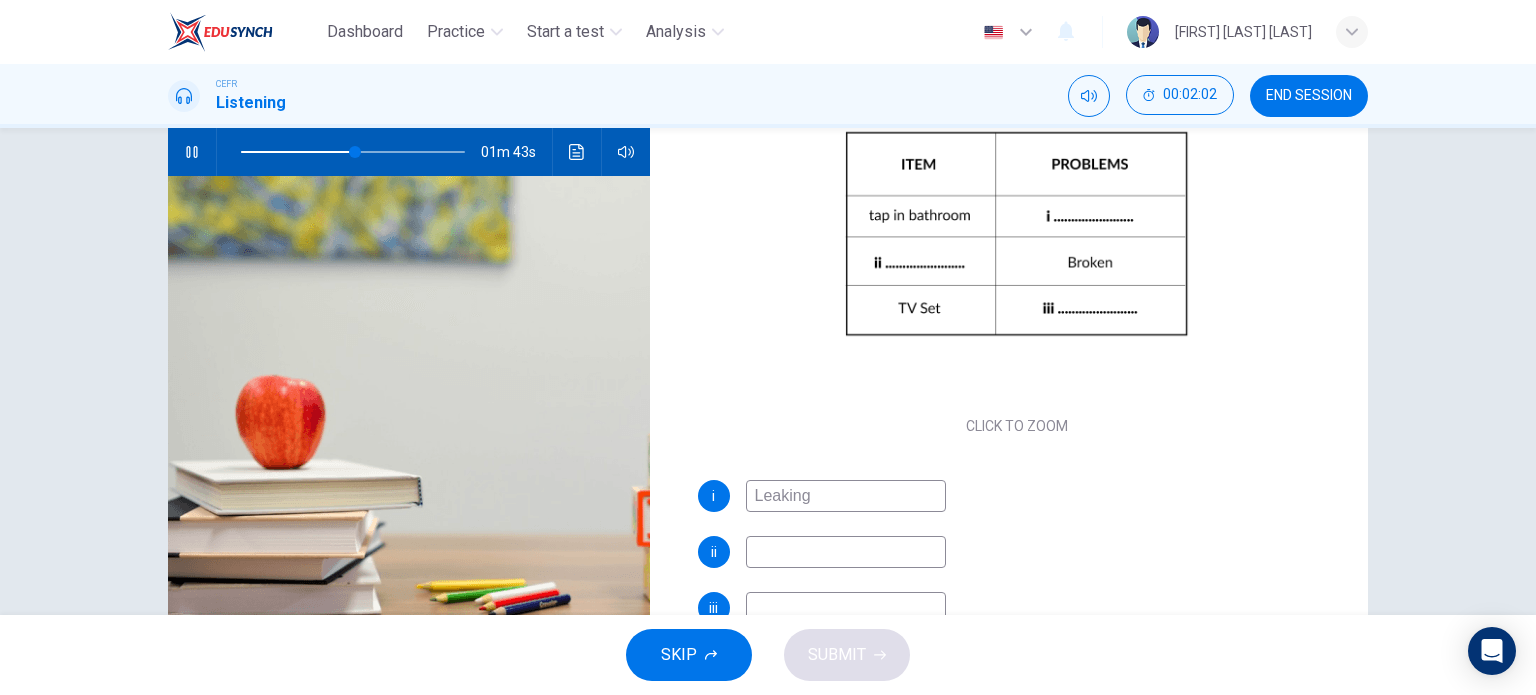click at bounding box center [846, 496] 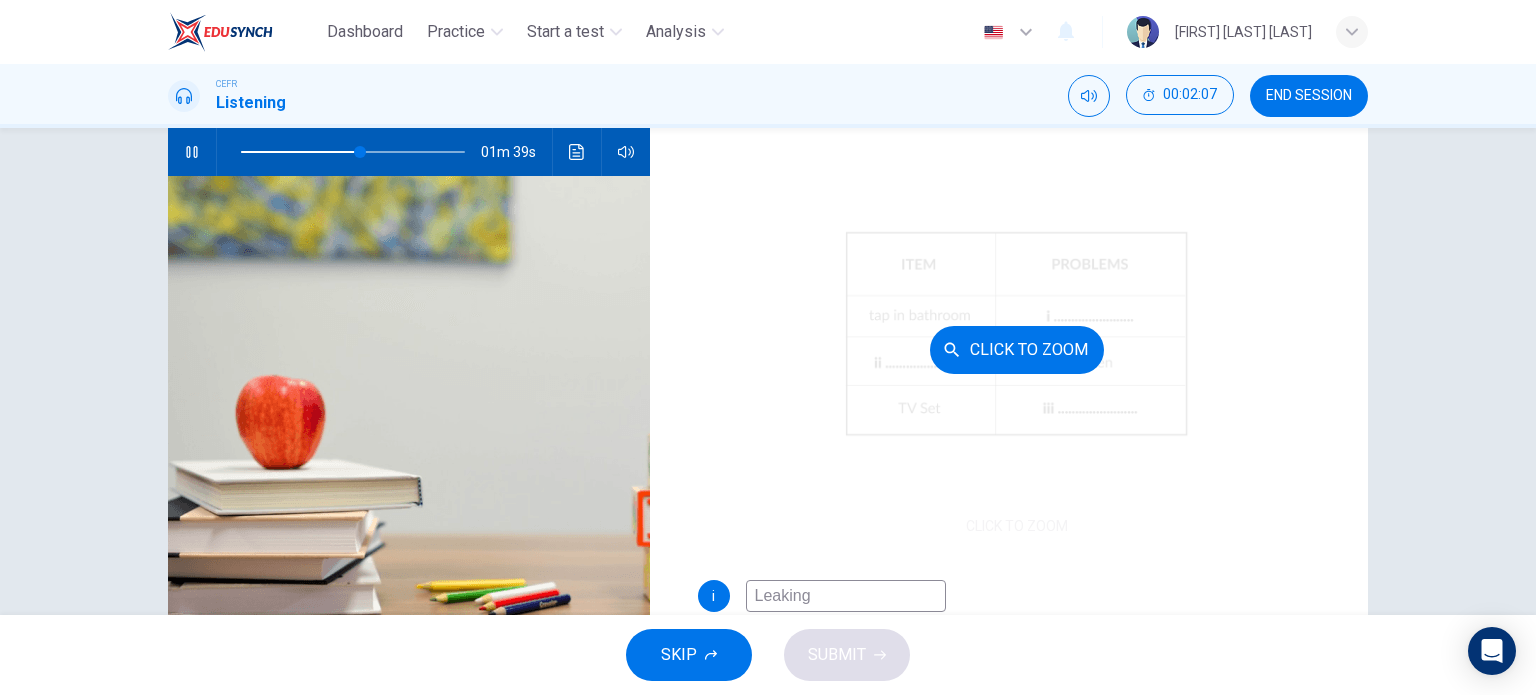 scroll, scrollTop: 0, scrollLeft: 0, axis: both 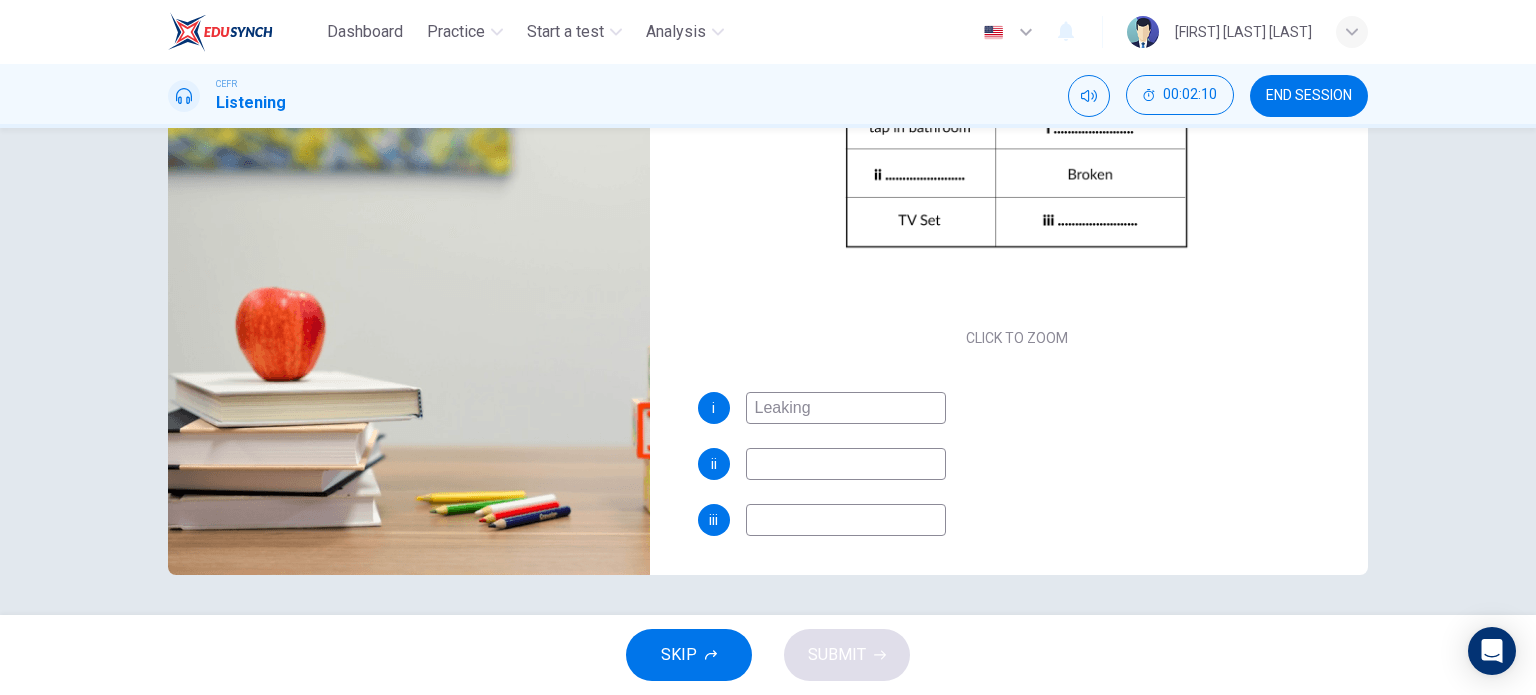 click at bounding box center (846, 408) 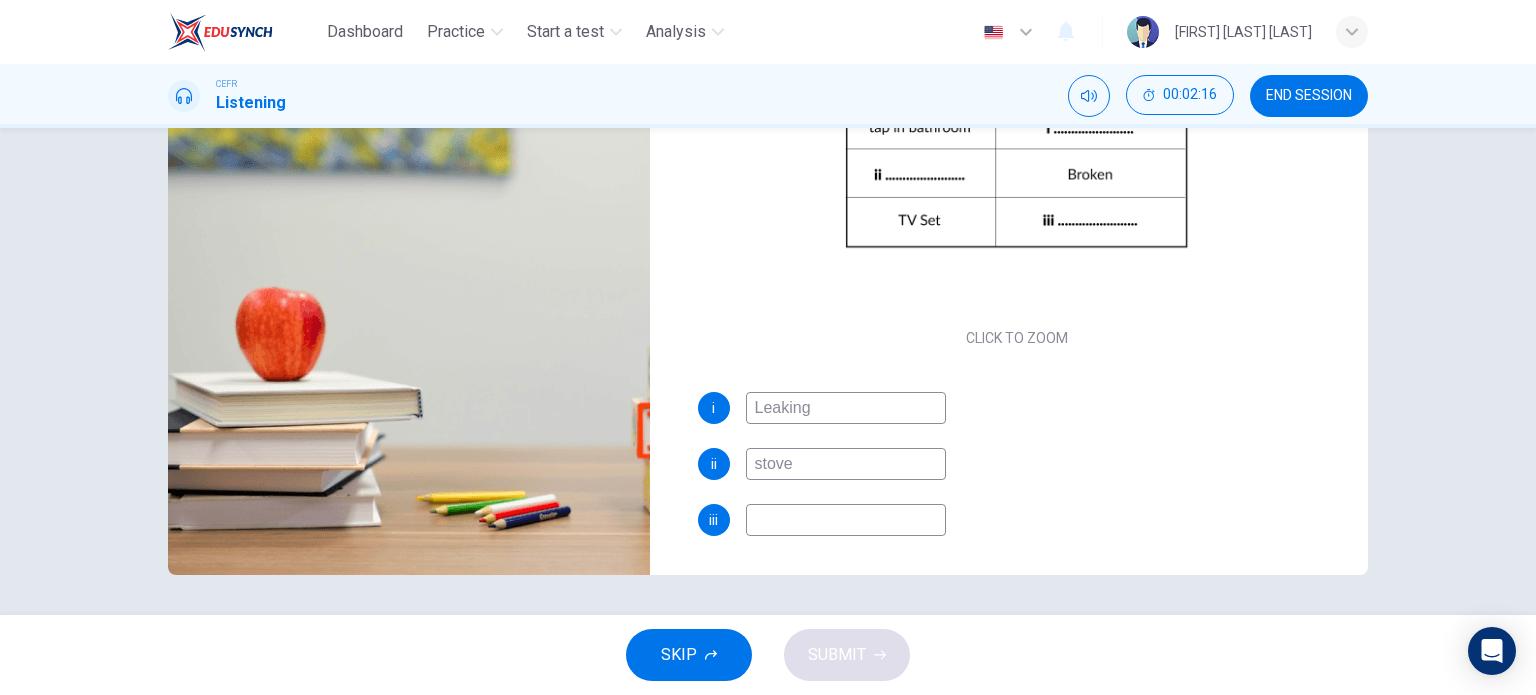 click on "stove" at bounding box center (846, 408) 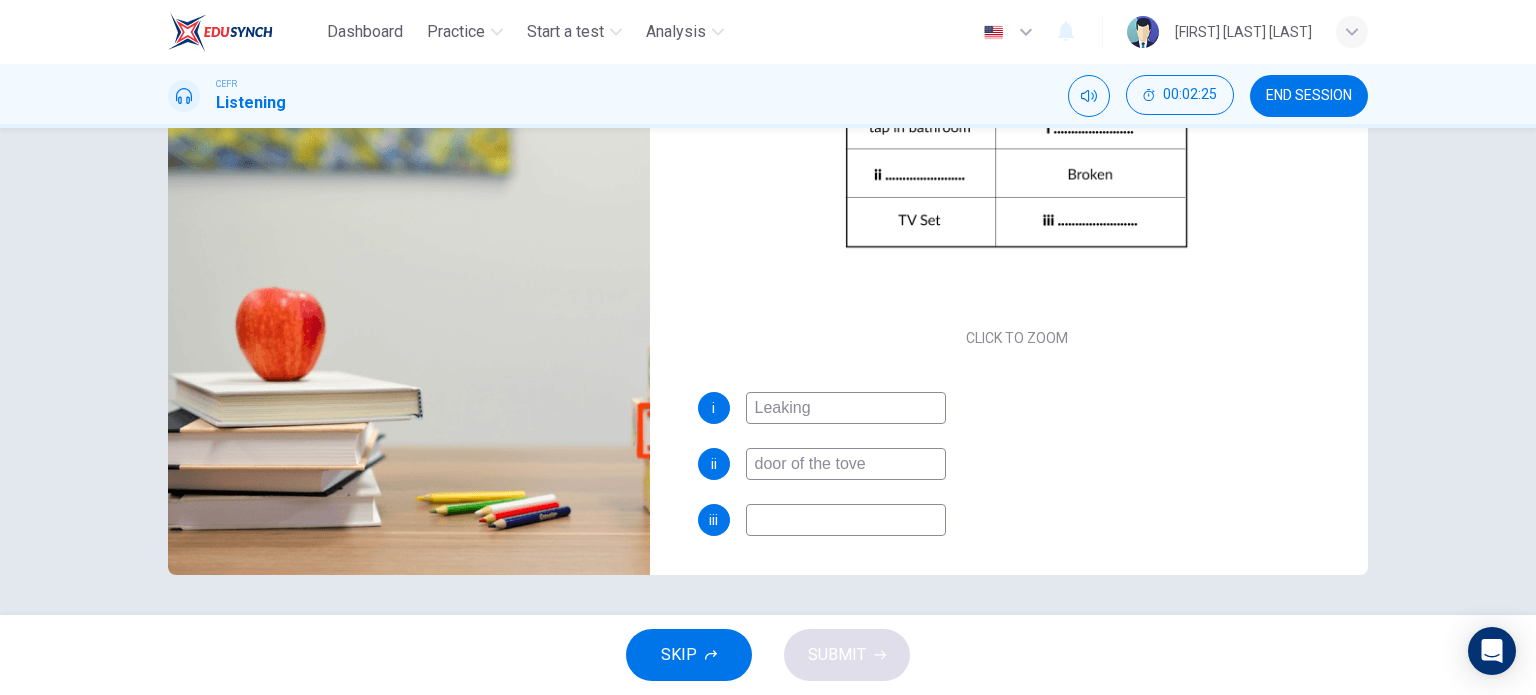 drag, startPoint x: 828, startPoint y: 465, endPoint x: 731, endPoint y: 467, distance: 97.020615 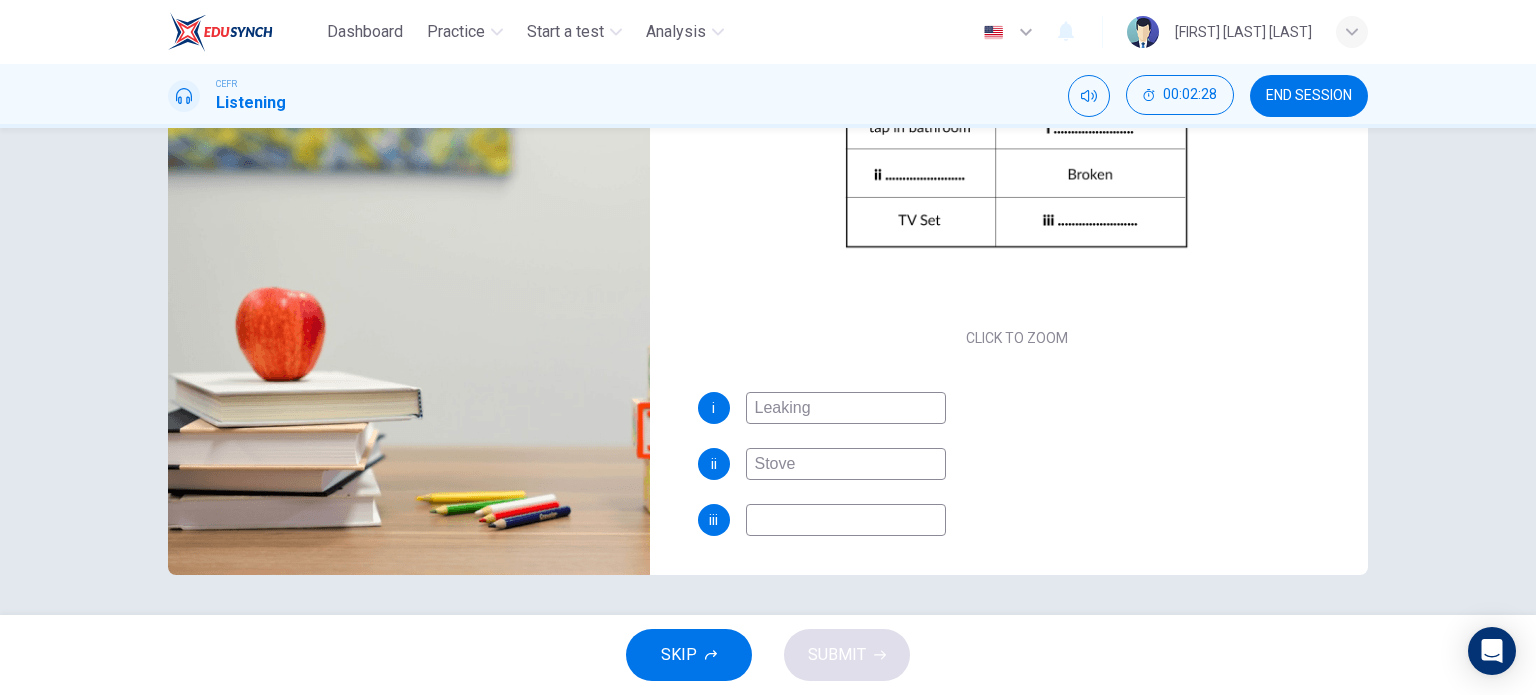 click on "Stove" at bounding box center (846, 408) 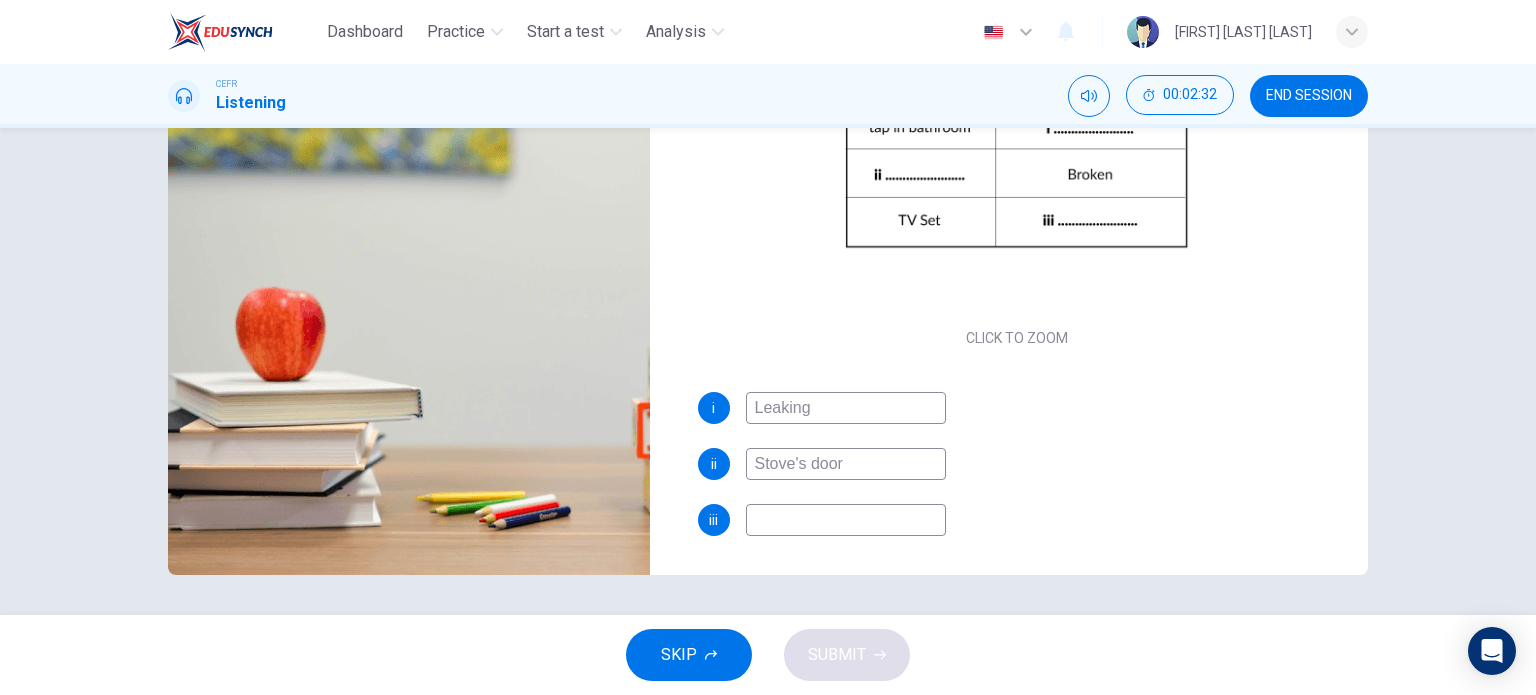 type on "Stove's door" 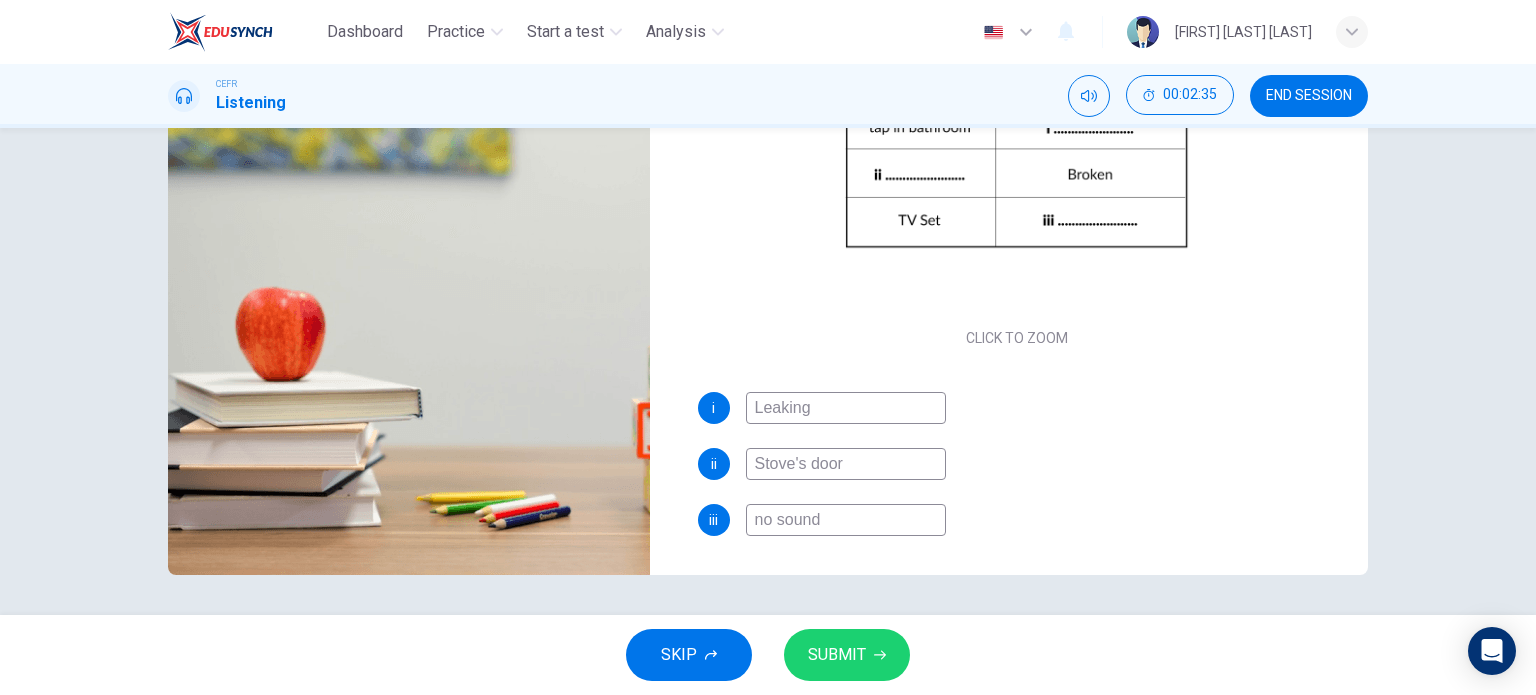 click on "no sound" at bounding box center (846, 408) 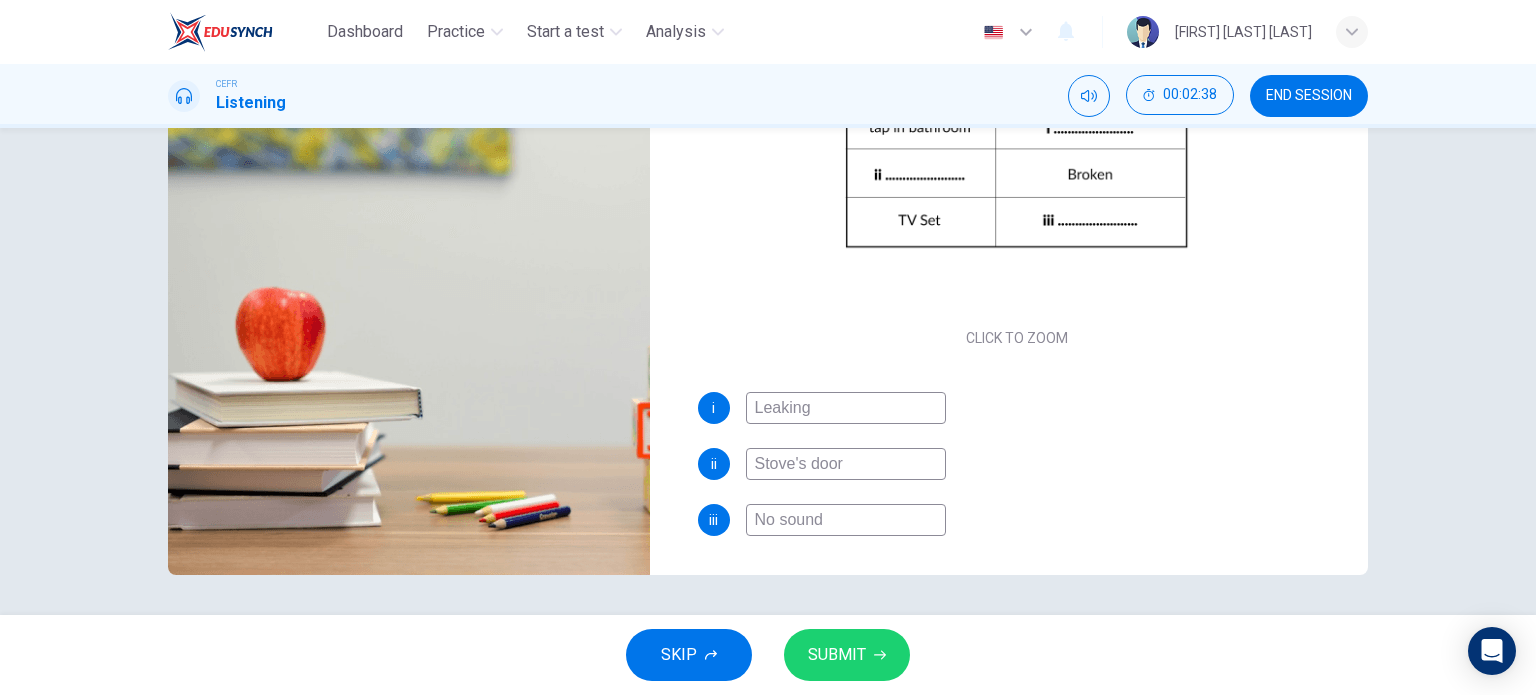 type on "No sound" 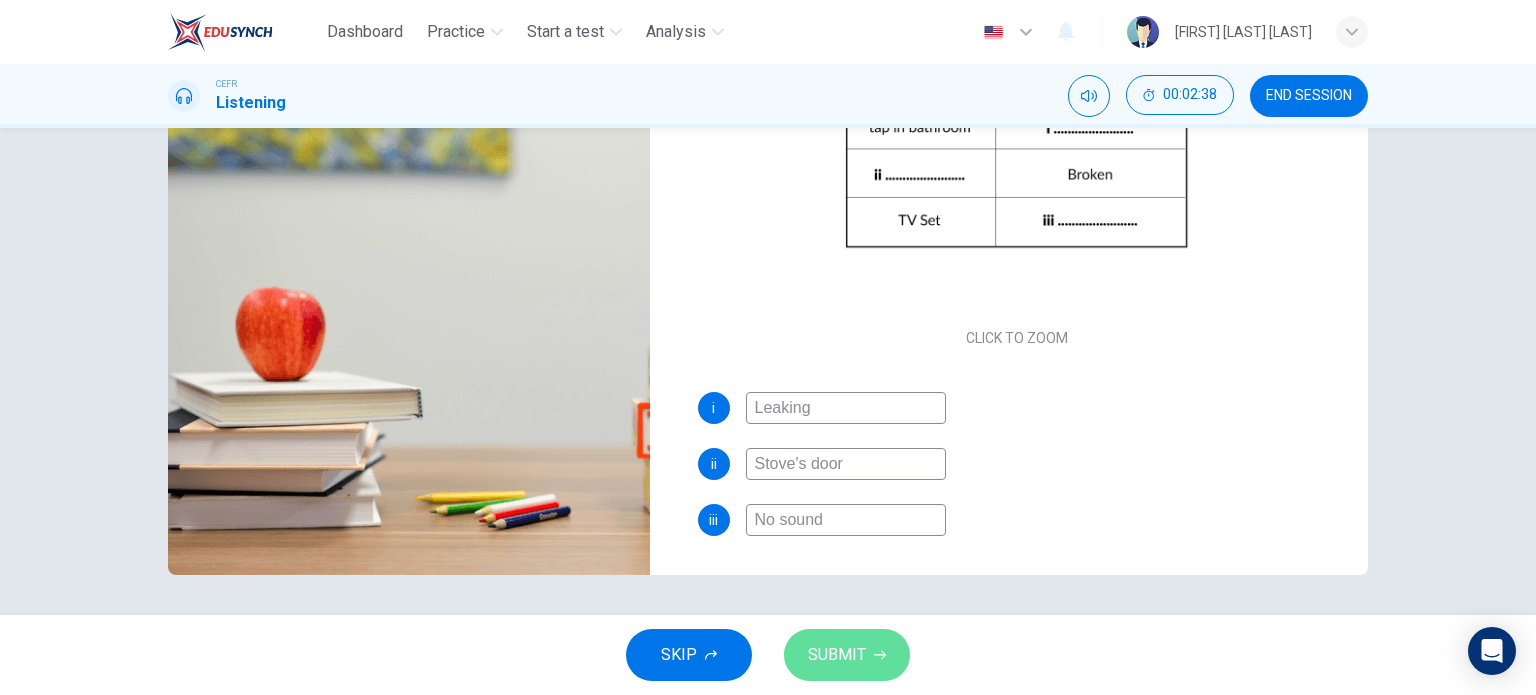 click on "SUBMIT" at bounding box center (837, 655) 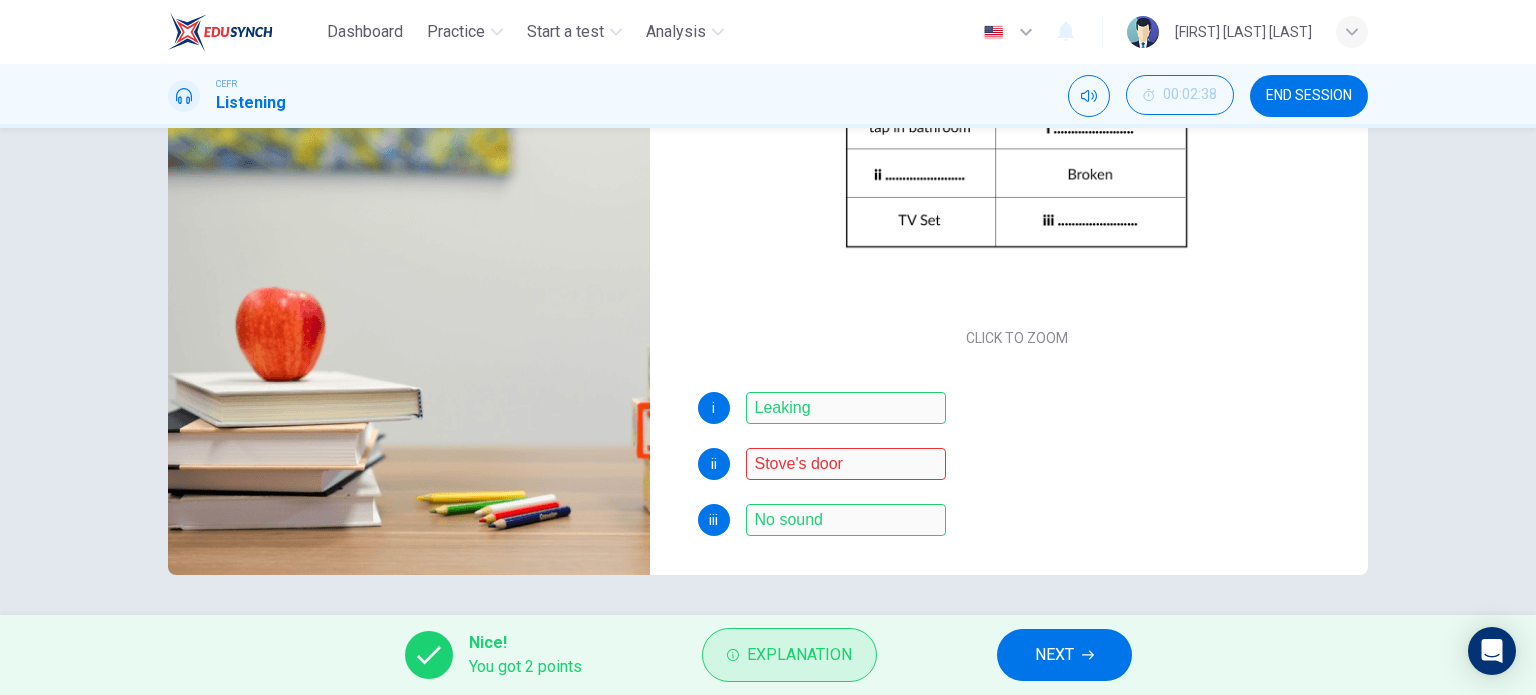 click on "Explanation" at bounding box center [799, 655] 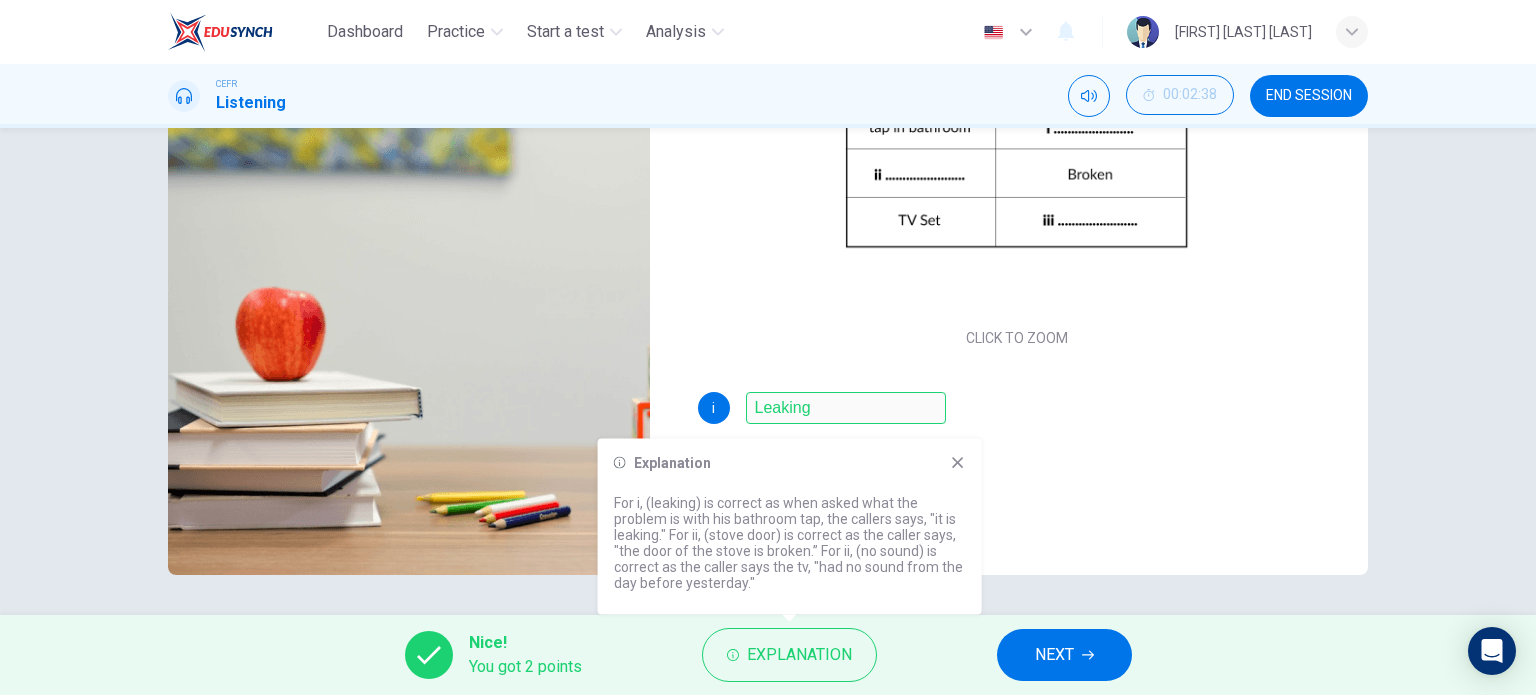 click at bounding box center [957, 462] 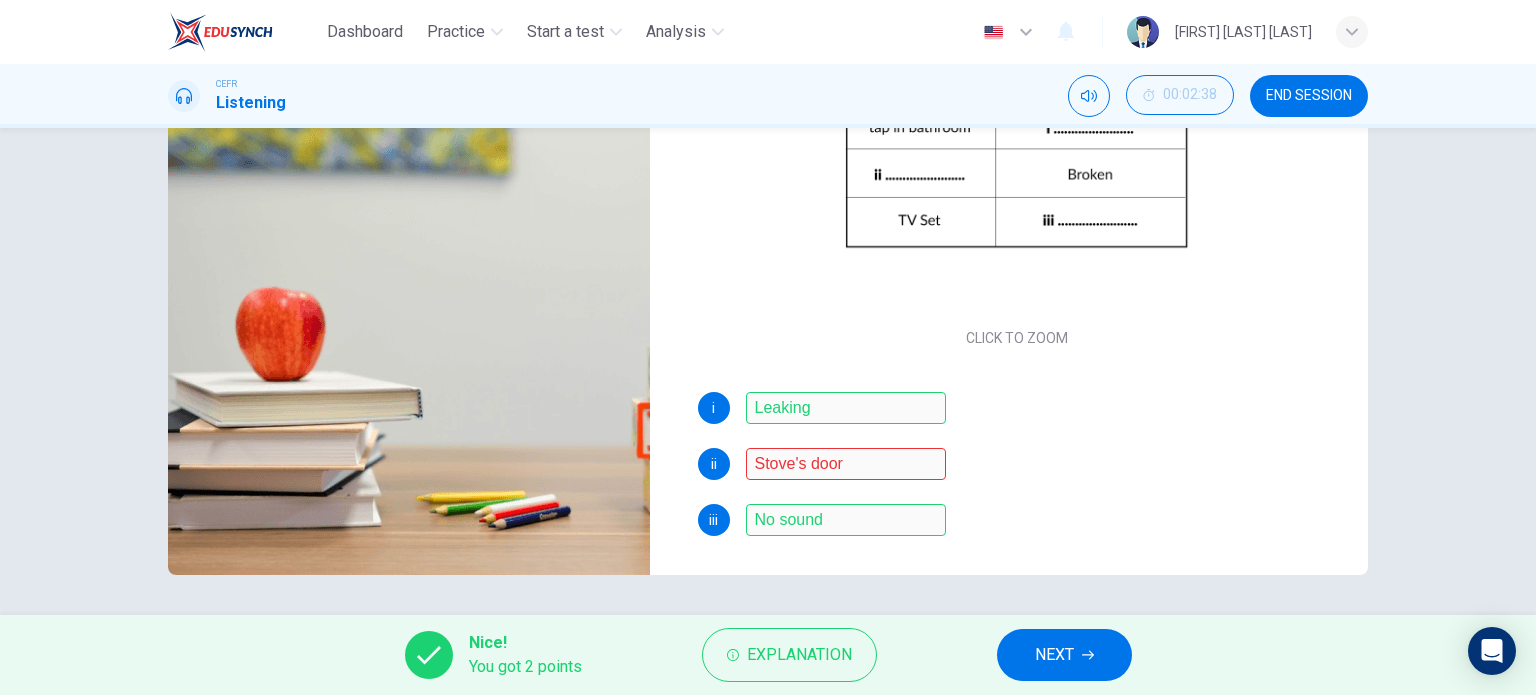 click on "NEXT" at bounding box center (1054, 655) 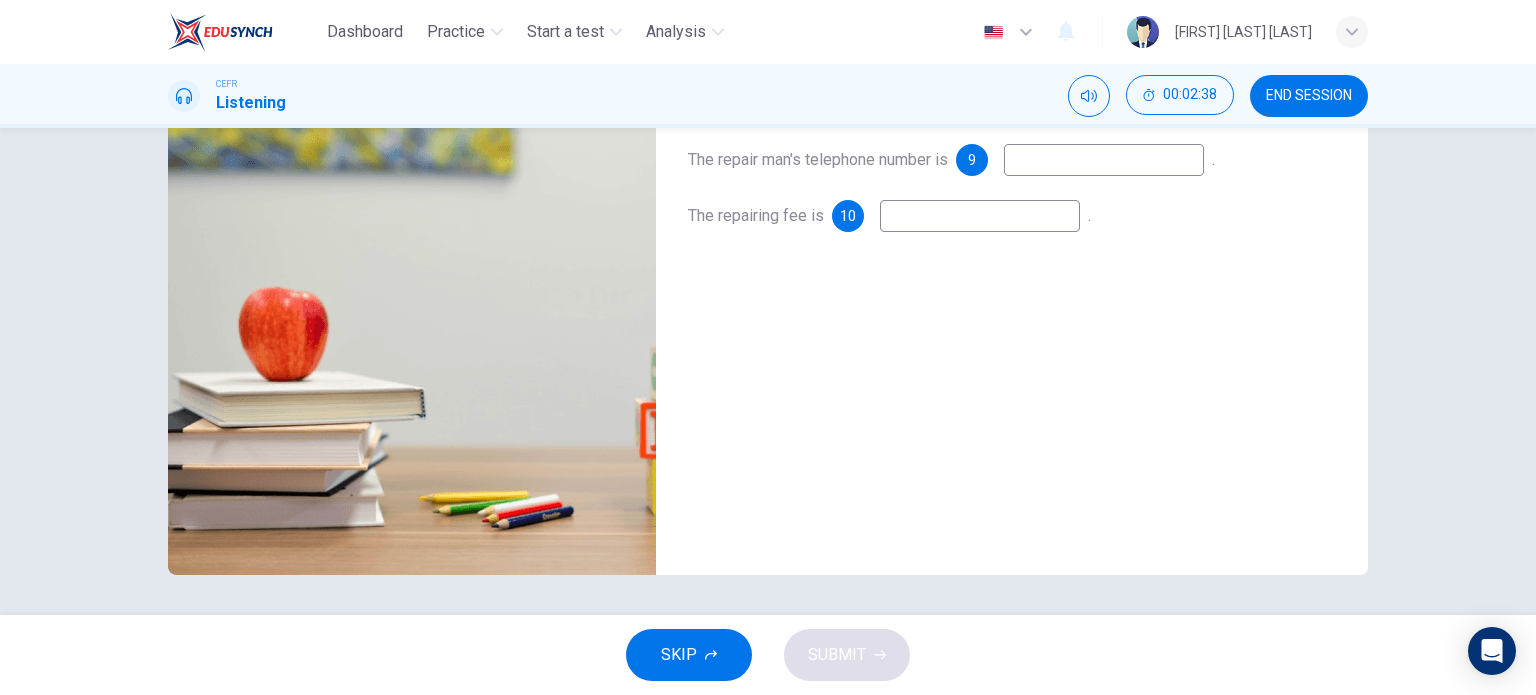 scroll, scrollTop: 0, scrollLeft: 0, axis: both 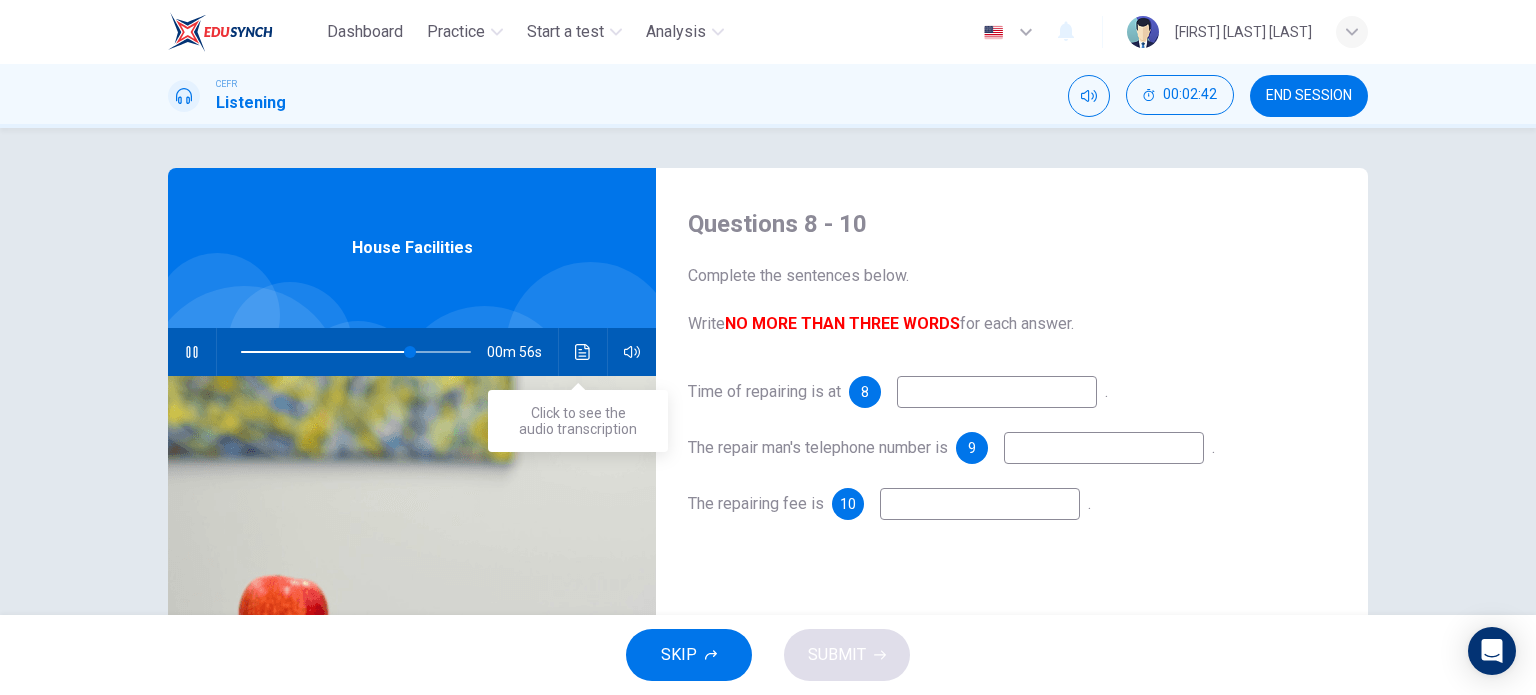 click at bounding box center (583, 352) 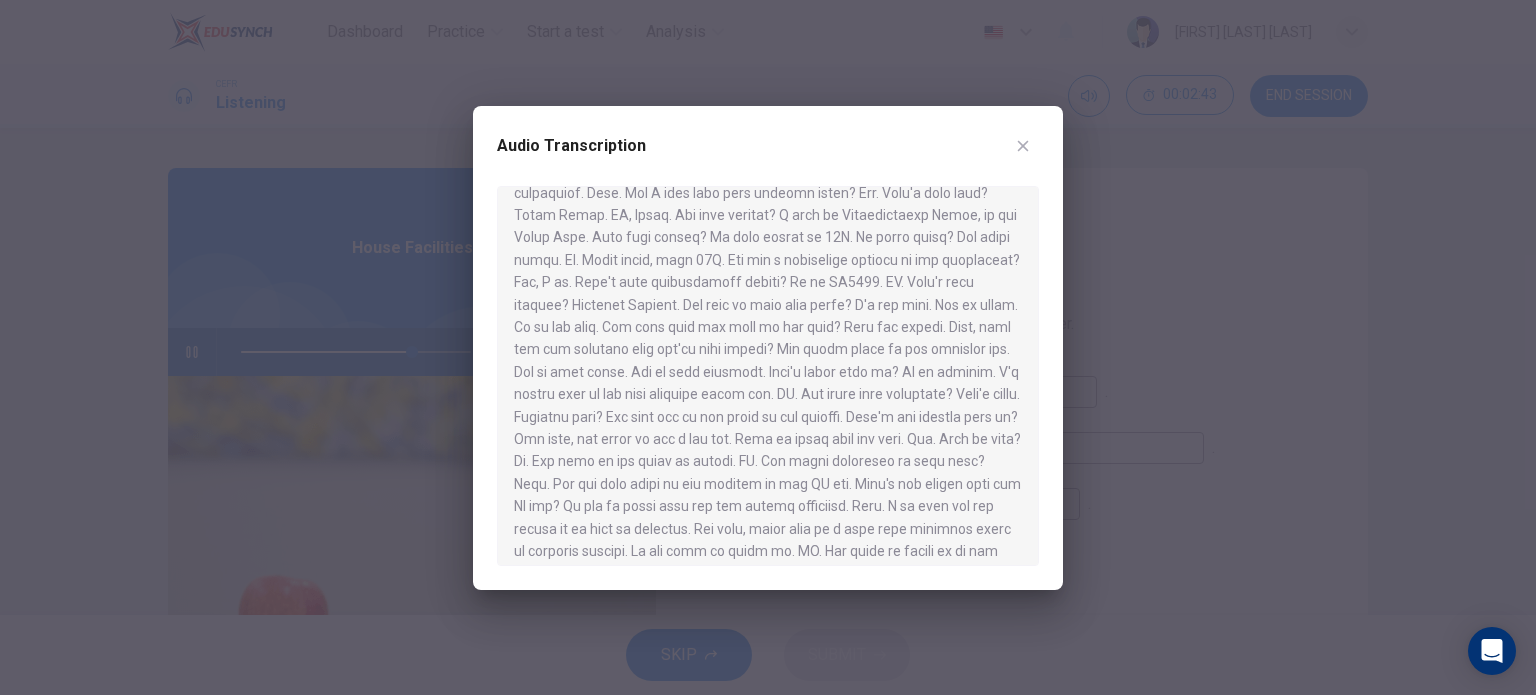scroll, scrollTop: 200, scrollLeft: 0, axis: vertical 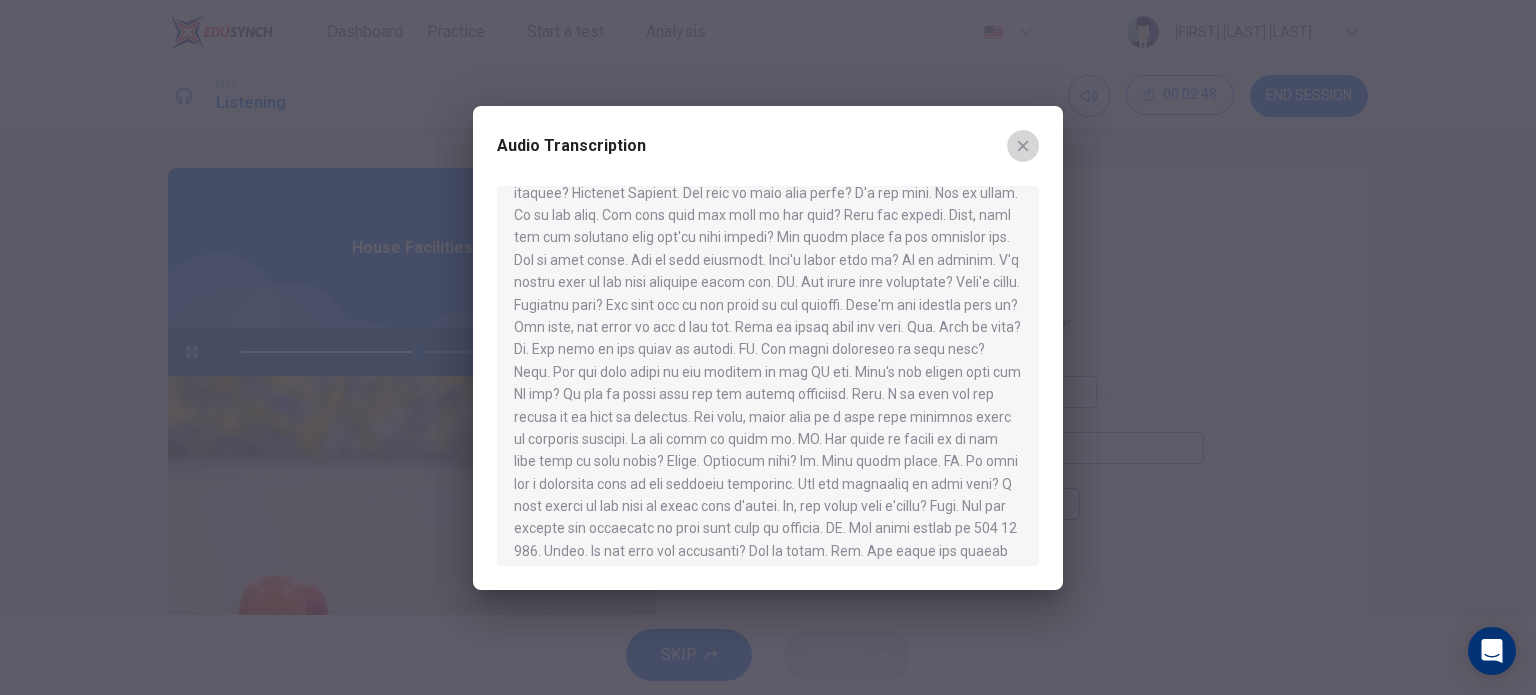 click at bounding box center (1023, 146) 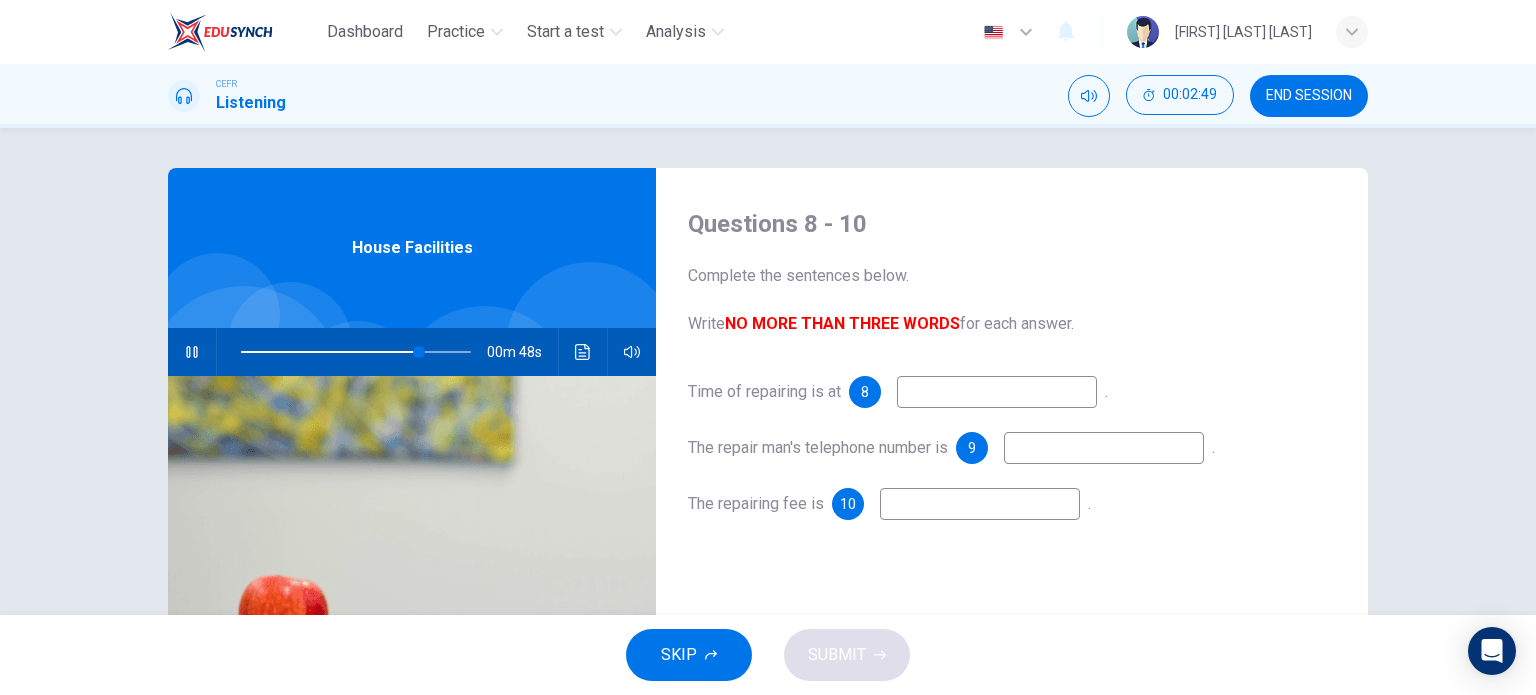 click at bounding box center [997, 392] 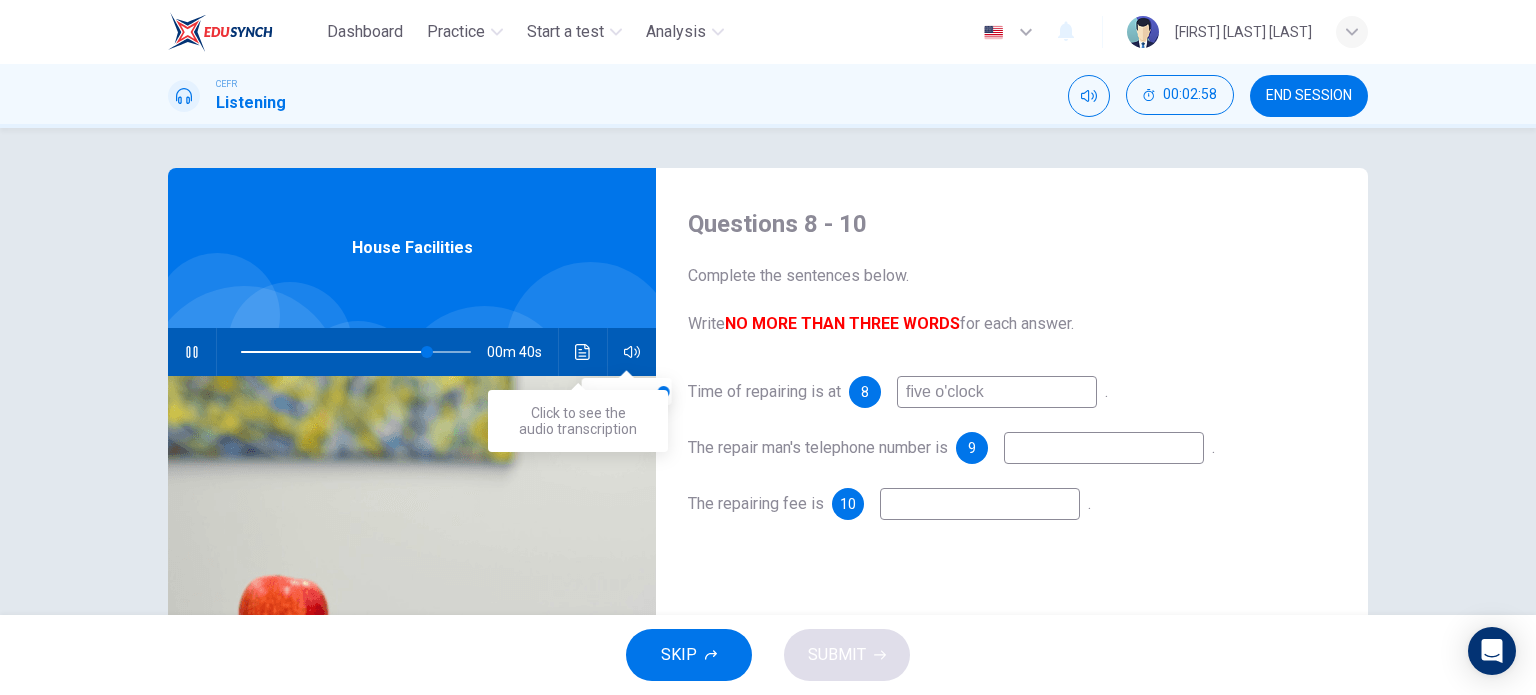 type on "five o'clock" 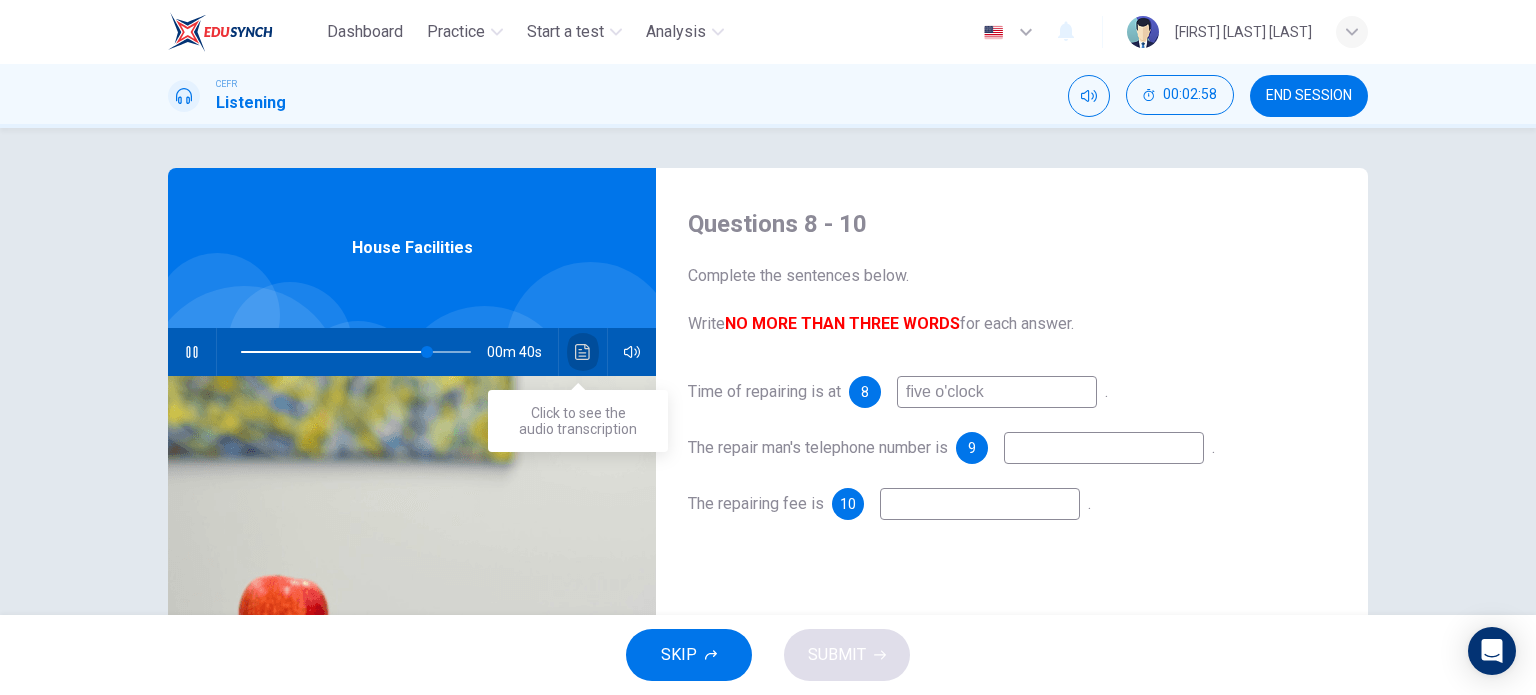 click at bounding box center [582, 352] 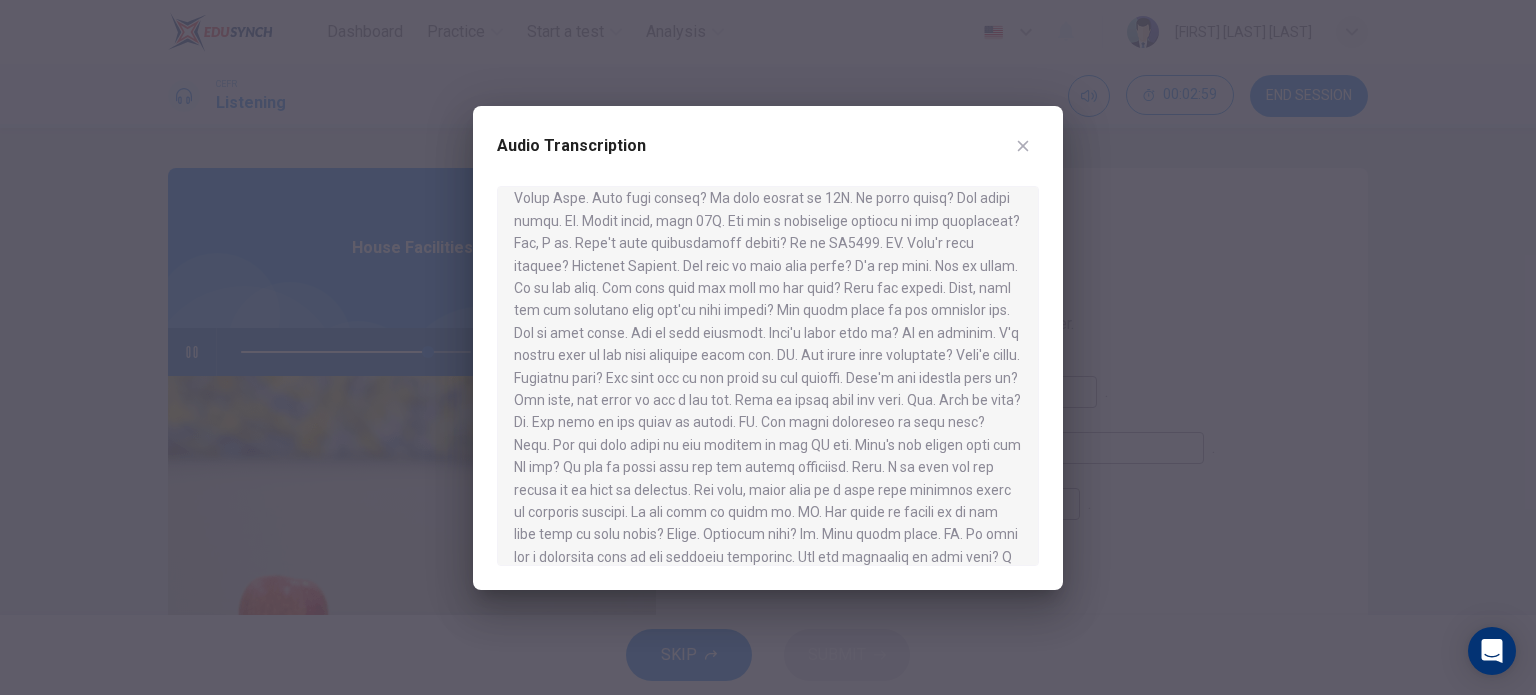 scroll, scrollTop: 280, scrollLeft: 0, axis: vertical 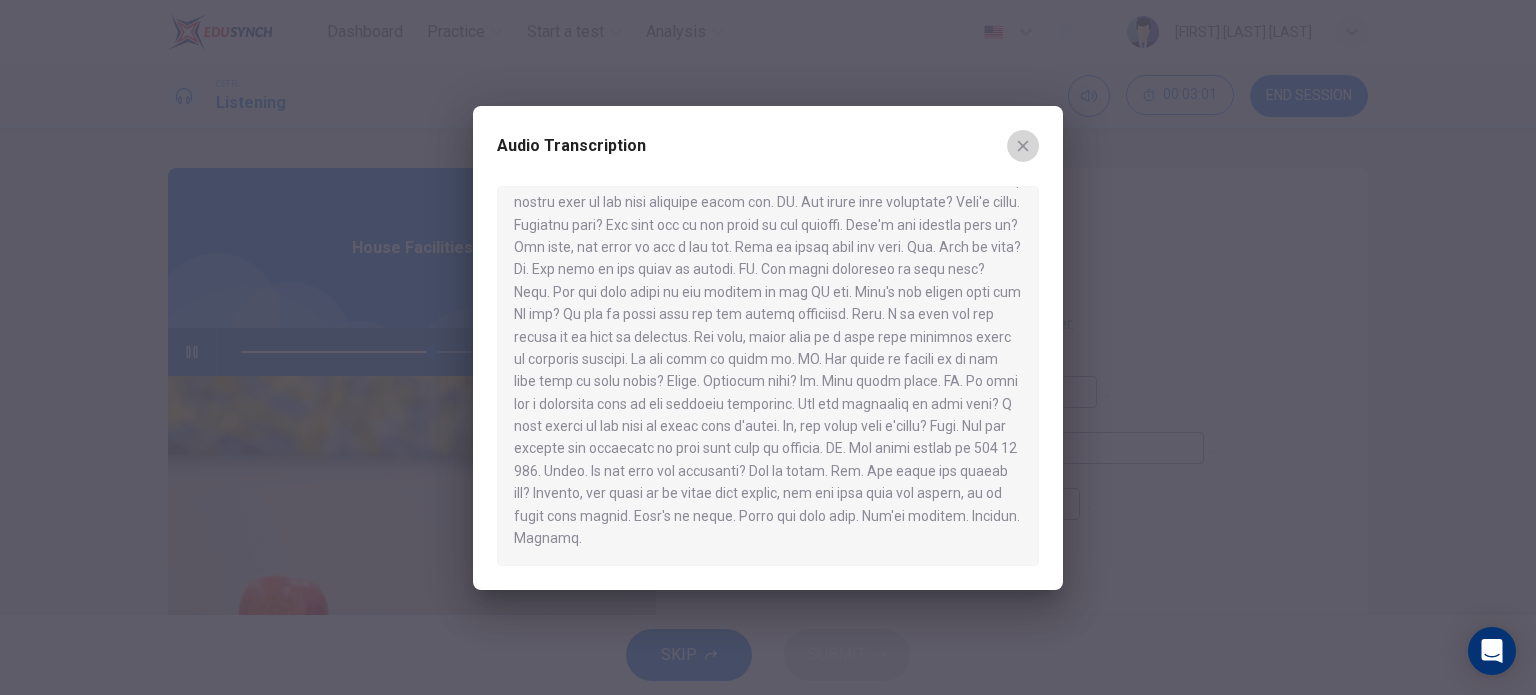 click at bounding box center [1023, 146] 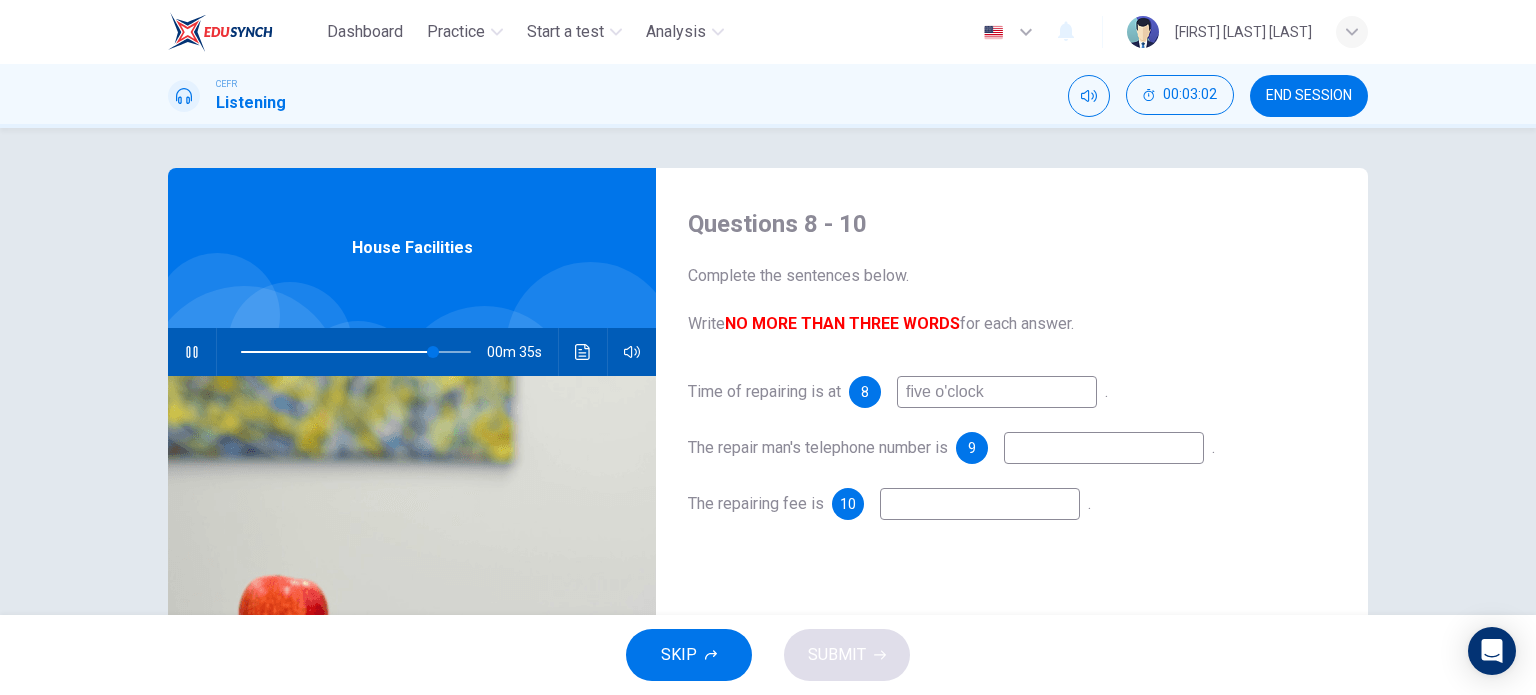 click at bounding box center [997, 392] 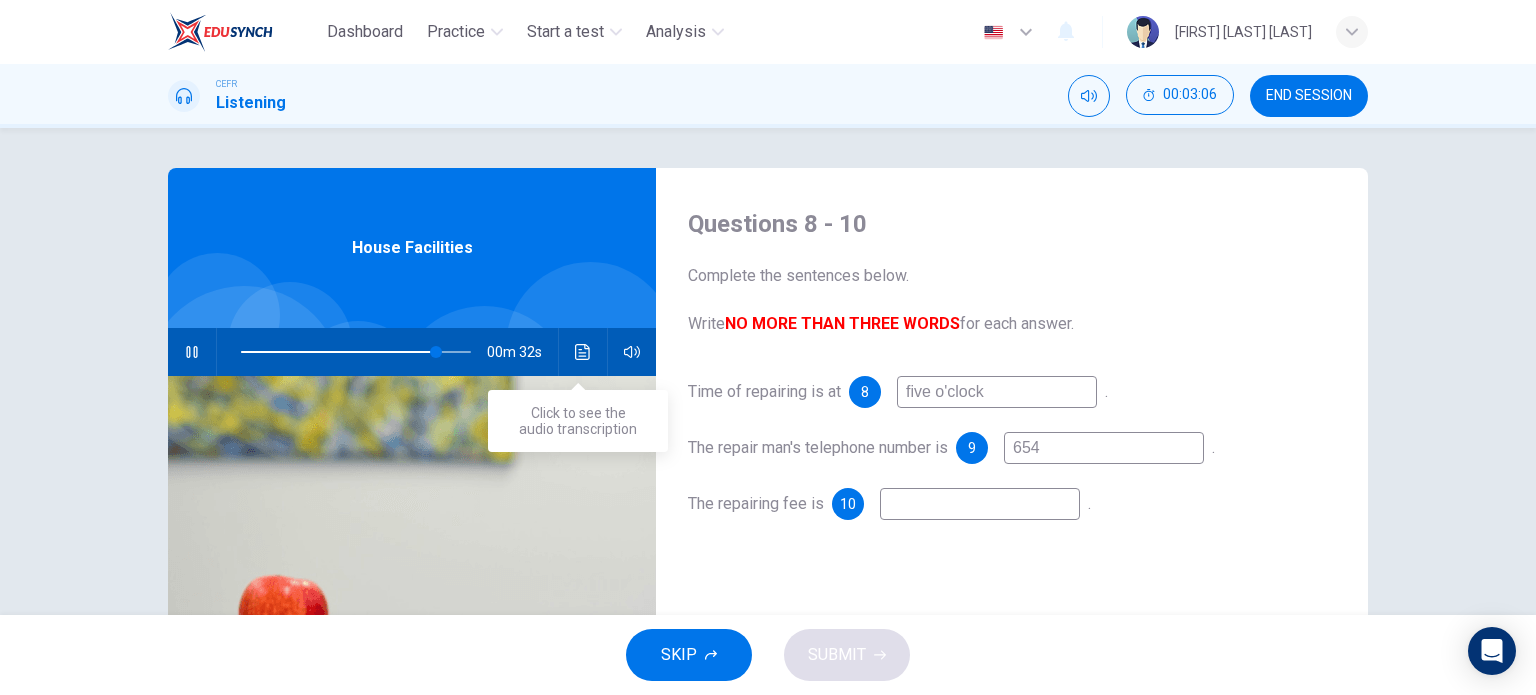 click at bounding box center [583, 352] 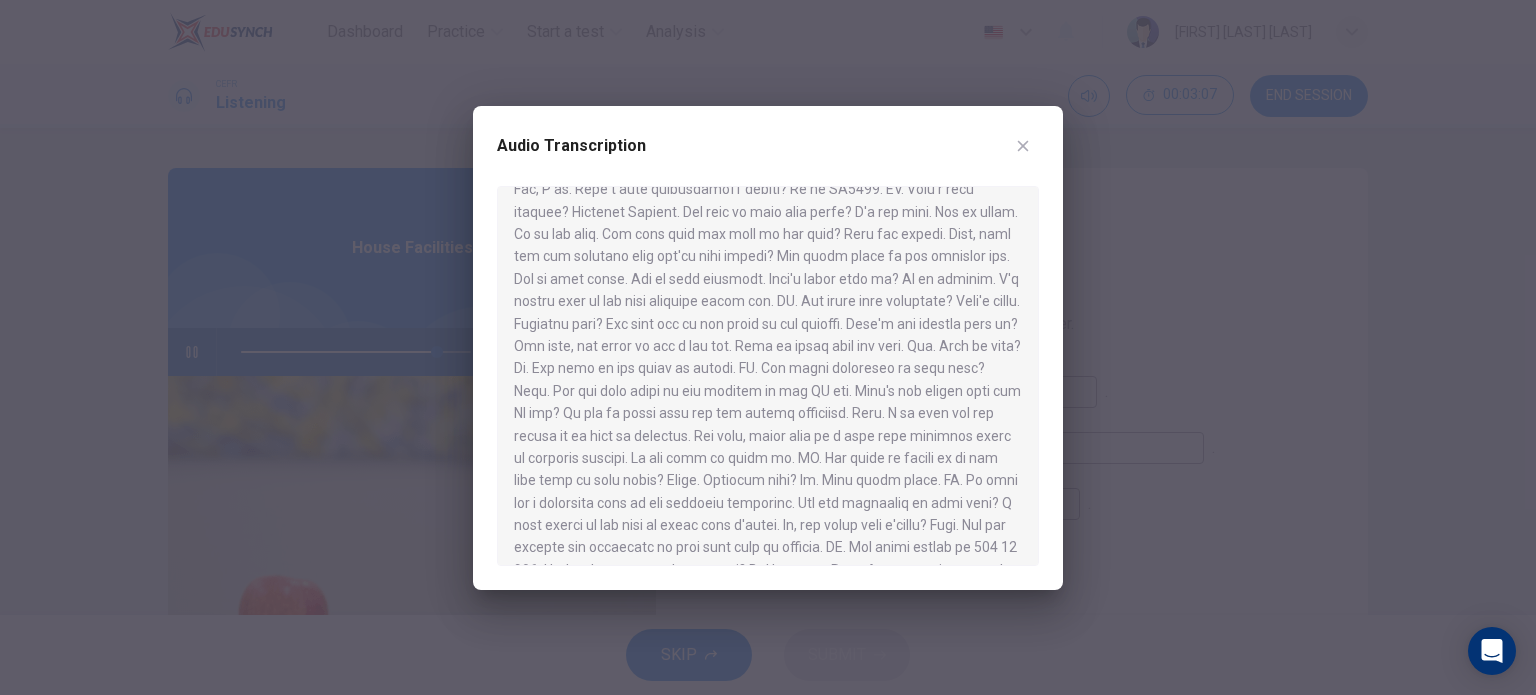 scroll, scrollTop: 280, scrollLeft: 0, axis: vertical 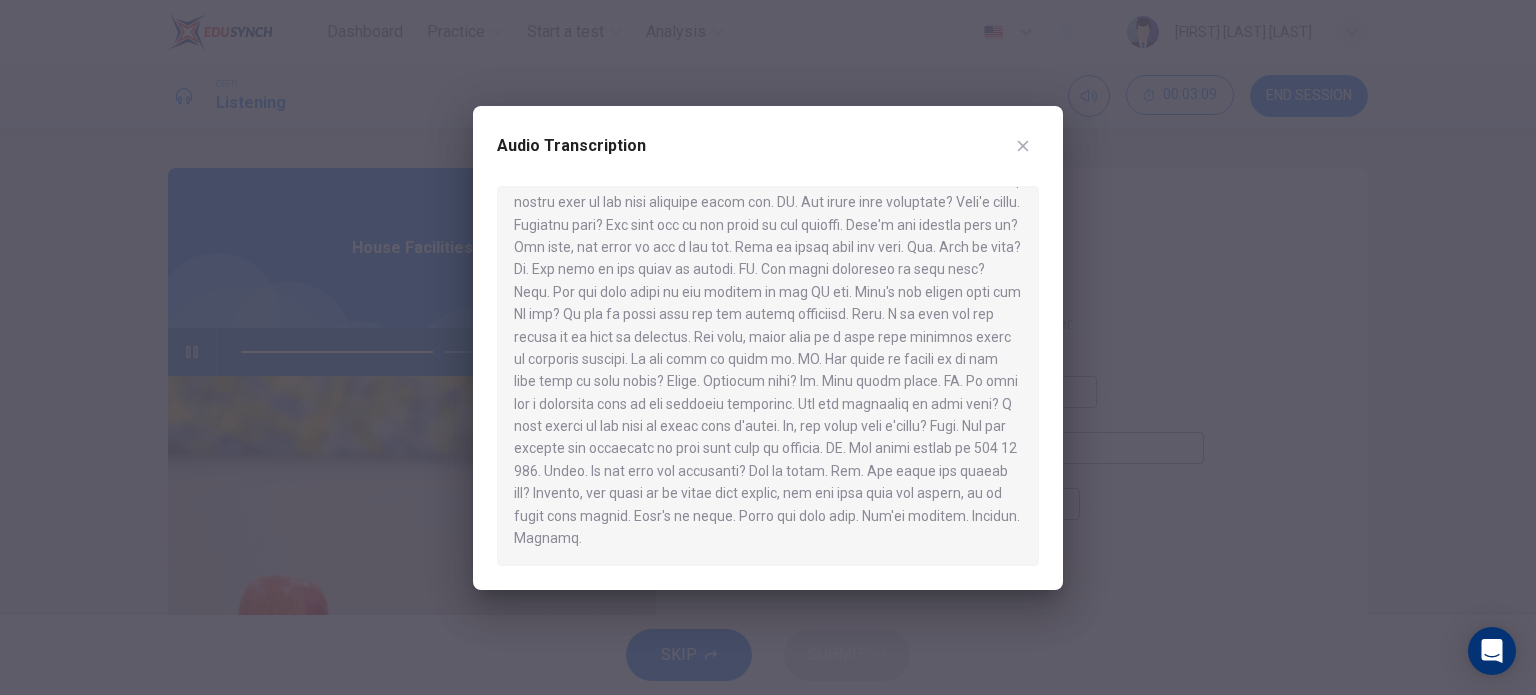 click at bounding box center (1023, 145) 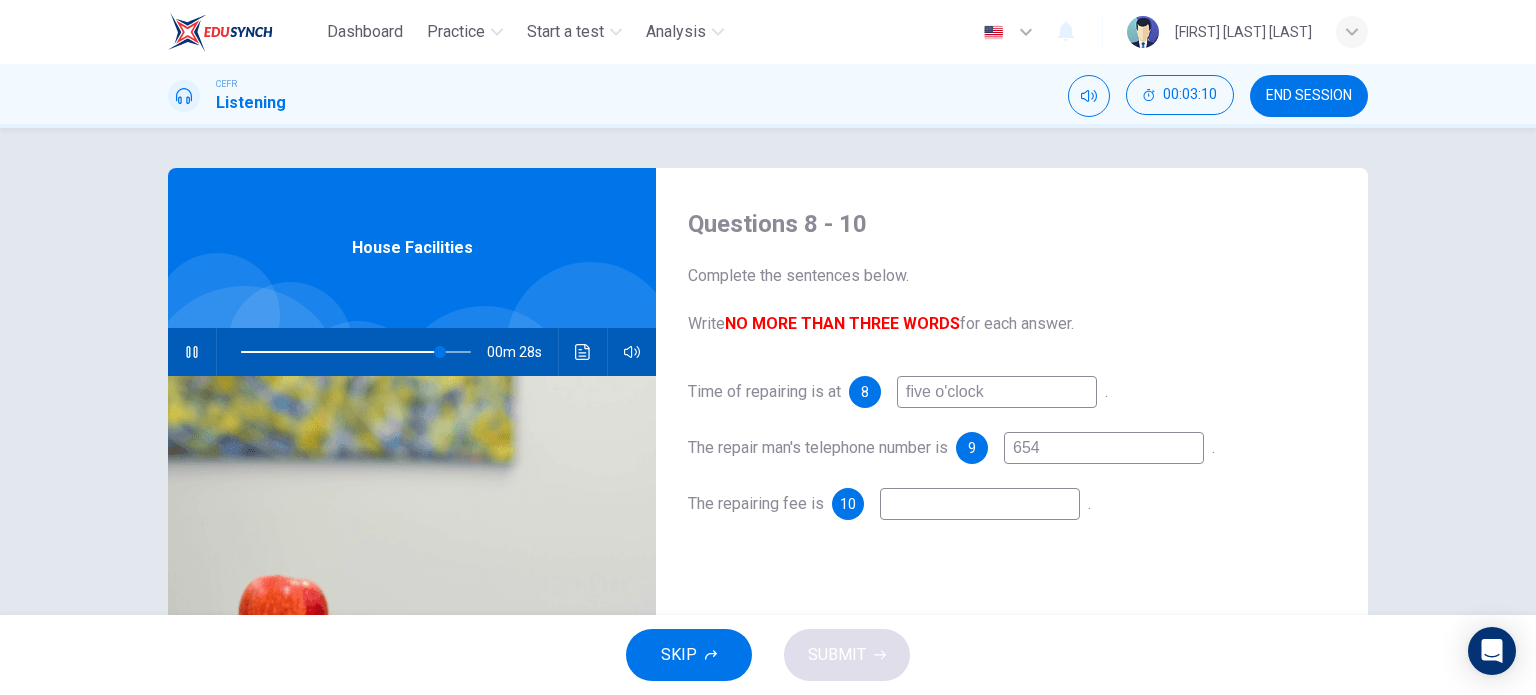click on "654" at bounding box center (997, 392) 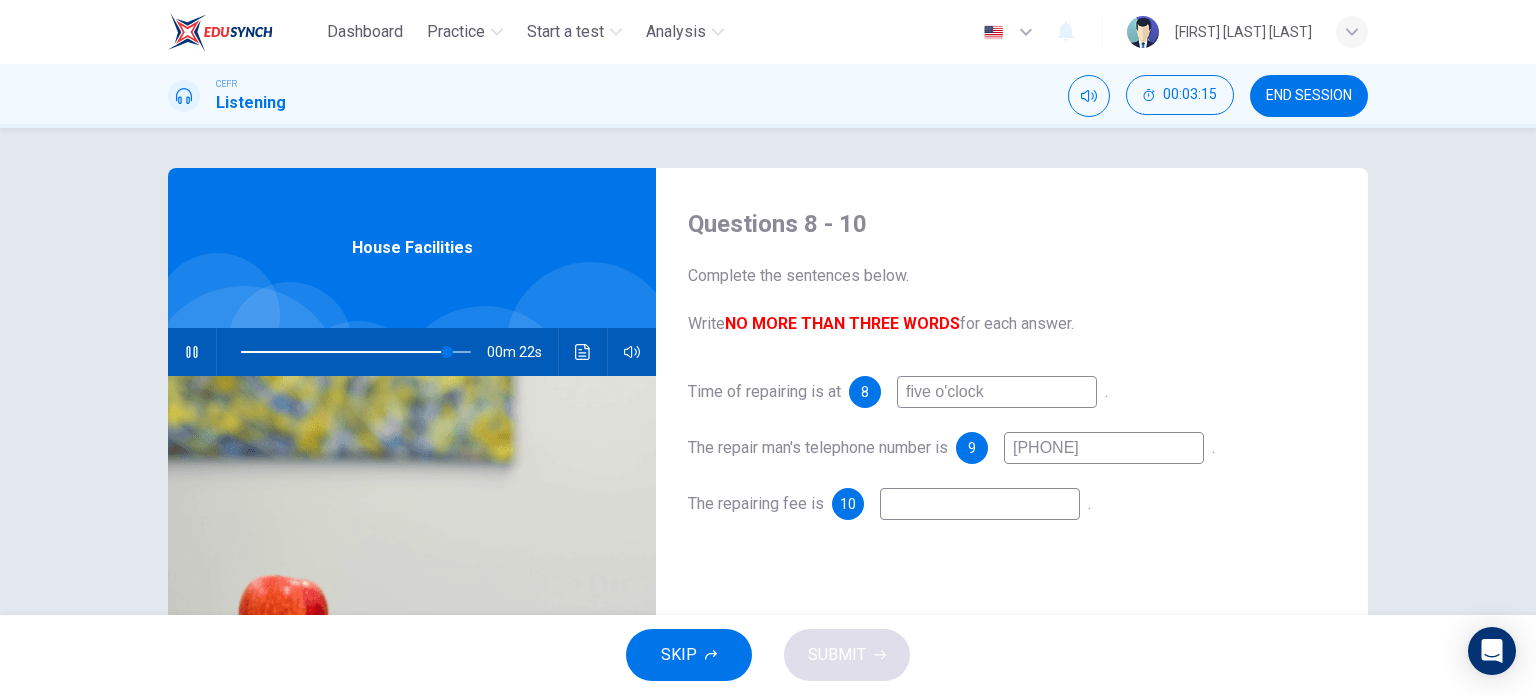 type on "65433747" 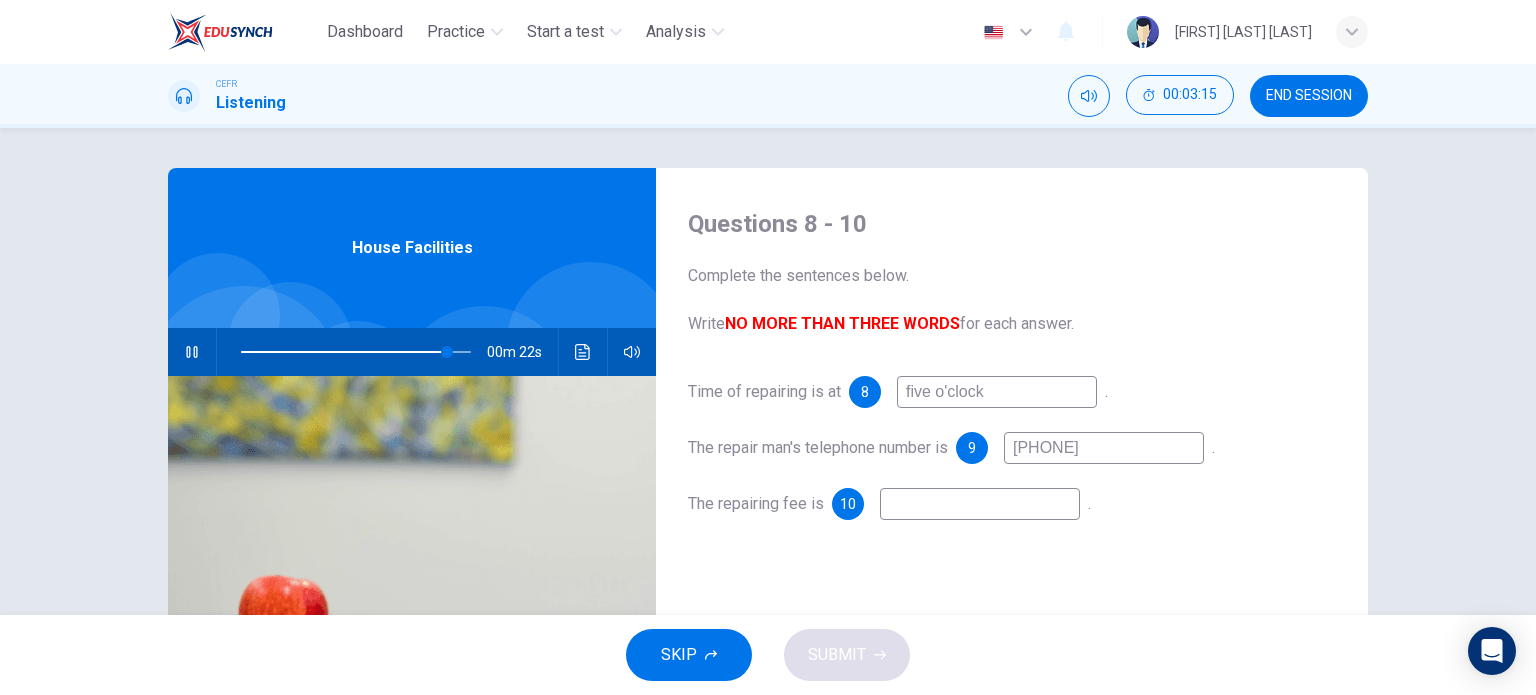 click at bounding box center (997, 392) 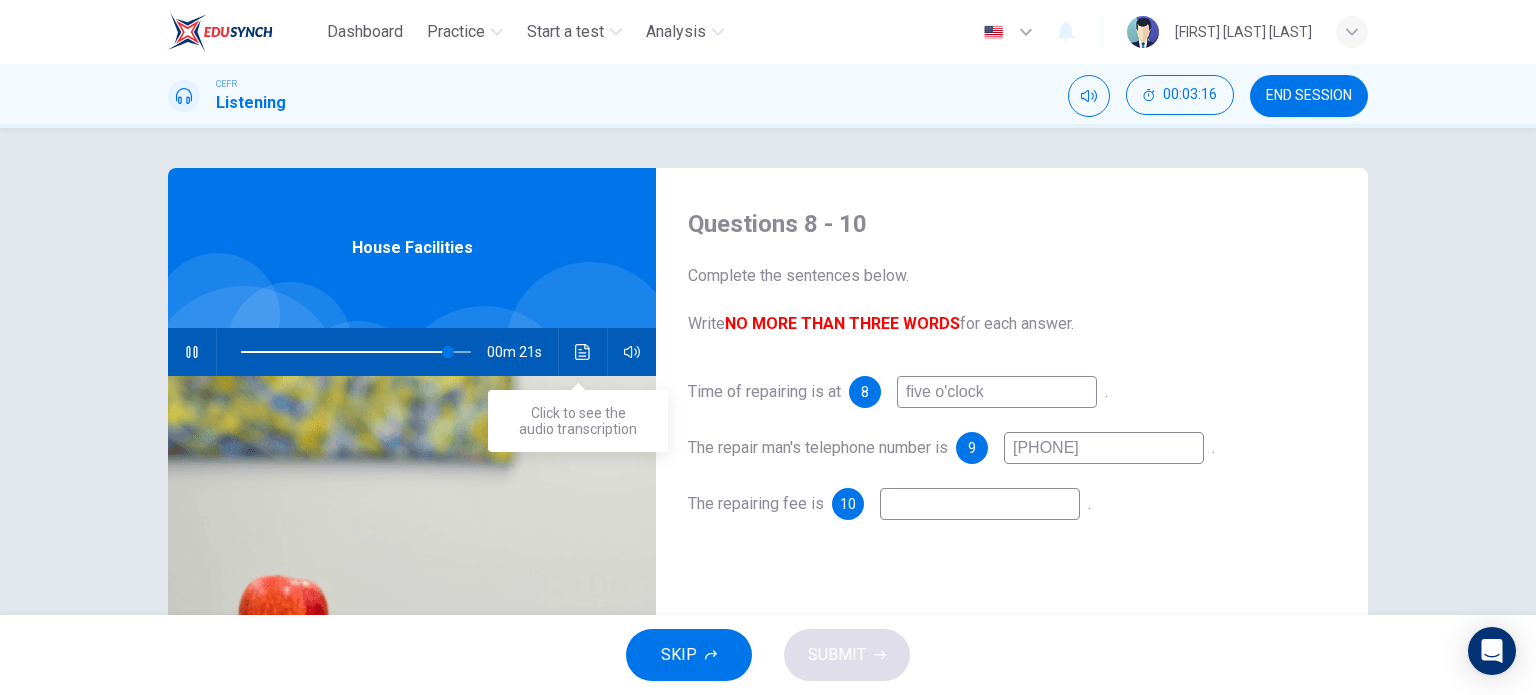 click at bounding box center [583, 352] 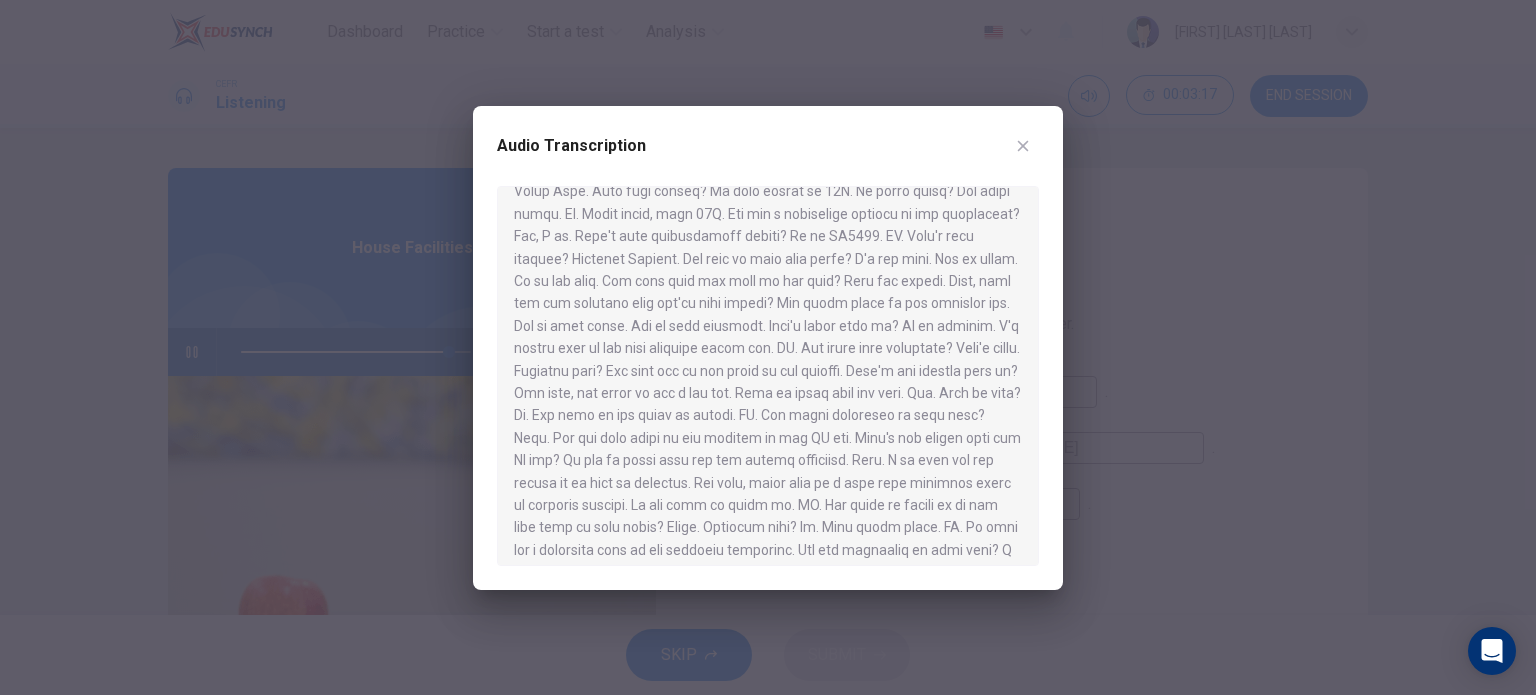 scroll, scrollTop: 280, scrollLeft: 0, axis: vertical 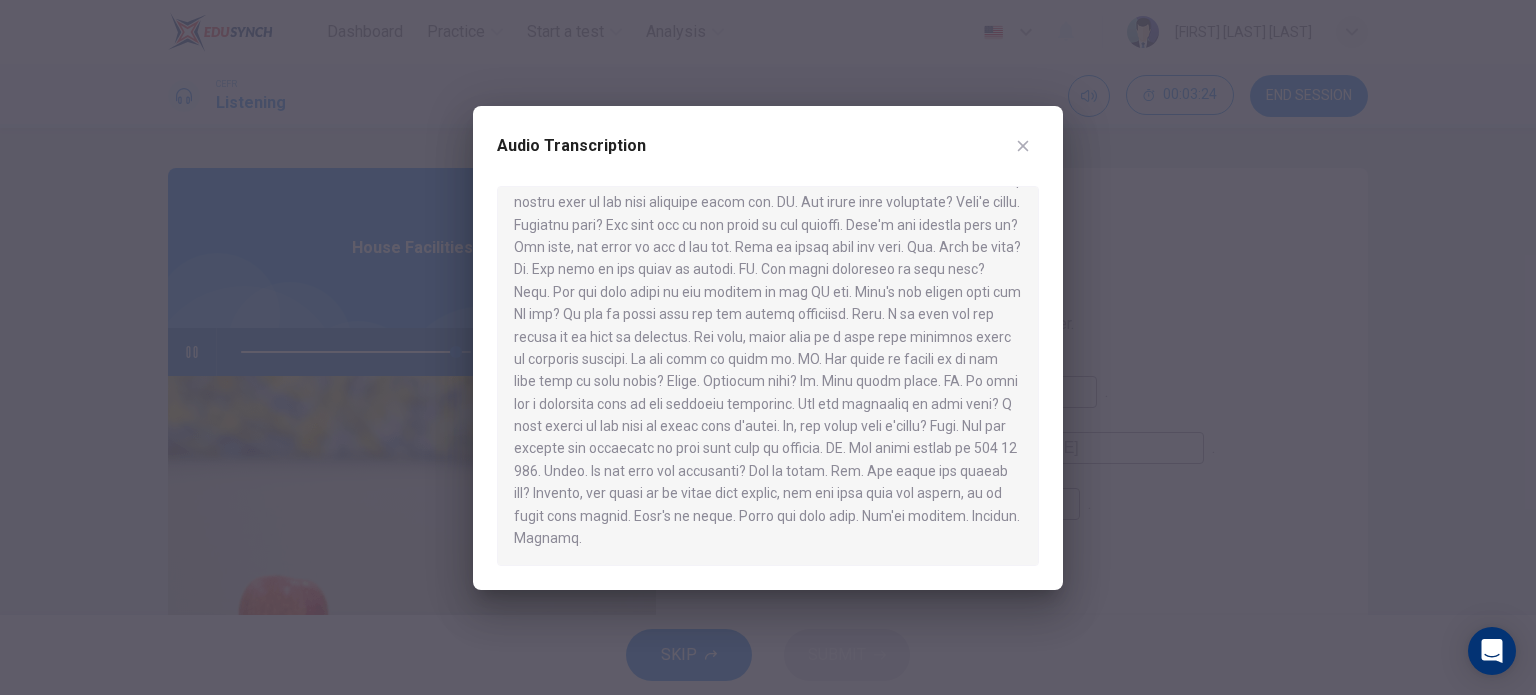 click at bounding box center (1023, 146) 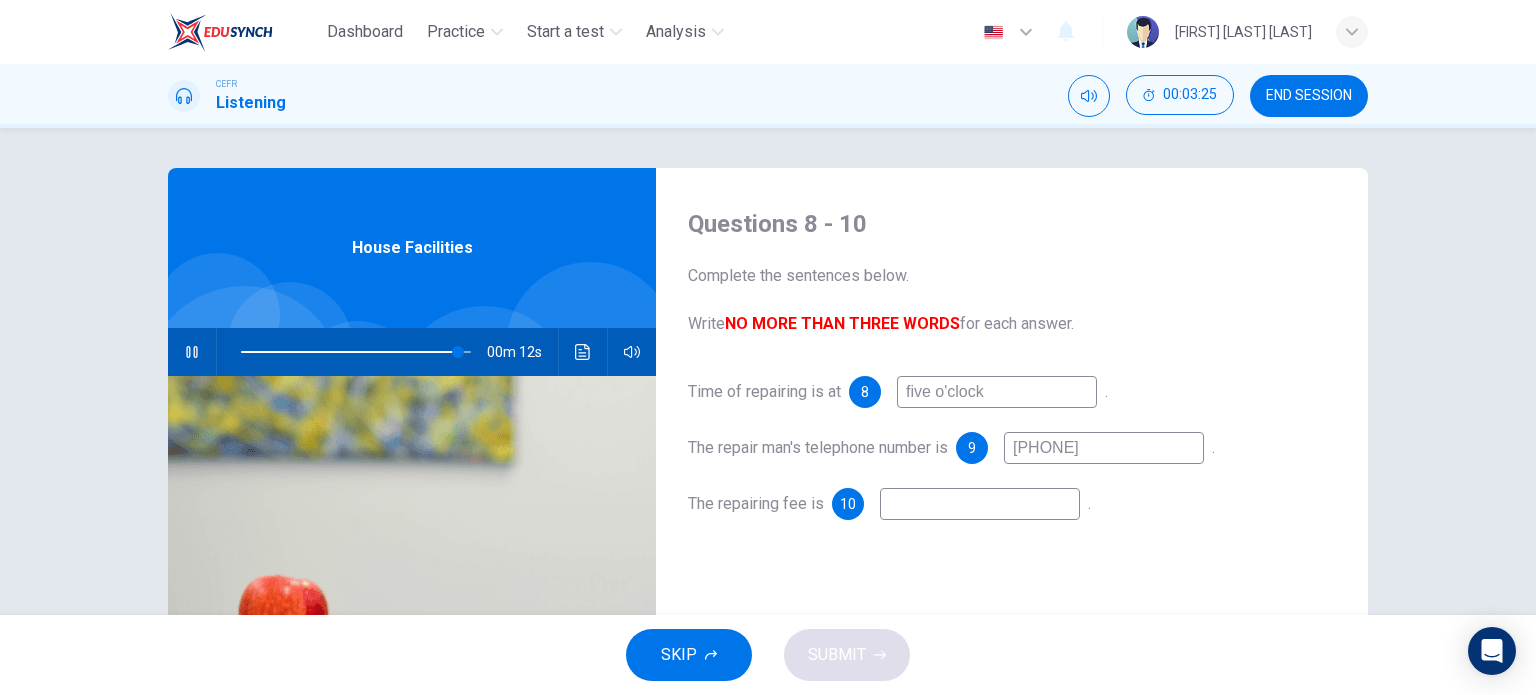 click at bounding box center (582, 352) 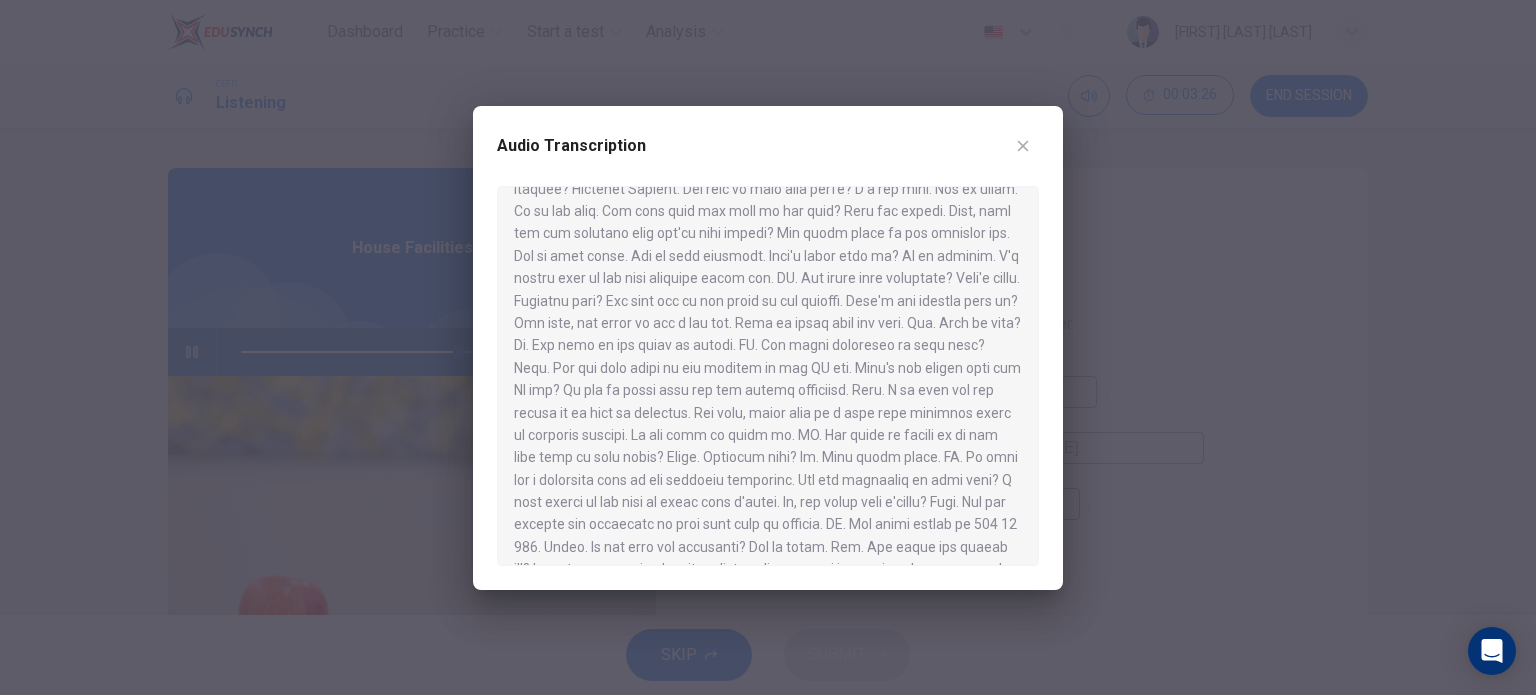scroll, scrollTop: 280, scrollLeft: 0, axis: vertical 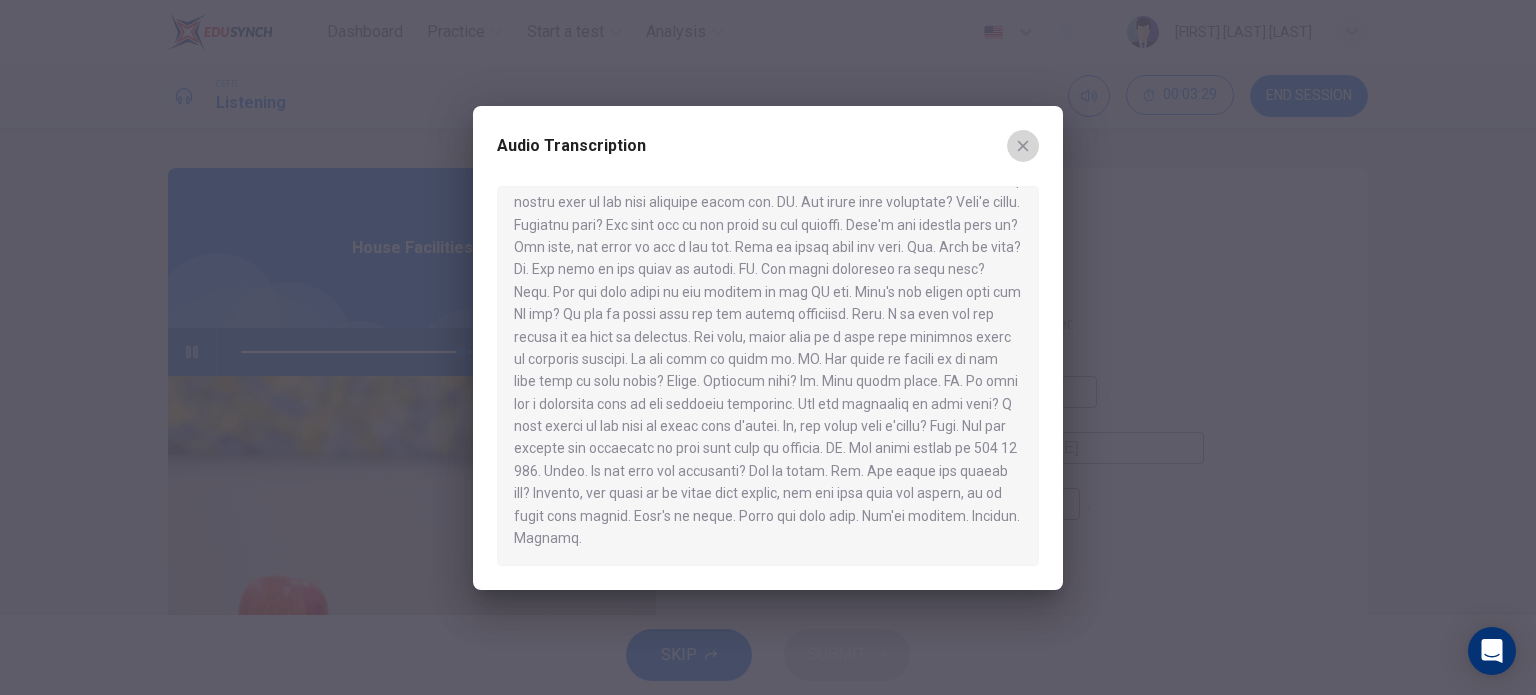 click at bounding box center [1023, 146] 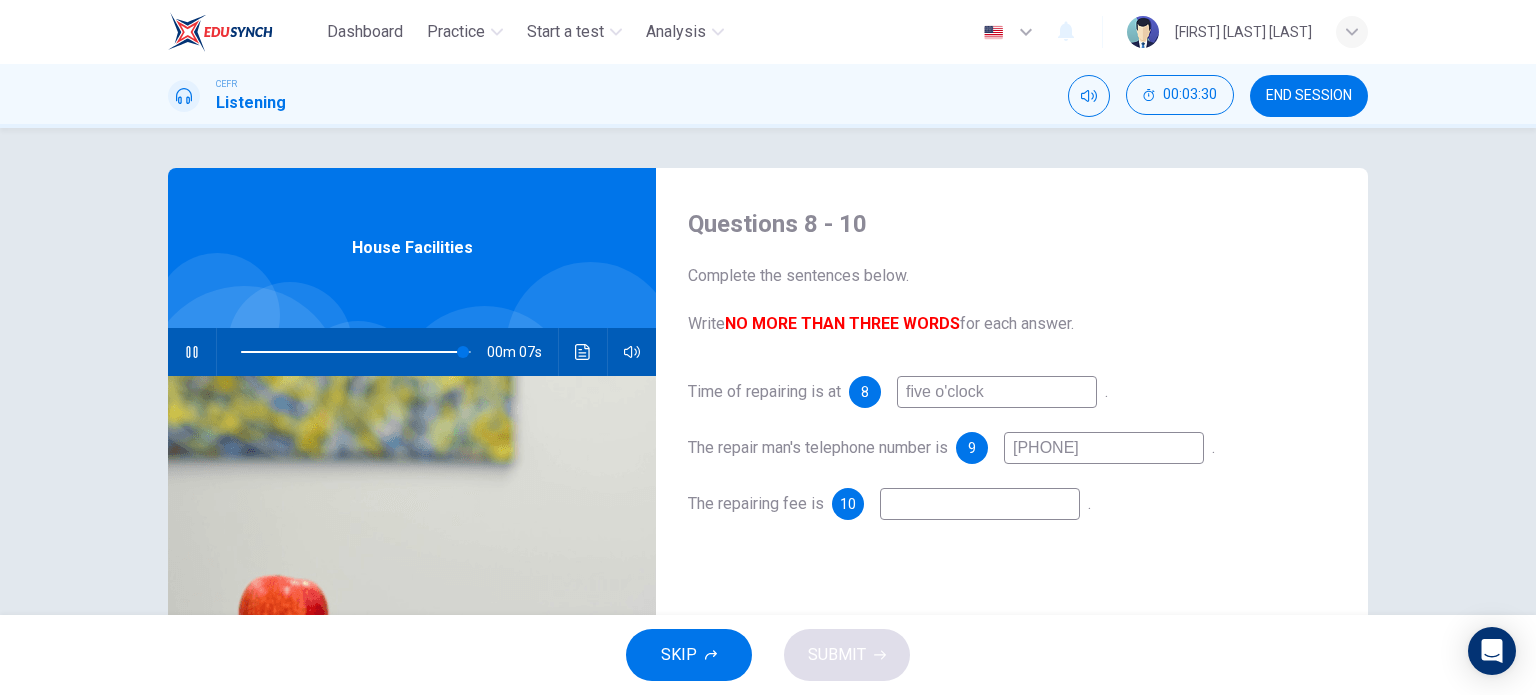 click at bounding box center [997, 392] 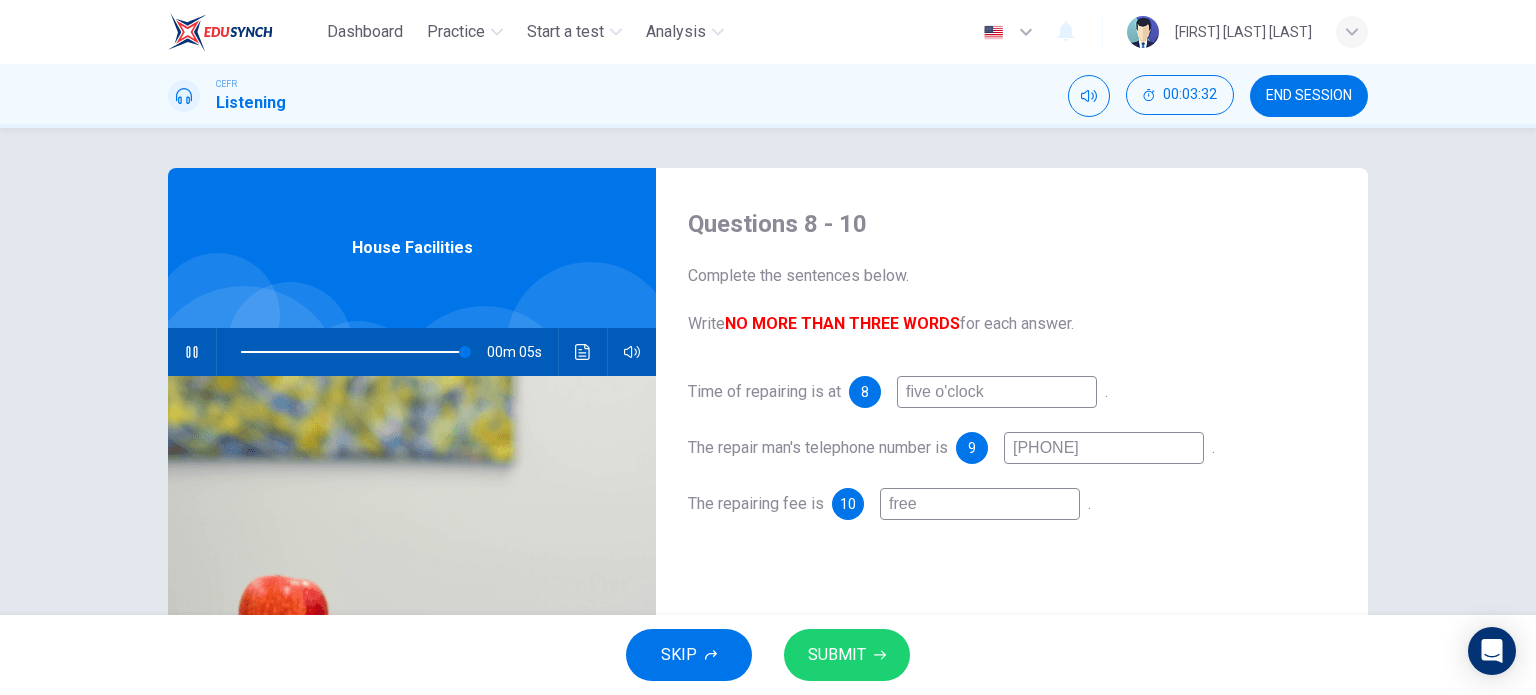 type on "free" 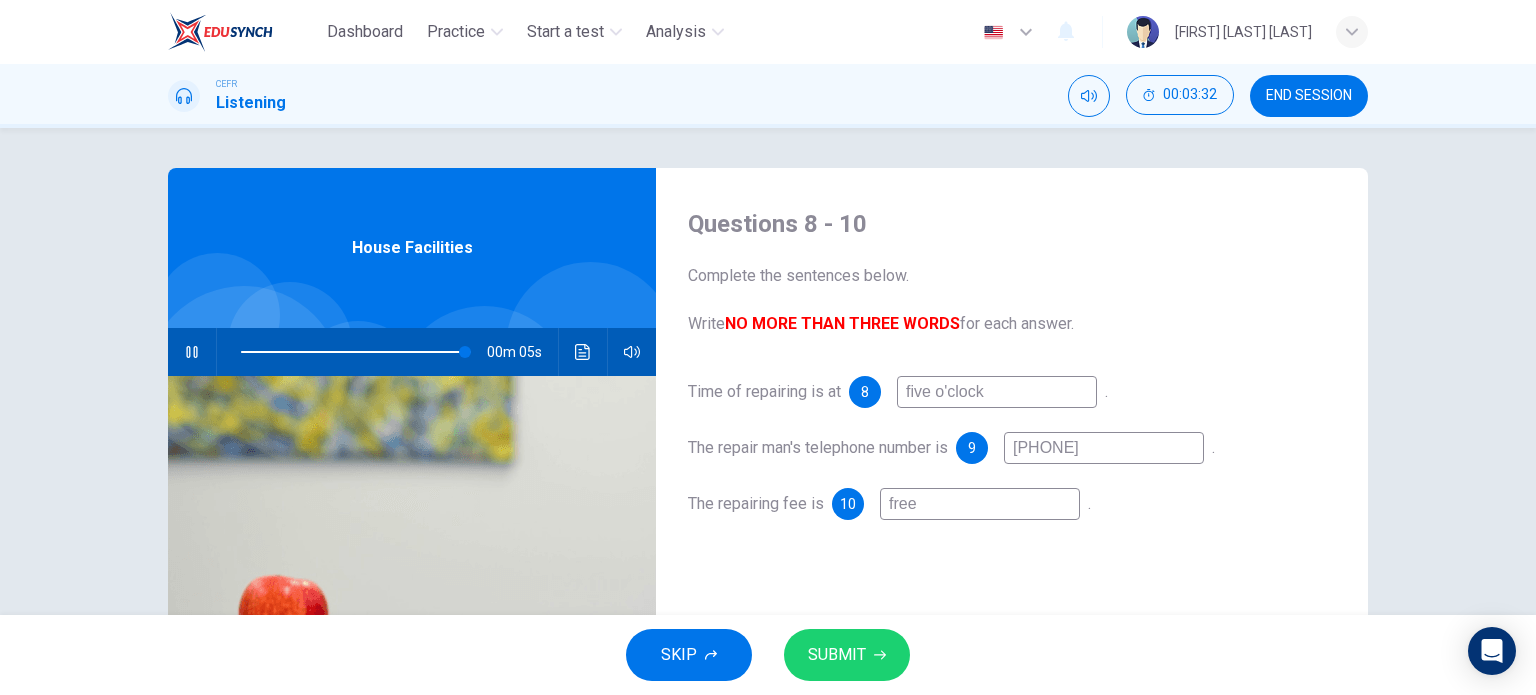 click on "SUBMIT" at bounding box center (837, 655) 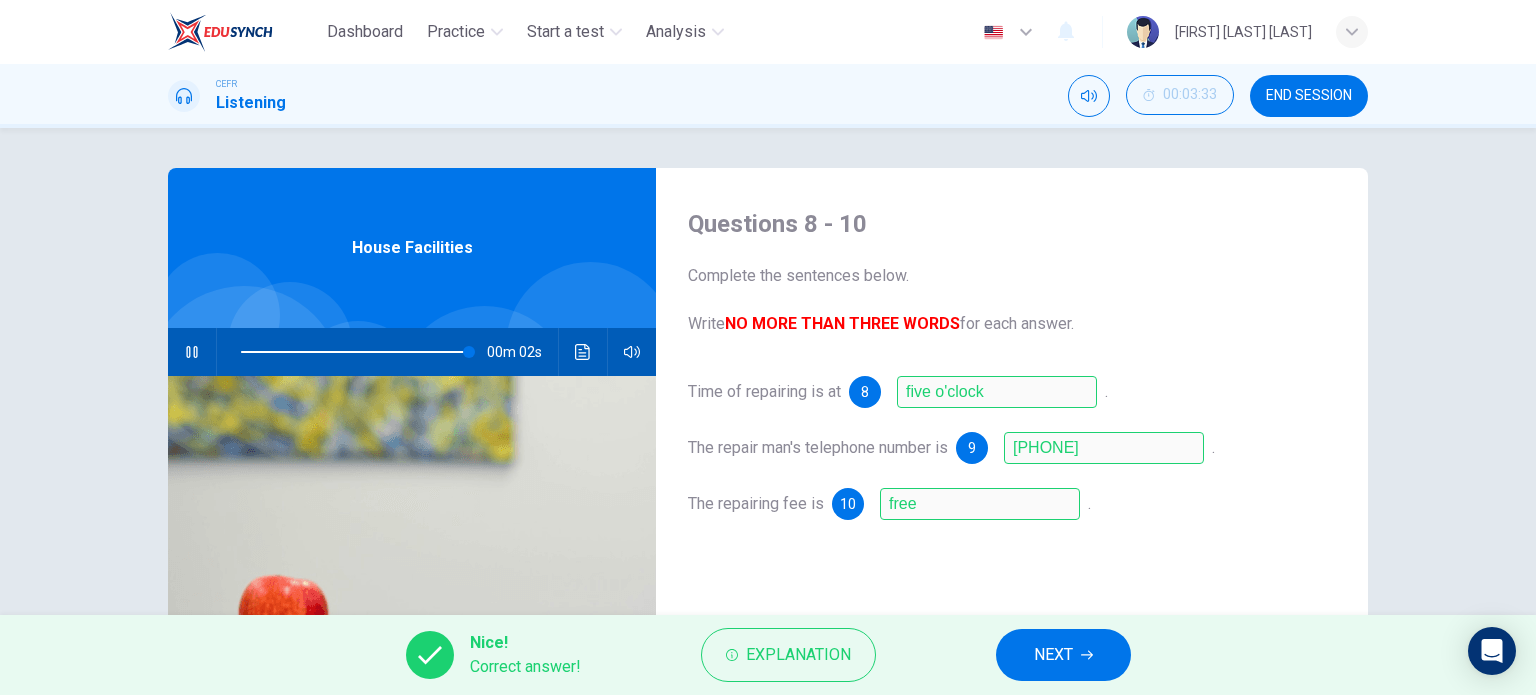 click on "NEXT" at bounding box center [1053, 655] 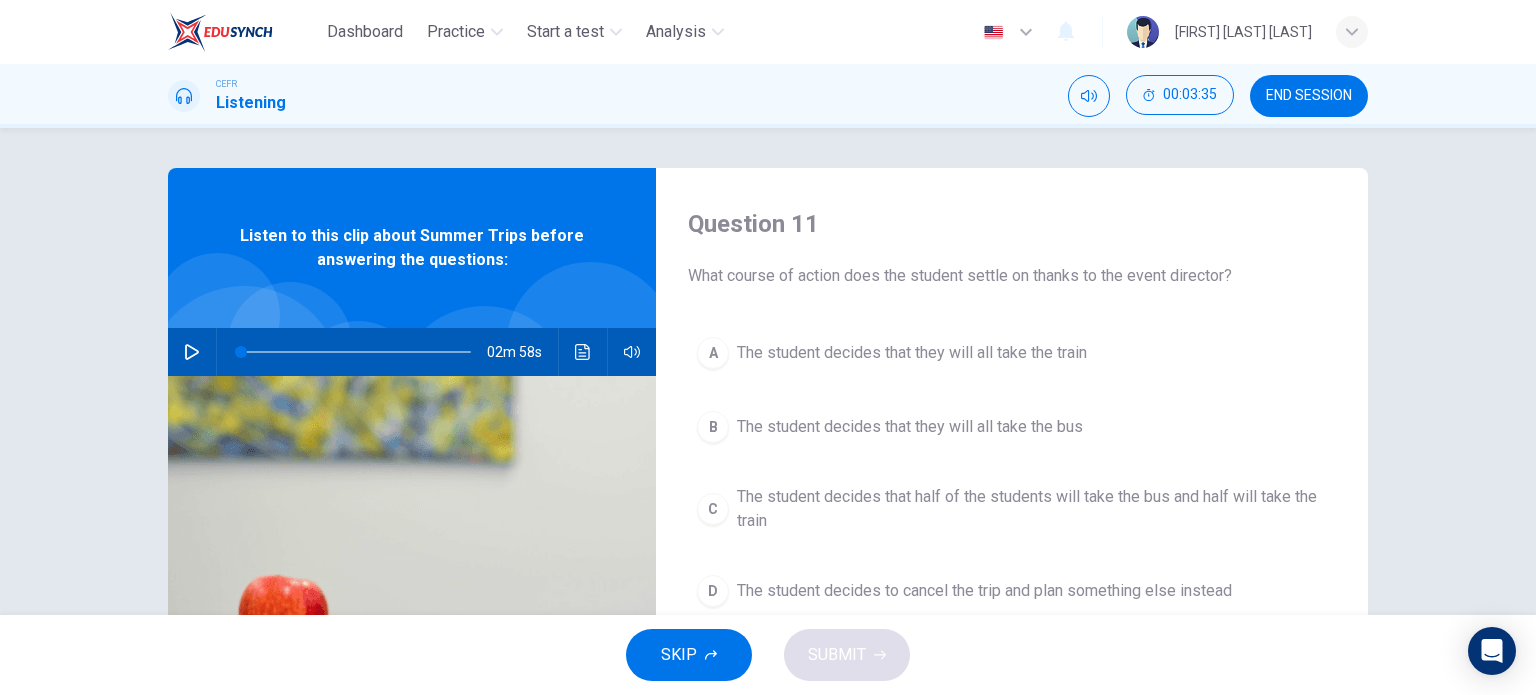 click on "END SESSION" at bounding box center [1309, 96] 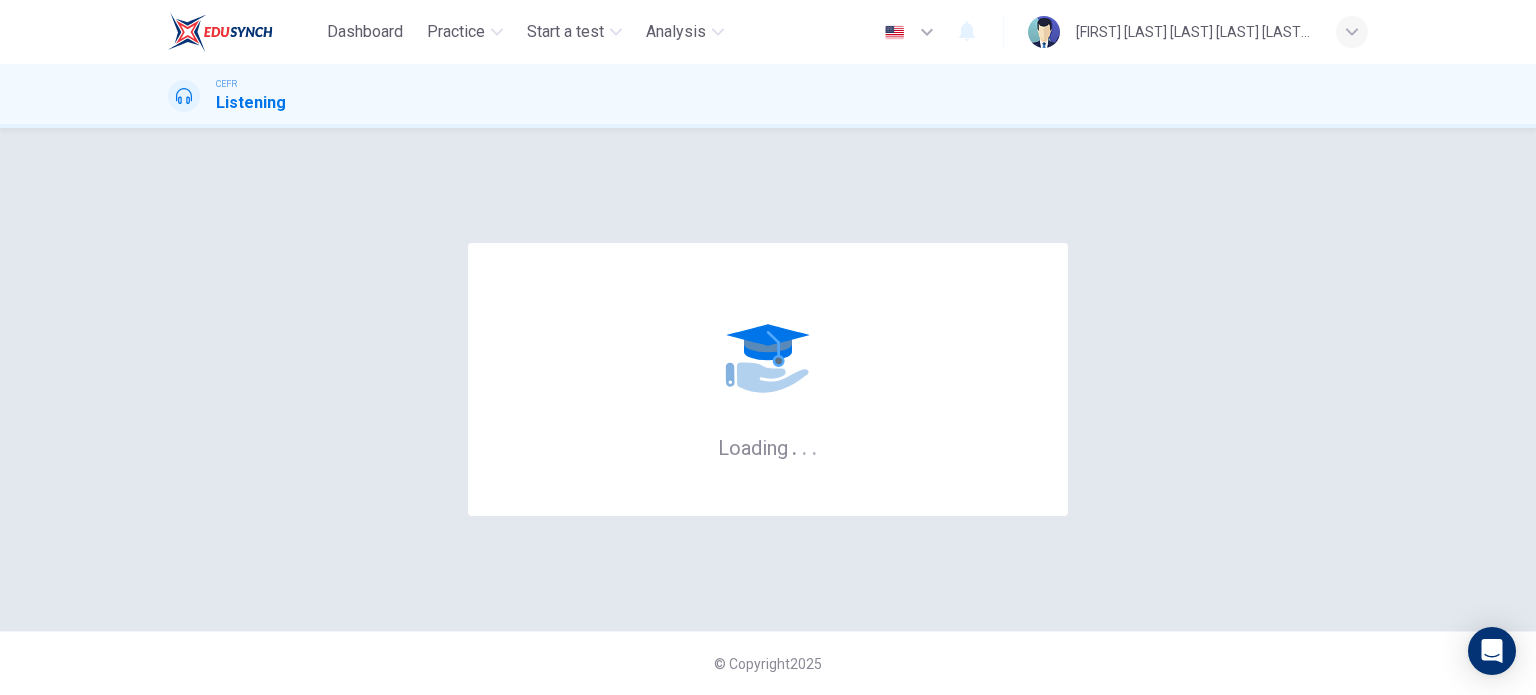 scroll, scrollTop: 0, scrollLeft: 0, axis: both 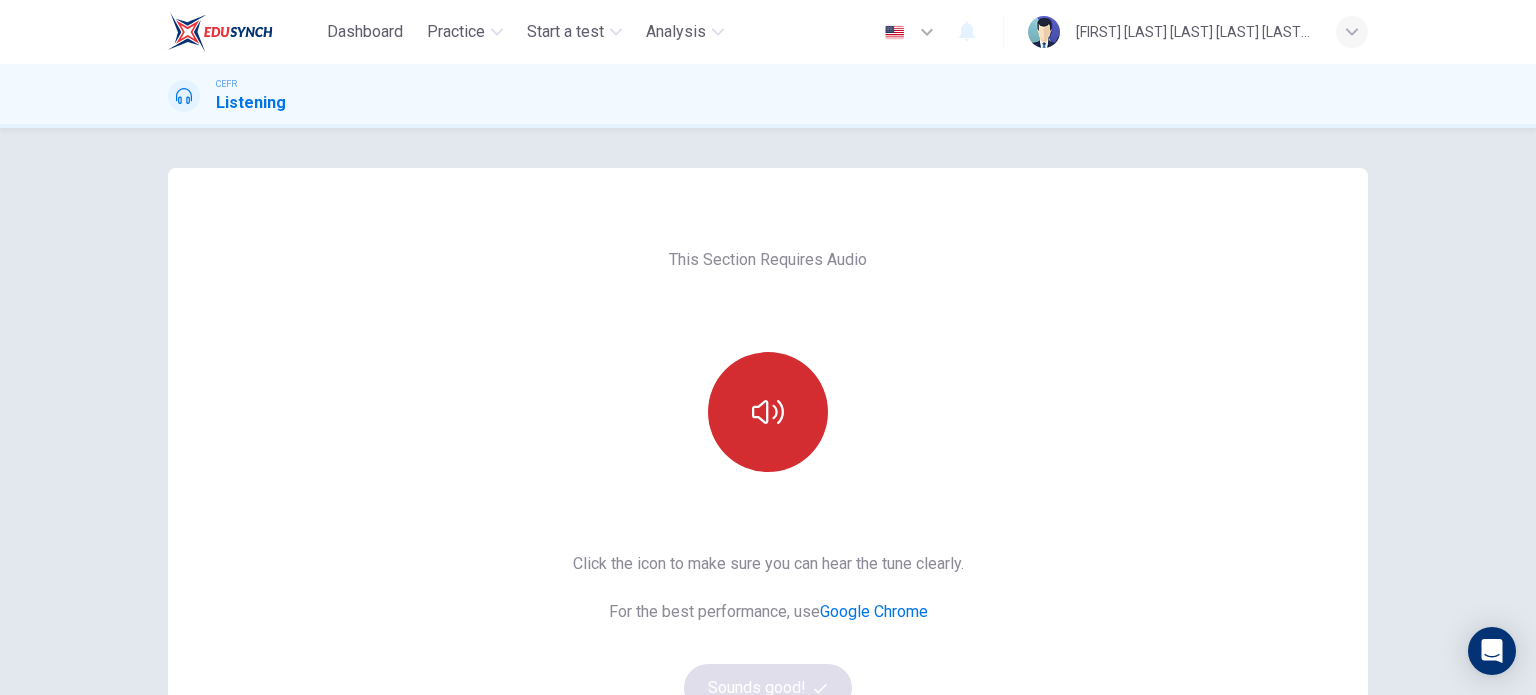 click at bounding box center (768, 412) 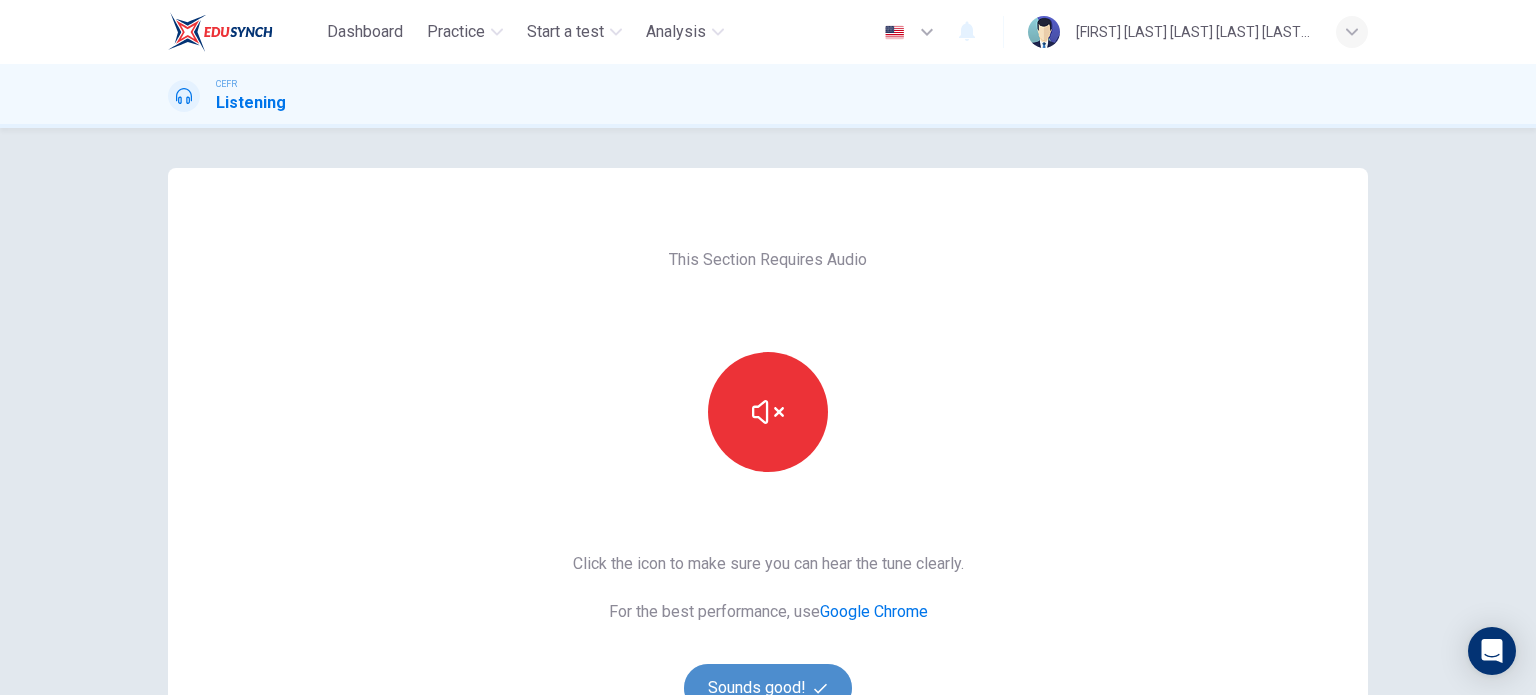 click on "Sounds good!" at bounding box center [768, 688] 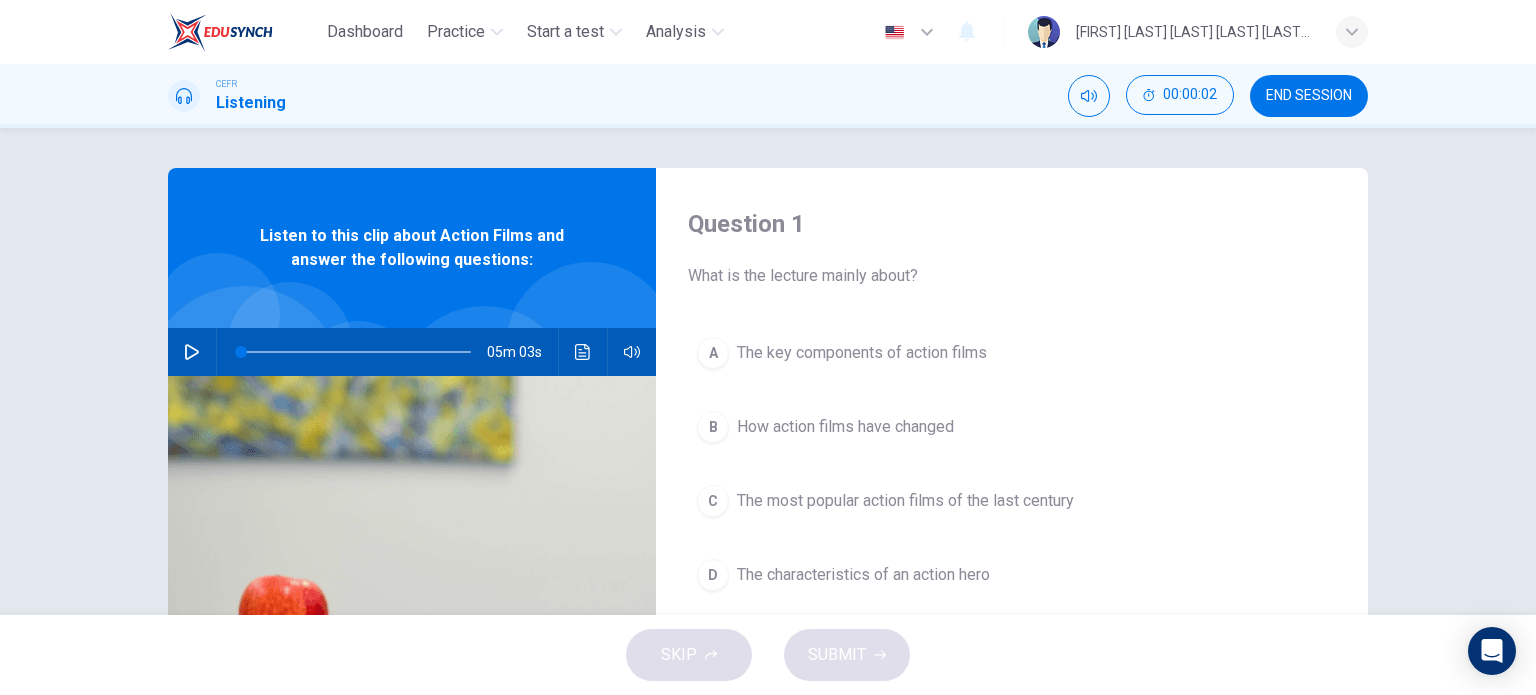 click at bounding box center [192, 352] 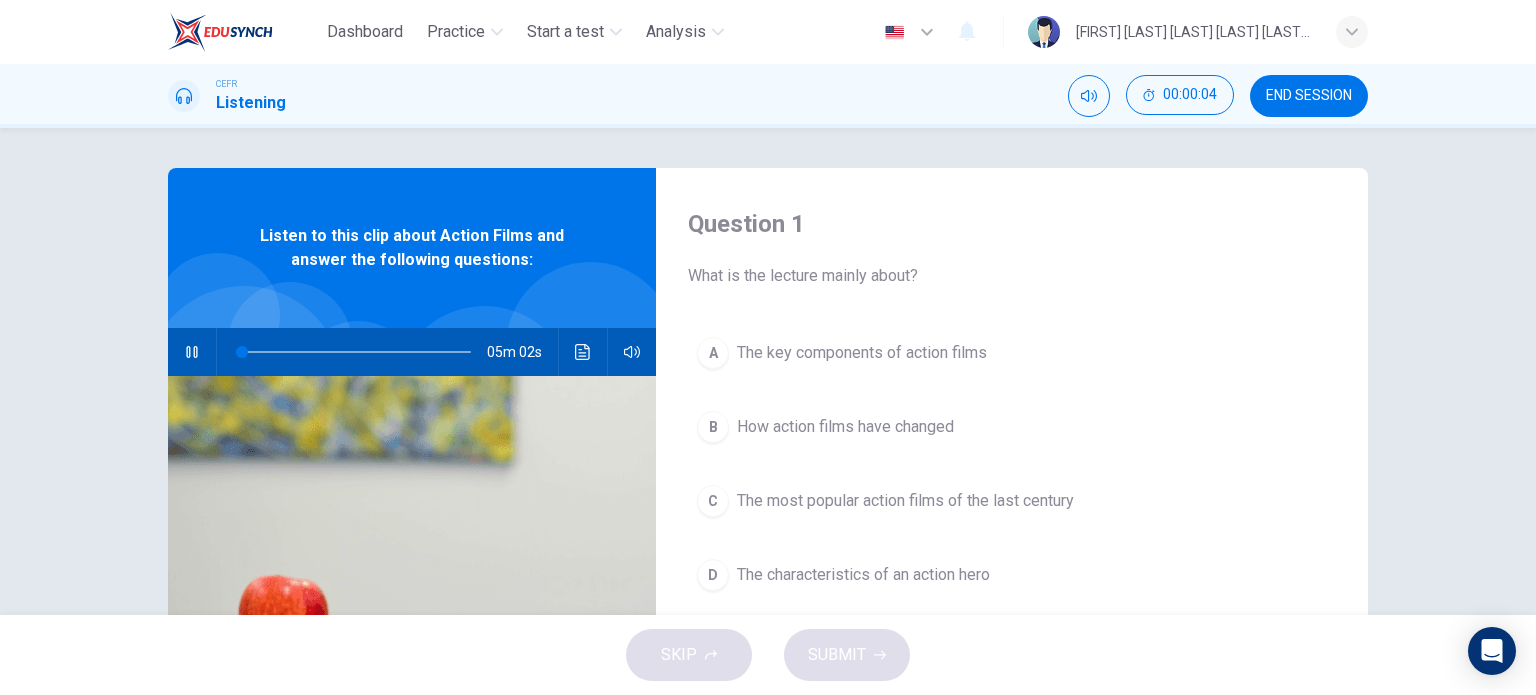 scroll, scrollTop: 100, scrollLeft: 0, axis: vertical 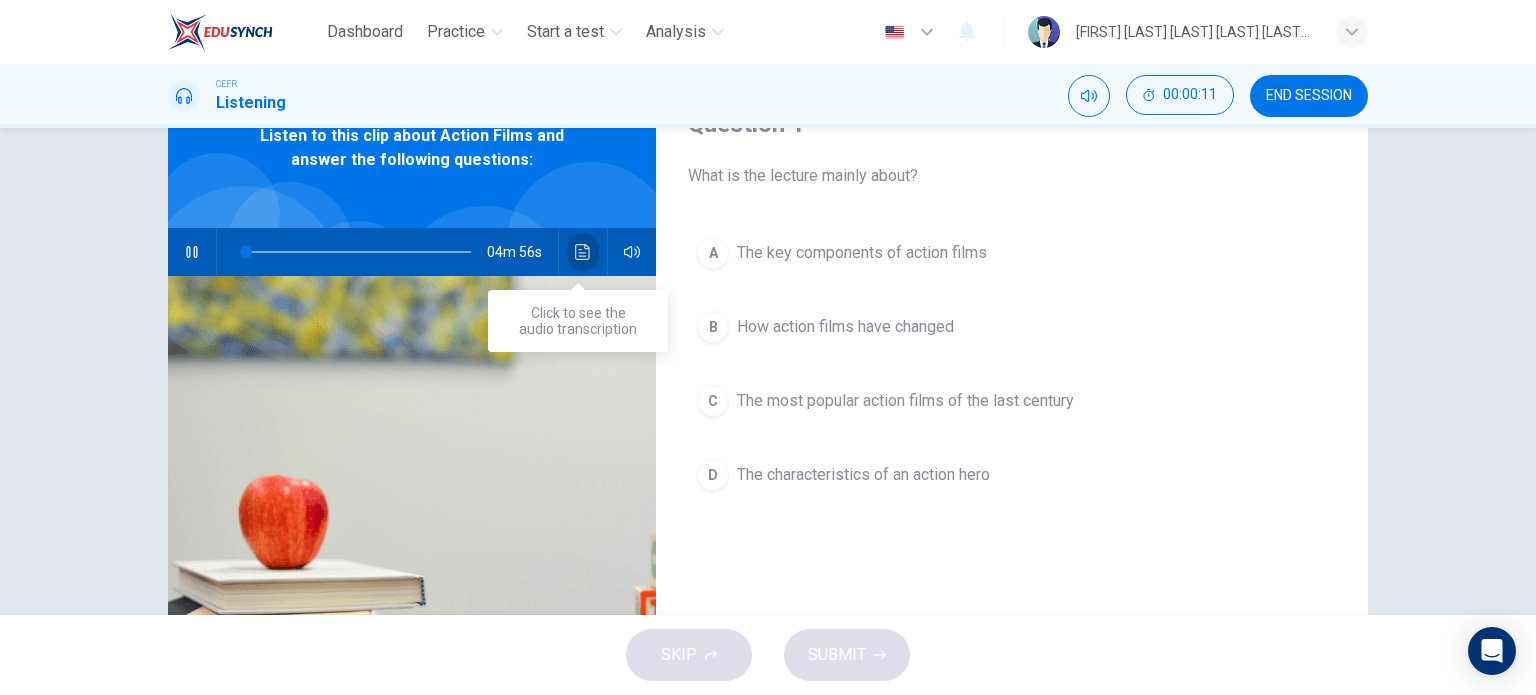 click at bounding box center (583, 252) 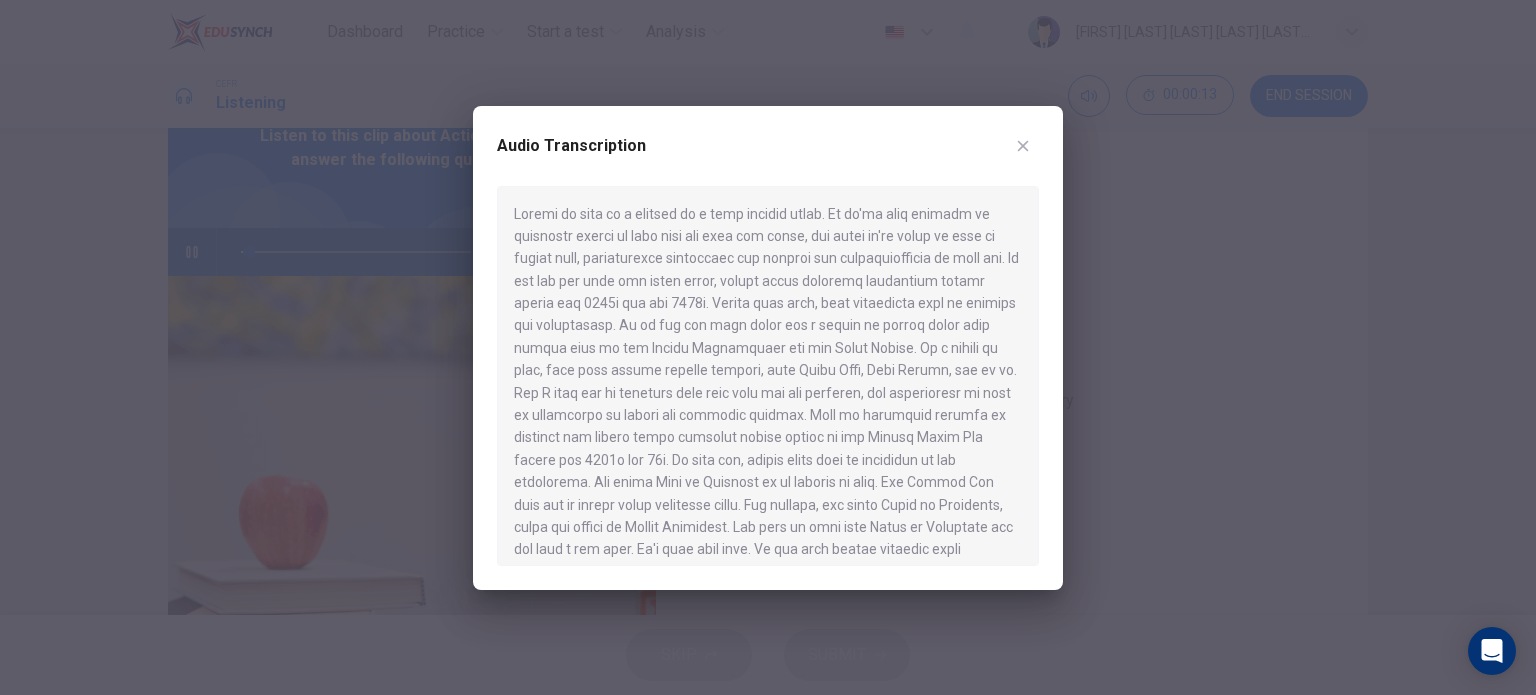 click at bounding box center (1023, 146) 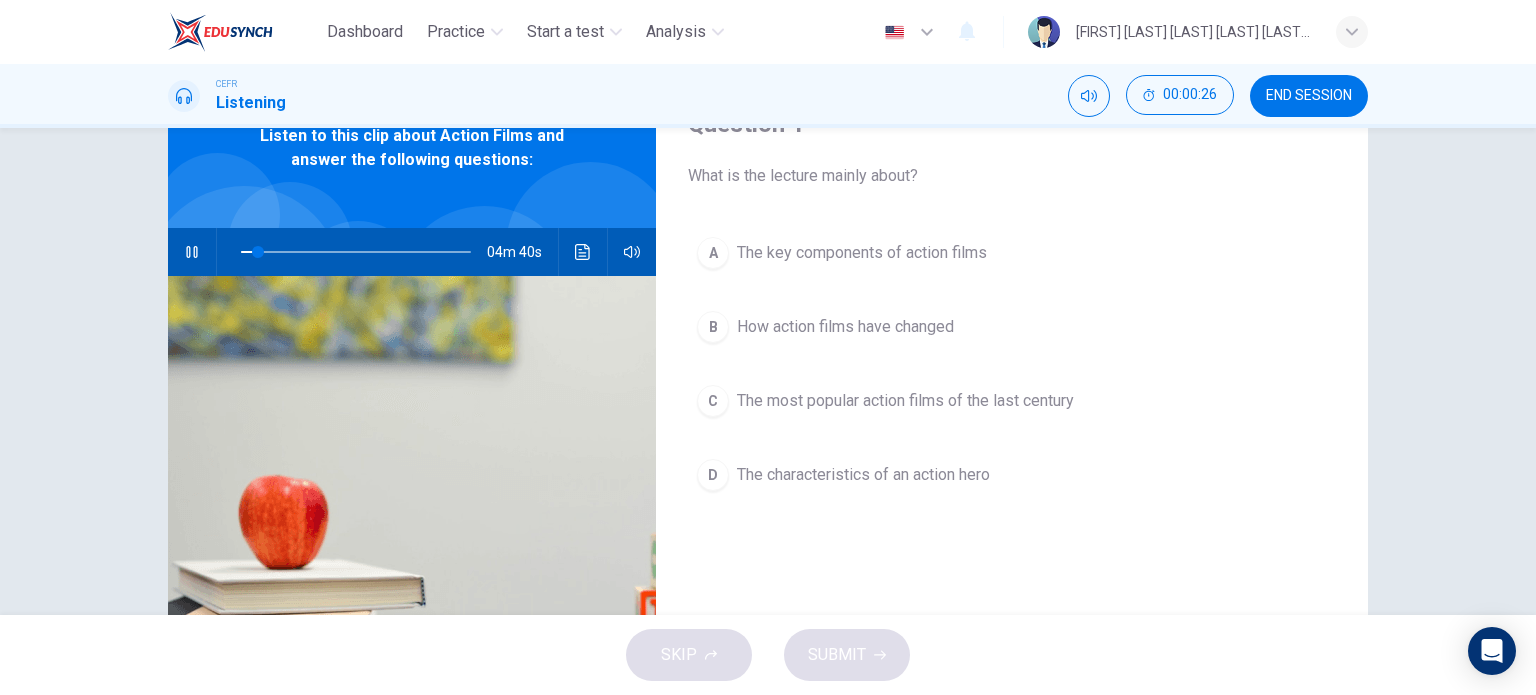 click on "The characteristics of an action hero" at bounding box center [862, 253] 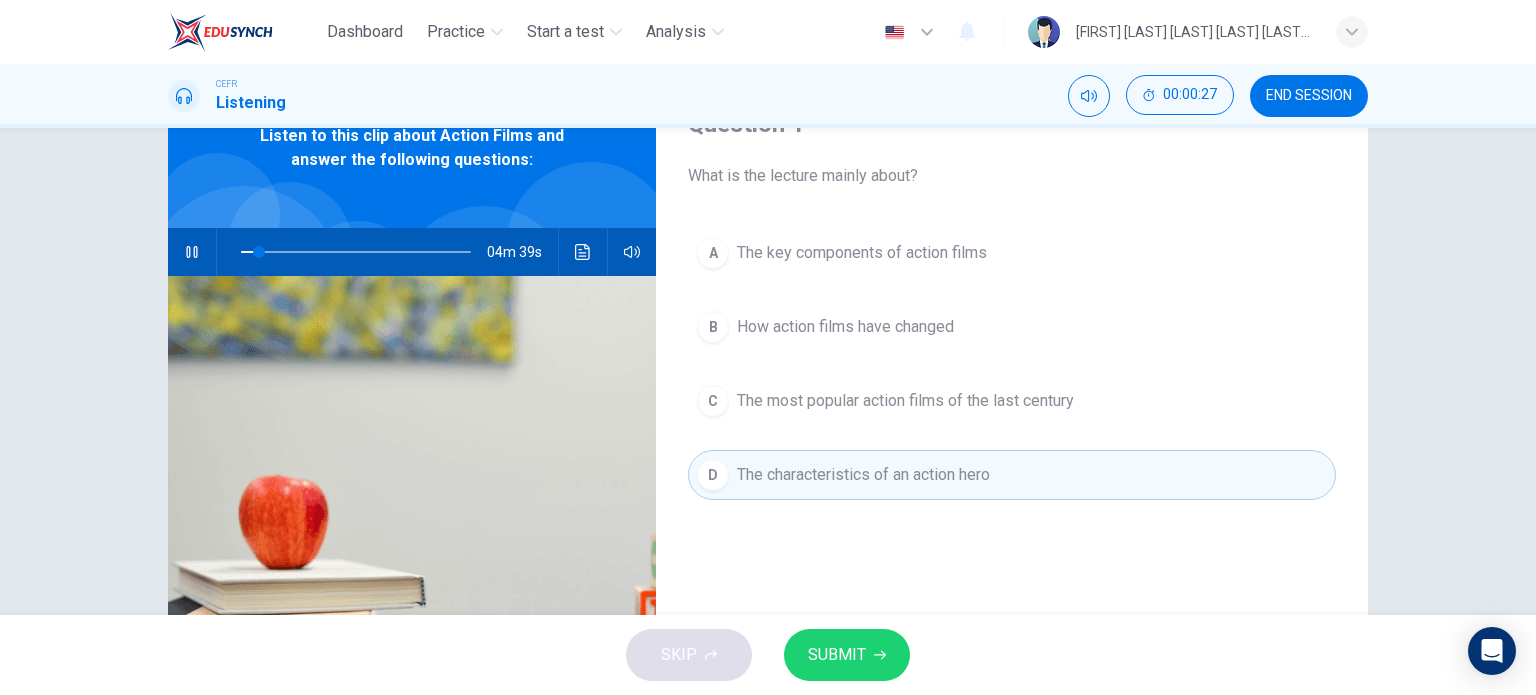 click at bounding box center (880, 655) 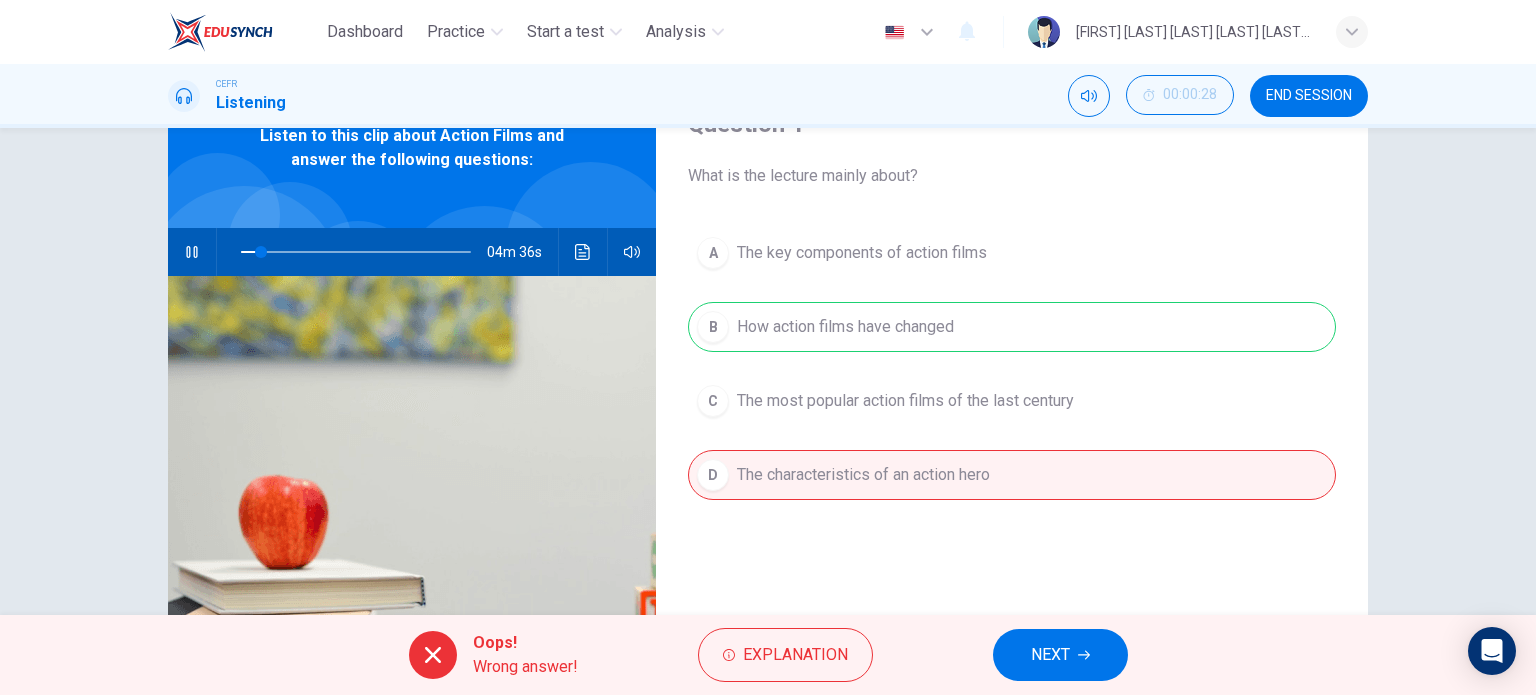 click on "NEXT" at bounding box center [1060, 655] 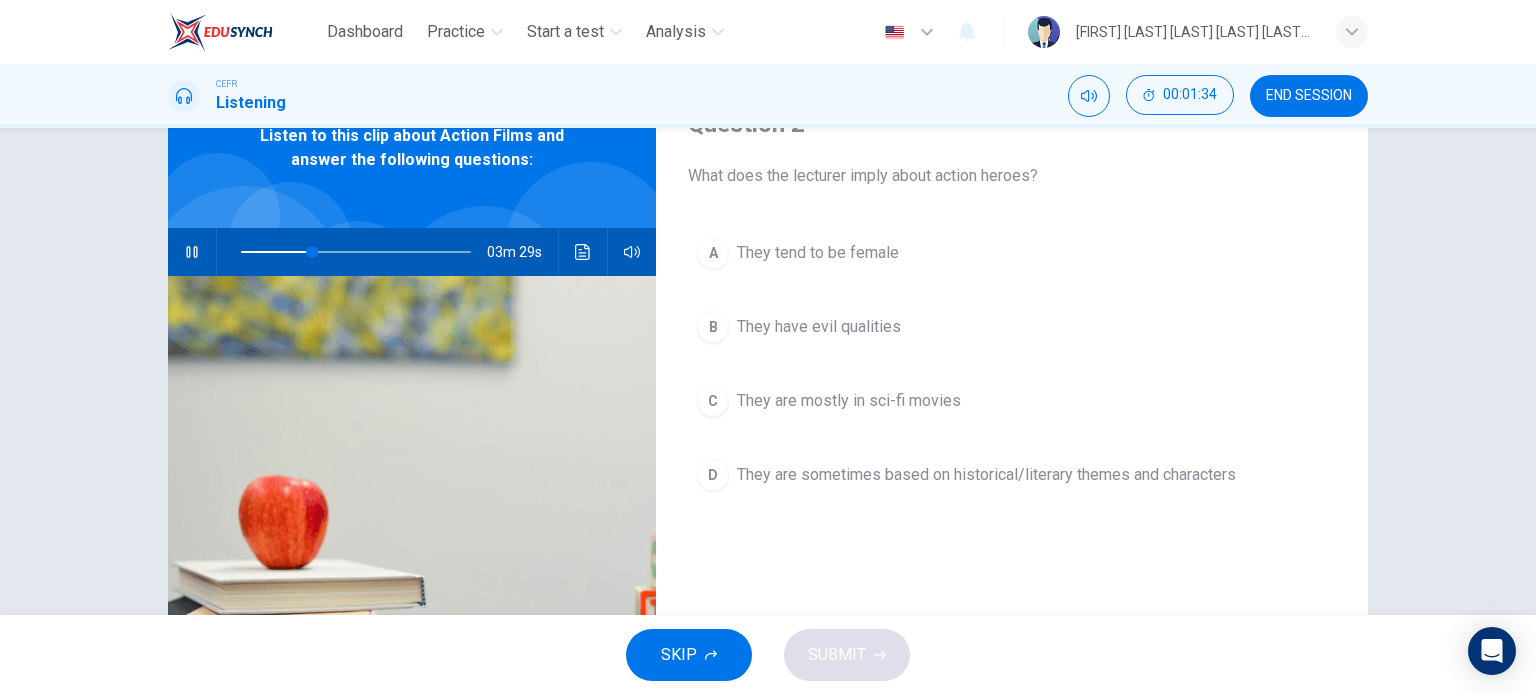click at bounding box center [583, 252] 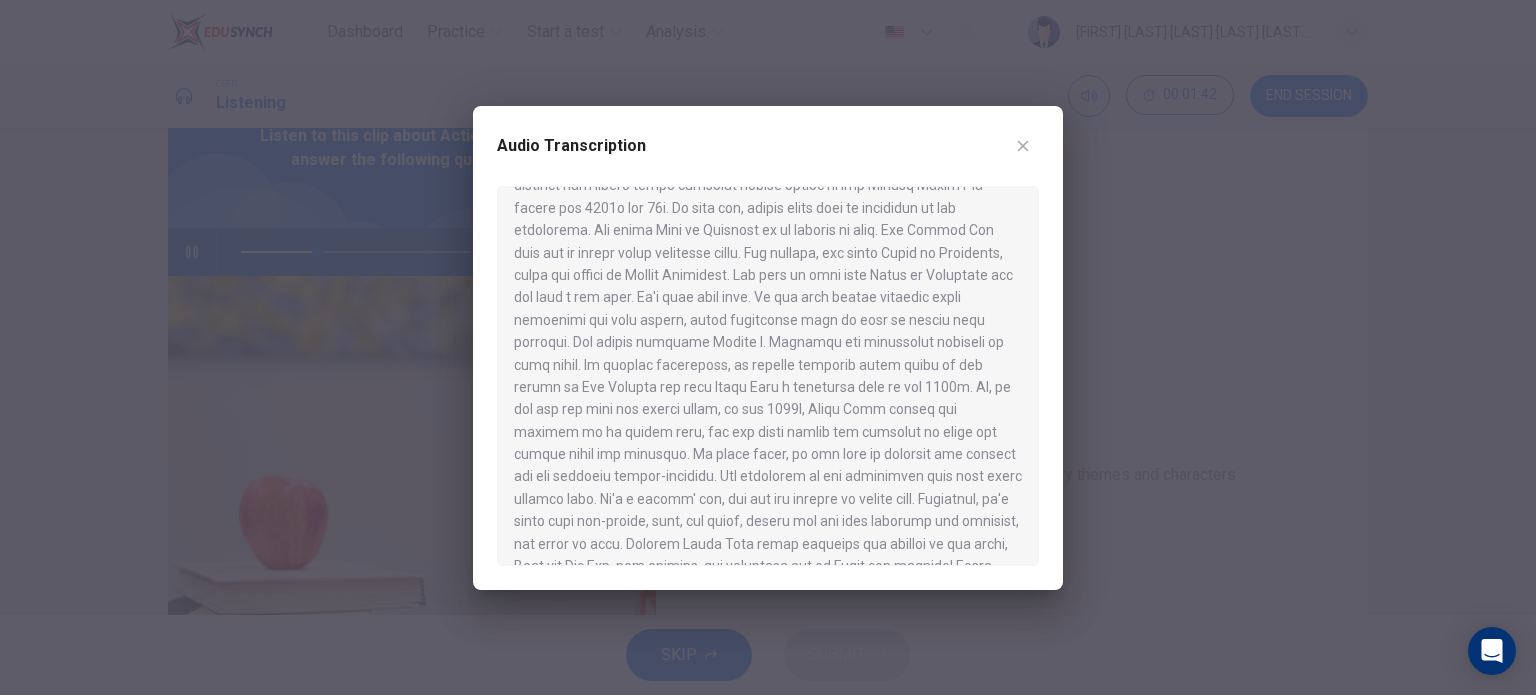 scroll, scrollTop: 300, scrollLeft: 0, axis: vertical 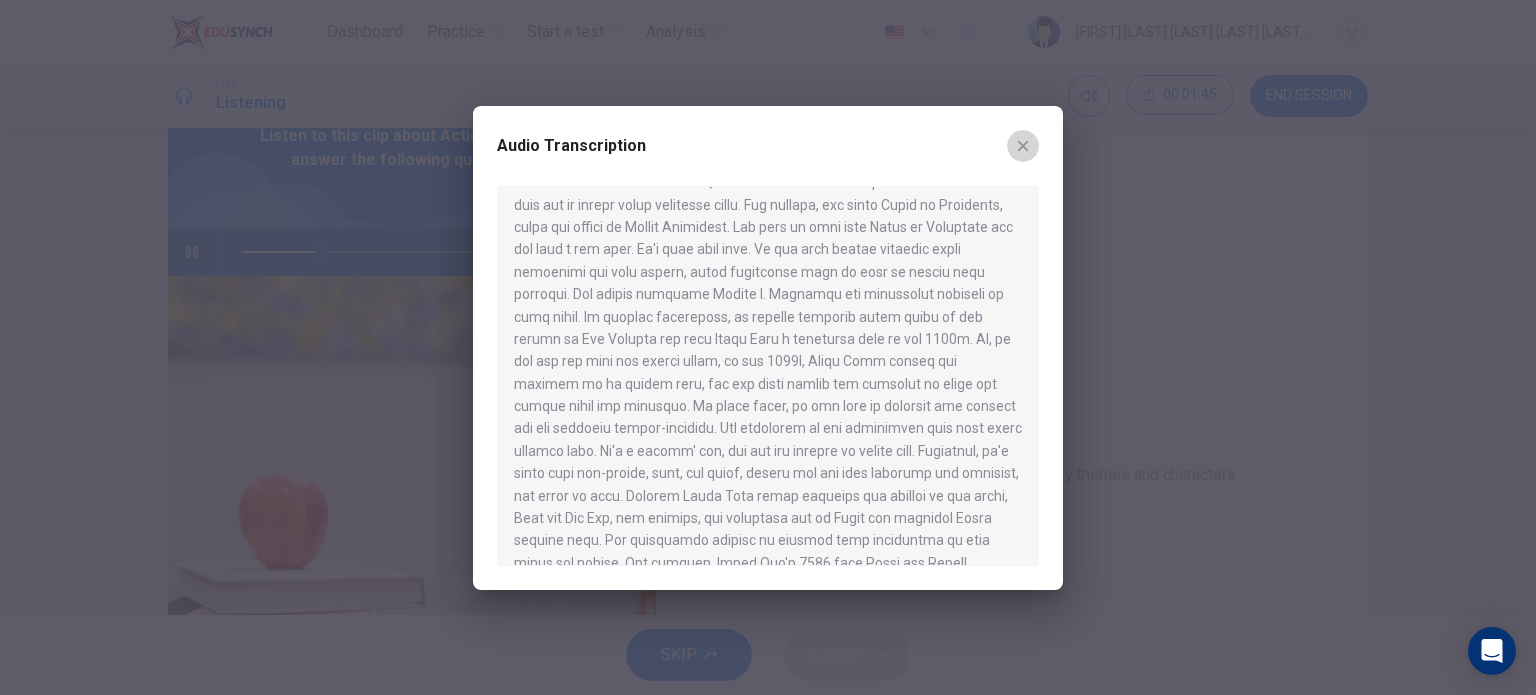 click at bounding box center (1023, 146) 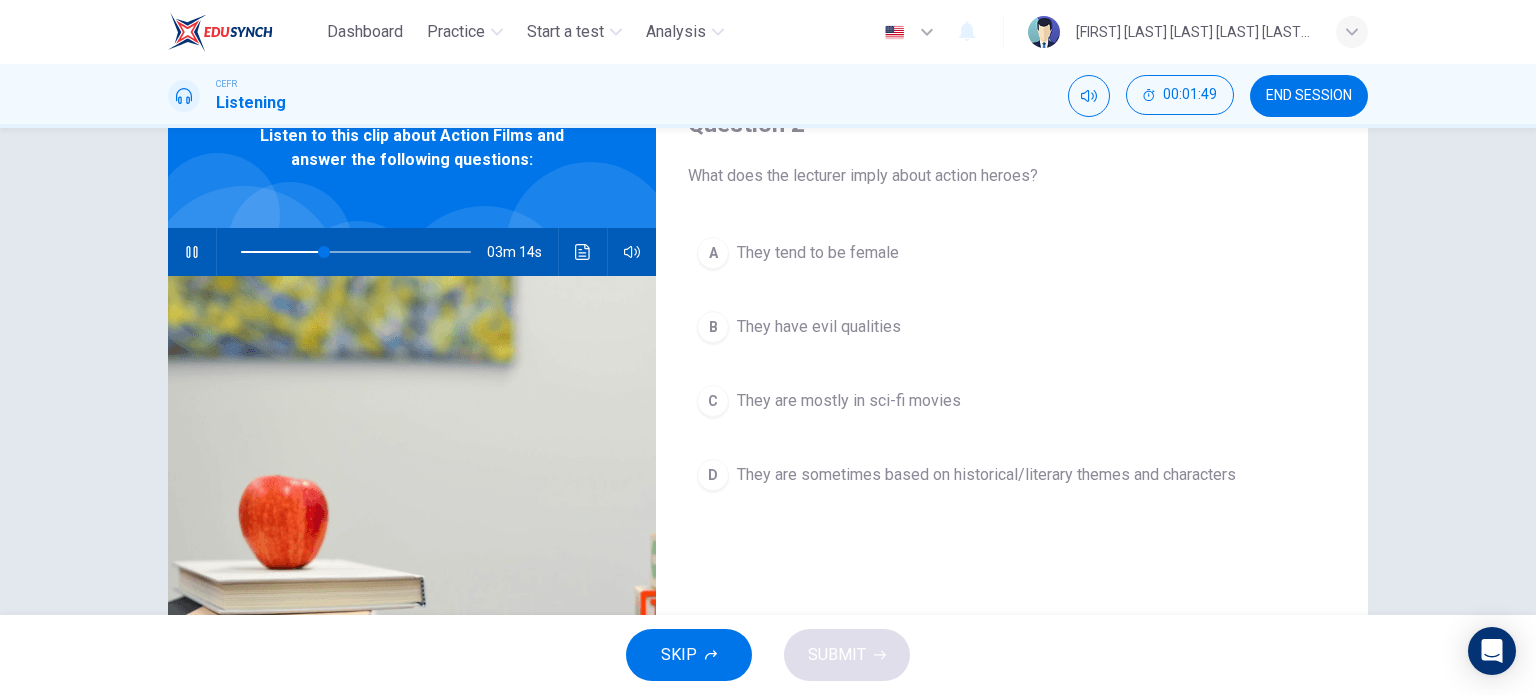 click on "They are sometimes based on historical/literary themes and characters" at bounding box center [818, 253] 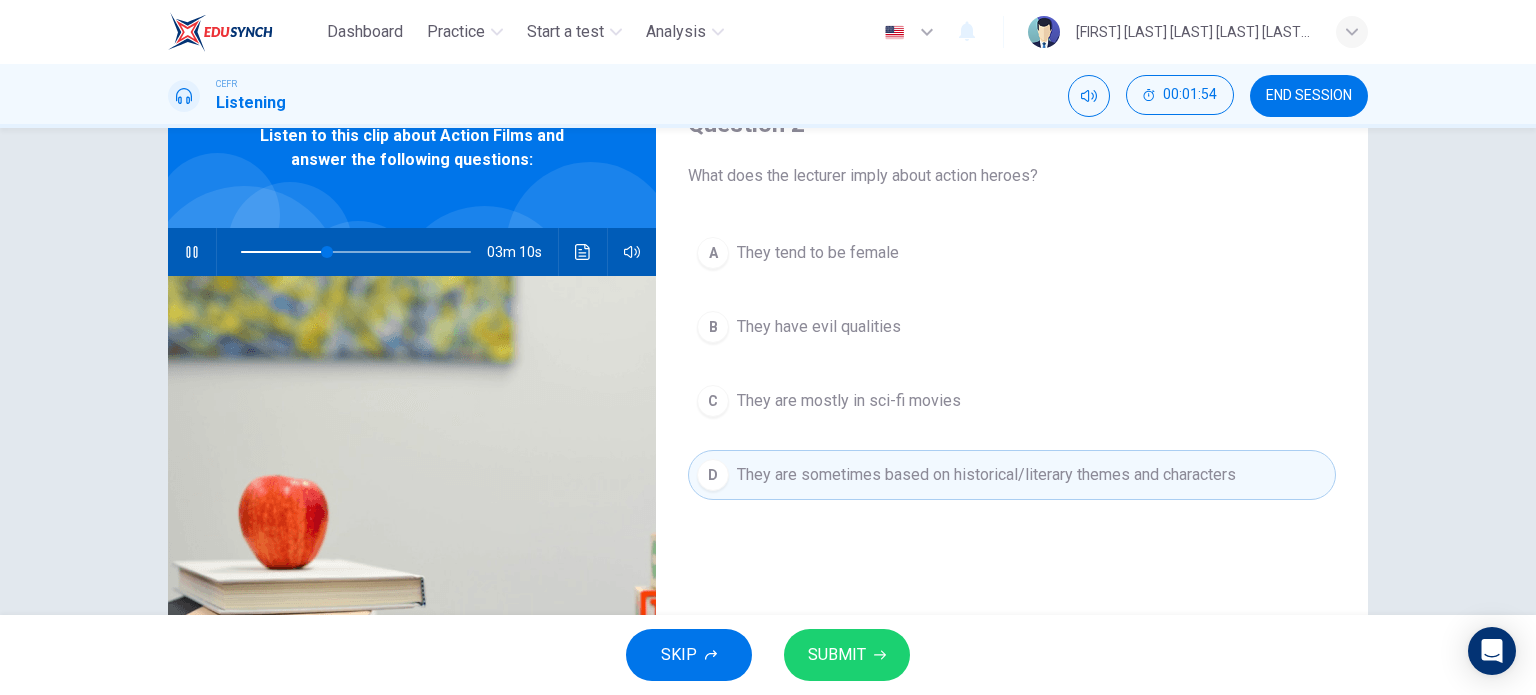 click on "SUBMIT" at bounding box center [837, 655] 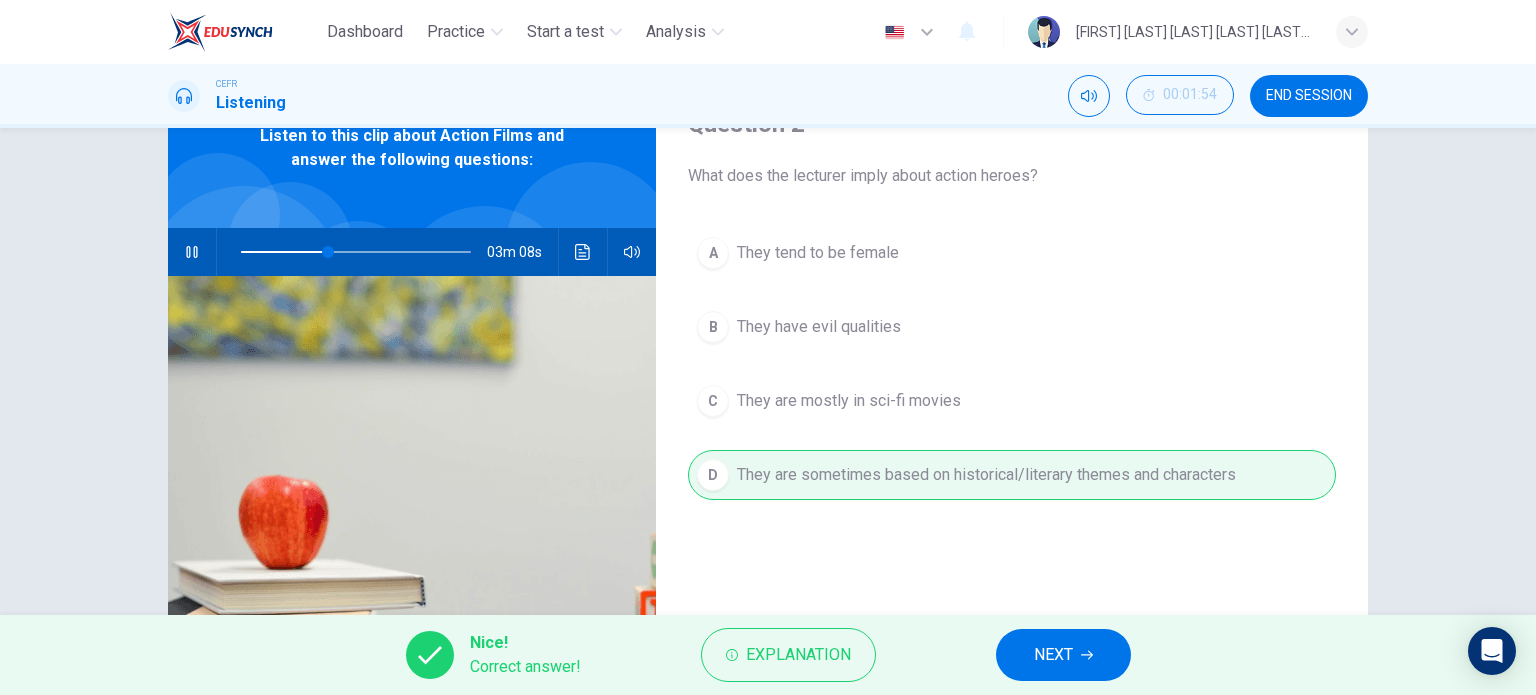 click on "NEXT" at bounding box center [1053, 655] 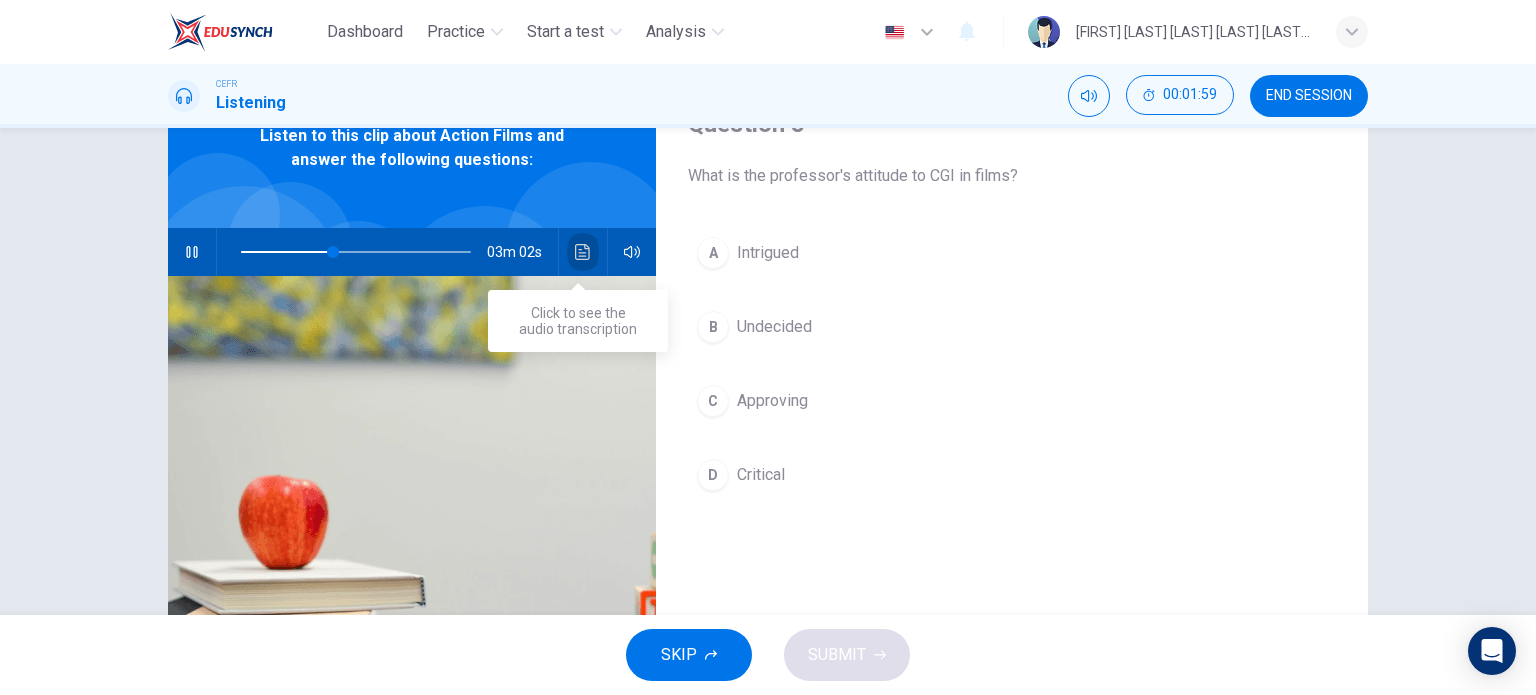 click at bounding box center (583, 252) 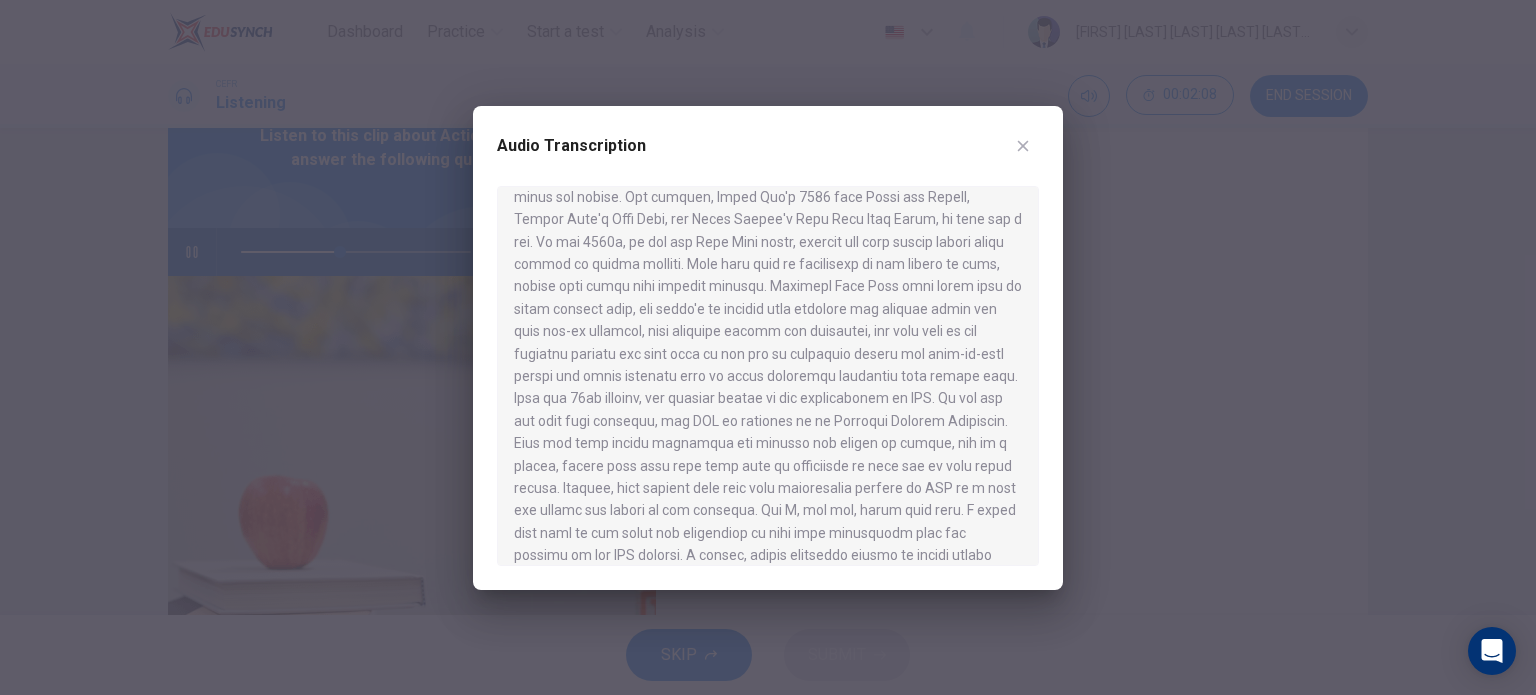 scroll, scrollTop: 700, scrollLeft: 0, axis: vertical 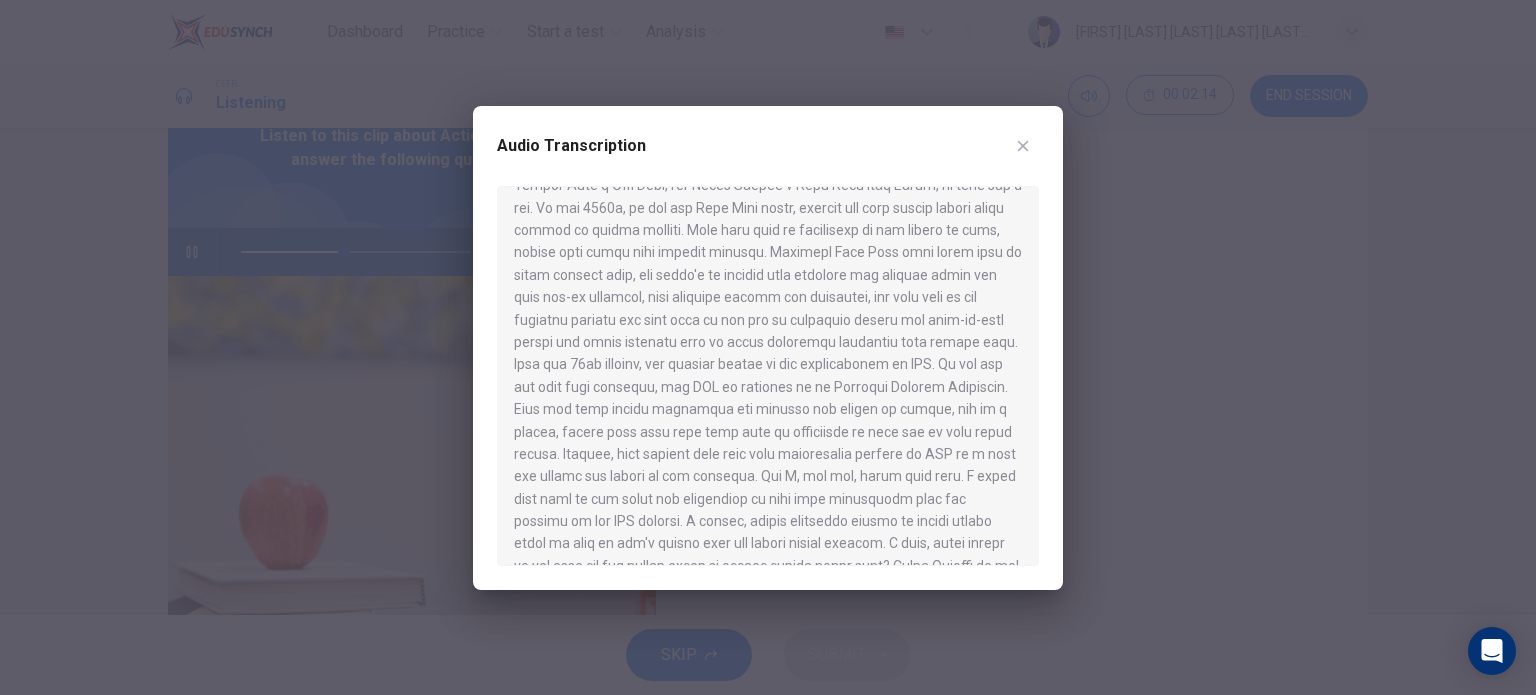 click at bounding box center (1023, 146) 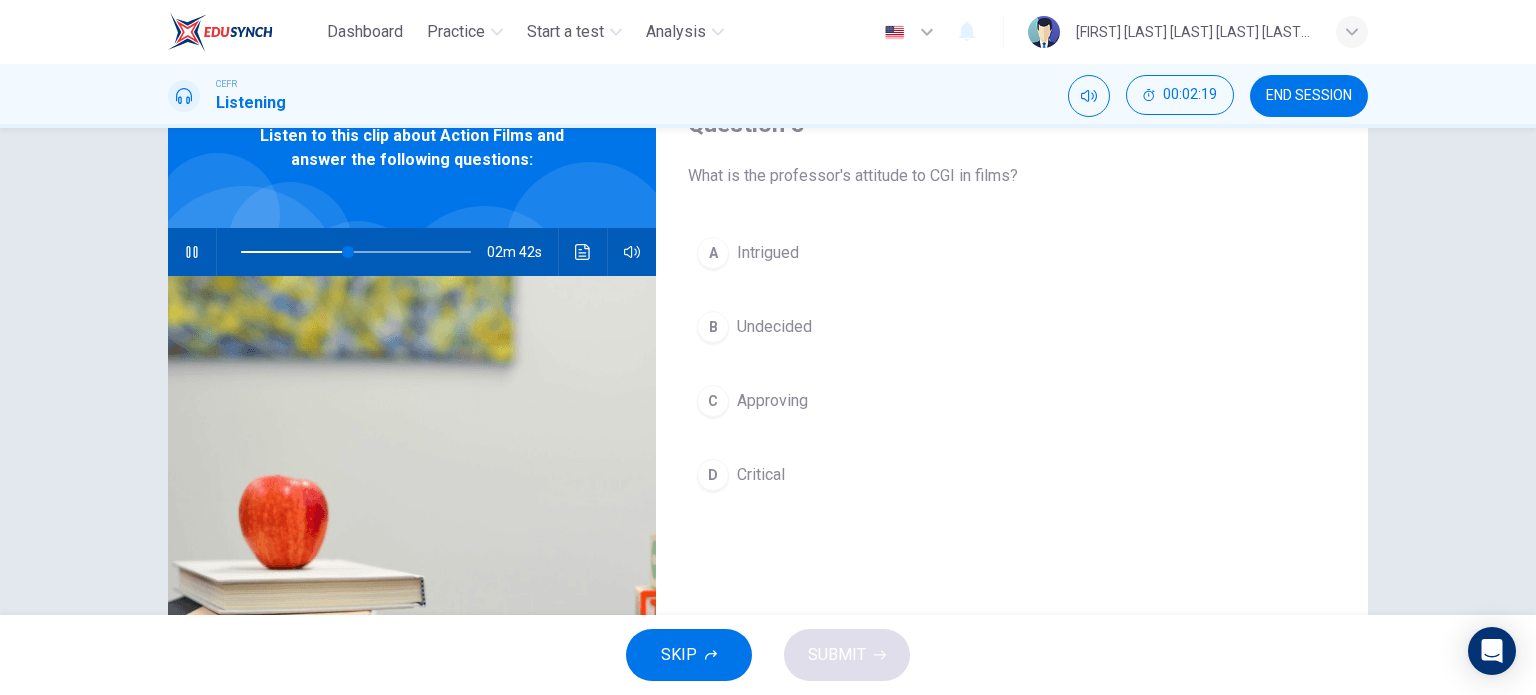 click on "Critical" at bounding box center (768, 253) 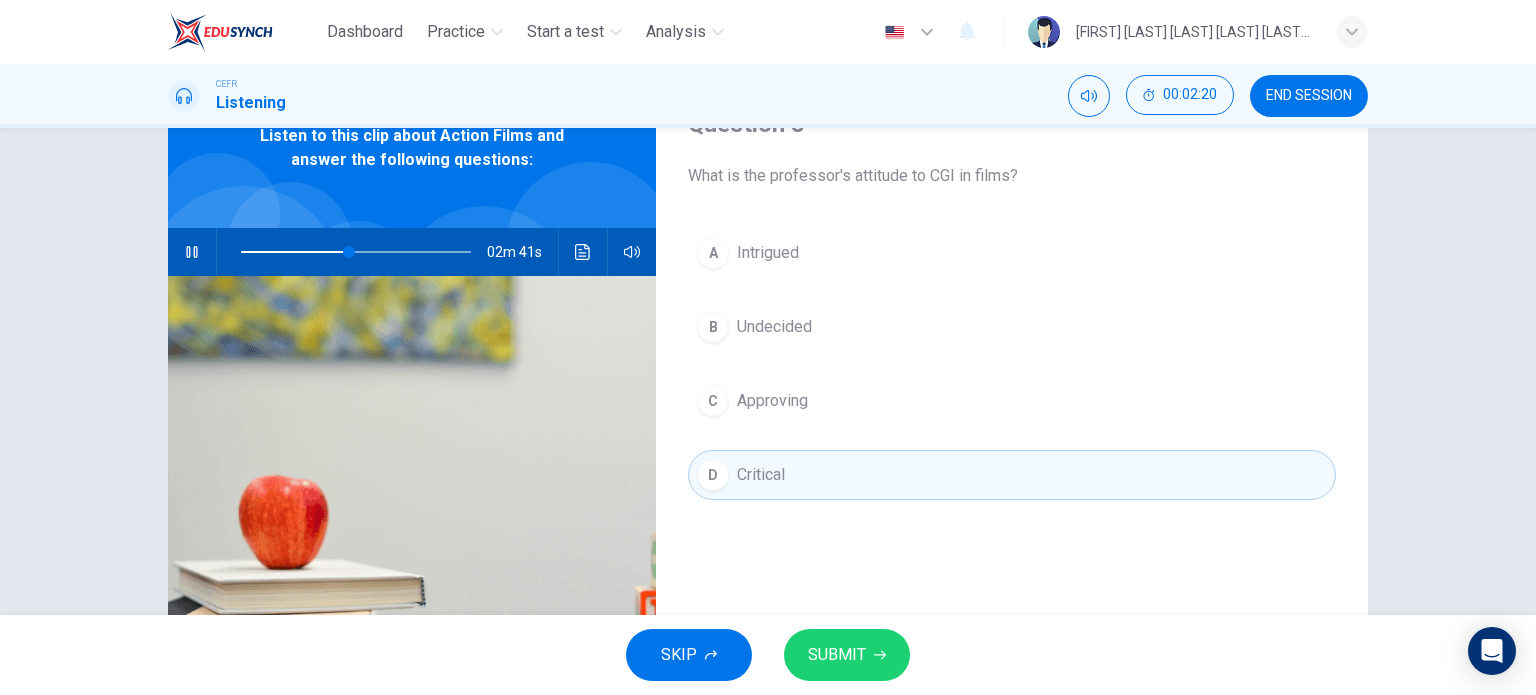 click on "SUBMIT" at bounding box center [837, 655] 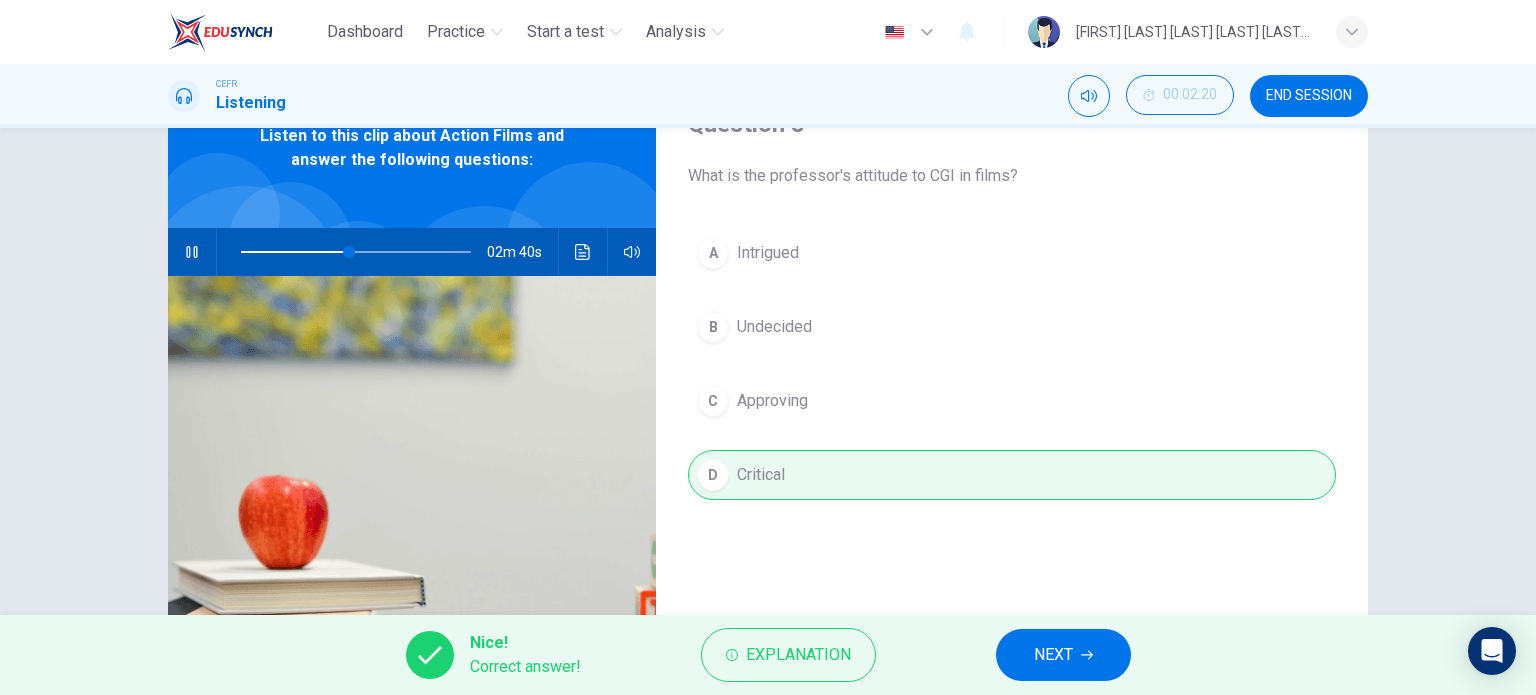 click on "NEXT" at bounding box center (1063, 655) 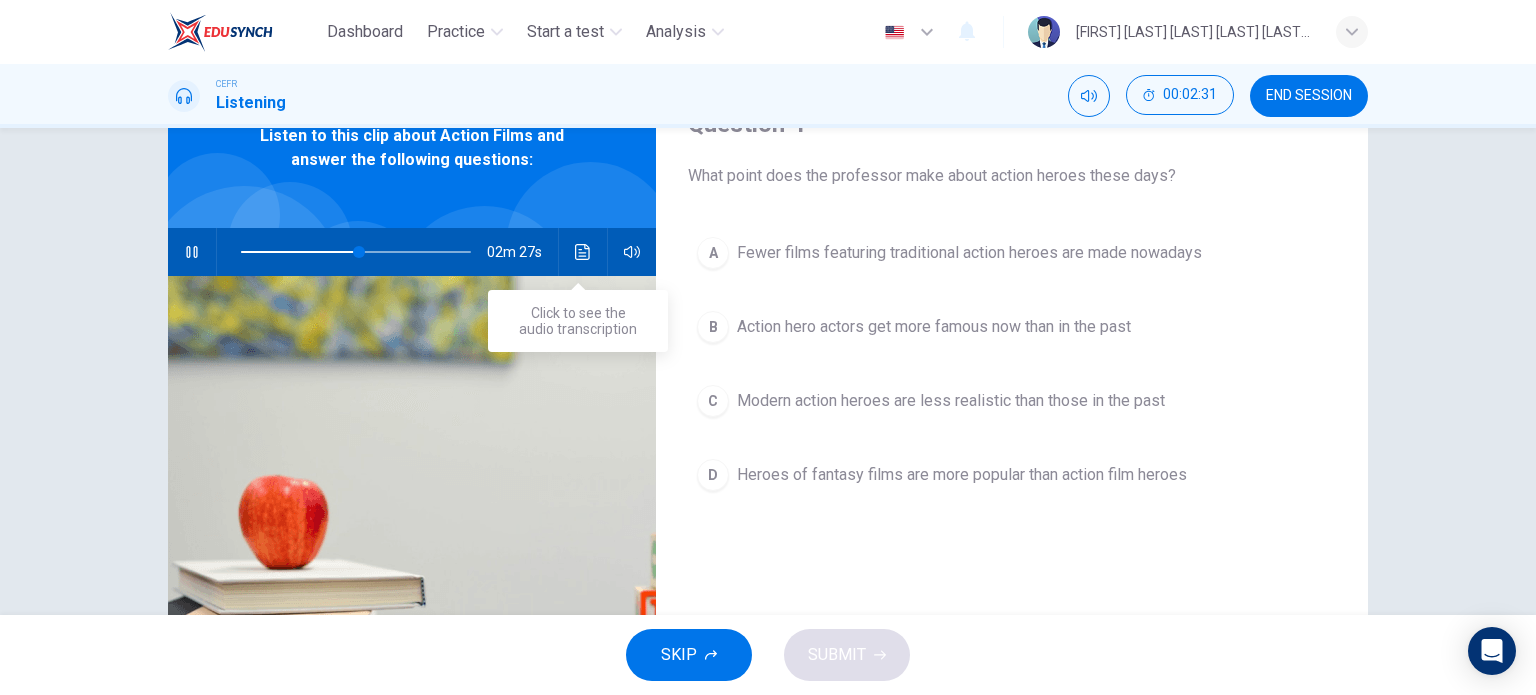 click at bounding box center (583, 252) 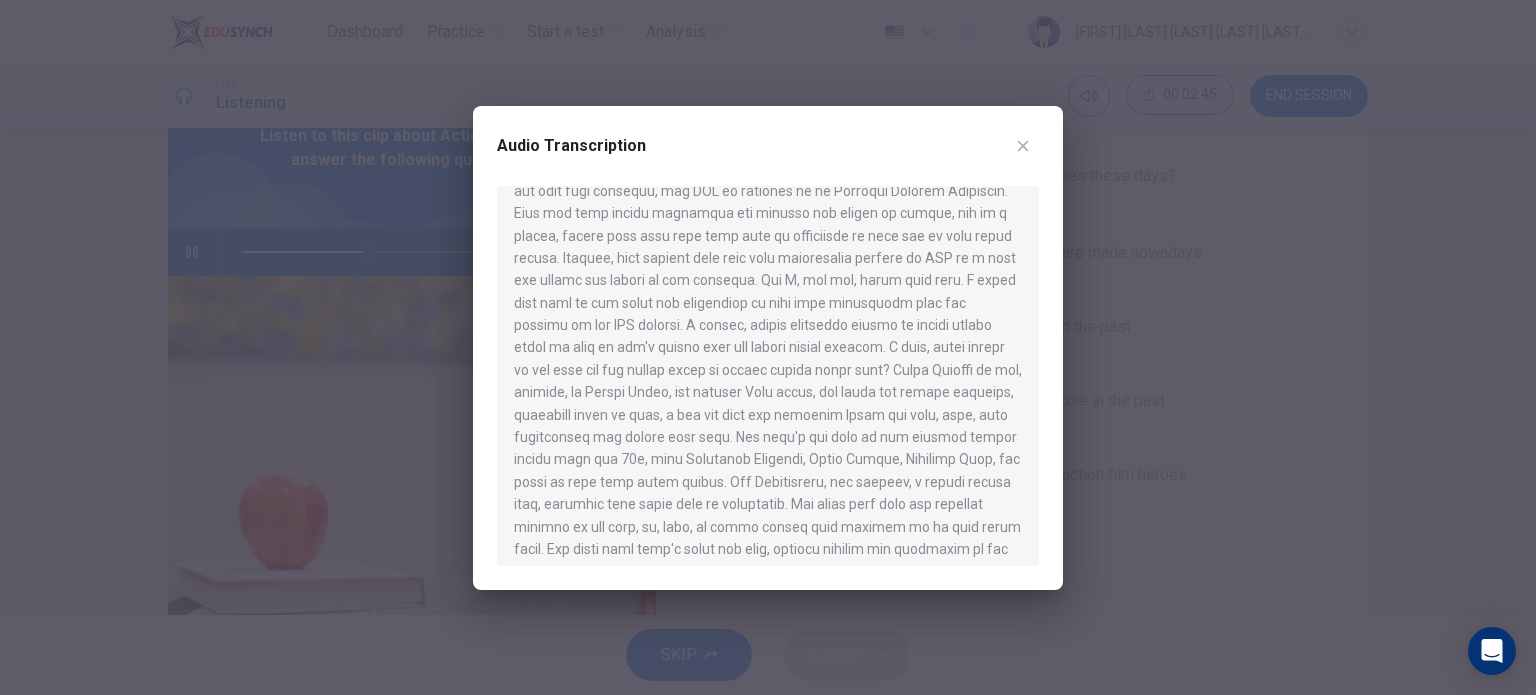 scroll, scrollTop: 900, scrollLeft: 0, axis: vertical 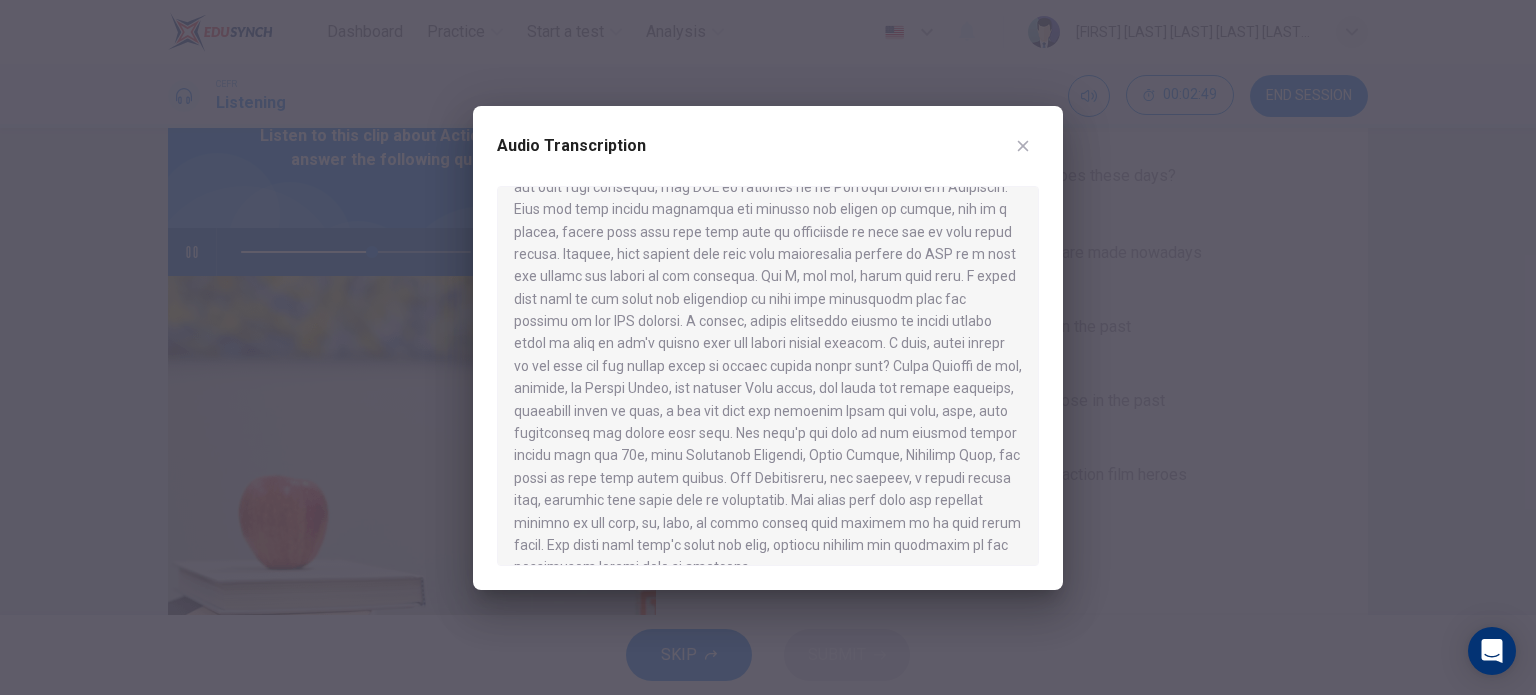 click at bounding box center (1023, 146) 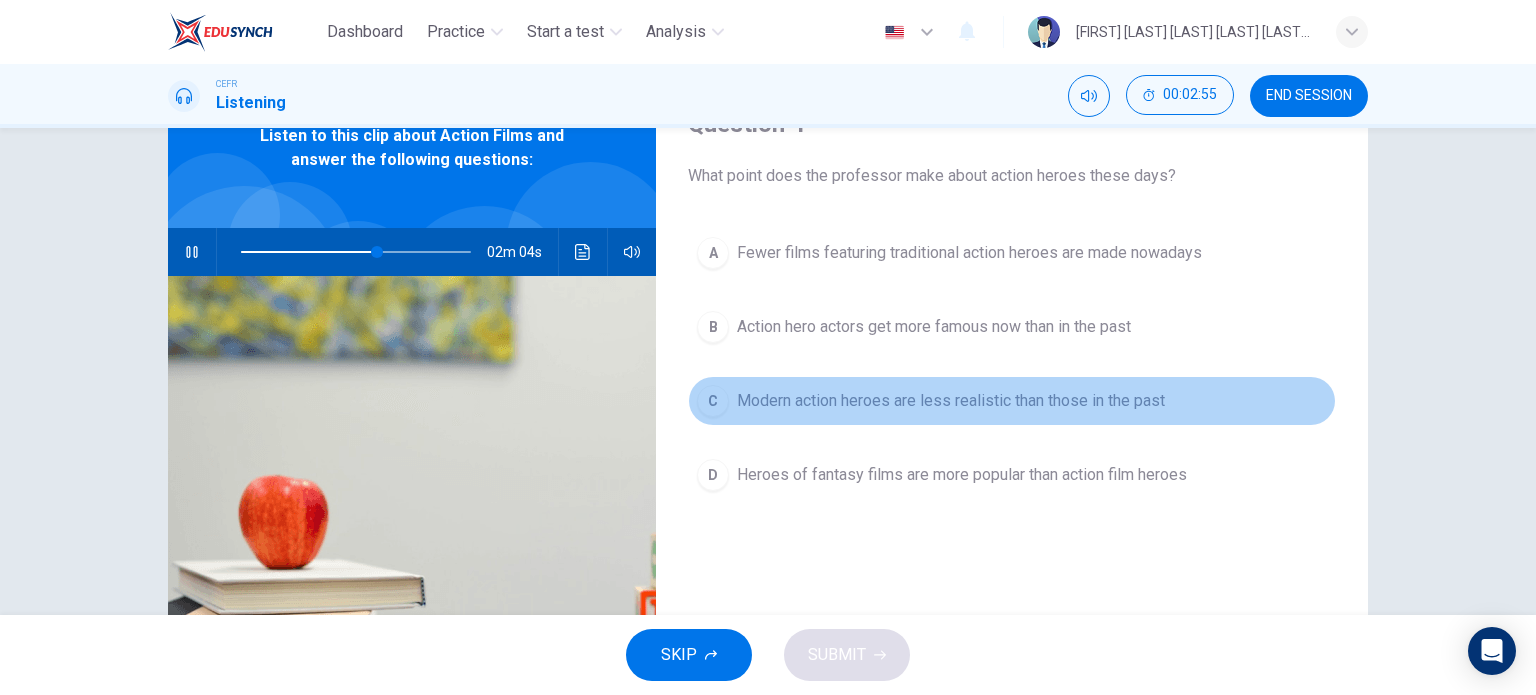 click on "Modern action heroes are less realistic than those in the past" at bounding box center (969, 253) 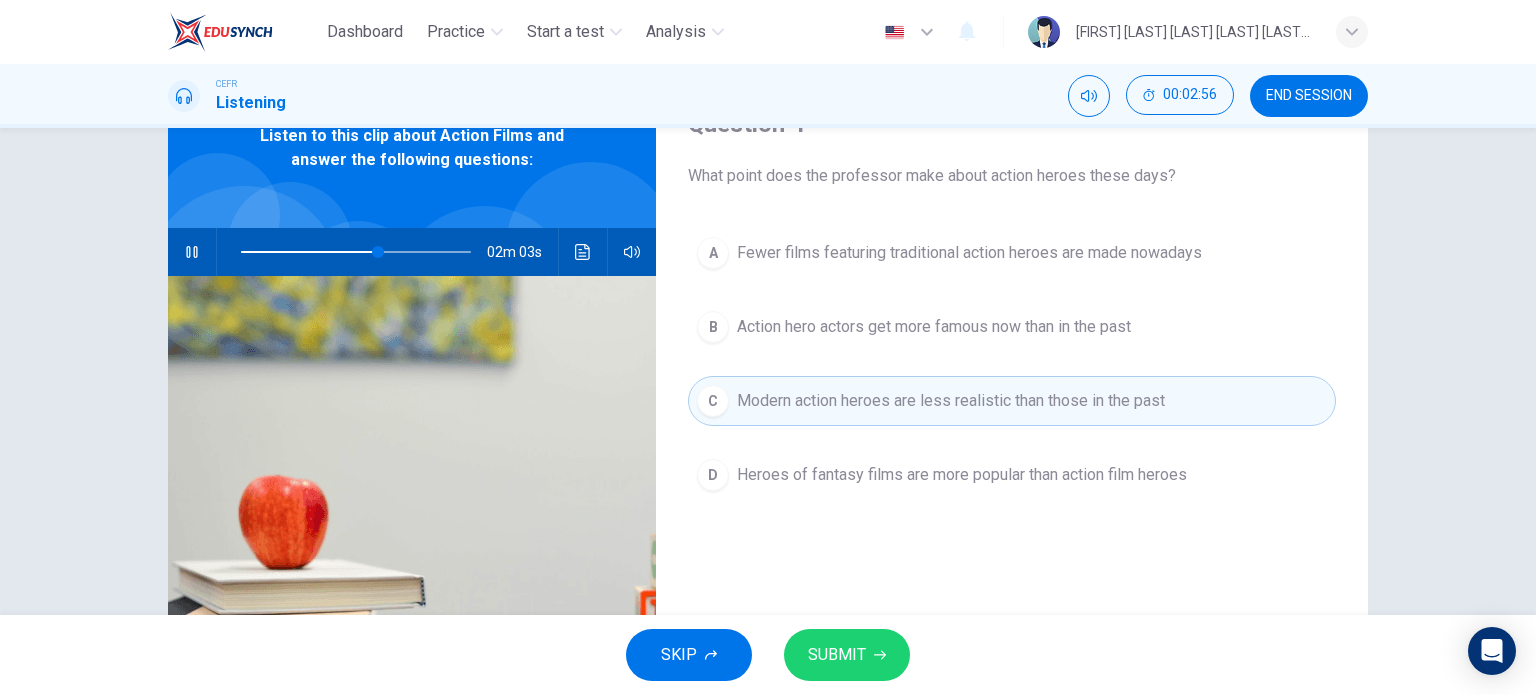 click on "SUBMIT" at bounding box center (837, 655) 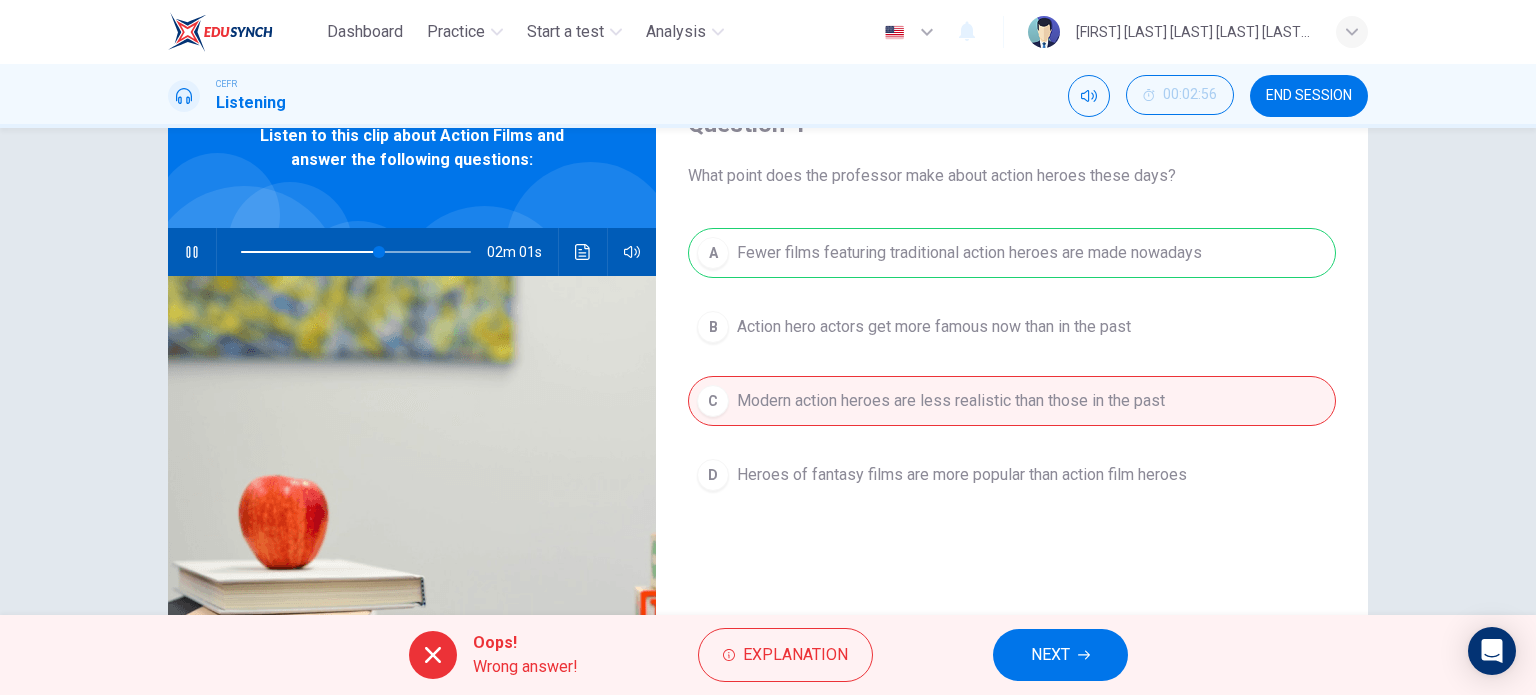 click on "NEXT" at bounding box center [1060, 655] 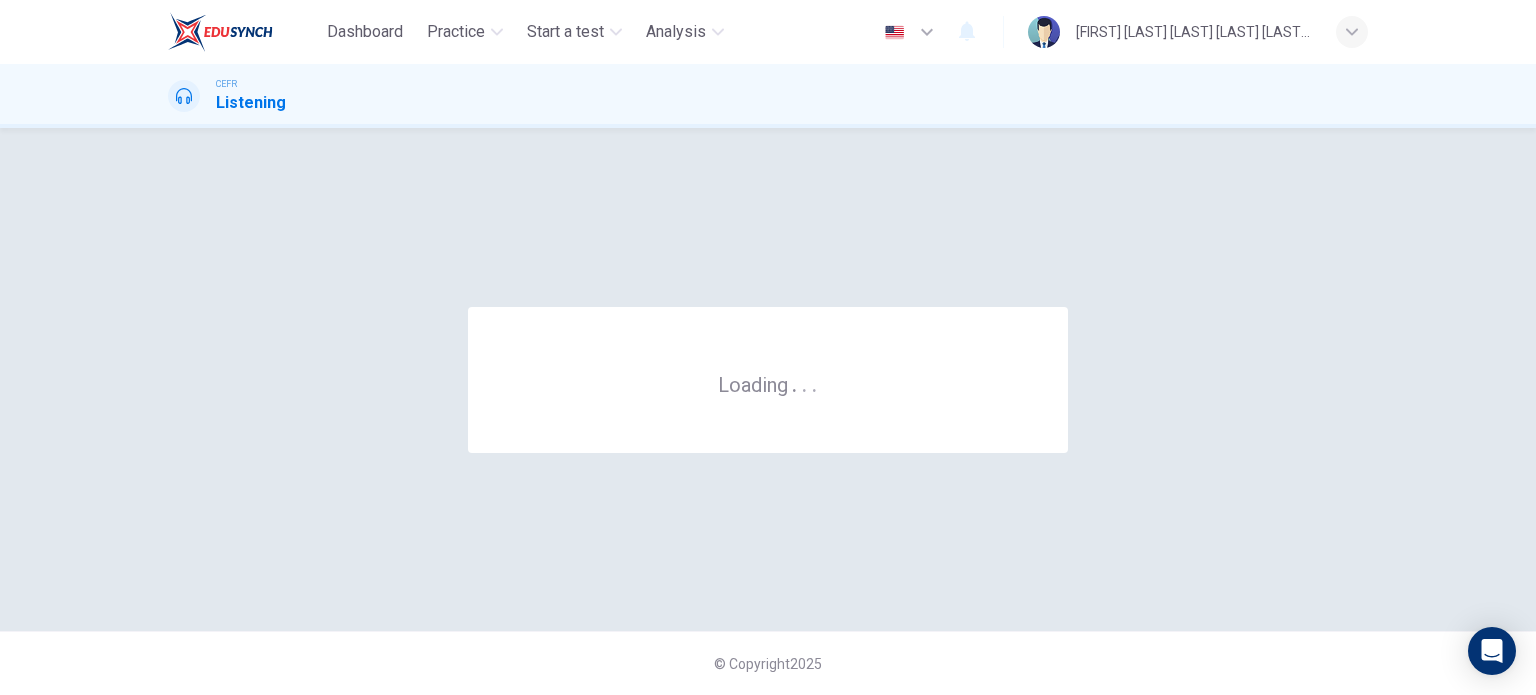scroll, scrollTop: 0, scrollLeft: 0, axis: both 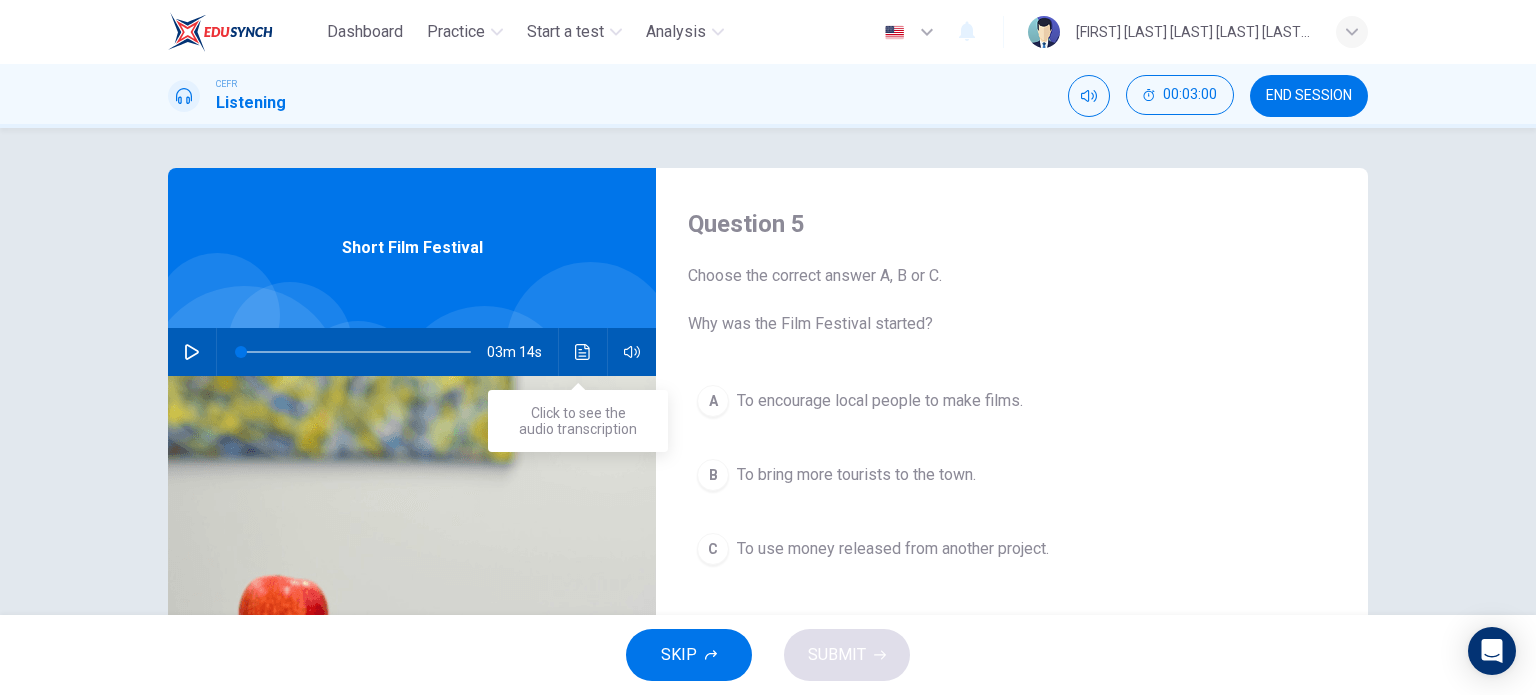 click at bounding box center (583, 352) 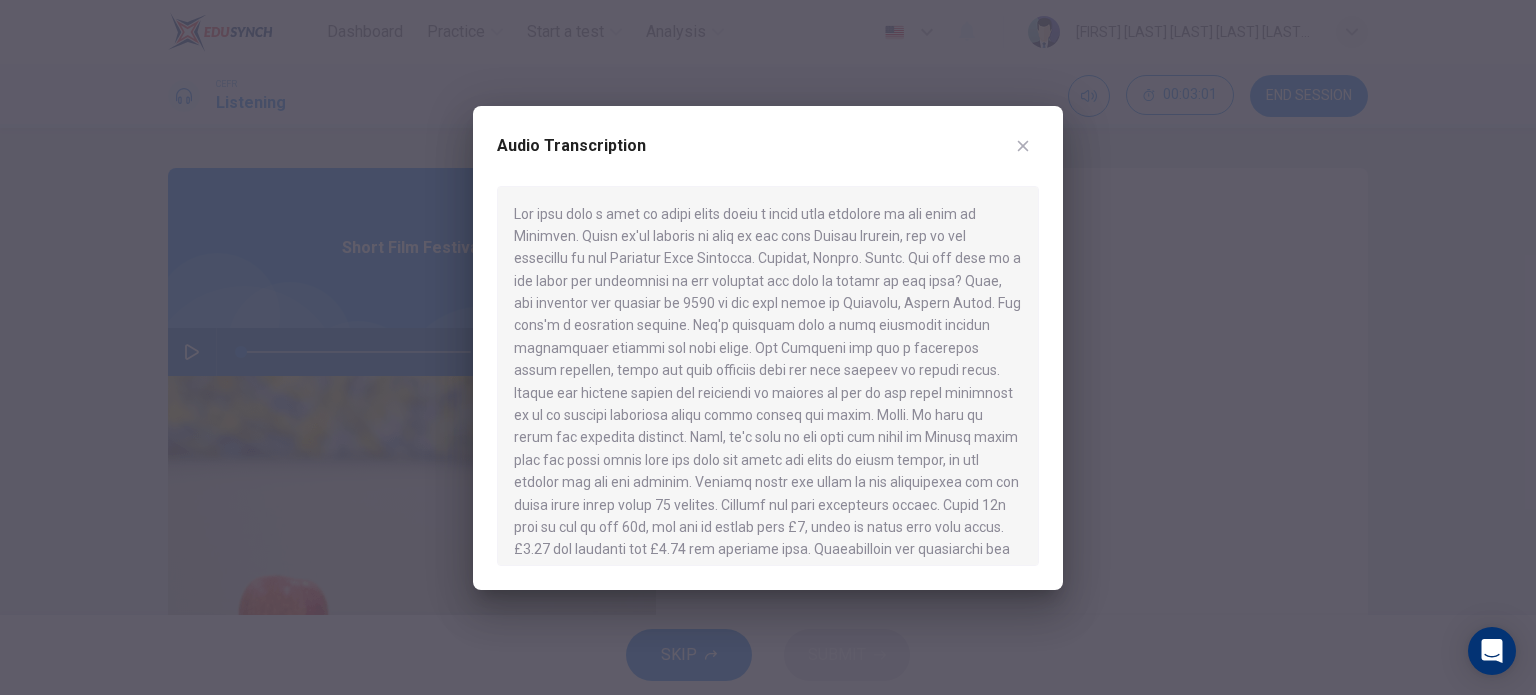 click on "Audio Transcription" at bounding box center [768, 158] 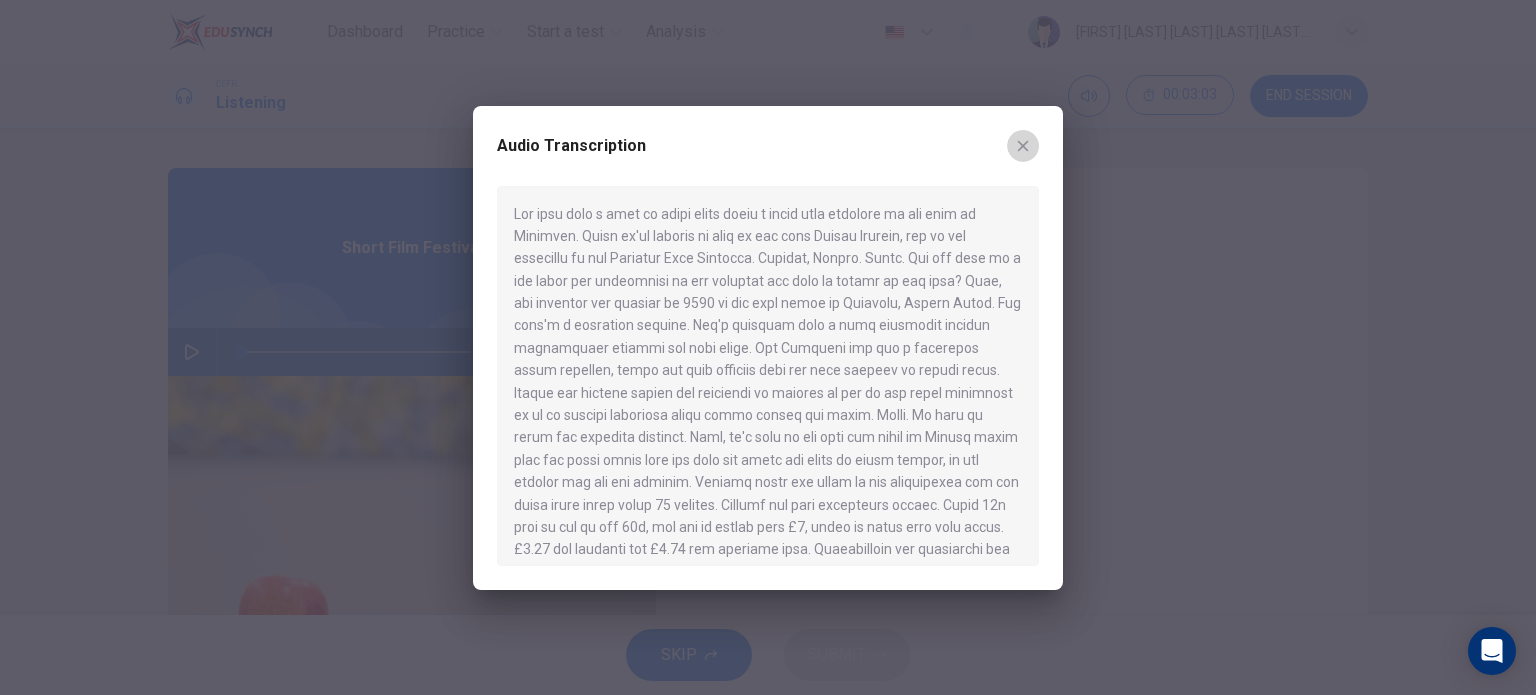 click at bounding box center [1023, 146] 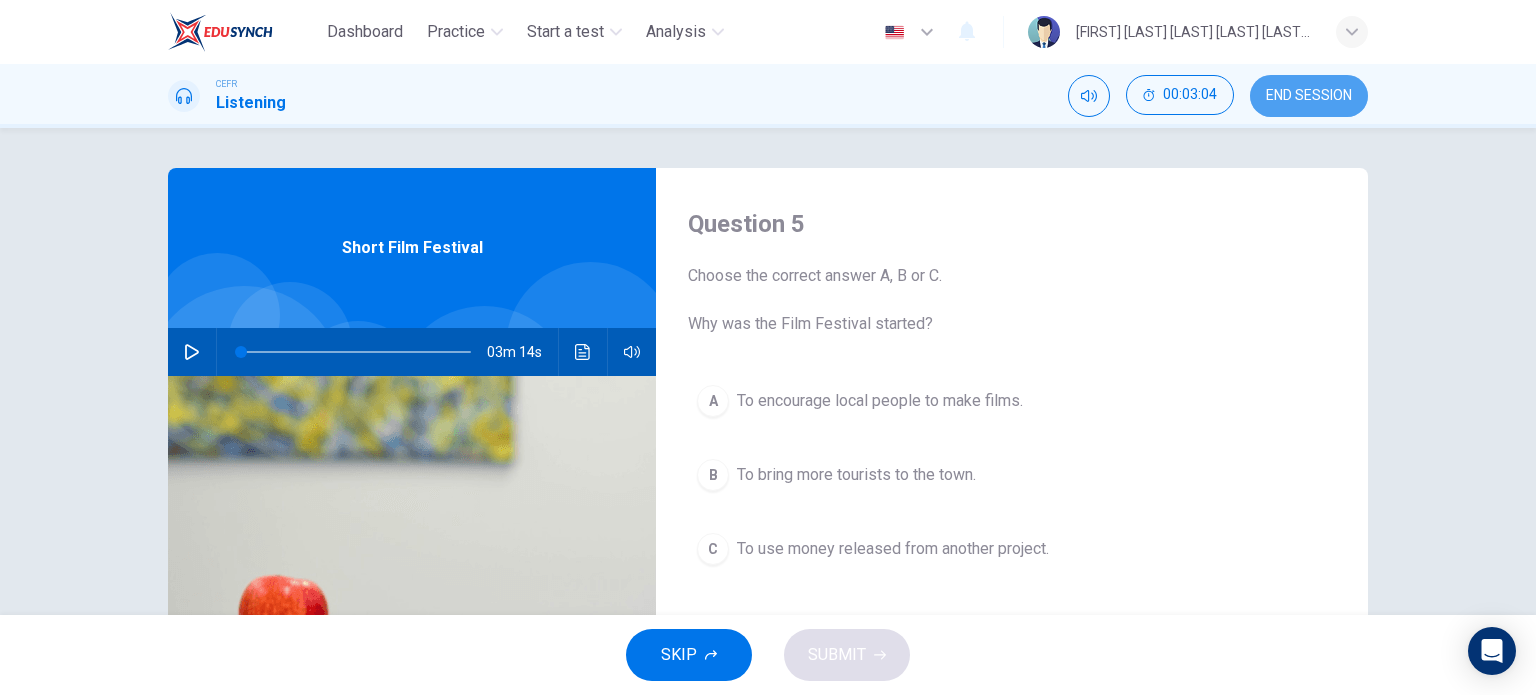 click on "END SESSION" at bounding box center (1309, 96) 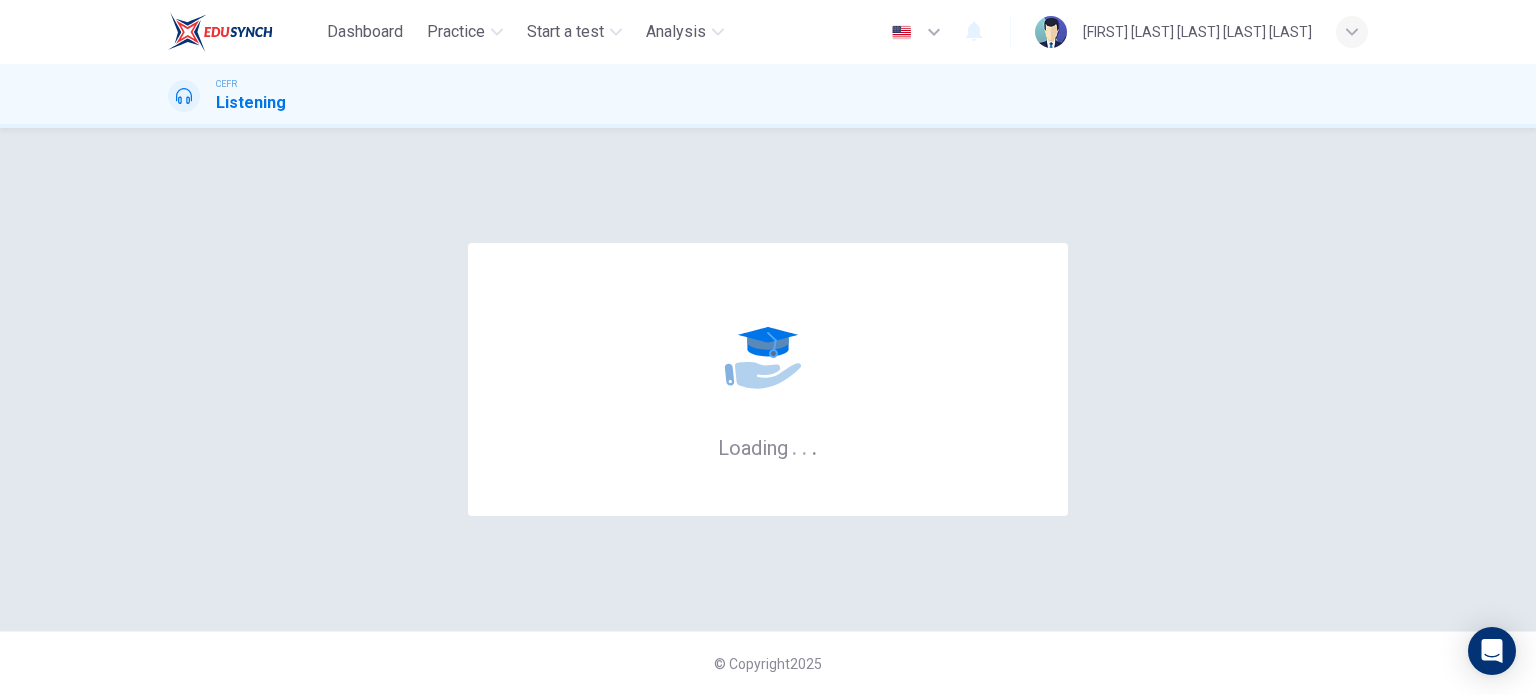 scroll, scrollTop: 0, scrollLeft: 0, axis: both 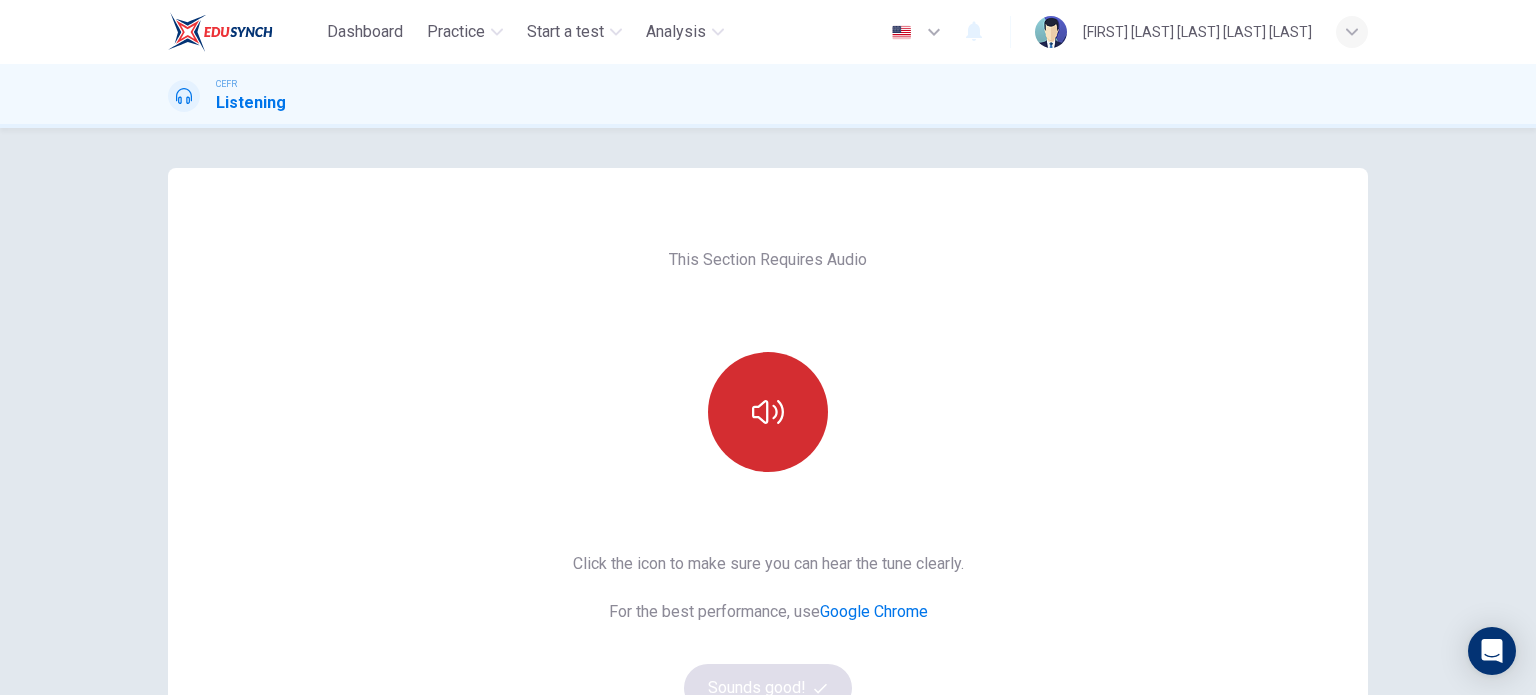 click at bounding box center [768, 412] 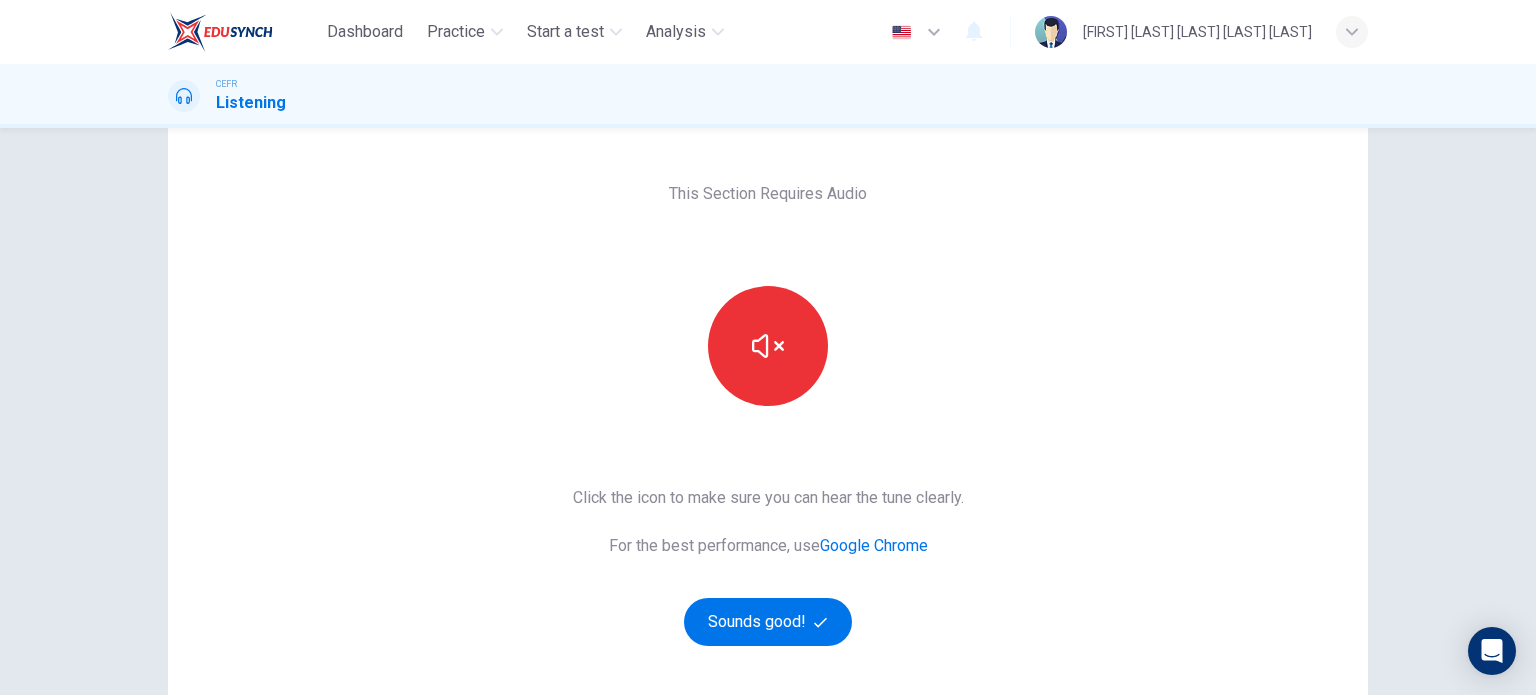 scroll, scrollTop: 100, scrollLeft: 0, axis: vertical 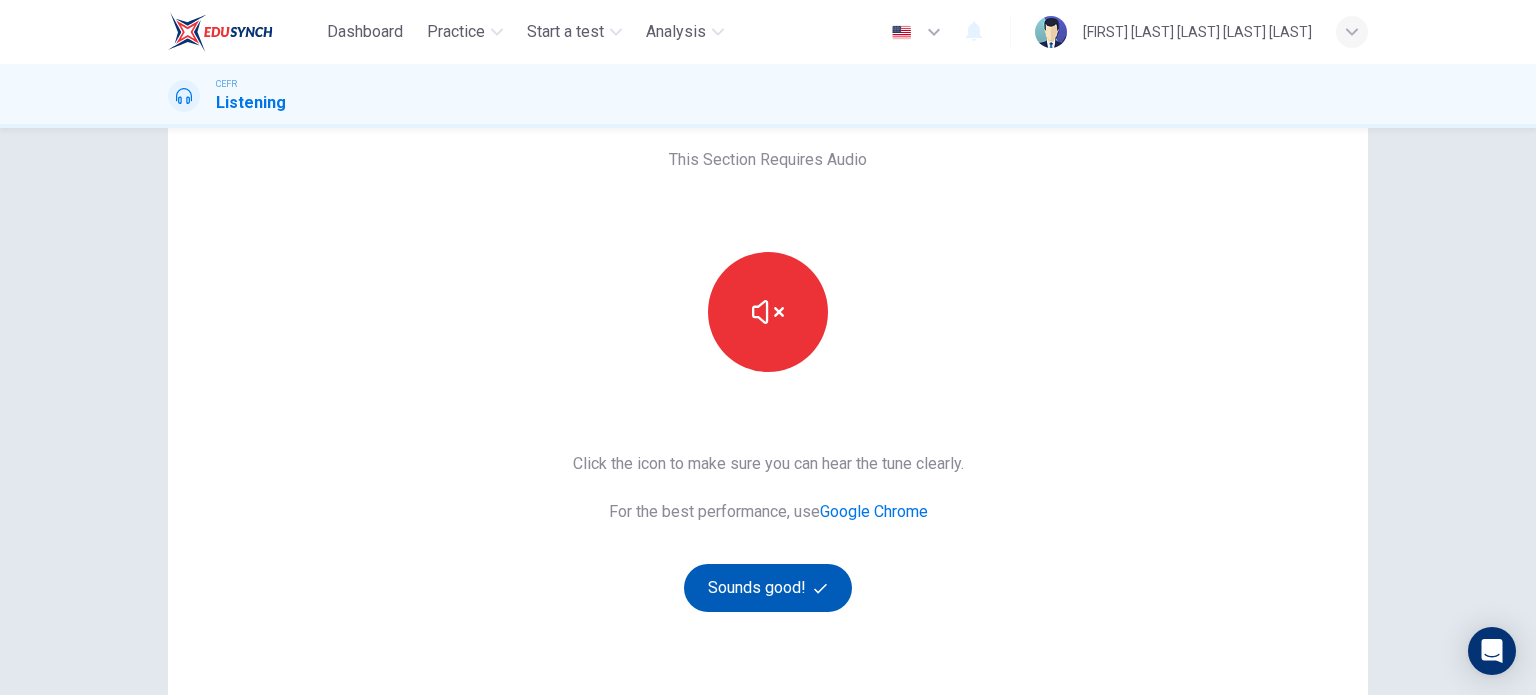 click on "Sounds good!" at bounding box center (768, 588) 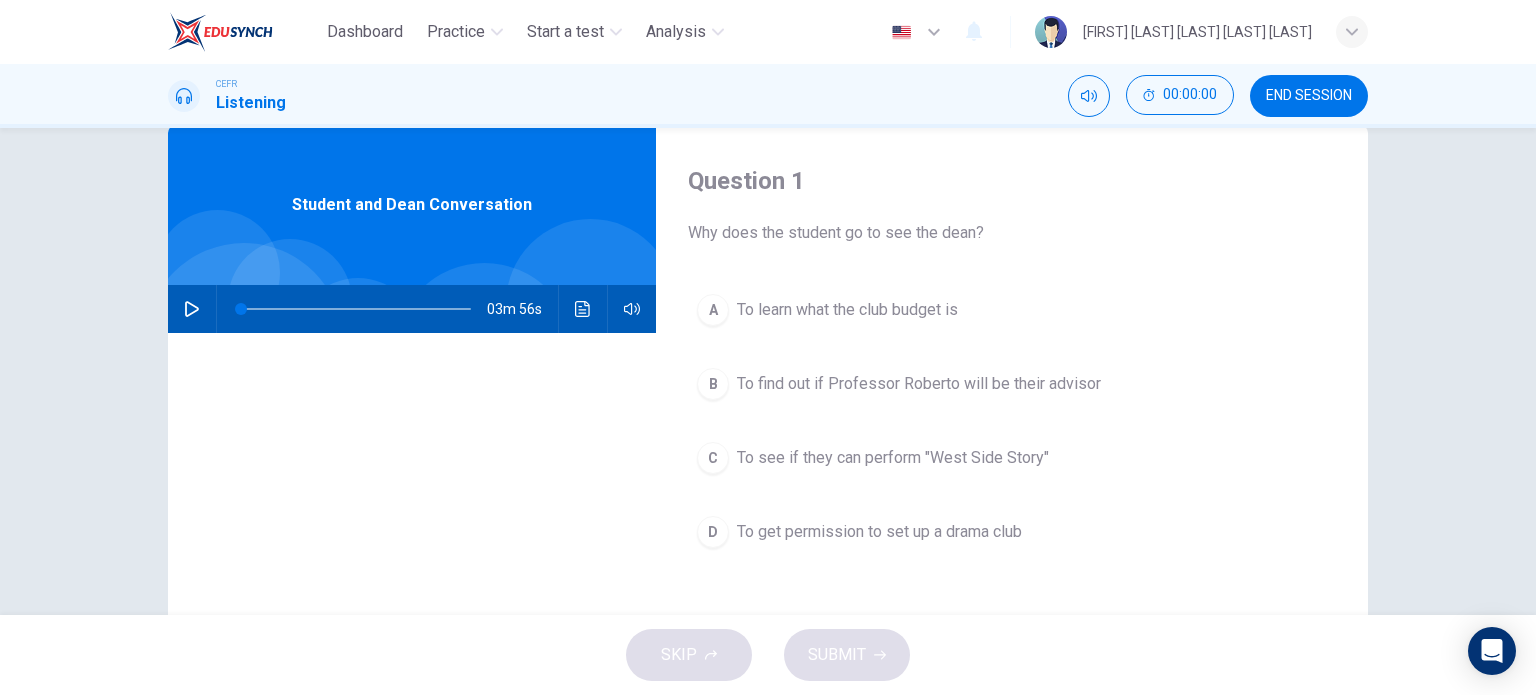 scroll, scrollTop: 0, scrollLeft: 0, axis: both 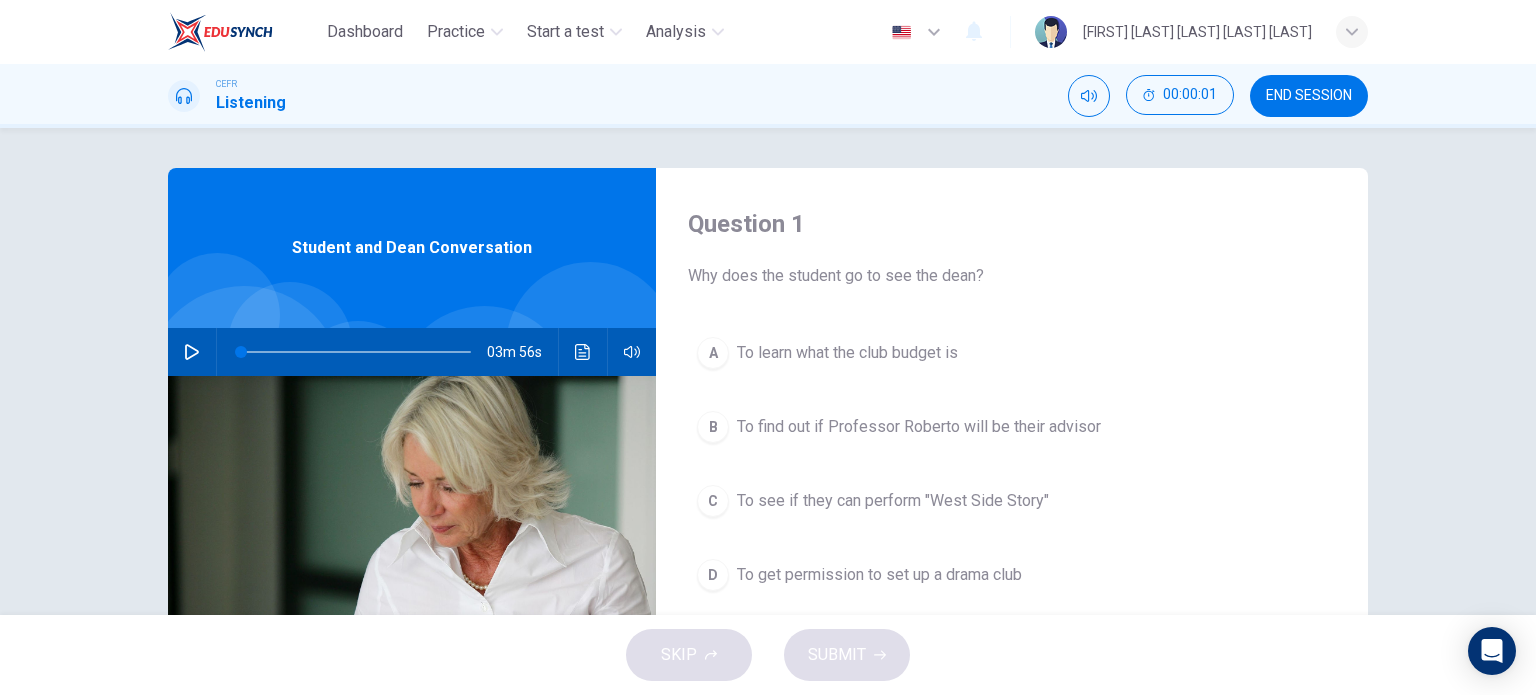 click at bounding box center [192, 352] 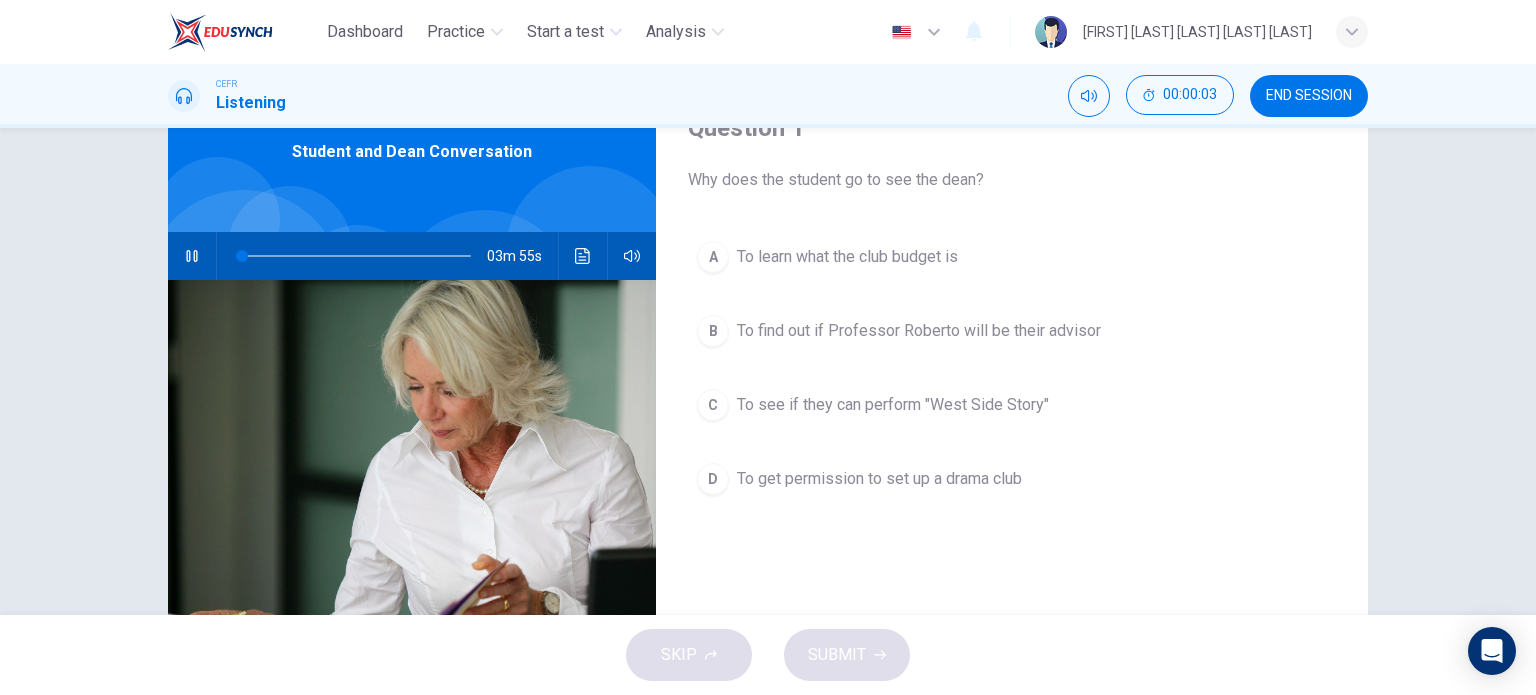scroll, scrollTop: 100, scrollLeft: 0, axis: vertical 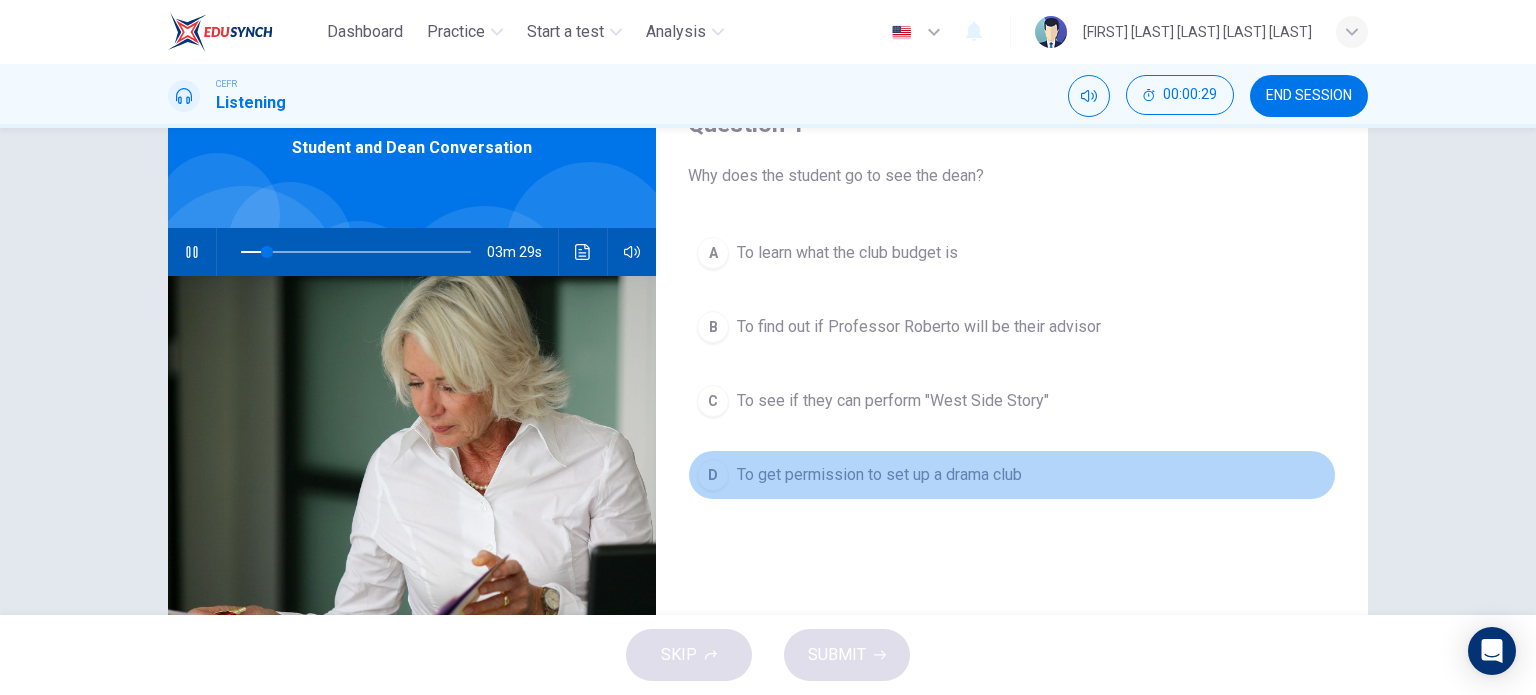 click on "D To get permission to set up a drama club" at bounding box center [1012, 475] 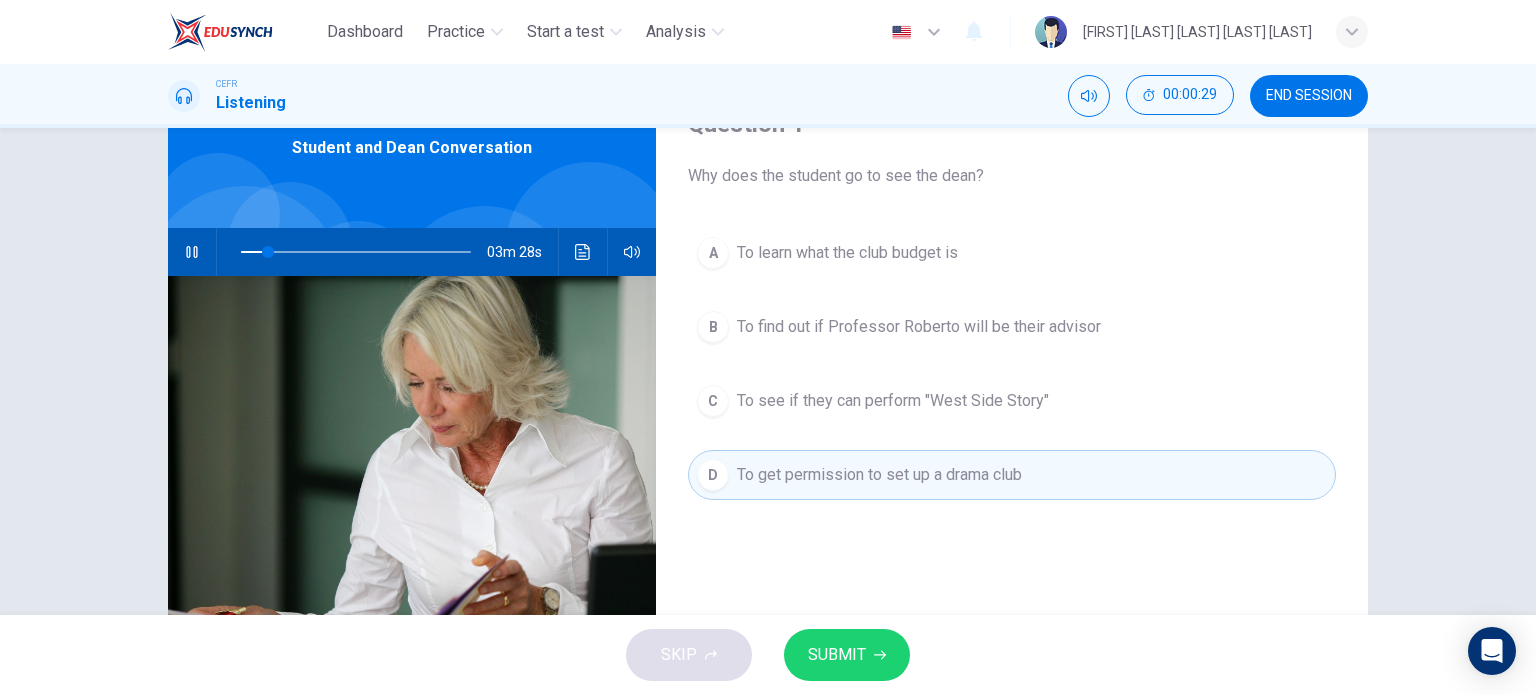 click on "SUBMIT" at bounding box center [837, 655] 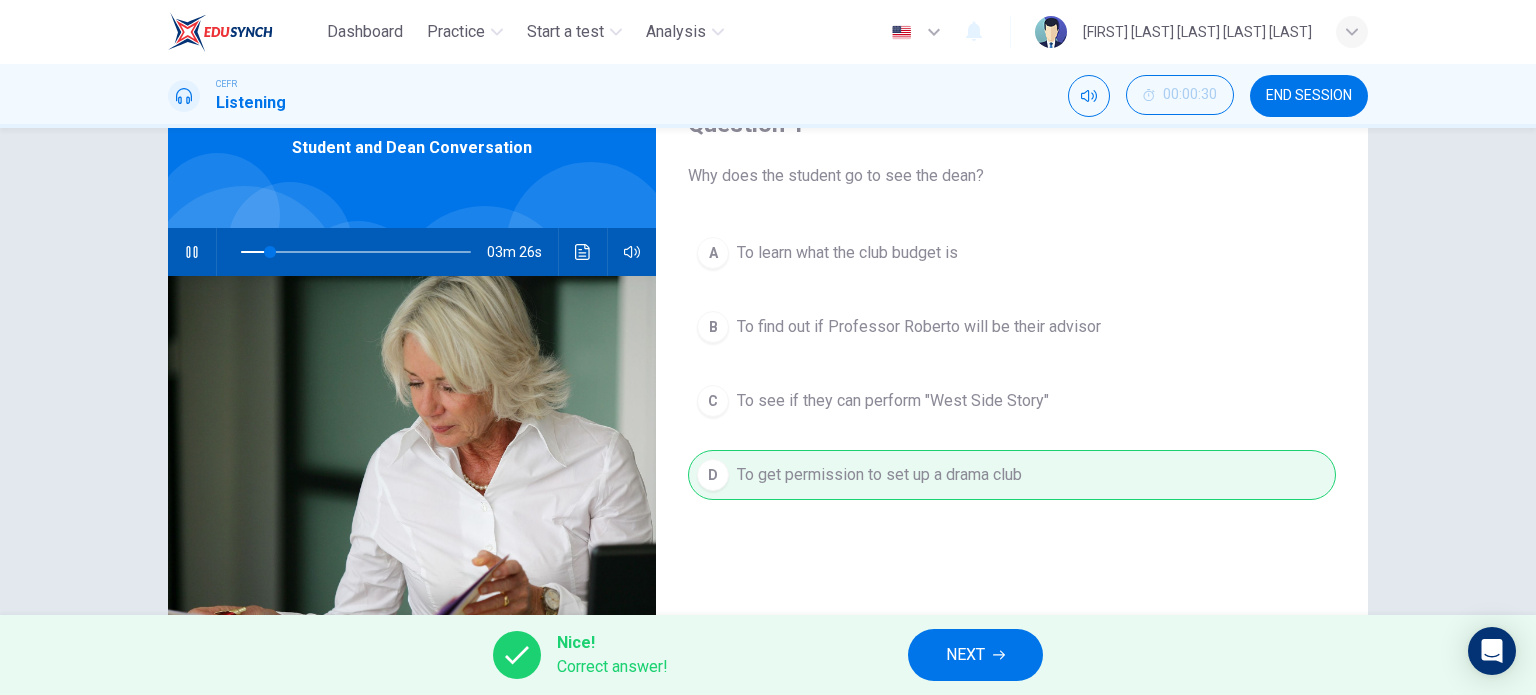 click on "NEXT" at bounding box center (975, 655) 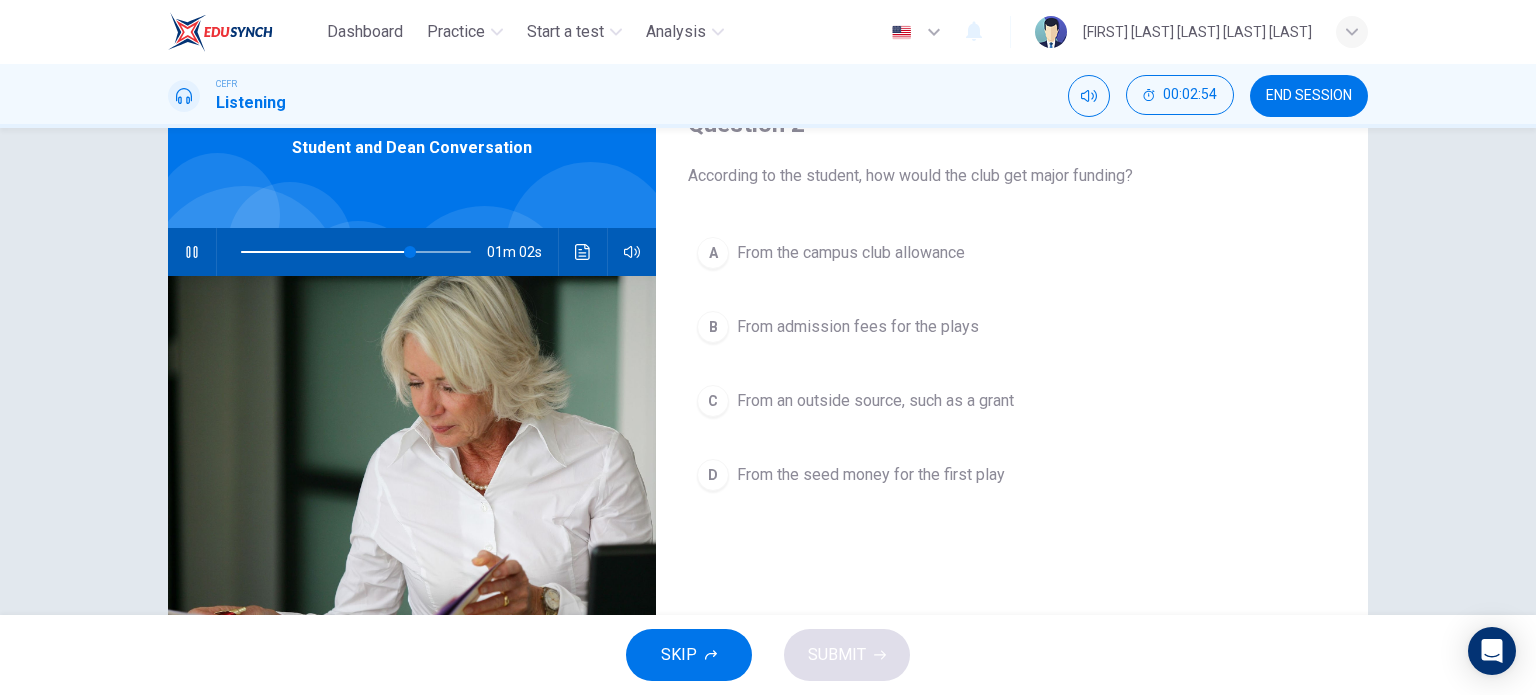 click on "From the campus club allowance" at bounding box center (851, 253) 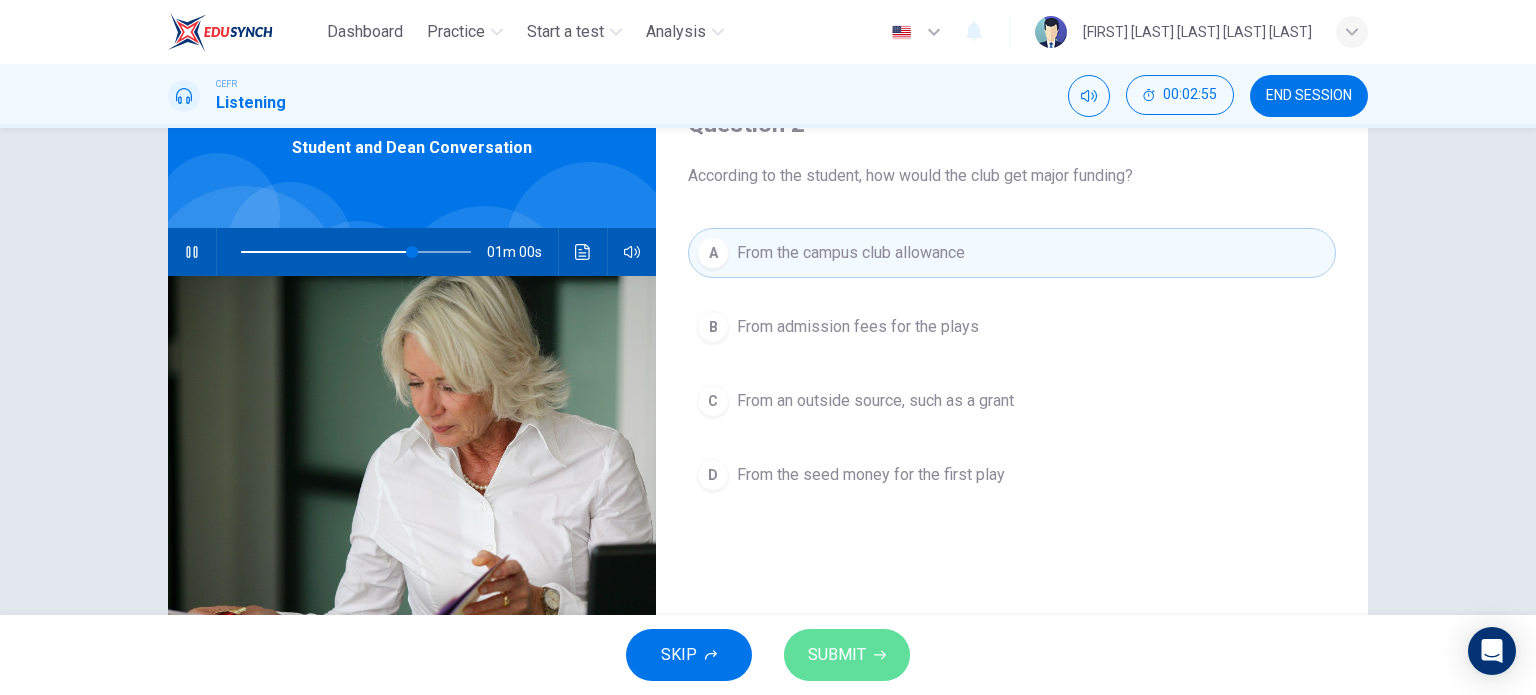 click on "SUBMIT" at bounding box center [847, 655] 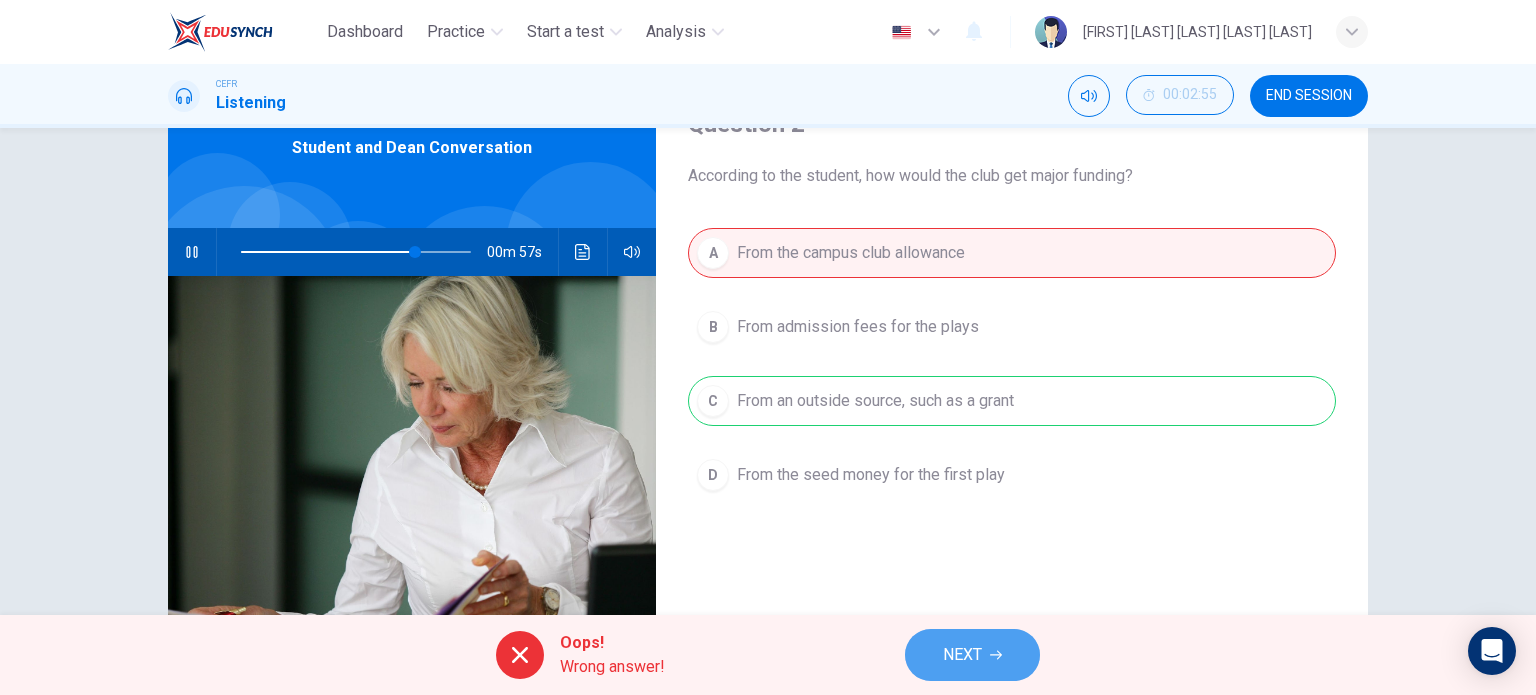 click on "NEXT" at bounding box center (962, 655) 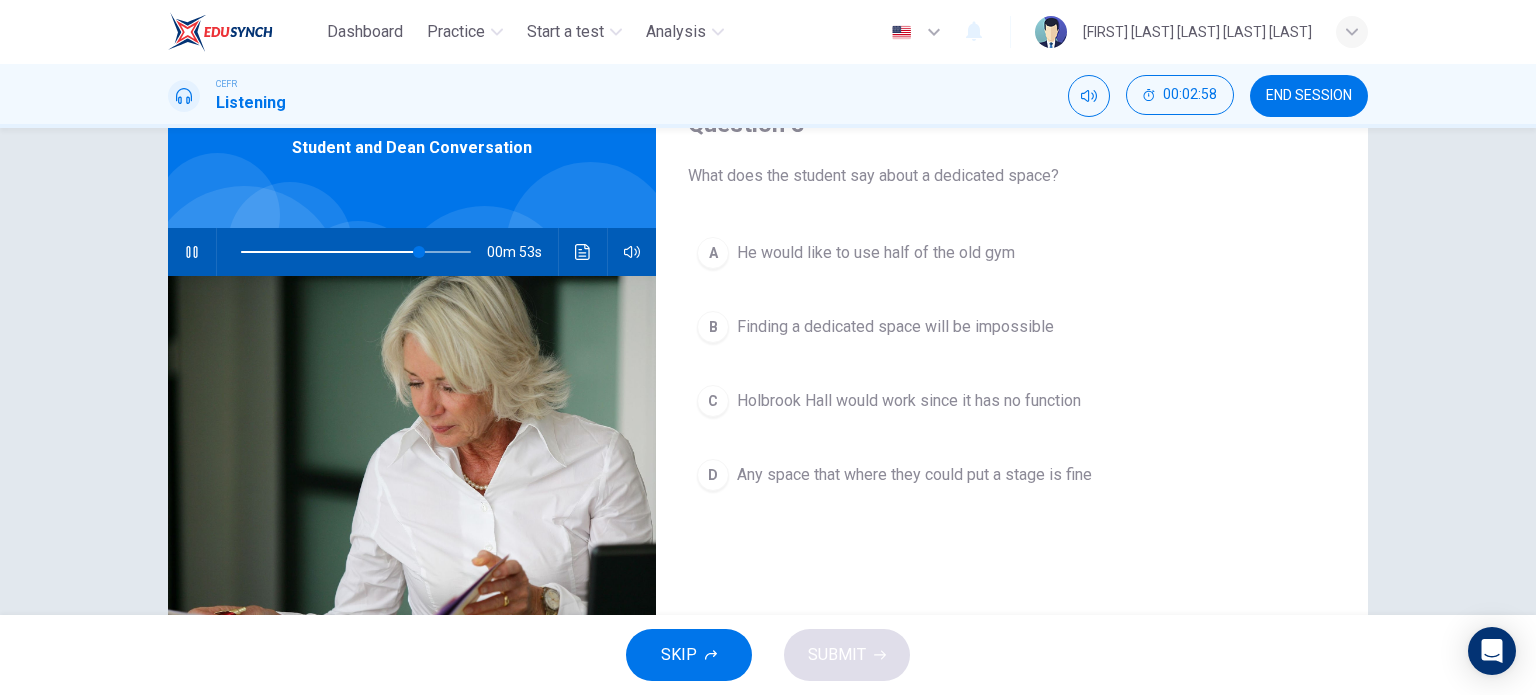 click on "He would like to use half of the old gym" at bounding box center (876, 253) 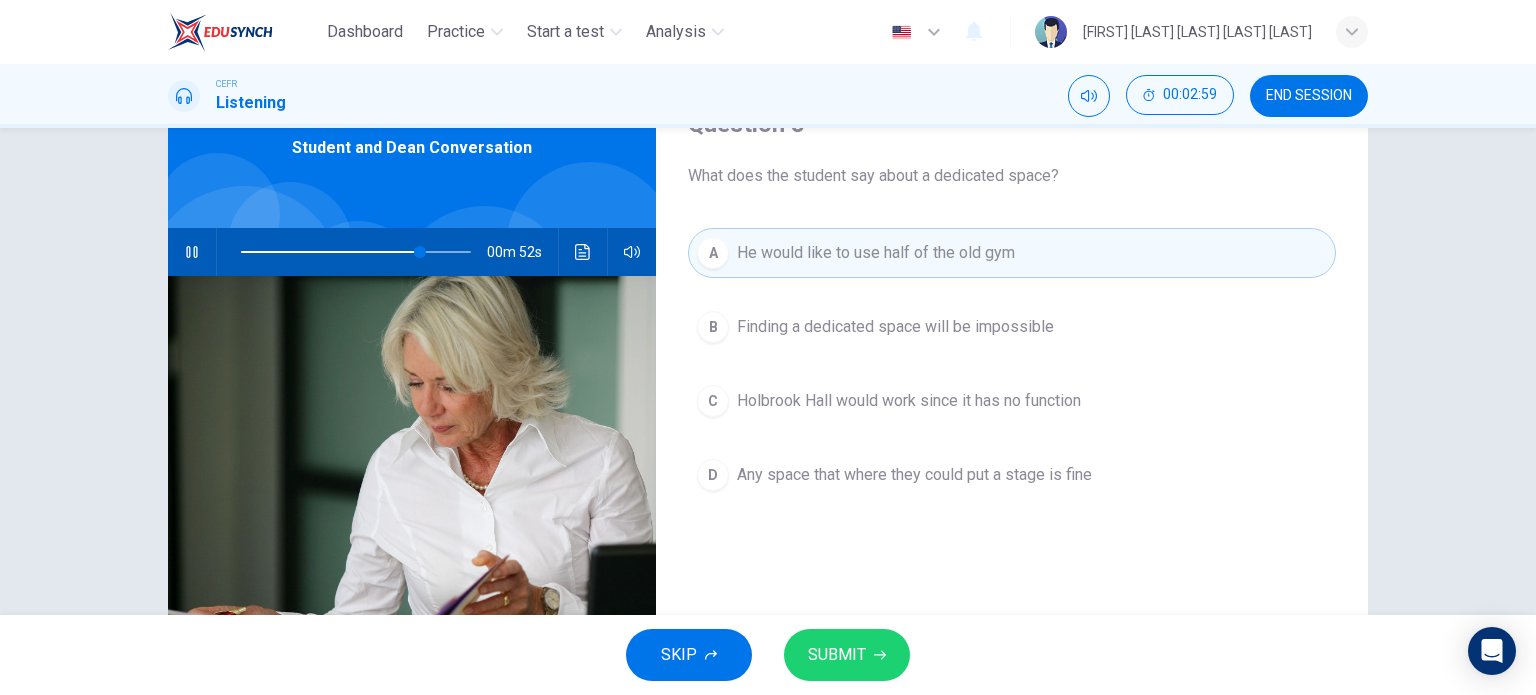 click on "SUBMIT" at bounding box center (847, 655) 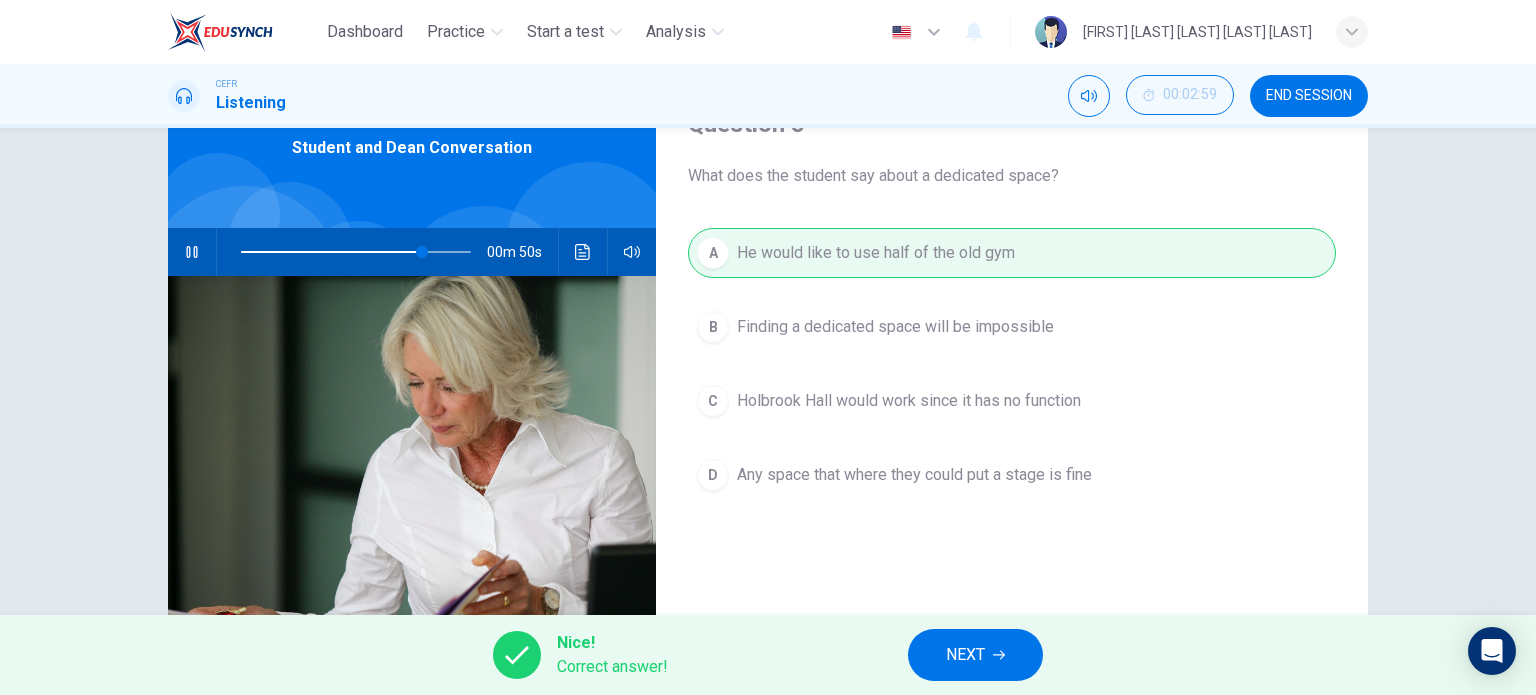 click on "NEXT" at bounding box center [965, 655] 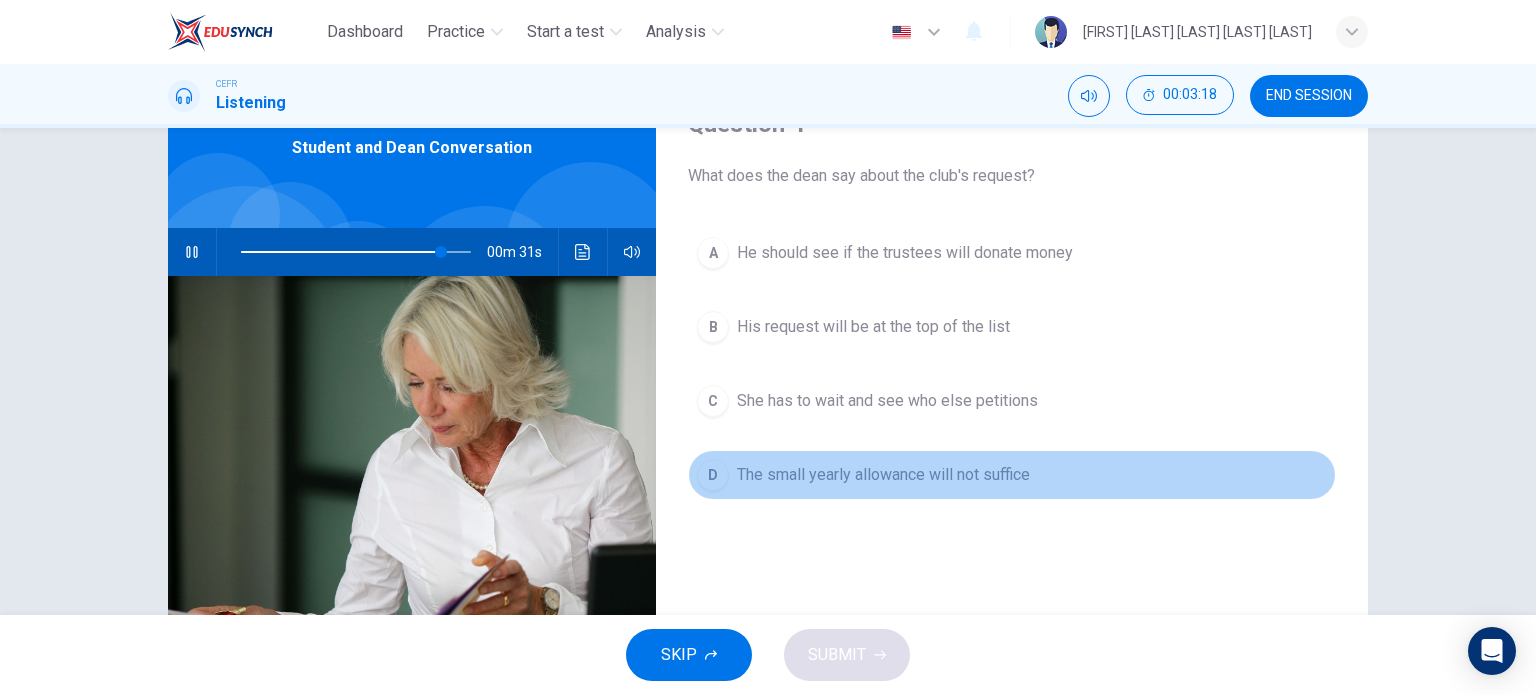 click on "The small yearly allowance will not suffice" at bounding box center (905, 253) 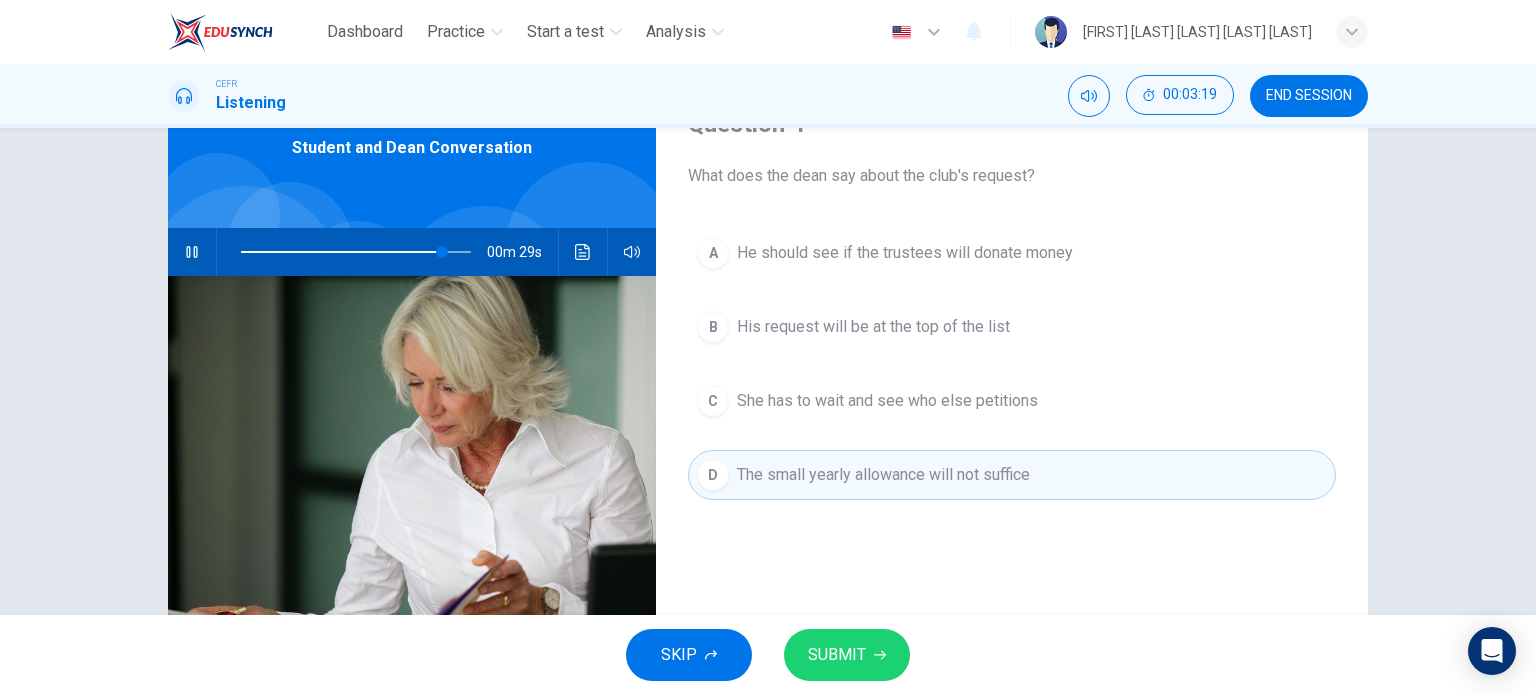 click on "SUBMIT" at bounding box center [837, 655] 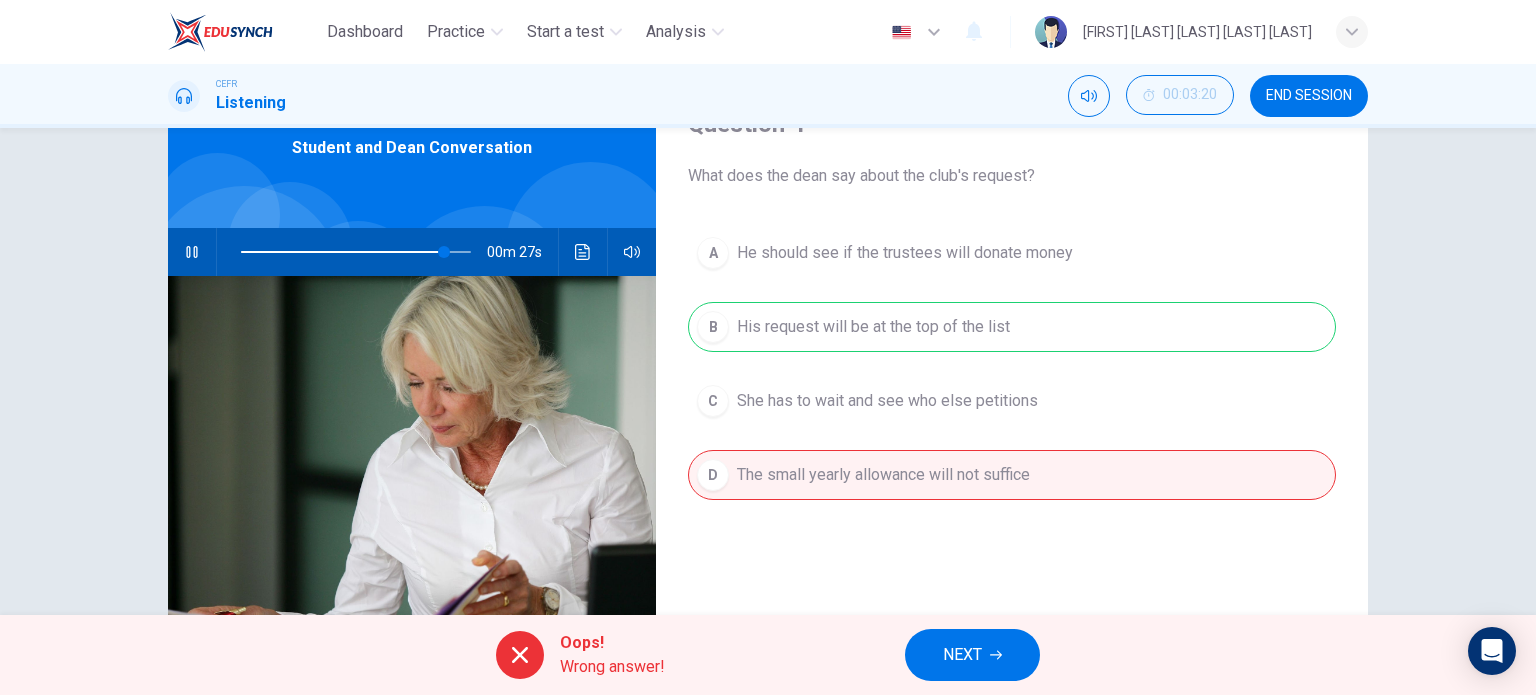 click on "NEXT" at bounding box center (962, 655) 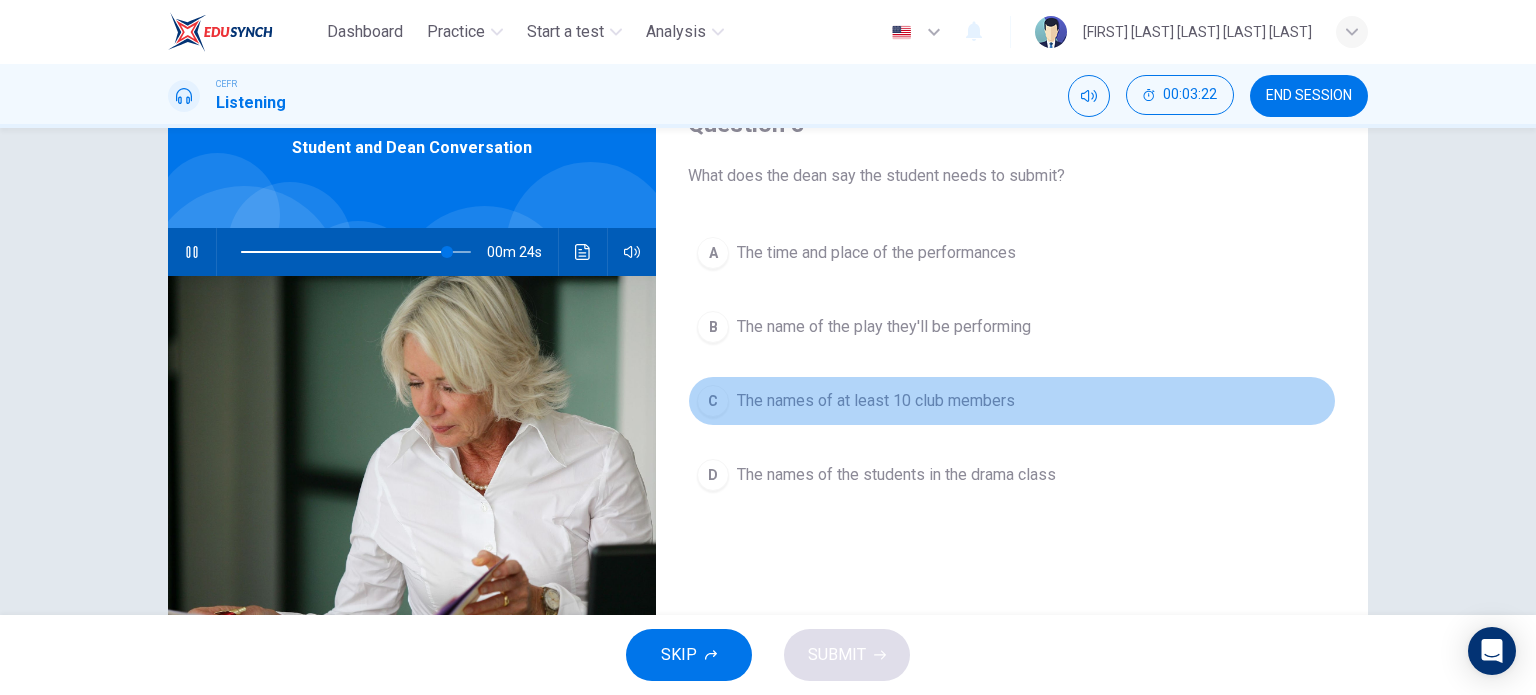 click on "The names of at least 10 club members" at bounding box center (876, 253) 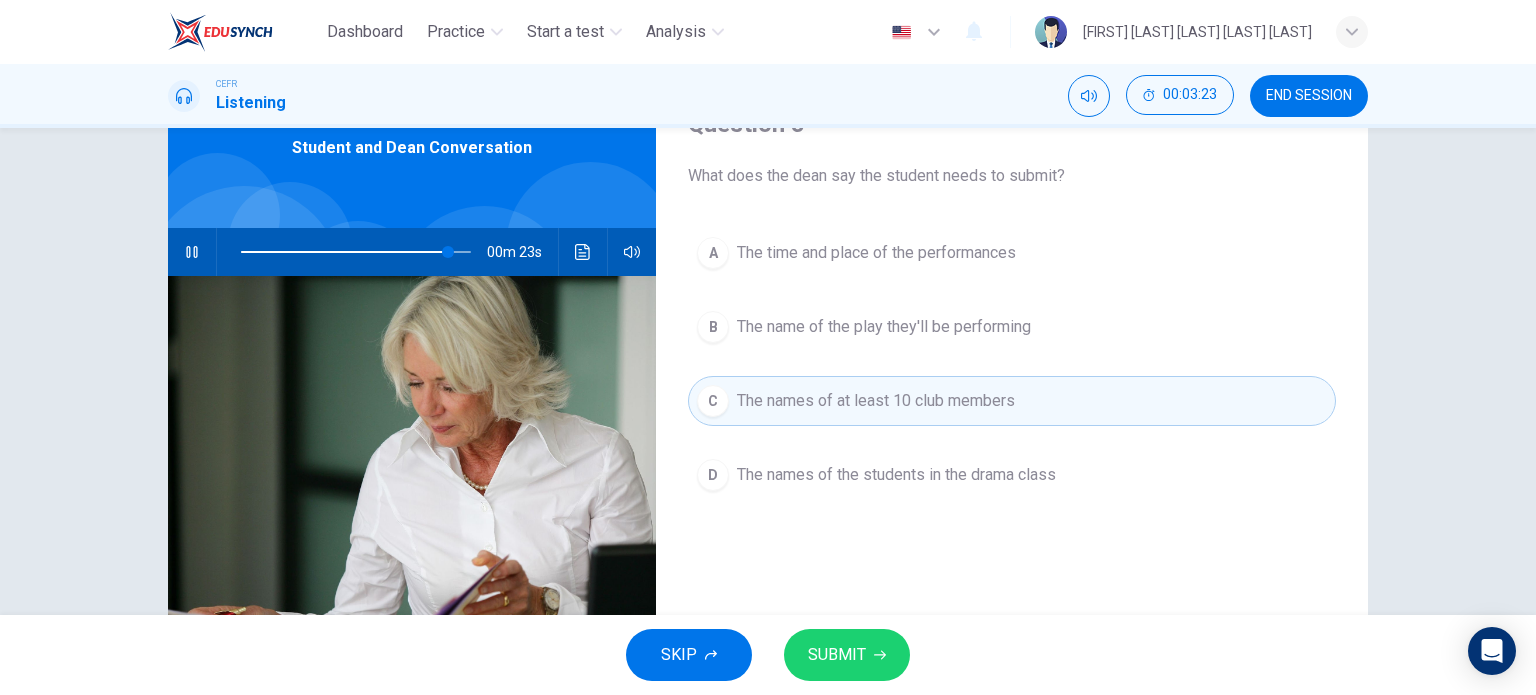 click on "SUBMIT" at bounding box center (837, 655) 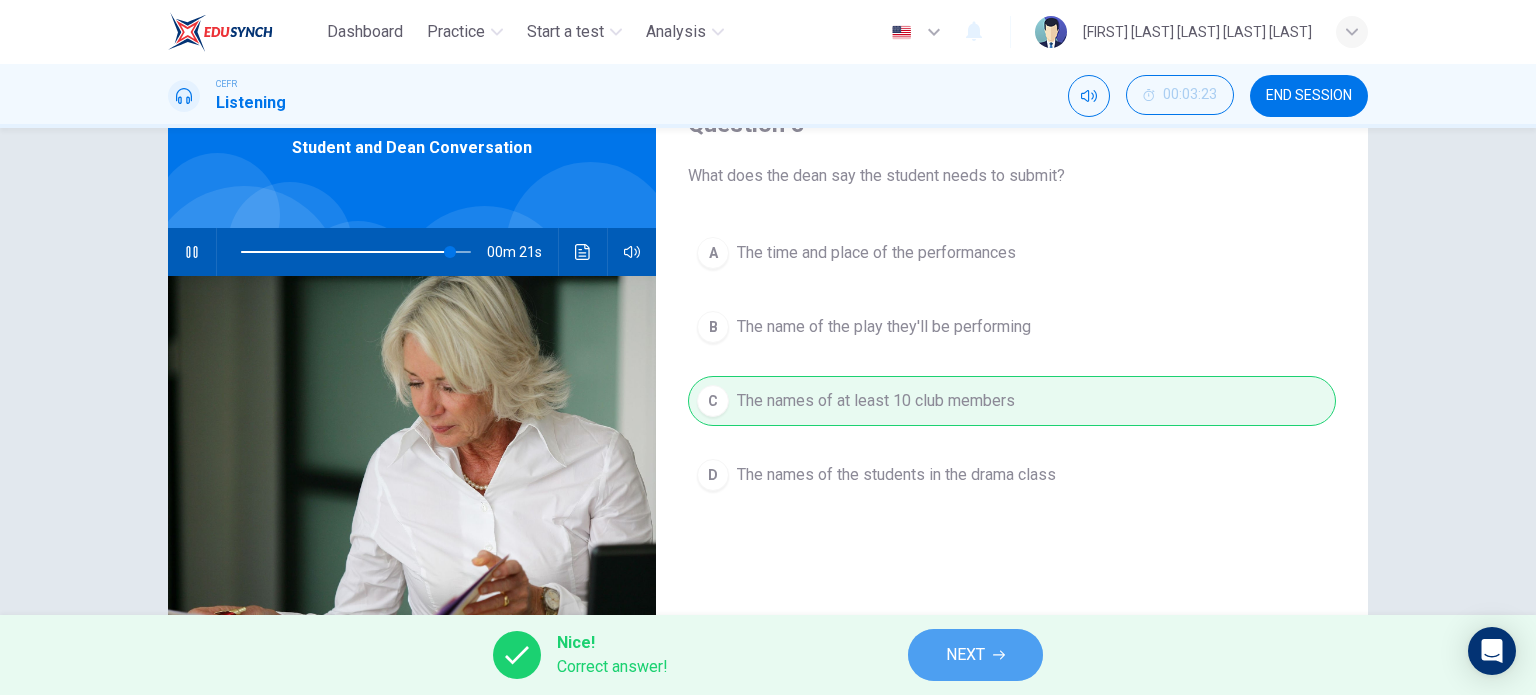 click on "NEXT" at bounding box center [965, 655] 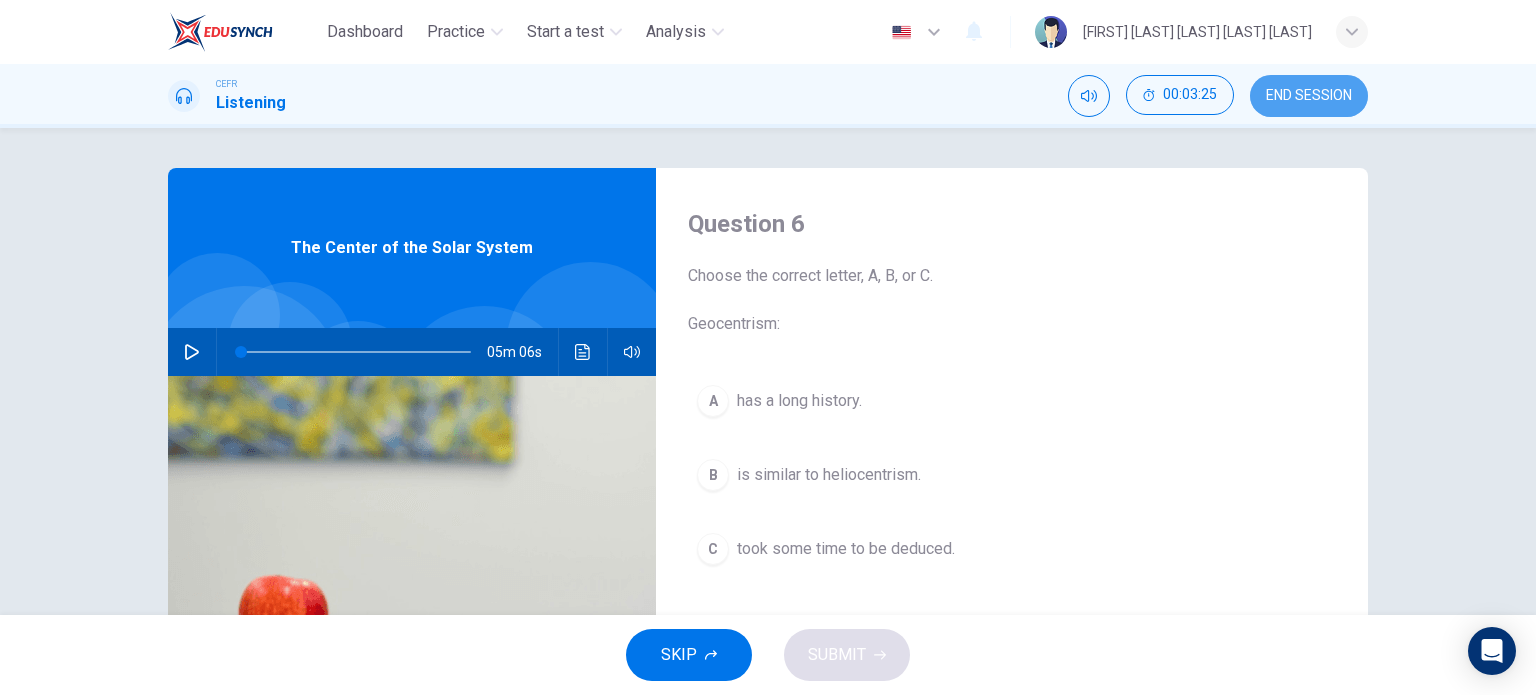 click on "END SESSION" at bounding box center (1309, 96) 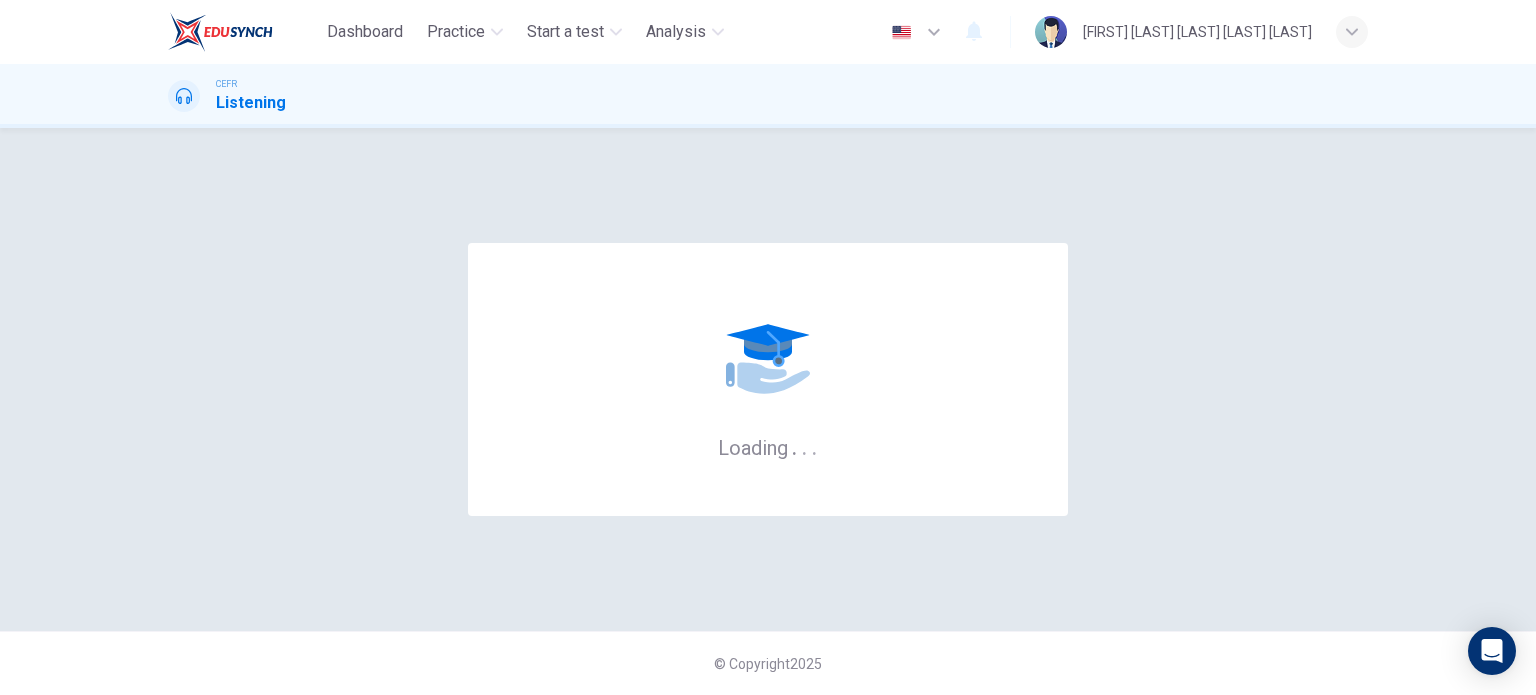 scroll, scrollTop: 0, scrollLeft: 0, axis: both 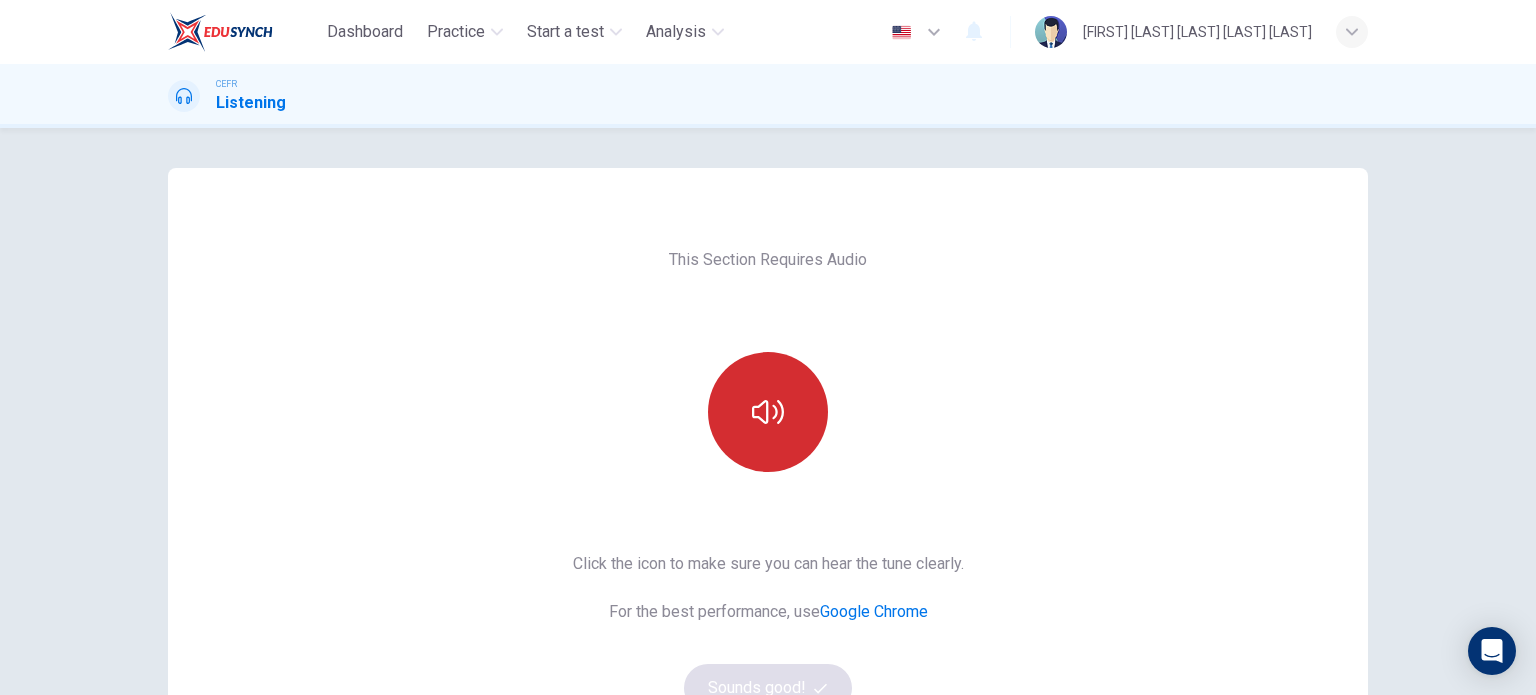 click at bounding box center (768, 412) 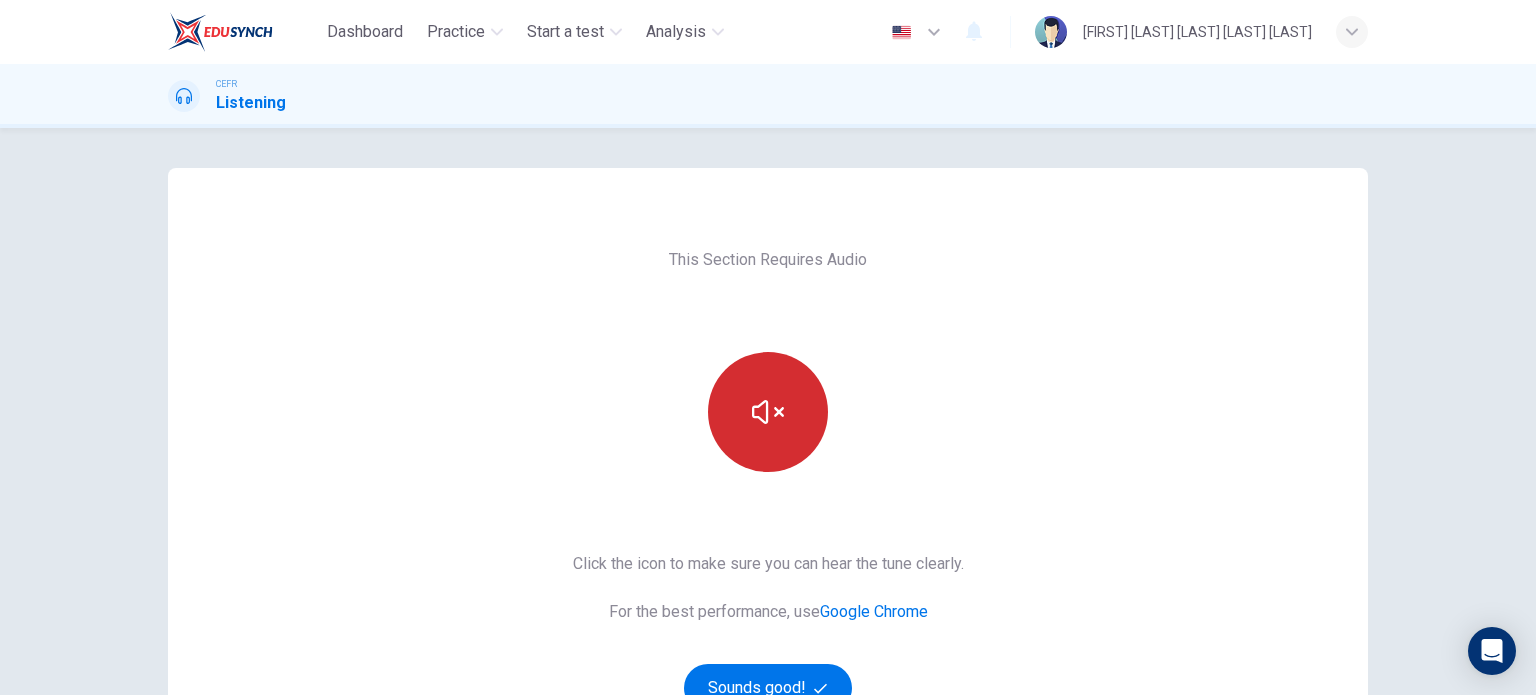 scroll, scrollTop: 200, scrollLeft: 0, axis: vertical 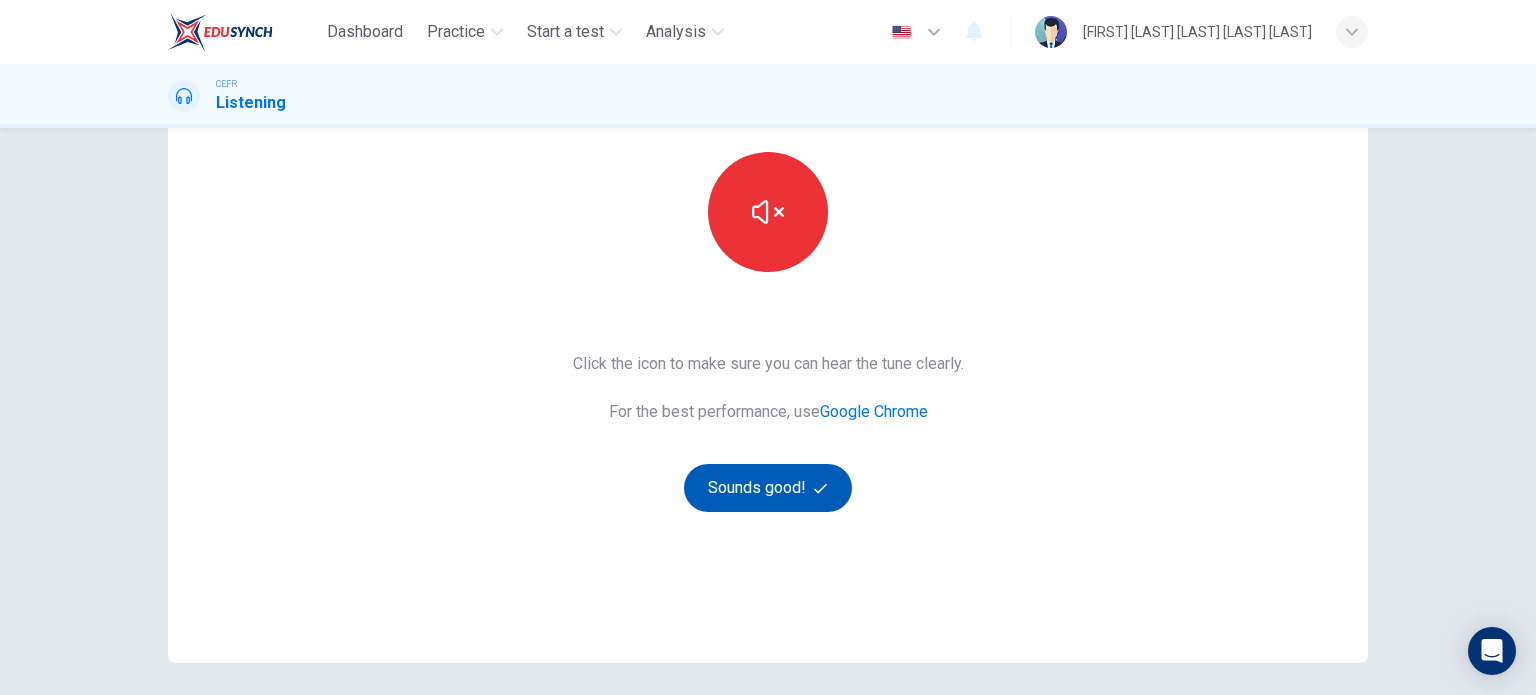 click on "Sounds good!" at bounding box center [768, 488] 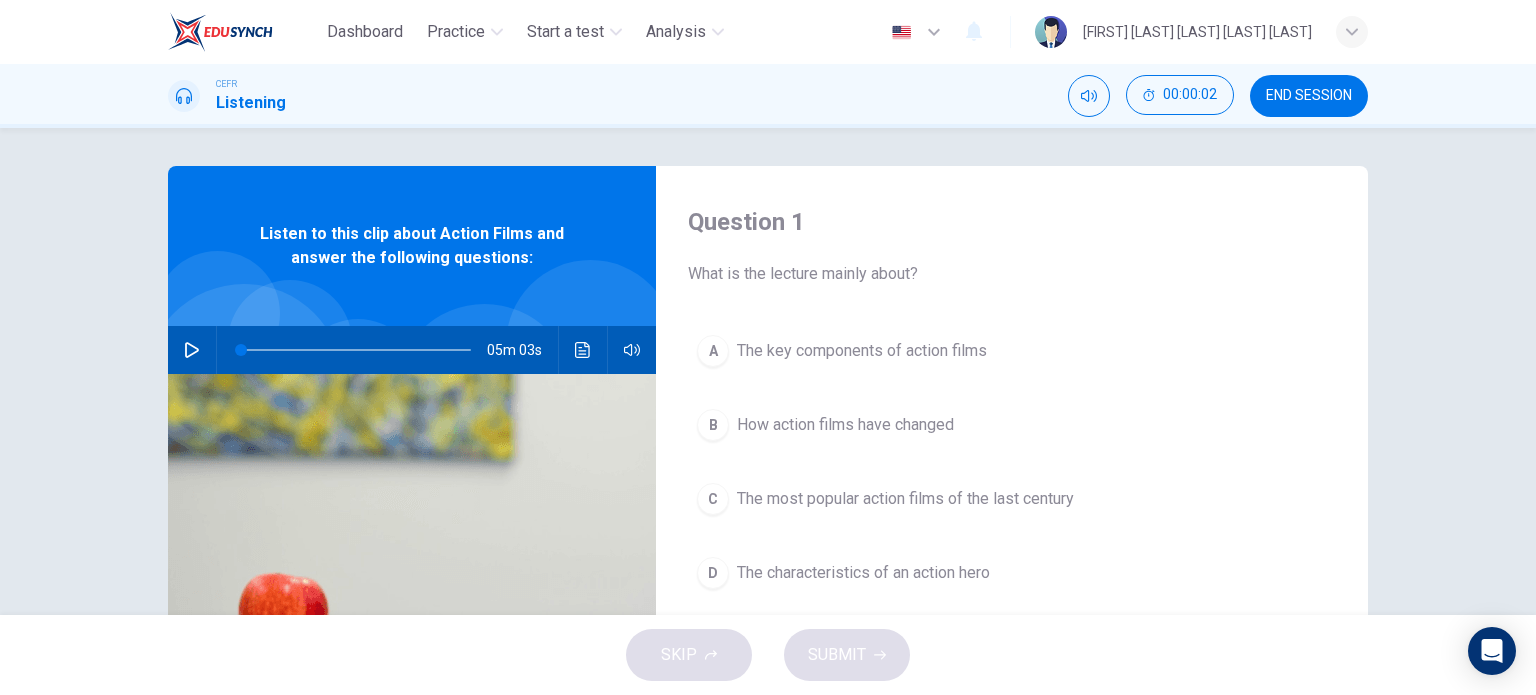scroll, scrollTop: 0, scrollLeft: 0, axis: both 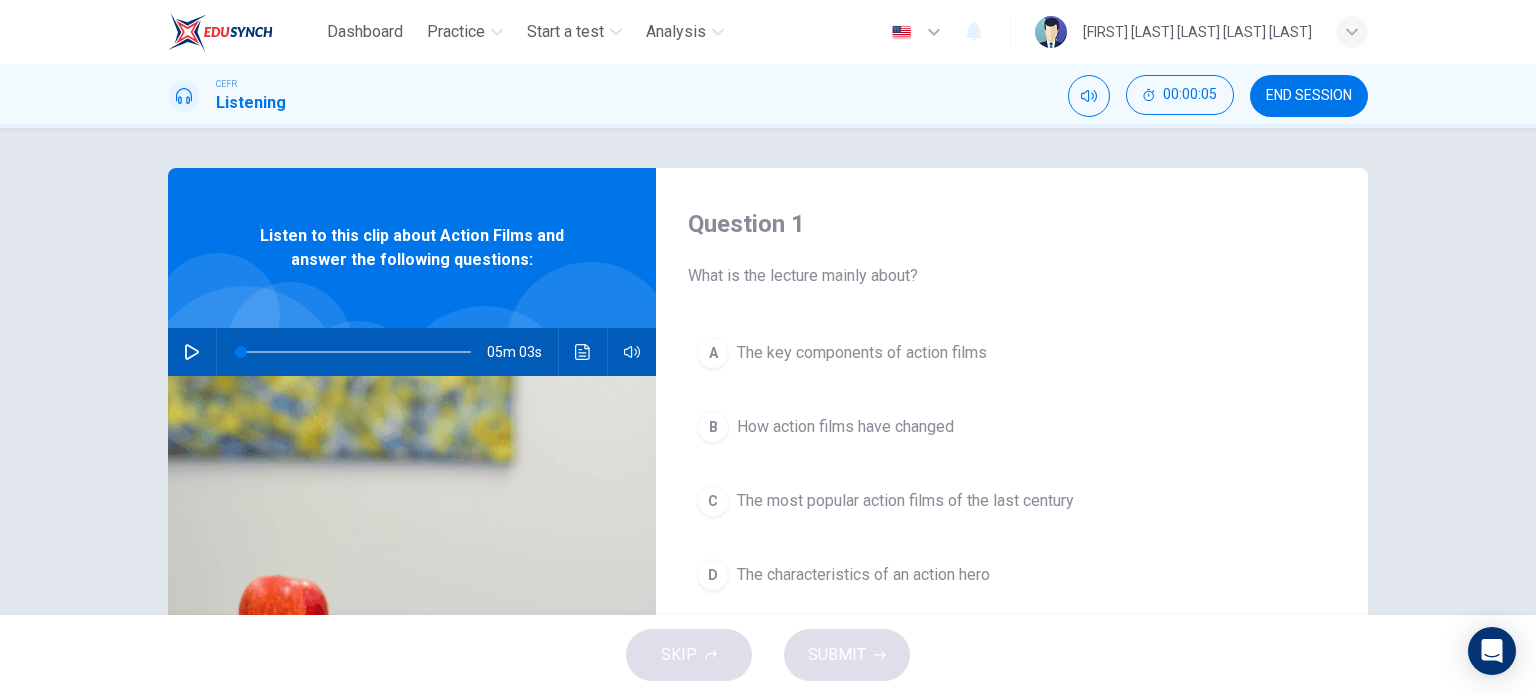 click at bounding box center (192, 352) 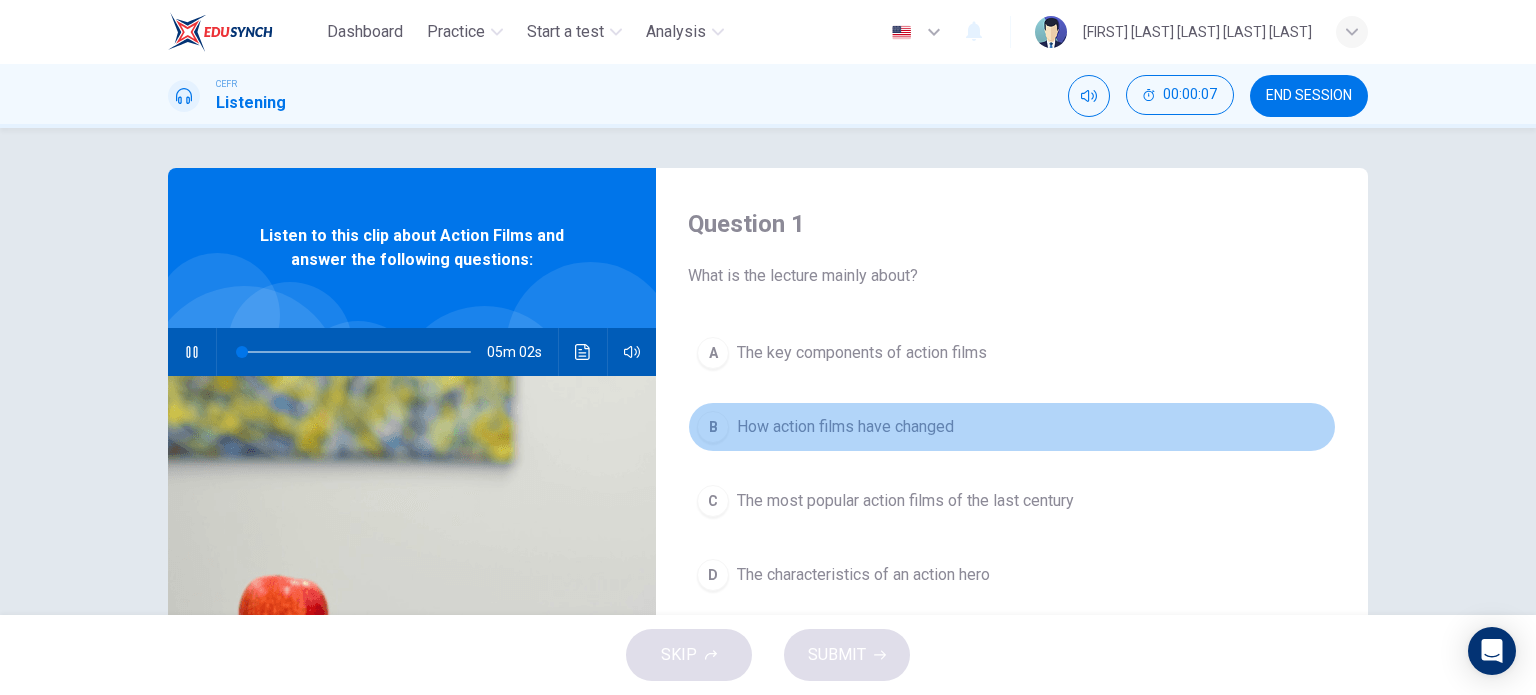 click on "B" at bounding box center [713, 353] 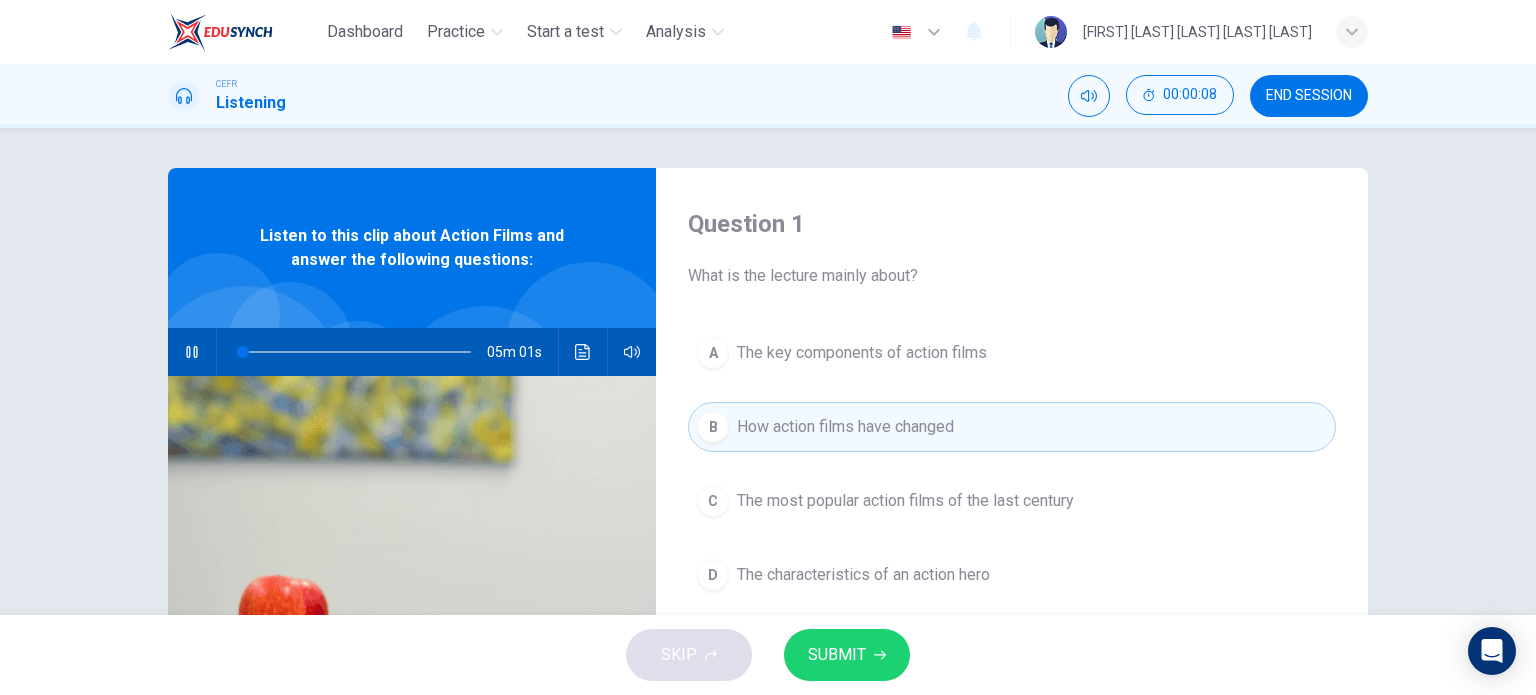 click on "SUBMIT" at bounding box center [837, 655] 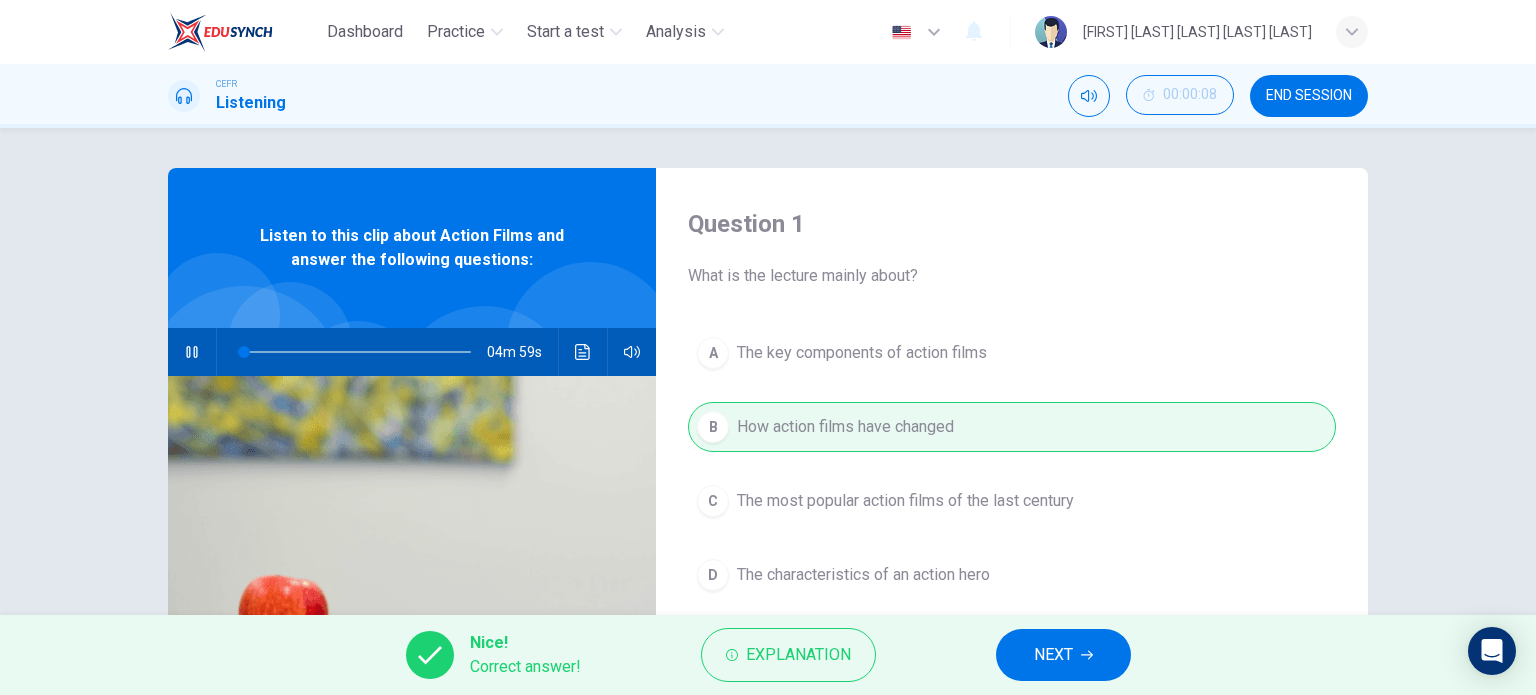 click on "NEXT" at bounding box center (1063, 655) 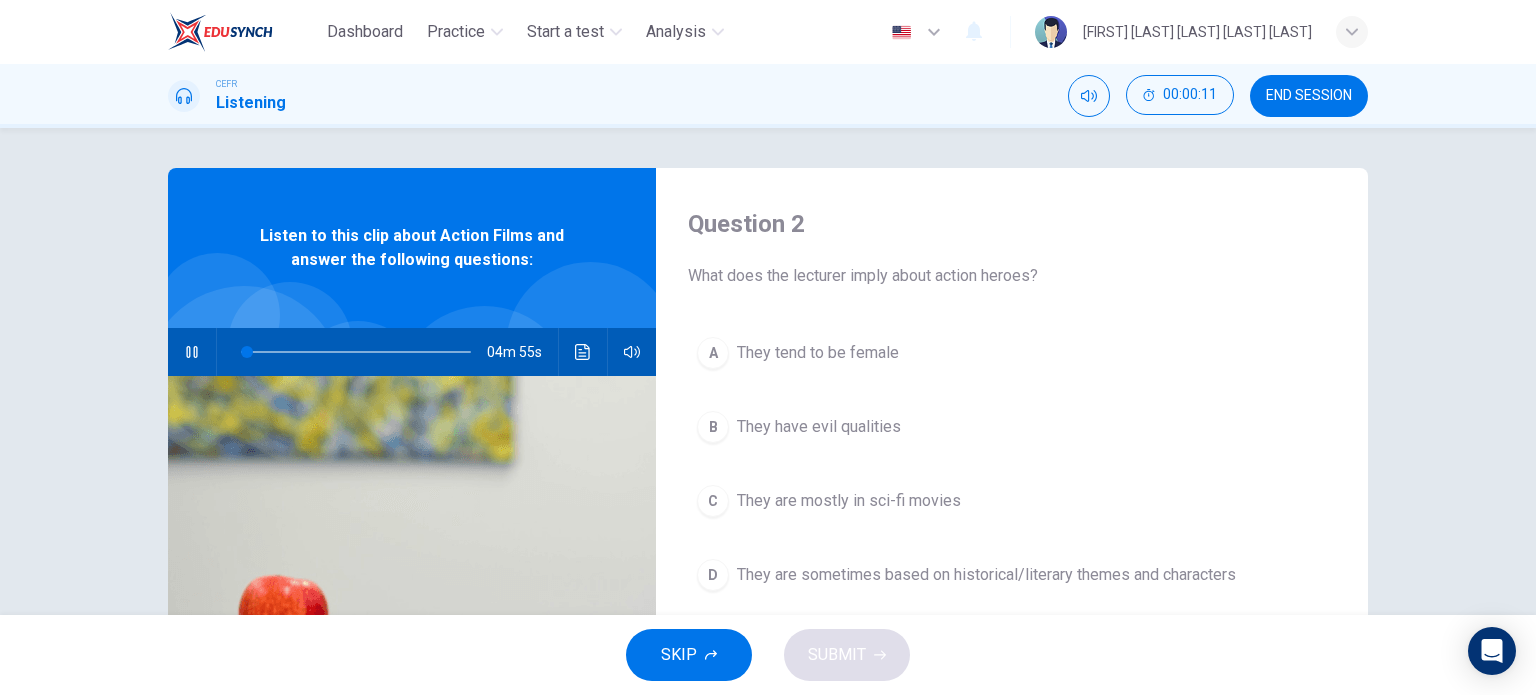 scroll, scrollTop: 100, scrollLeft: 0, axis: vertical 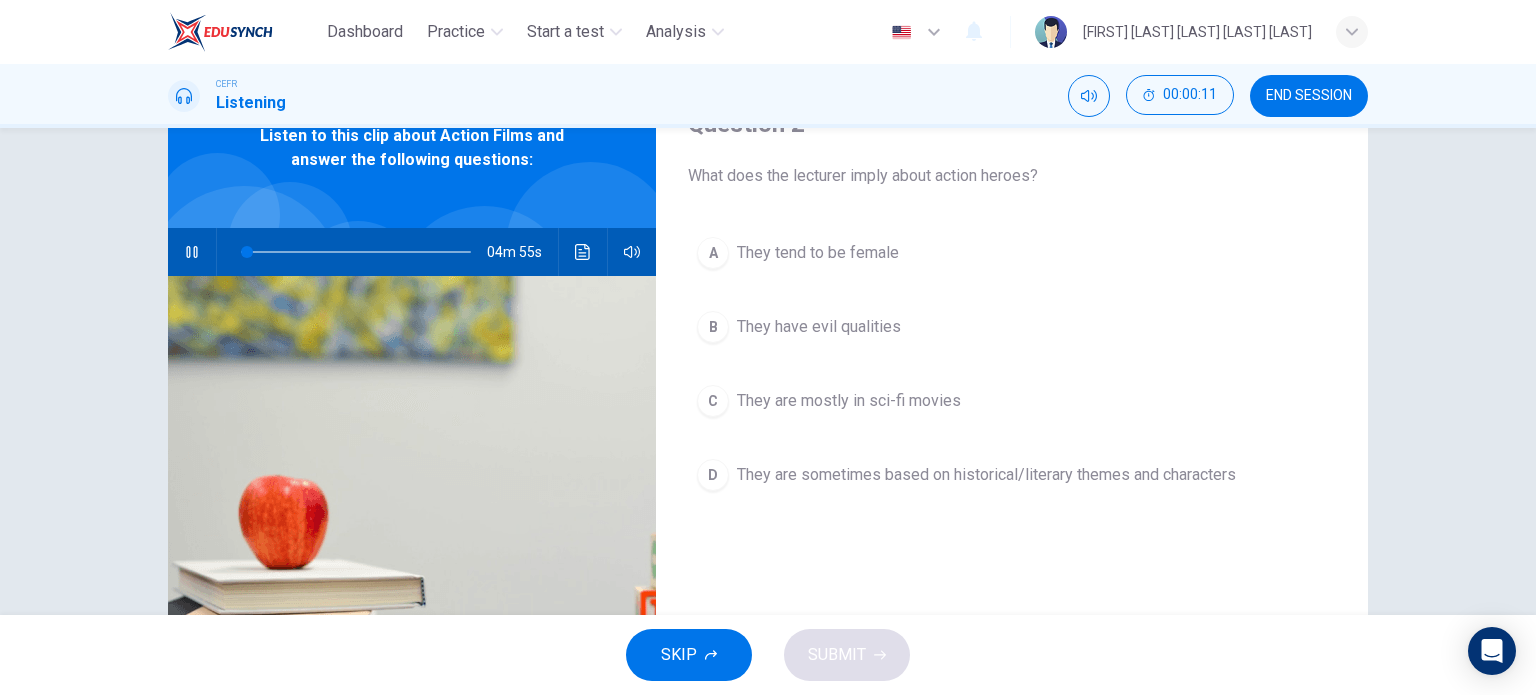 click on "They are sometimes based on historical/literary themes and characters" at bounding box center (818, 253) 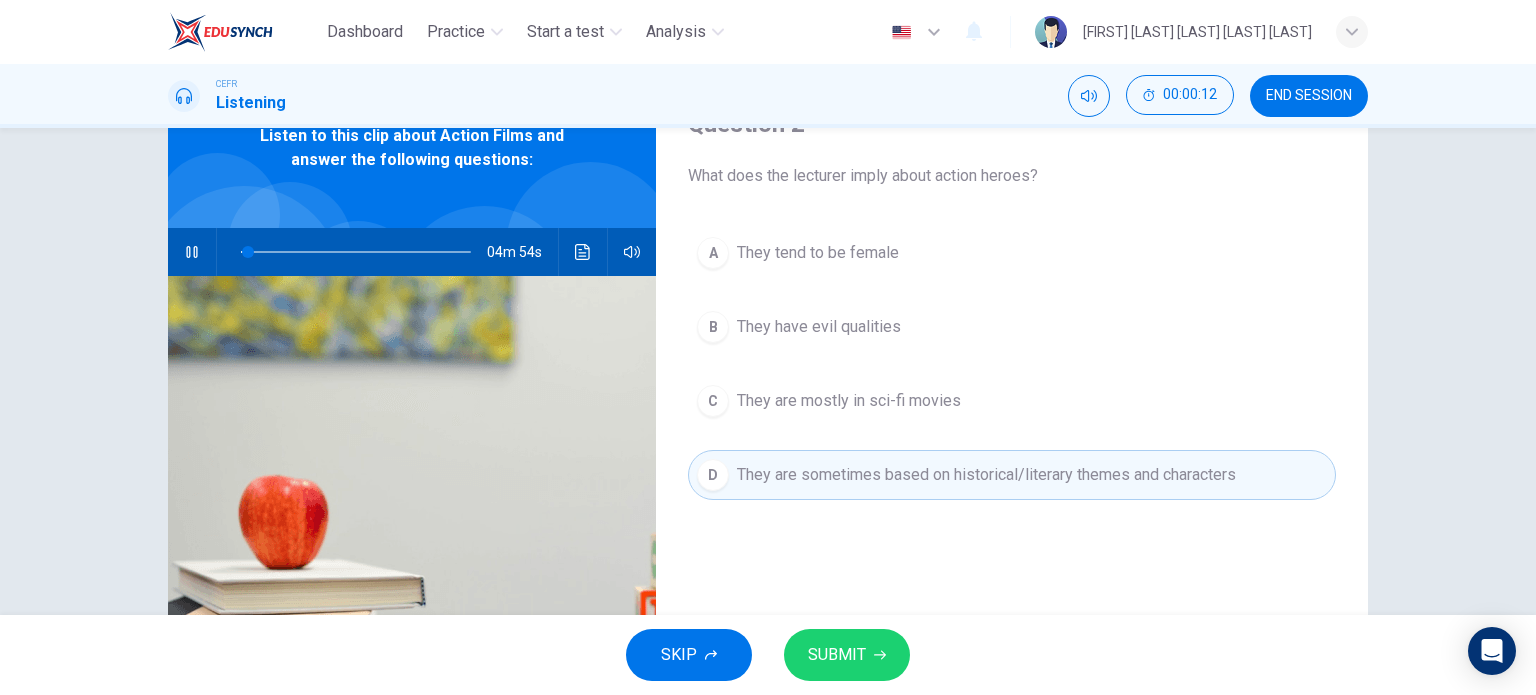 click on "SUBMIT" at bounding box center [837, 655] 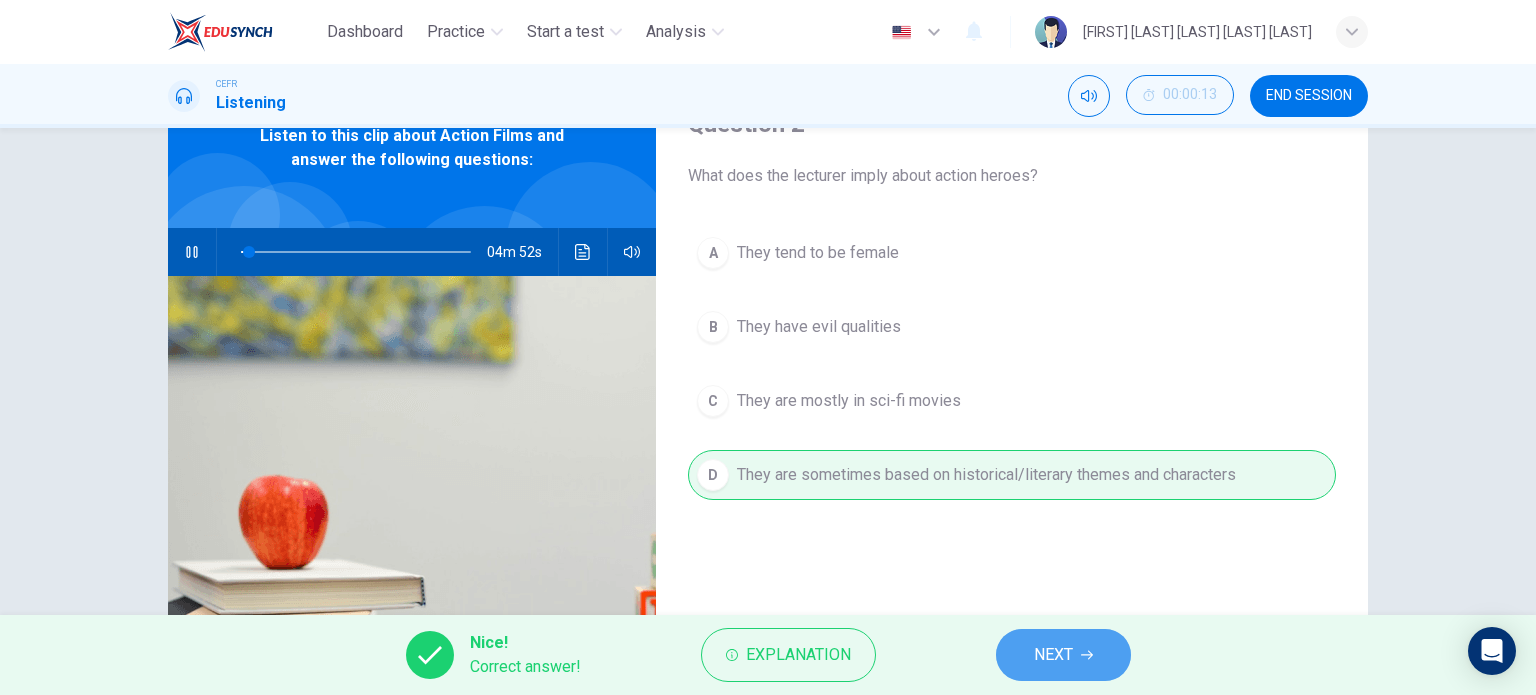 click on "NEXT" at bounding box center [1063, 655] 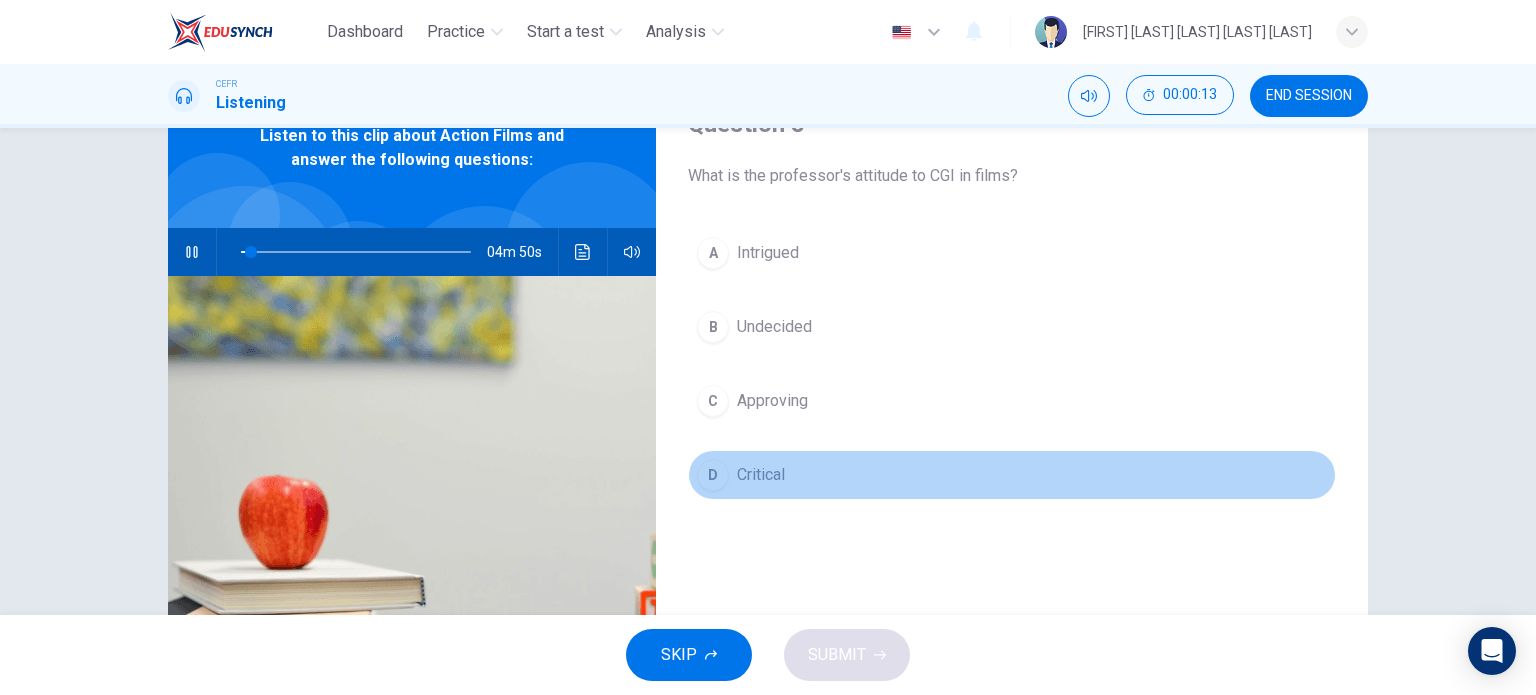 click on "D Critical" at bounding box center [1012, 475] 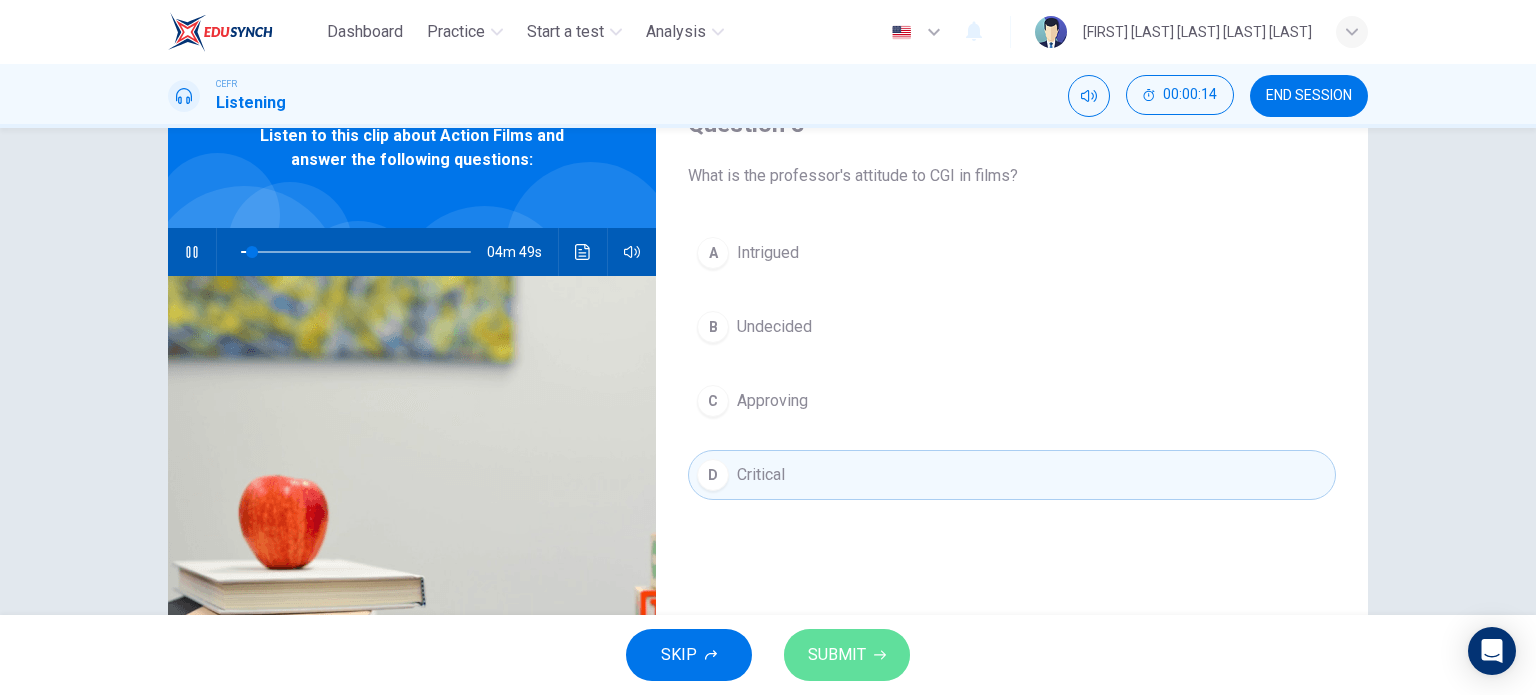 click on "SUBMIT" at bounding box center [837, 655] 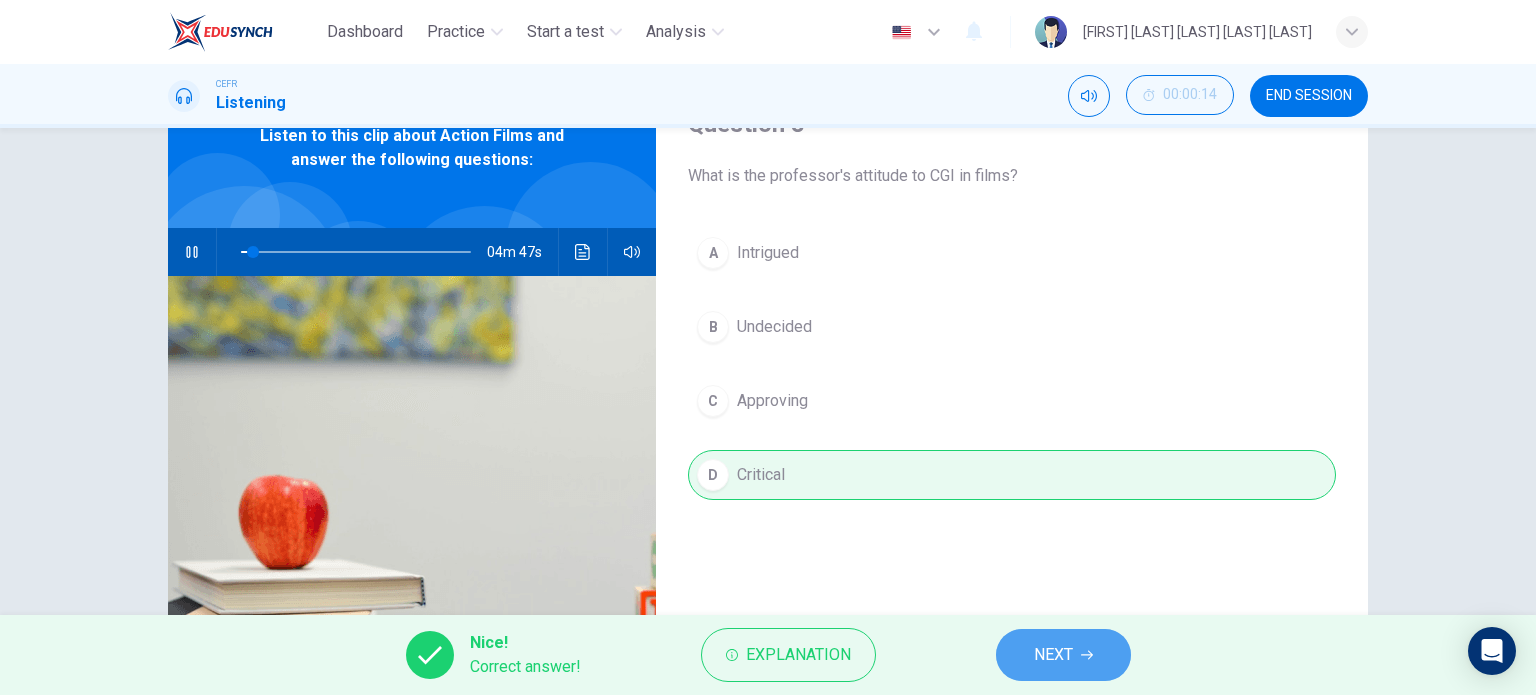 click on "NEXT" at bounding box center [1053, 655] 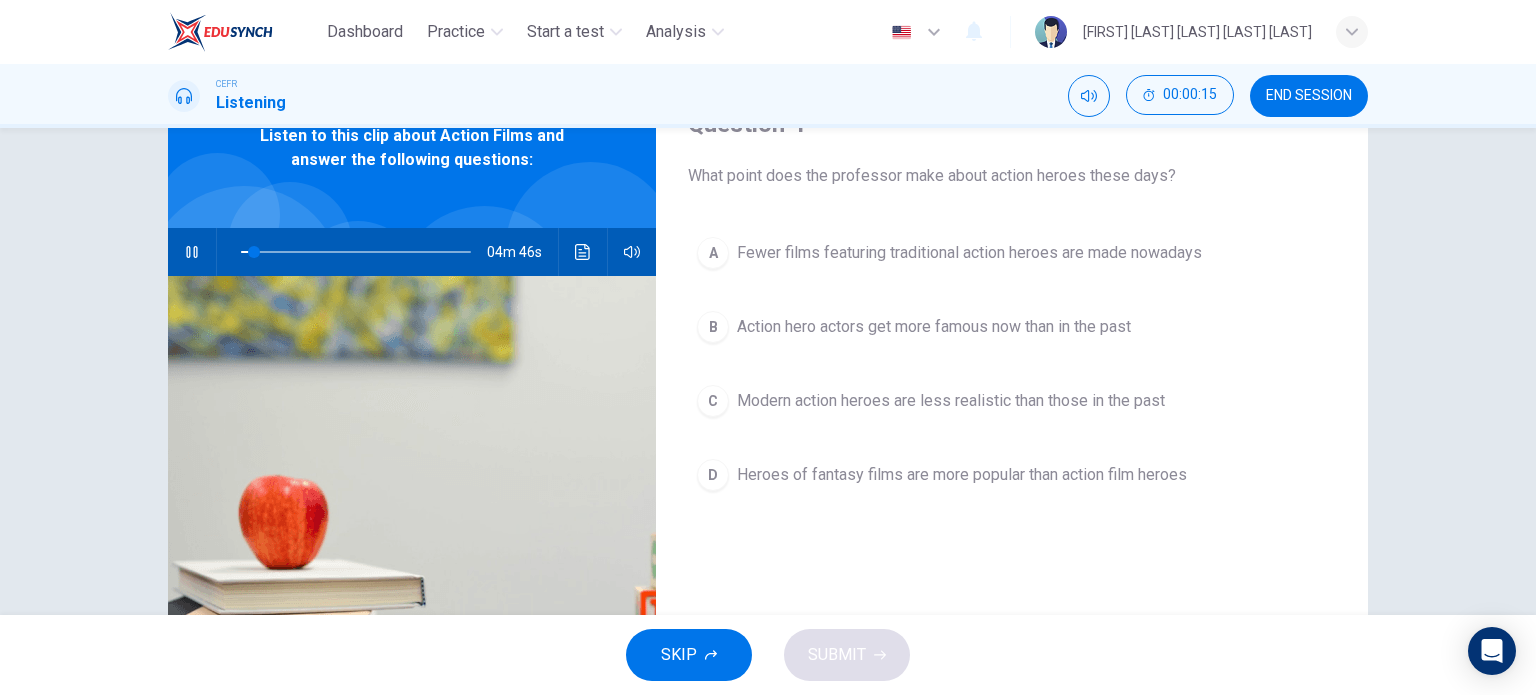 click on "Fewer films featuring traditional action heroes are made nowadays" at bounding box center (969, 253) 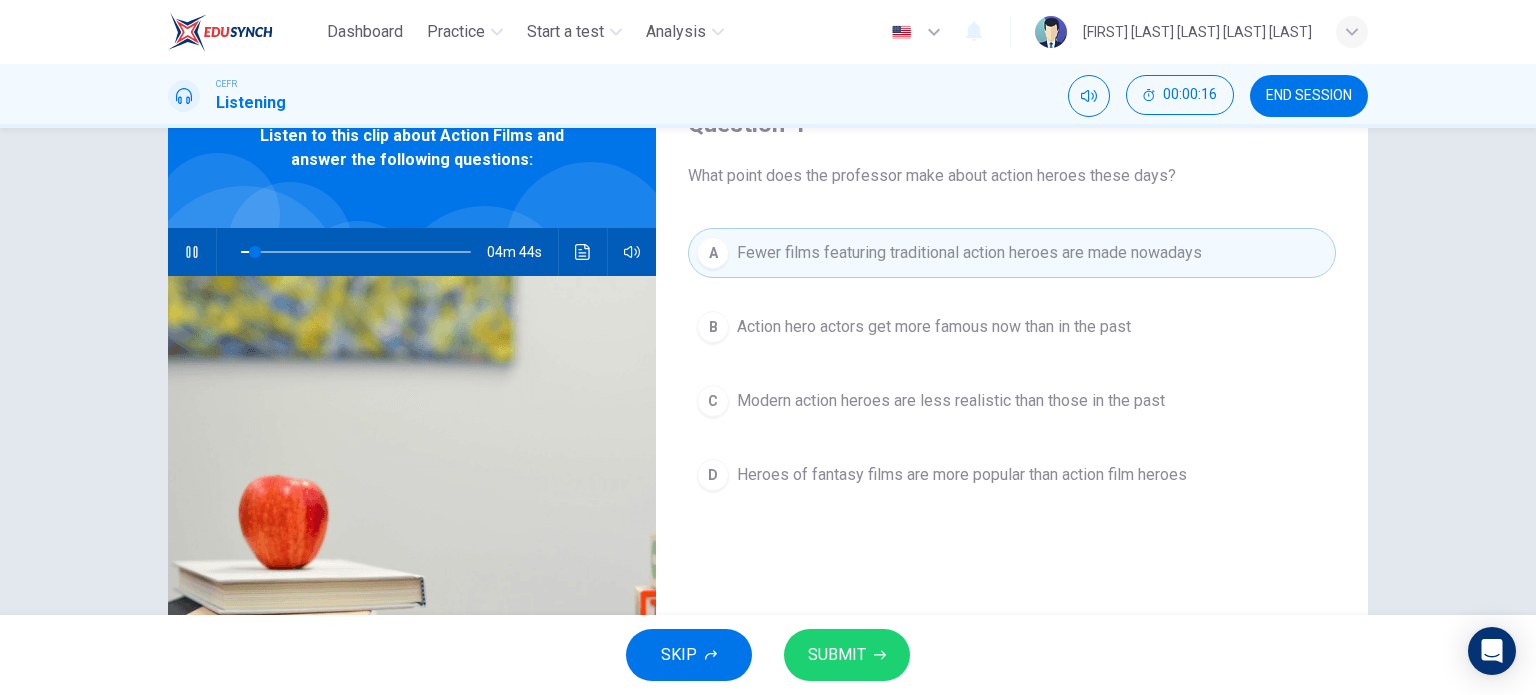 click on "SUBMIT" at bounding box center (847, 655) 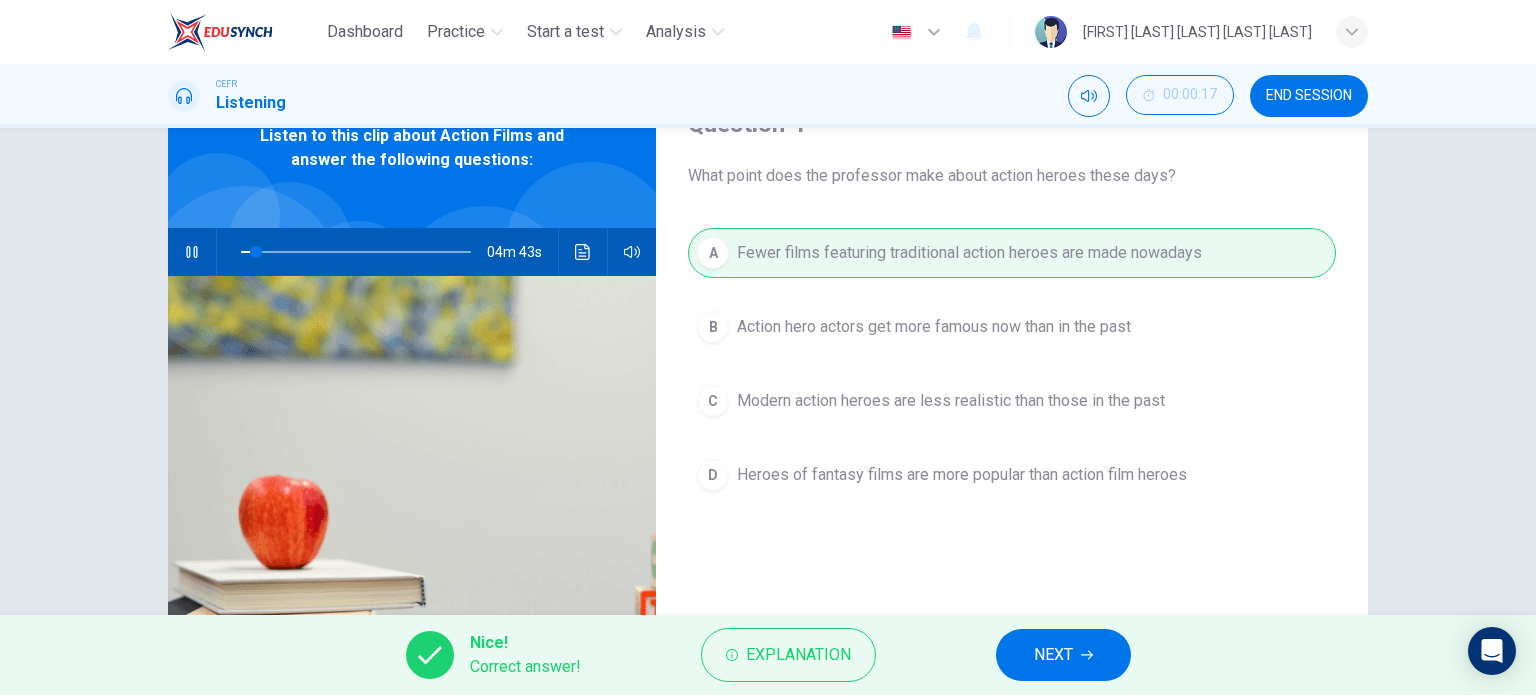 click on "NEXT" at bounding box center [1053, 655] 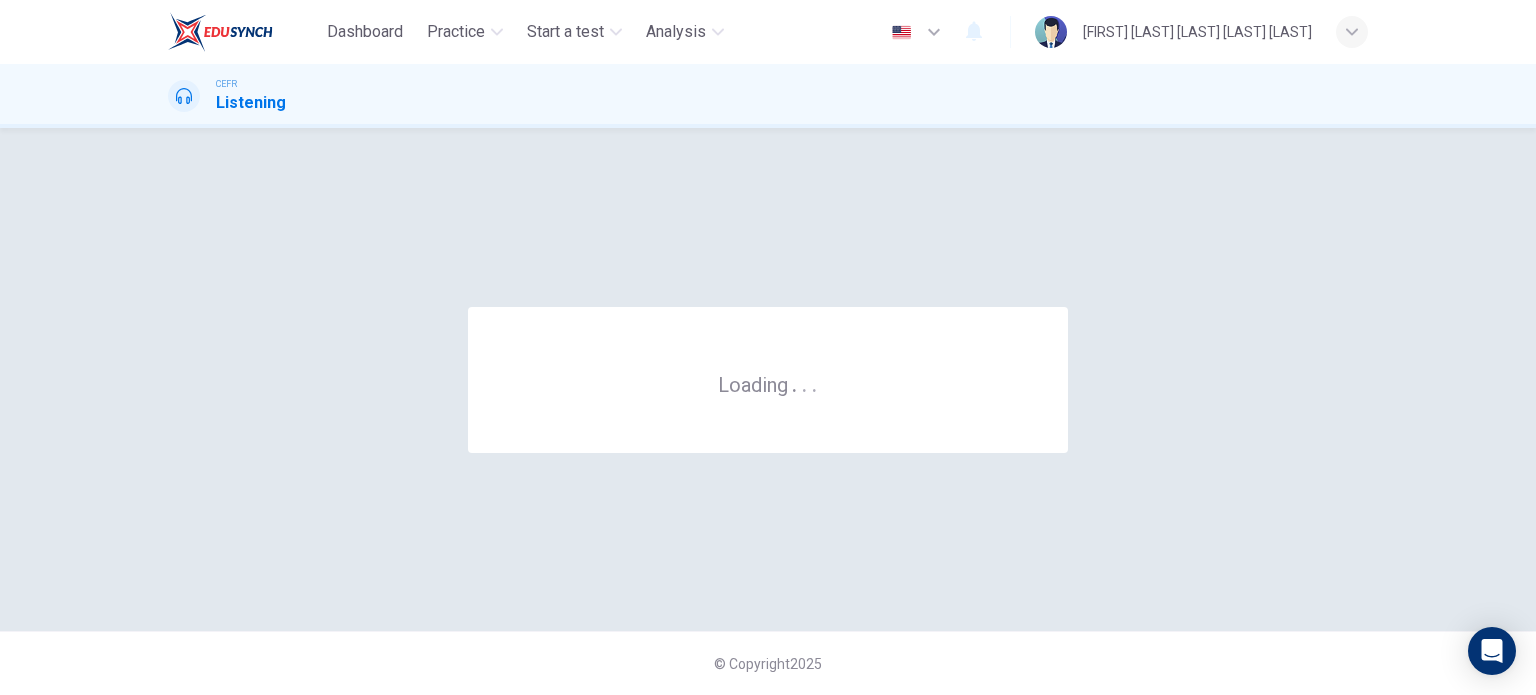 scroll, scrollTop: 0, scrollLeft: 0, axis: both 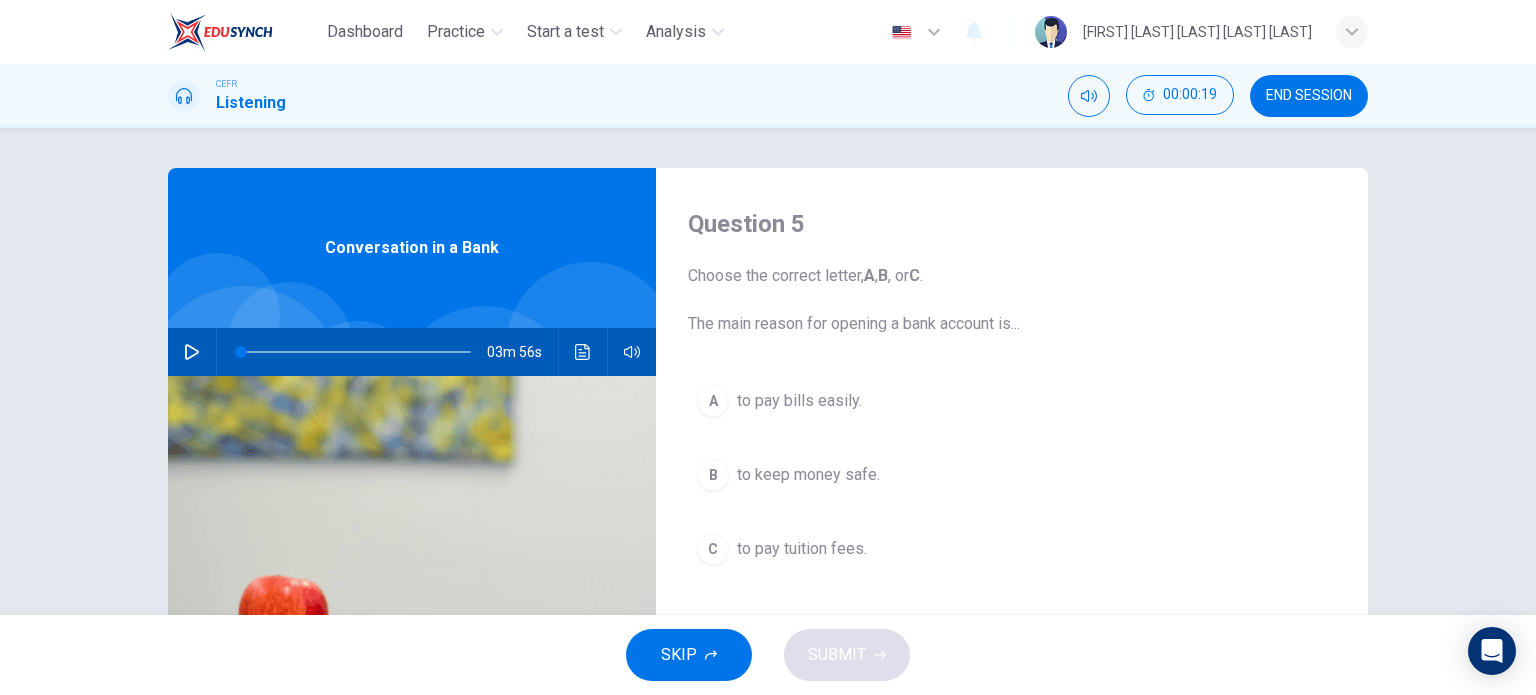 click on "END SESSION" at bounding box center [1309, 96] 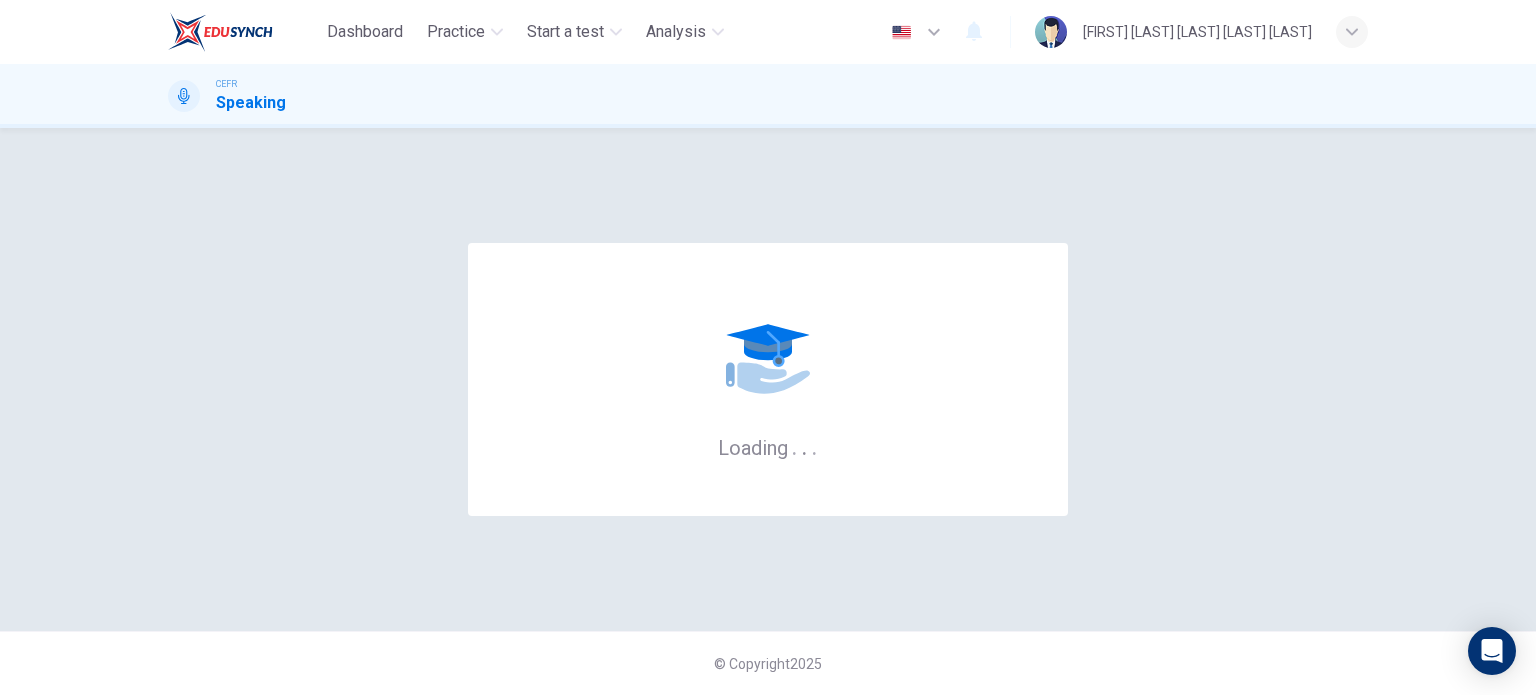scroll, scrollTop: 0, scrollLeft: 0, axis: both 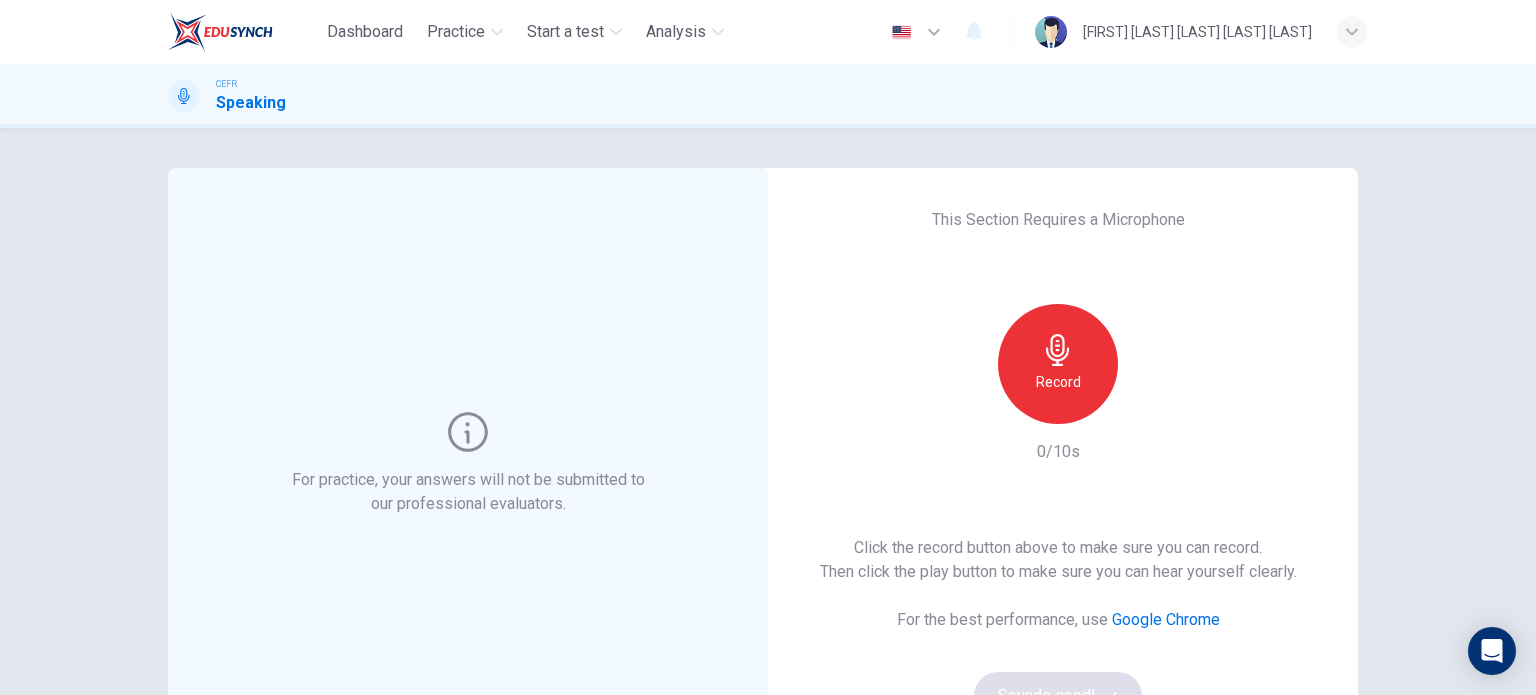 click on "Record" at bounding box center [1058, 382] 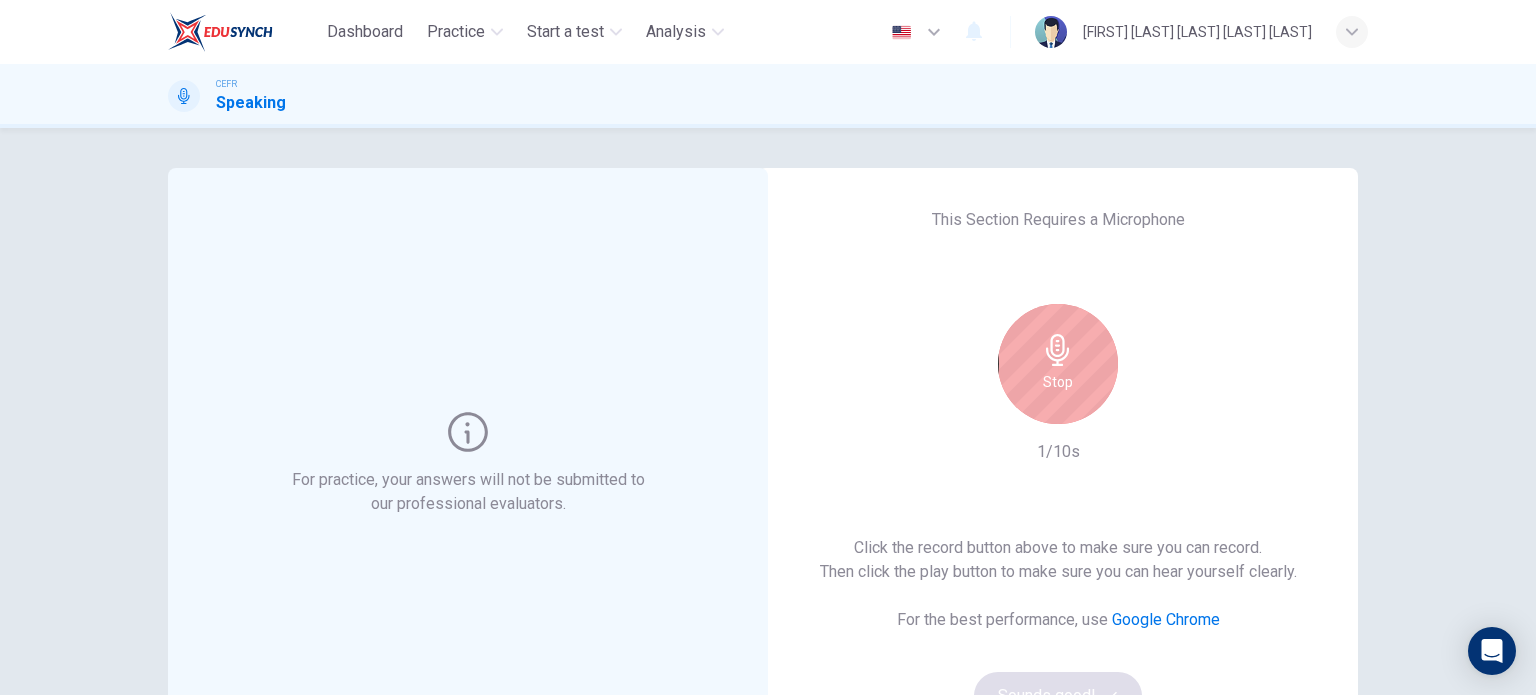 scroll, scrollTop: 100, scrollLeft: 0, axis: vertical 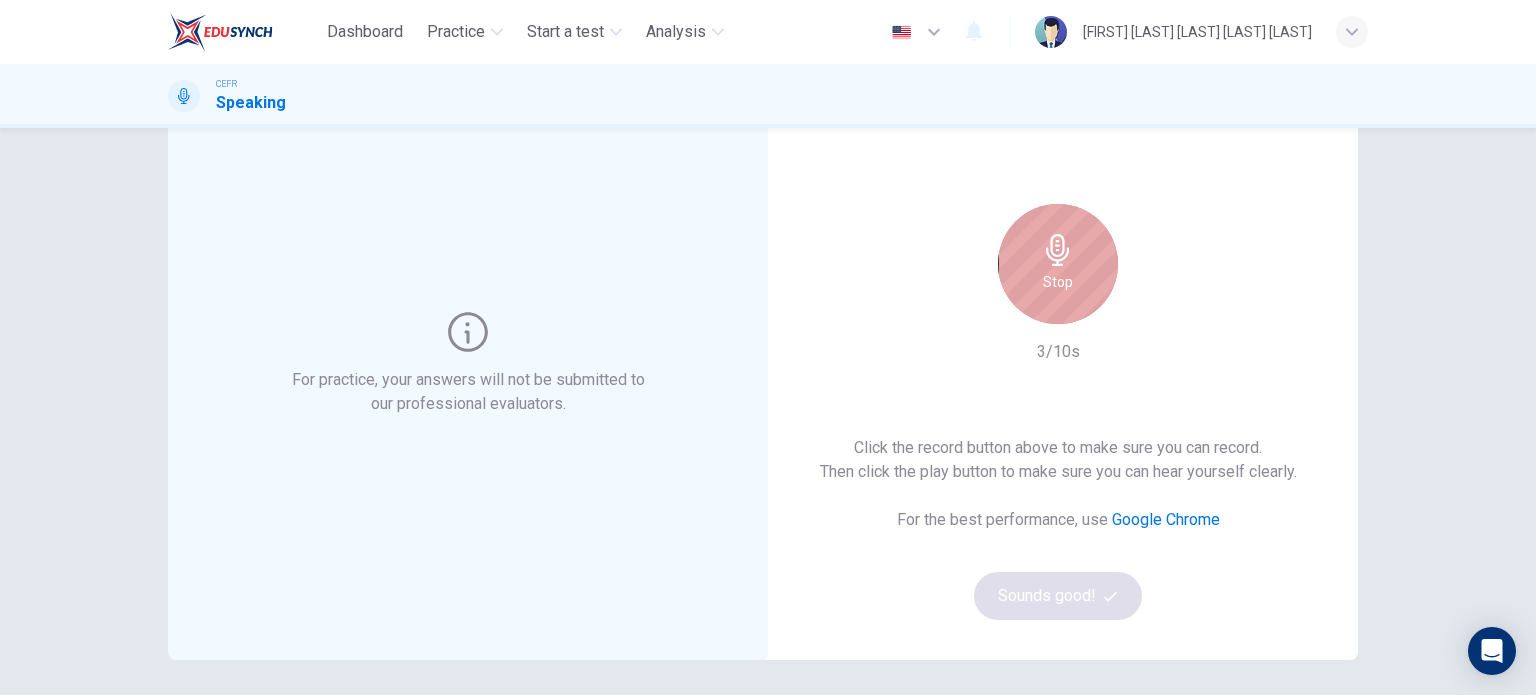 click on "Stop" at bounding box center [1058, 282] 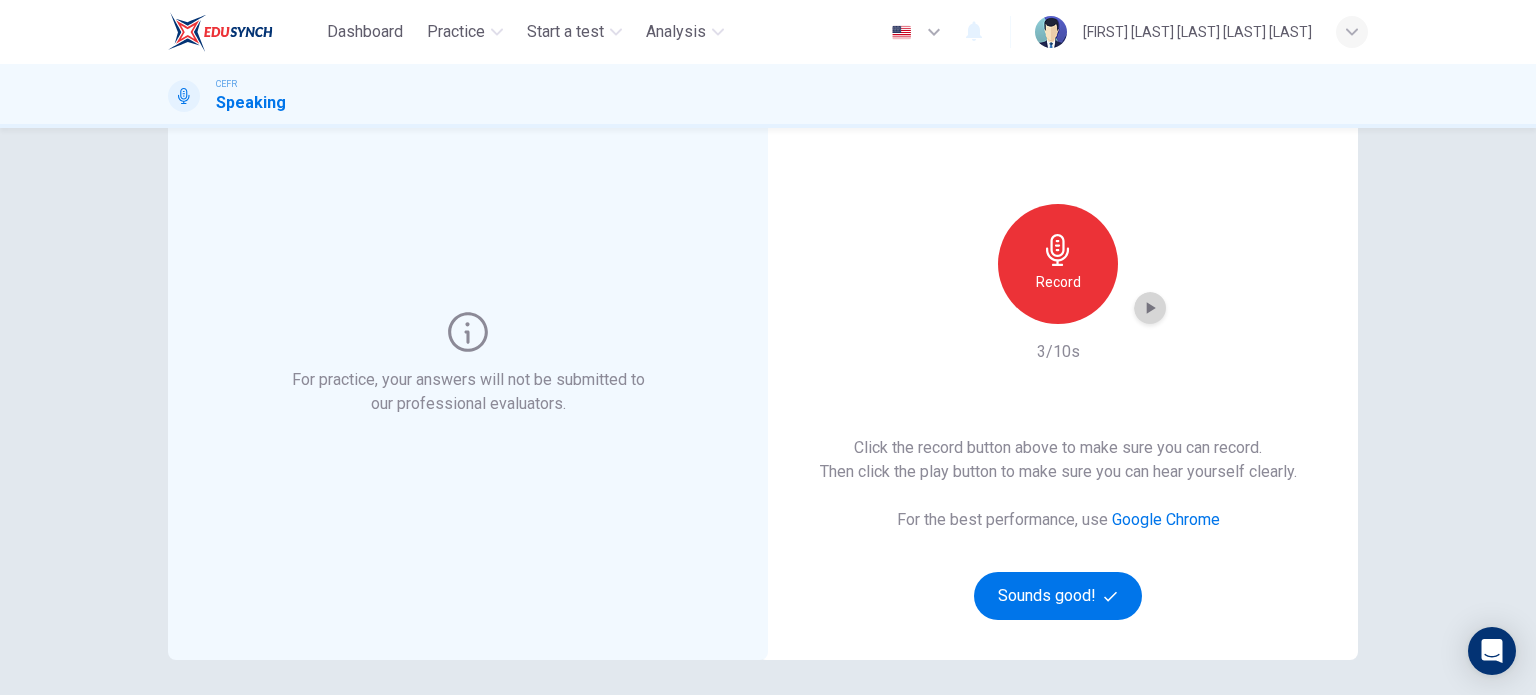 click at bounding box center (1150, 308) 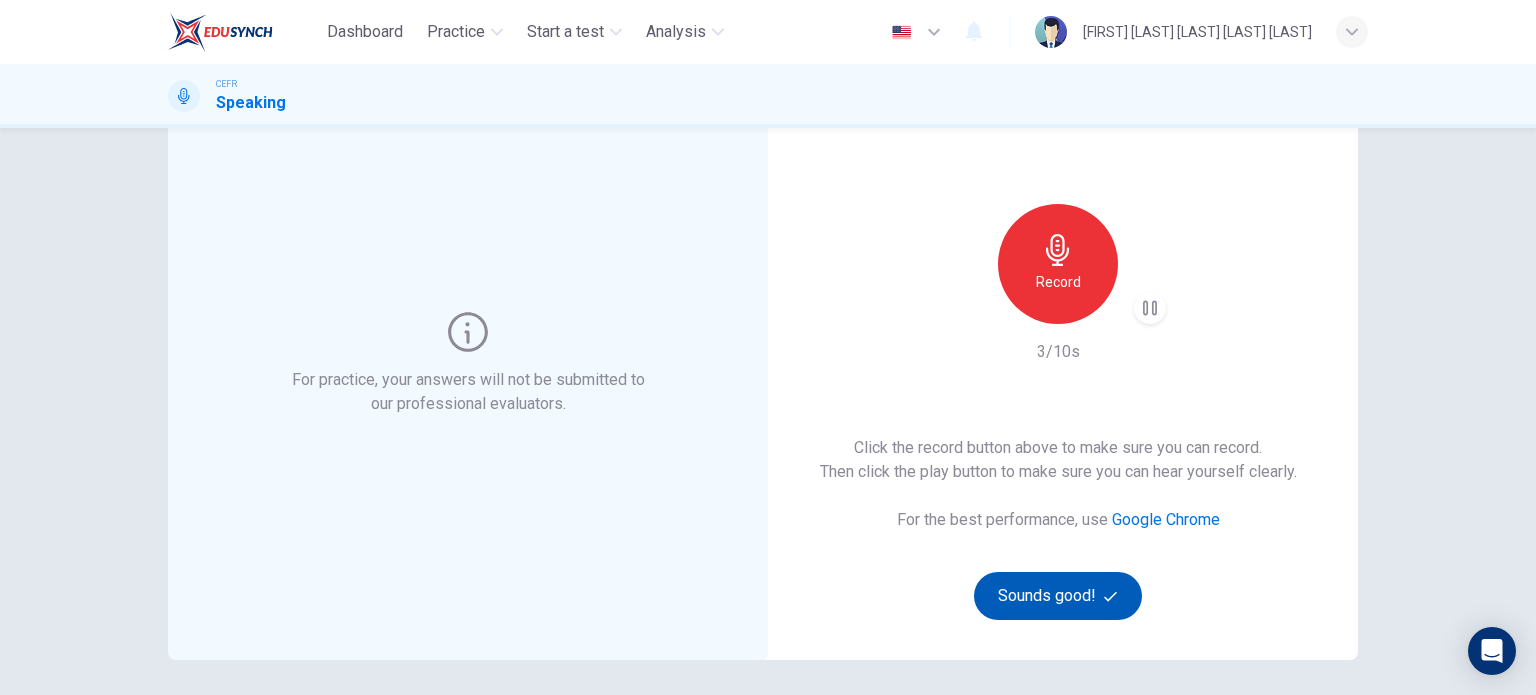 click on "Sounds good!" at bounding box center [1058, 596] 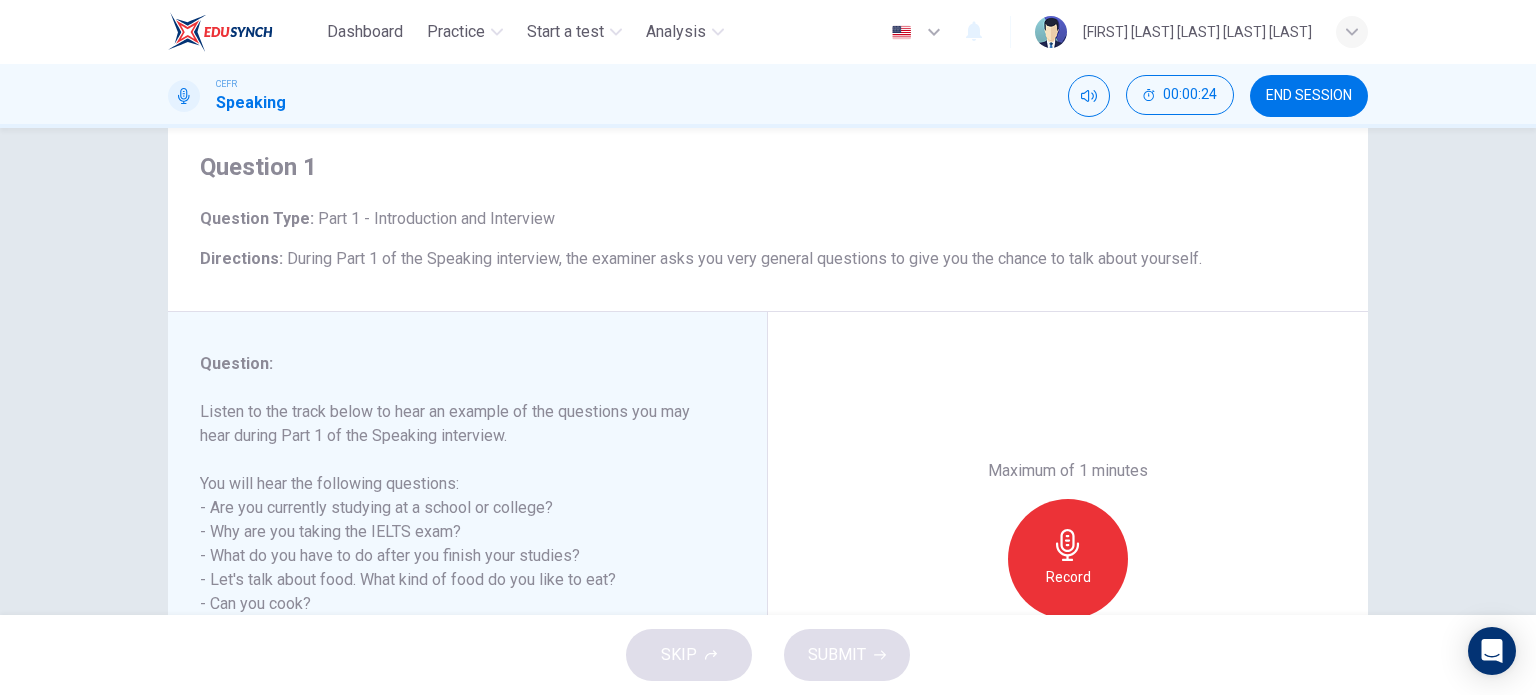 scroll, scrollTop: 200, scrollLeft: 0, axis: vertical 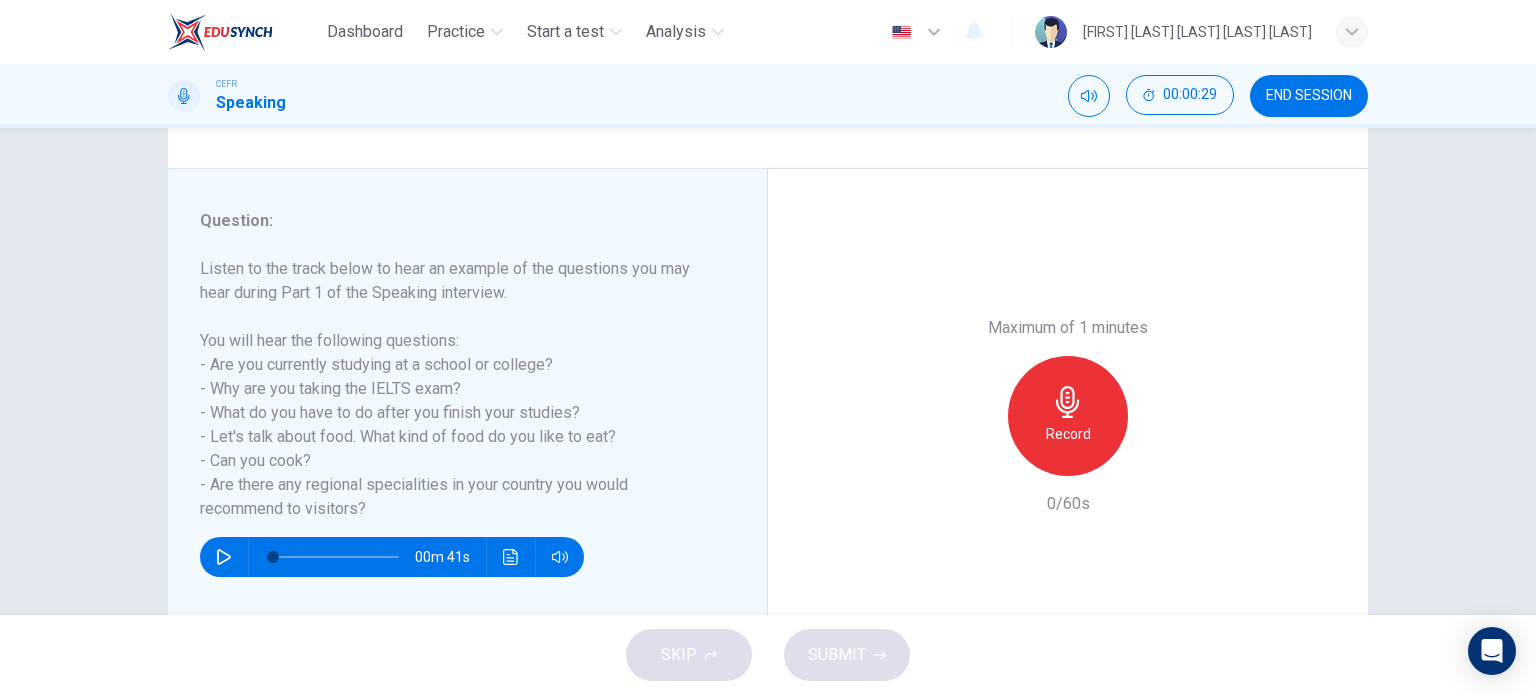 click at bounding box center (1068, 402) 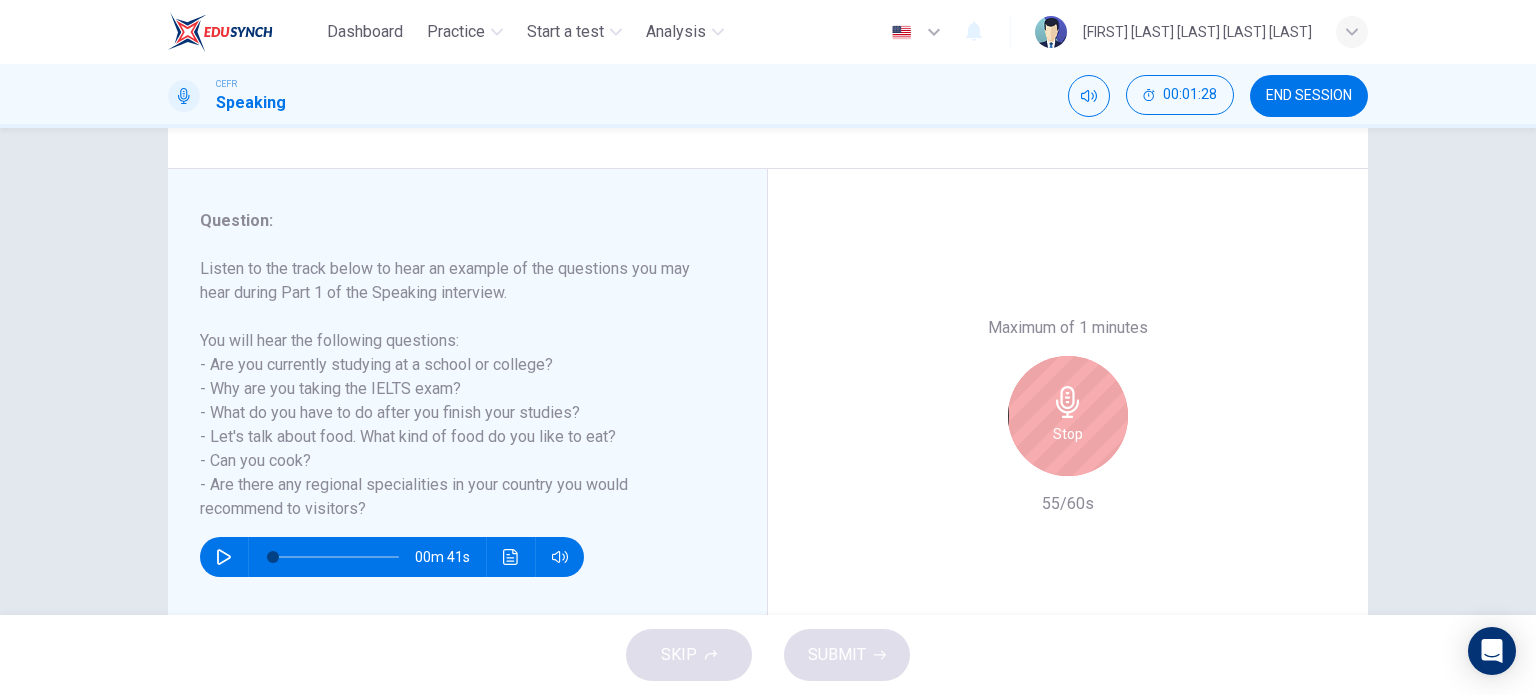 click at bounding box center (1068, 402) 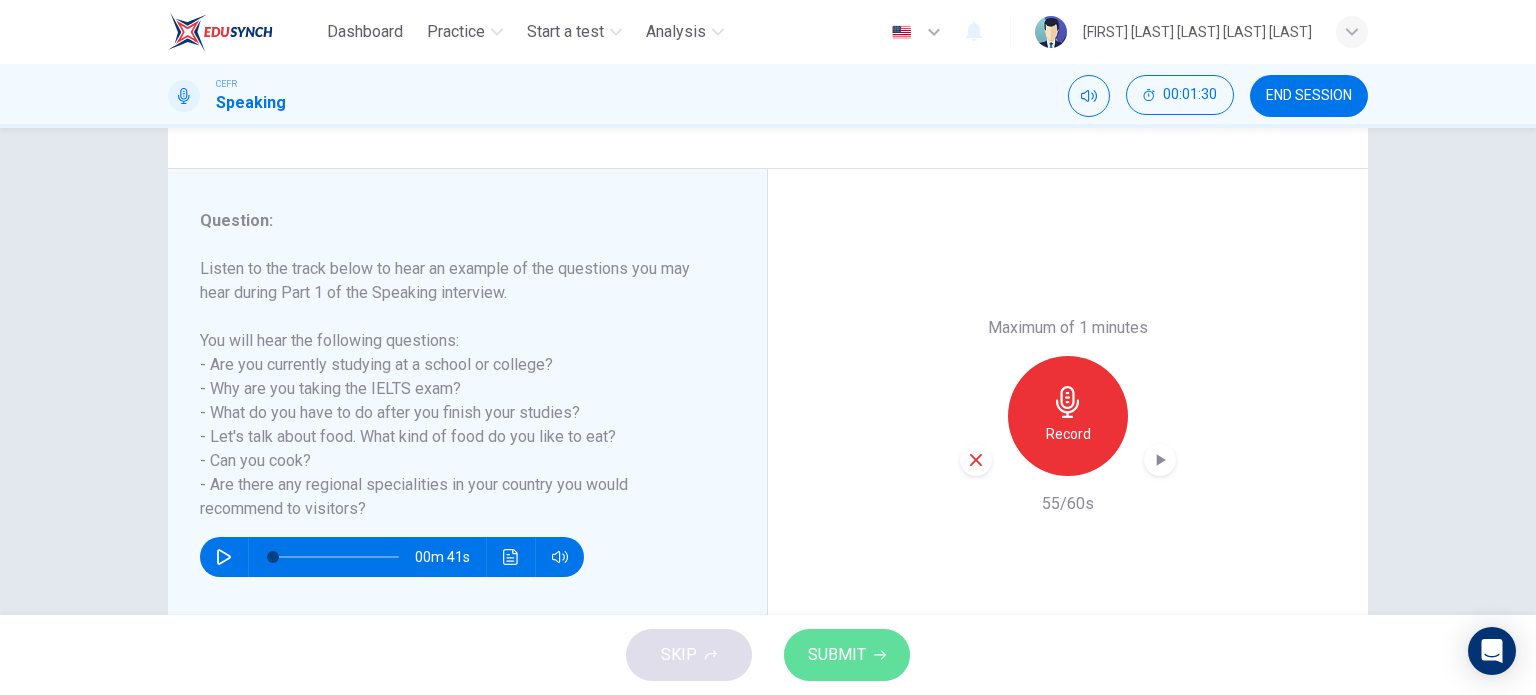 click on "SUBMIT" at bounding box center [847, 655] 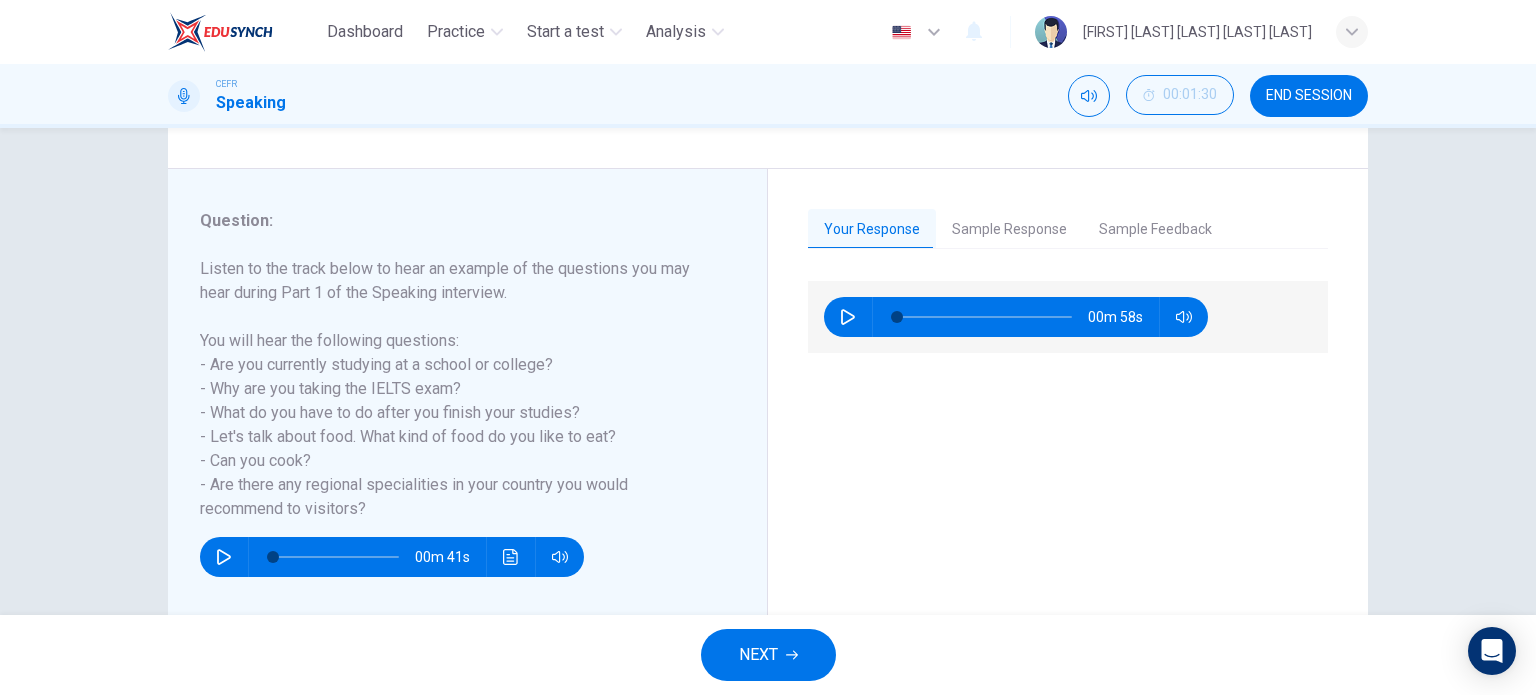 click on "END SESSION" at bounding box center [1309, 96] 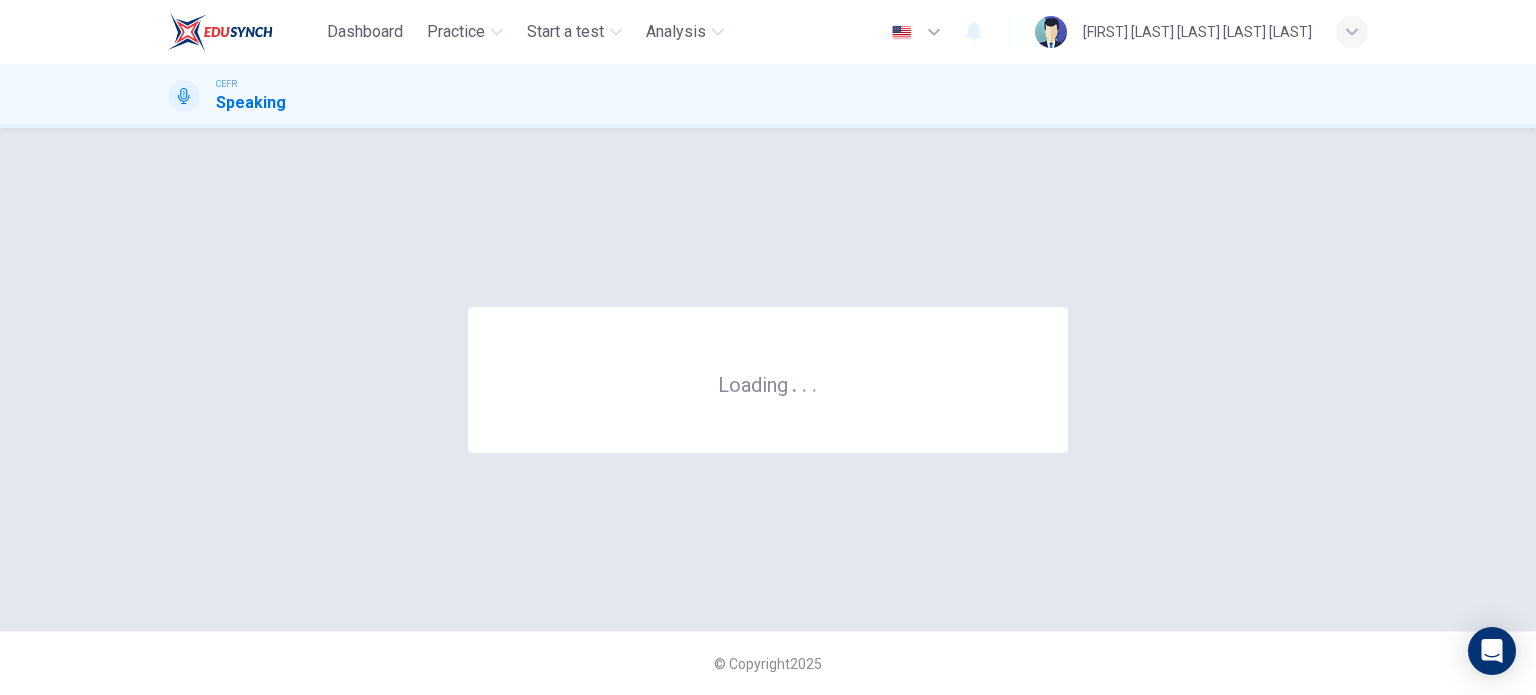 scroll, scrollTop: 0, scrollLeft: 0, axis: both 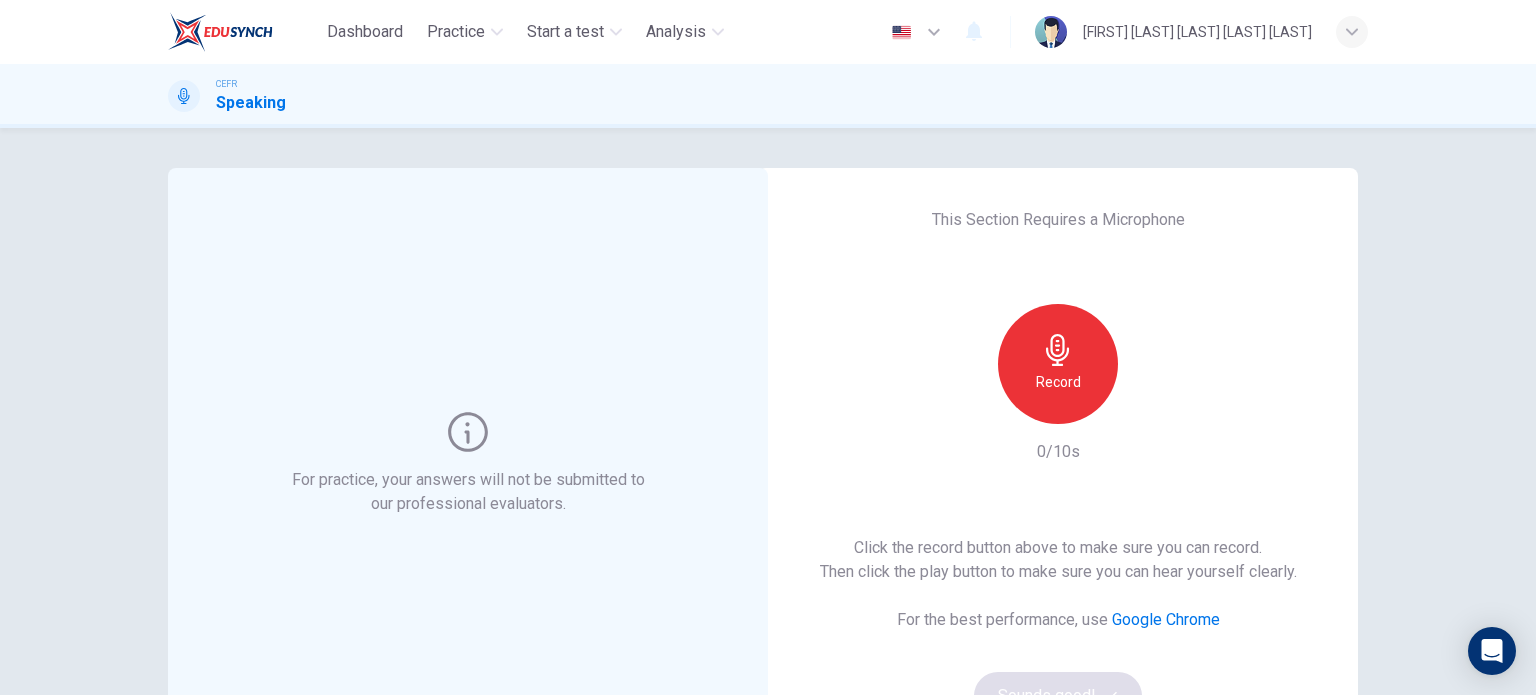 click on "Record" at bounding box center [1058, 364] 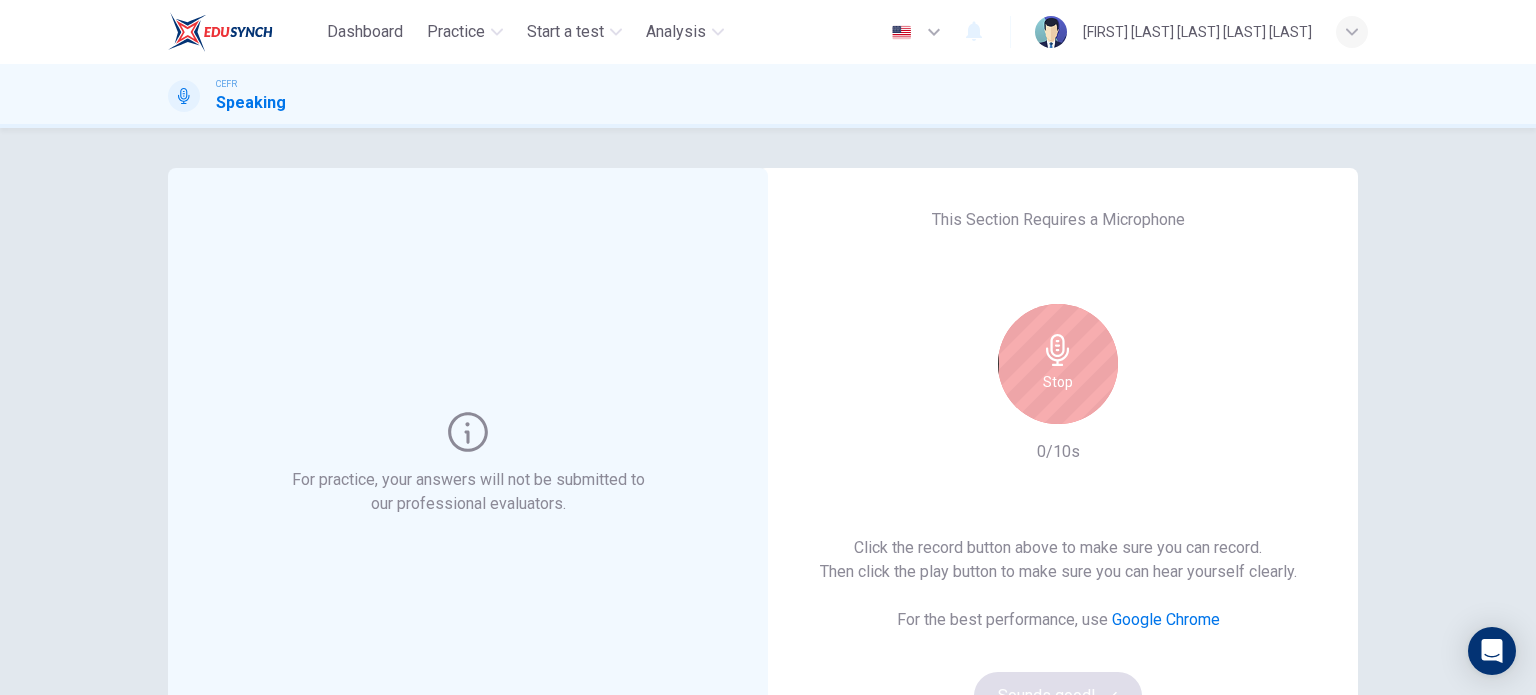 scroll, scrollTop: 100, scrollLeft: 0, axis: vertical 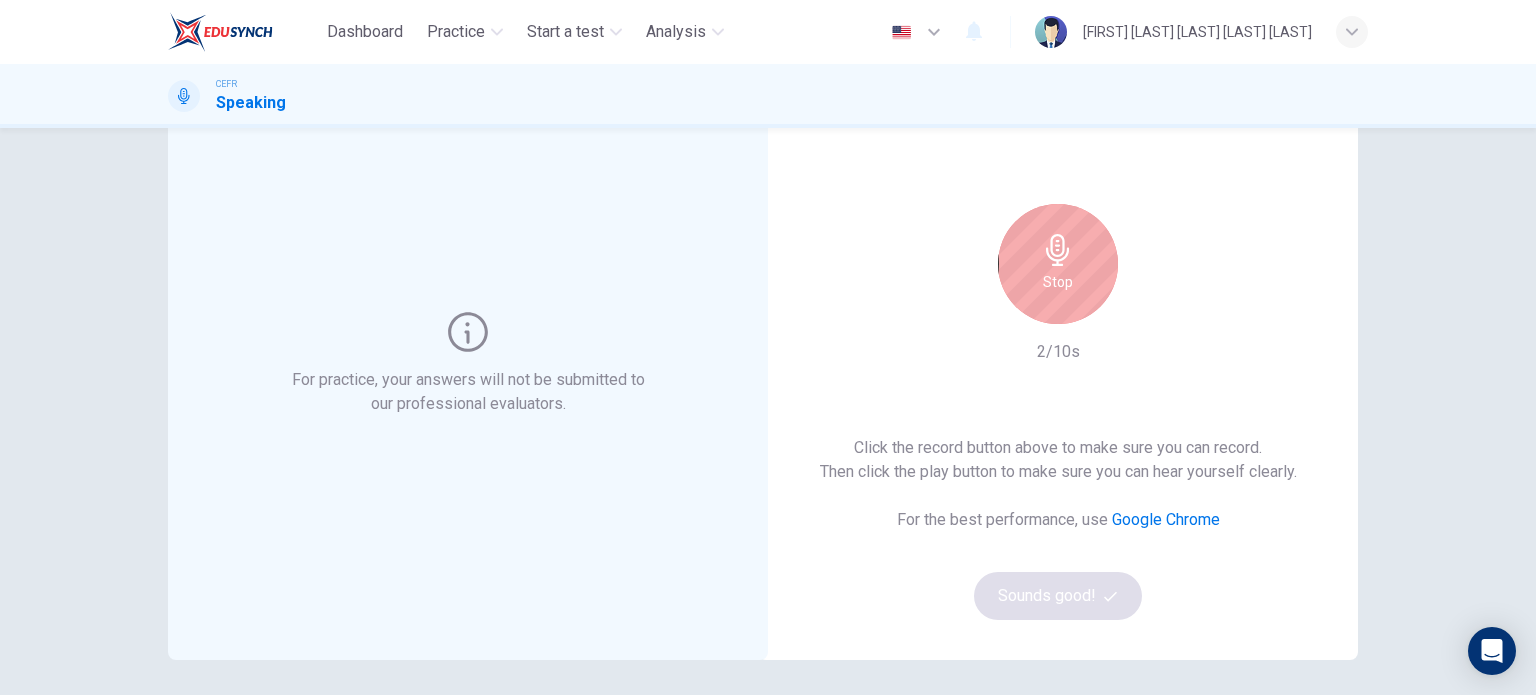 click at bounding box center [1057, 250] 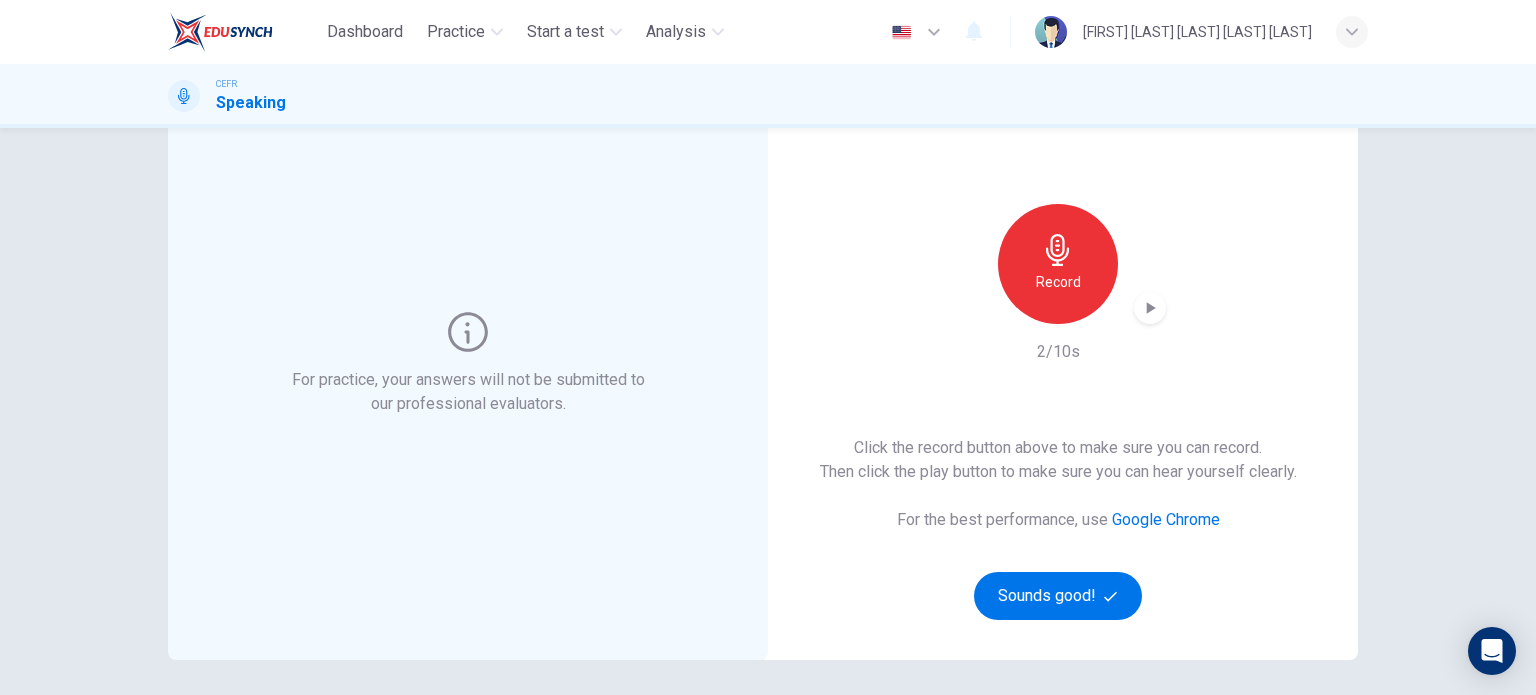 click at bounding box center (1150, 308) 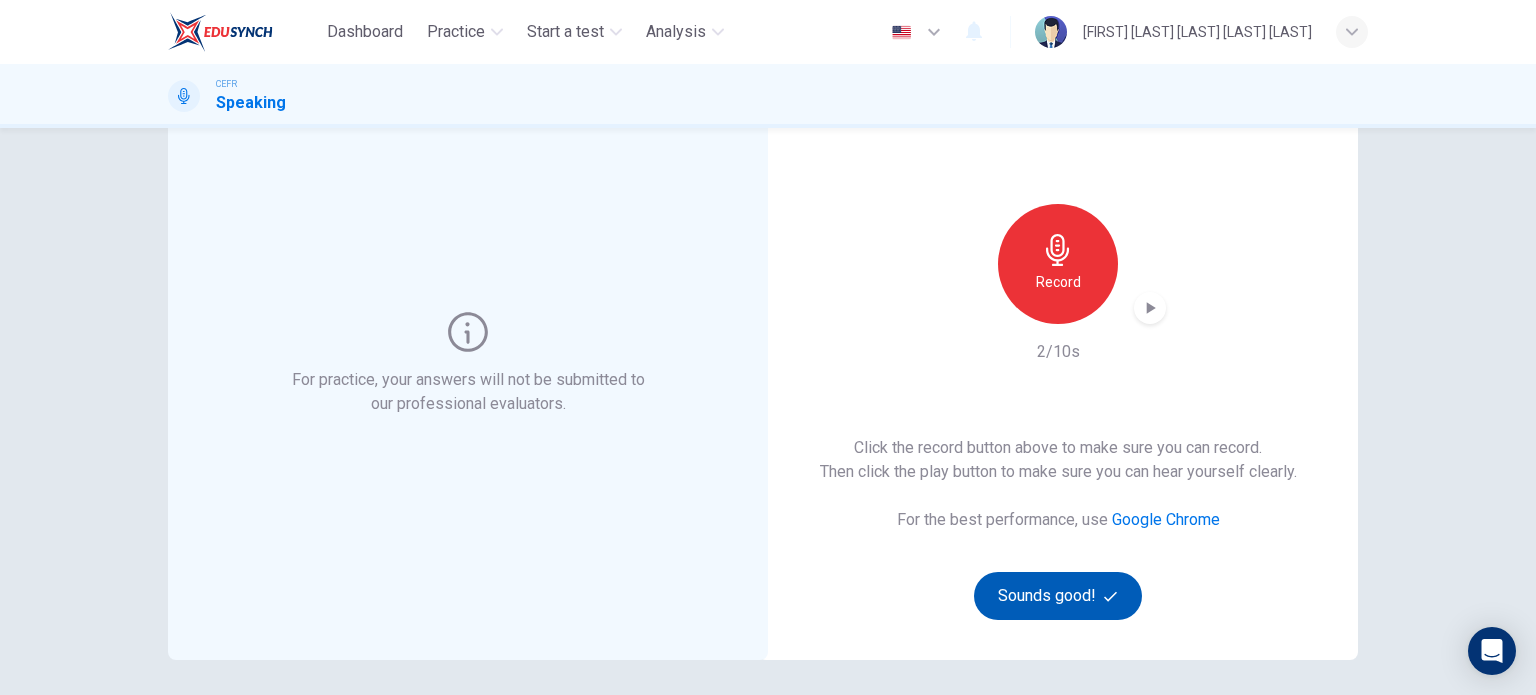 click on "Sounds good!" at bounding box center [1058, 596] 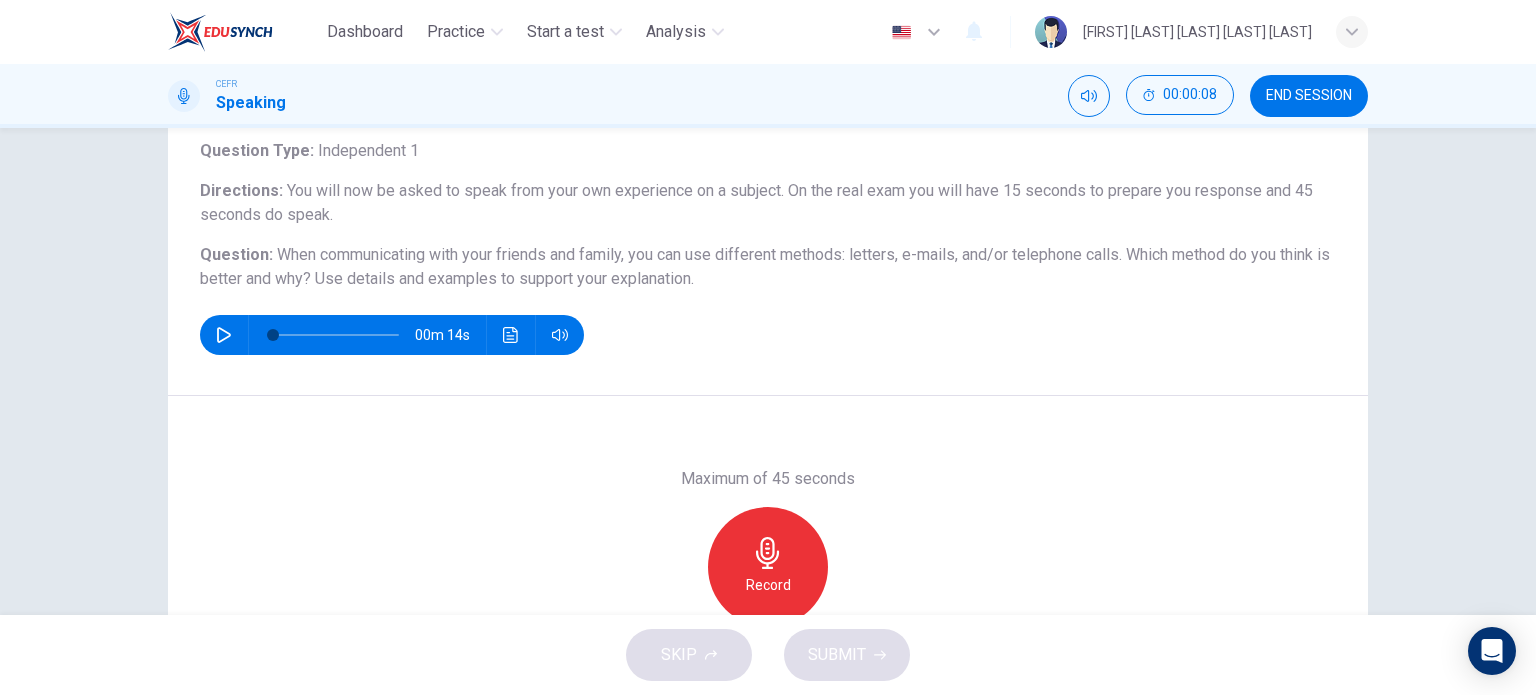 scroll, scrollTop: 200, scrollLeft: 0, axis: vertical 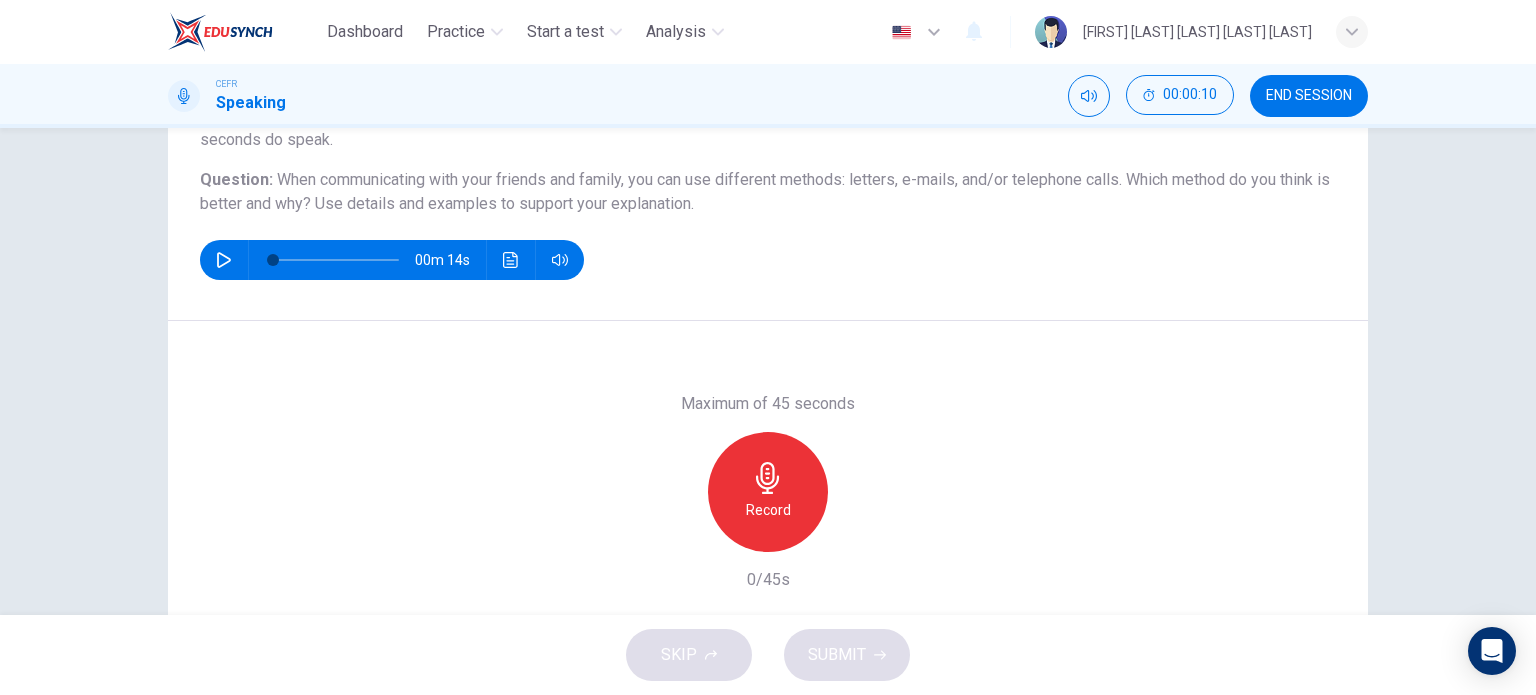 click at bounding box center (768, 478) 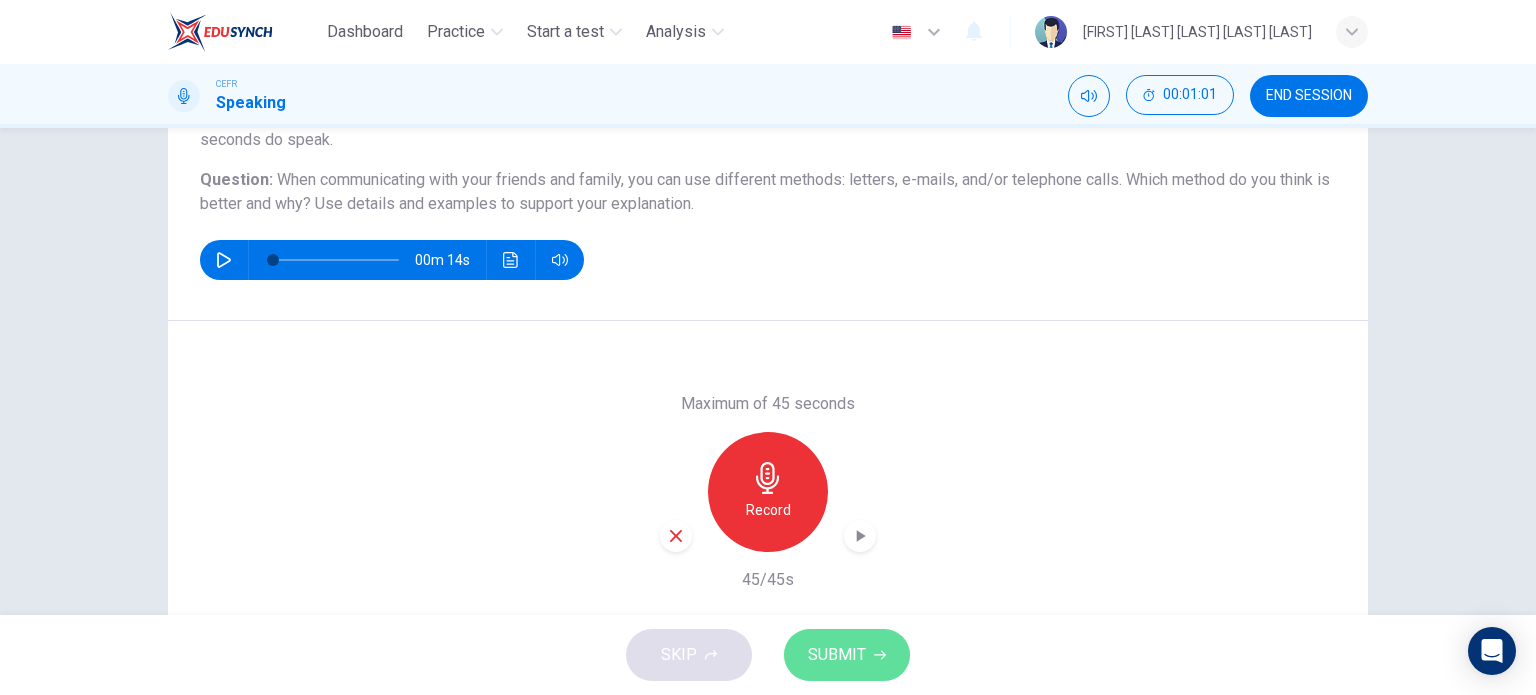 click on "SUBMIT" at bounding box center (837, 655) 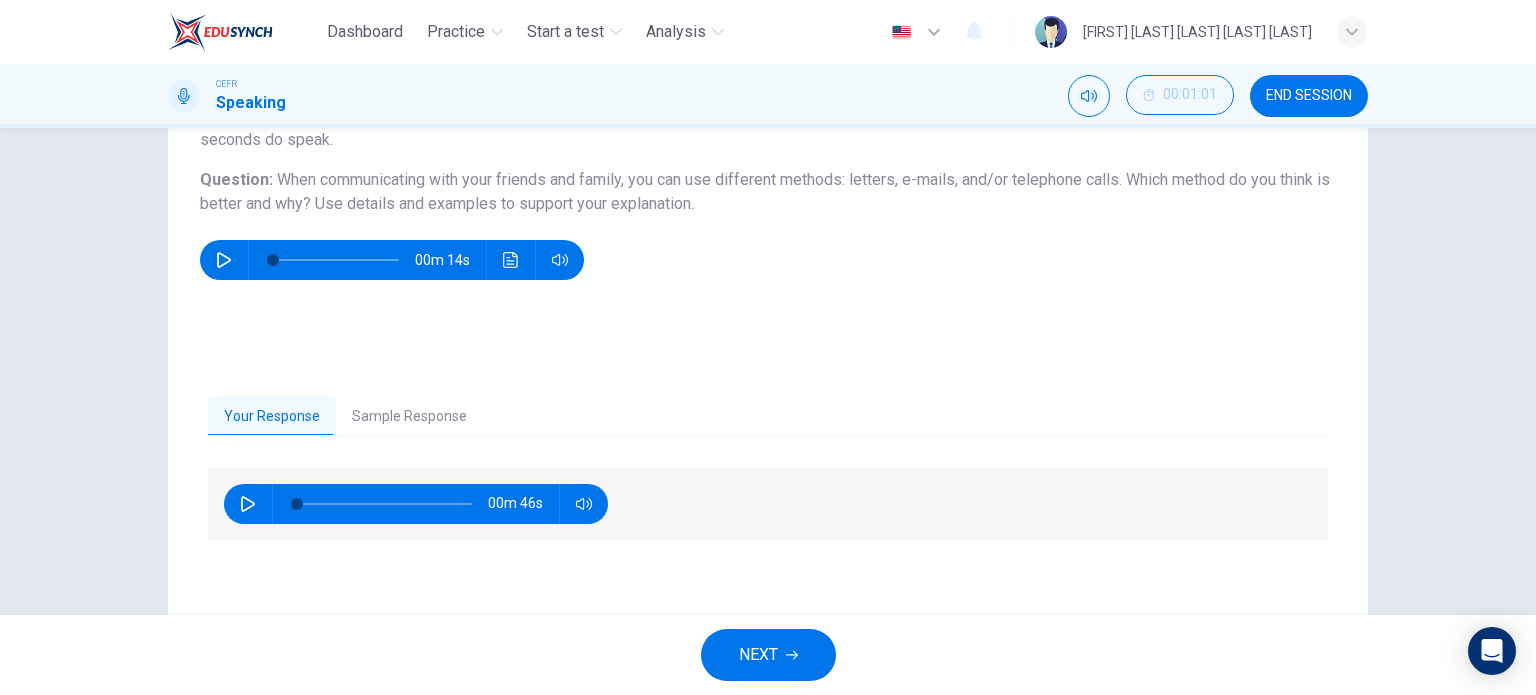 click at bounding box center (248, 504) 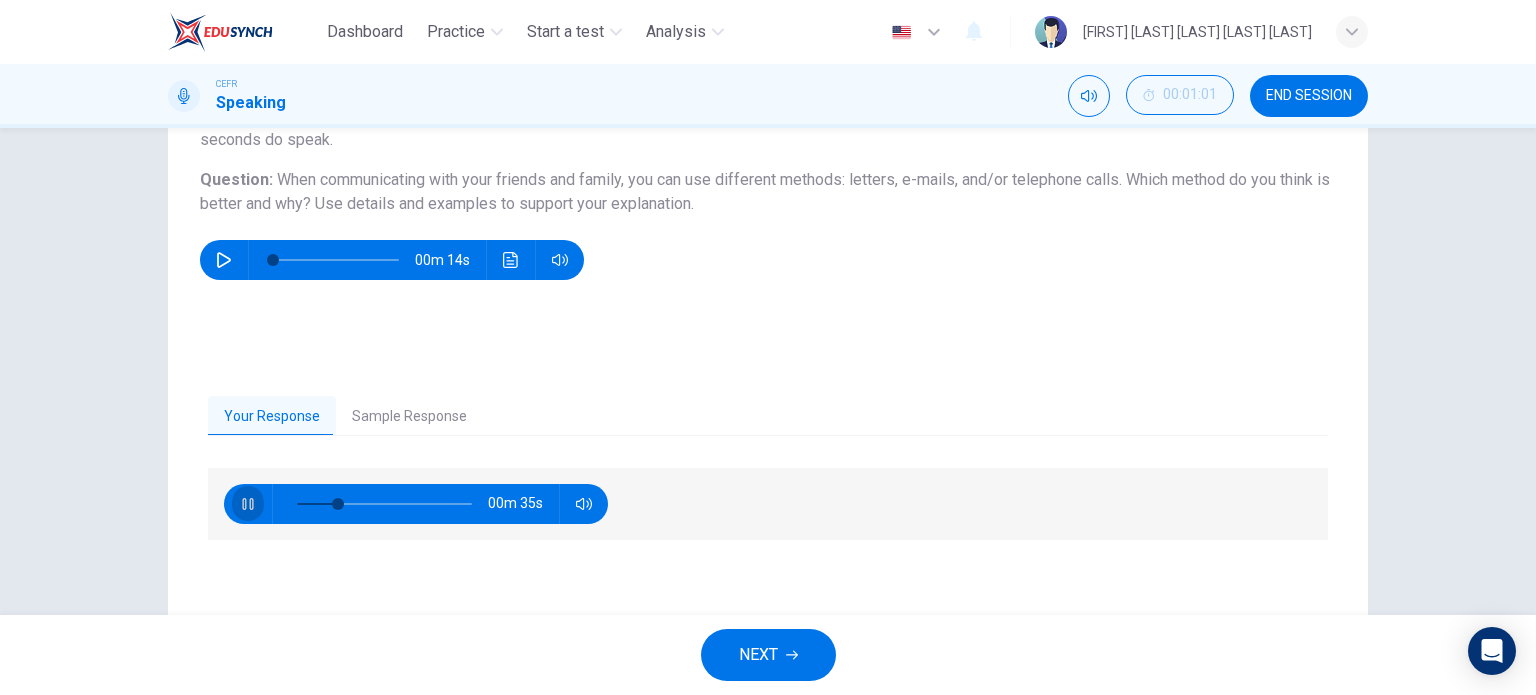 click at bounding box center (248, 504) 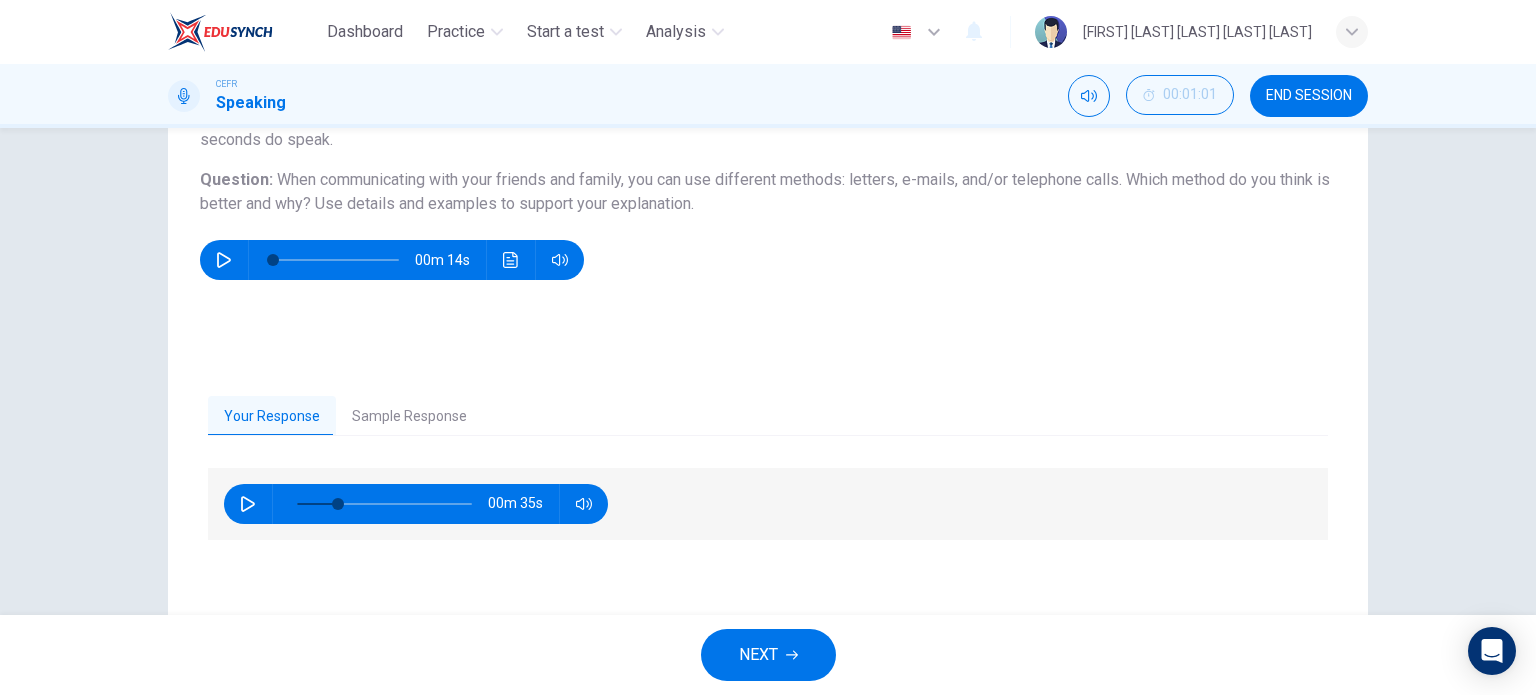 click on "END SESSION" at bounding box center (1309, 96) 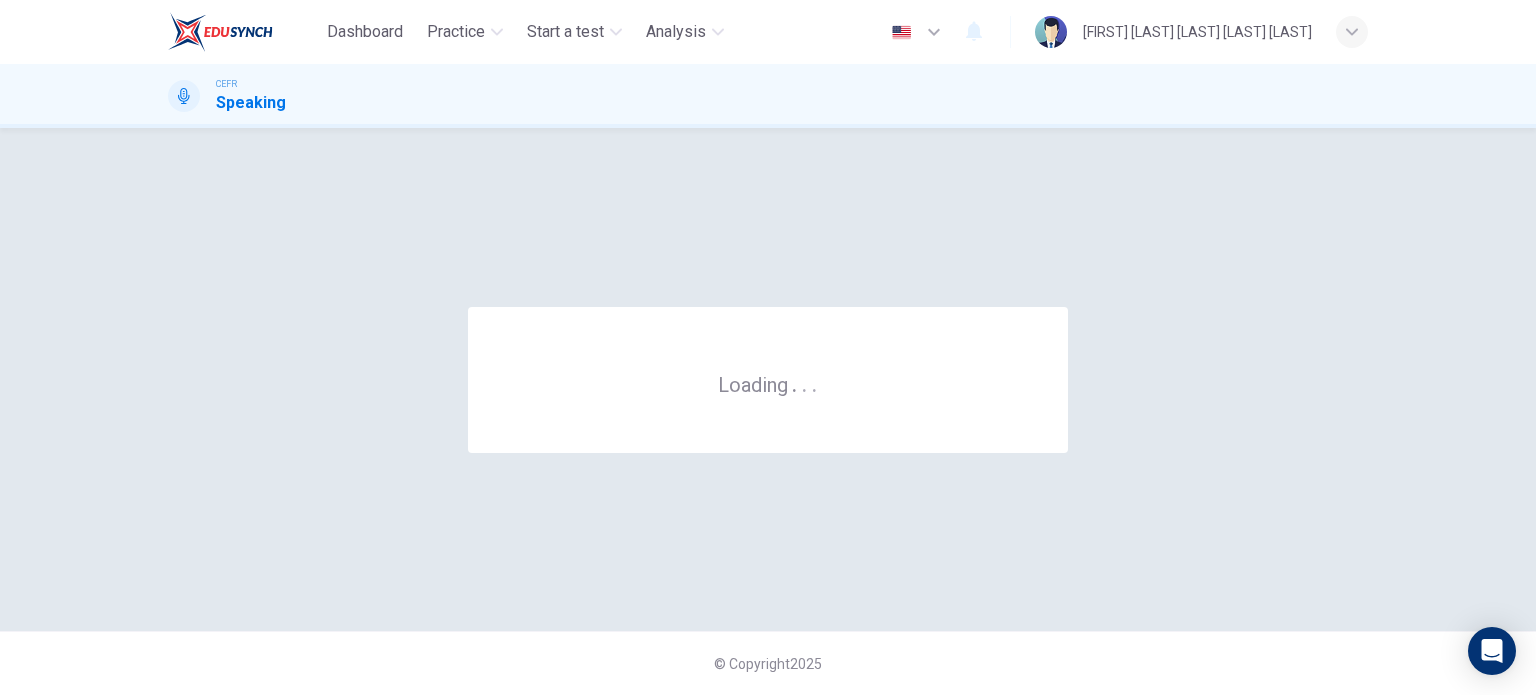 scroll, scrollTop: 0, scrollLeft: 0, axis: both 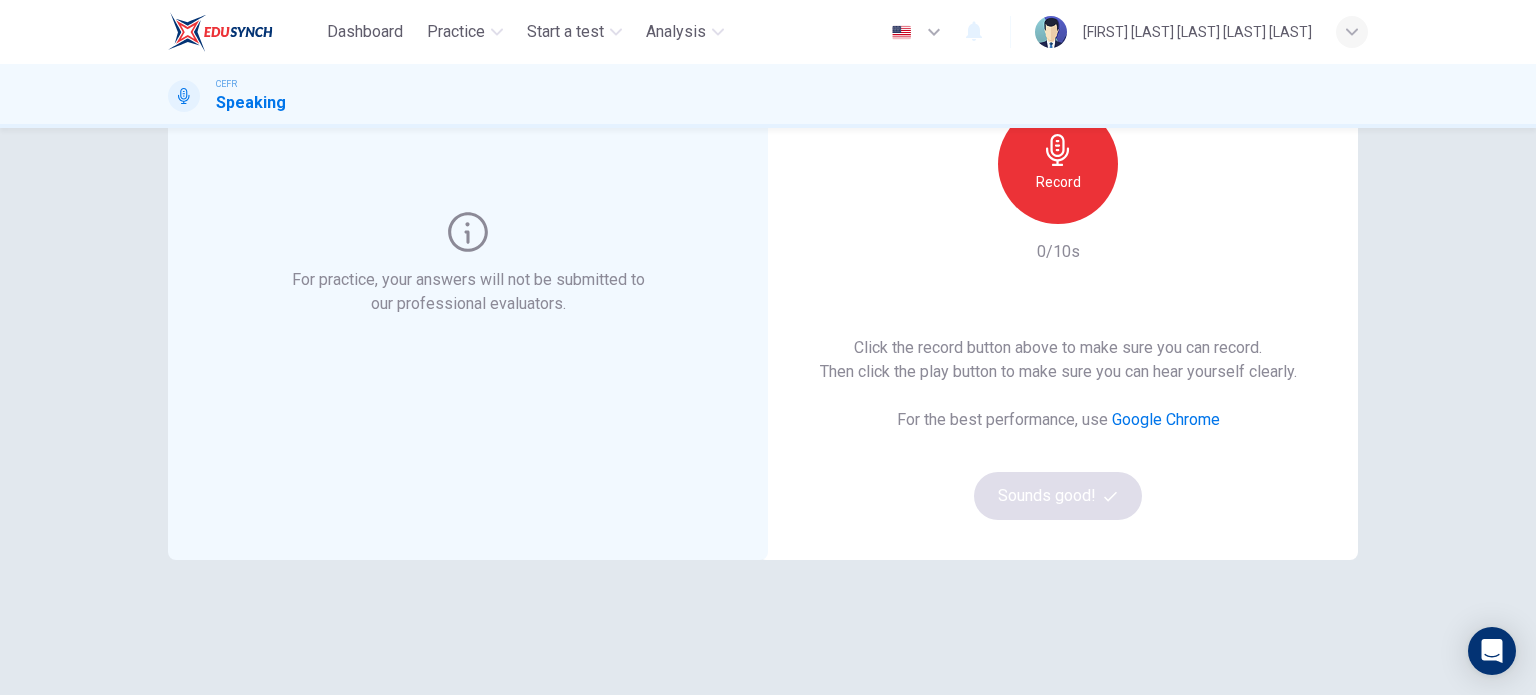 click on "Record" at bounding box center [1058, 164] 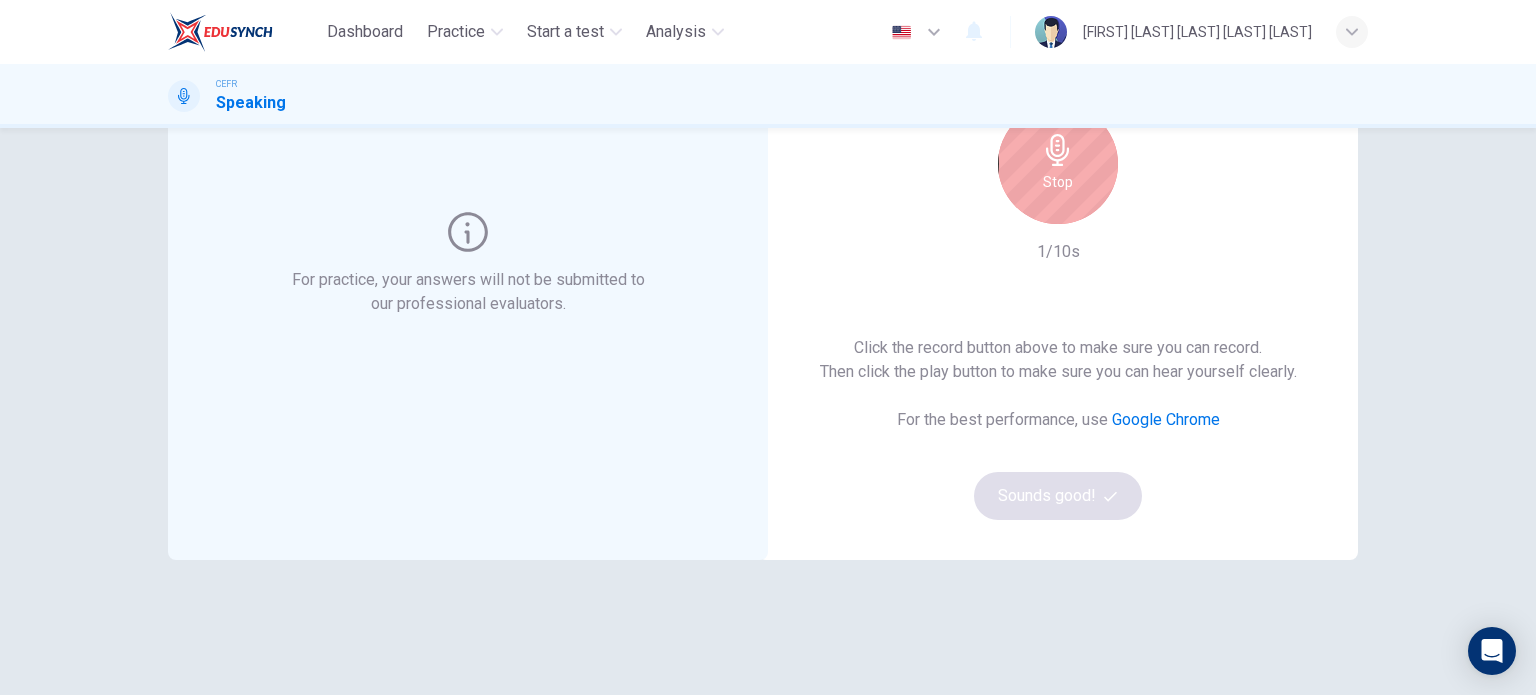 click on "Stop" at bounding box center (1058, 164) 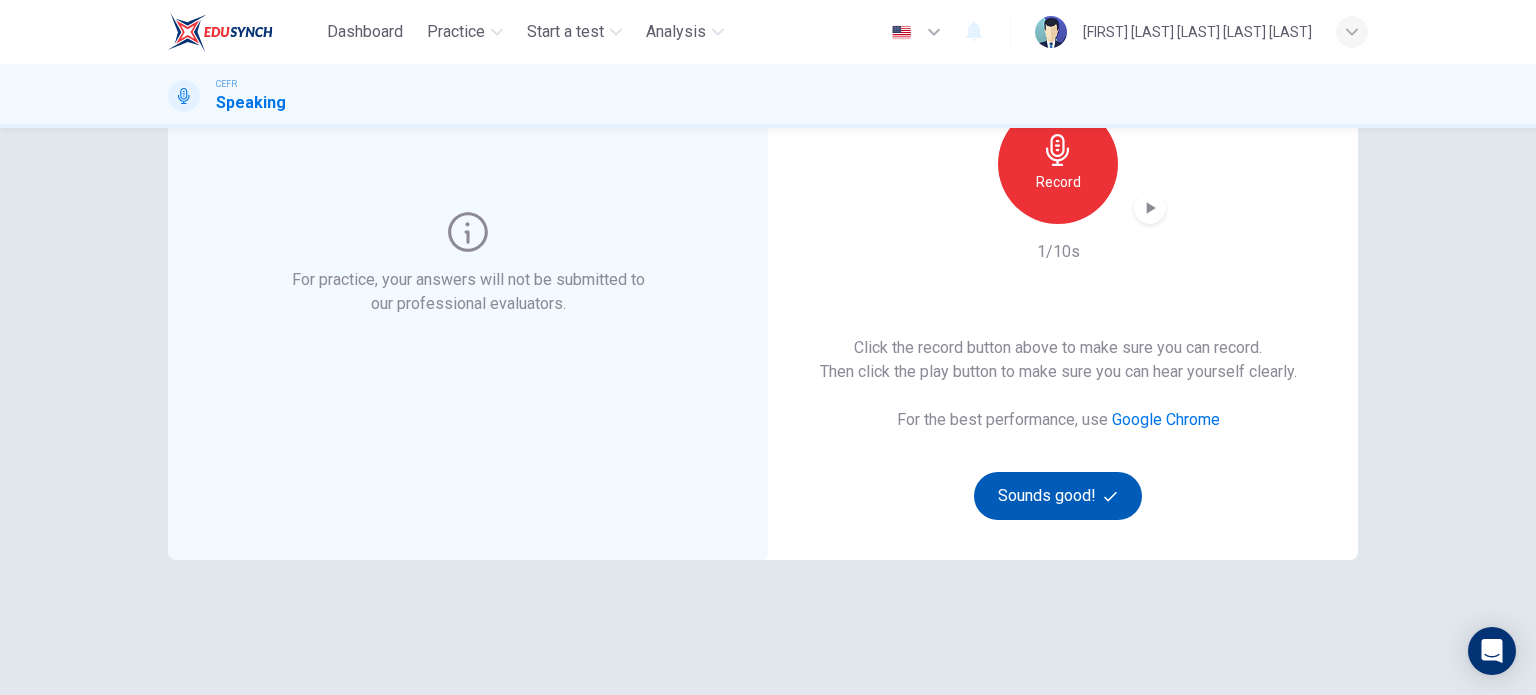 click on "Sounds good!" at bounding box center (1058, 496) 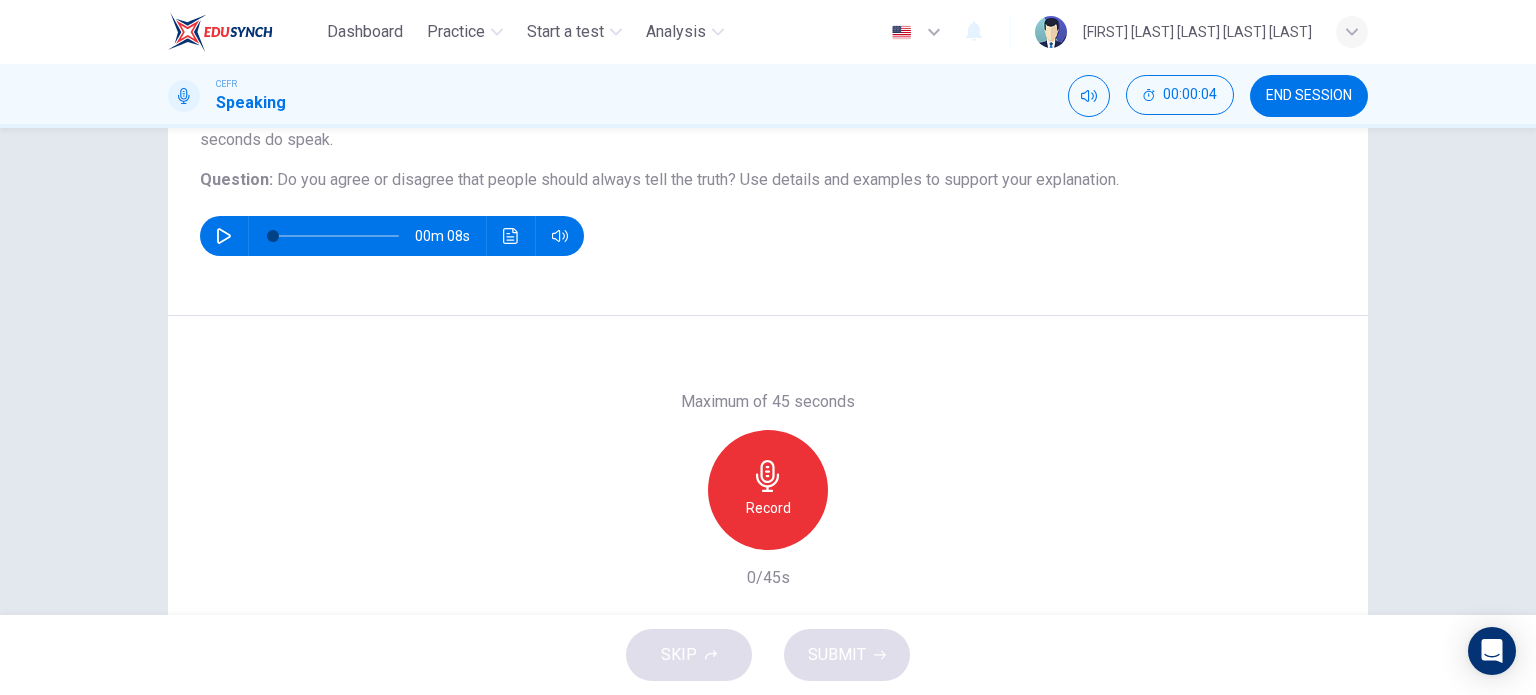 click at bounding box center (768, 476) 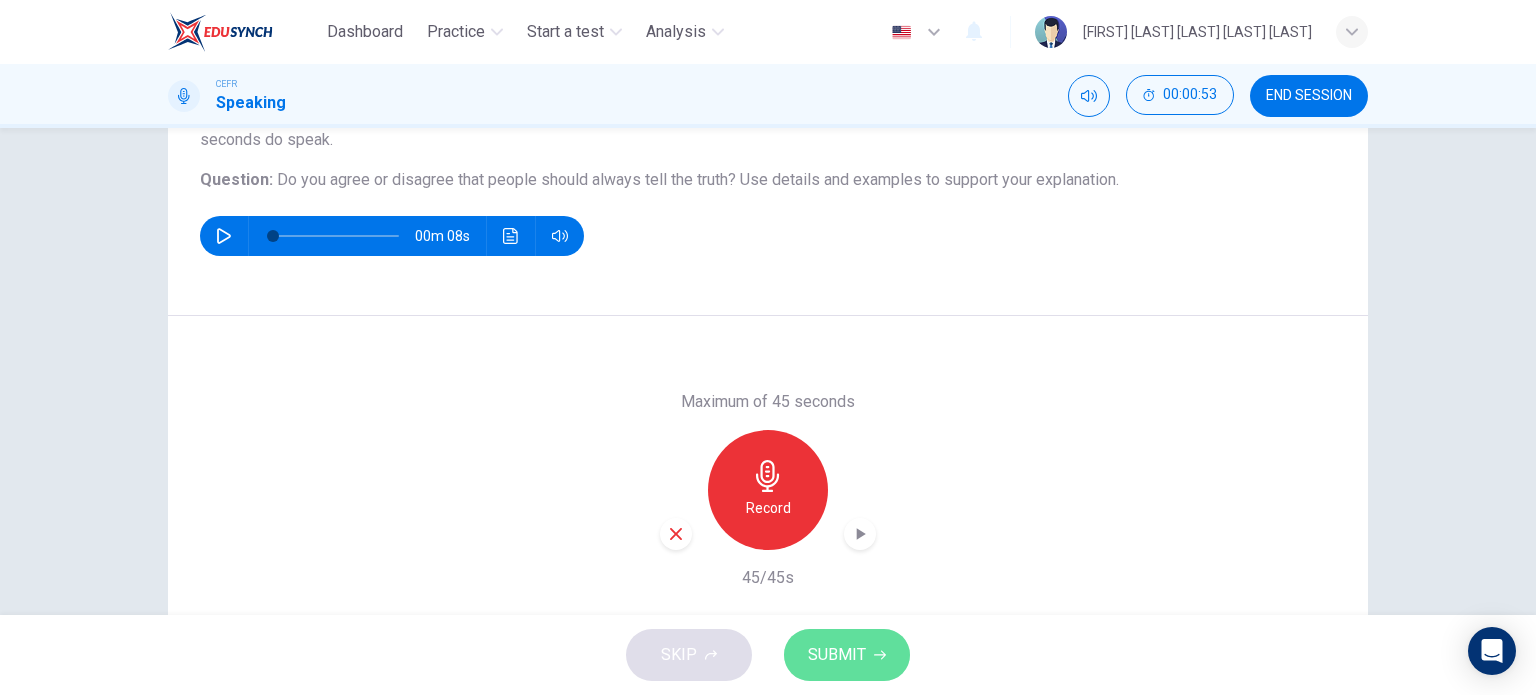 click on "SUBMIT" at bounding box center [837, 655] 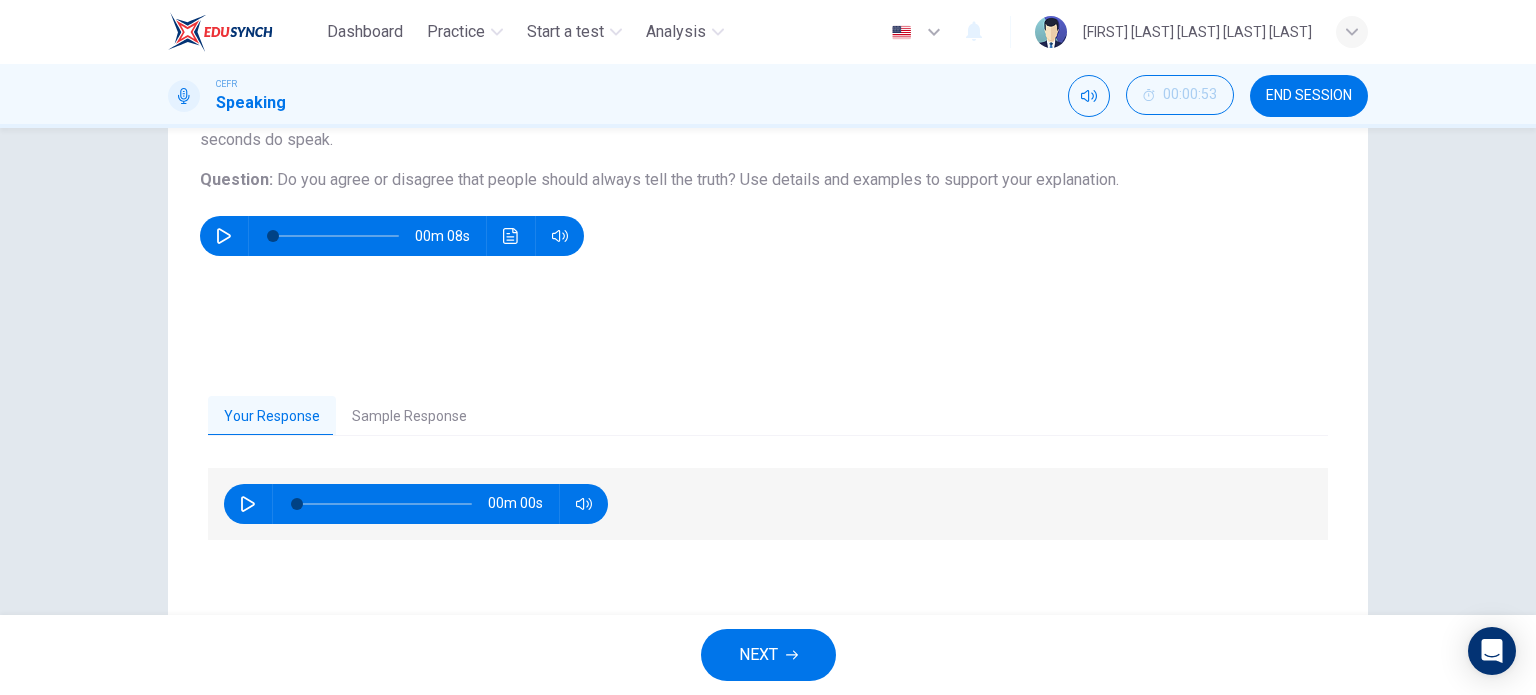 click on "END SESSION" at bounding box center (1309, 96) 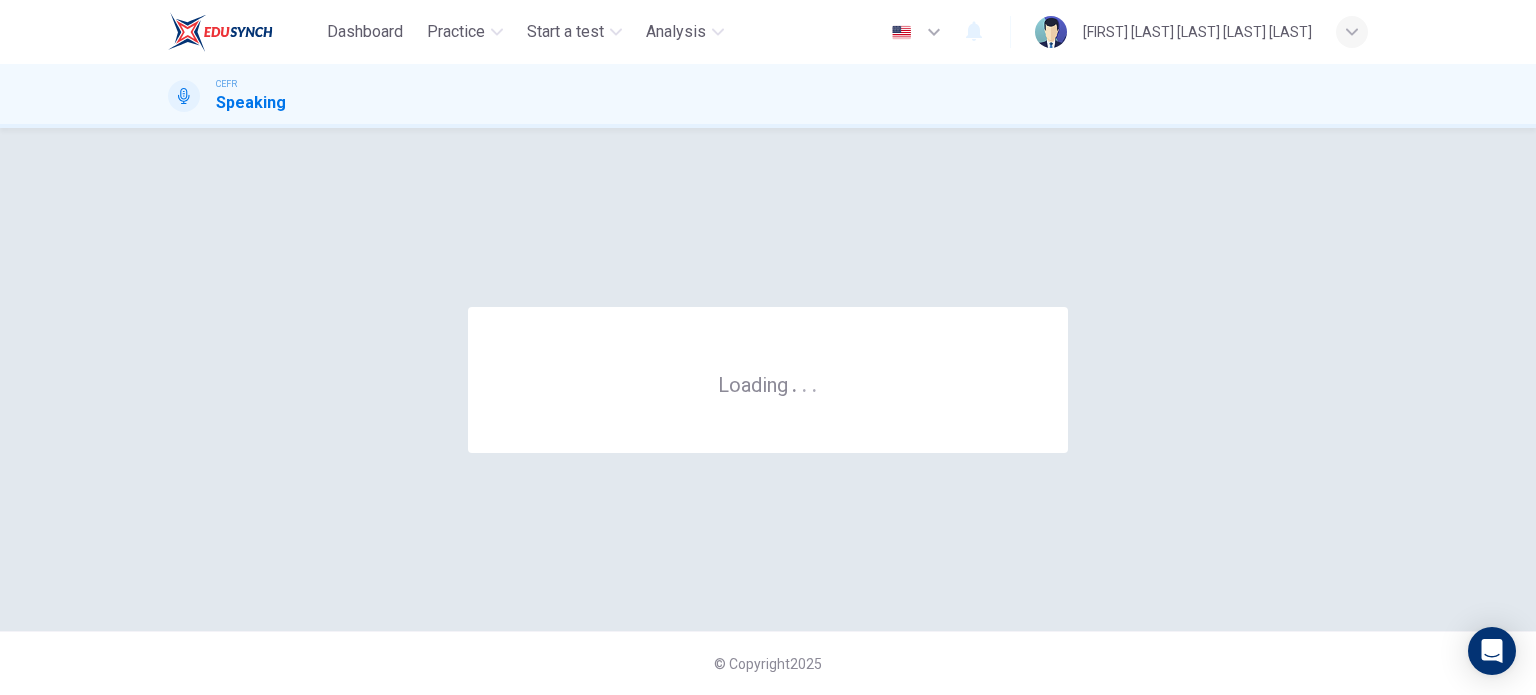 scroll, scrollTop: 0, scrollLeft: 0, axis: both 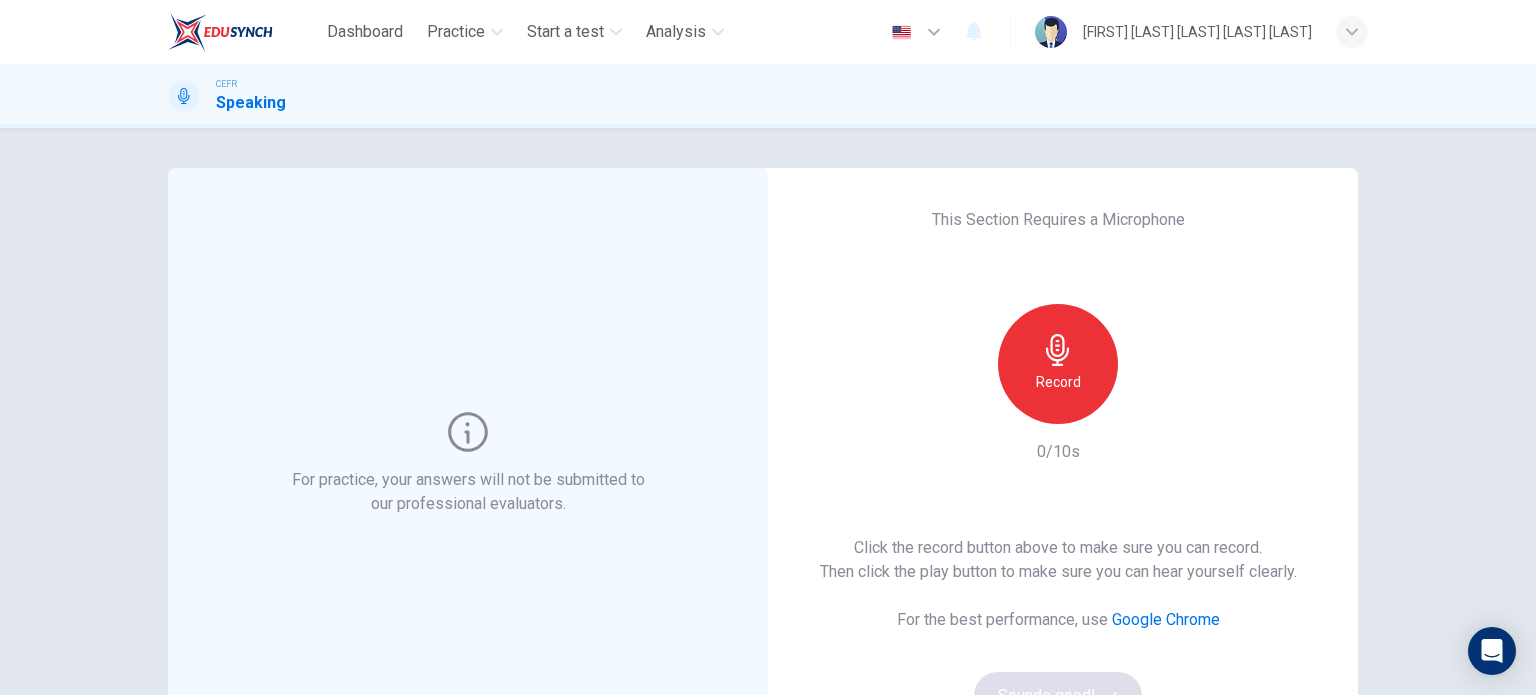 click on "Record" at bounding box center (1058, 382) 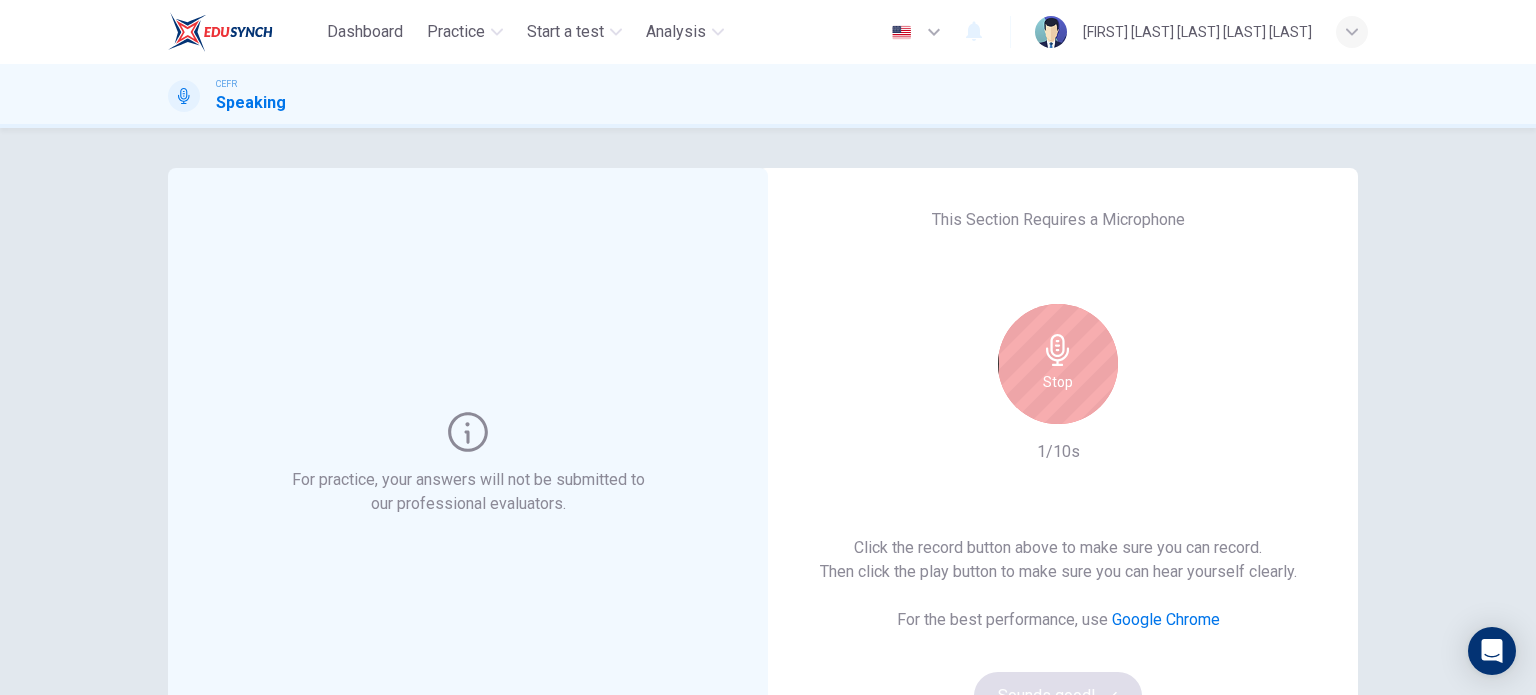 click on "Stop" at bounding box center [1058, 364] 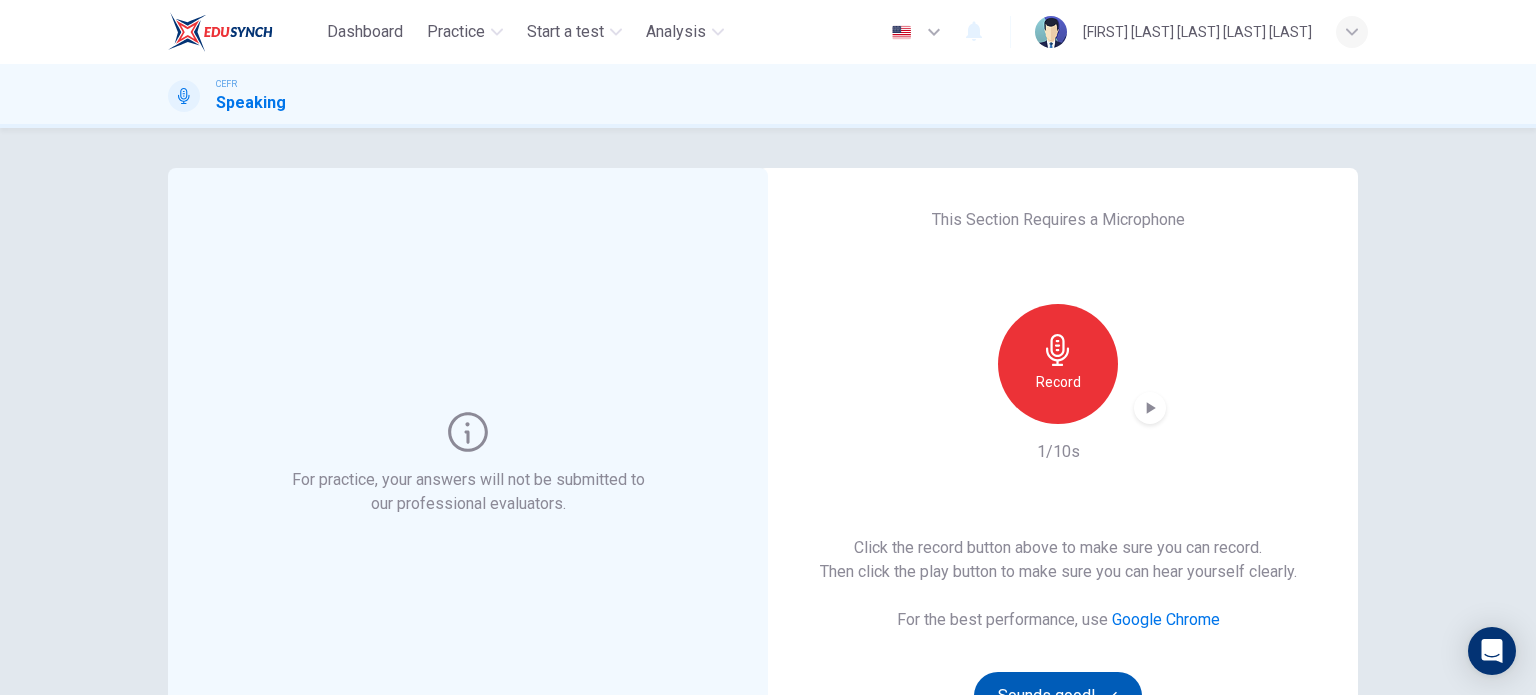 click on "Sounds good!" at bounding box center [1058, 696] 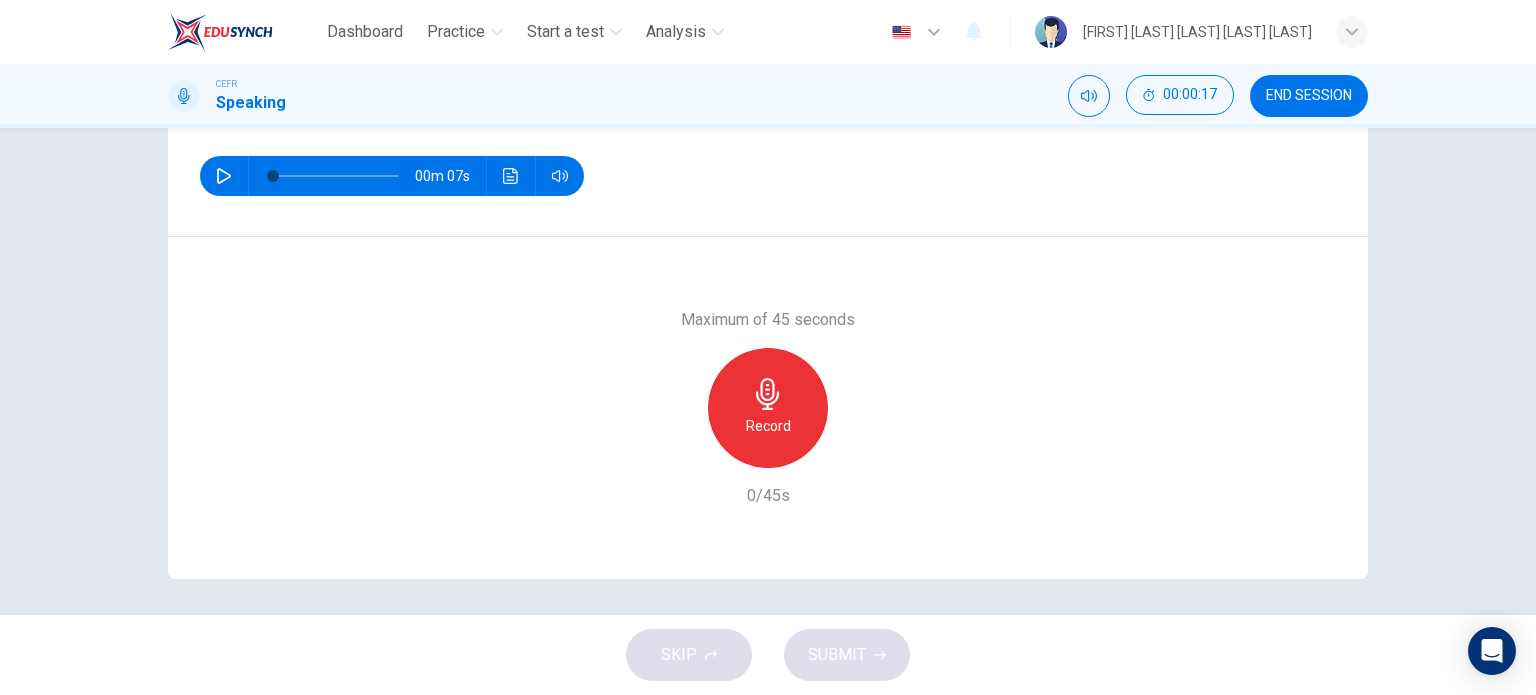 scroll, scrollTop: 288, scrollLeft: 0, axis: vertical 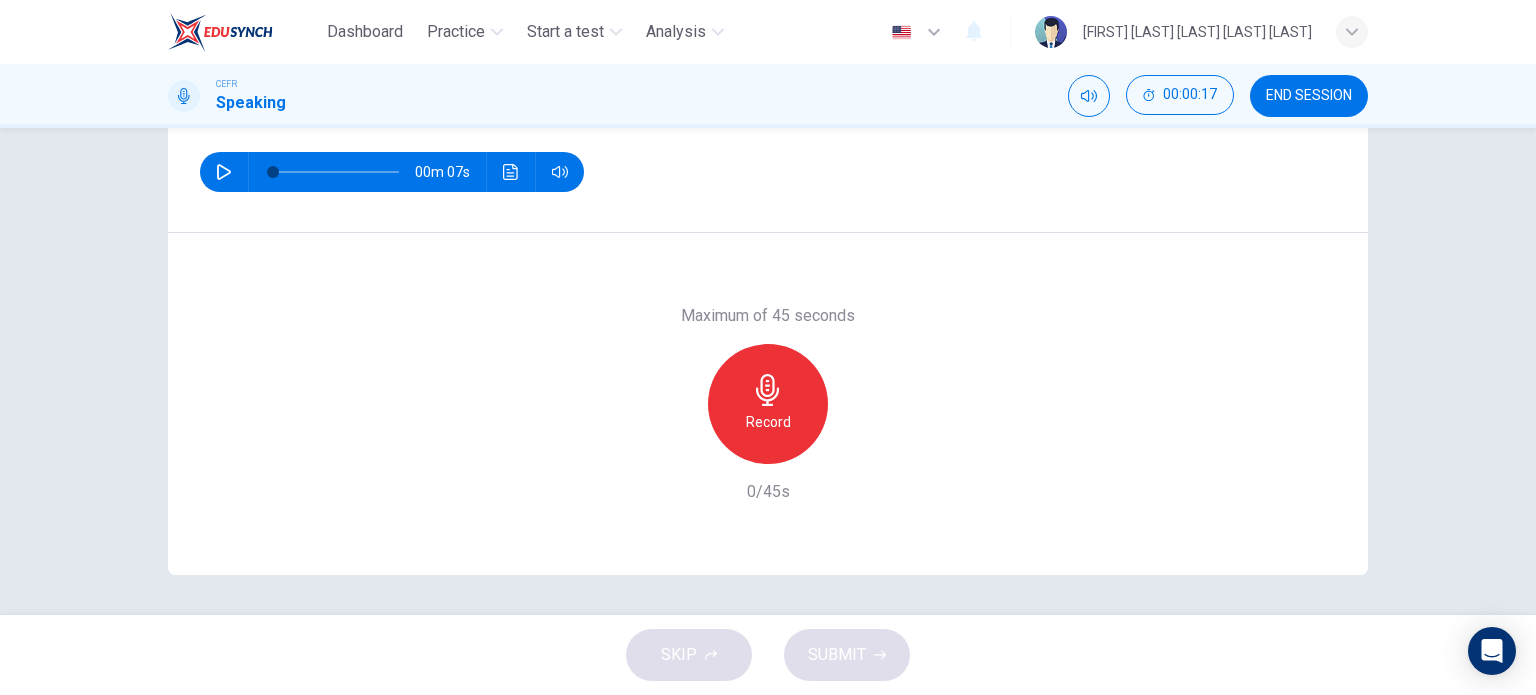 click on "Record" at bounding box center (768, 422) 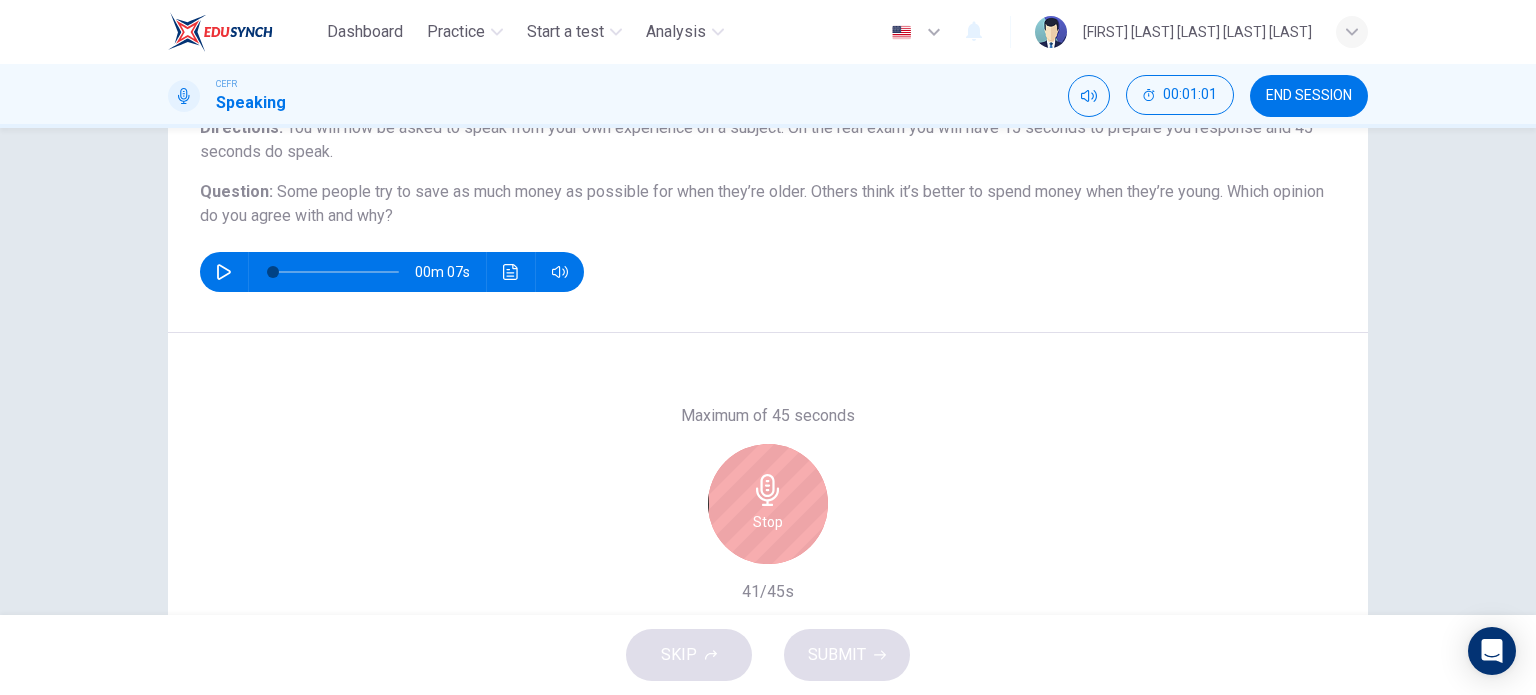 scroll, scrollTop: 288, scrollLeft: 0, axis: vertical 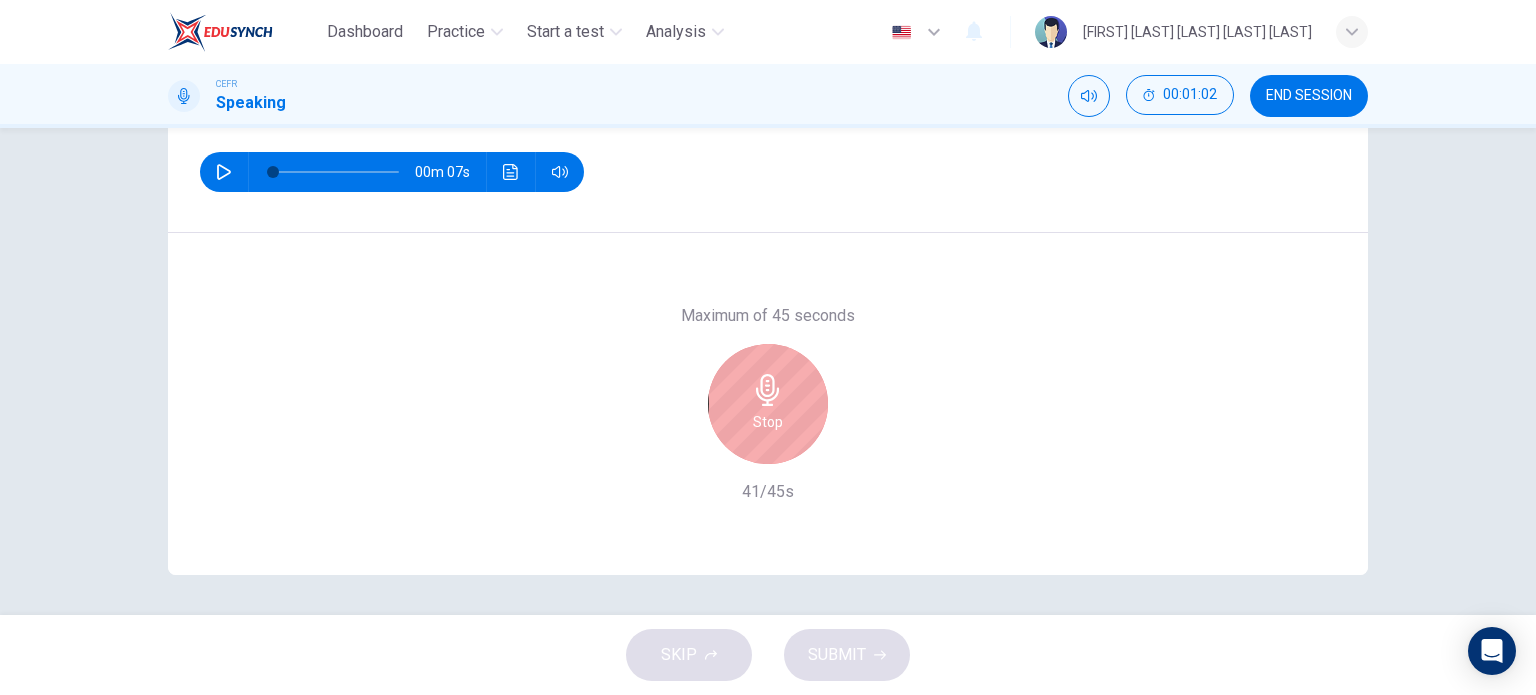 click on "Stop" at bounding box center (768, 404) 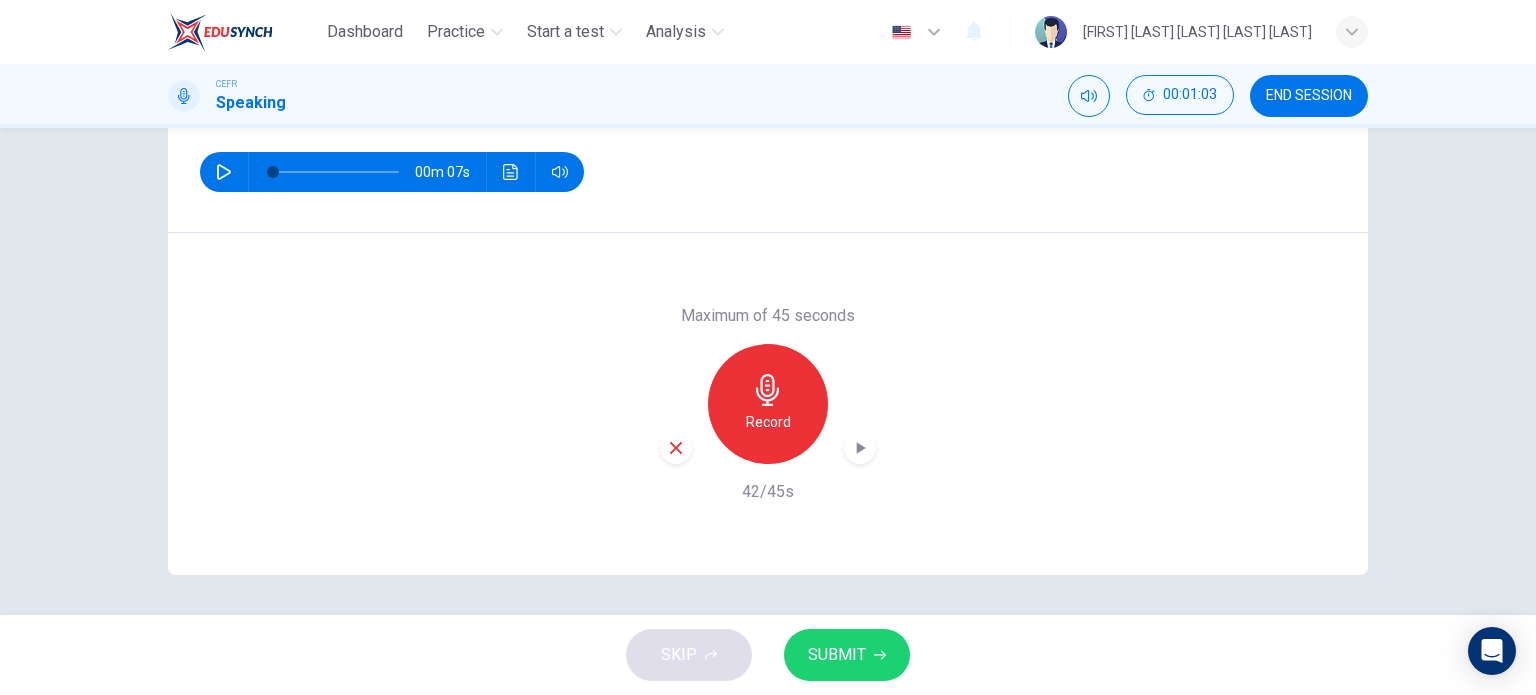 click on "SUBMIT" at bounding box center (837, 655) 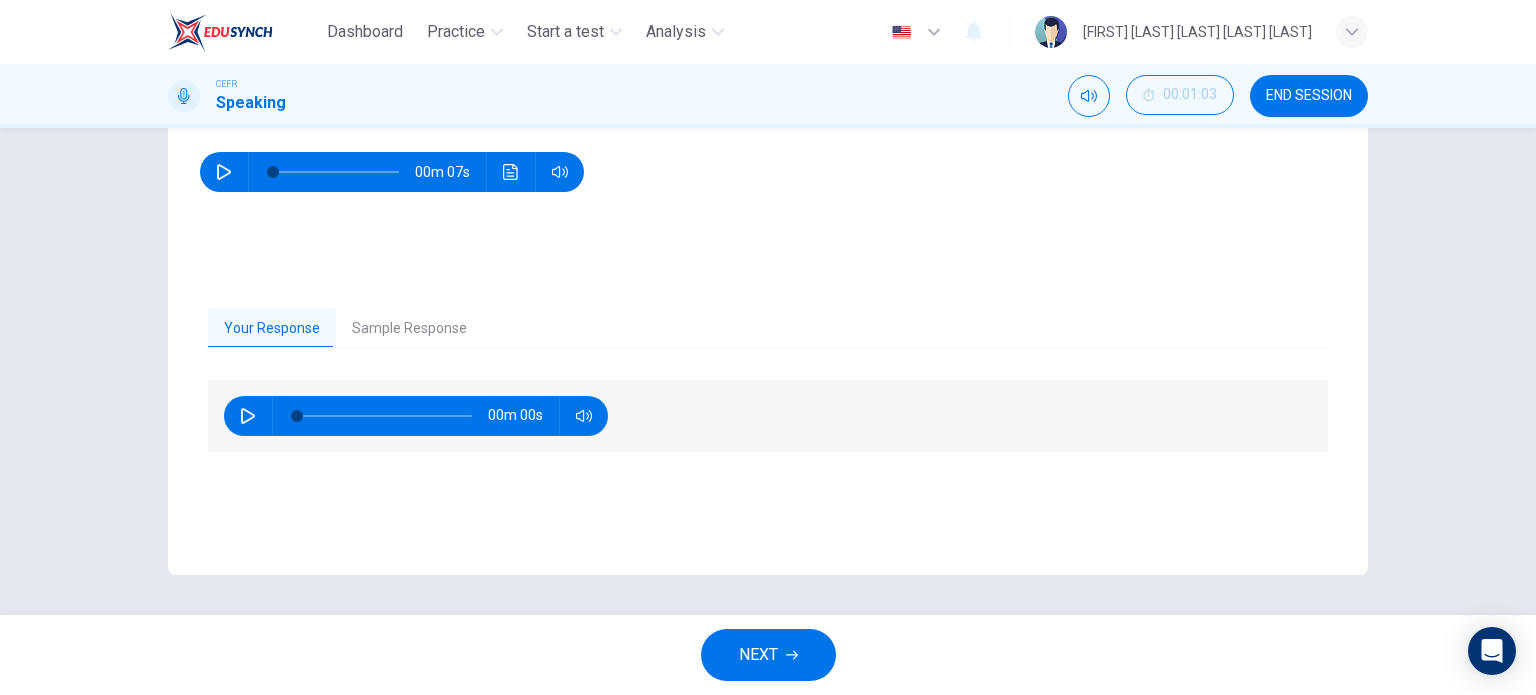 click at bounding box center [248, 416] 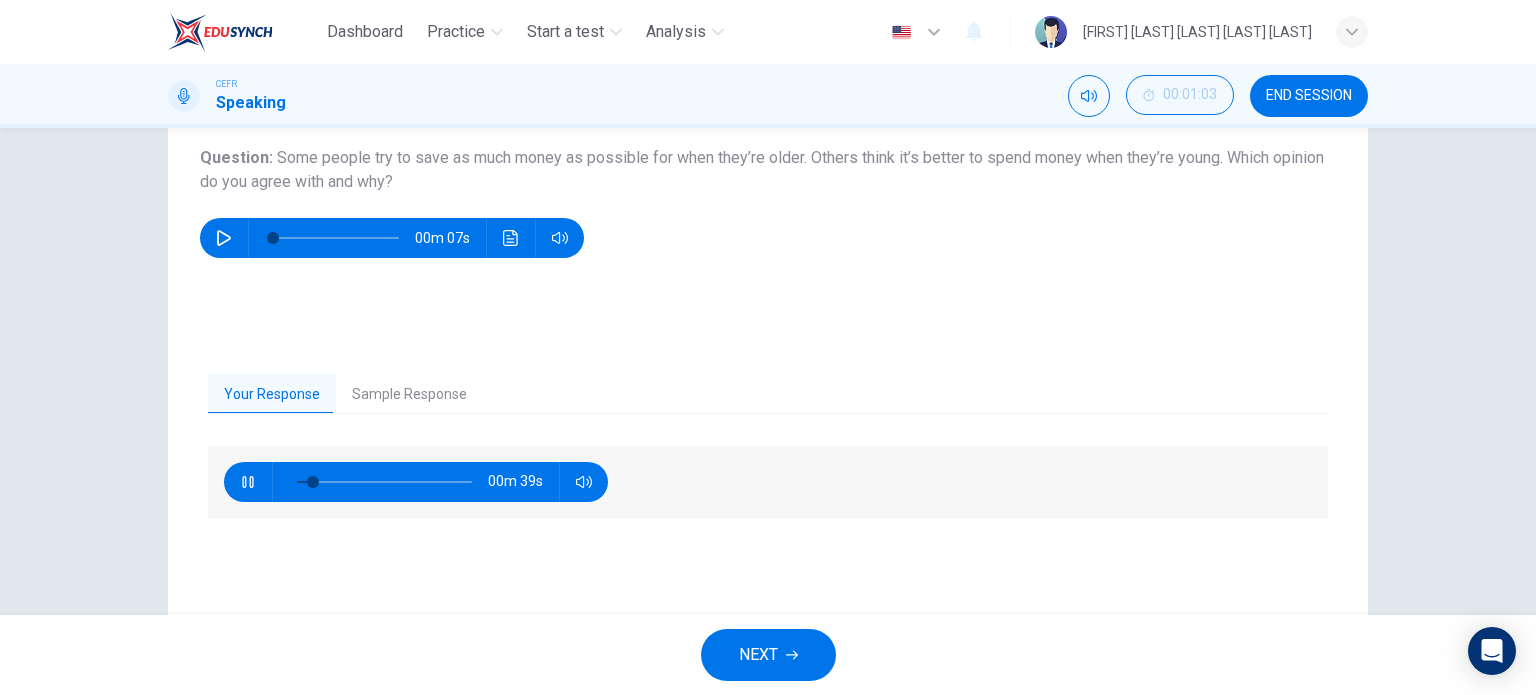 scroll, scrollTop: 188, scrollLeft: 0, axis: vertical 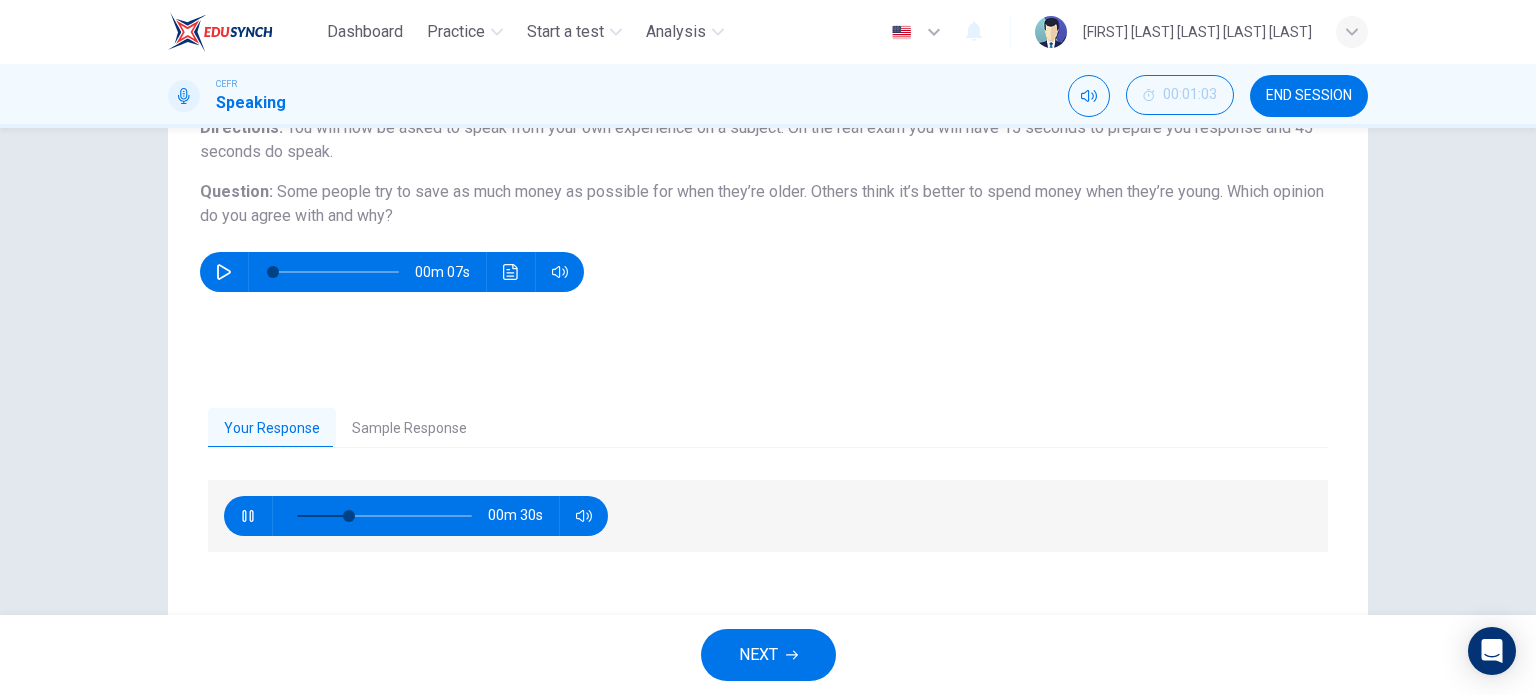 click on "END SESSION" at bounding box center [1309, 96] 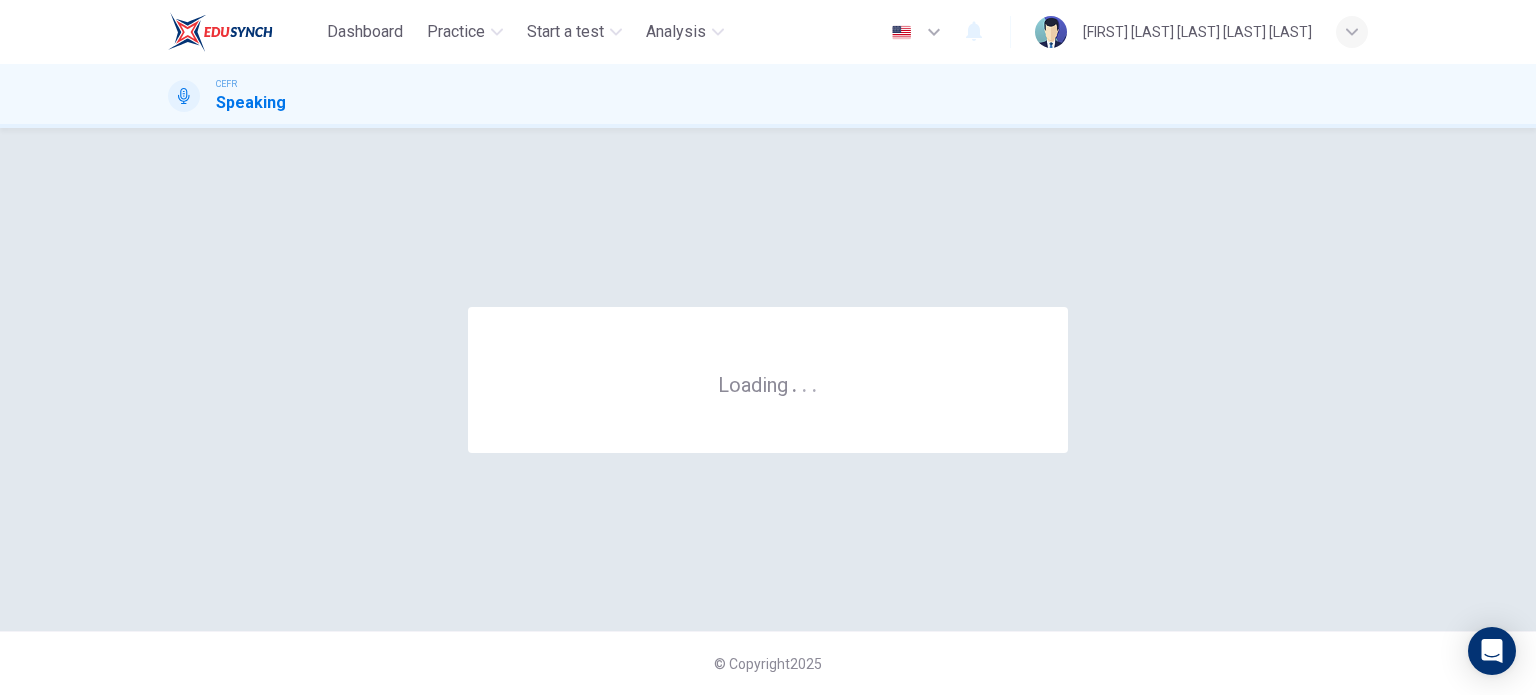 scroll, scrollTop: 0, scrollLeft: 0, axis: both 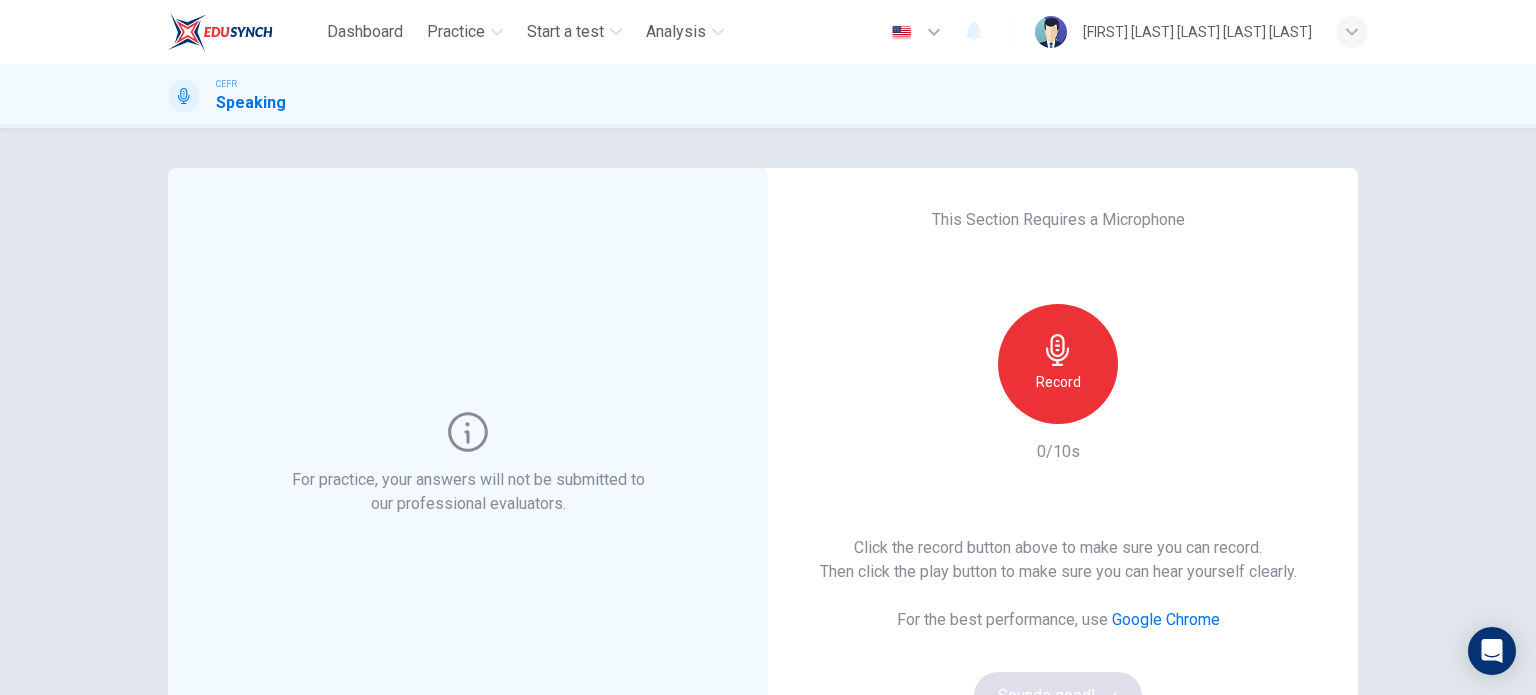 click on "Record" at bounding box center (1058, 382) 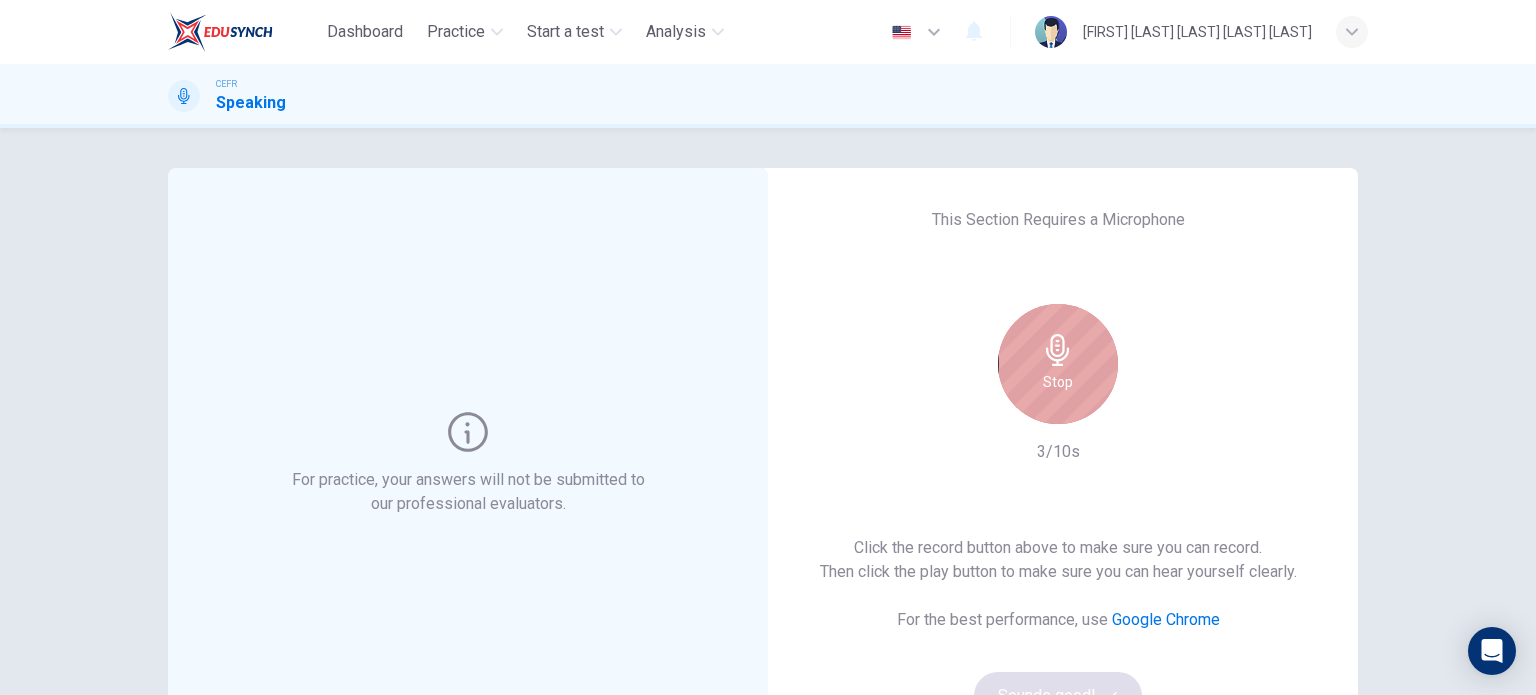 click on "Stop" at bounding box center [1058, 364] 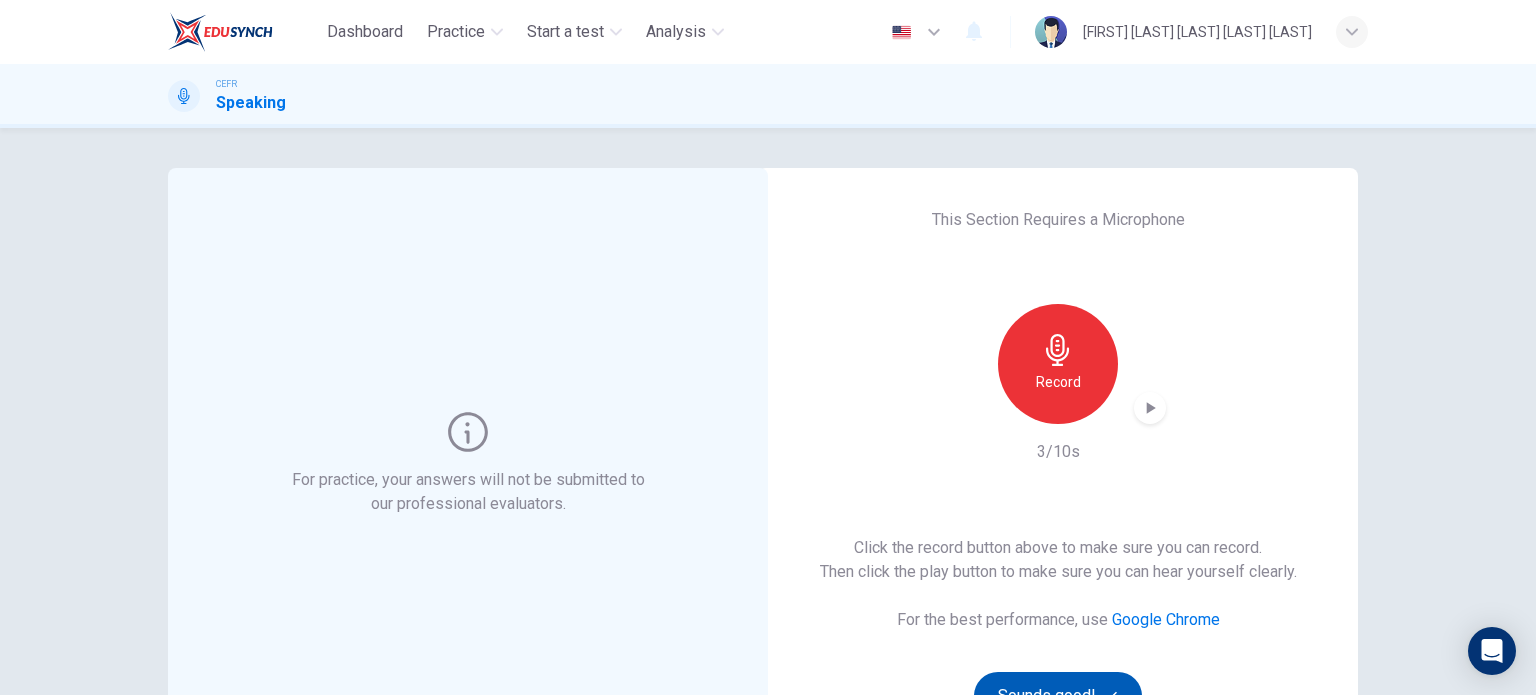 click on "Sounds good!" at bounding box center (1058, 696) 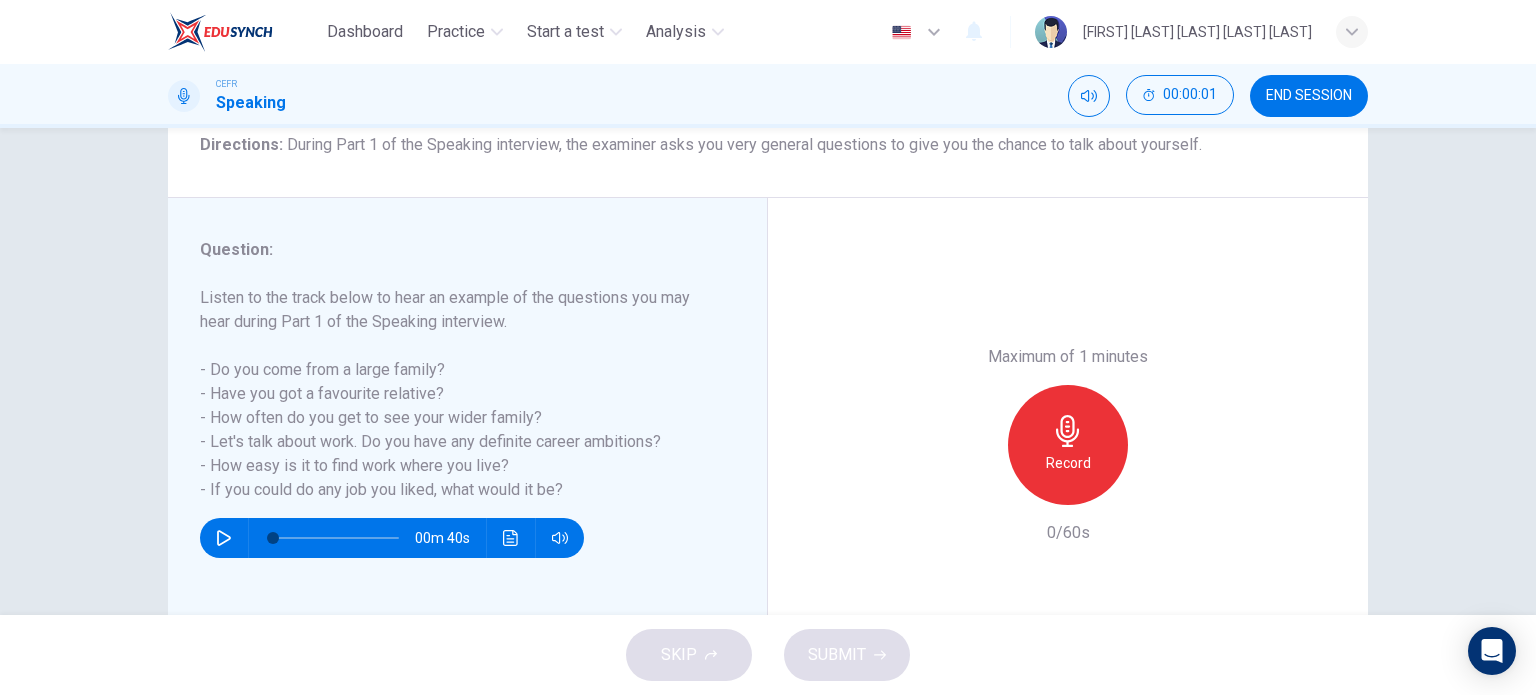 scroll, scrollTop: 200, scrollLeft: 0, axis: vertical 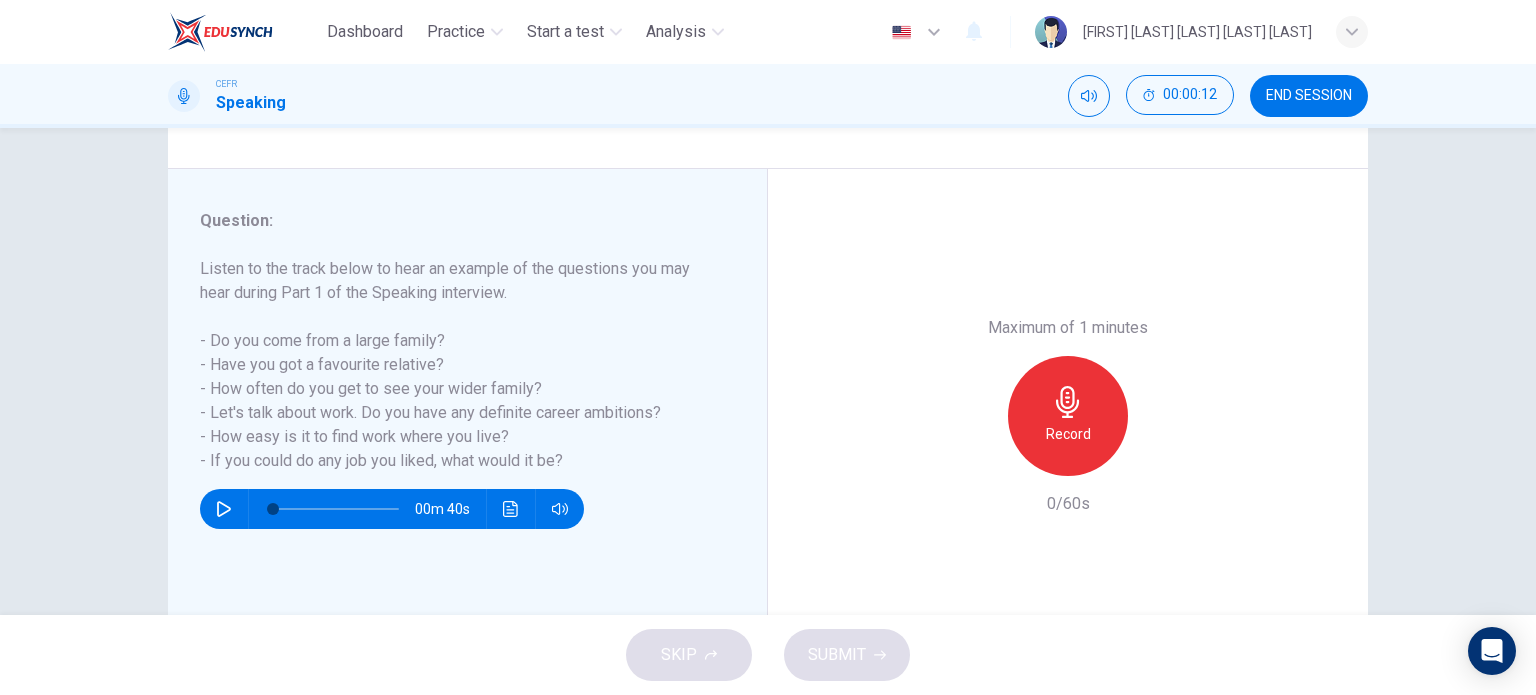 click at bounding box center (1068, 402) 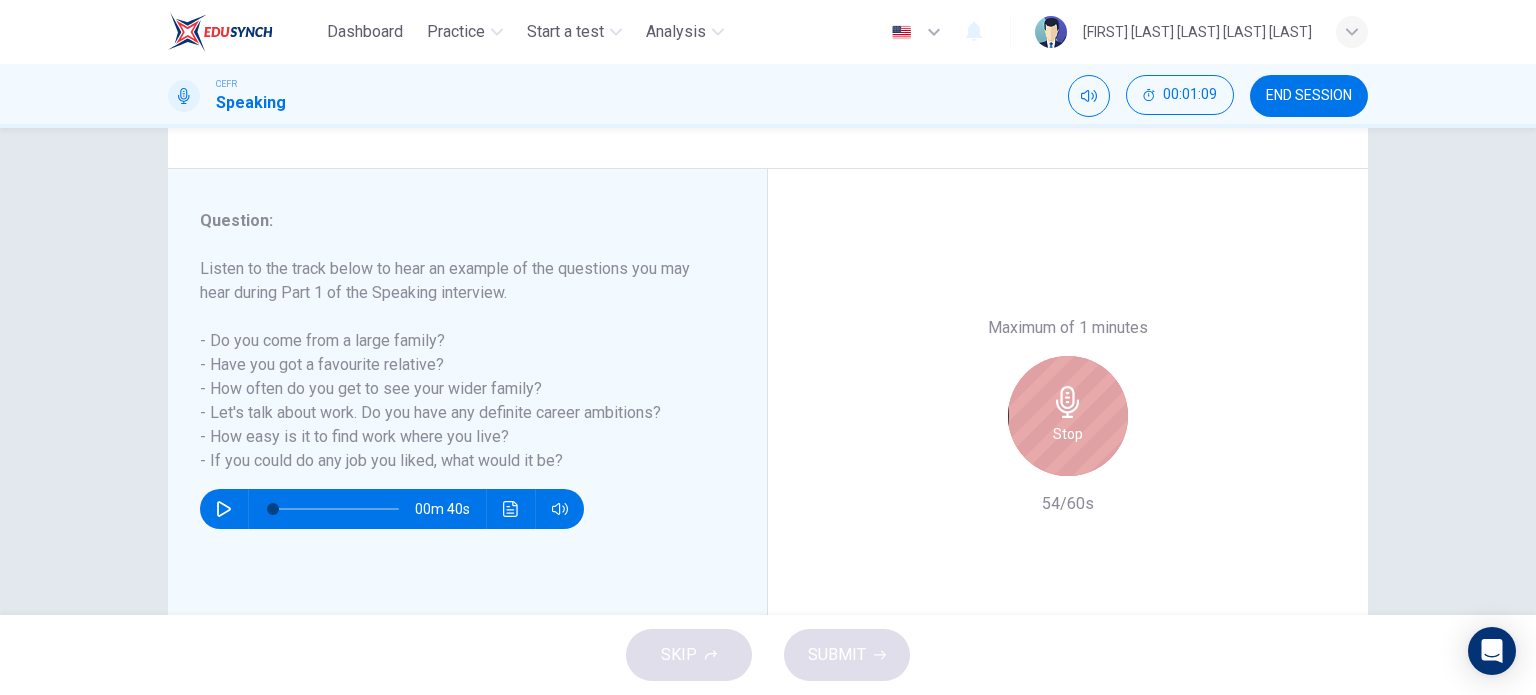 click at bounding box center (1067, 402) 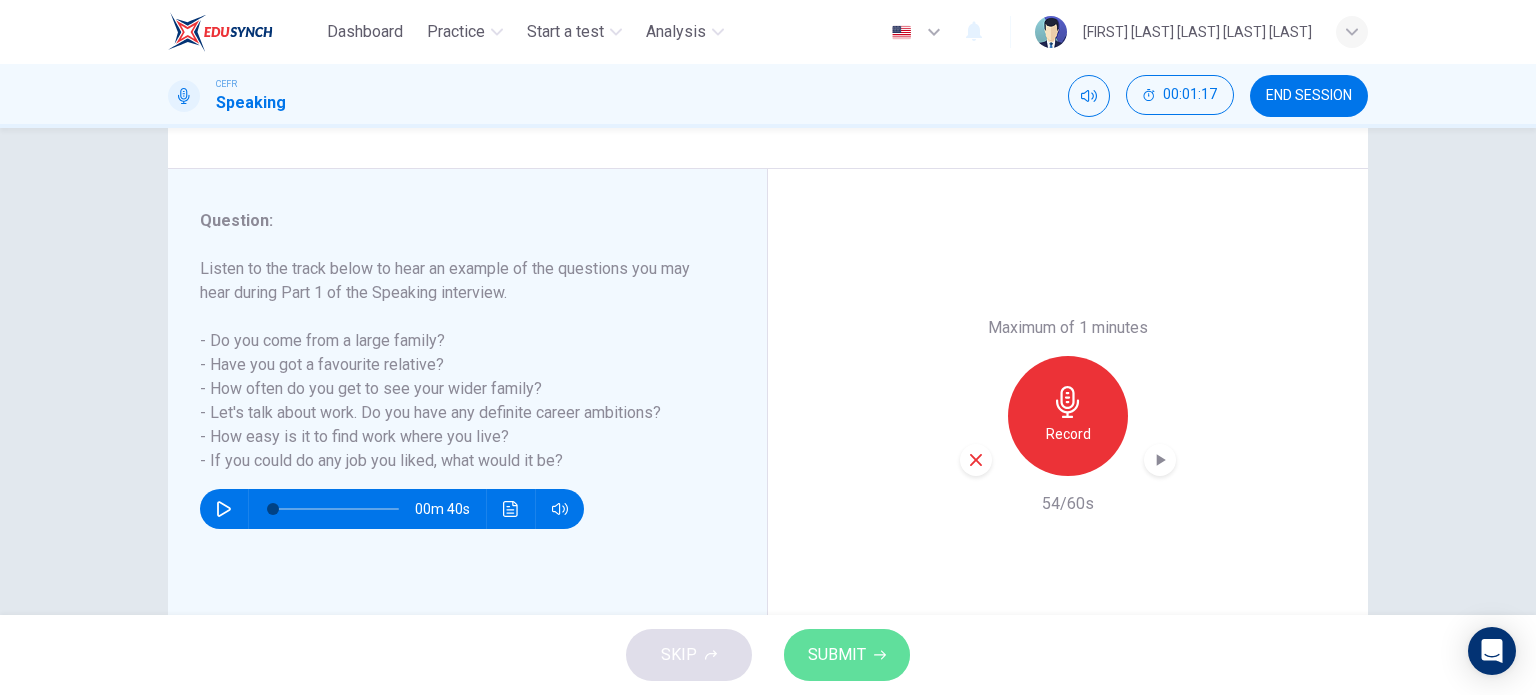 click on "SUBMIT" at bounding box center (847, 655) 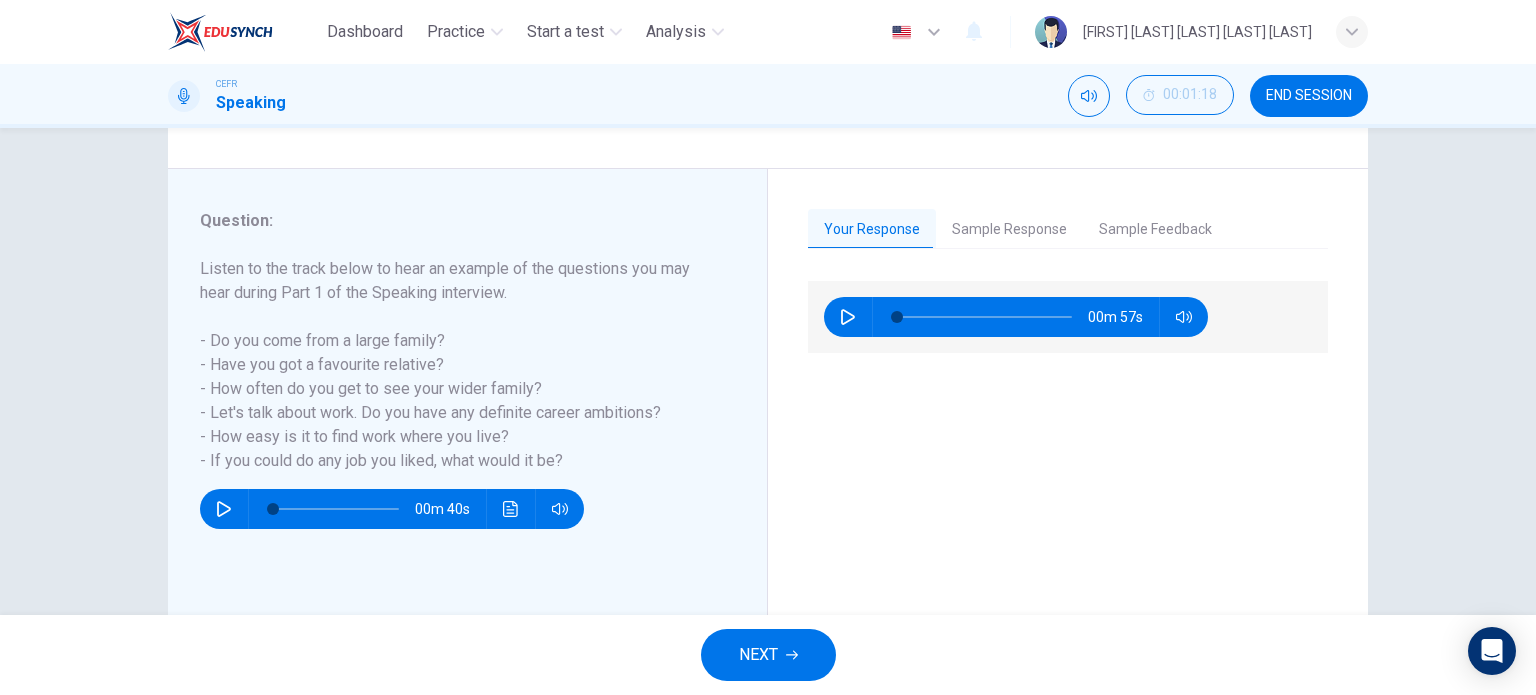 click on "CEFR Speaking 00:01:18 END SESSION" at bounding box center (768, 96) 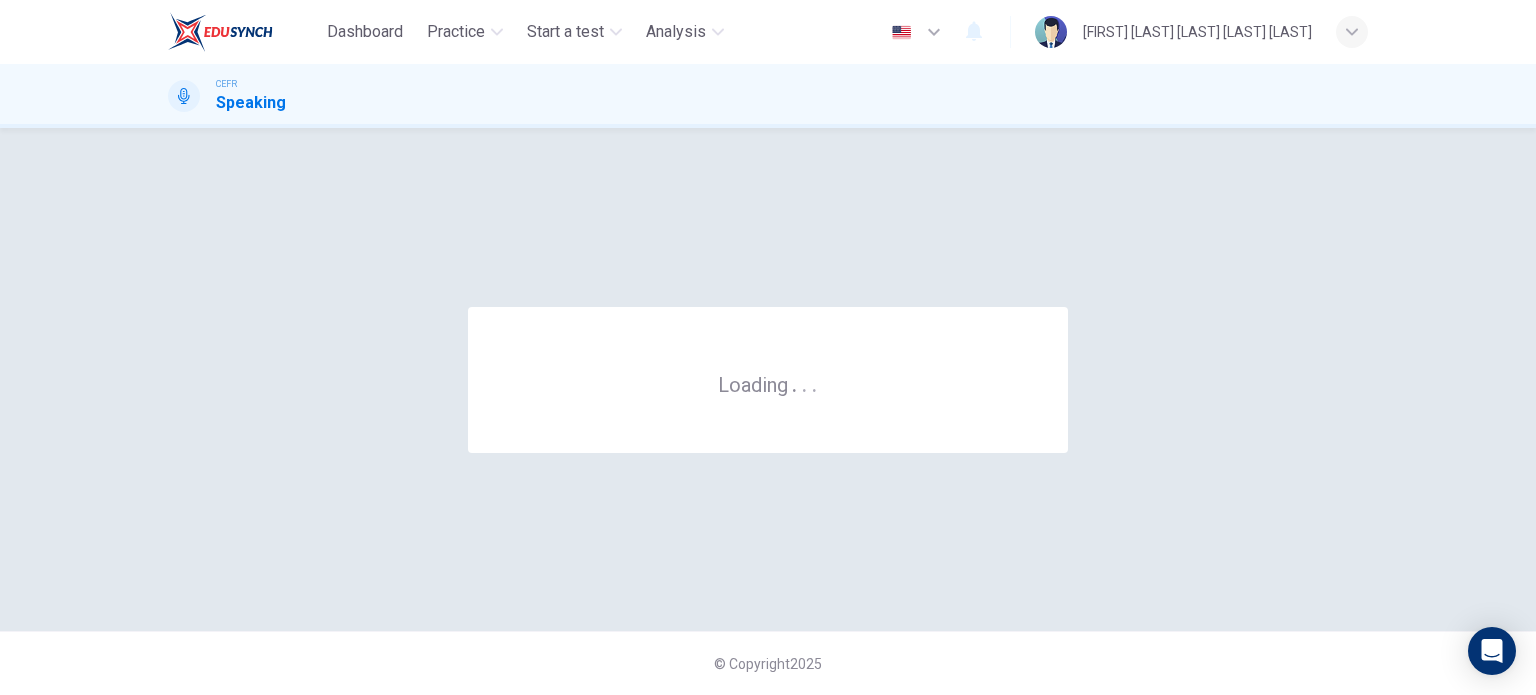 scroll, scrollTop: 0, scrollLeft: 0, axis: both 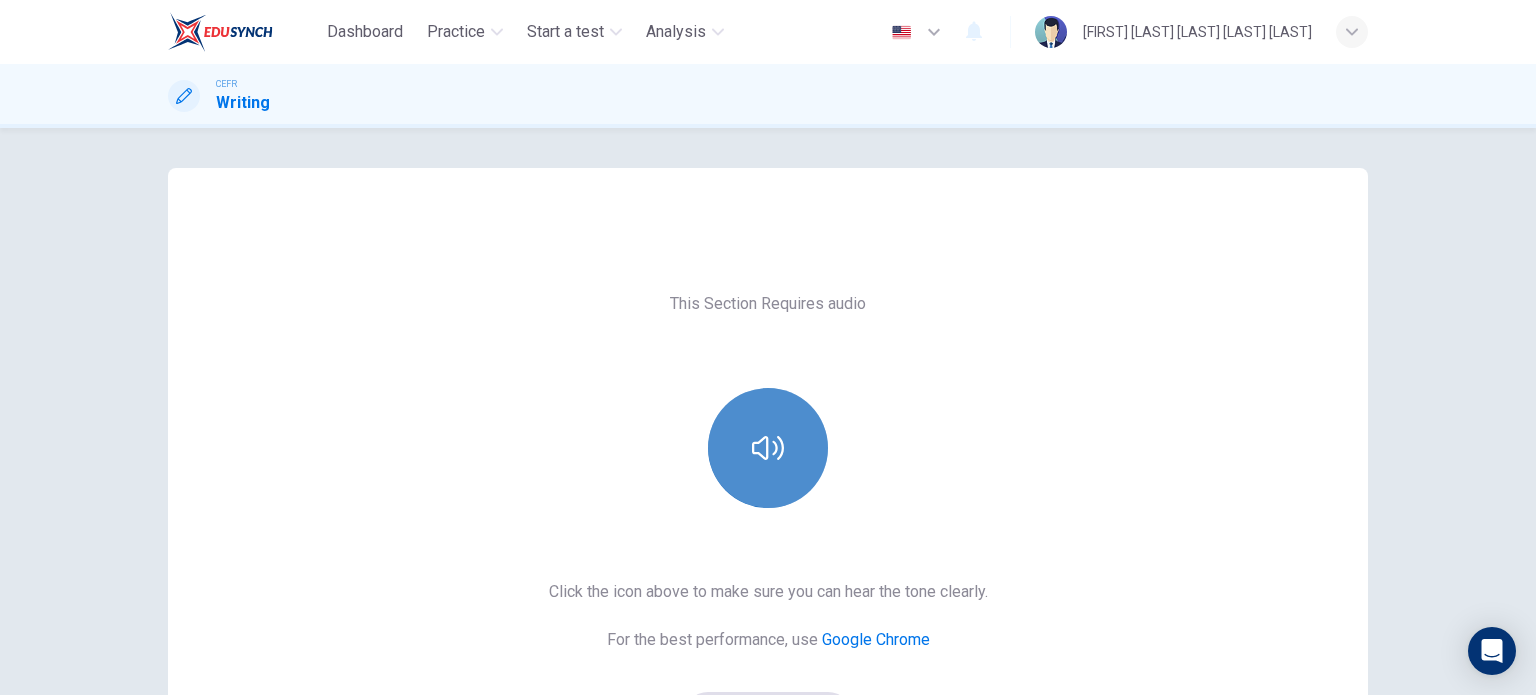 click at bounding box center (768, 448) 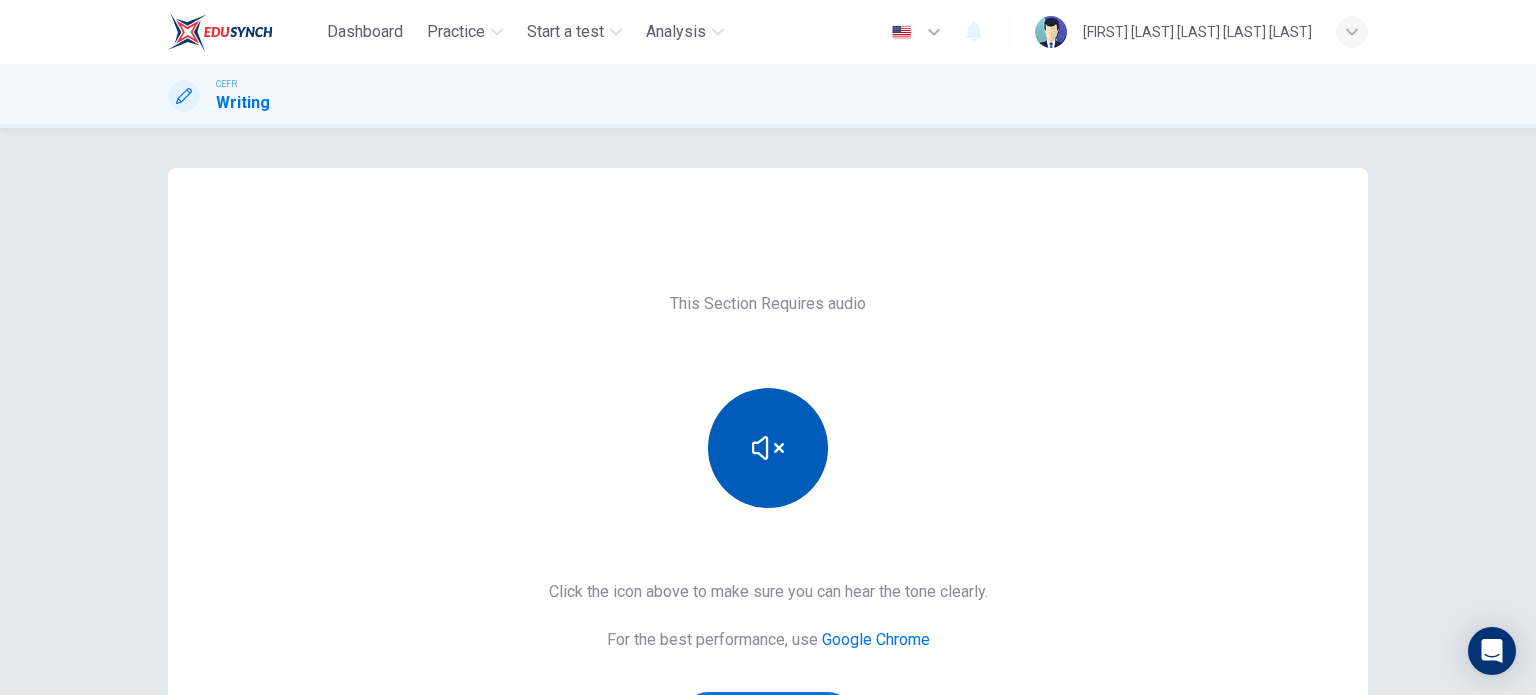 click at bounding box center [768, 448] 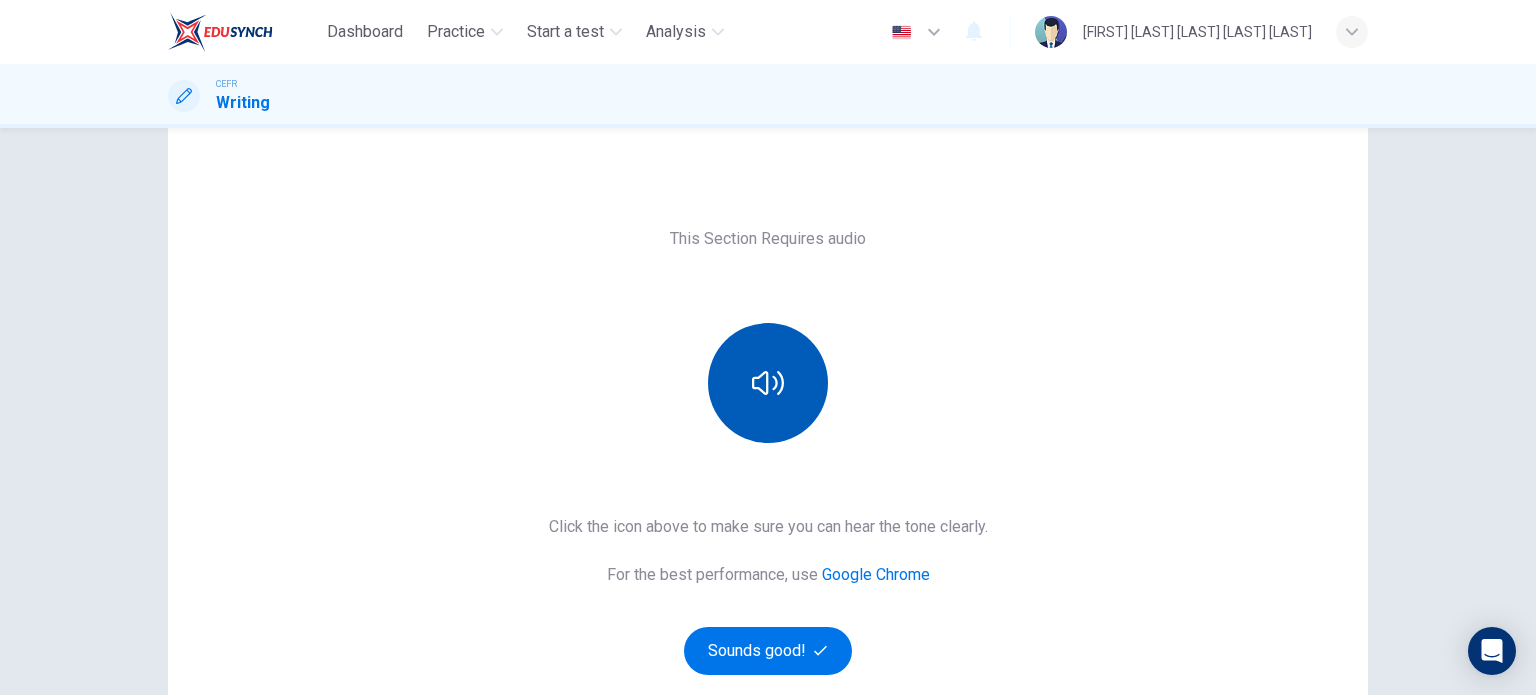 scroll, scrollTop: 100, scrollLeft: 0, axis: vertical 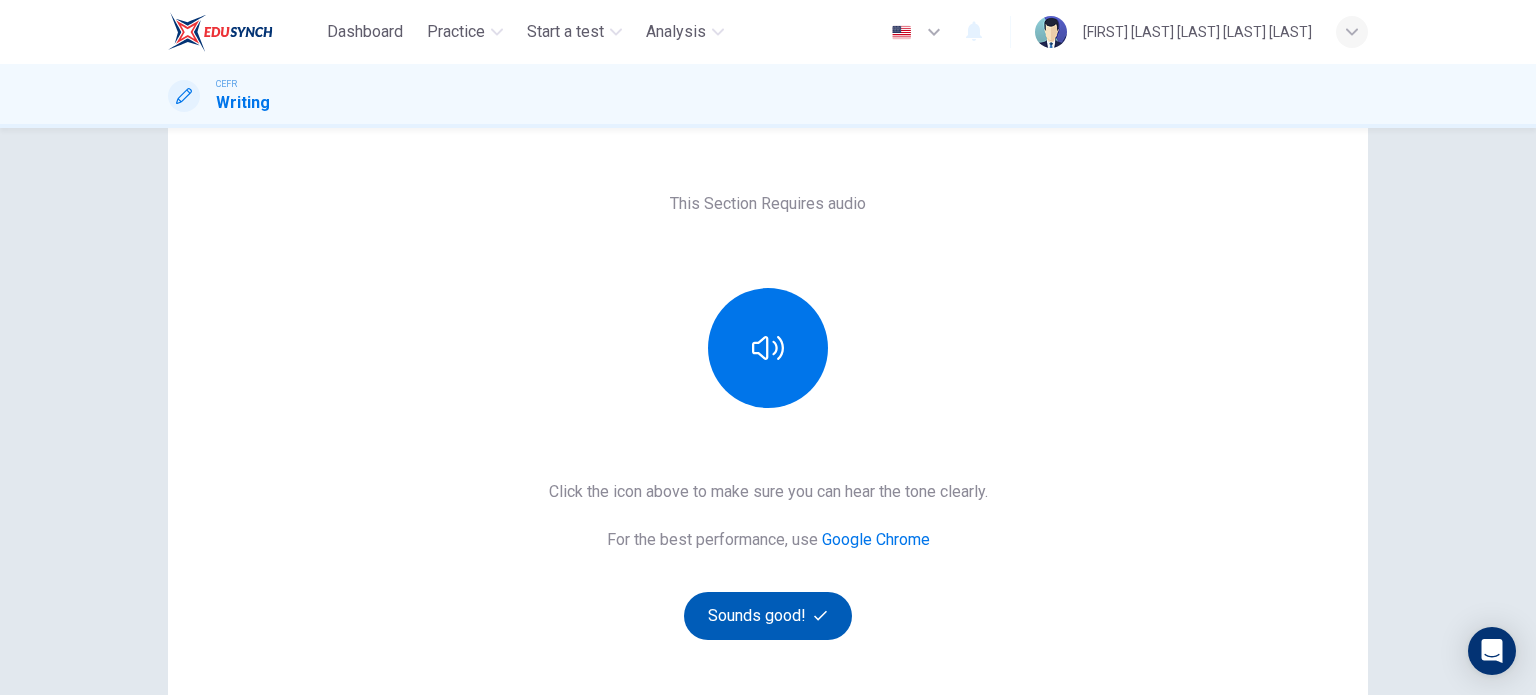 click on "Sounds good!" at bounding box center [768, 616] 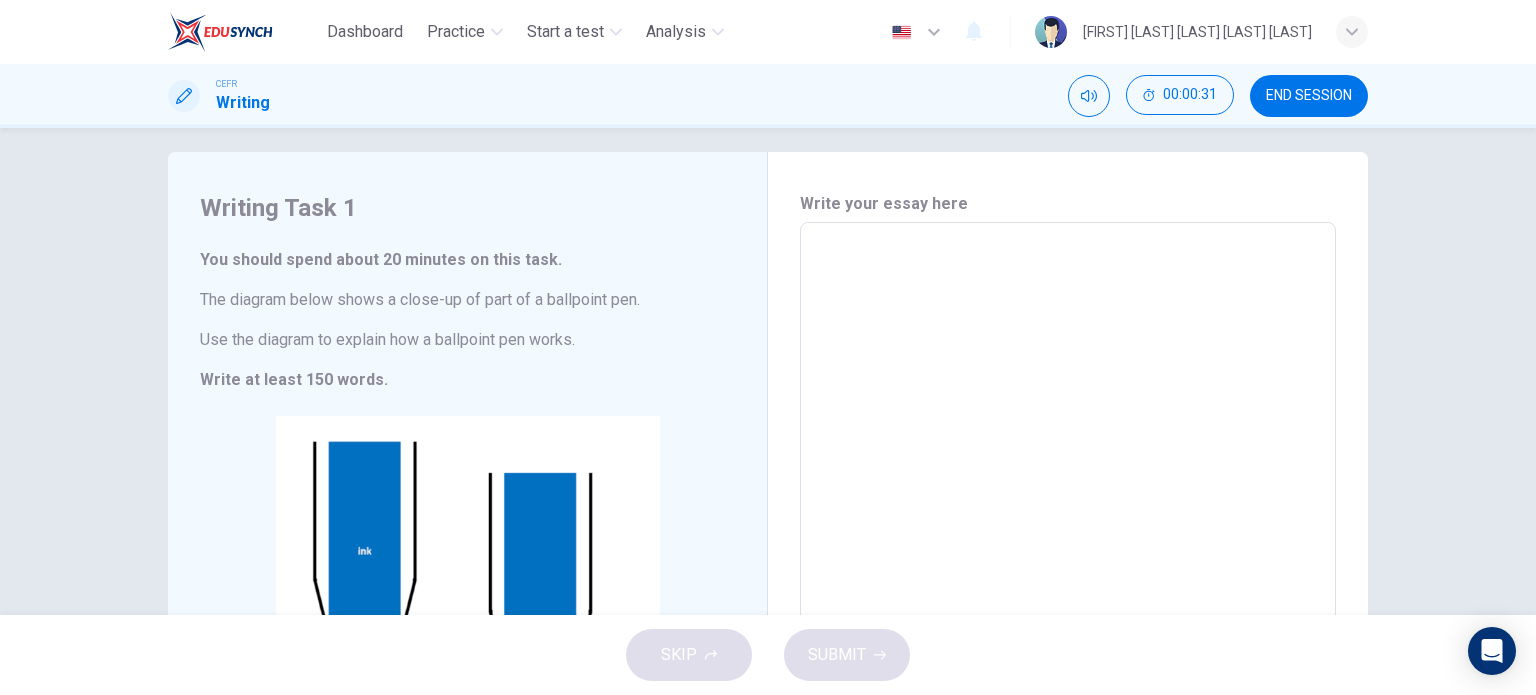 scroll, scrollTop: 0, scrollLeft: 0, axis: both 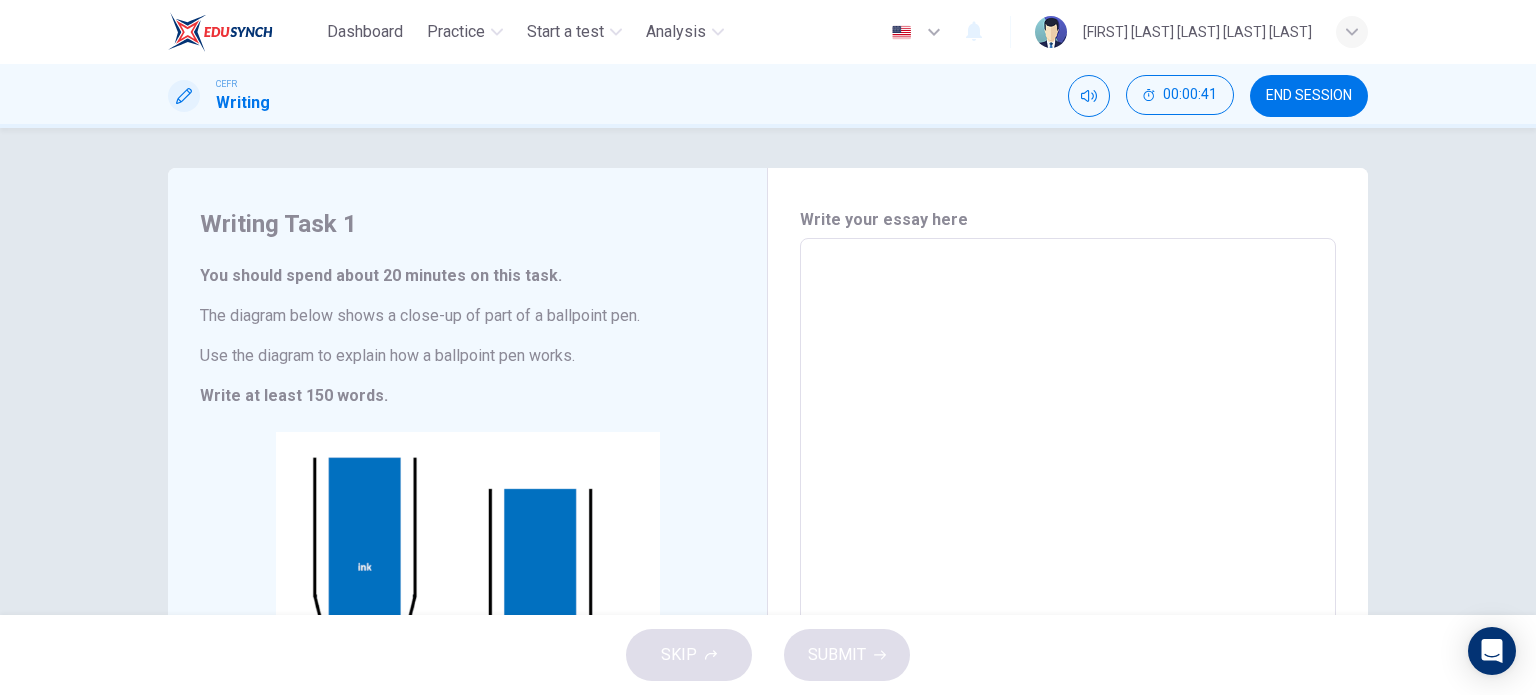 click at bounding box center [1068, 515] 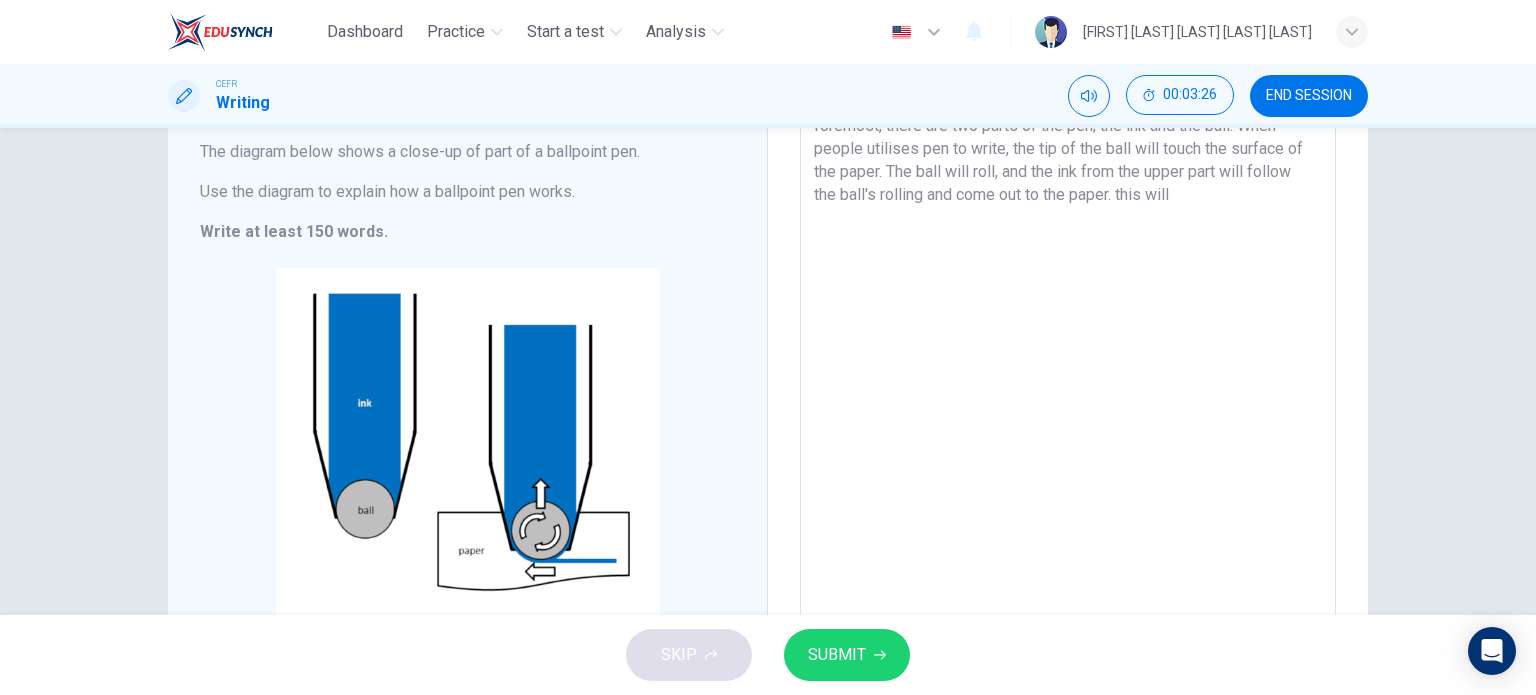 scroll, scrollTop: 88, scrollLeft: 0, axis: vertical 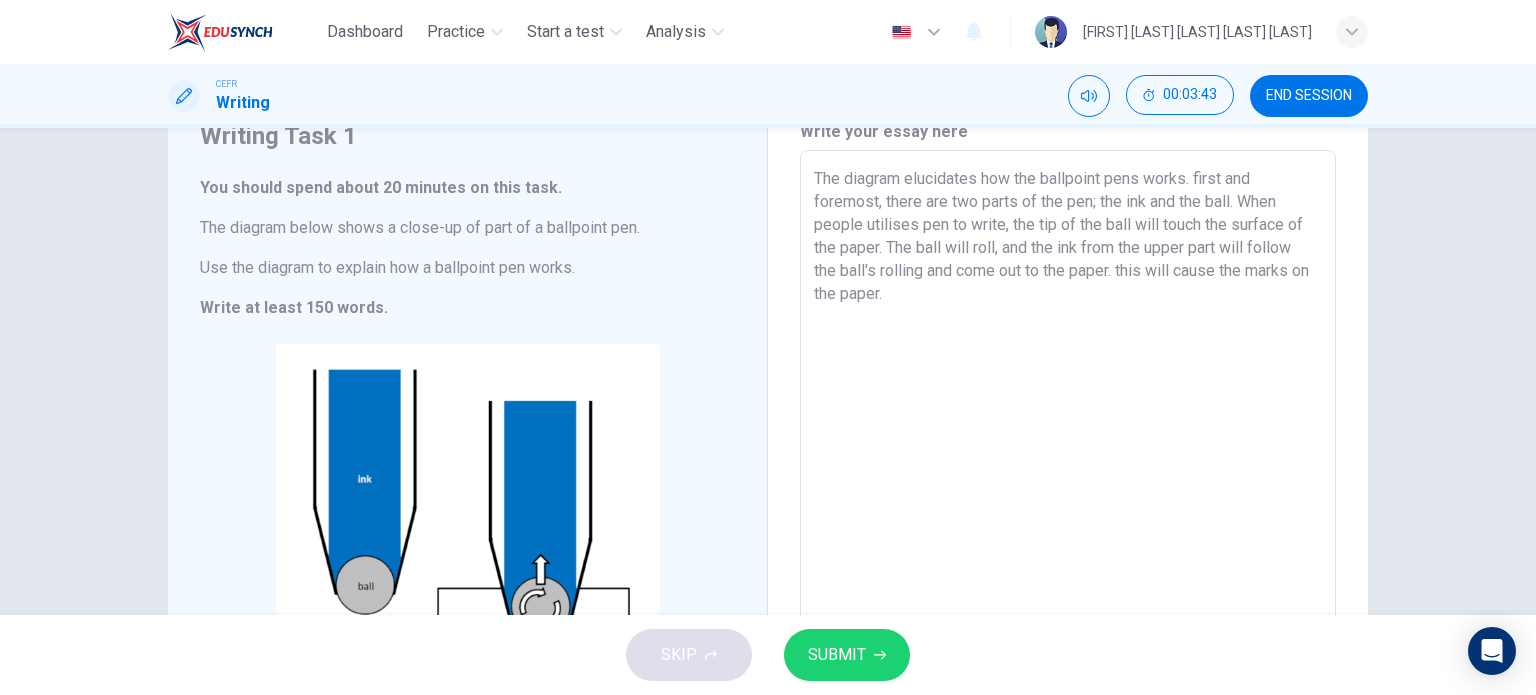 click on "The diagram elucidates how the ballpoint pens works. first and foremost, there are two parts of the pen; the ink and the ball. When people utilises pen to write, the tip of the ball will touch the surface of the paper. The ball will roll, and the ink from the upper part will follow the ball's rolling and come out to the paper. this will cause the marks on the paper." at bounding box center (1068, 427) 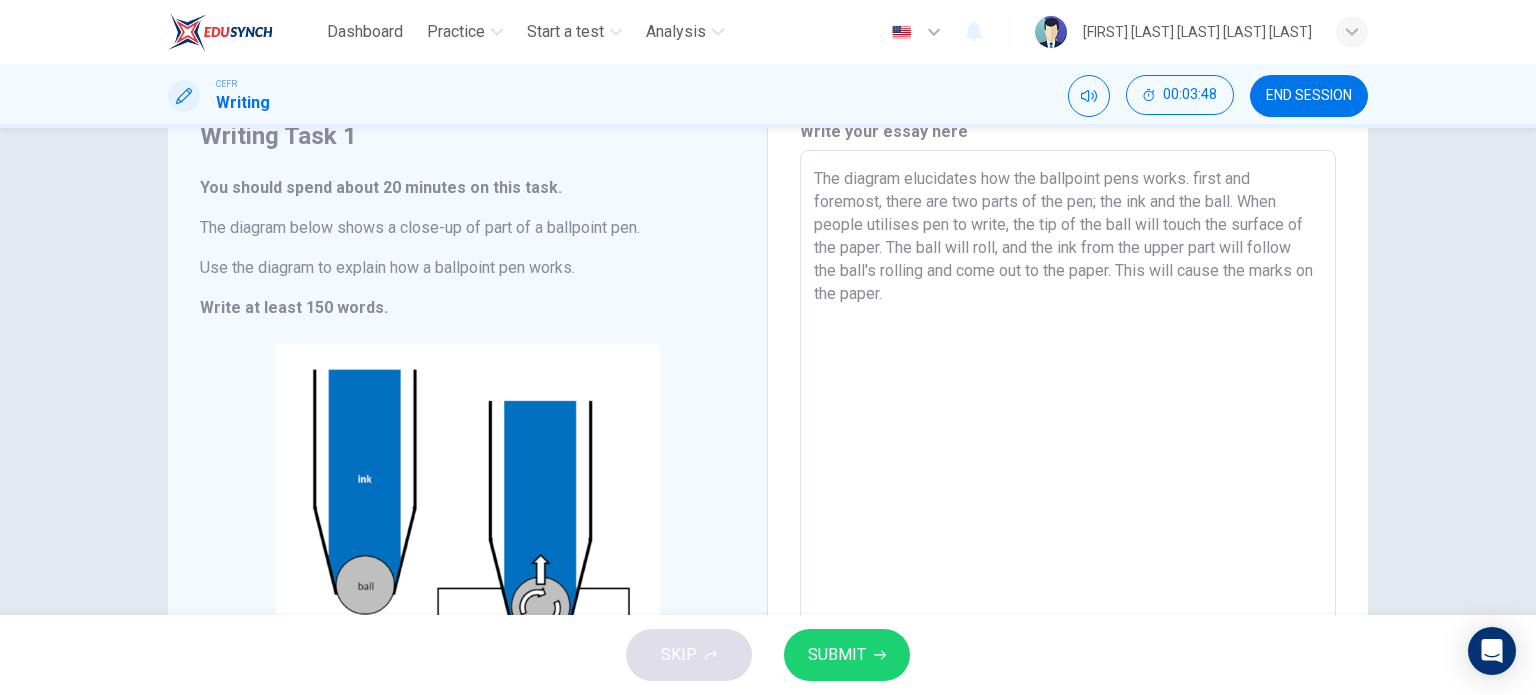 type on "The diagram elucidates how the ballpoint pens works. first and foremost, there are two parts of the pen; the ink and the ball. When people utilises pen to write, the tip of the ball will touch the surface of the paper. The ball will roll, and the ink from the upper part will follow the ball's rolling and come out to the paper. This will cause the marks on the paper." 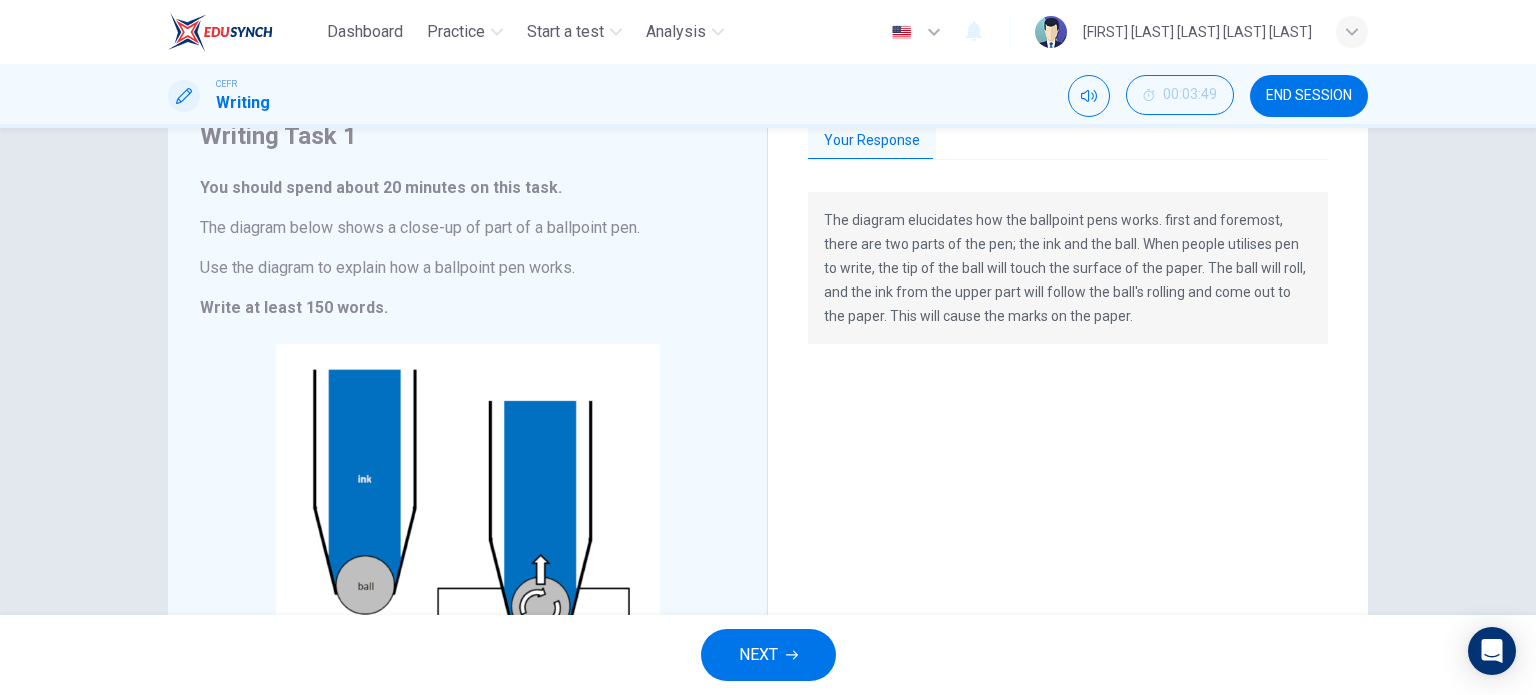scroll, scrollTop: 0, scrollLeft: 0, axis: both 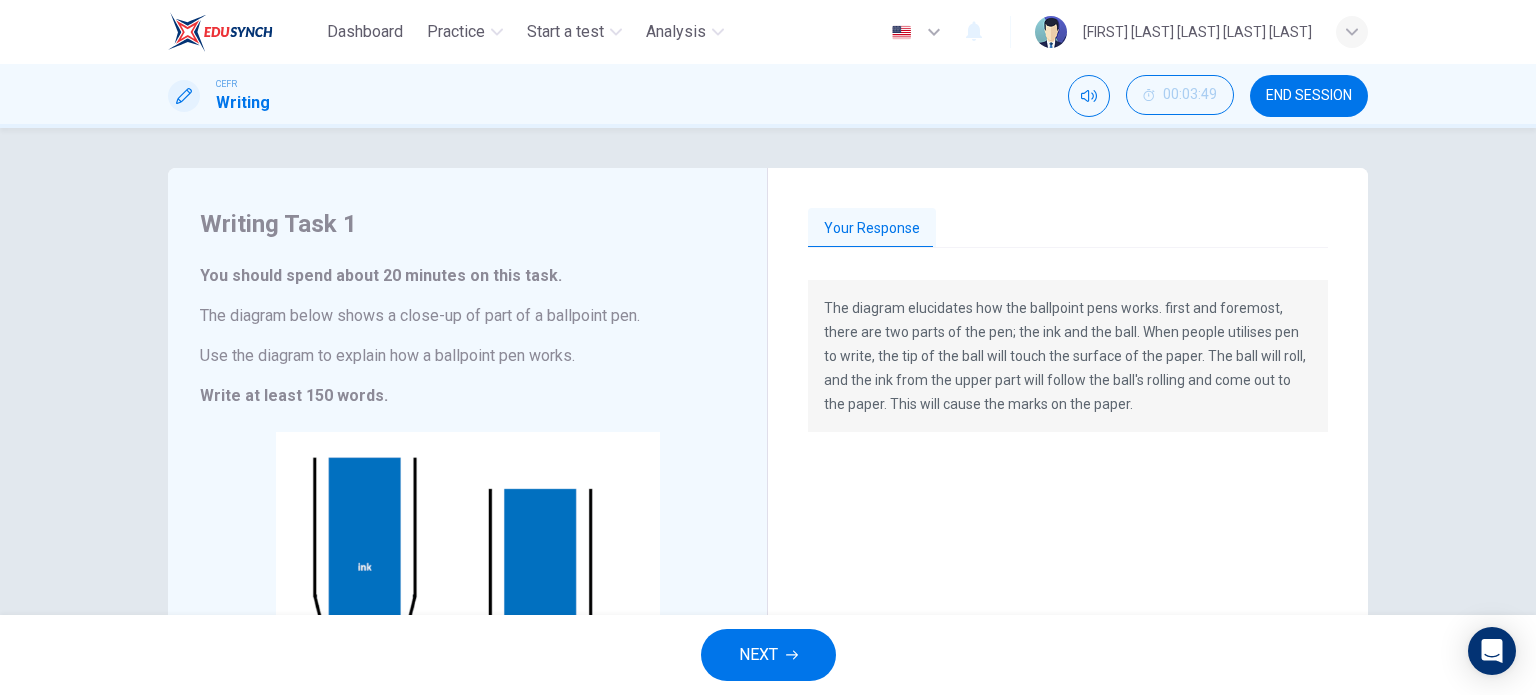 click on "END SESSION" at bounding box center [1309, 96] 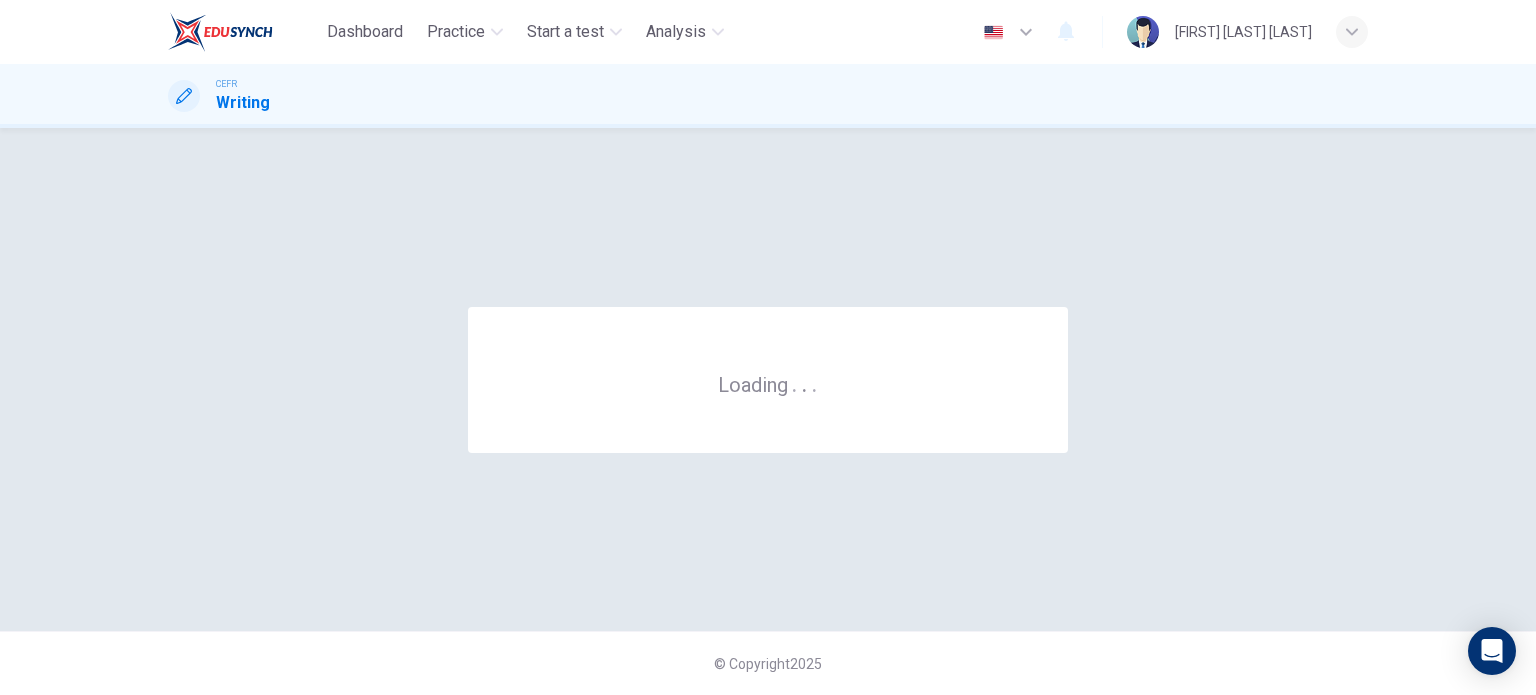 scroll, scrollTop: 0, scrollLeft: 0, axis: both 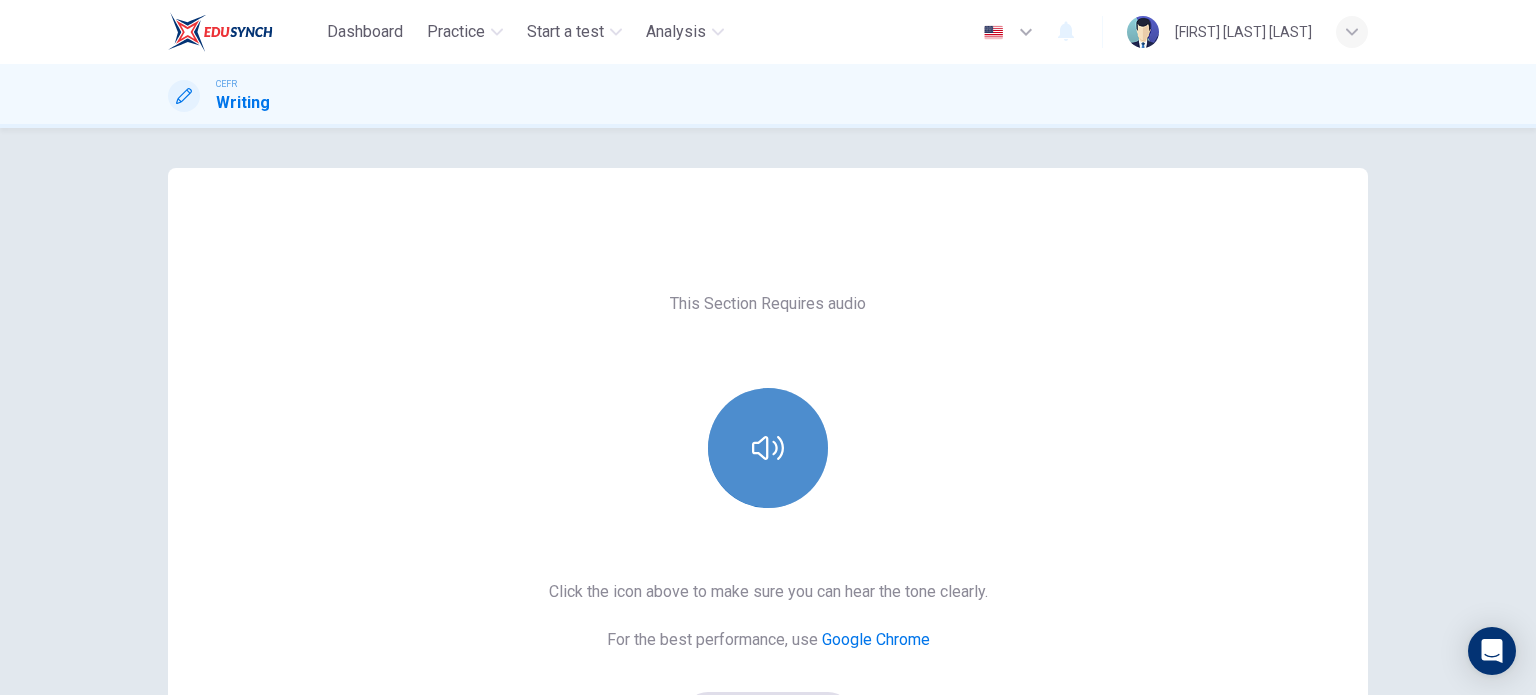 click at bounding box center (768, 448) 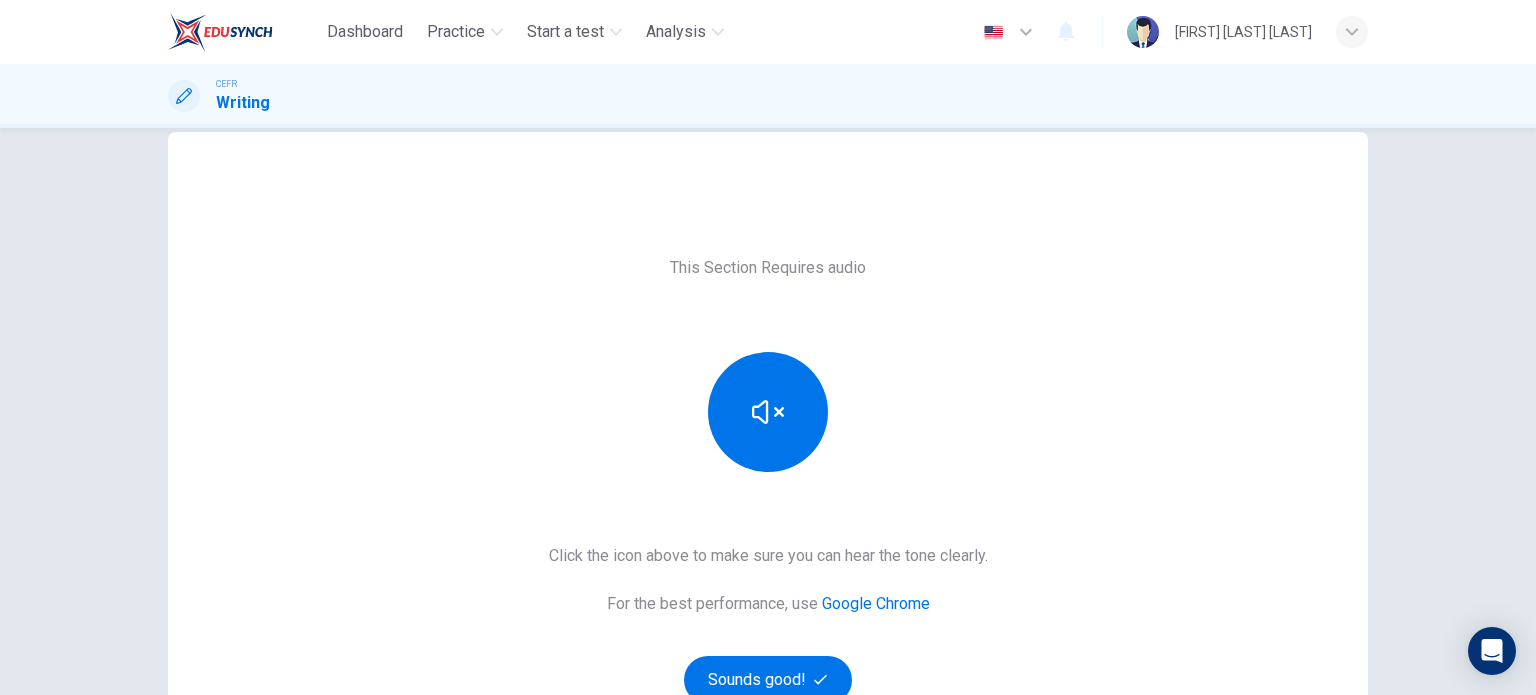 scroll, scrollTop: 100, scrollLeft: 0, axis: vertical 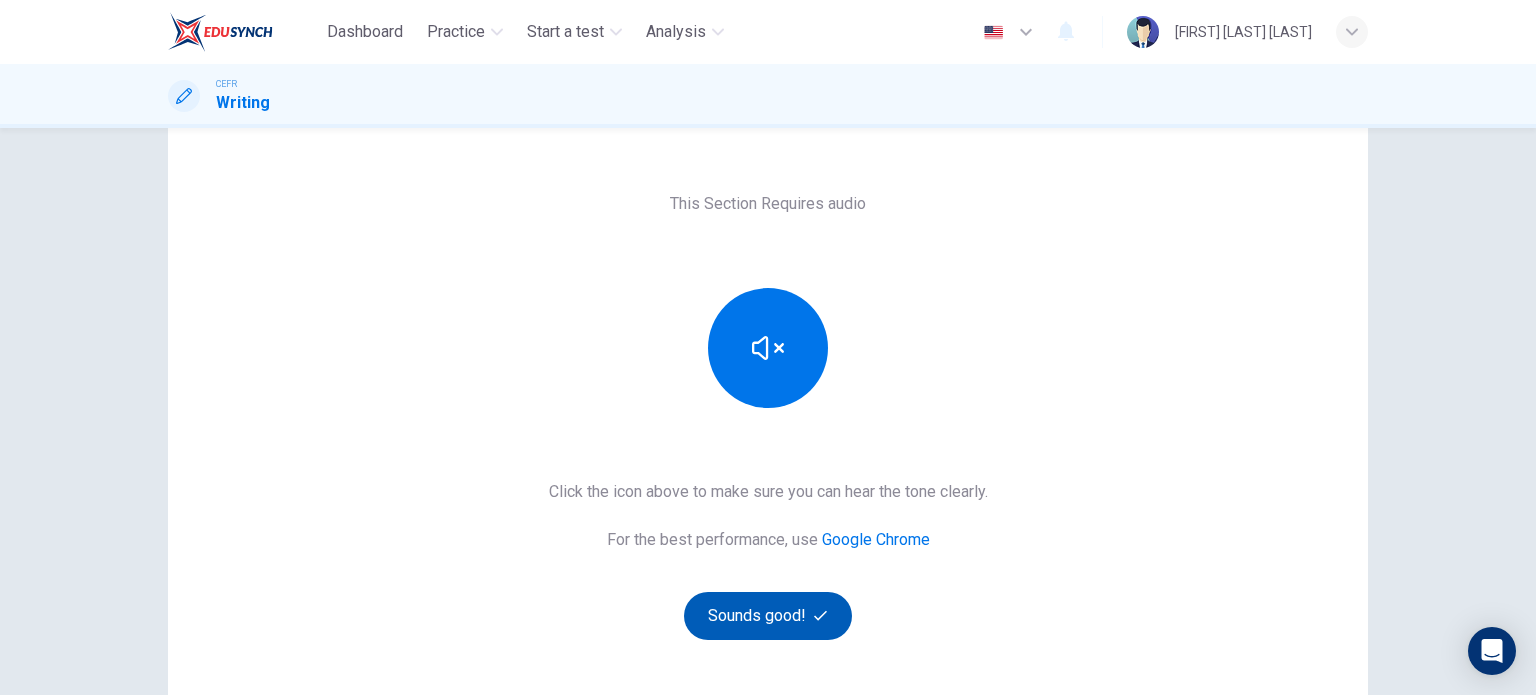 click on "Sounds good!" at bounding box center [768, 616] 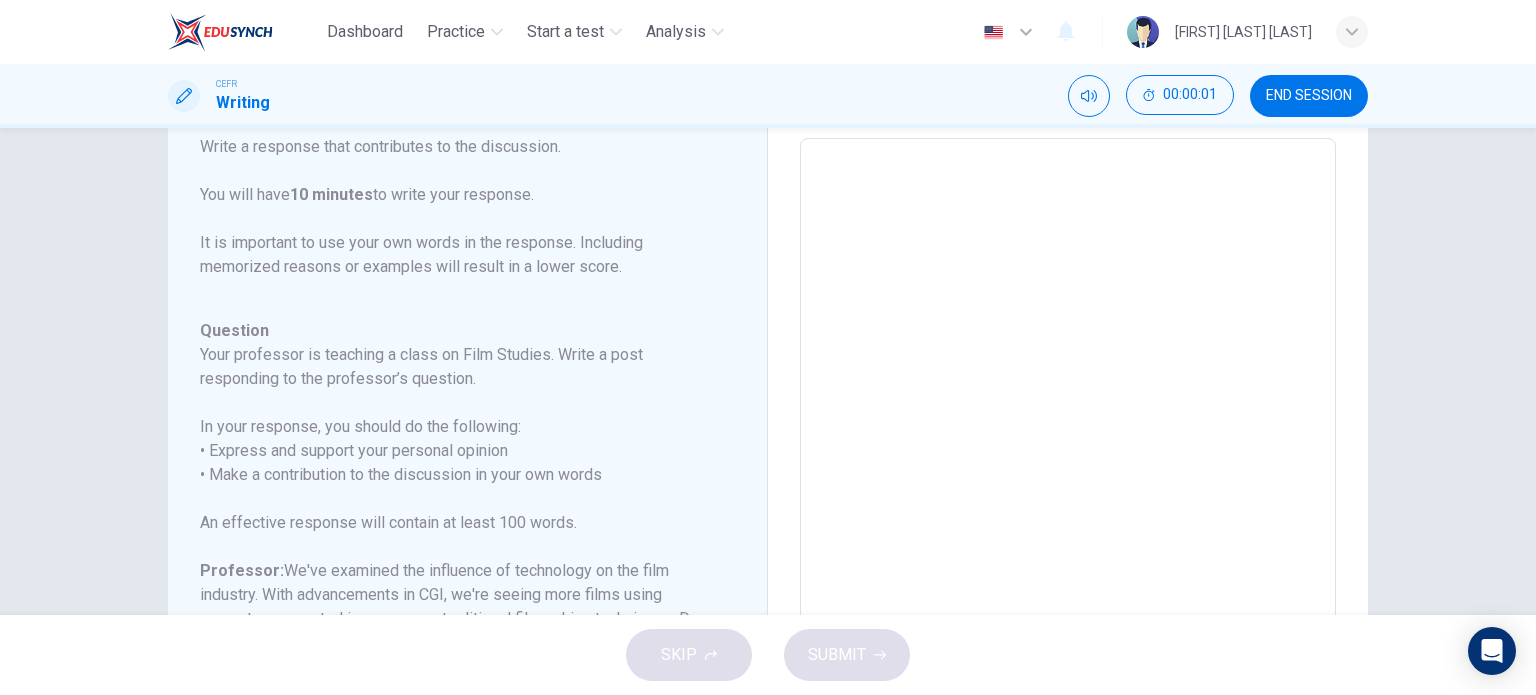 scroll, scrollTop: 245, scrollLeft: 0, axis: vertical 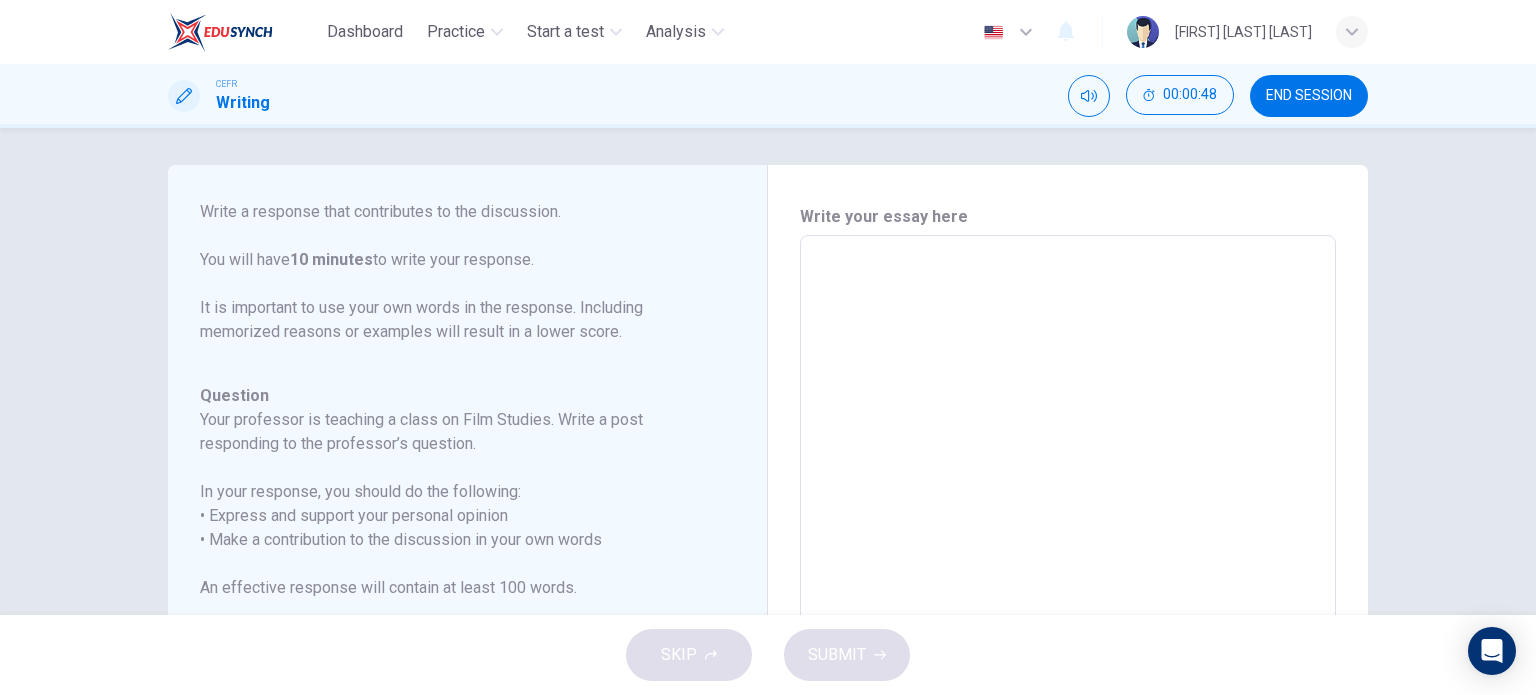 click at bounding box center [1068, 569] 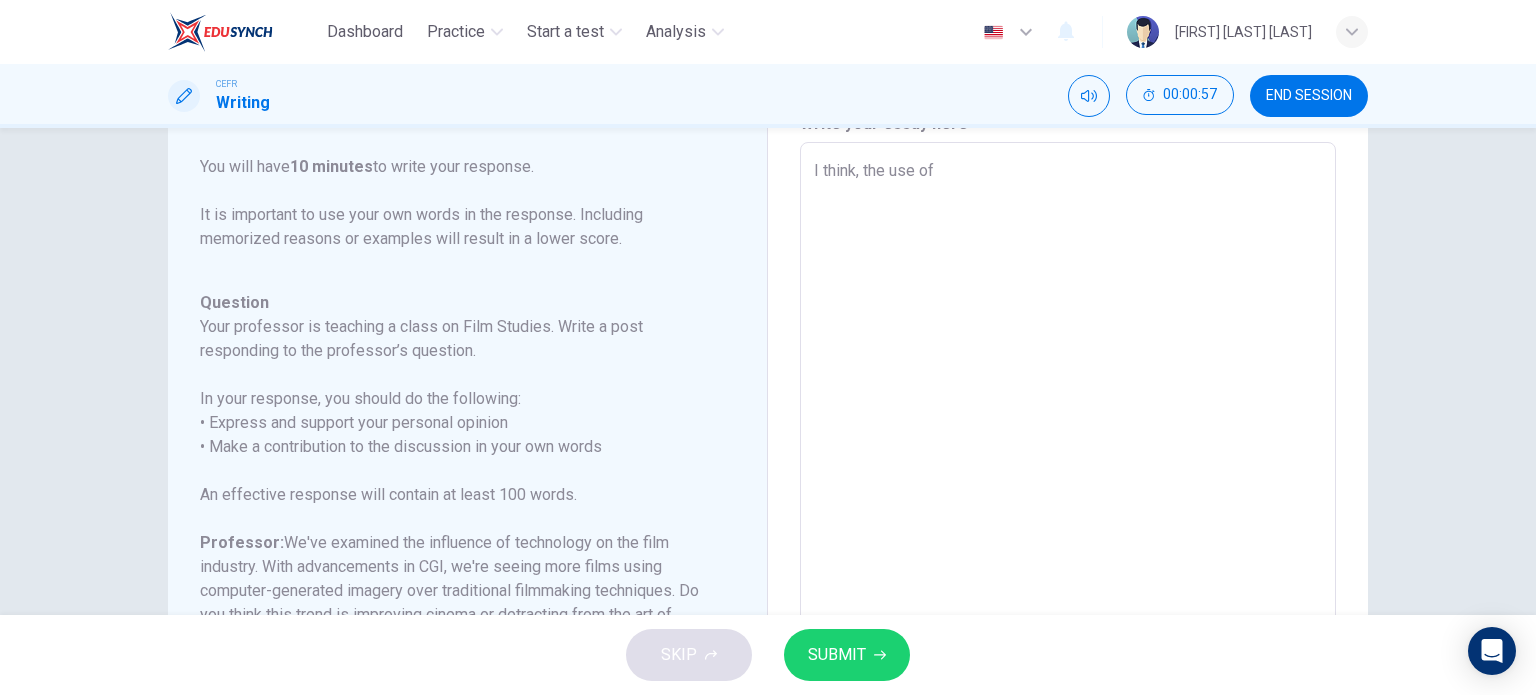 scroll, scrollTop: 203, scrollLeft: 0, axis: vertical 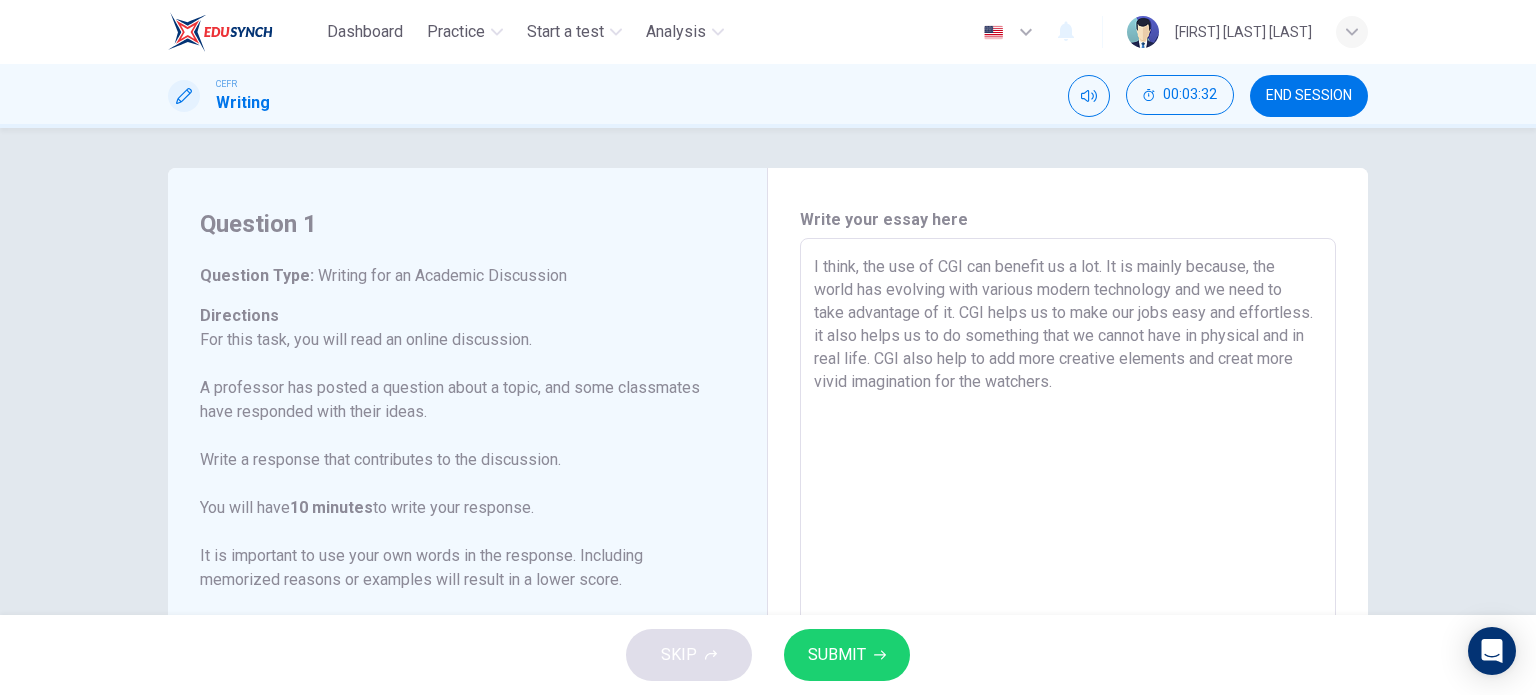 type on "I think, the use of CGI can benefit us a lot. It is mainly because, the world has evolving with various modern technology and we need to take advantage of it. CGI helps us to make our jobs easy and effortless. it also helps us to do something that we cannot have in physical and in real life. CGI also help to add more creative elements and creat more vivid imagination for the watchers." 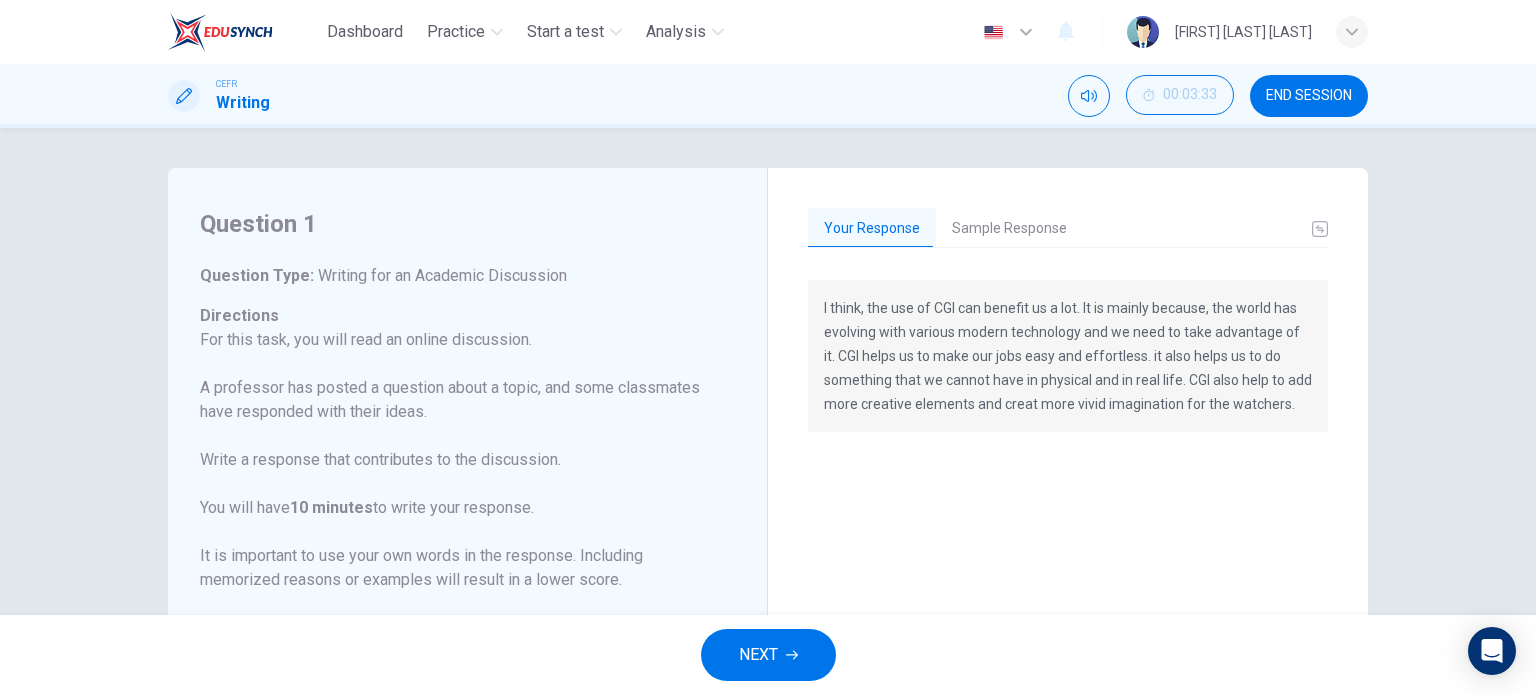 click on "Sample Response" at bounding box center [1009, 229] 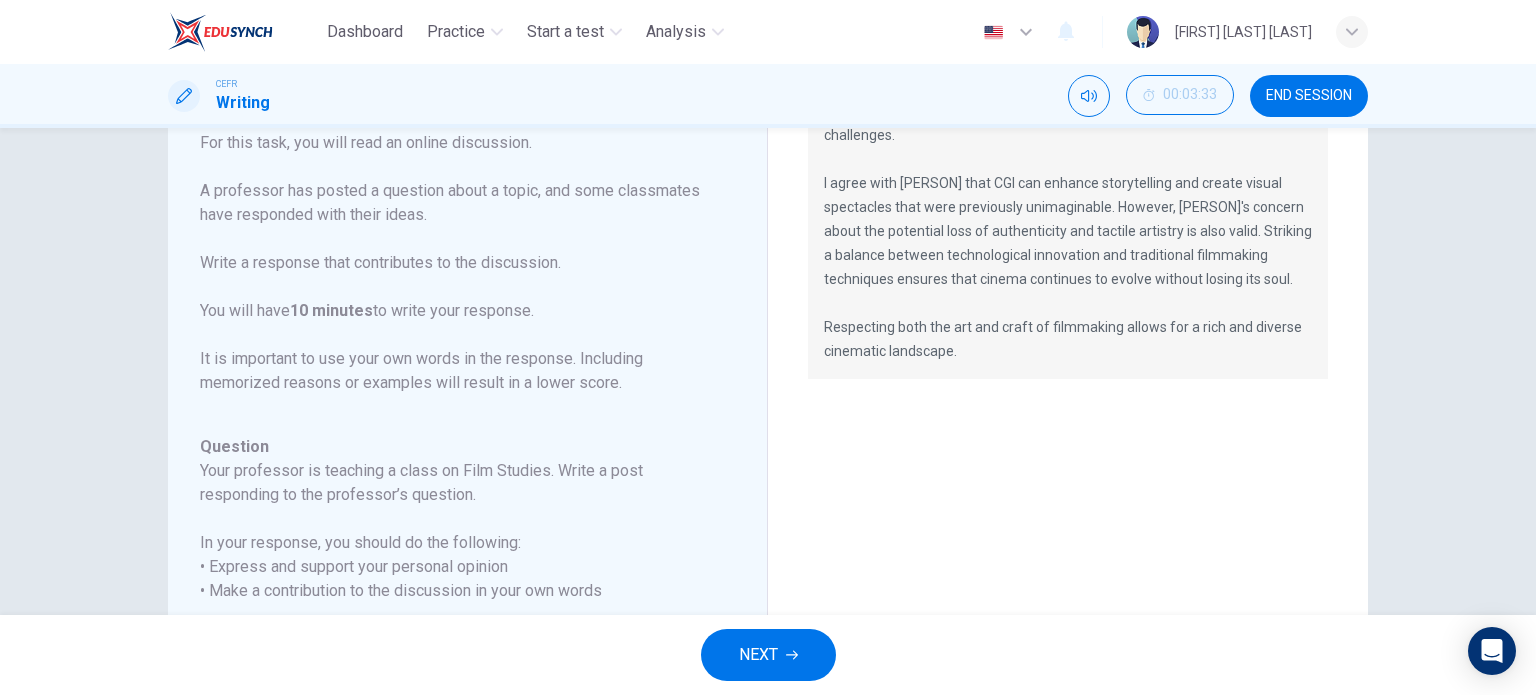 scroll, scrollTop: 0, scrollLeft: 0, axis: both 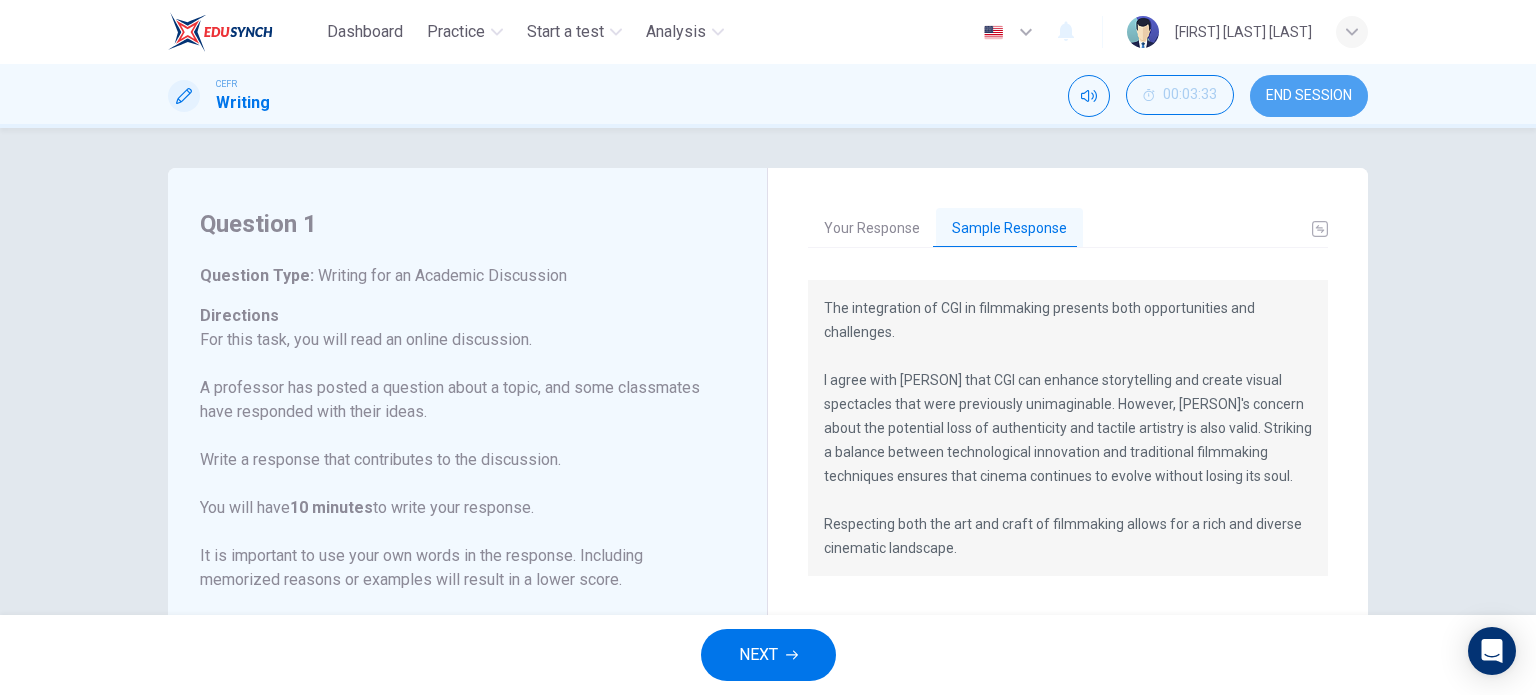 click on "END SESSION" at bounding box center (1309, 96) 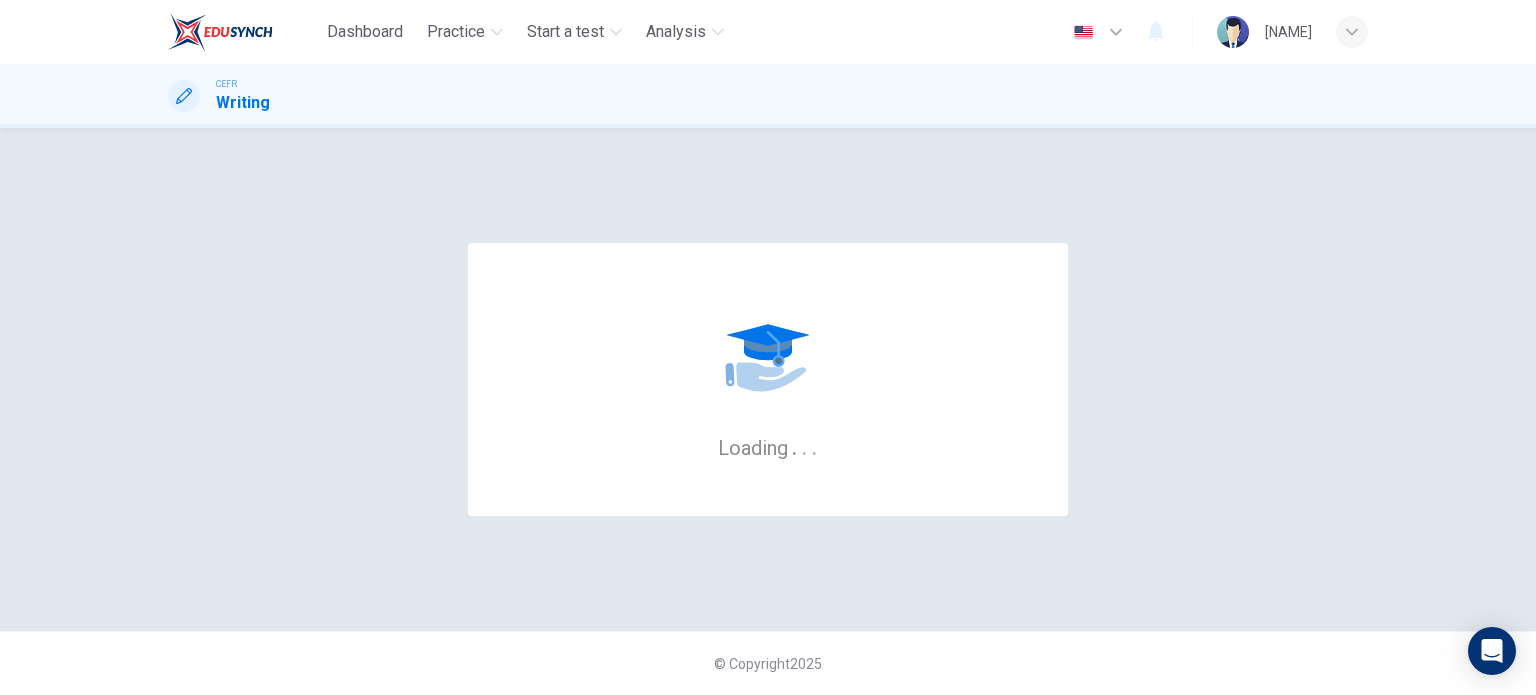scroll, scrollTop: 0, scrollLeft: 0, axis: both 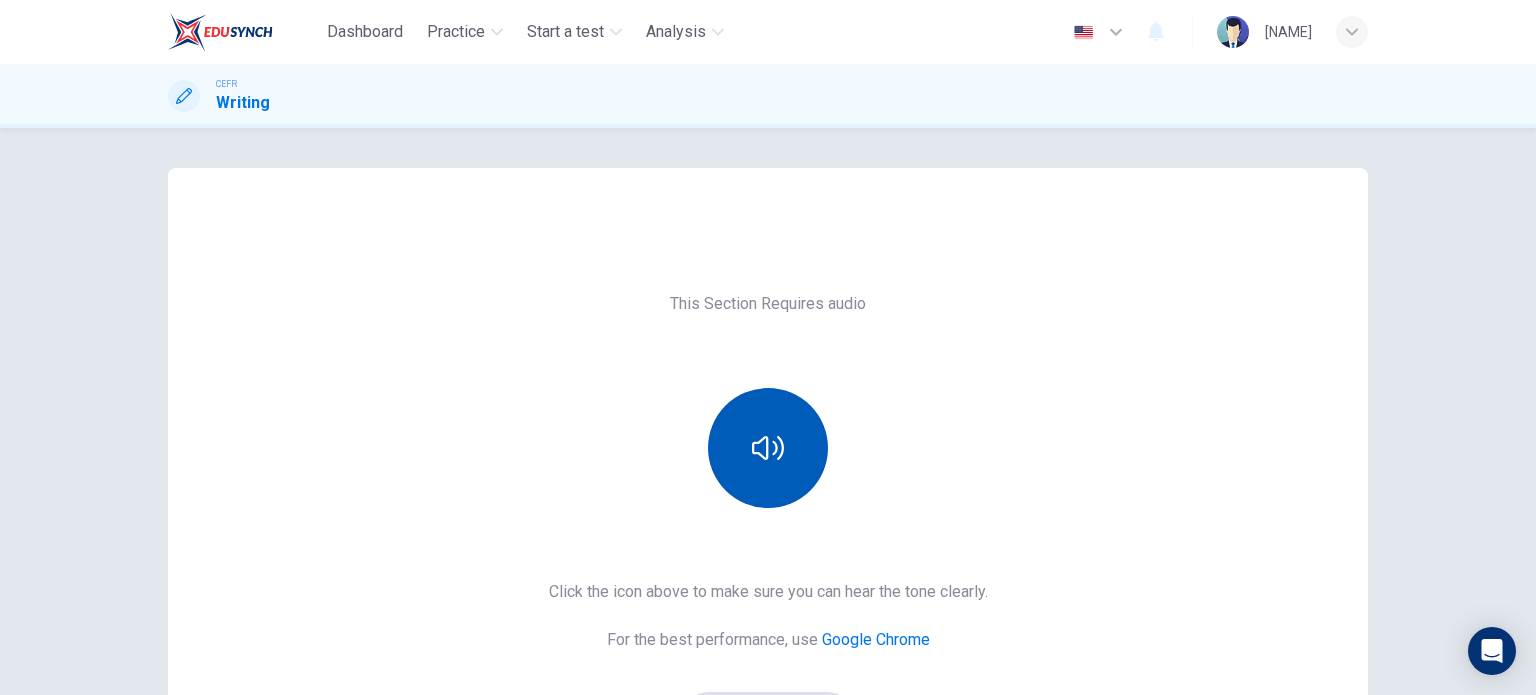 click at bounding box center (768, 448) 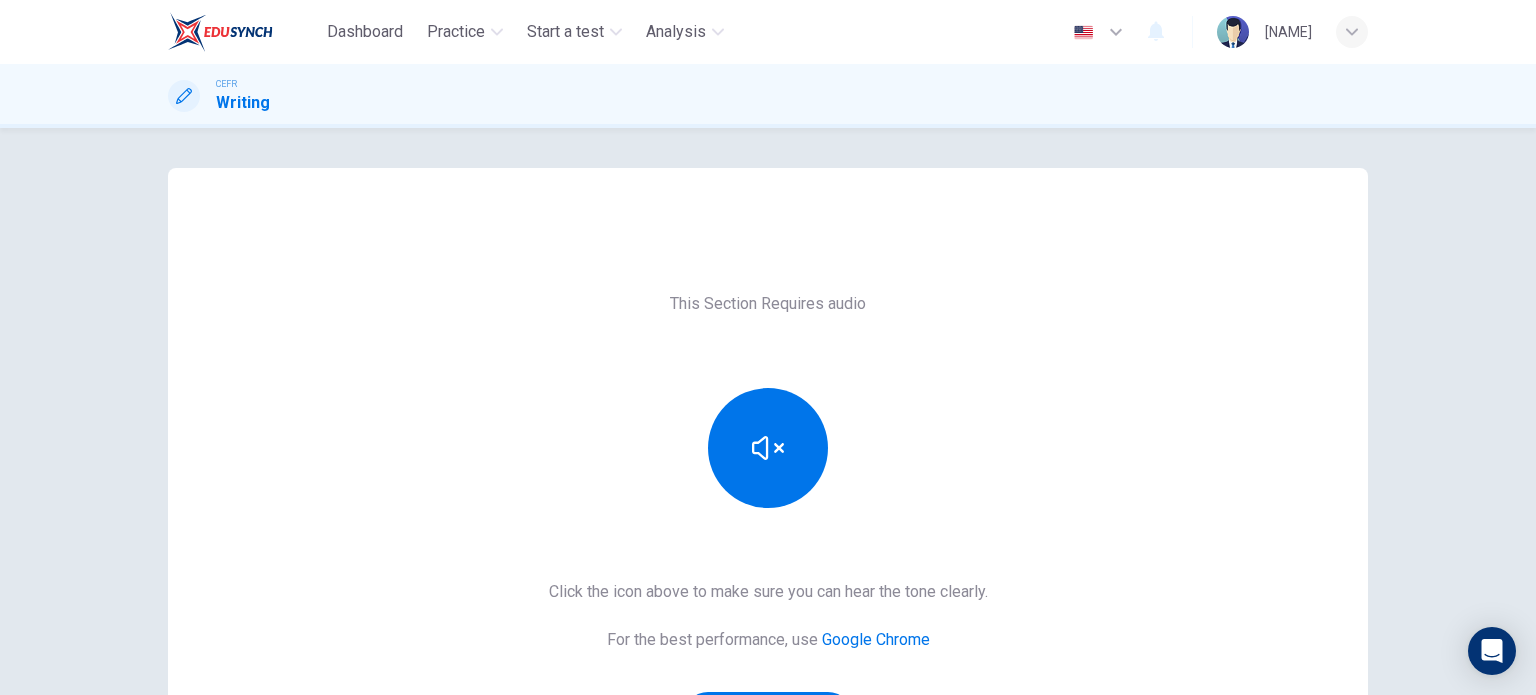 scroll, scrollTop: 272, scrollLeft: 0, axis: vertical 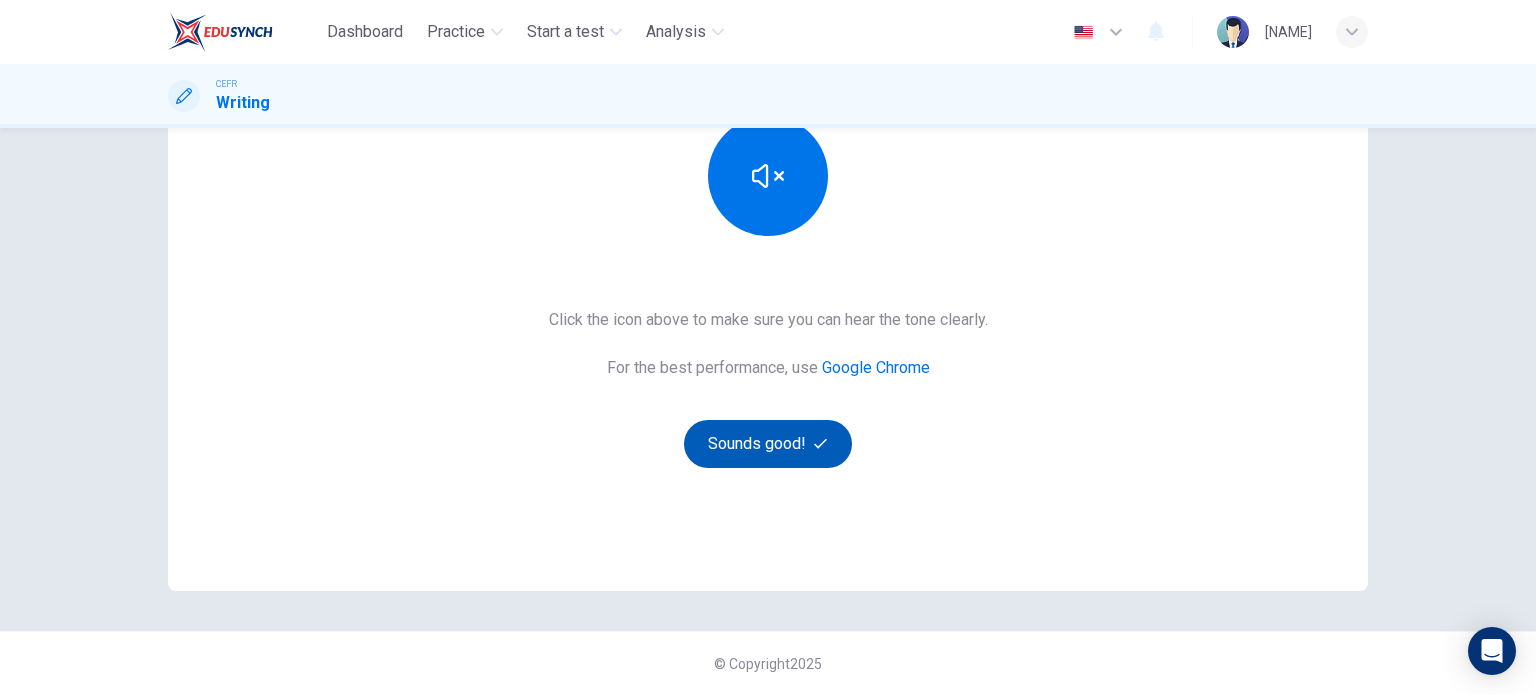click on "Sounds good!" at bounding box center [768, 444] 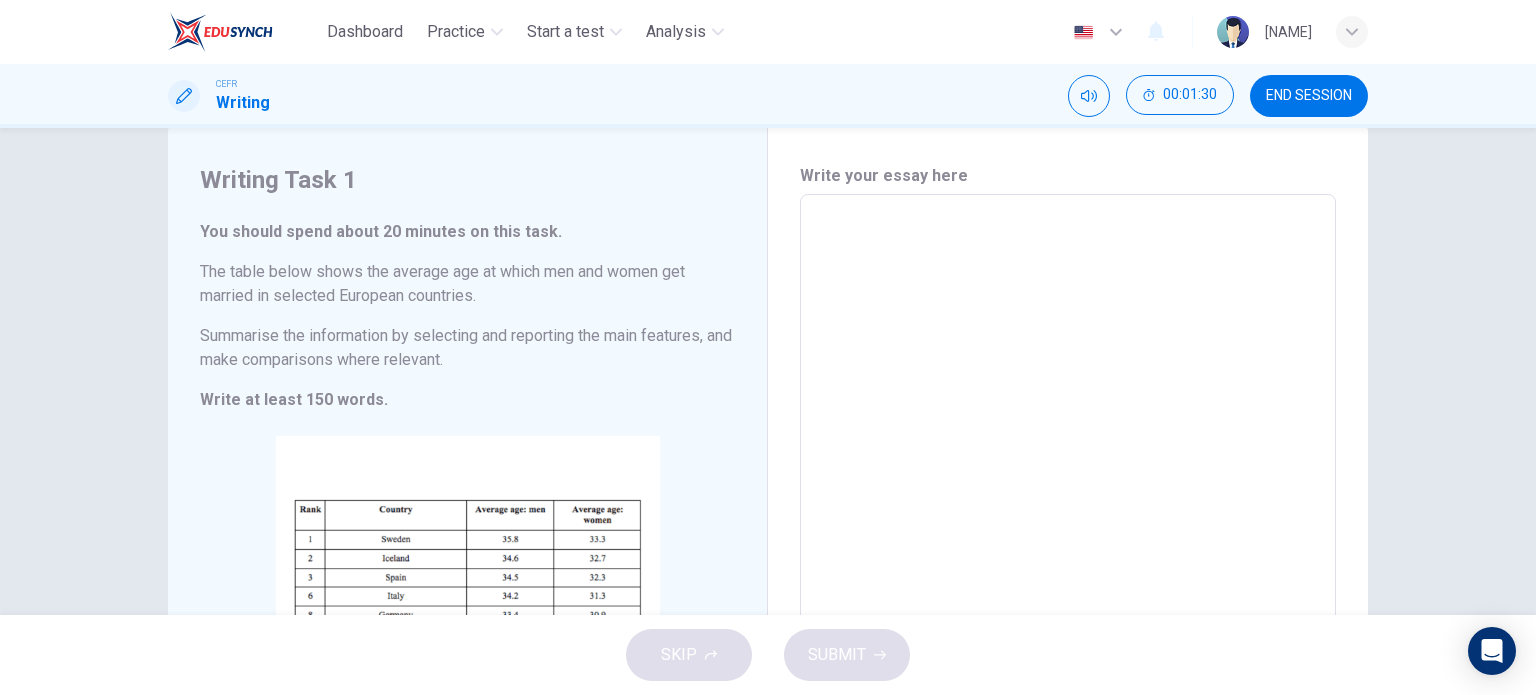scroll, scrollTop: 0, scrollLeft: 0, axis: both 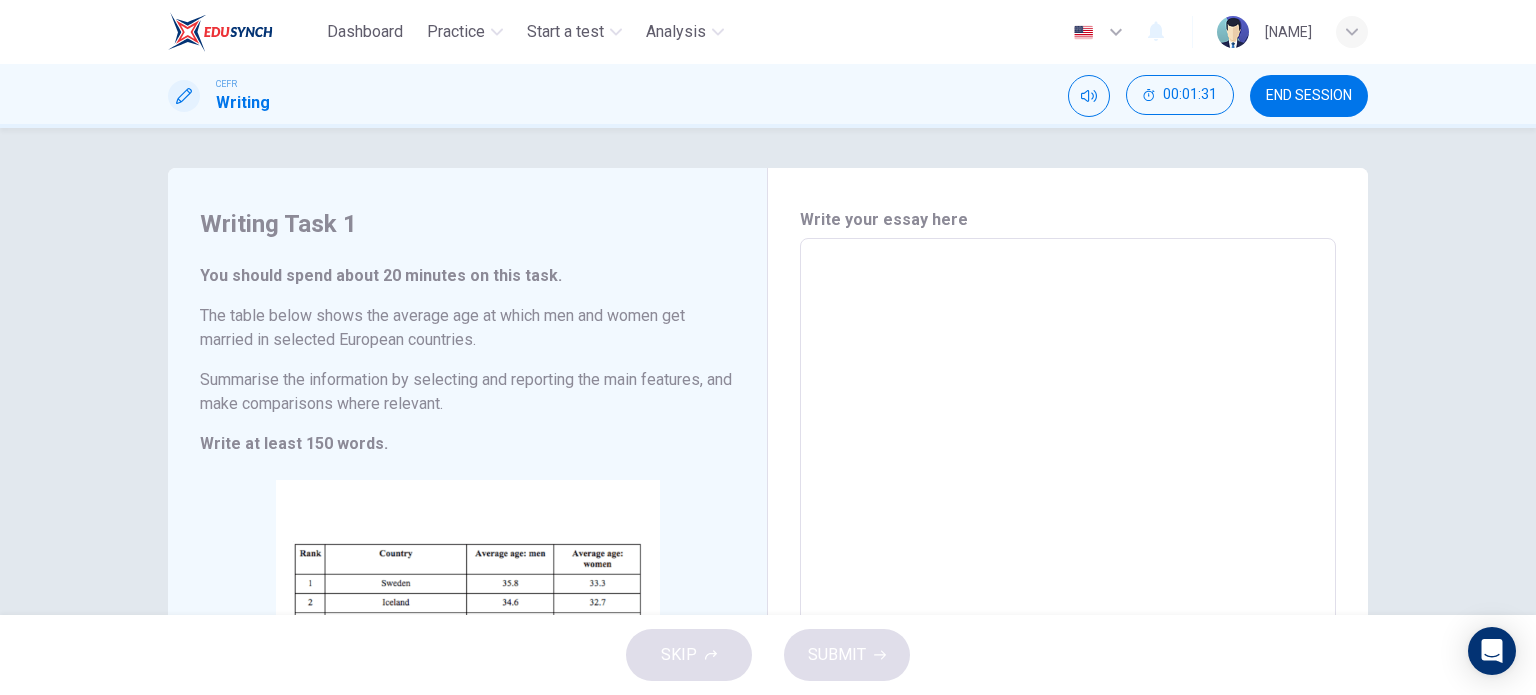 click at bounding box center (1068, 534) 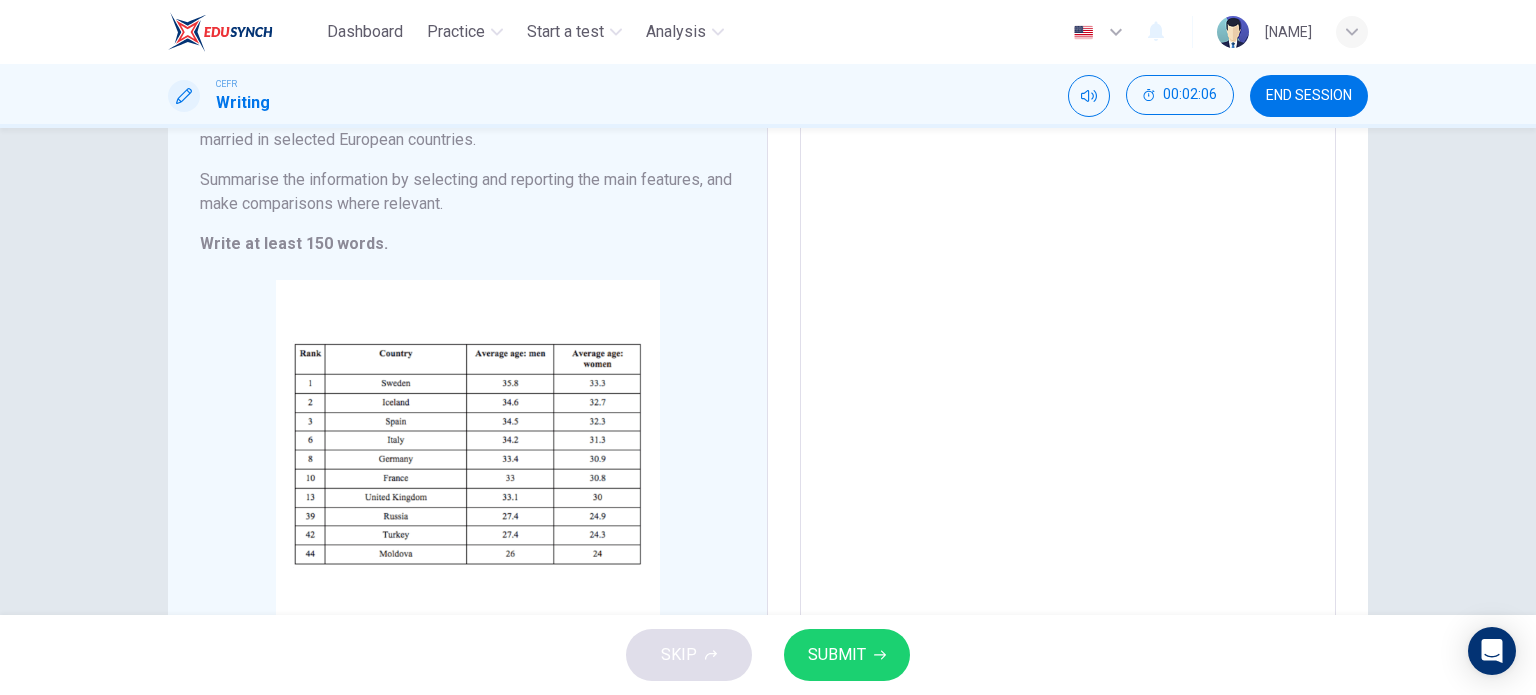 scroll, scrollTop: 100, scrollLeft: 0, axis: vertical 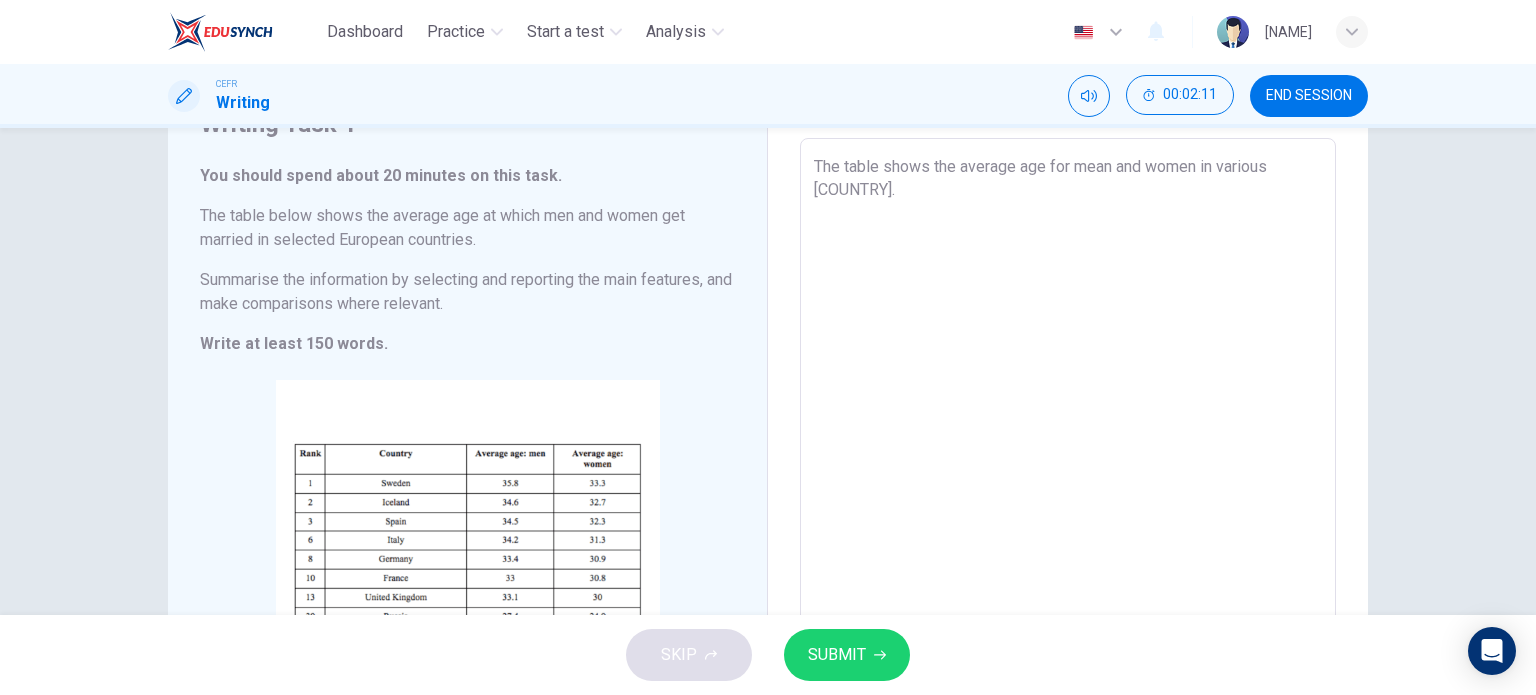 type on "The table shows the average age for mean and women in various [COUNTRY]." 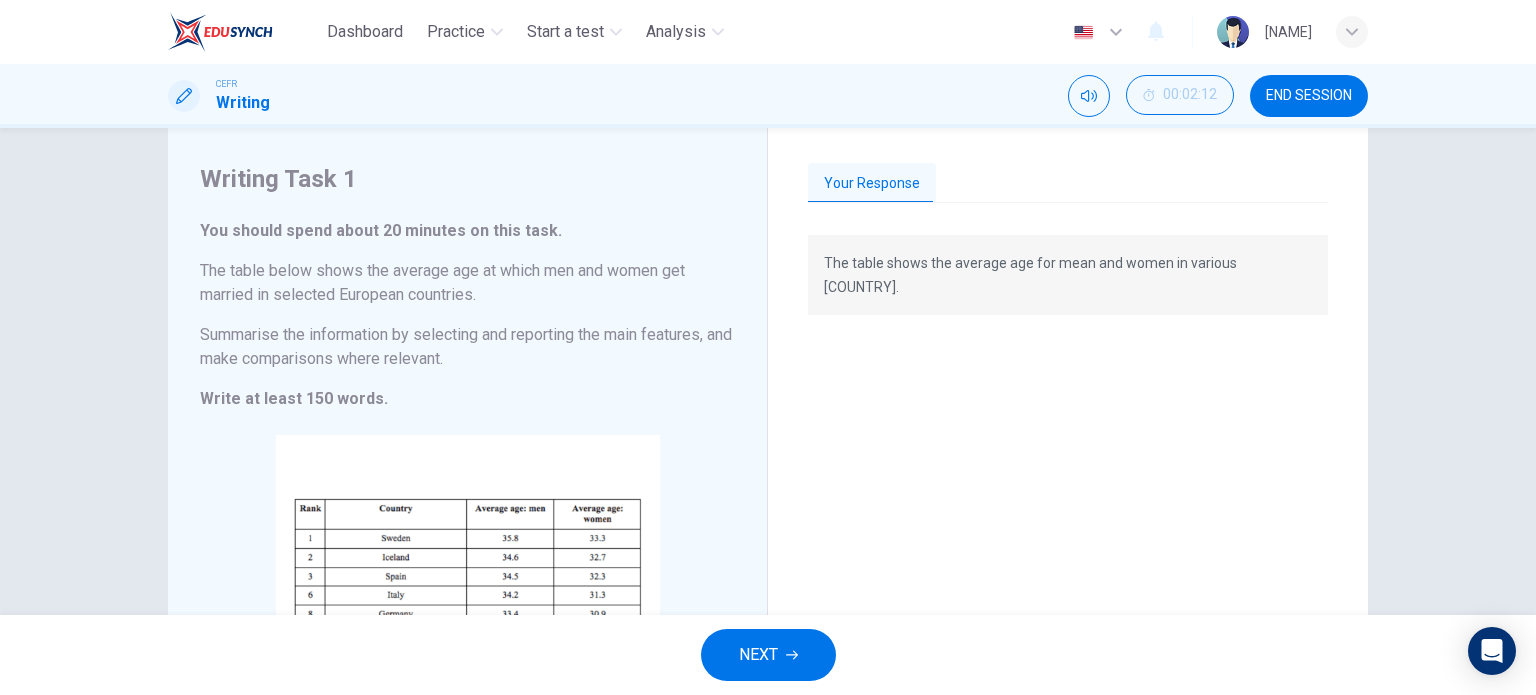 scroll, scrollTop: 0, scrollLeft: 0, axis: both 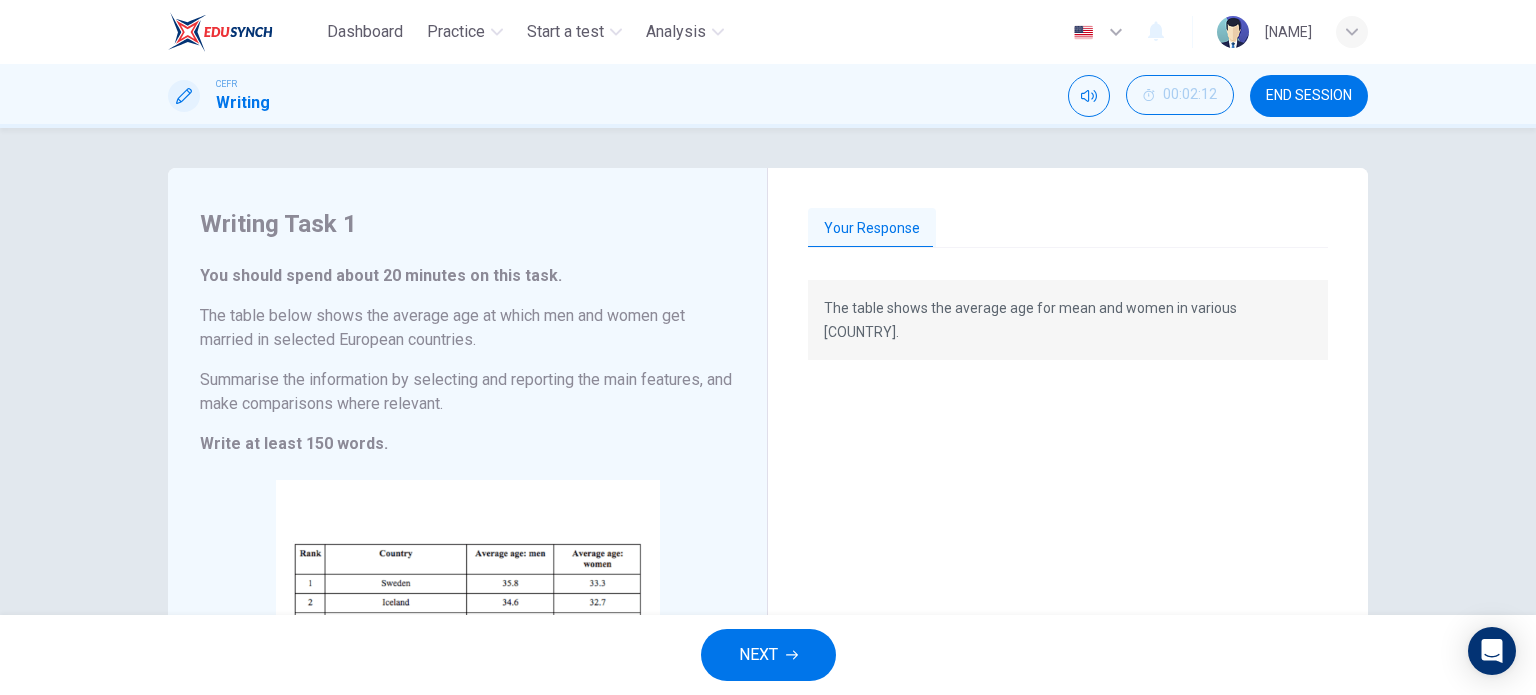 click on "END SESSION" at bounding box center (1309, 96) 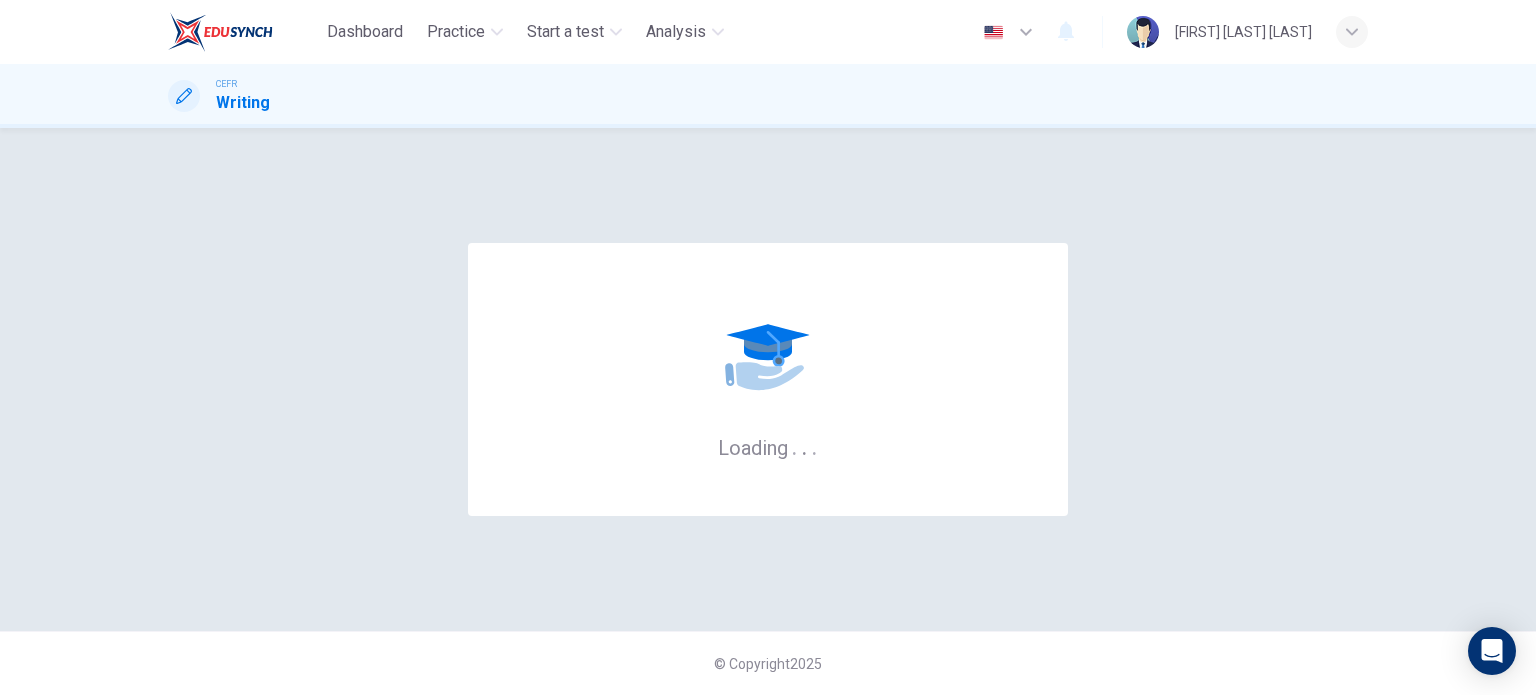 scroll, scrollTop: 0, scrollLeft: 0, axis: both 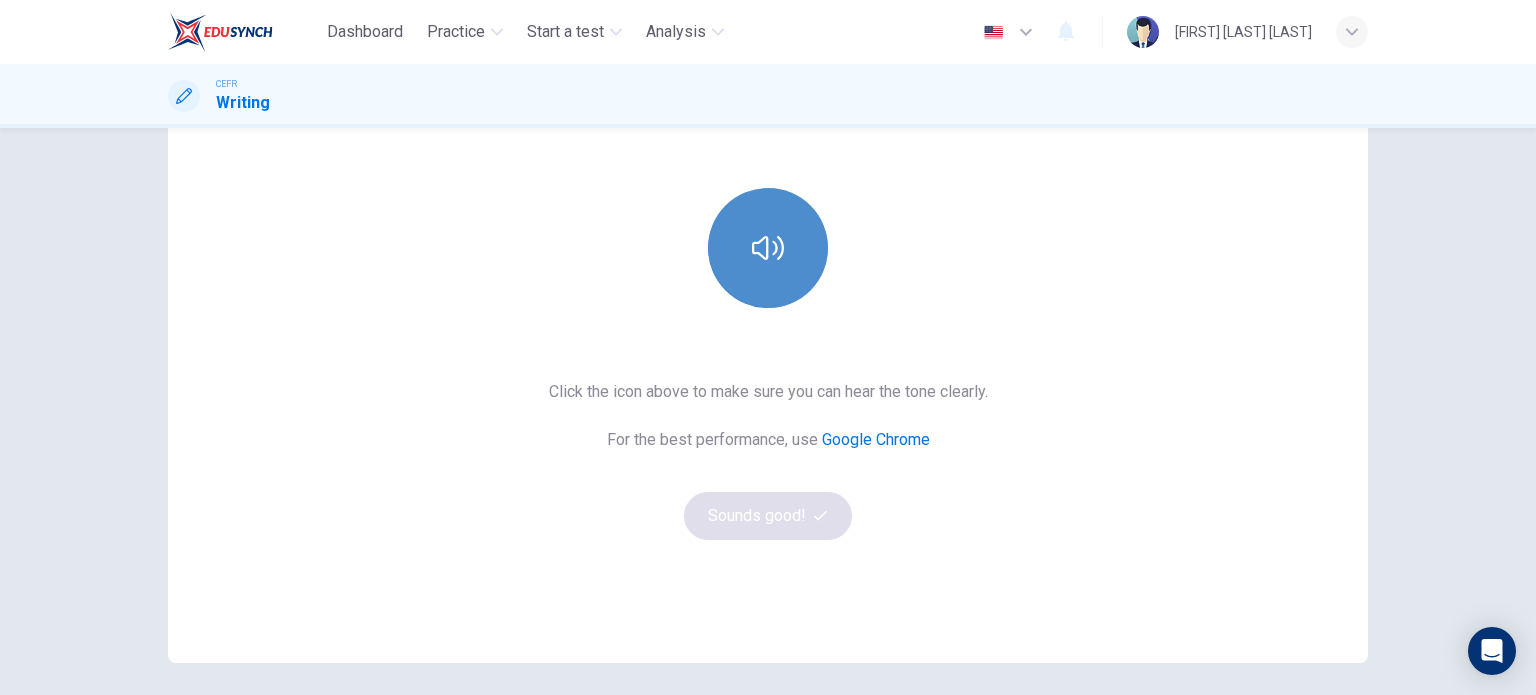 click at bounding box center (768, 248) 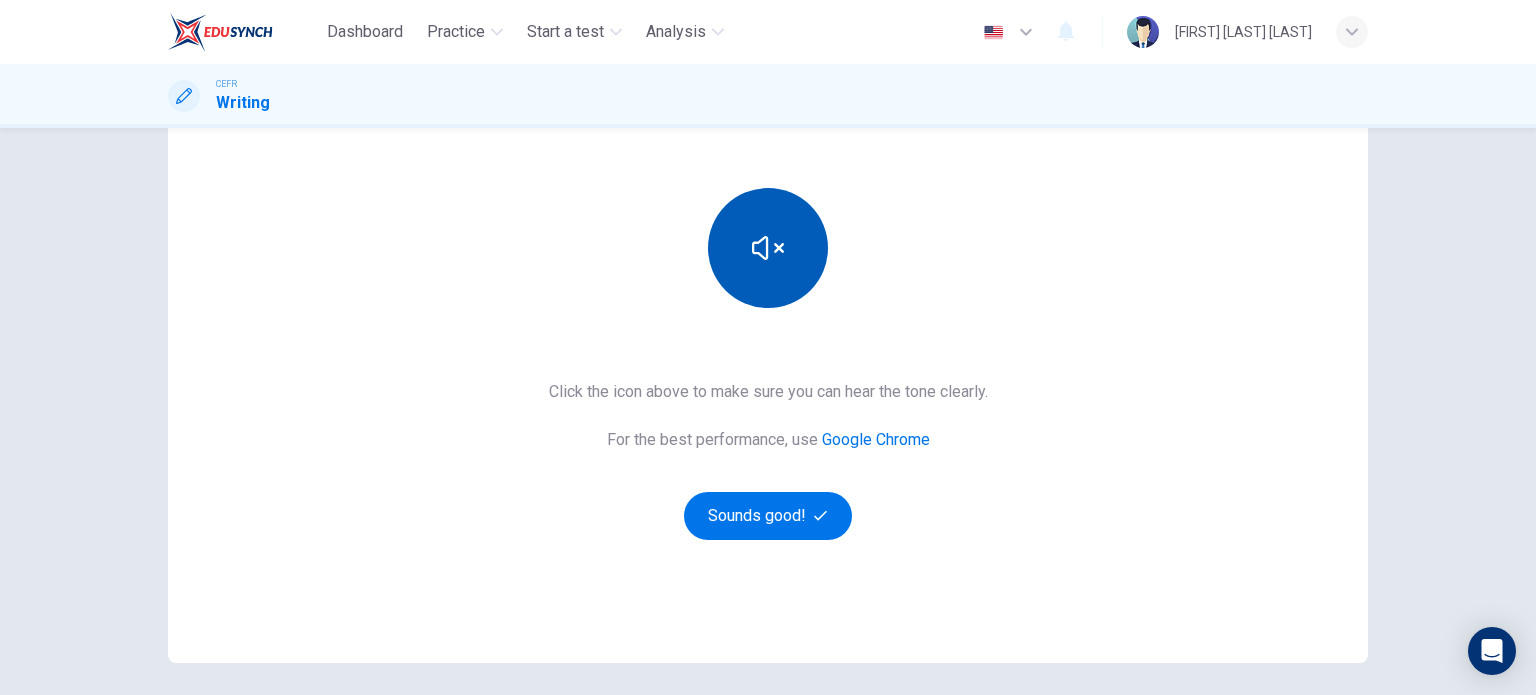 click at bounding box center (768, 248) 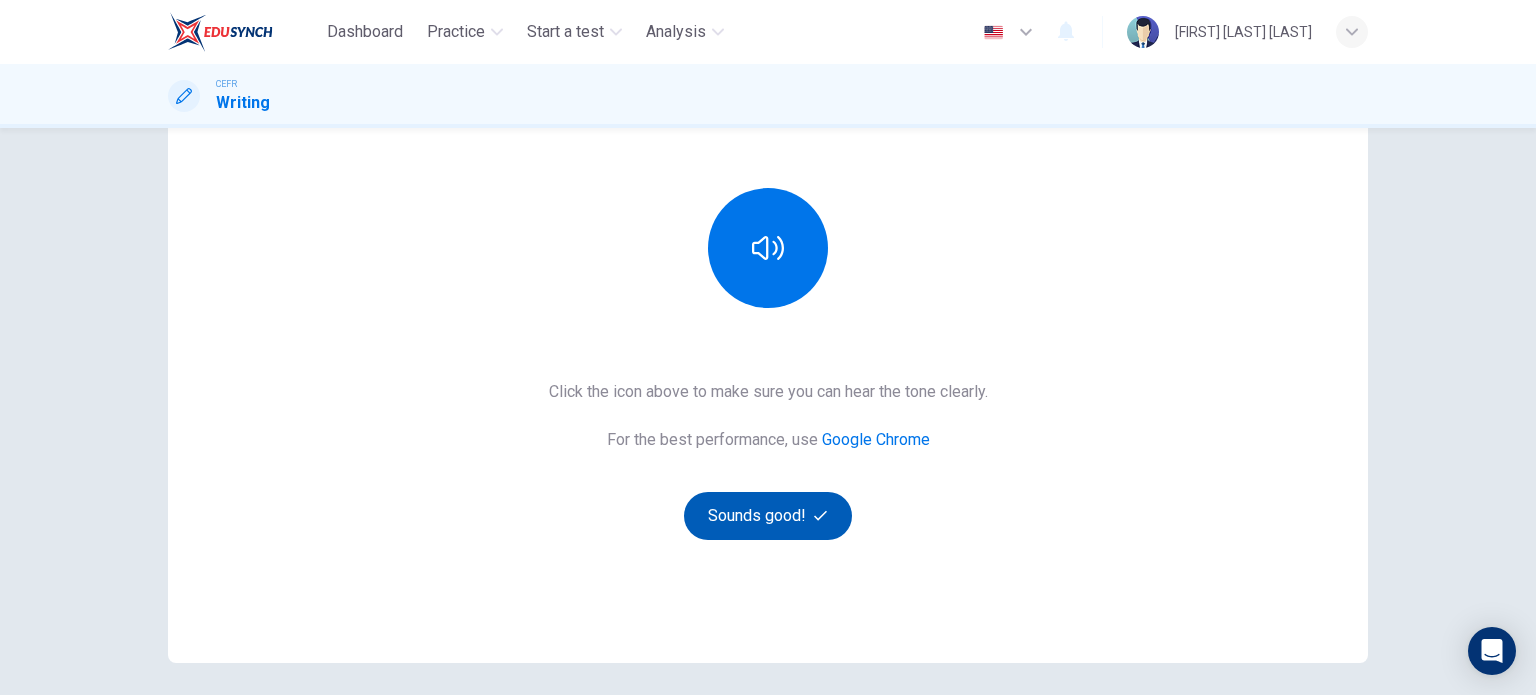 click on "Sounds good!" at bounding box center [768, 516] 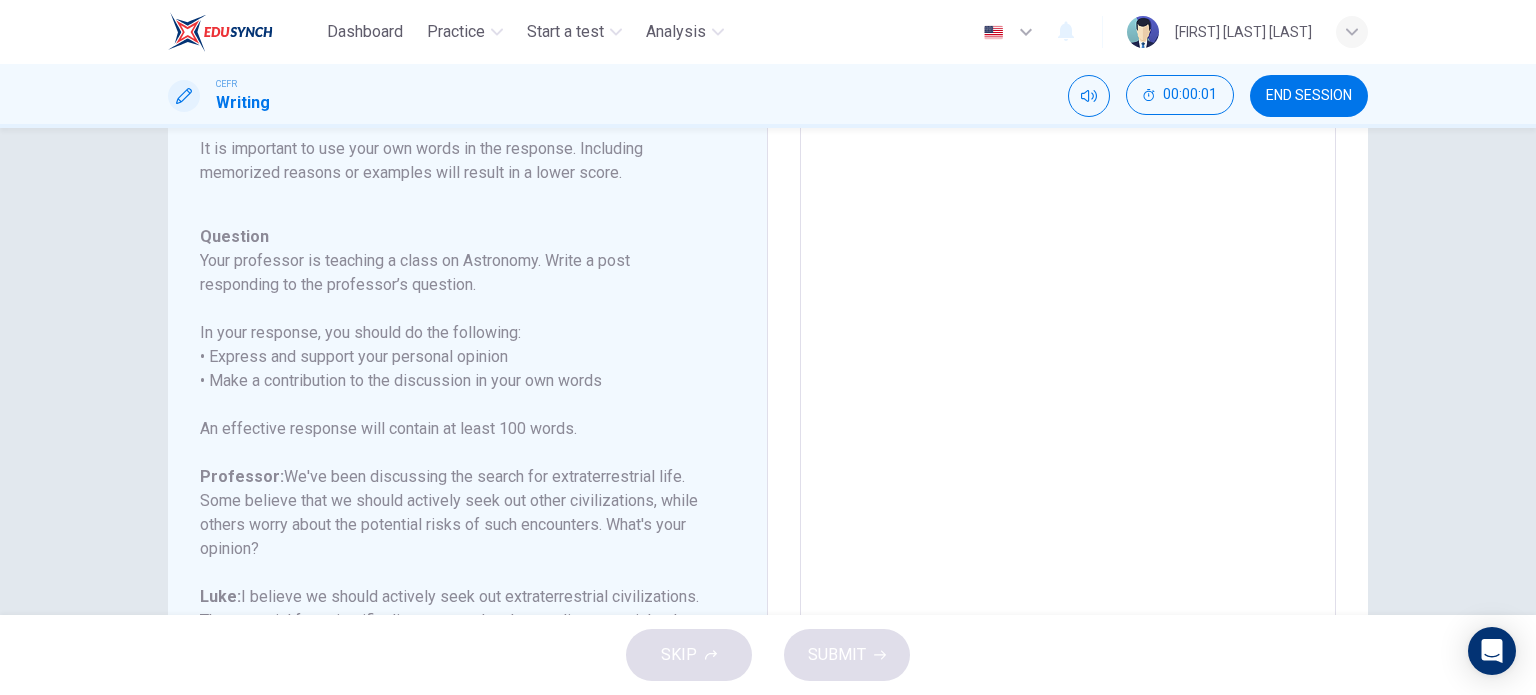 scroll, scrollTop: 221, scrollLeft: 0, axis: vertical 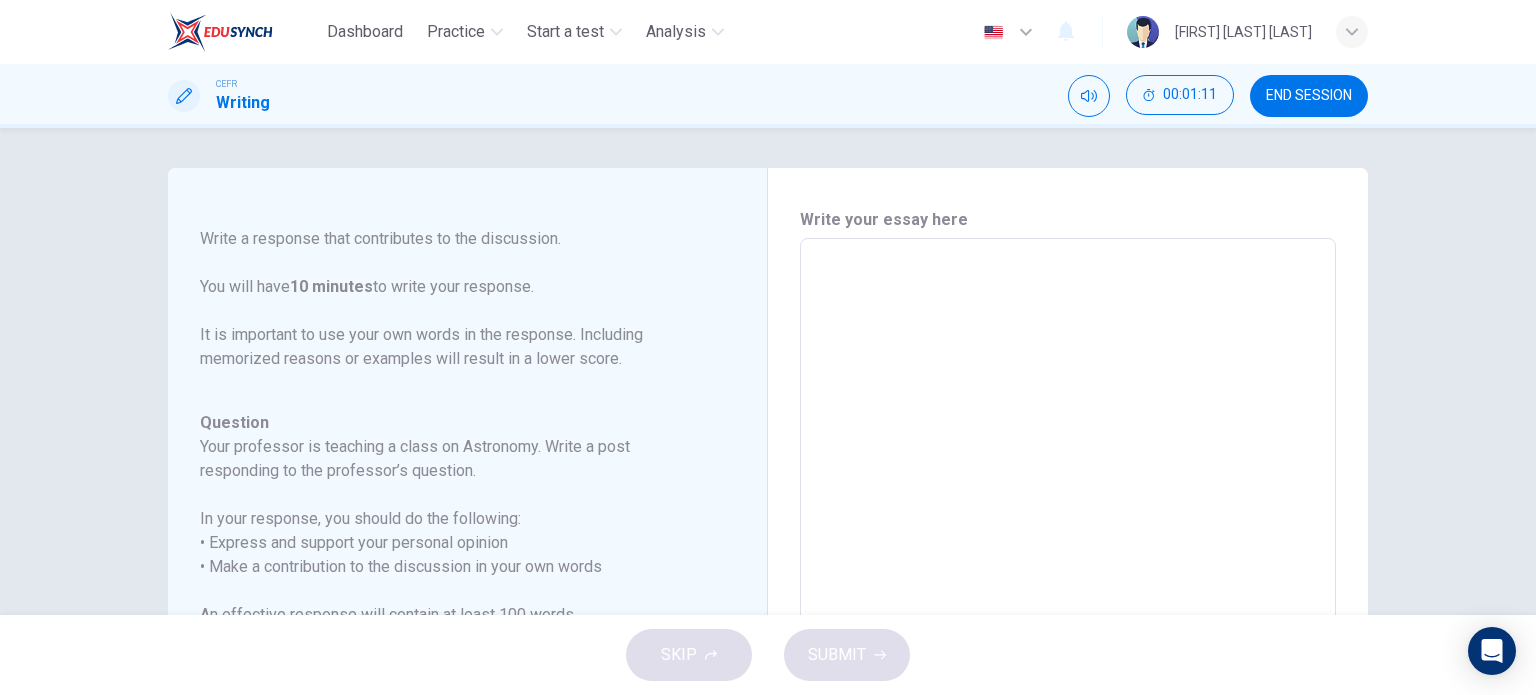 click at bounding box center (1068, 572) 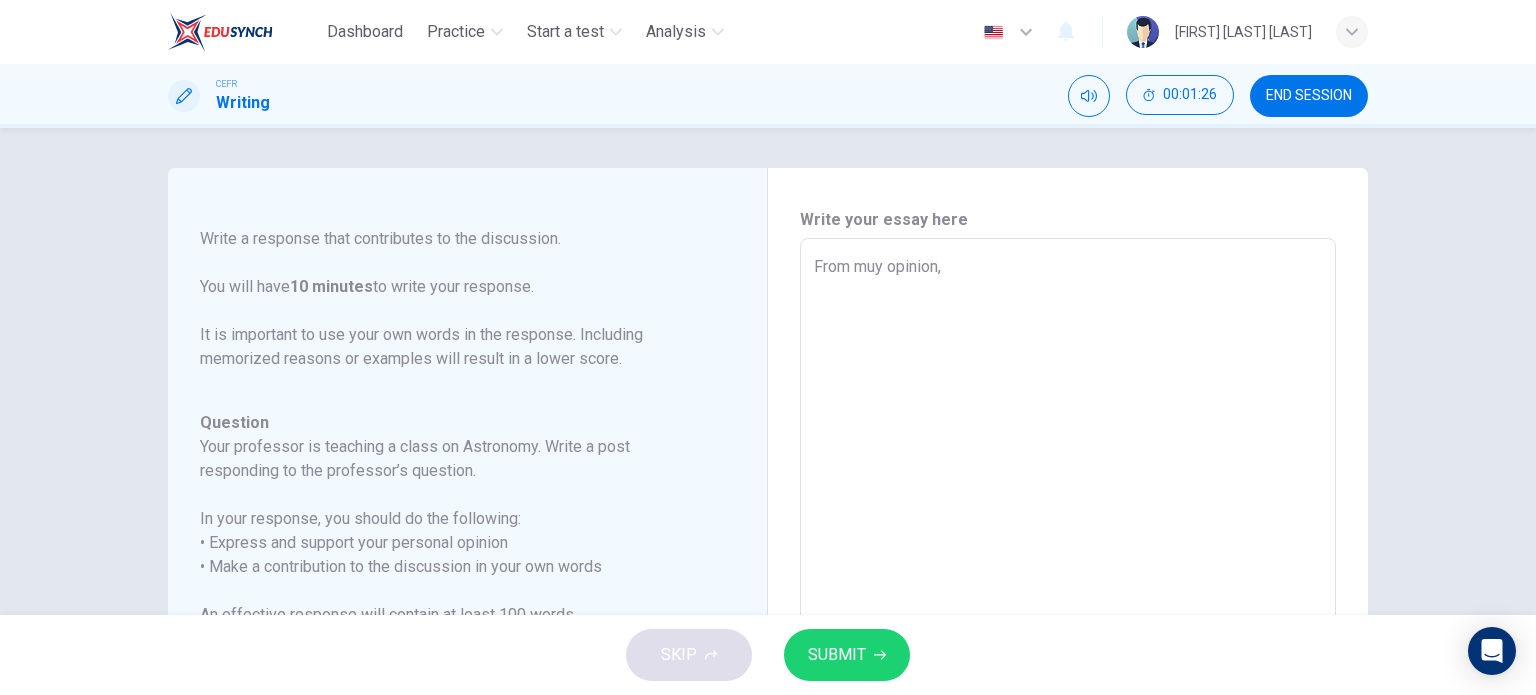 click on "From muy opinion," at bounding box center [1068, 572] 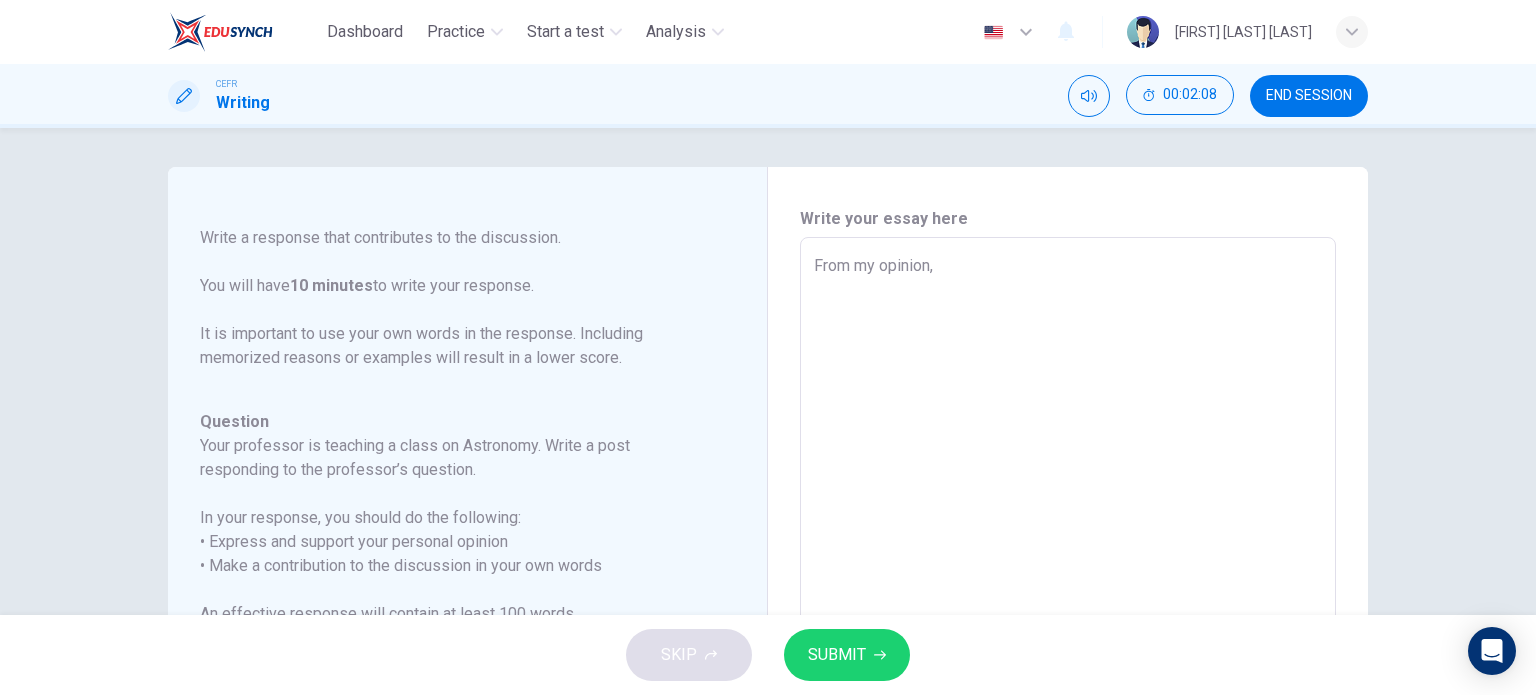 scroll, scrollTop: 0, scrollLeft: 0, axis: both 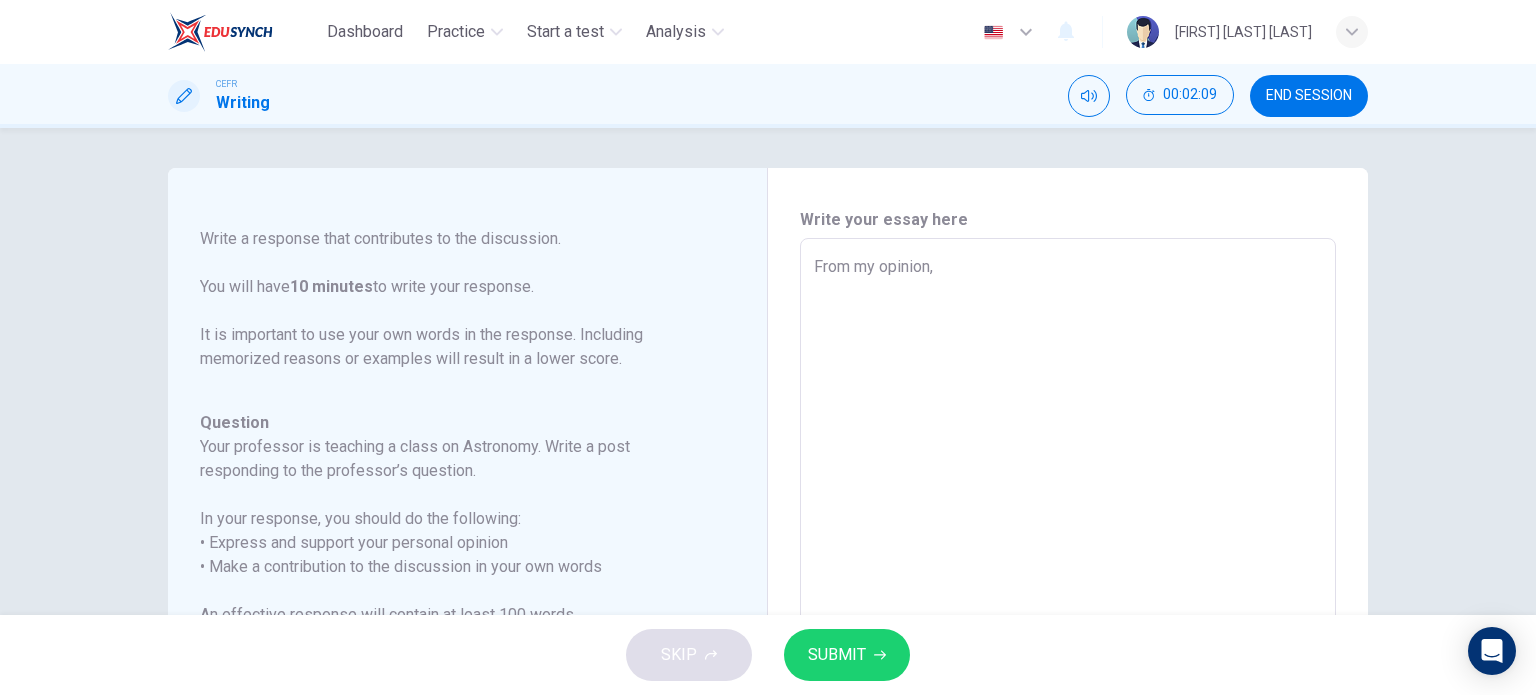 click on "From my opinion," at bounding box center (1068, 572) 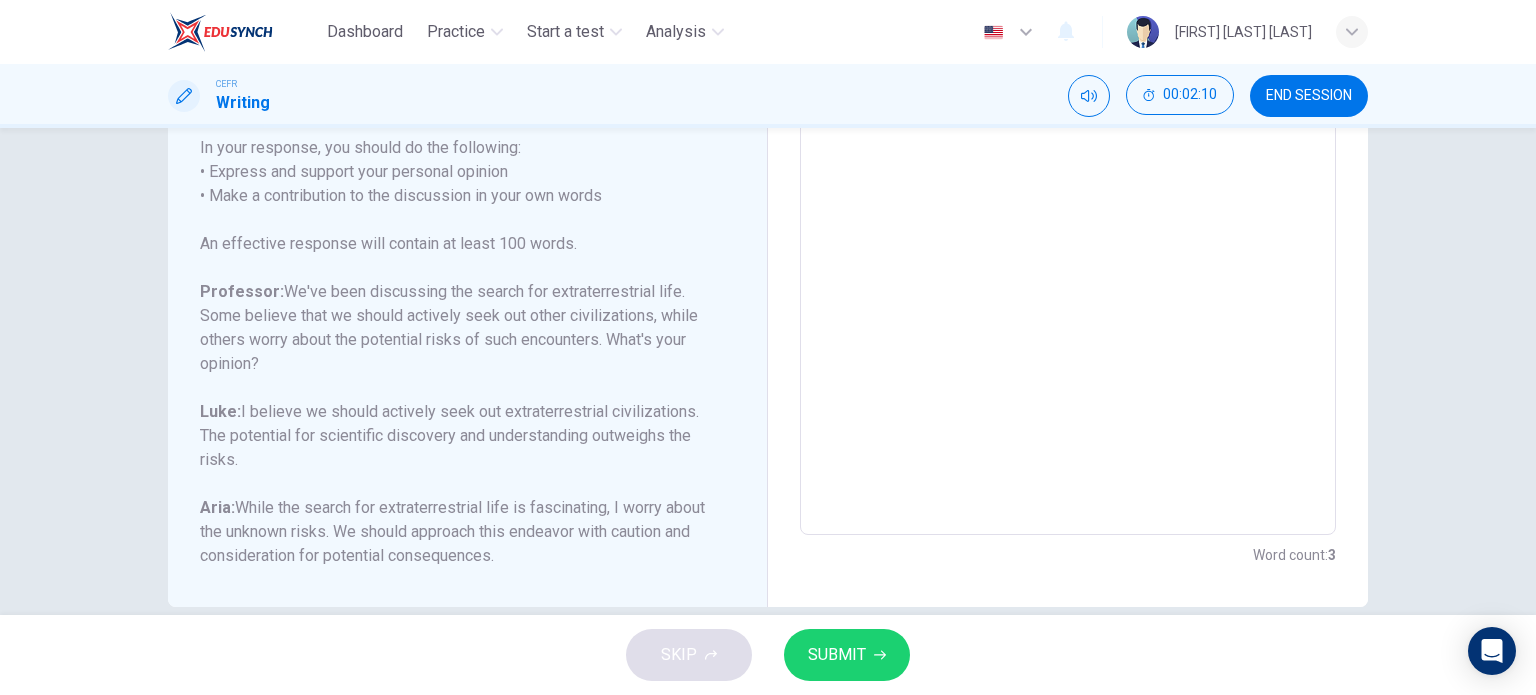 scroll, scrollTop: 403, scrollLeft: 0, axis: vertical 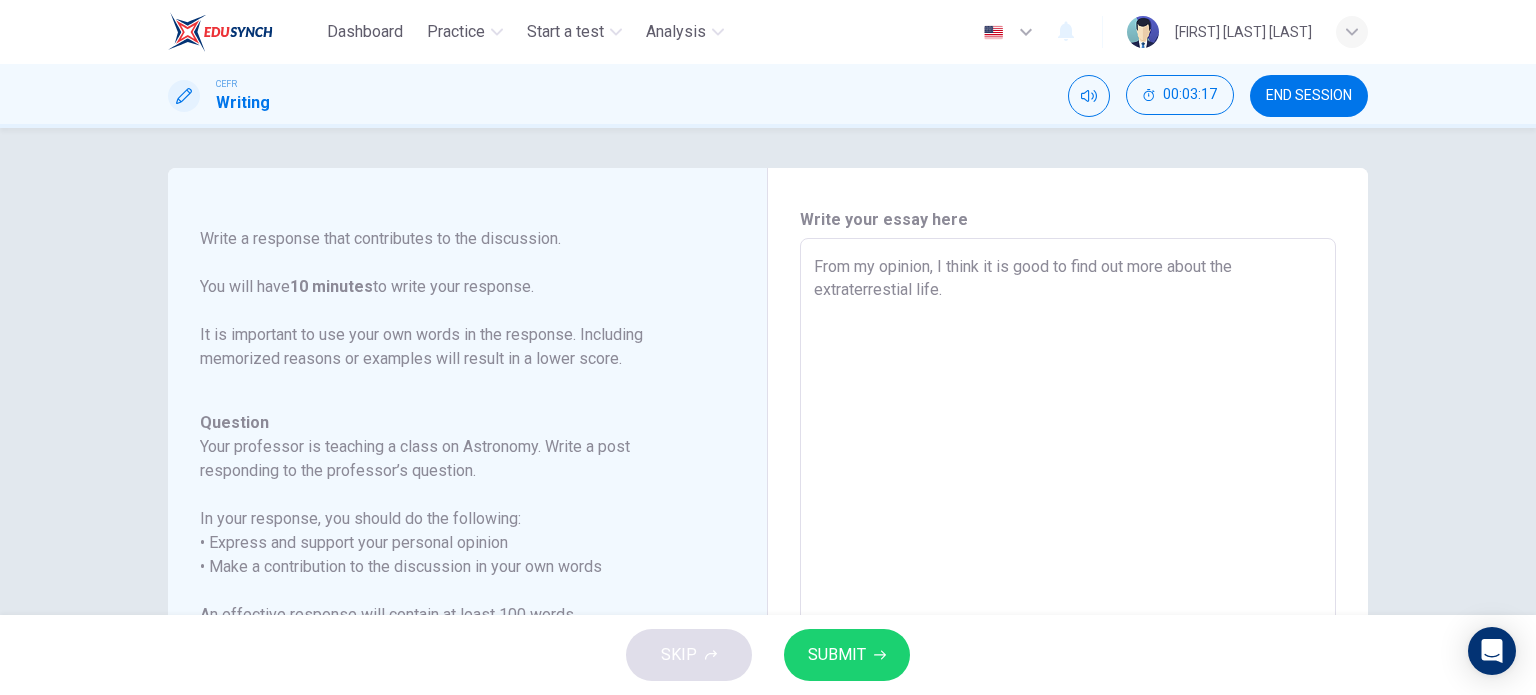 type on "From my opinion, I think it is good to find out more about the extraterrestial life." 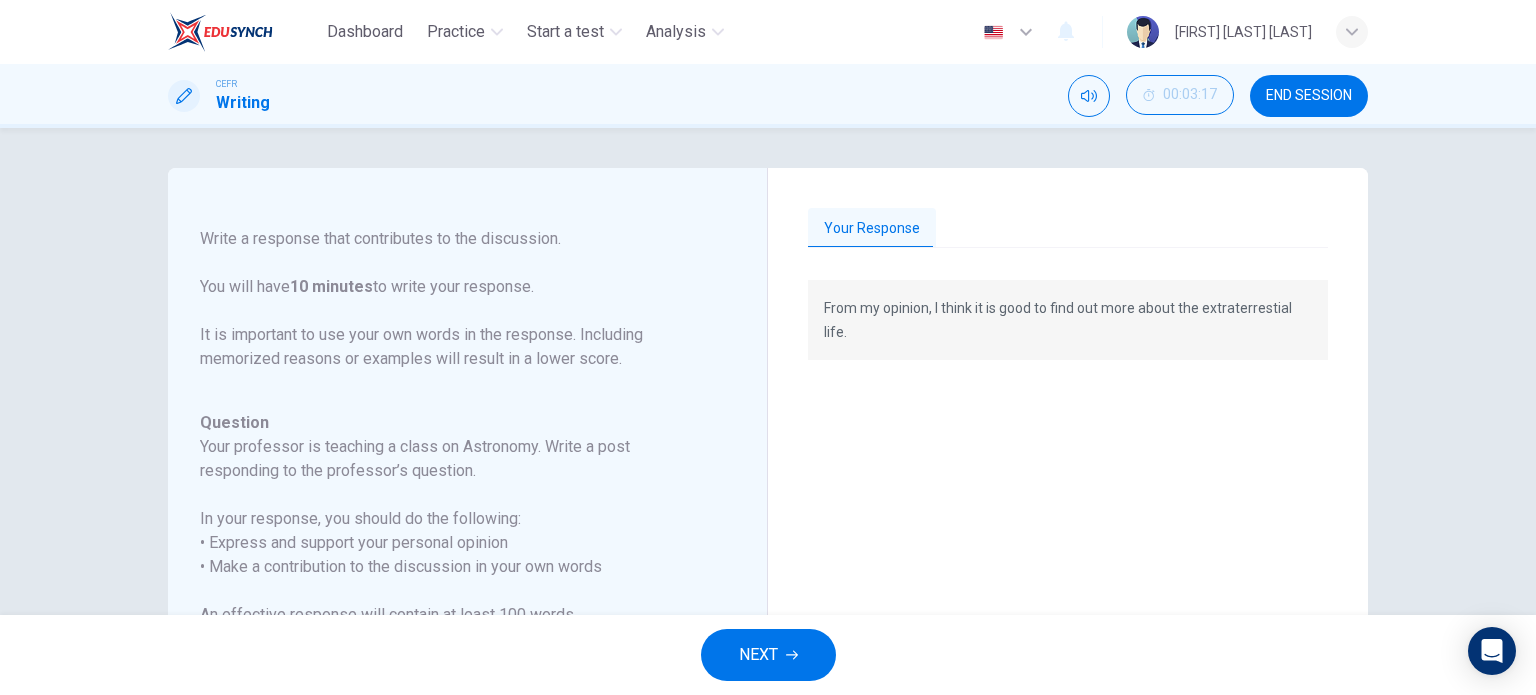 click on "END SESSION" at bounding box center [1309, 96] 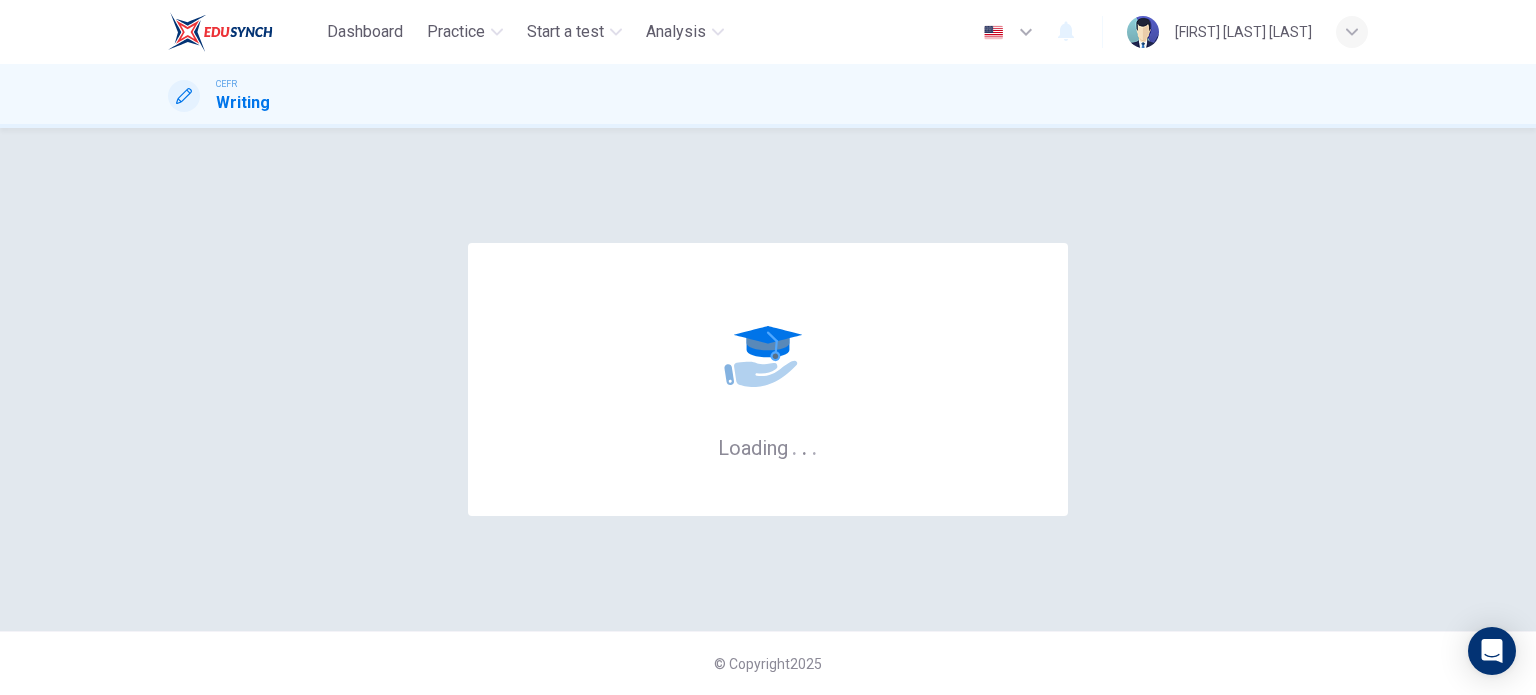scroll, scrollTop: 0, scrollLeft: 0, axis: both 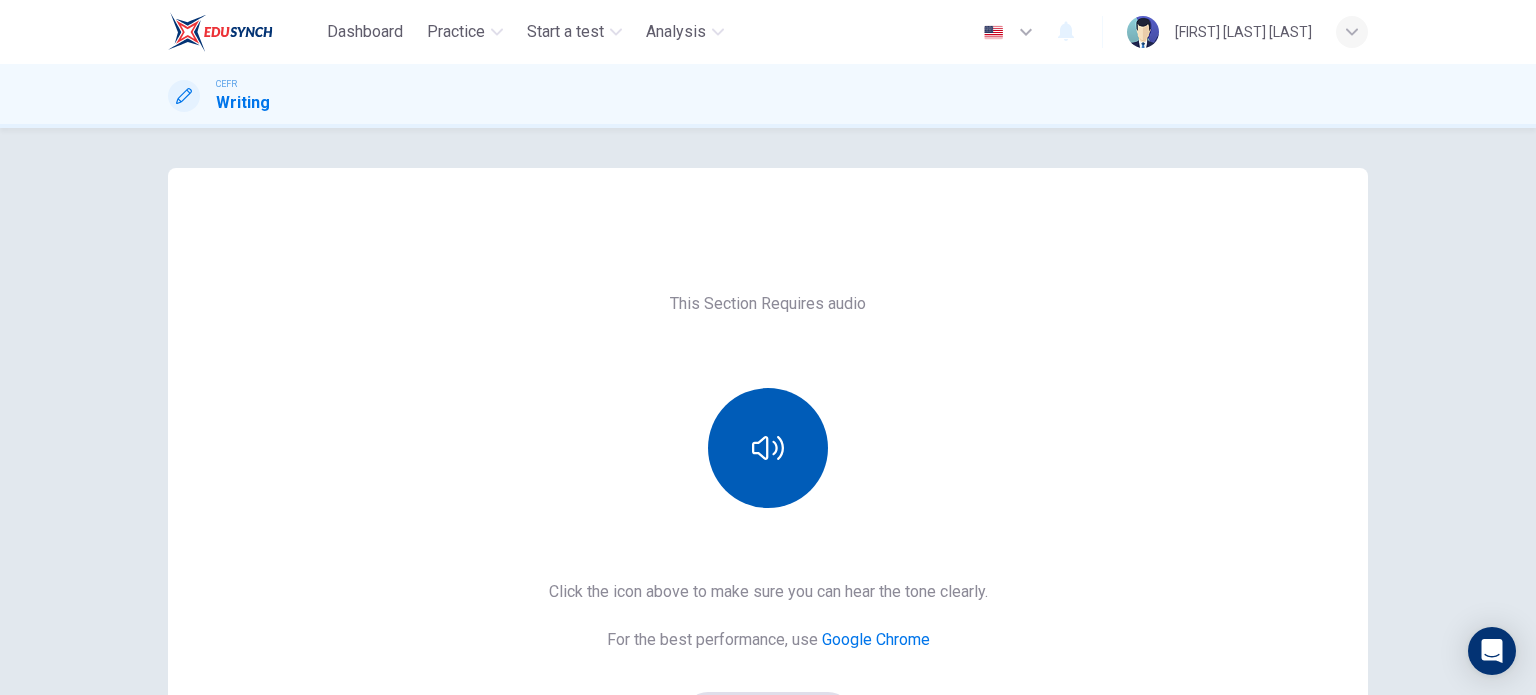 click at bounding box center (768, 448) 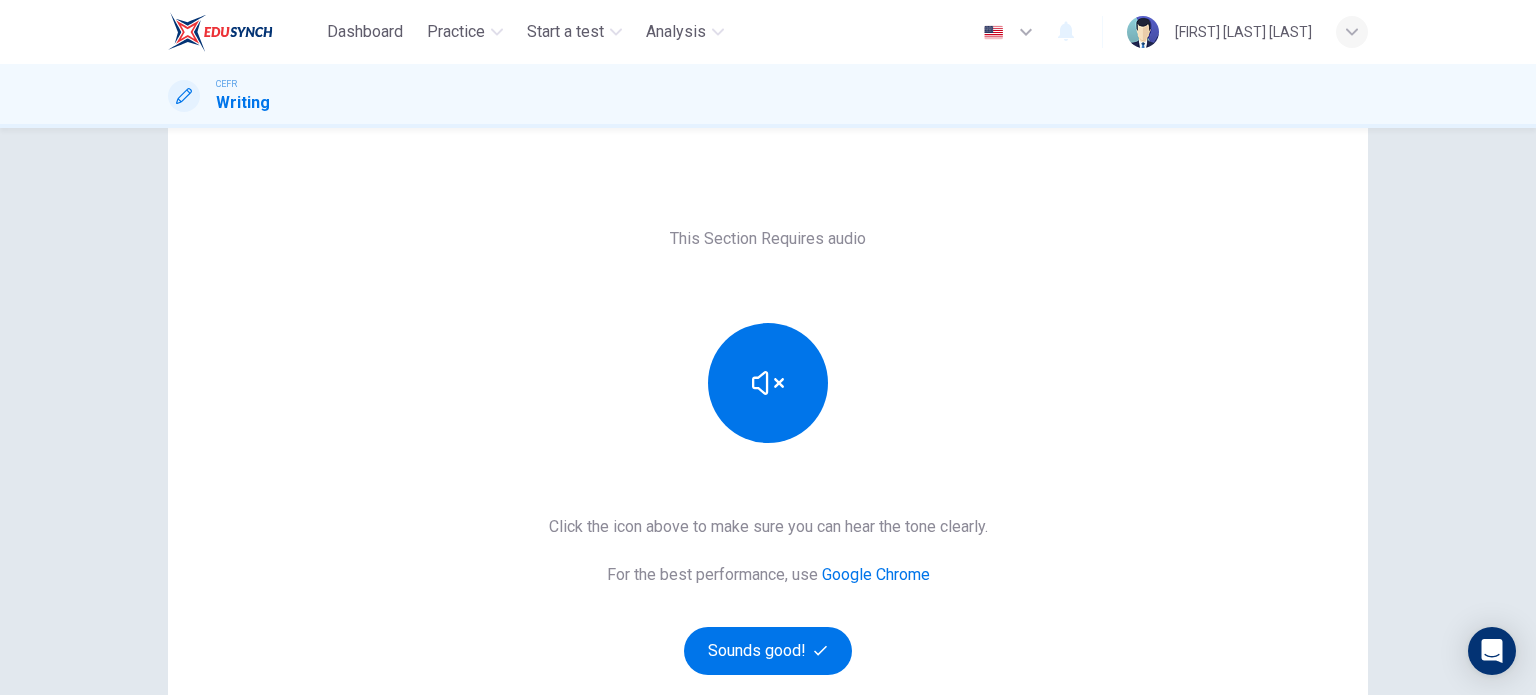 scroll, scrollTop: 200, scrollLeft: 0, axis: vertical 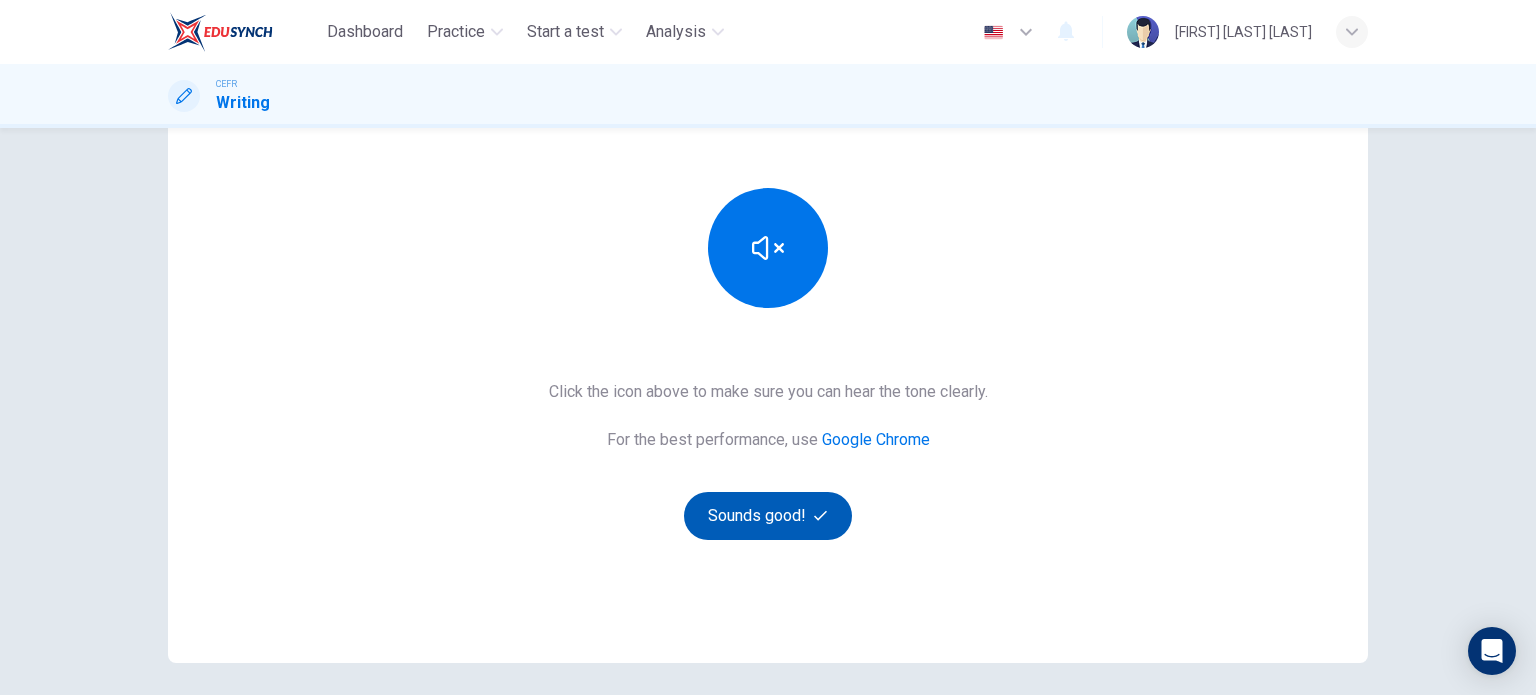 click on "Sounds good!" at bounding box center [768, 516] 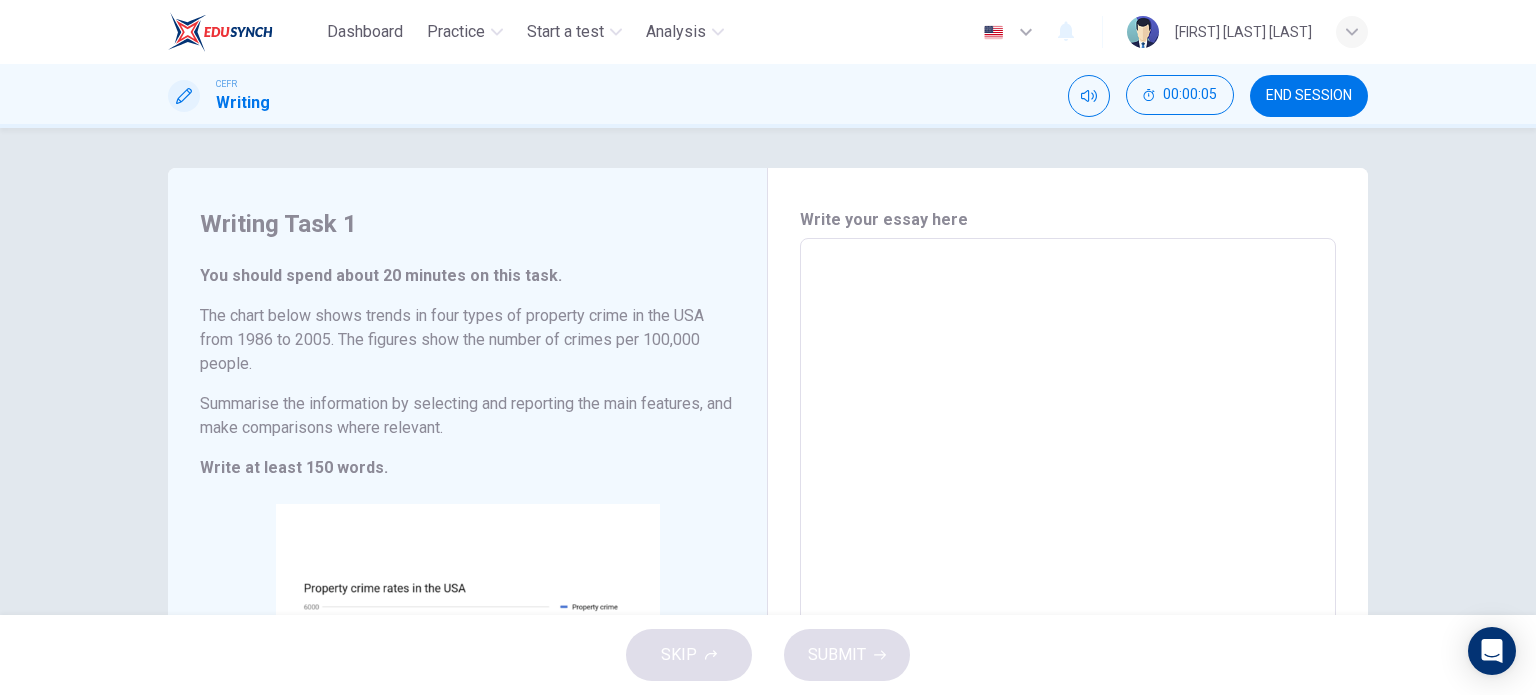 scroll, scrollTop: 0, scrollLeft: 0, axis: both 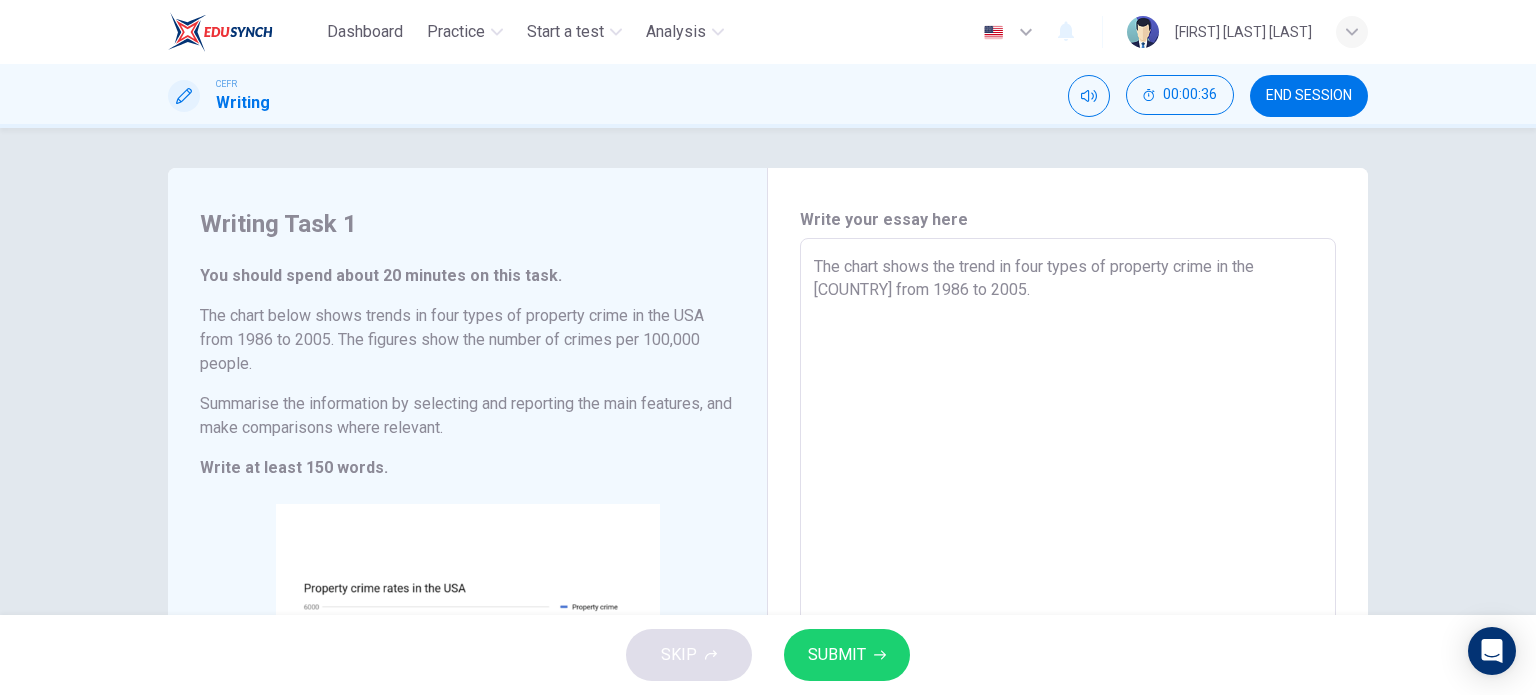 type on "The chart shows the trend in four types of property crime in the [COUNTRY] from 1986 to 2005." 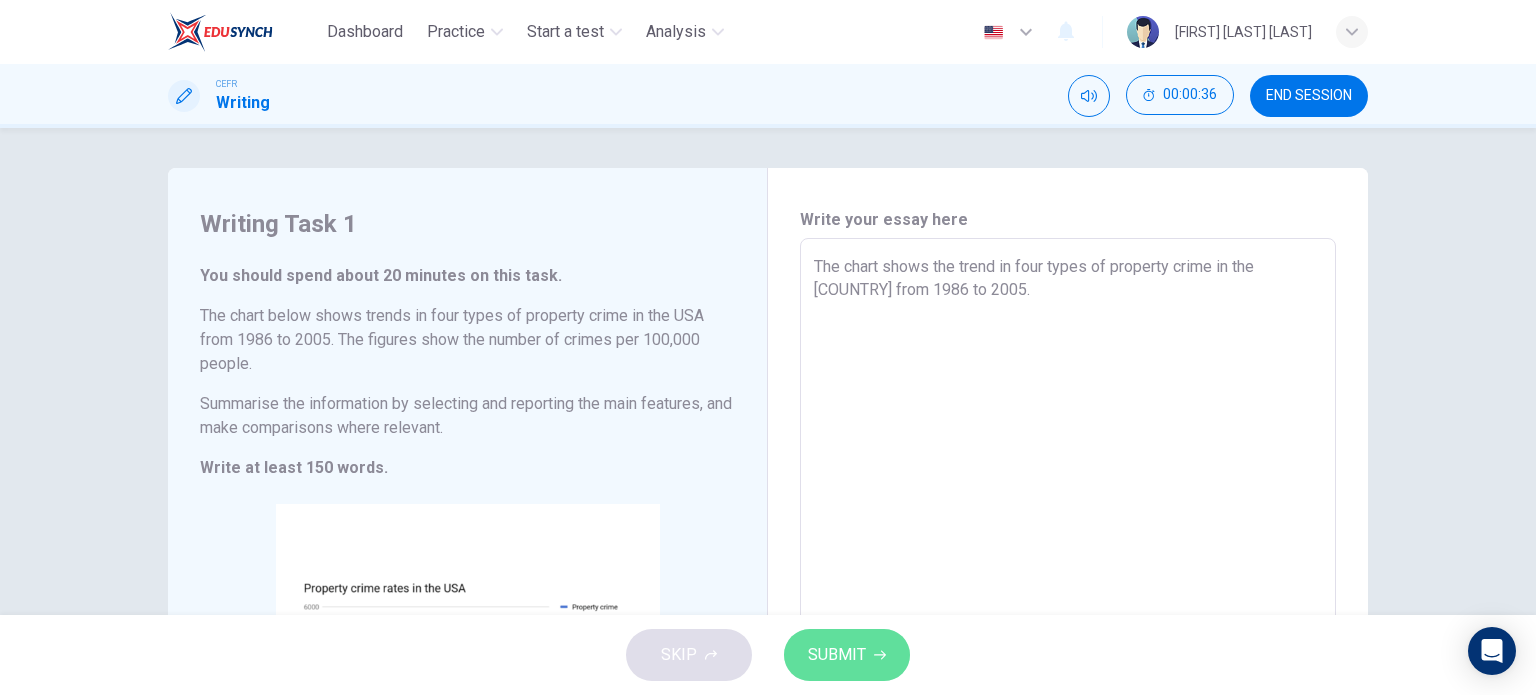 click on "SUBMIT" at bounding box center [837, 655] 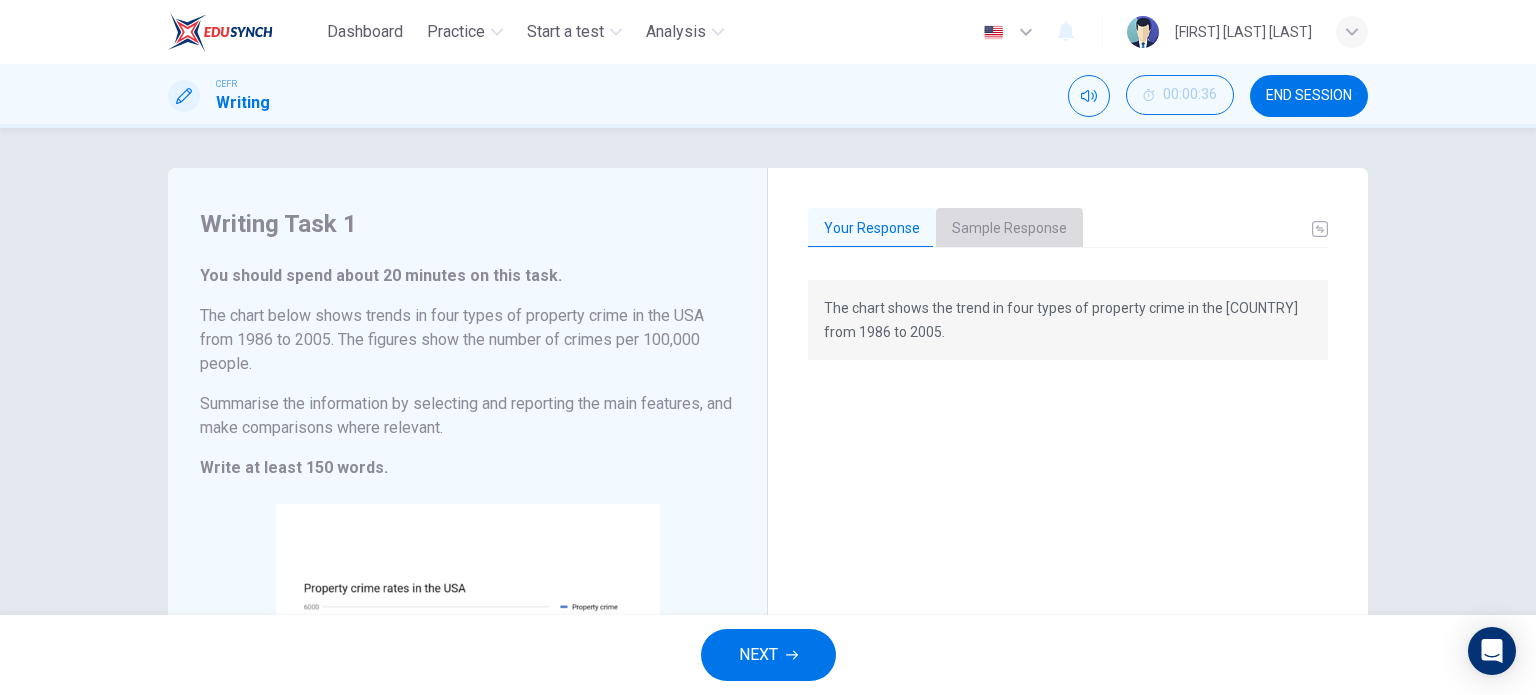 click on "Sample Response" at bounding box center [1009, 229] 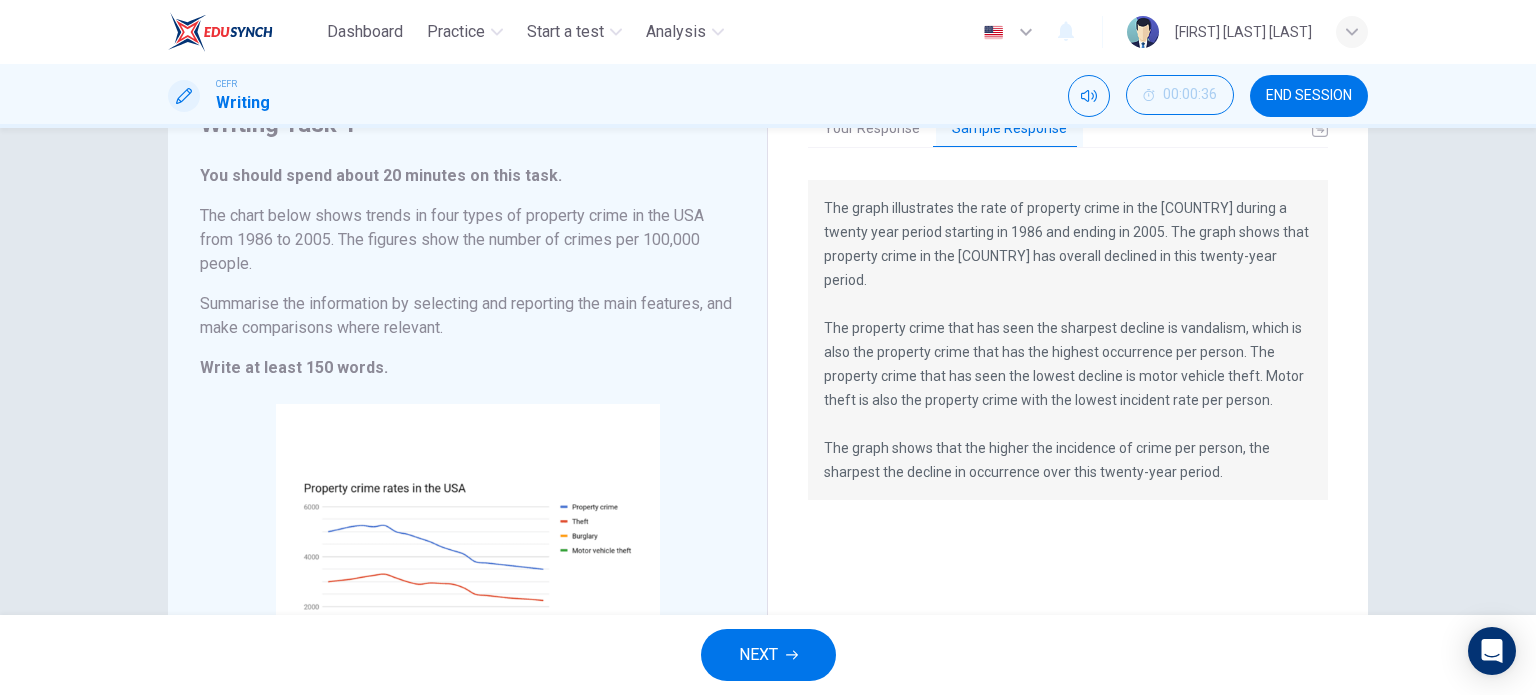 scroll, scrollTop: 0, scrollLeft: 0, axis: both 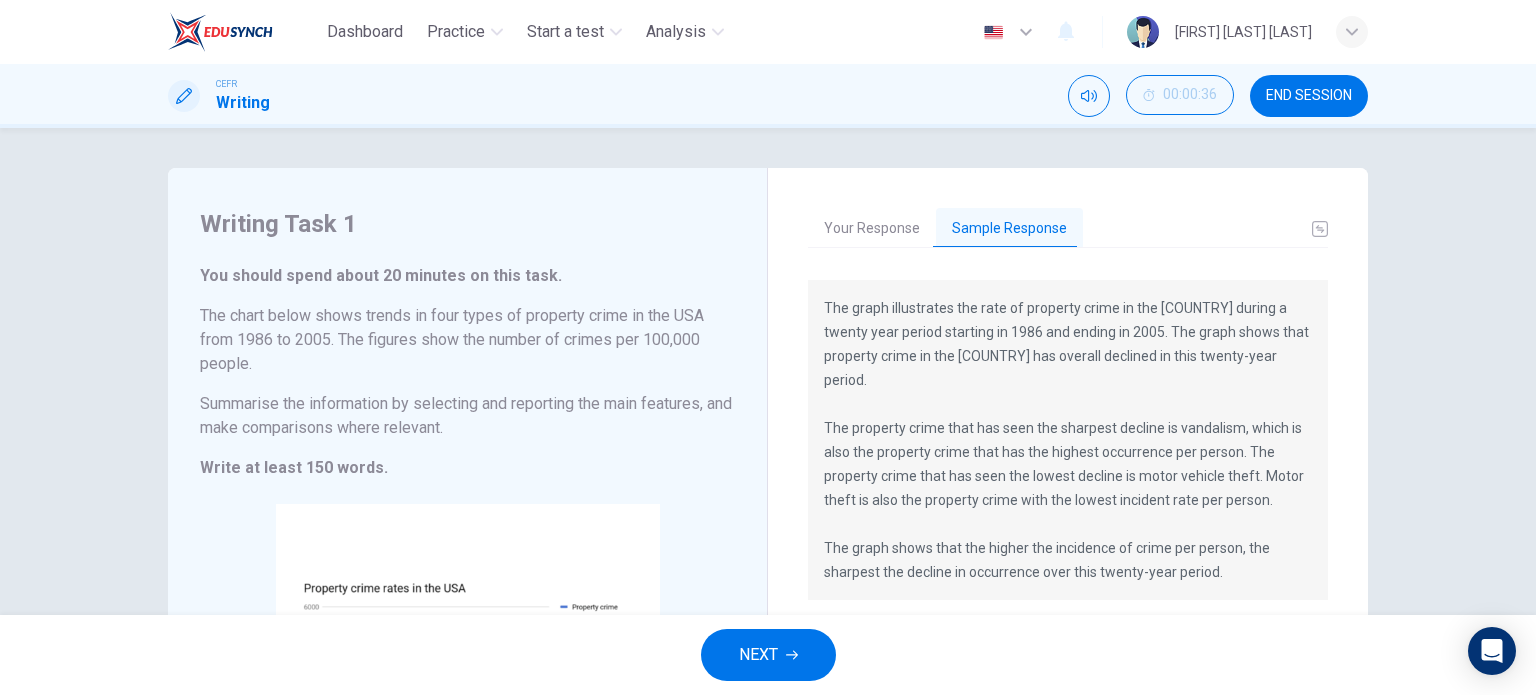 click on "END SESSION" at bounding box center [1309, 96] 